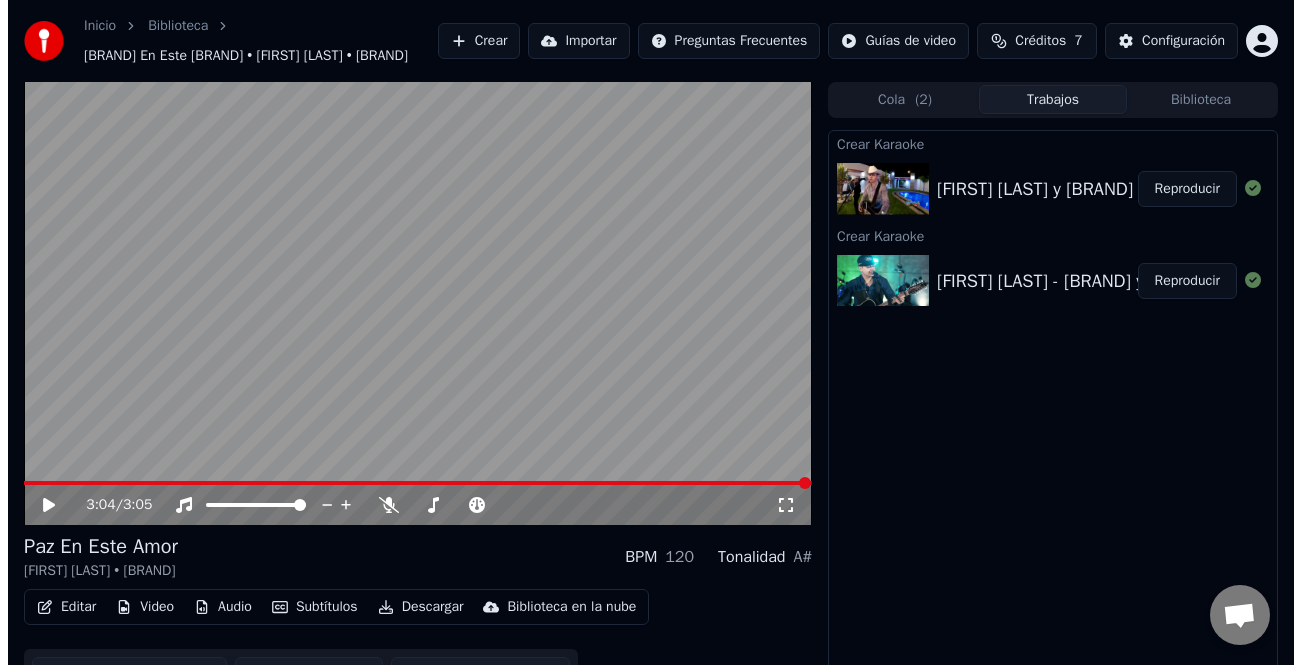scroll, scrollTop: 0, scrollLeft: 0, axis: both 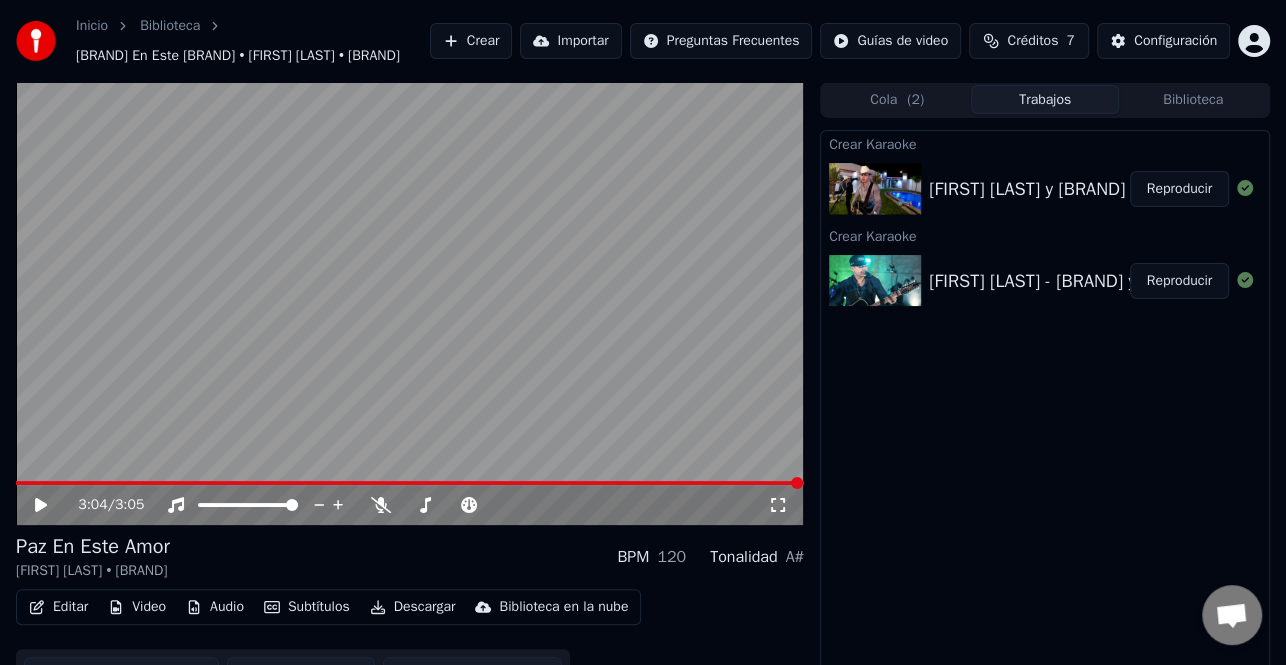 drag, startPoint x: 1161, startPoint y: 436, endPoint x: 733, endPoint y: 184, distance: 496.67697 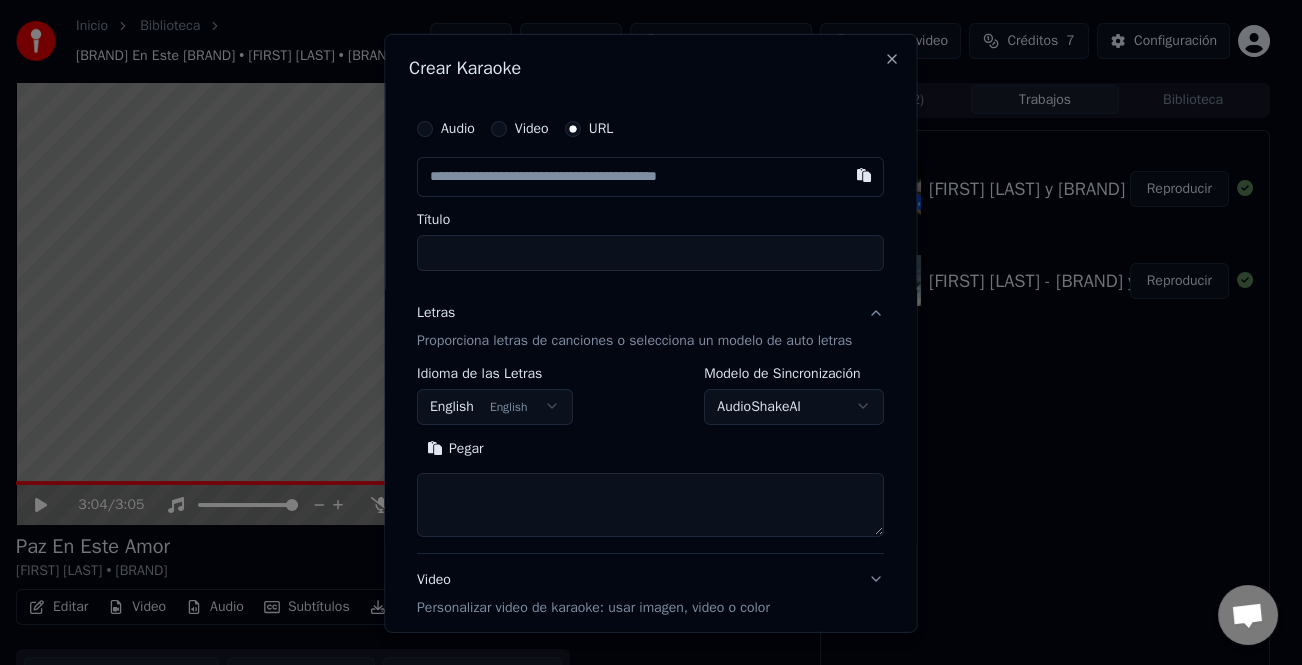 click on "Pegar" at bounding box center [455, 448] 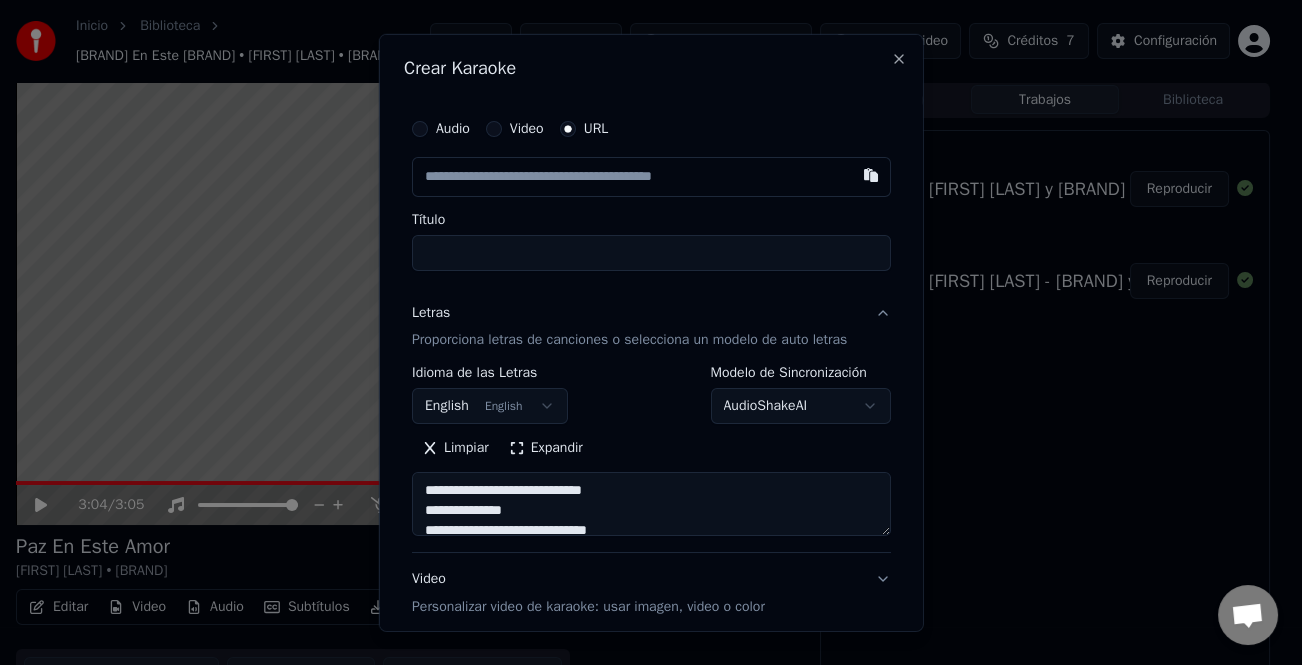 type on "**********" 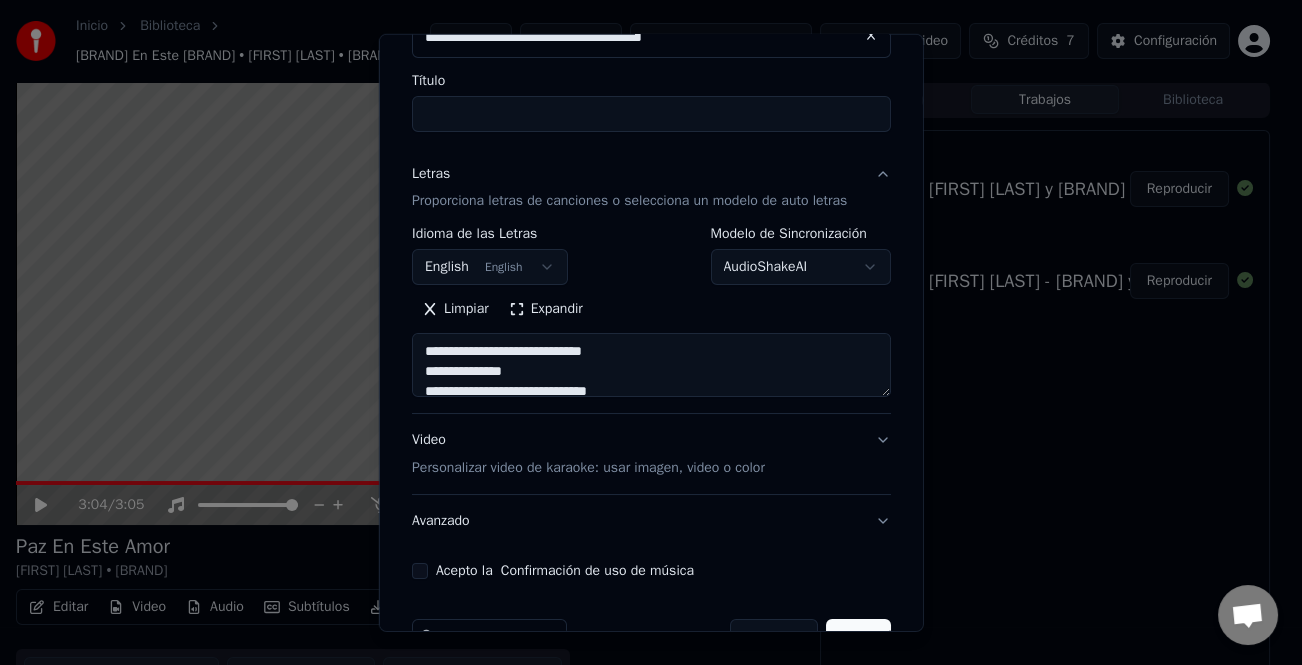 type on "**********" 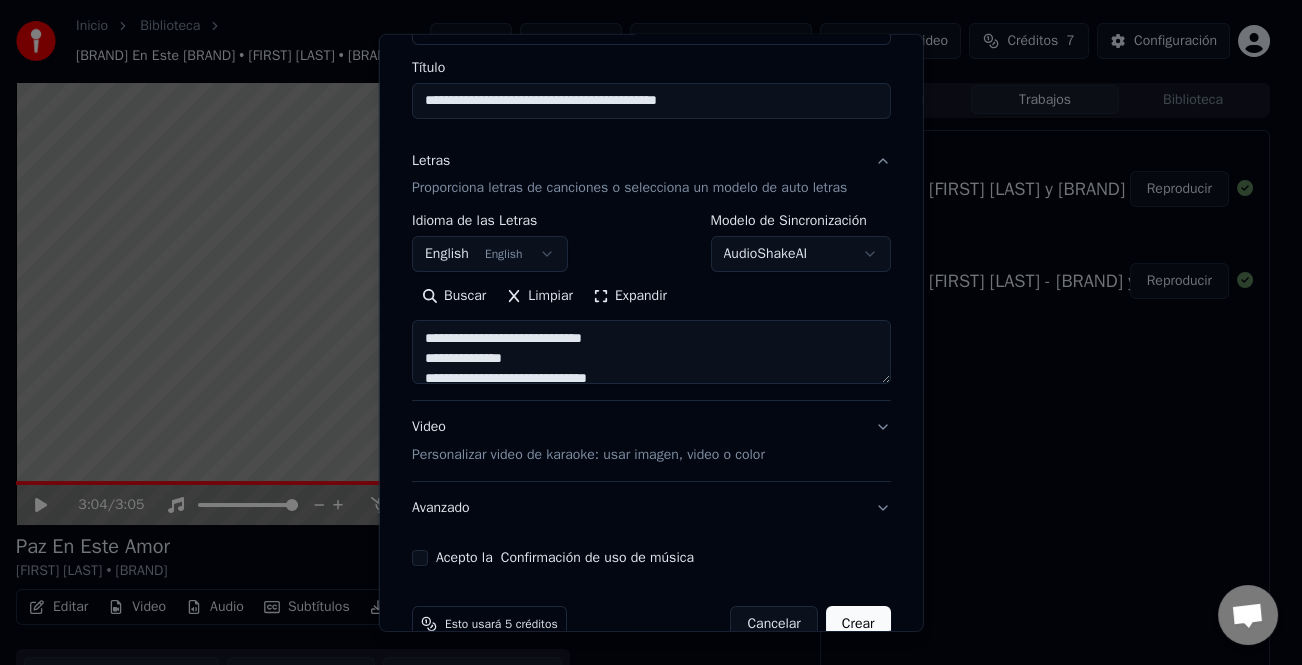 type on "**********" 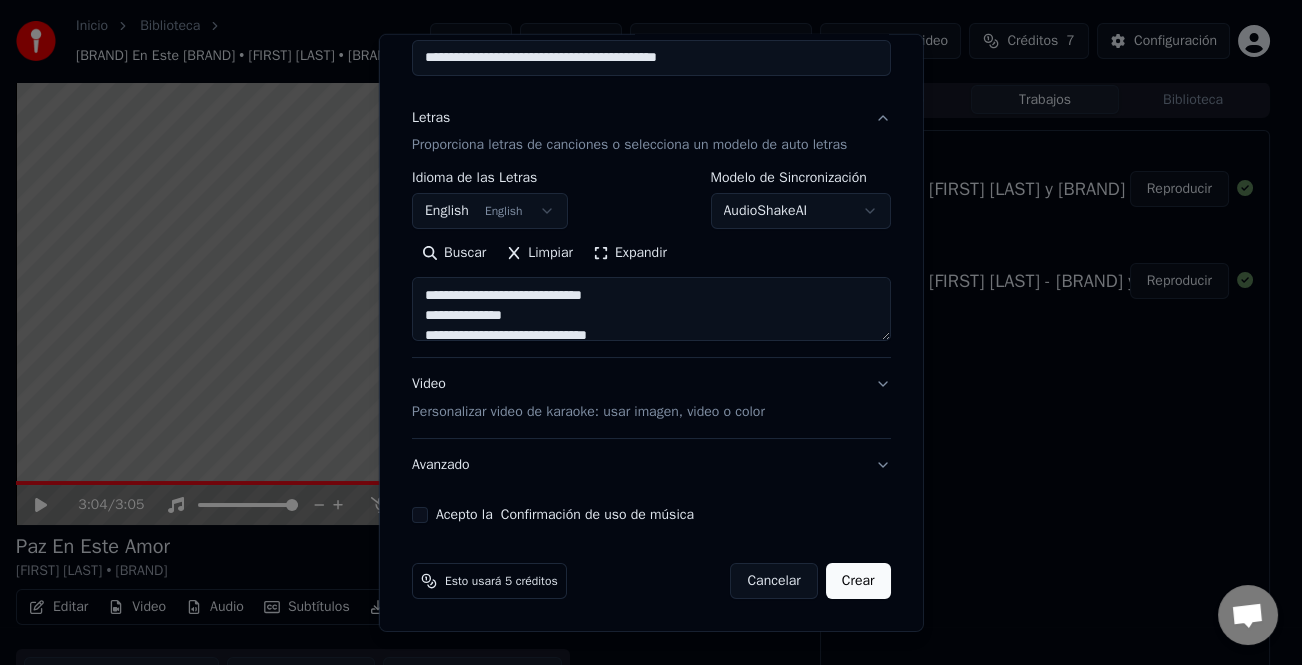 type on "**********" 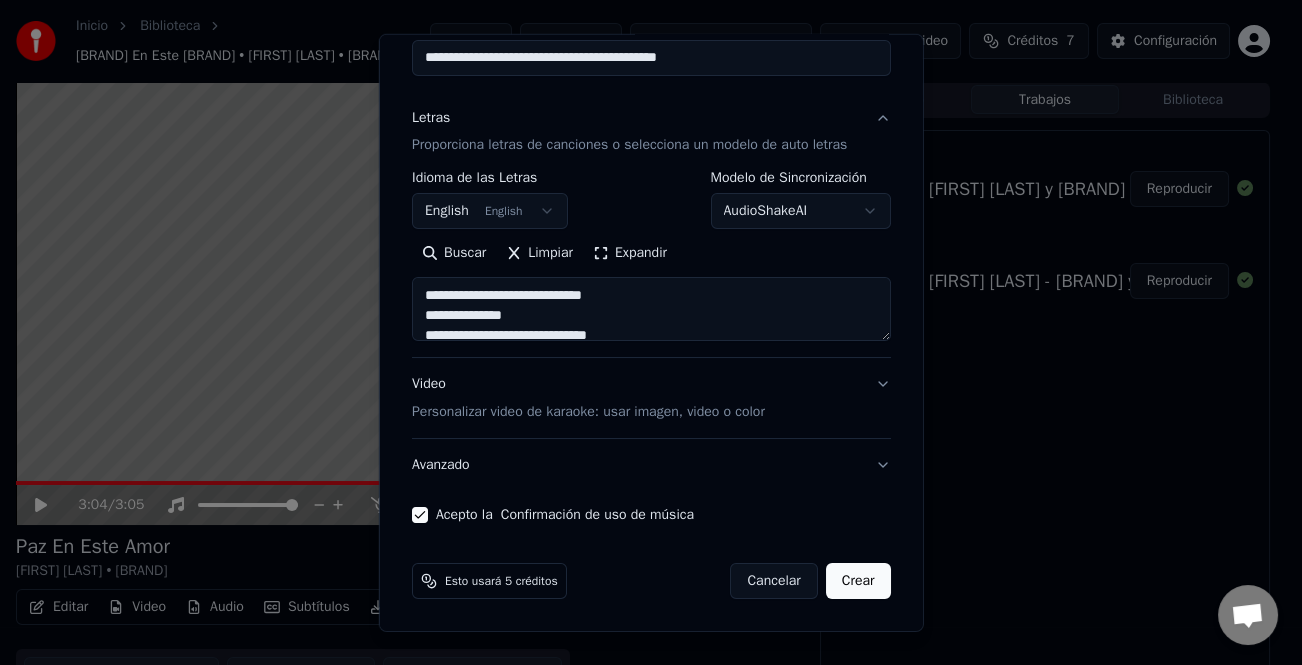 click on "Crear" at bounding box center (858, 581) 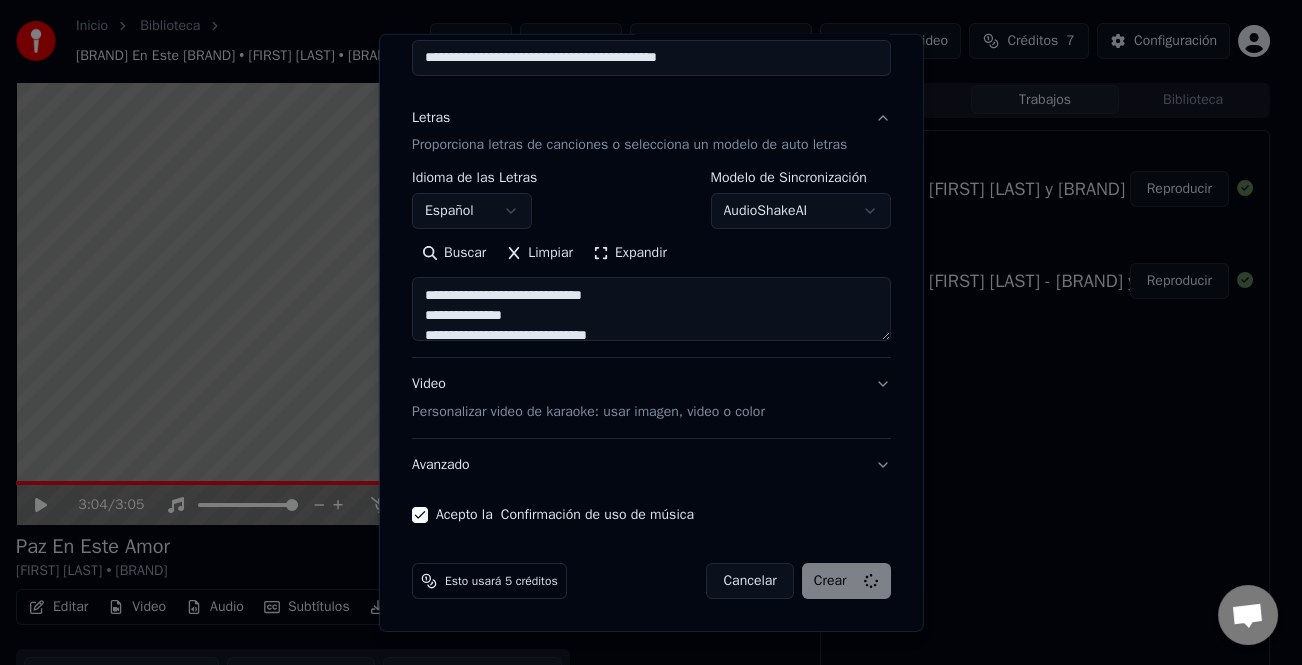 type on "**********" 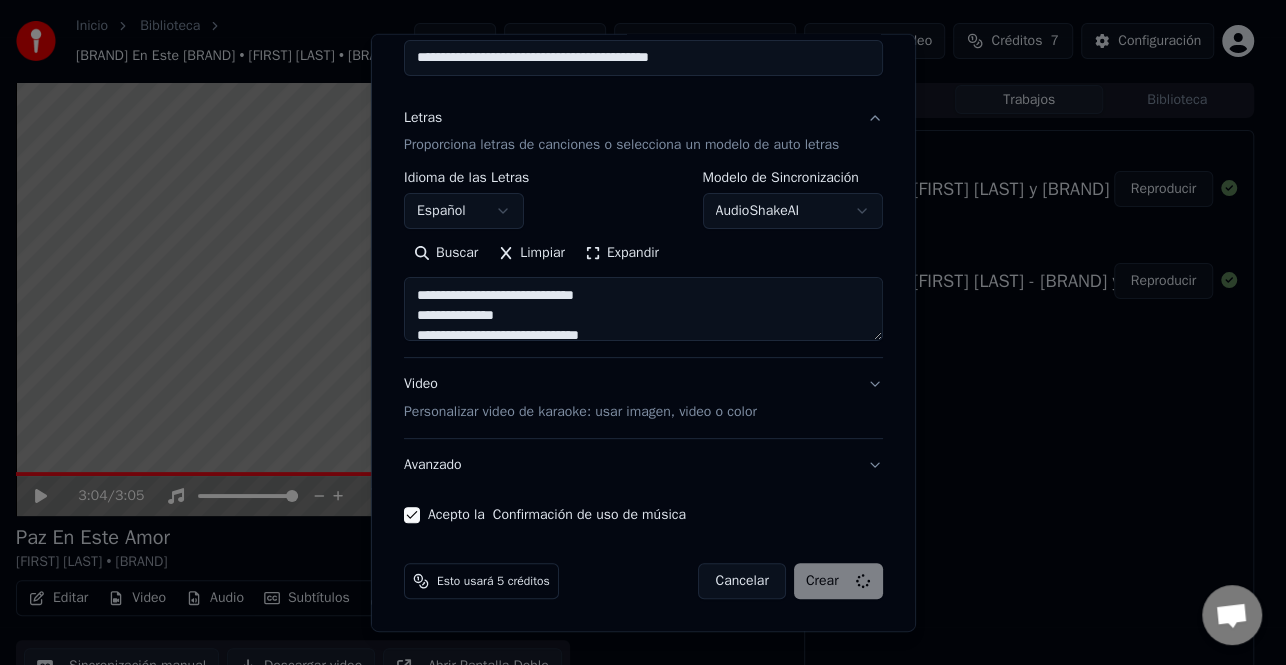 type 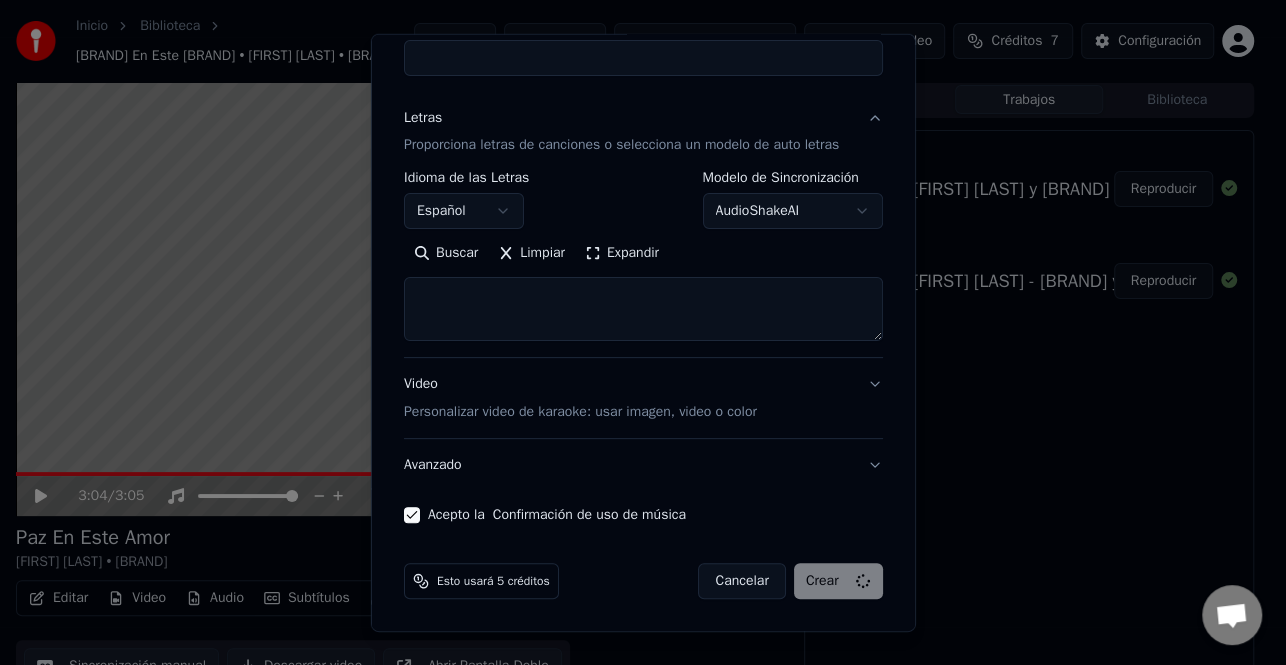 select 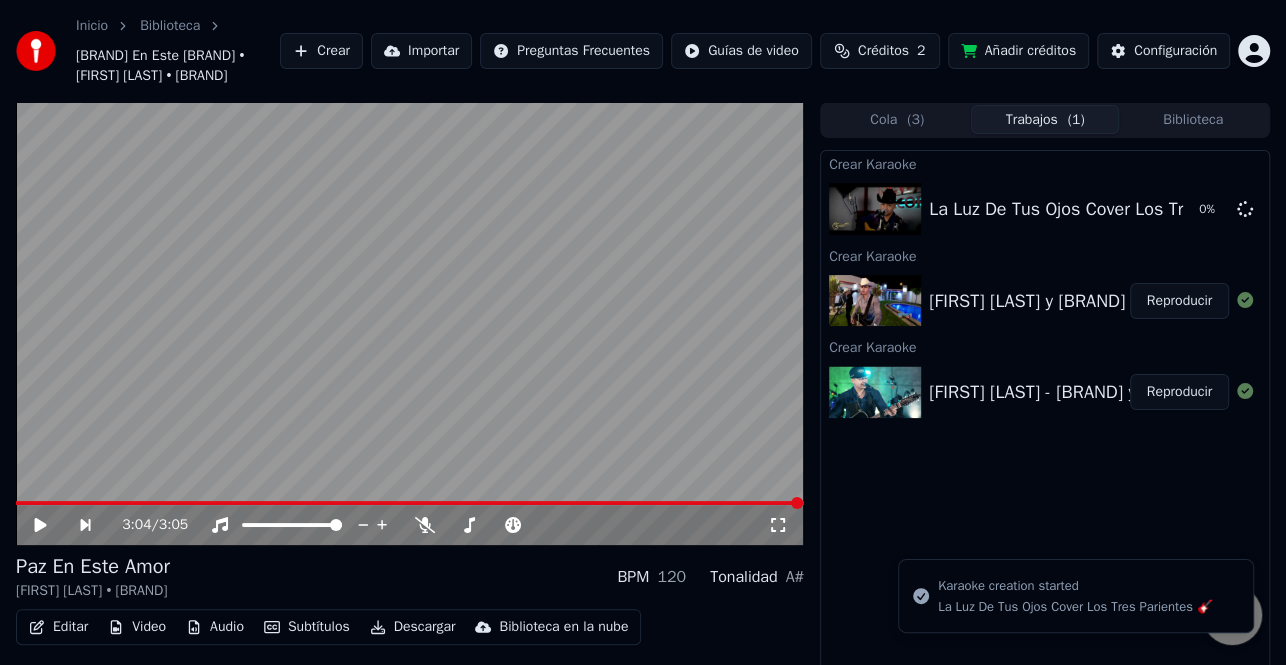 click on "Reproducir" at bounding box center [1179, 392] 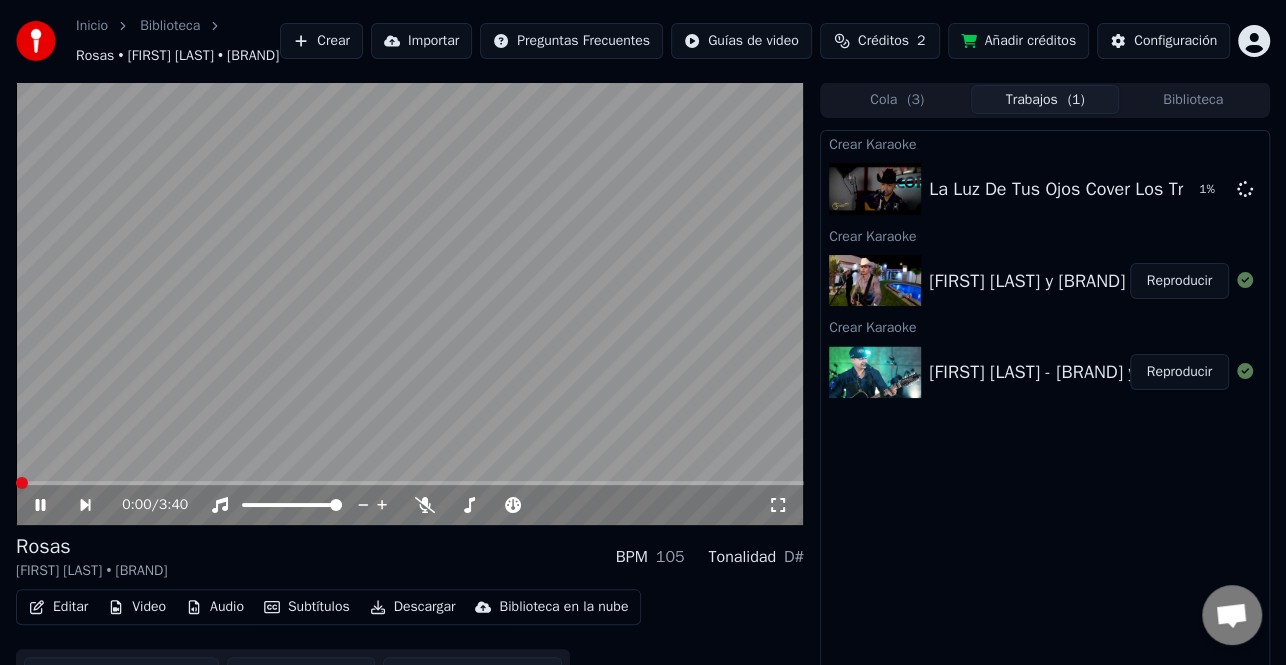 click 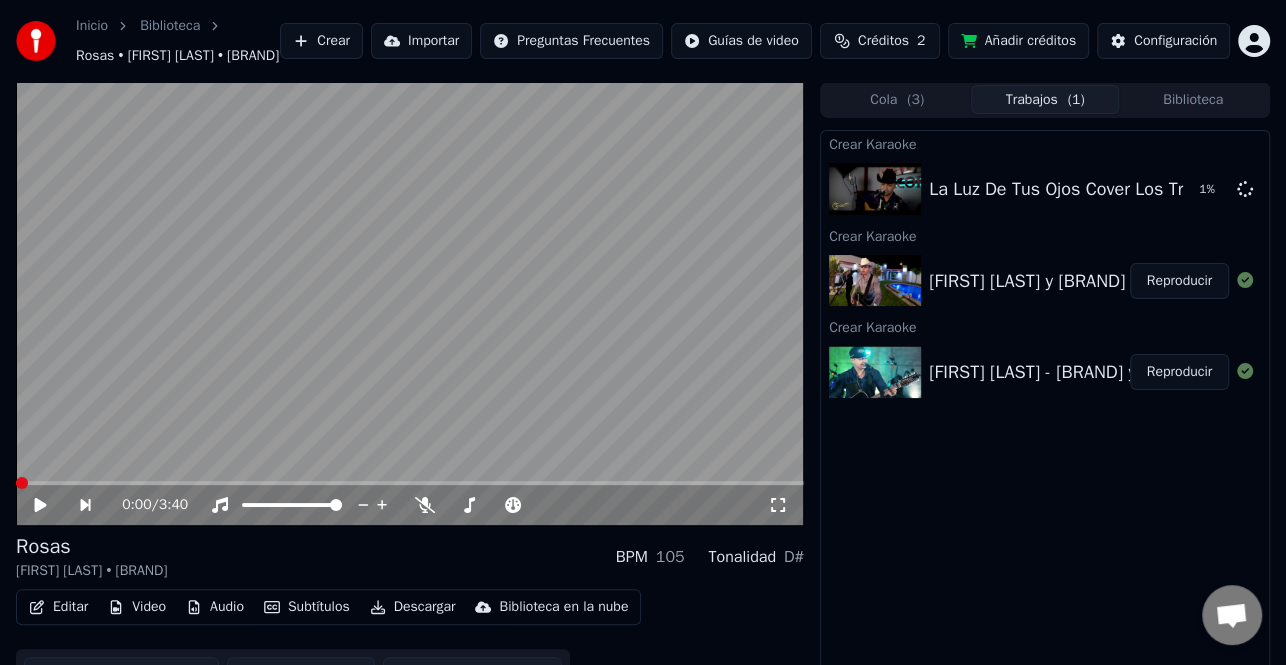 click on "Editar" at bounding box center [58, 607] 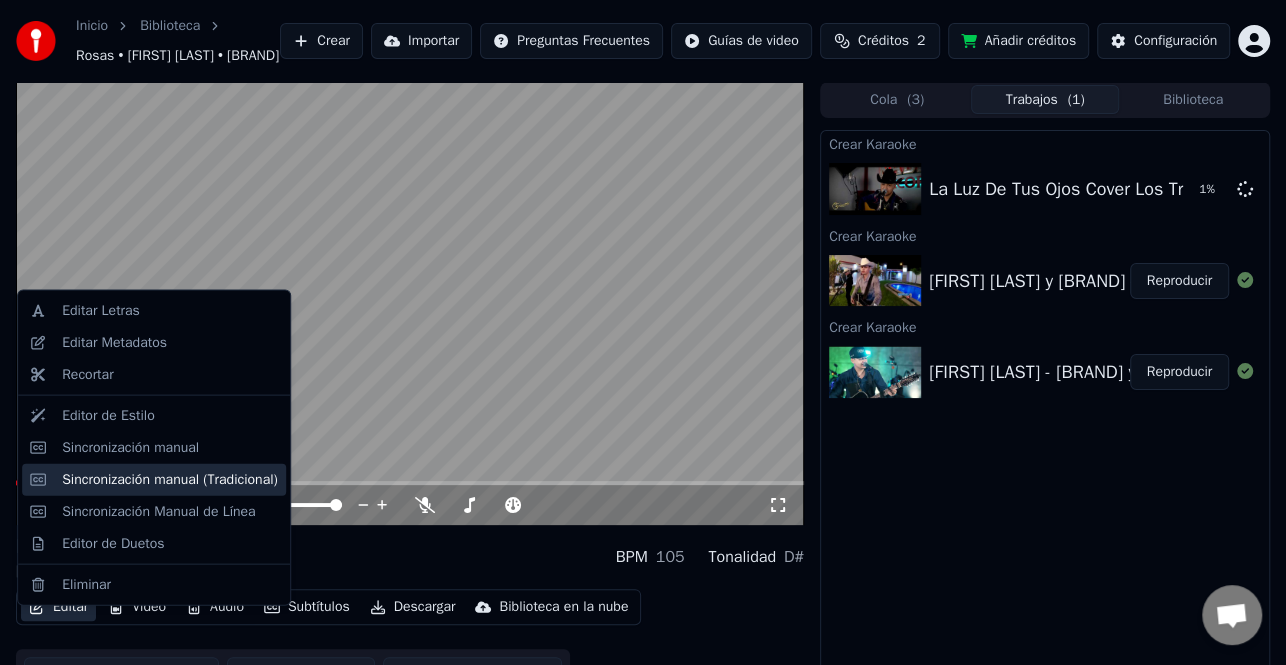 click on "Sincronización manual (Tradicional)" at bounding box center (170, 479) 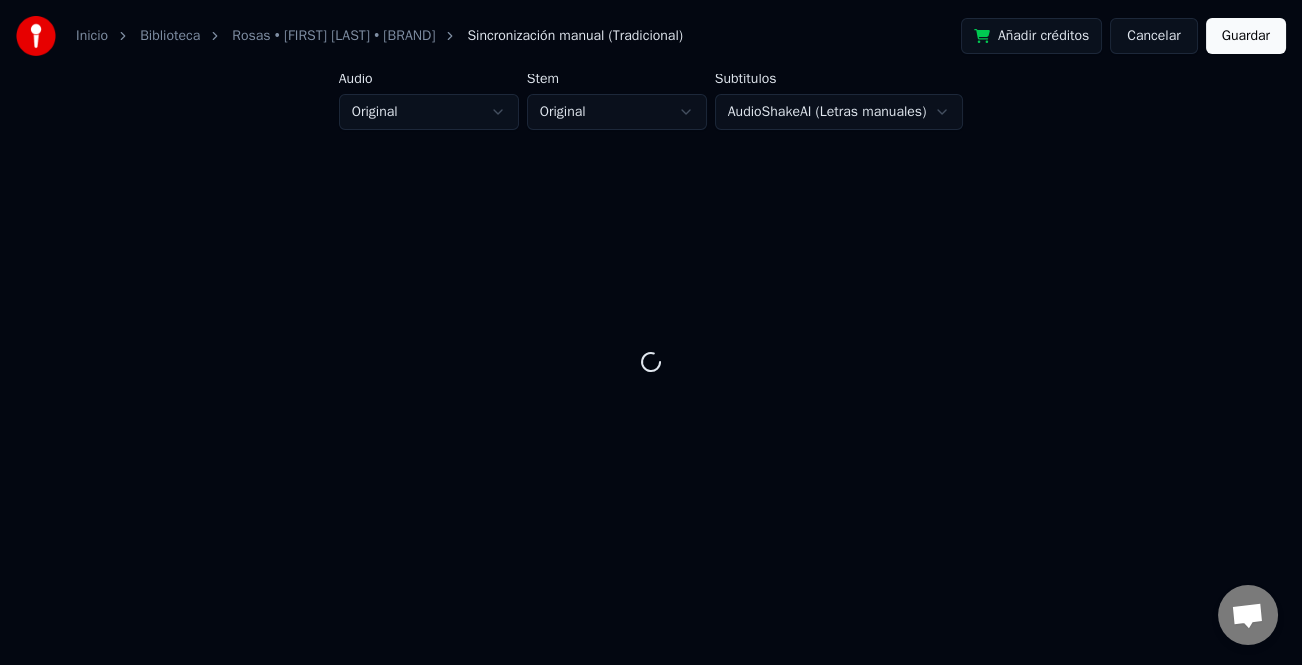 click on "Cancelar" at bounding box center [1153, 36] 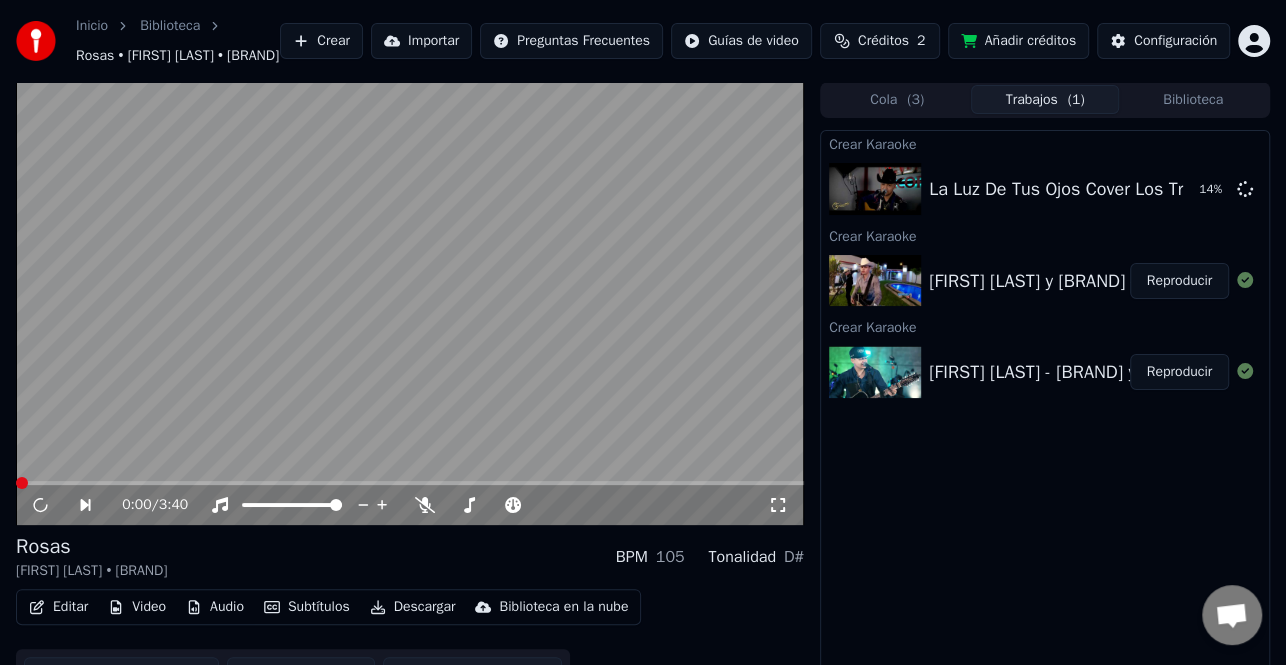 click on "Reproducir" at bounding box center [1179, 372] 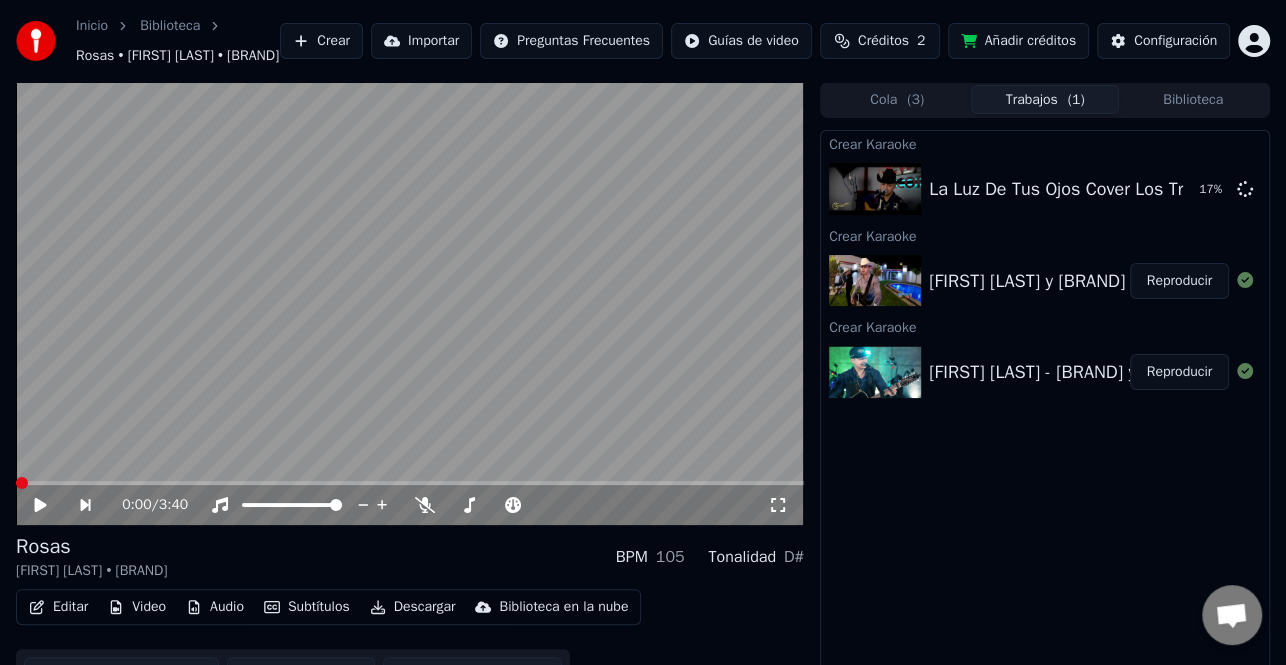 click 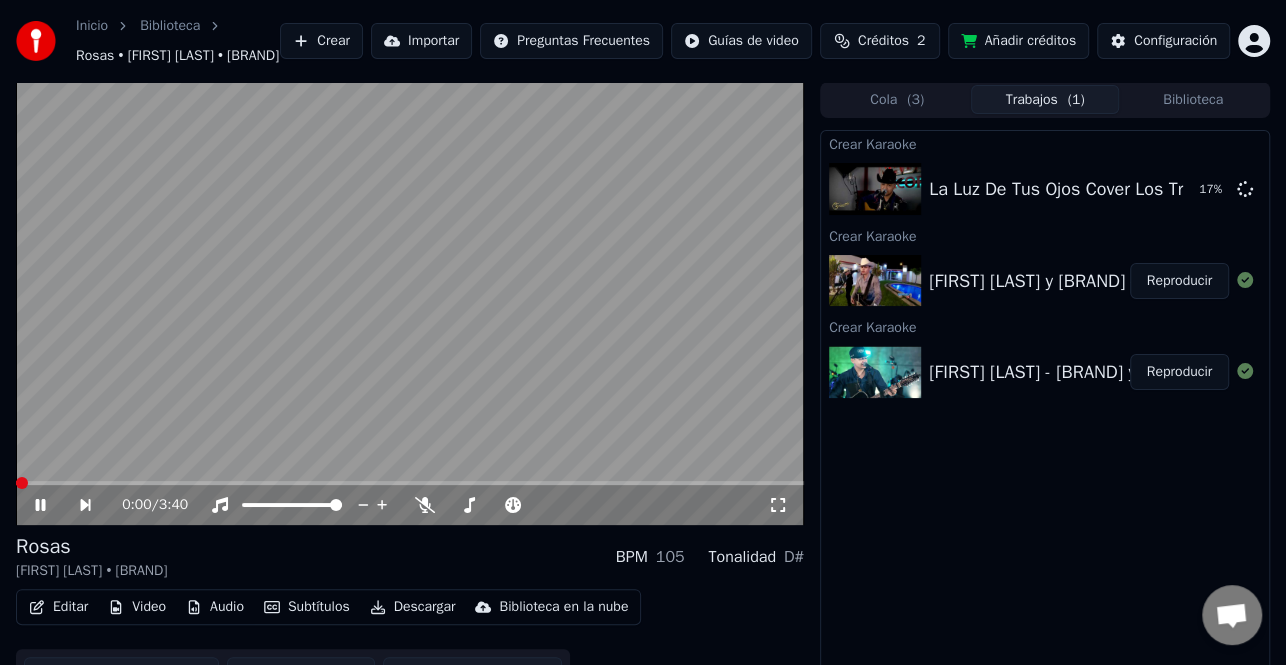 click on "Editar" at bounding box center (58, 607) 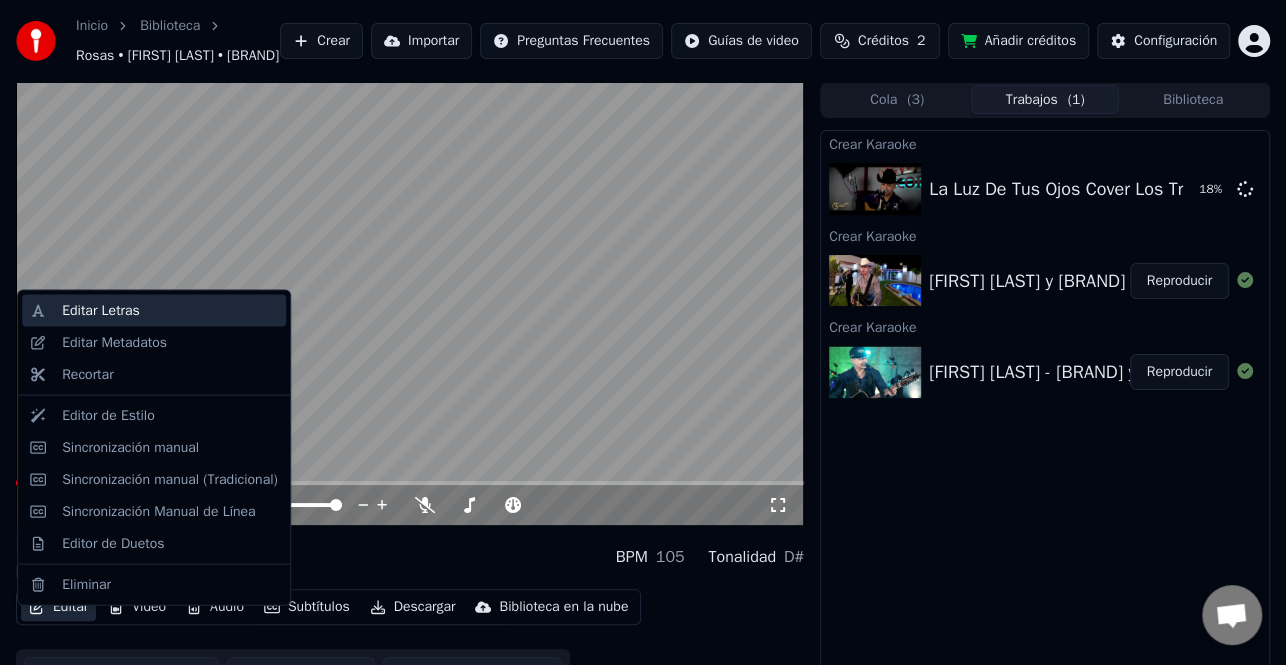click on "Editar Letras" at bounding box center [170, 311] 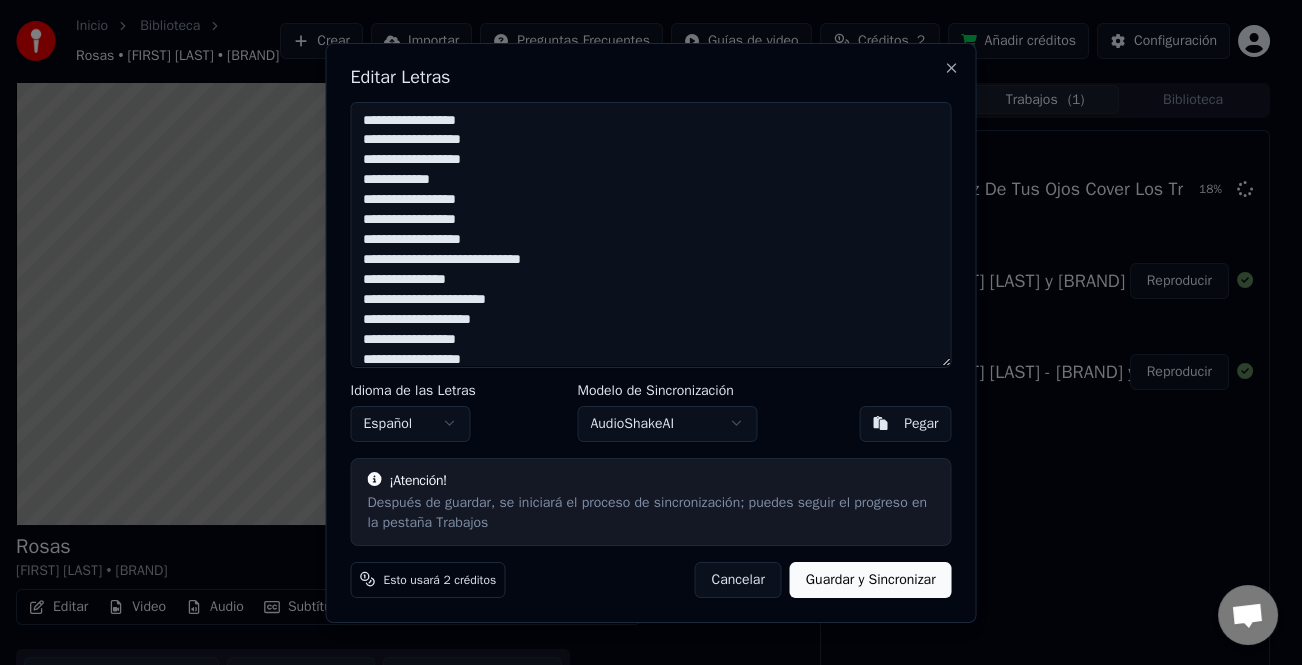 drag, startPoint x: 940, startPoint y: 61, endPoint x: 605, endPoint y: 213, distance: 367.8709 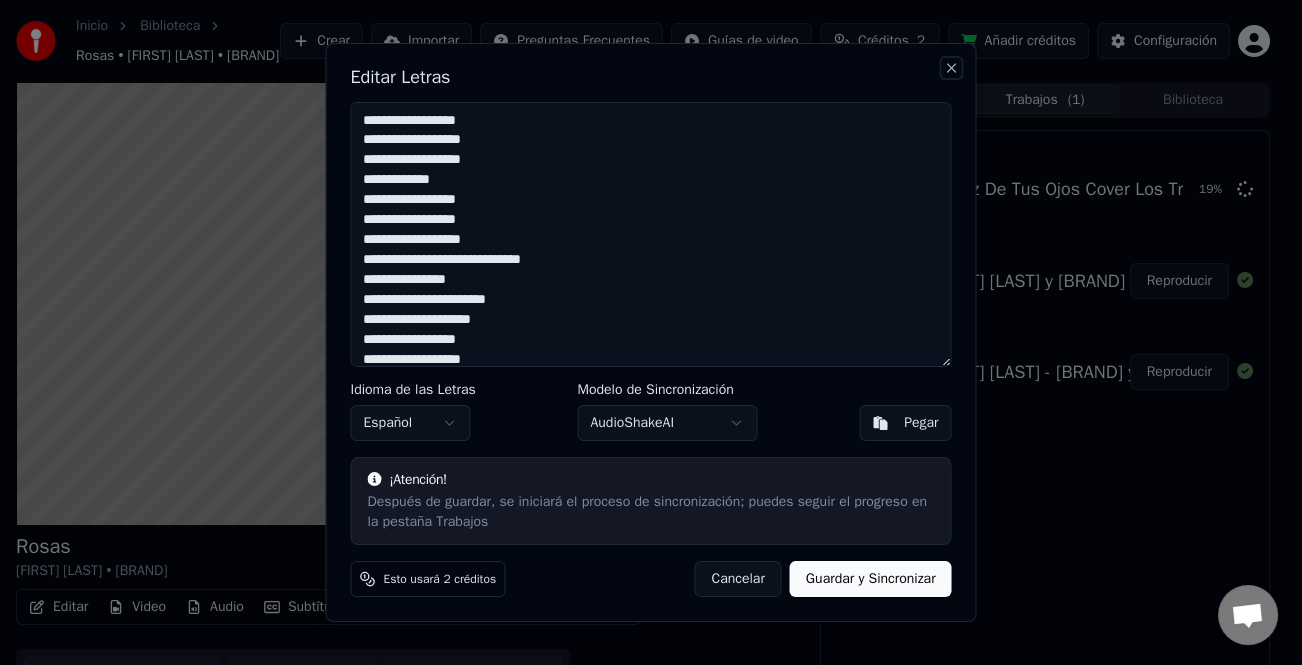 click on "Close" at bounding box center [952, 68] 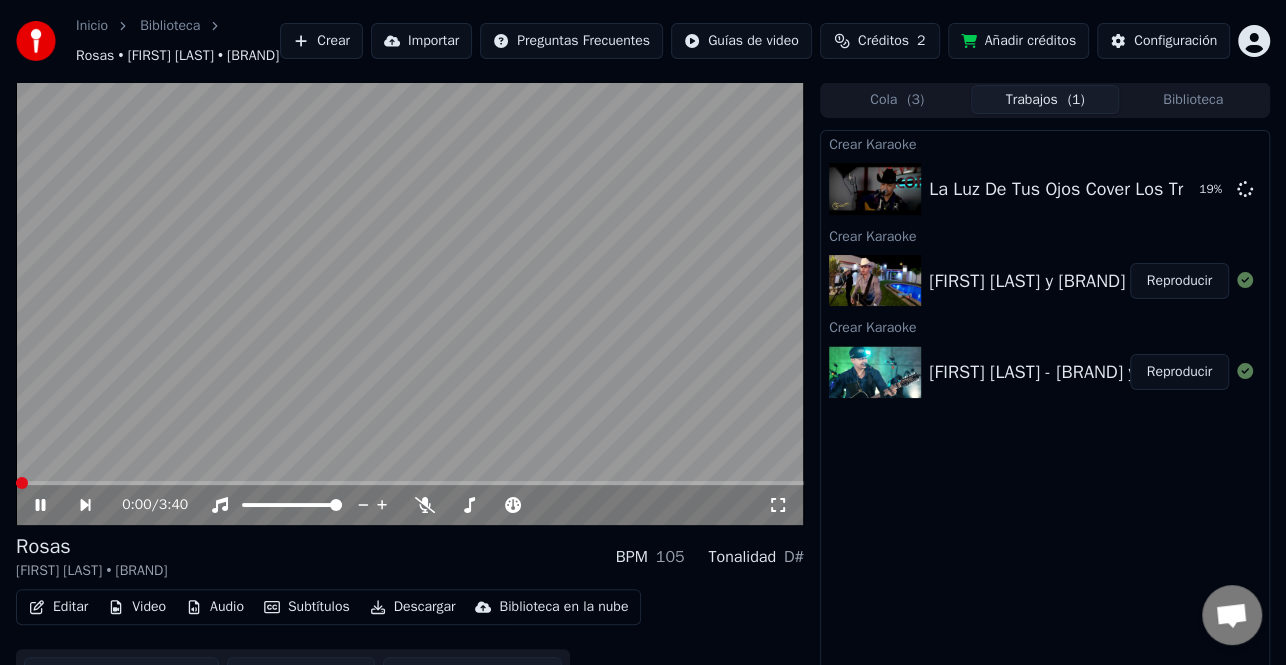 click 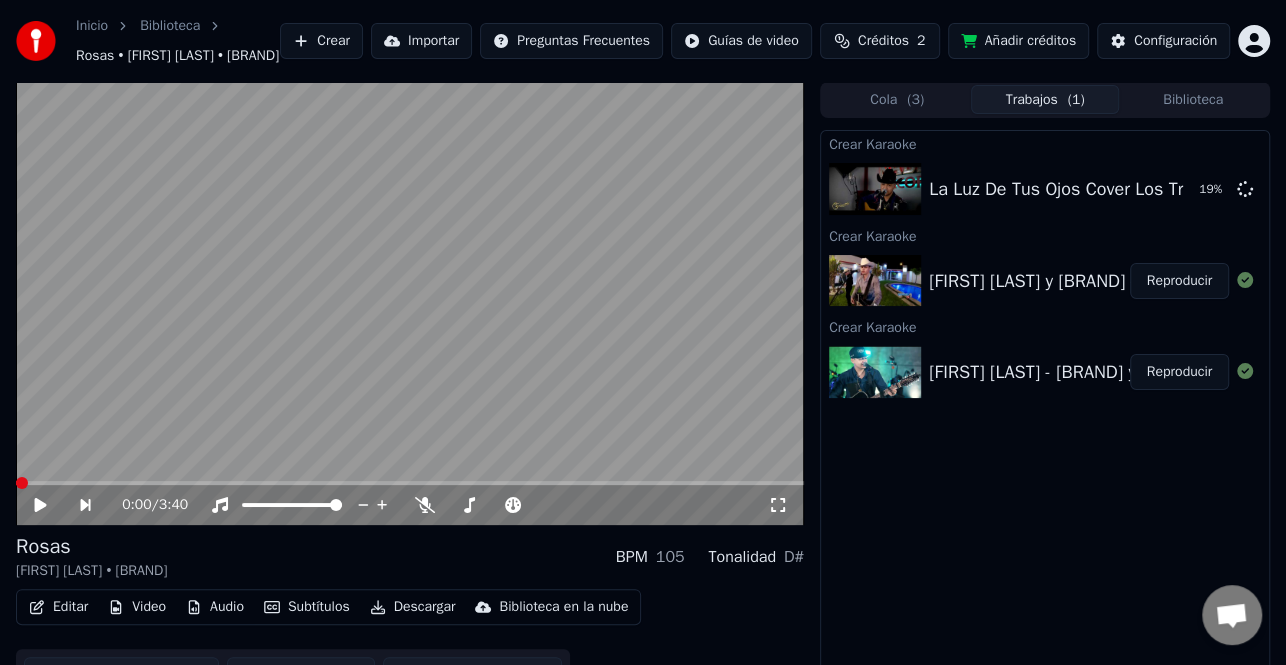 click on "Editar" at bounding box center (58, 607) 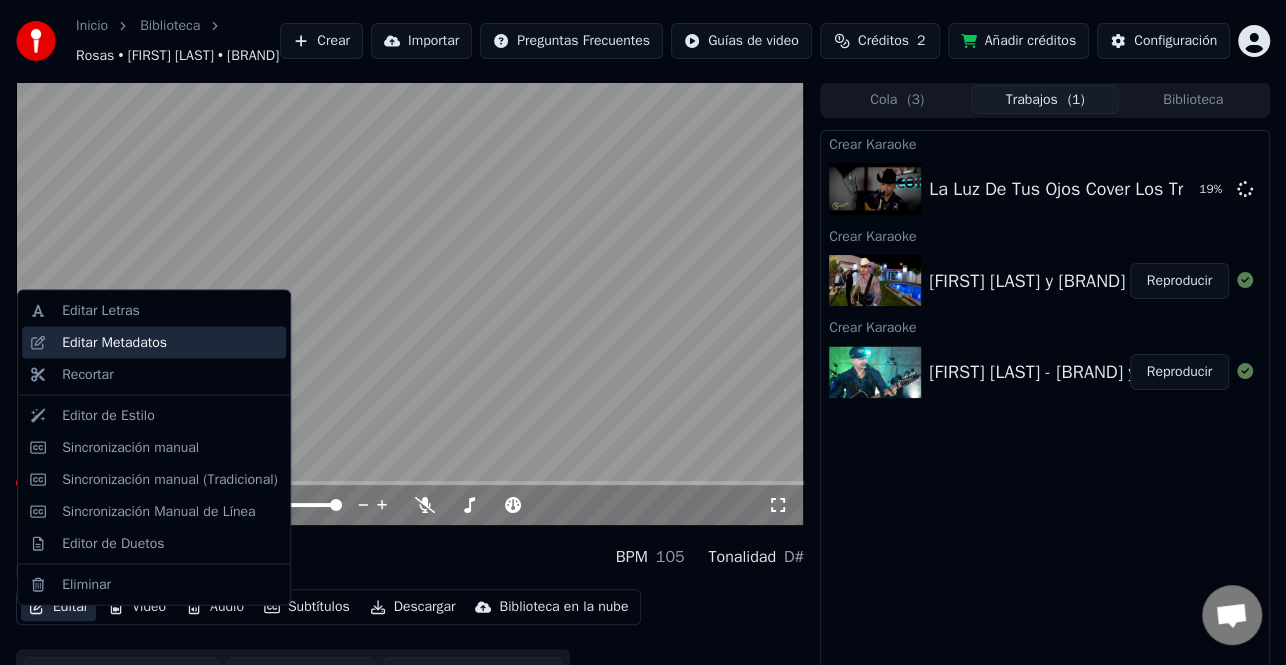 click on "Editar Metadatos" at bounding box center [114, 343] 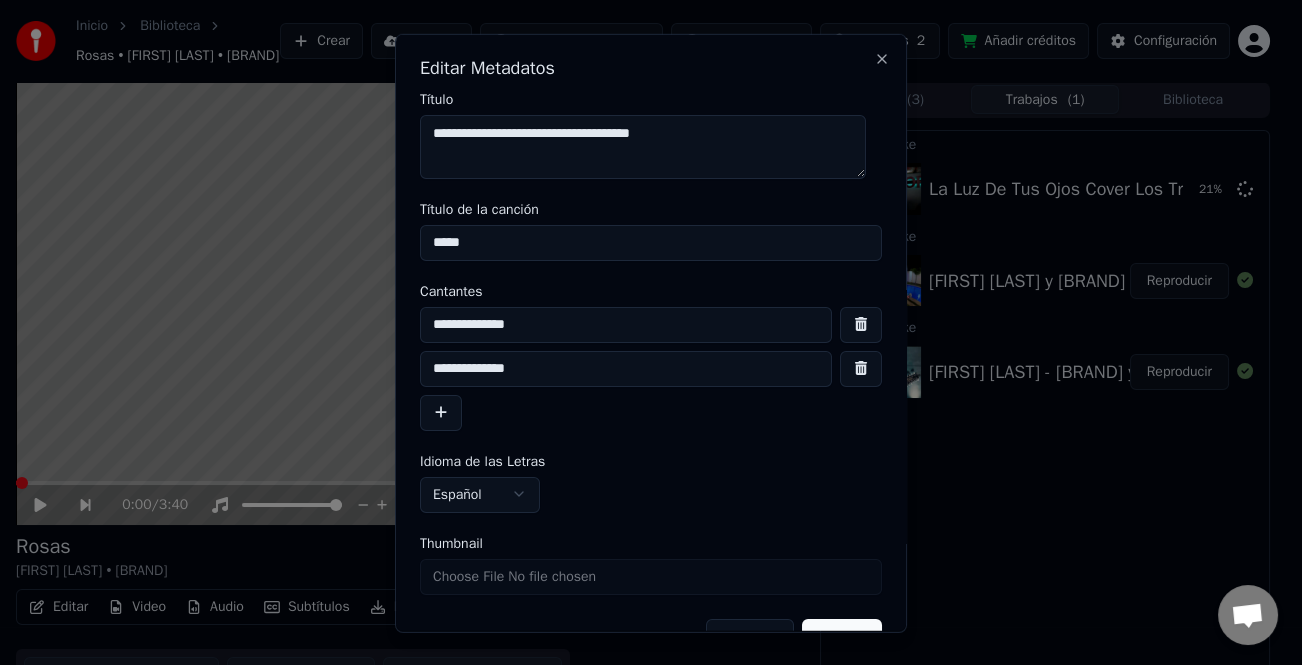 click at bounding box center (441, 412) 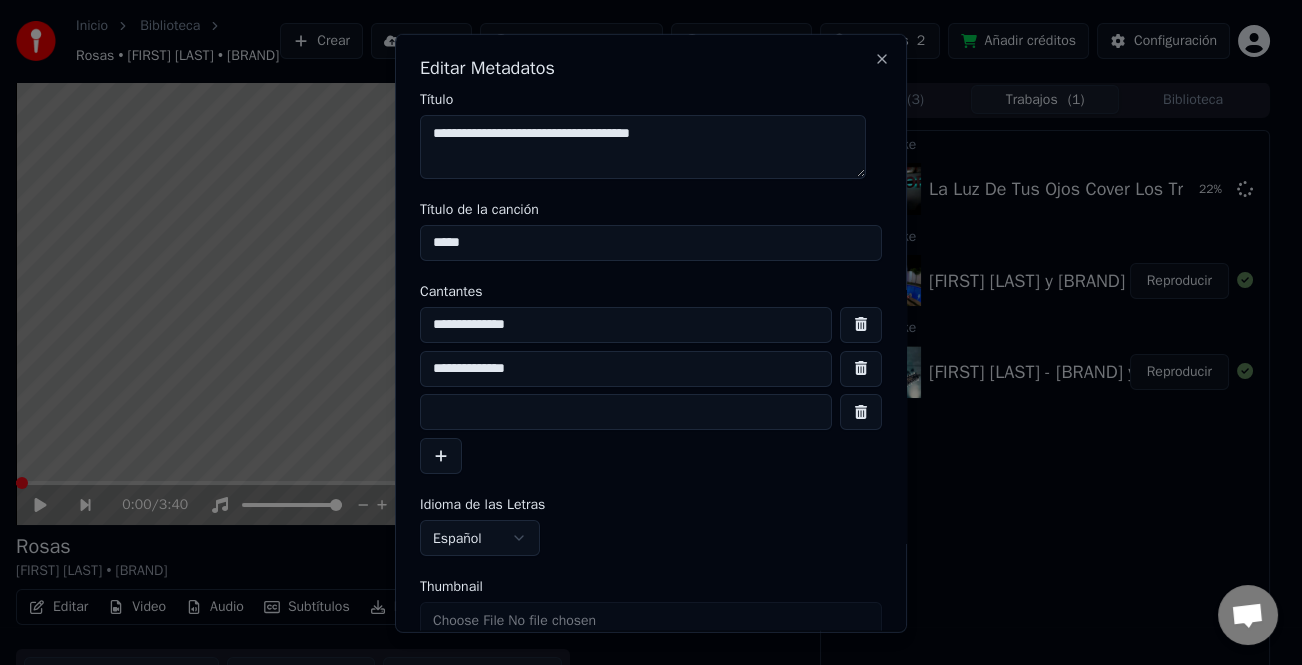 click at bounding box center [626, 412] 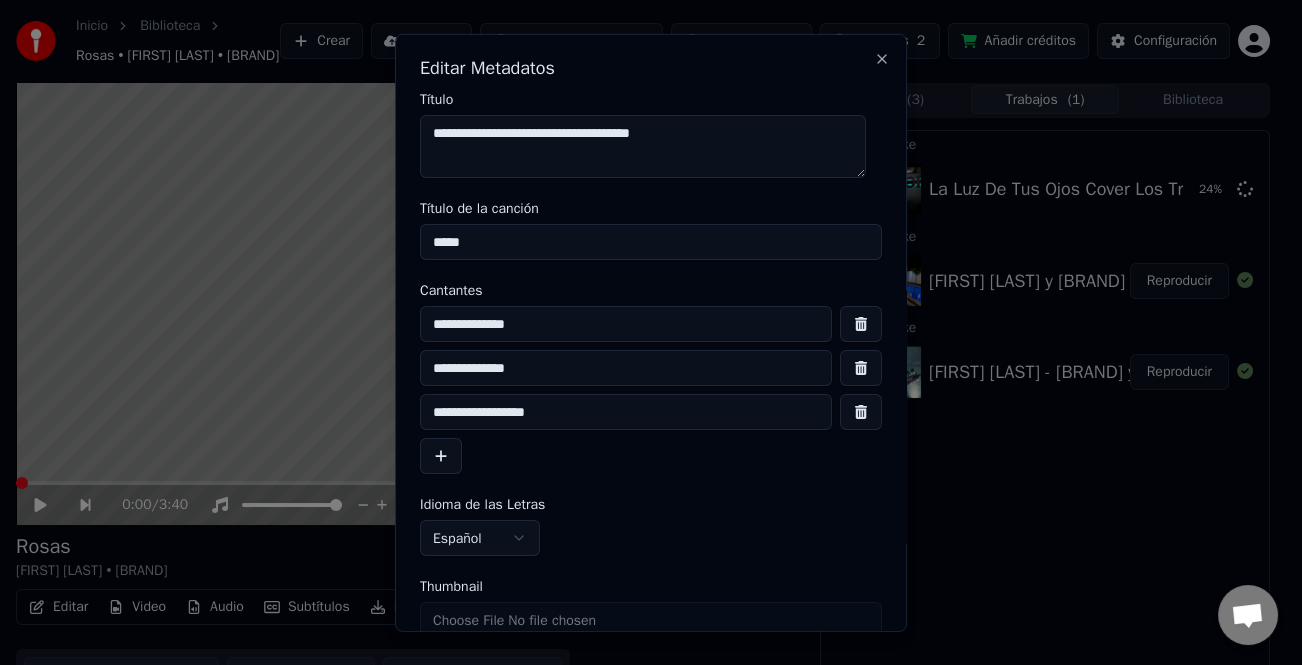 drag, startPoint x: 438, startPoint y: 412, endPoint x: 426, endPoint y: 413, distance: 12.0415945 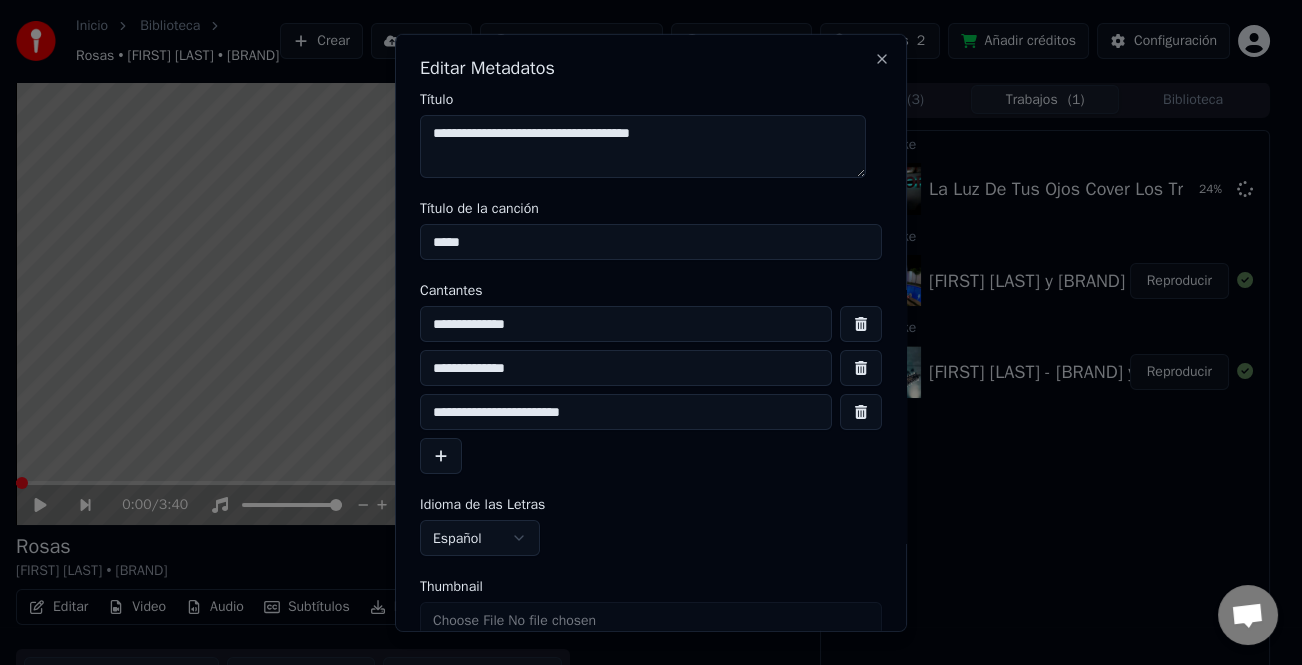 type on "**********" 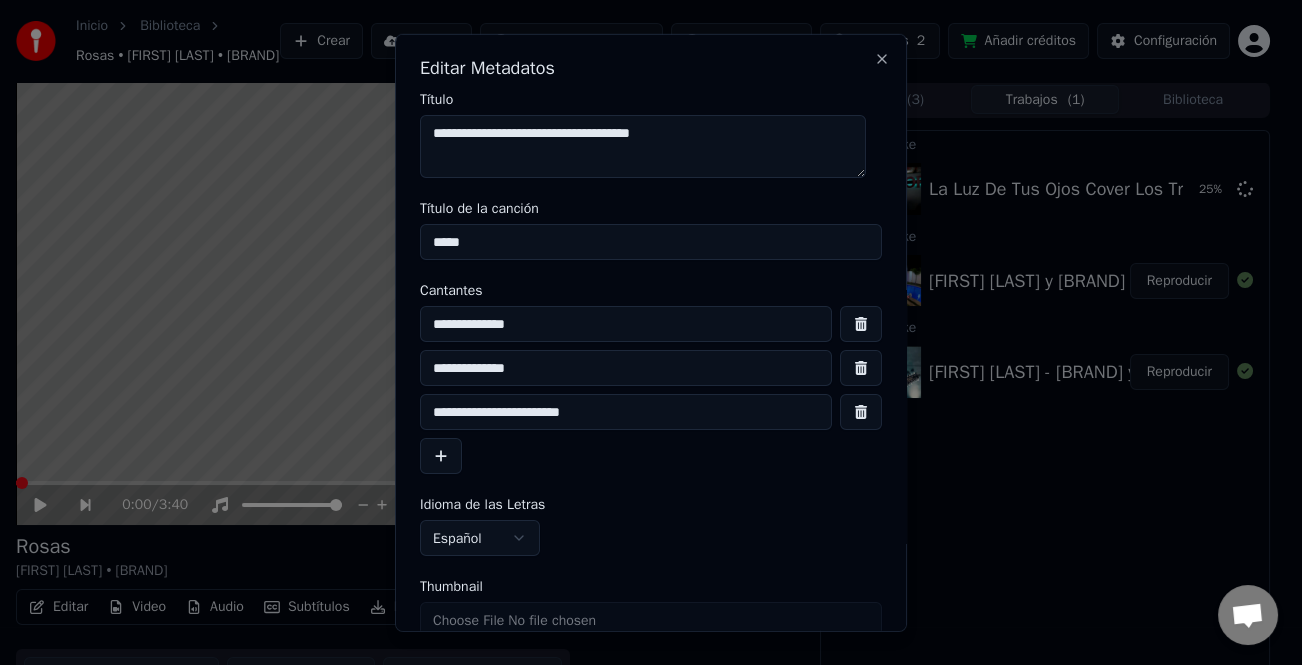 click on "**********" at bounding box center [626, 368] 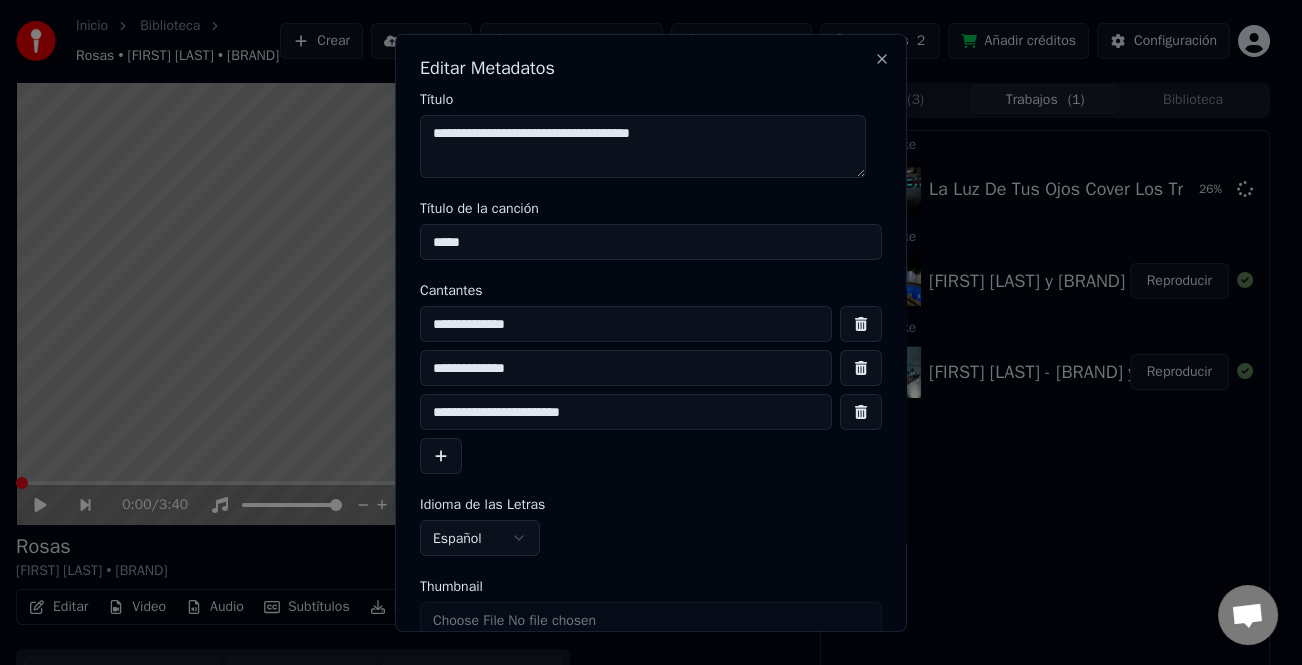 scroll, scrollTop: 91, scrollLeft: 0, axis: vertical 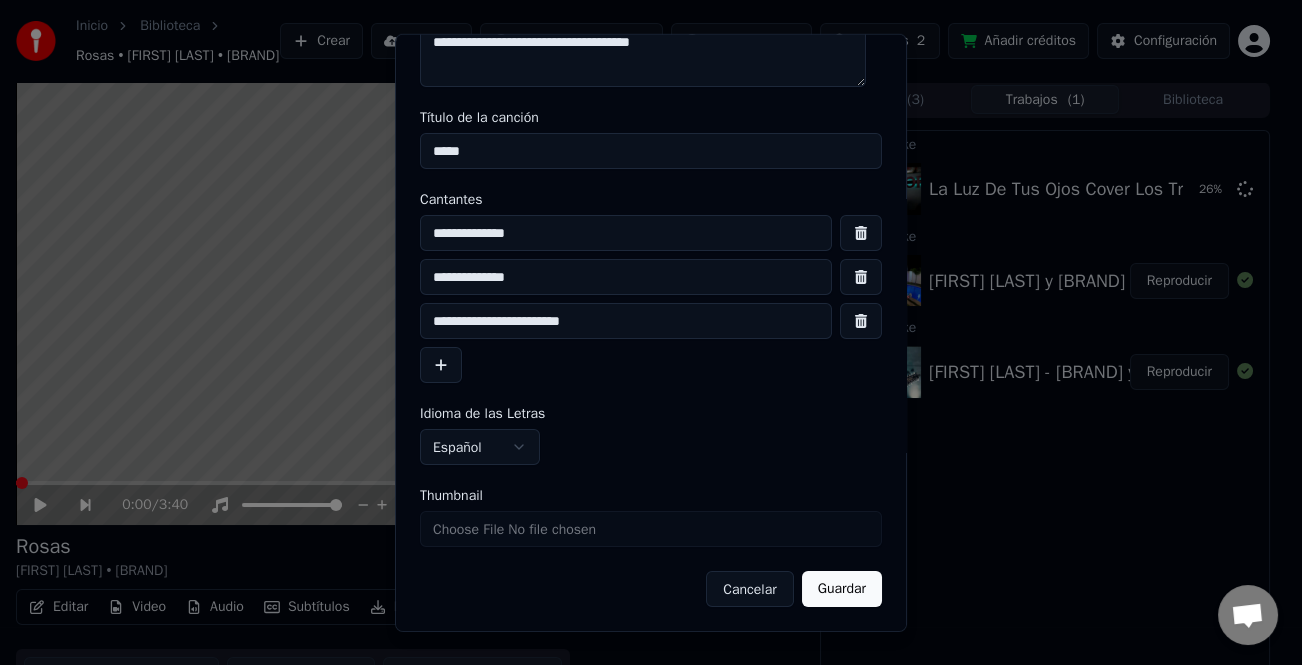 type on "**********" 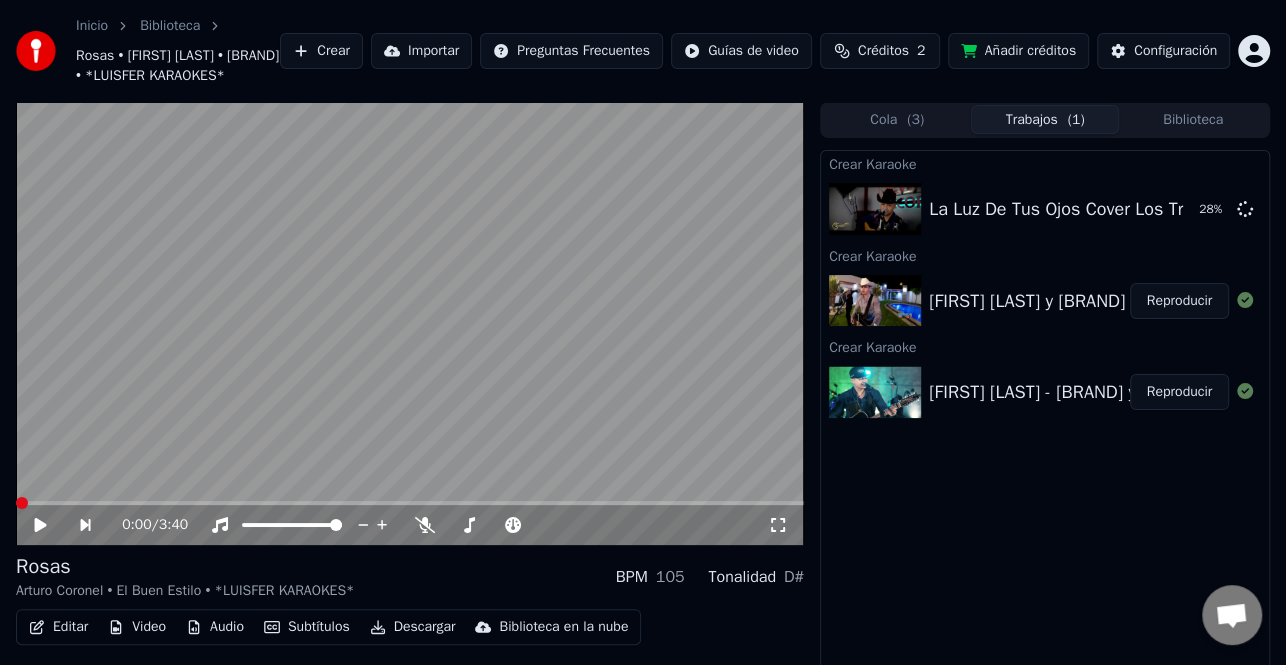 click 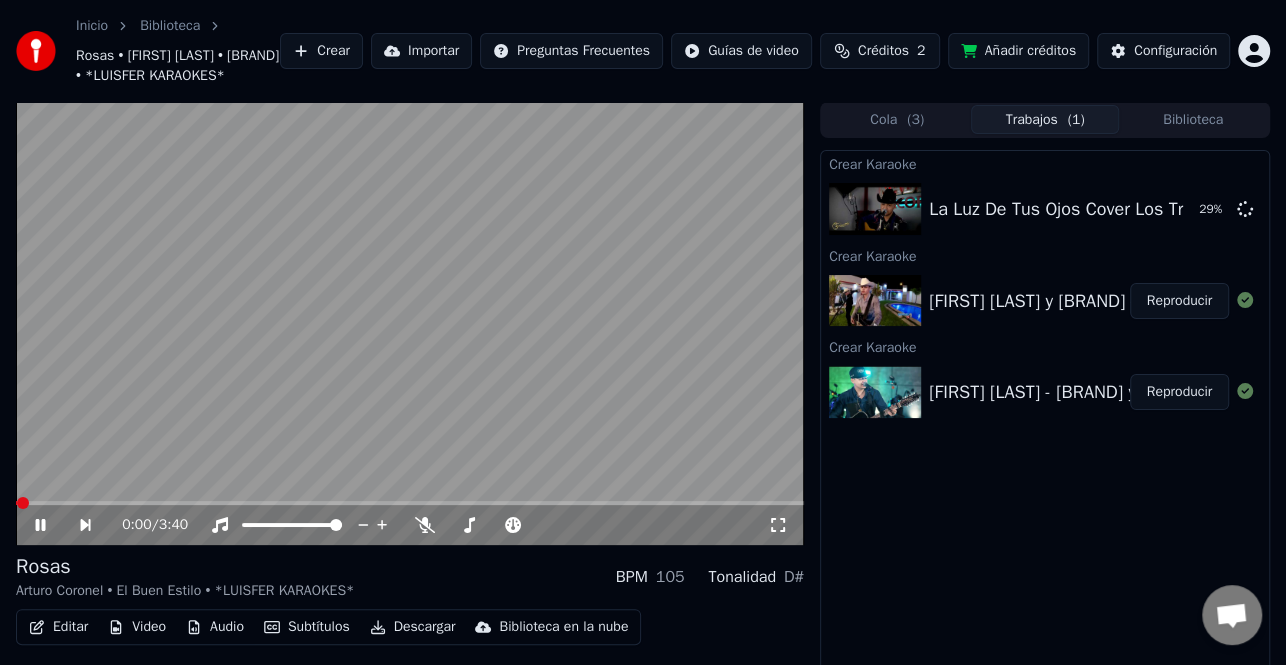 click 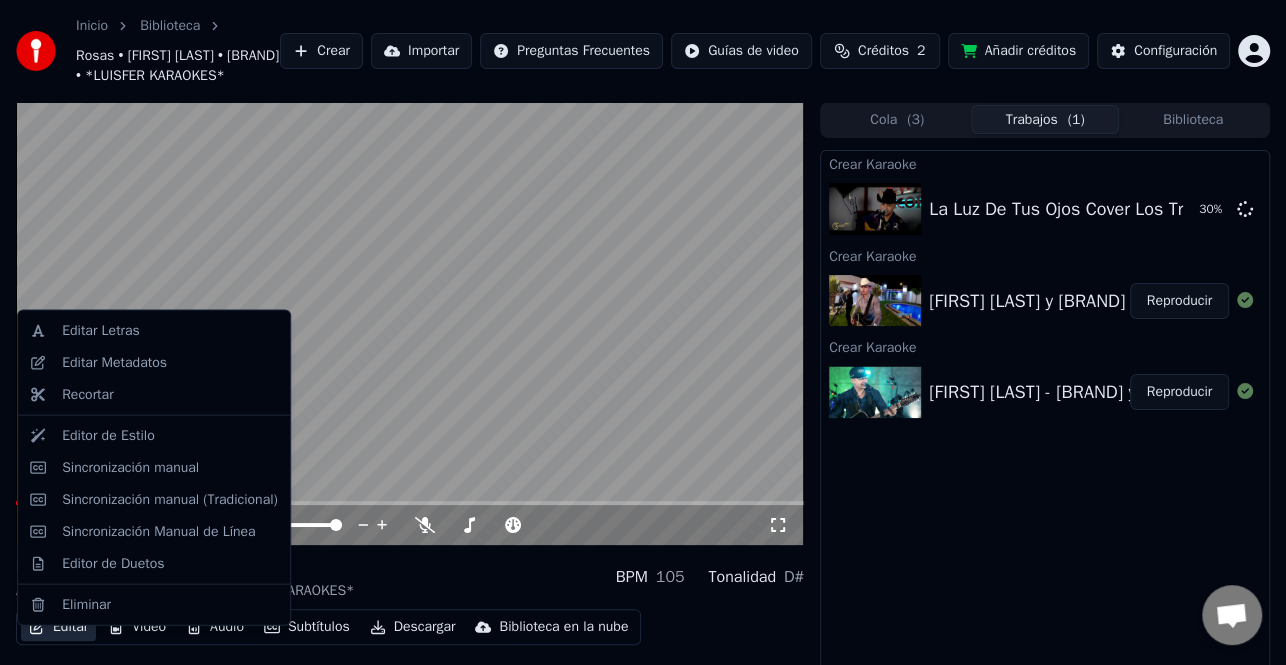 click on "Editar" at bounding box center (58, 627) 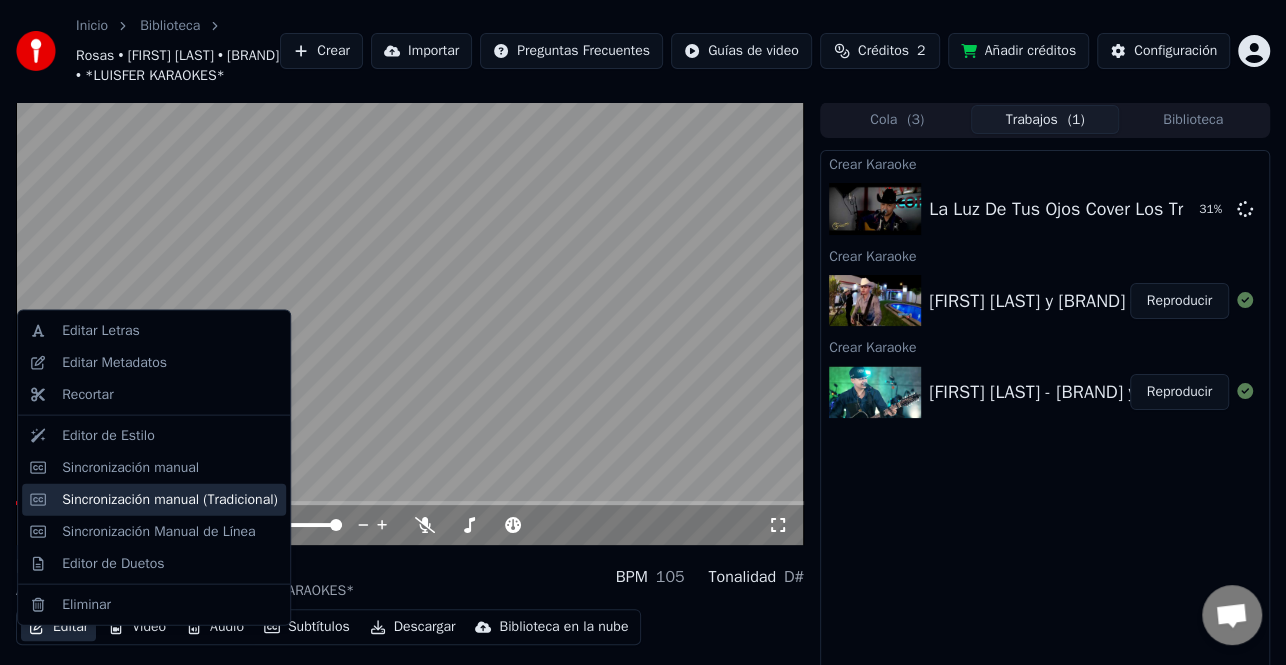 click on "Sincronización manual (Tradicional)" at bounding box center [170, 499] 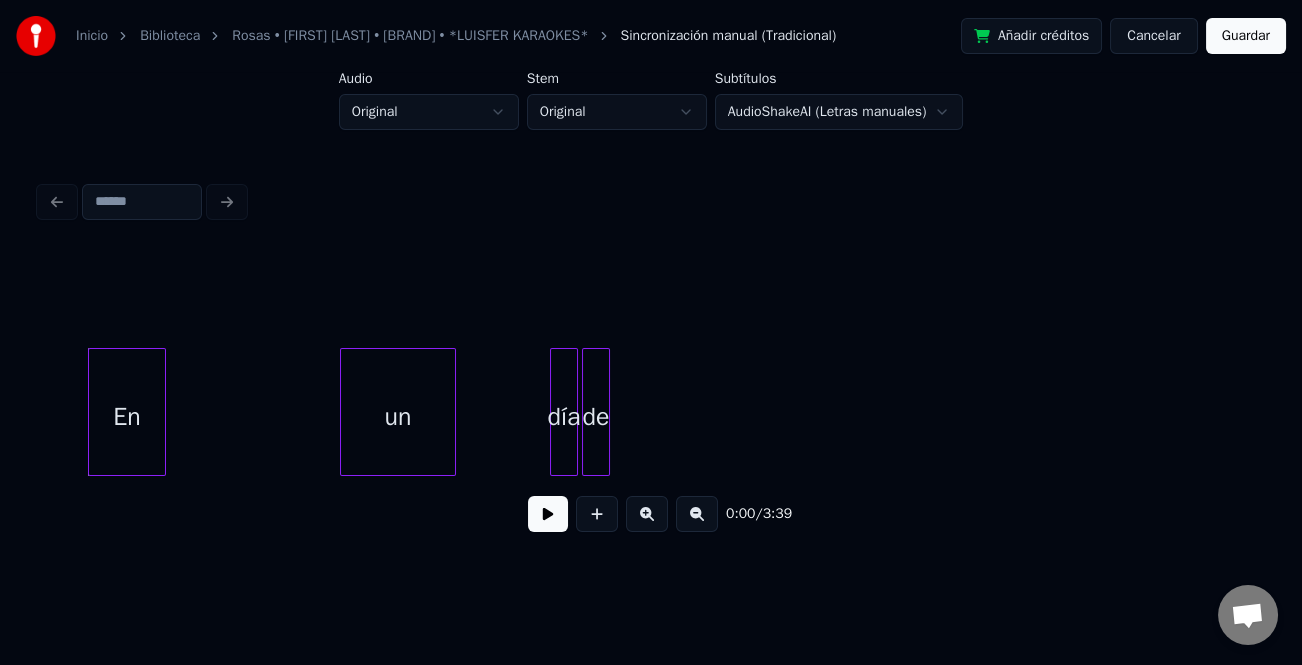 click at bounding box center (548, 514) 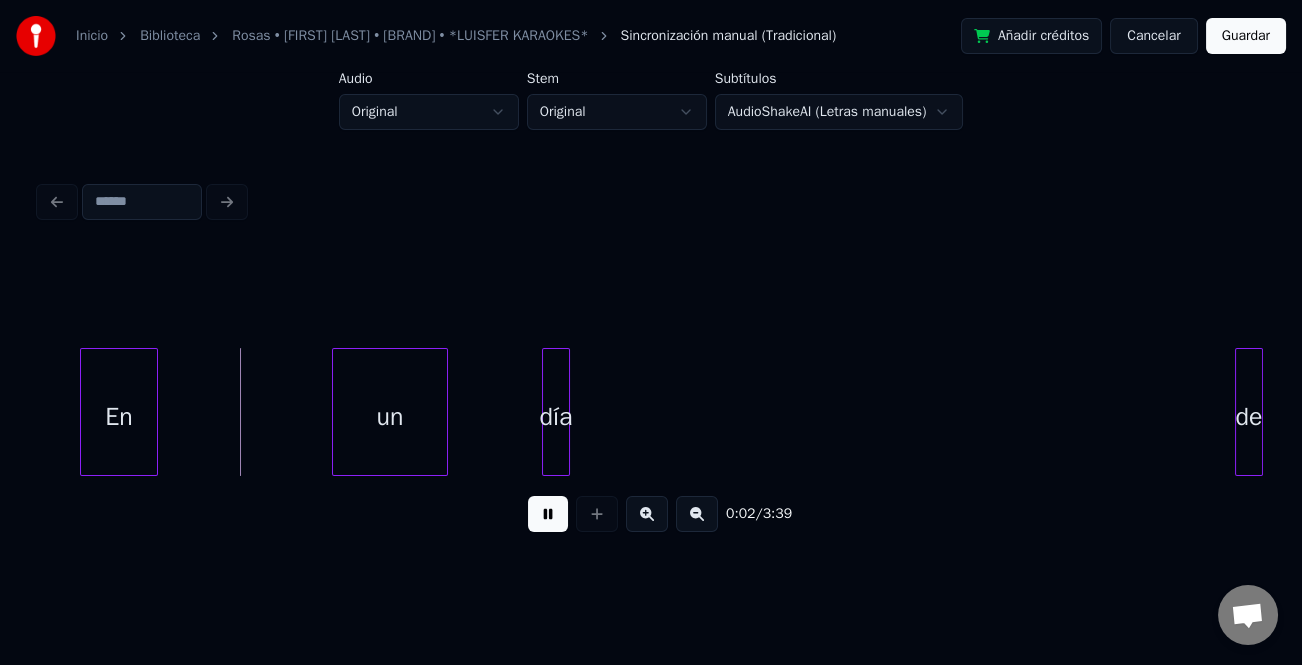 click on "de" at bounding box center [1249, 412] 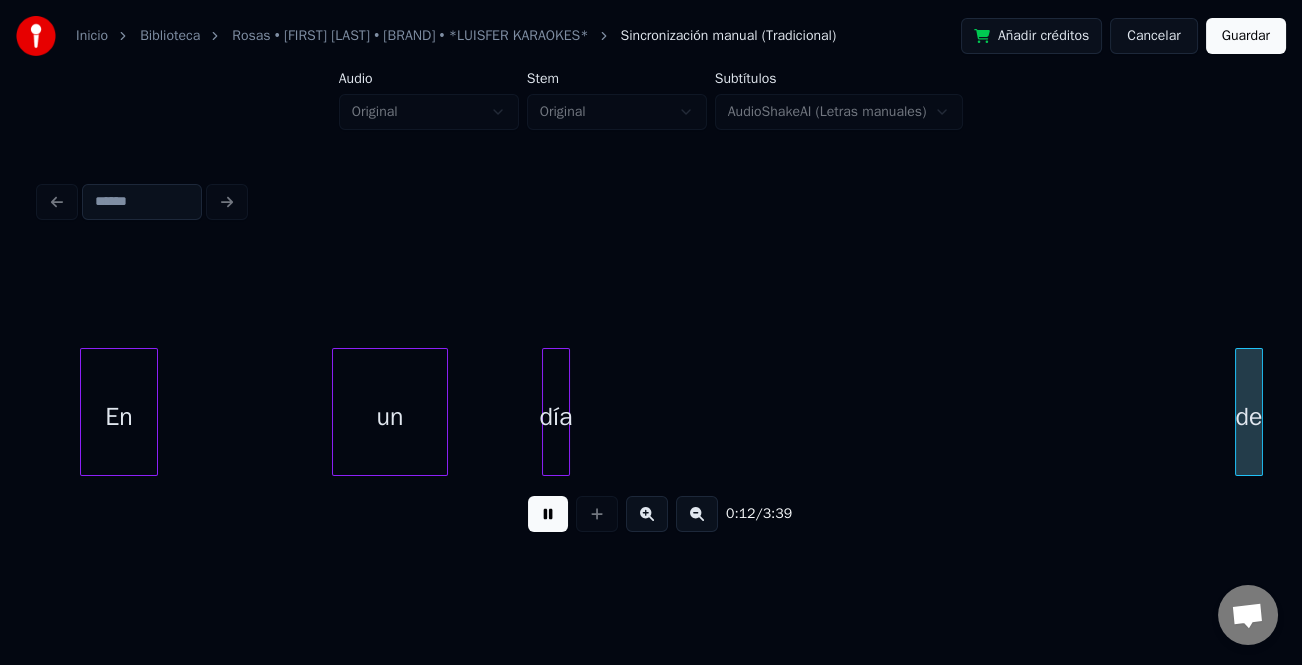 scroll, scrollTop: 0, scrollLeft: 1231, axis: horizontal 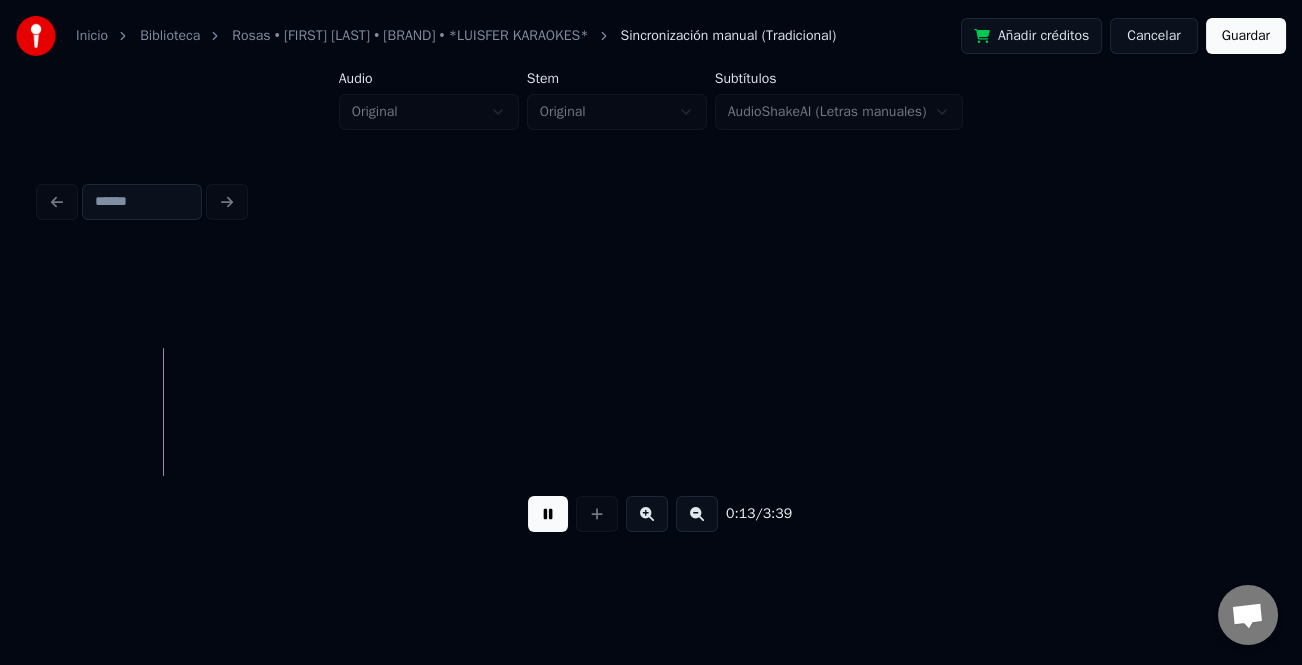 click at bounding box center (697, 514) 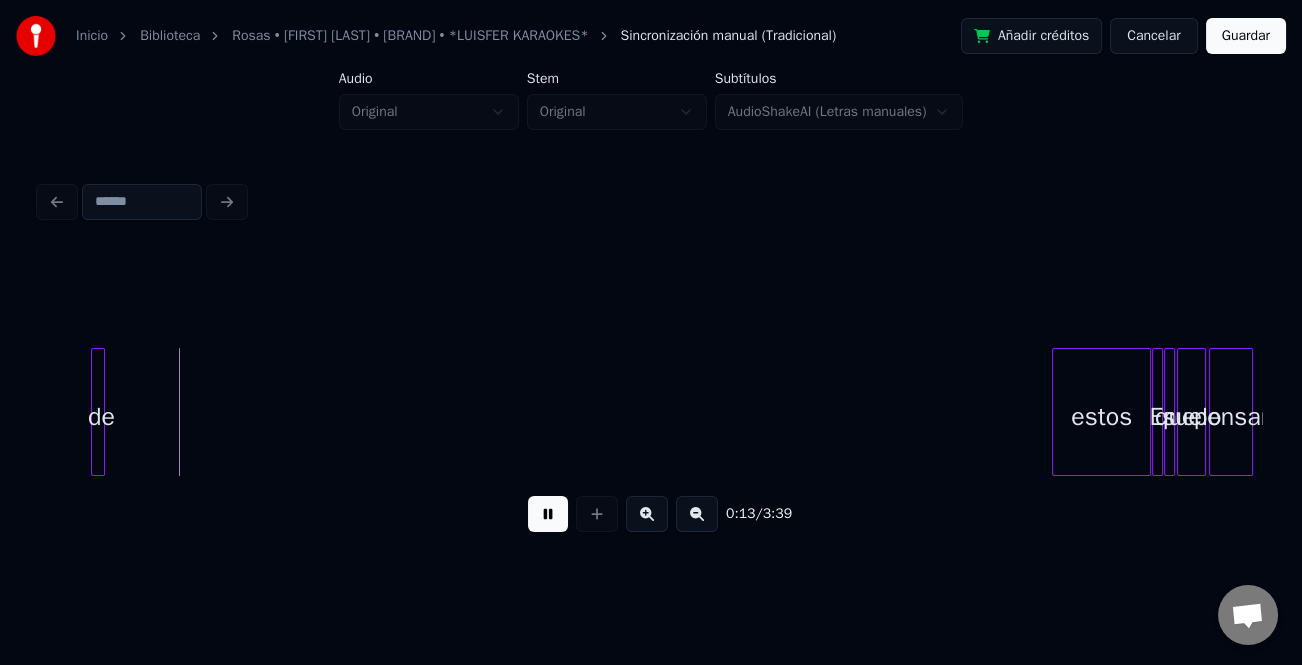 click at bounding box center [697, 514] 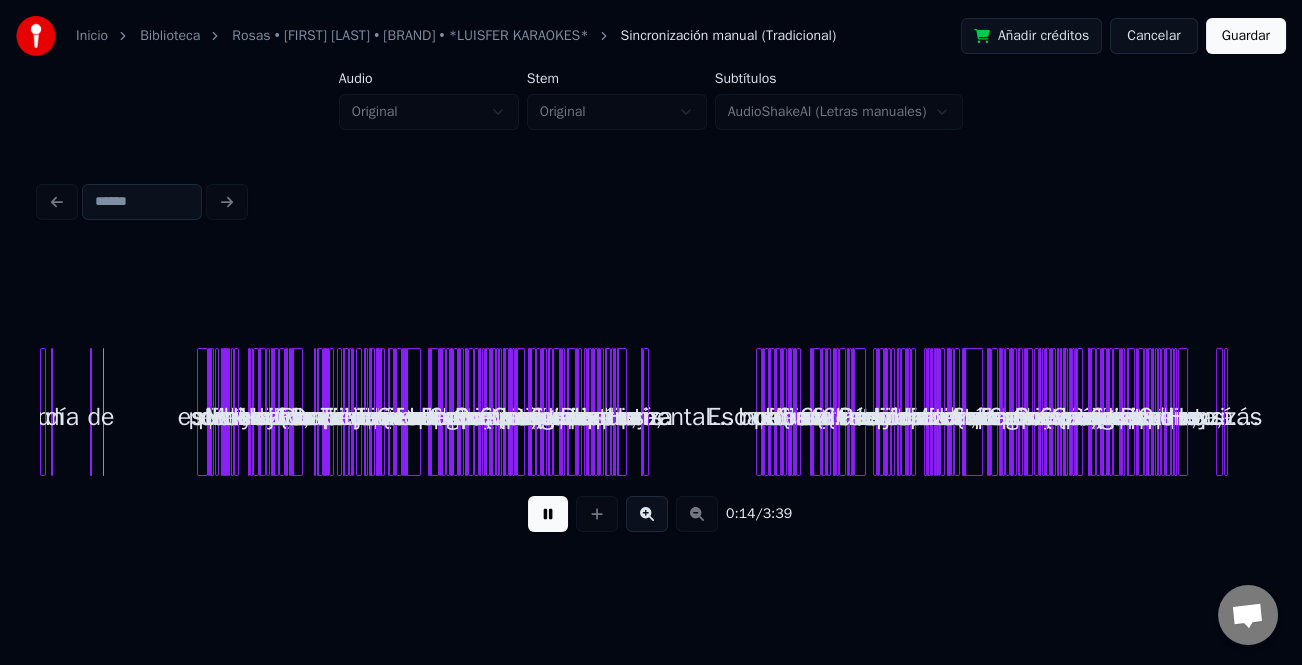 scroll, scrollTop: 0, scrollLeft: 0, axis: both 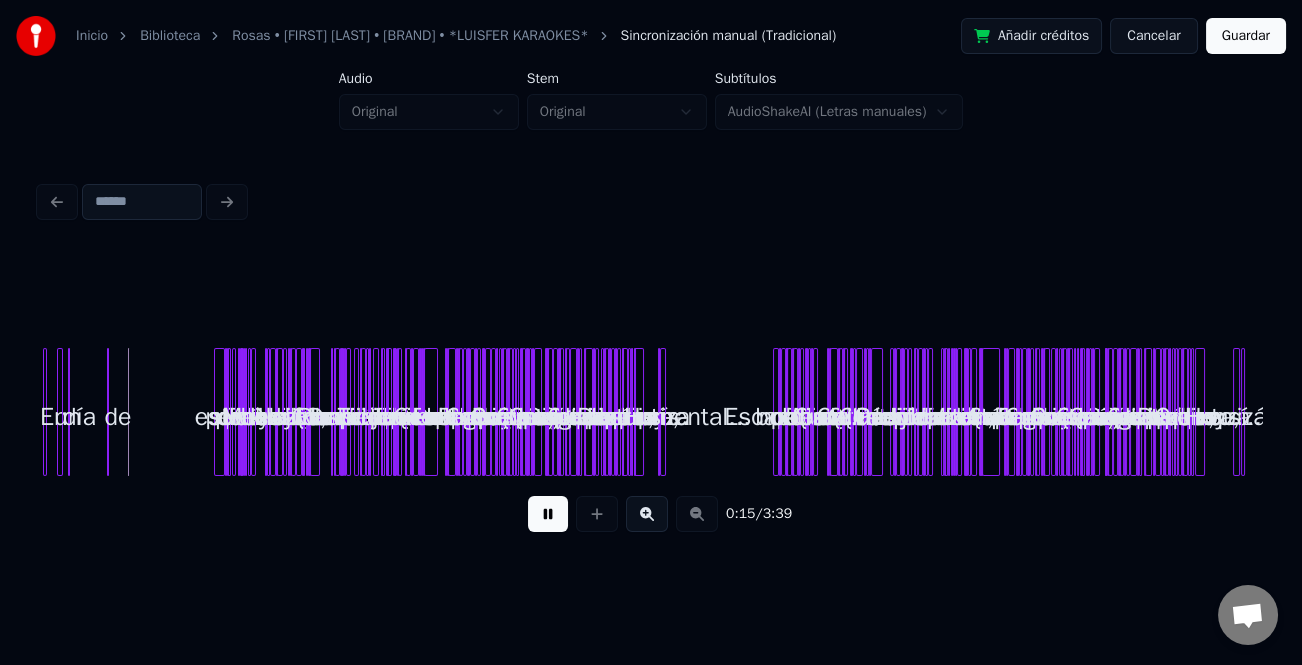 click at bounding box center (548, 514) 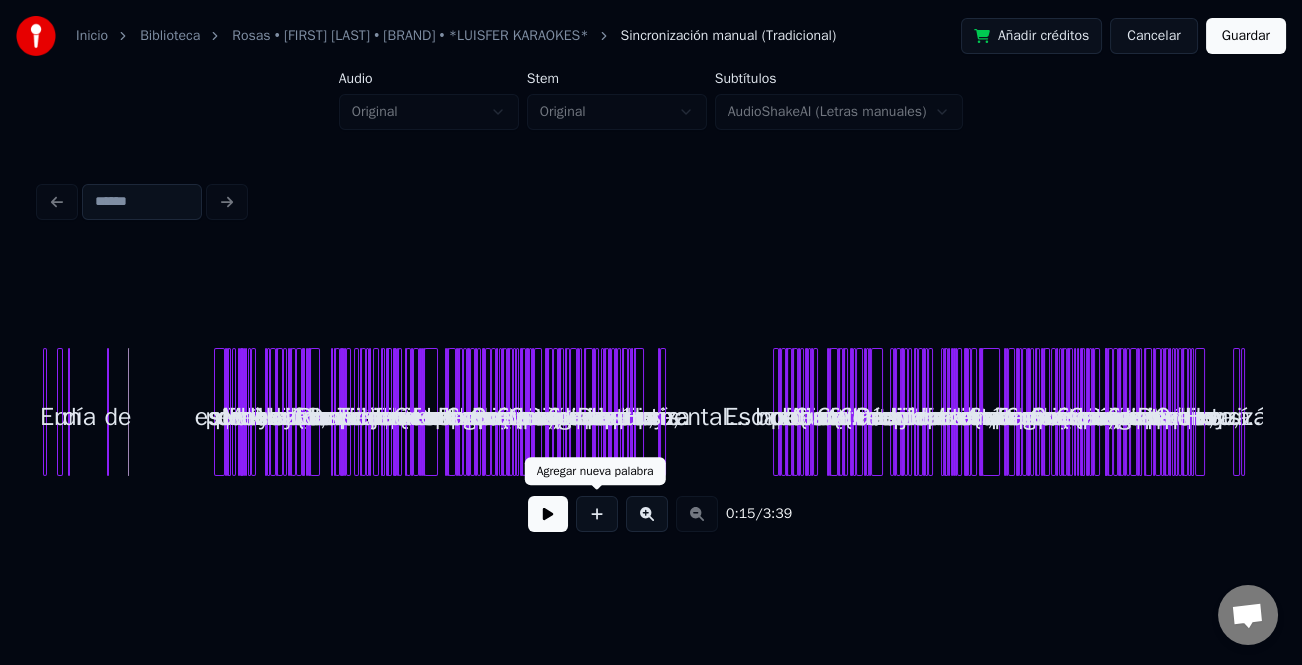 click at bounding box center [597, 514] 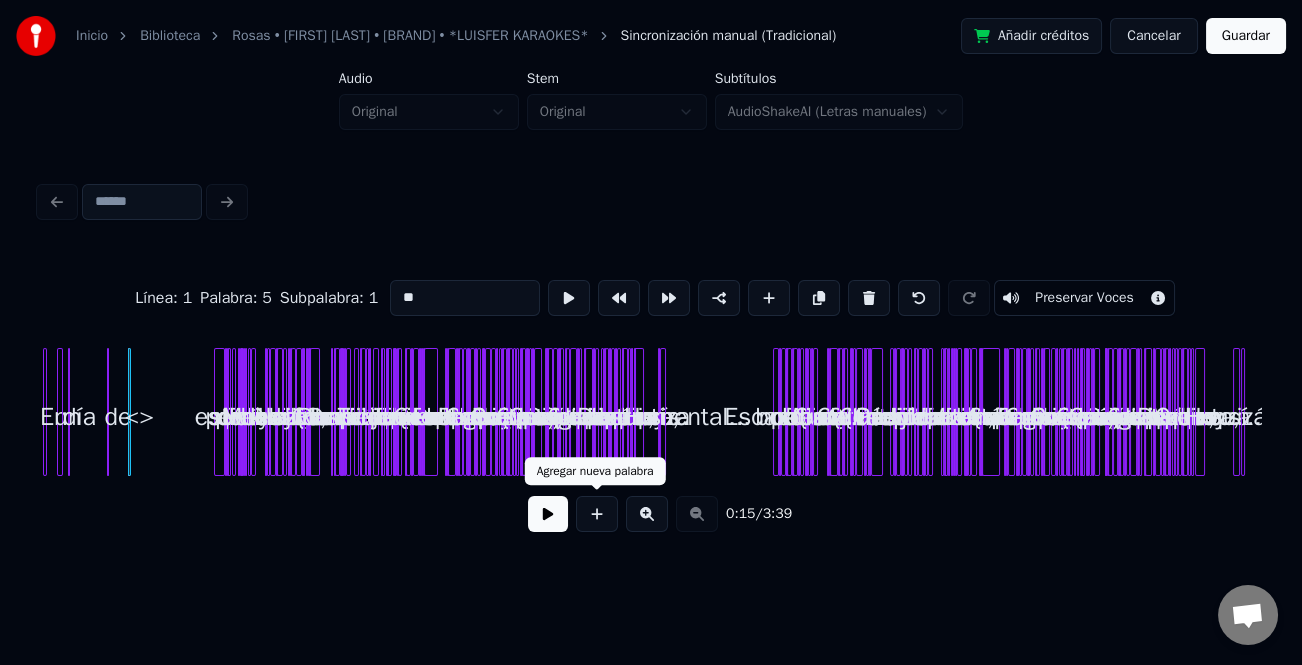 click at bounding box center [597, 514] 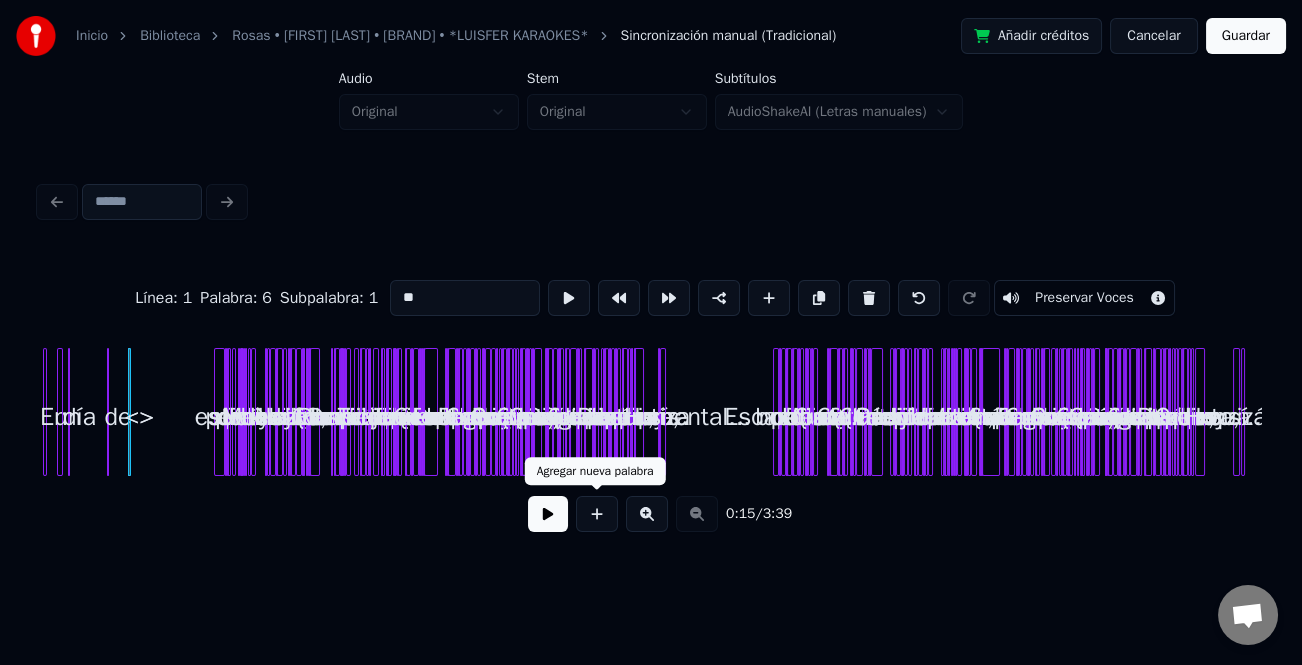 click at bounding box center (597, 514) 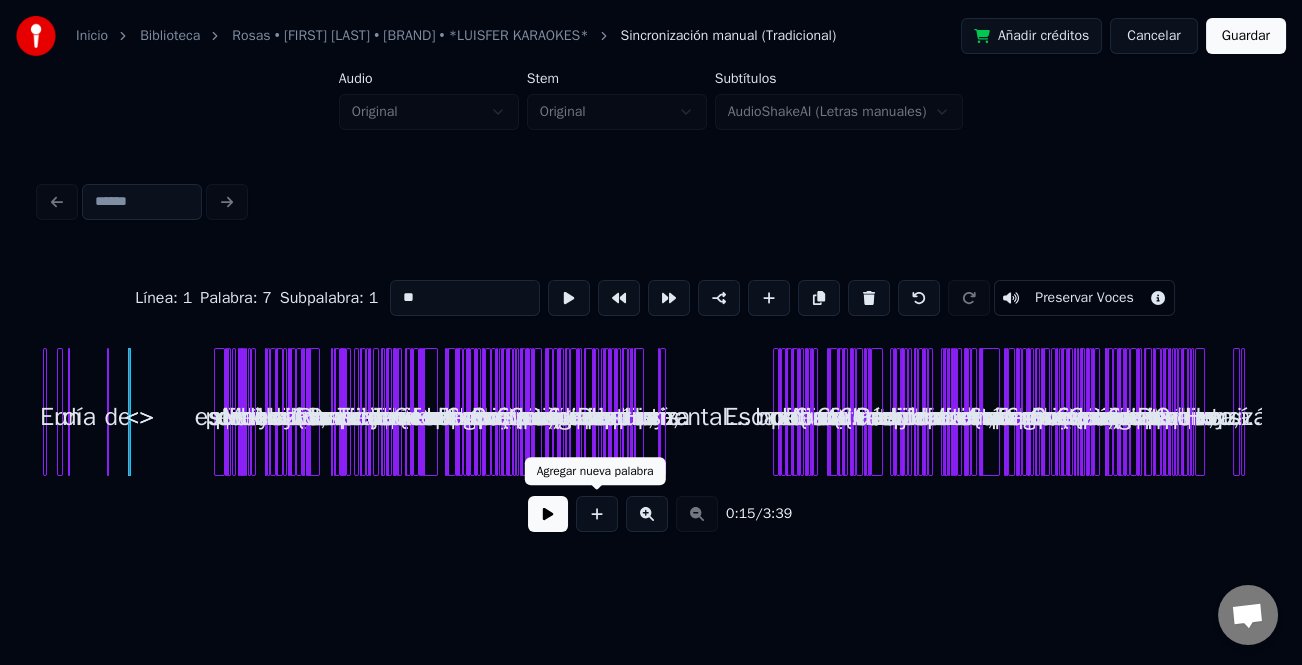 click at bounding box center [597, 514] 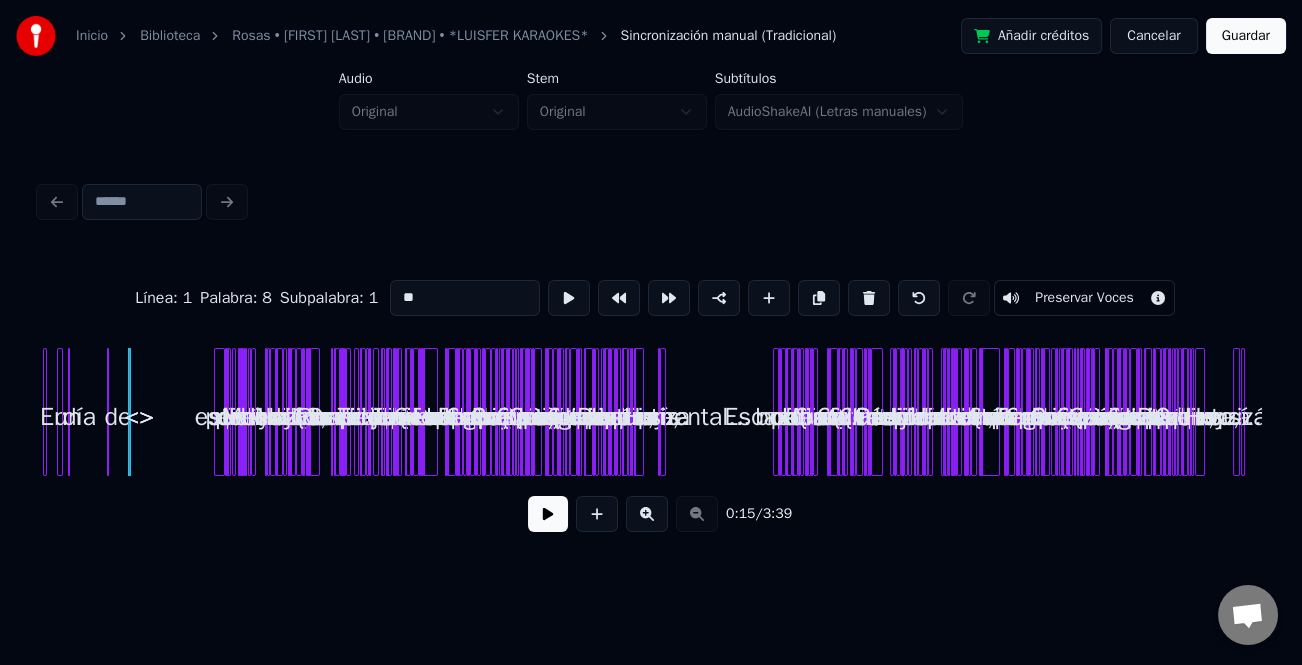 click at bounding box center [597, 514] 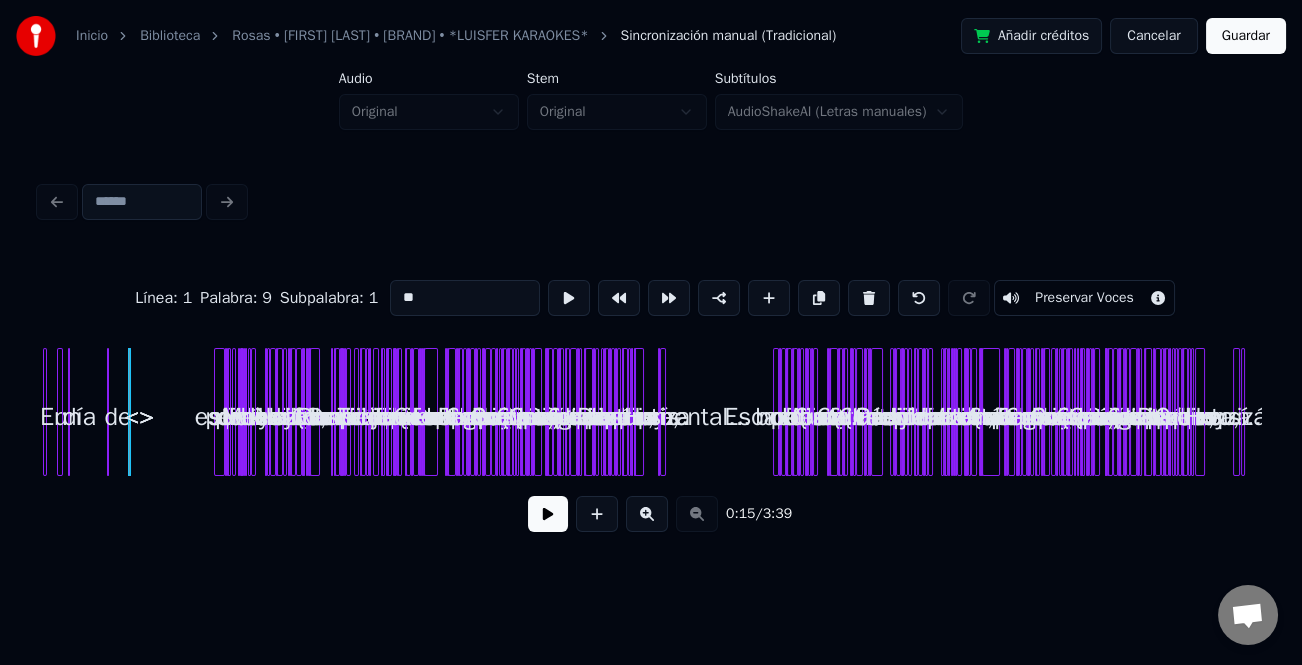 click at bounding box center (597, 514) 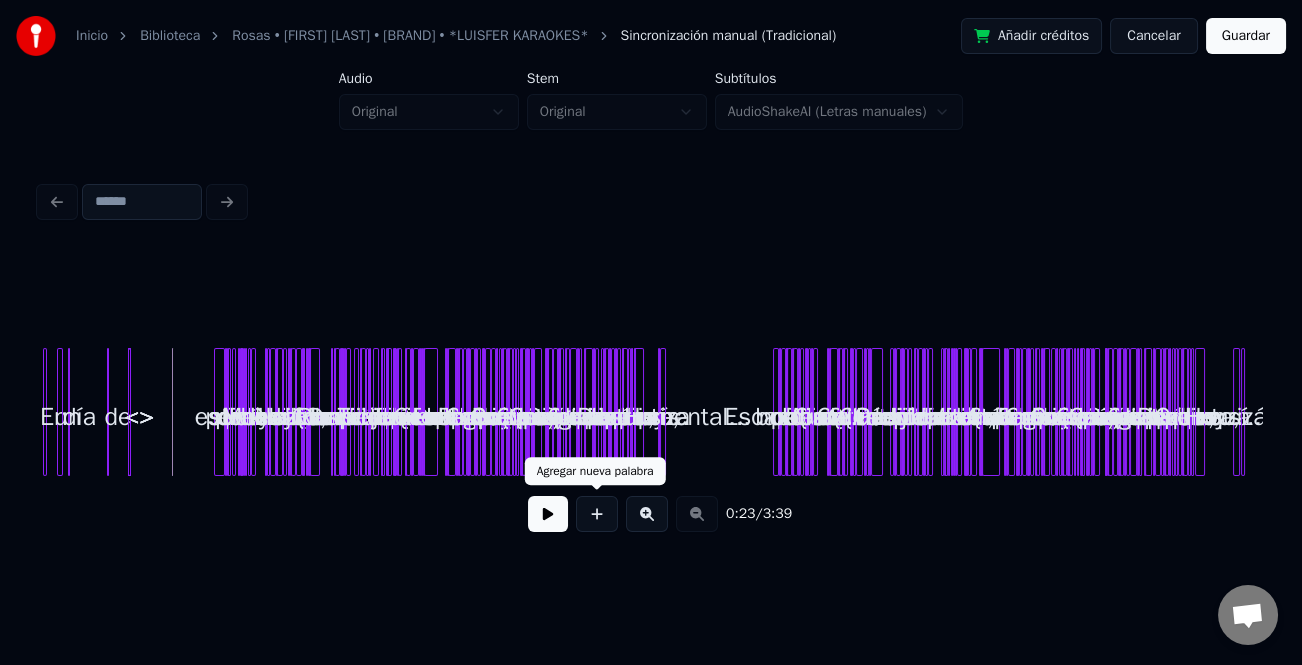 click at bounding box center [597, 514] 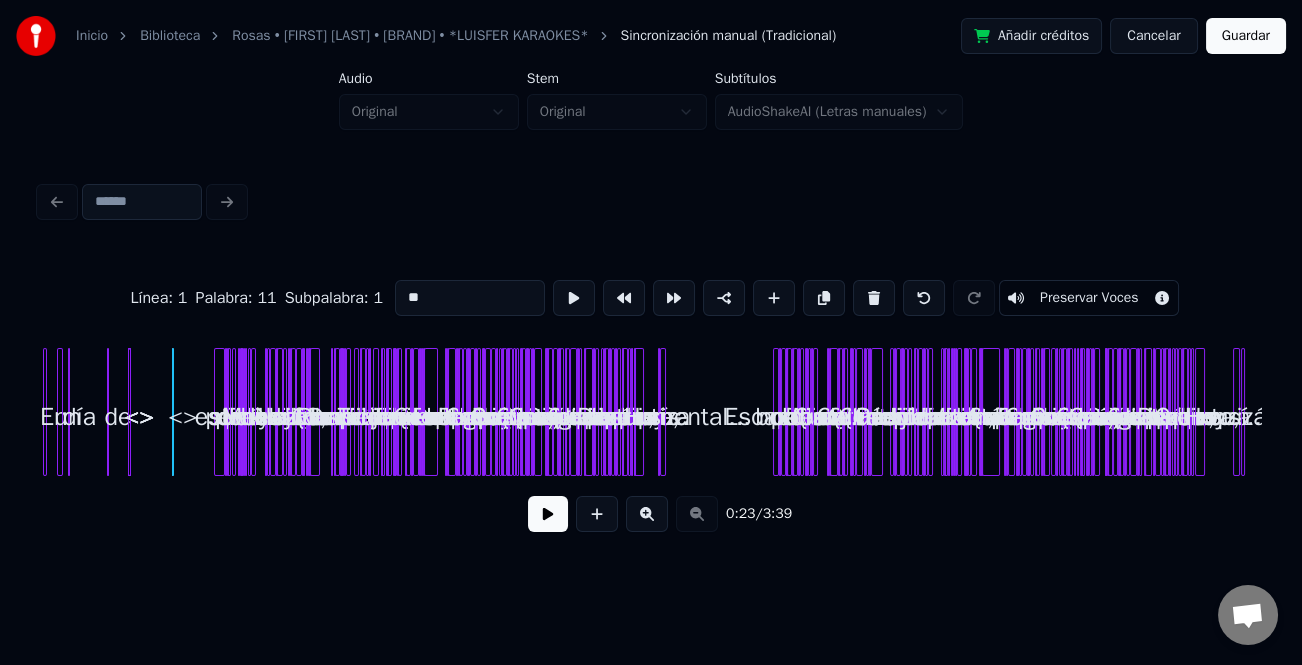 click at bounding box center (597, 514) 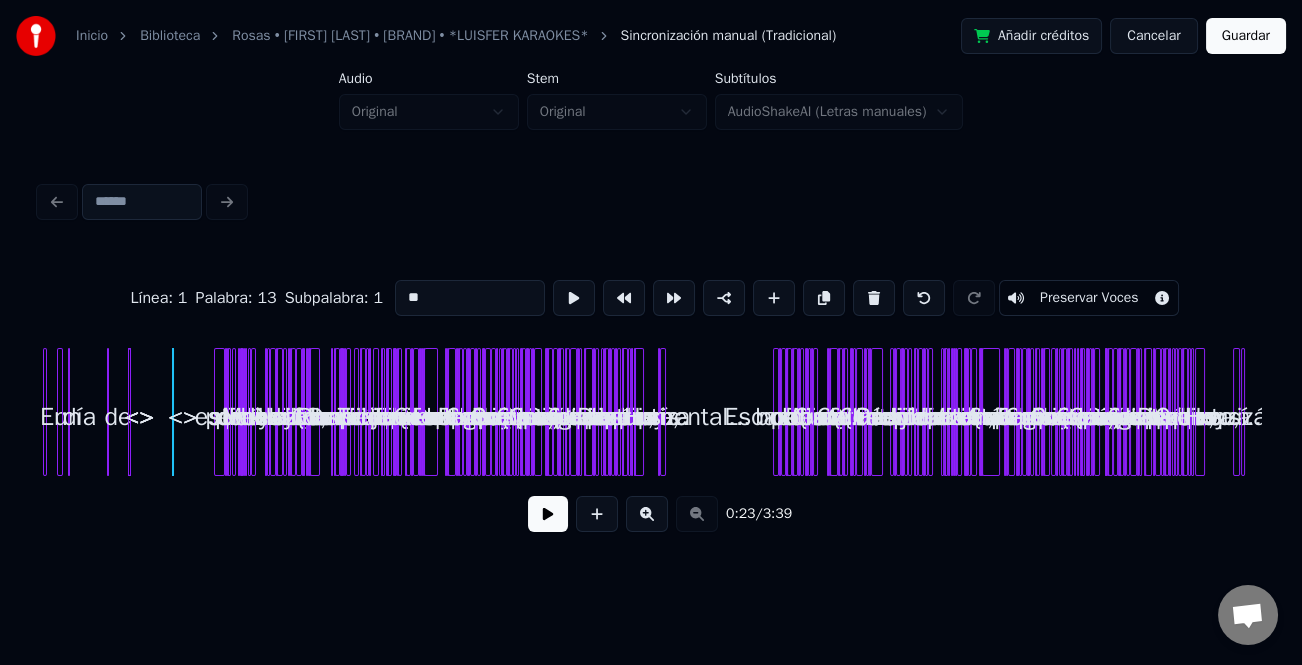 click at bounding box center (647, 514) 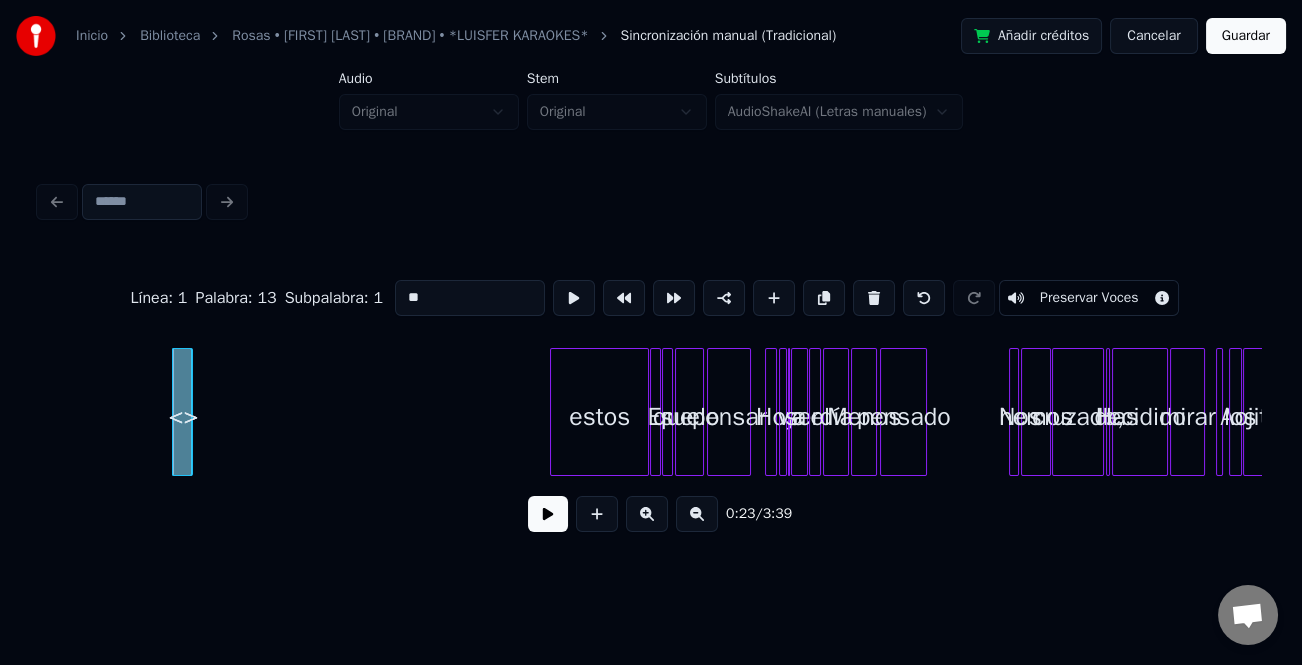click at bounding box center (647, 514) 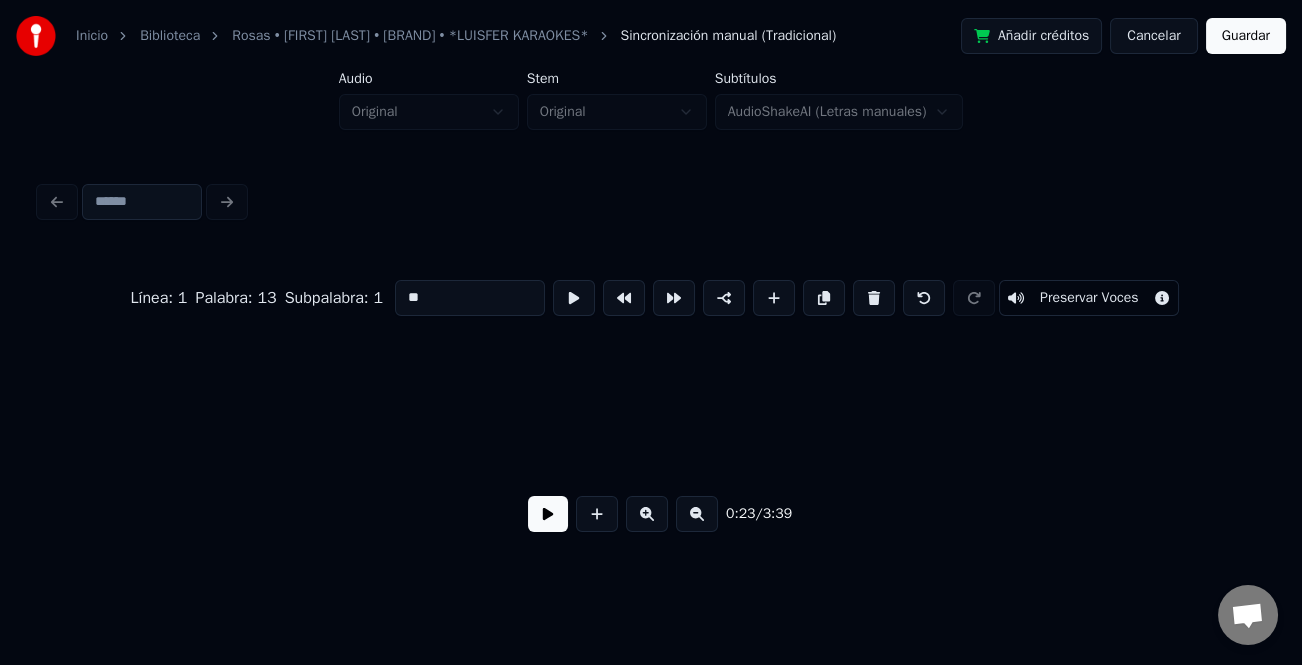 scroll, scrollTop: 0, scrollLeft: 2238, axis: horizontal 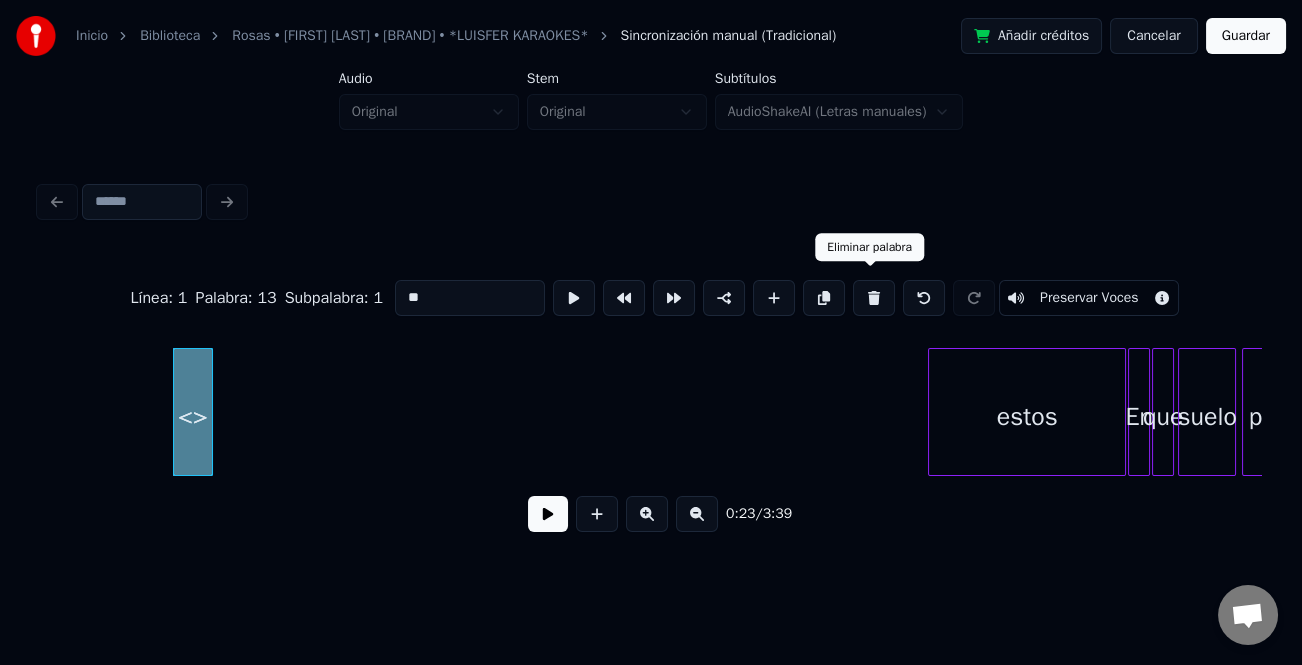 click at bounding box center [874, 298] 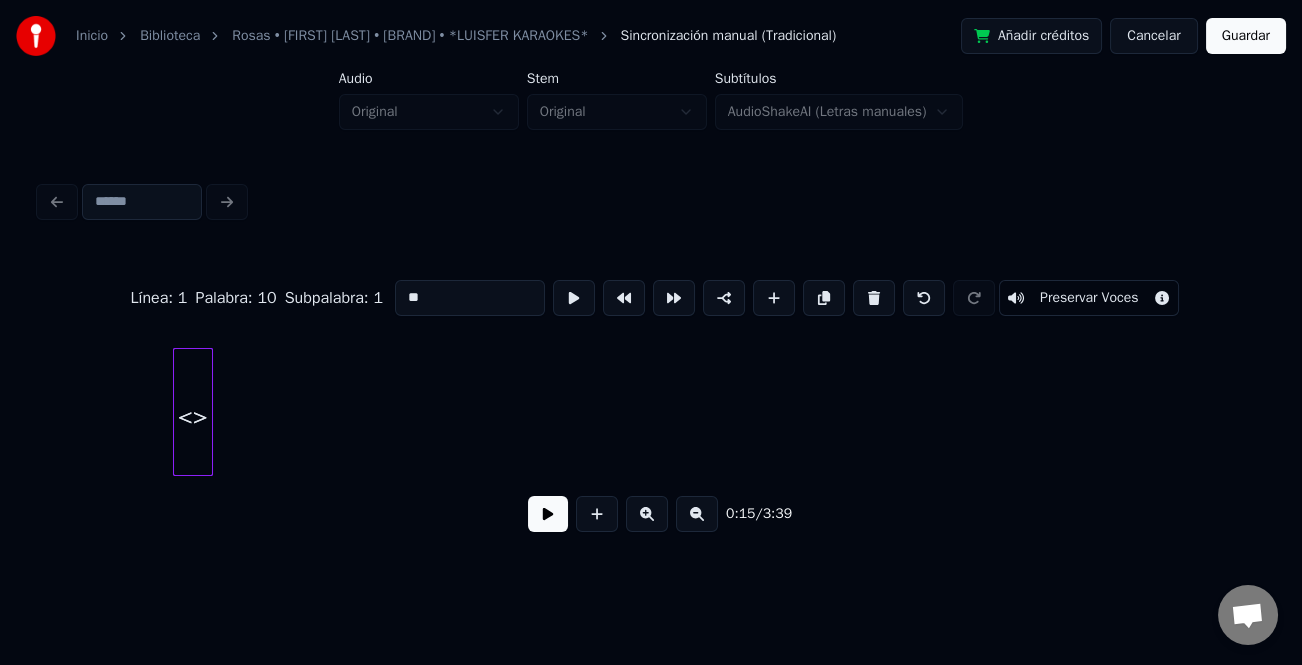 scroll, scrollTop: 0, scrollLeft: 1586, axis: horizontal 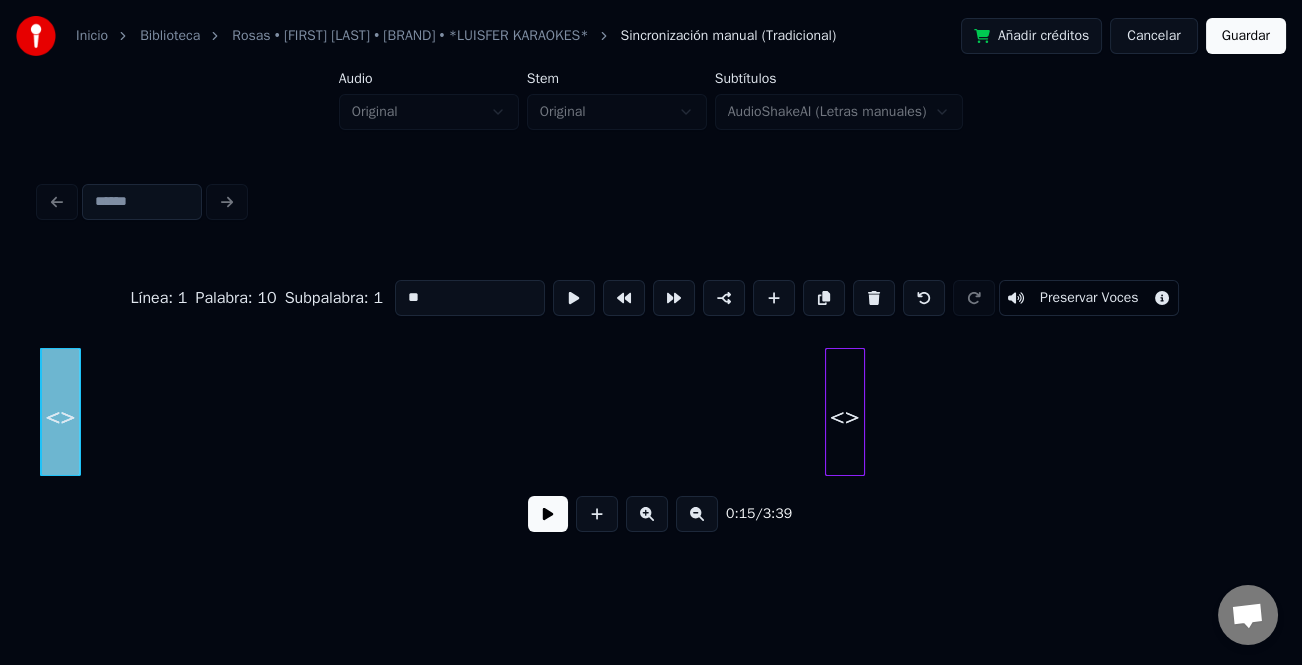 click on "<>" at bounding box center (845, 417) 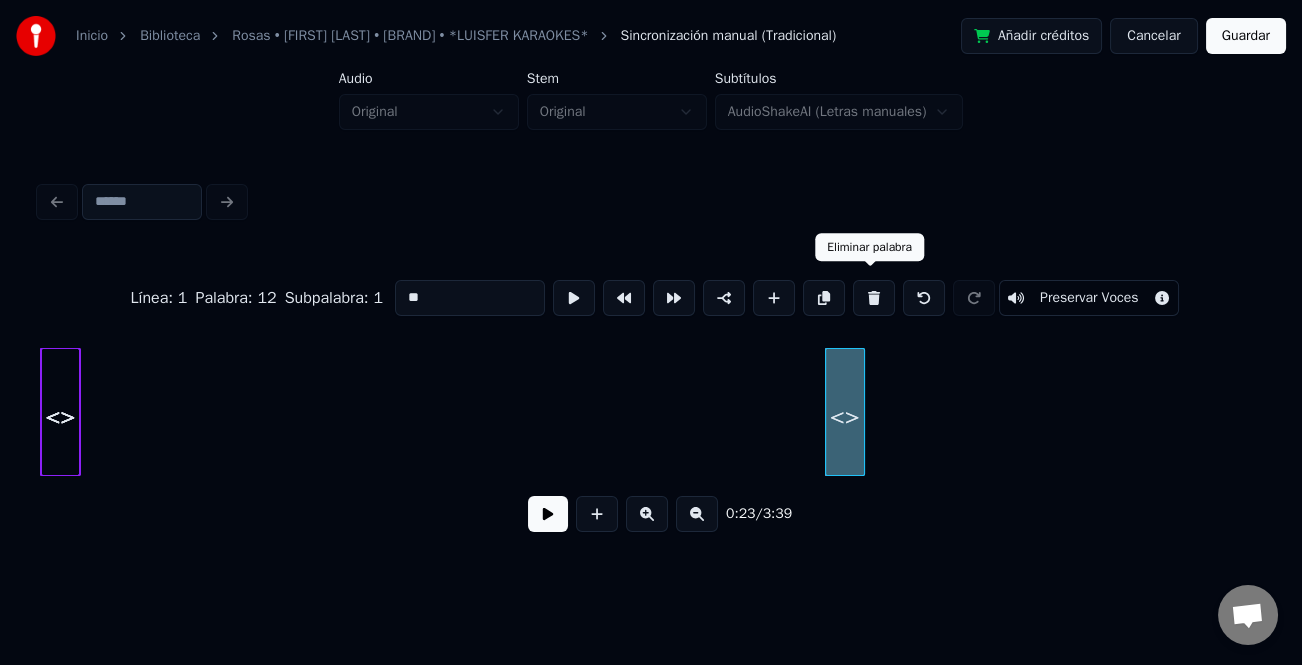 click at bounding box center (874, 298) 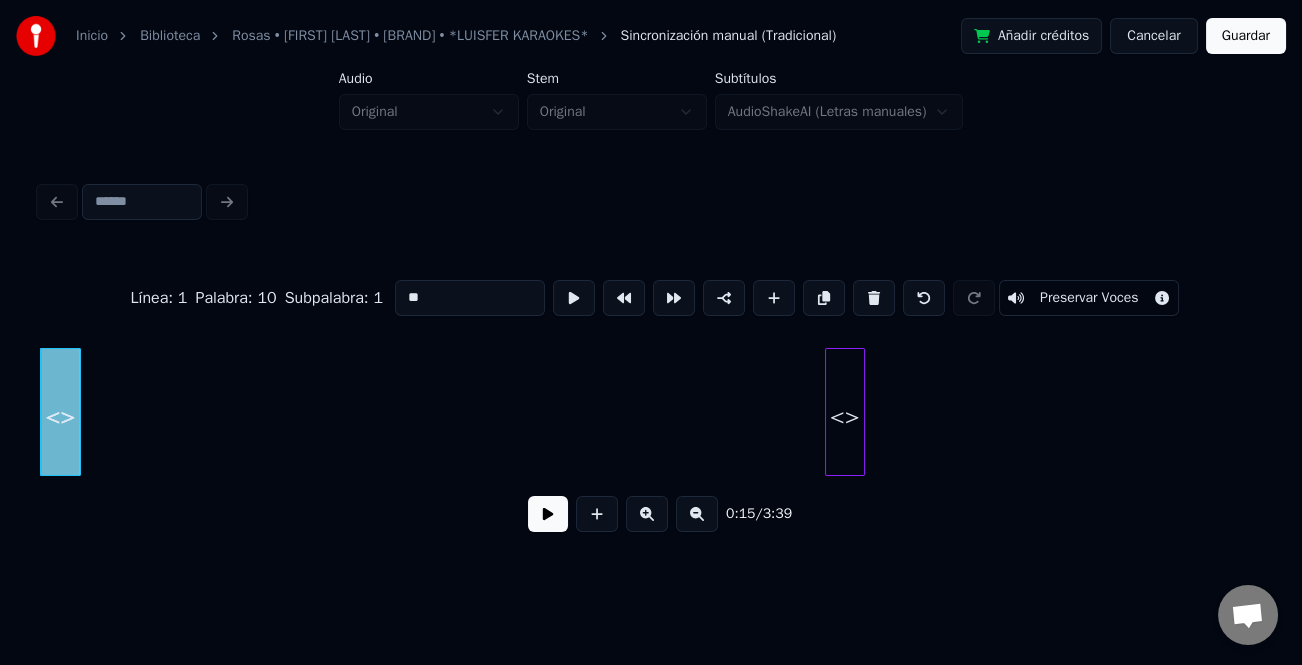 click at bounding box center (874, 298) 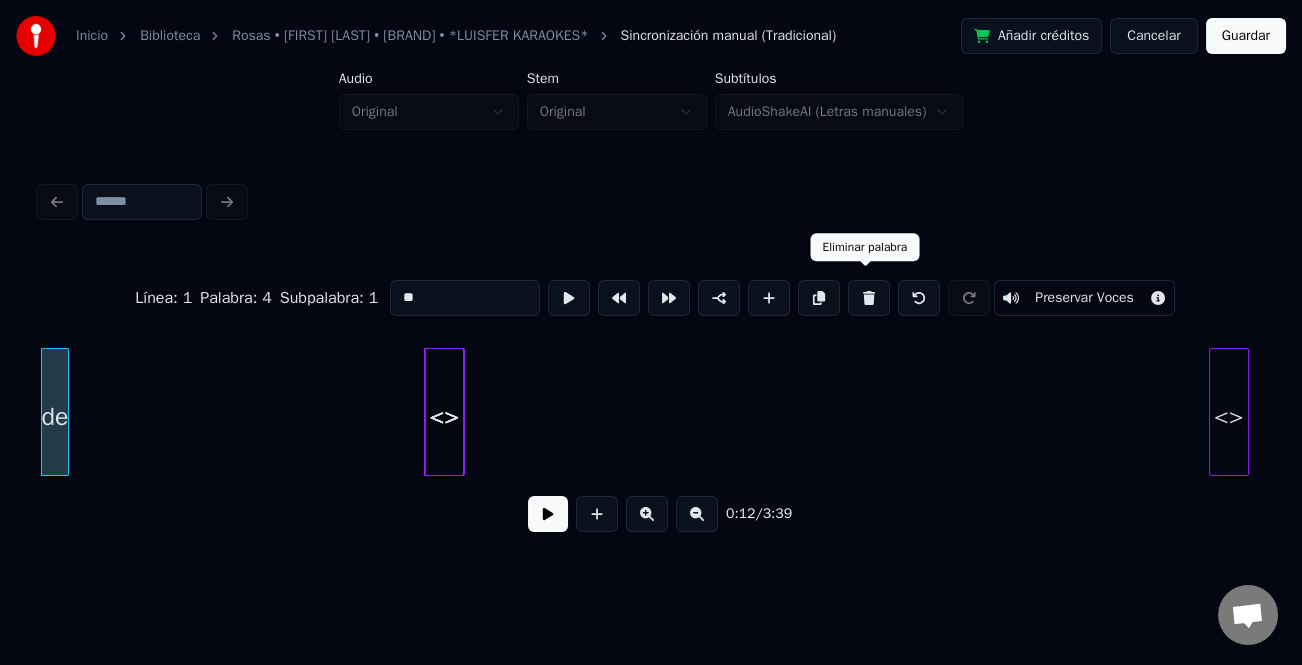 click at bounding box center [869, 298] 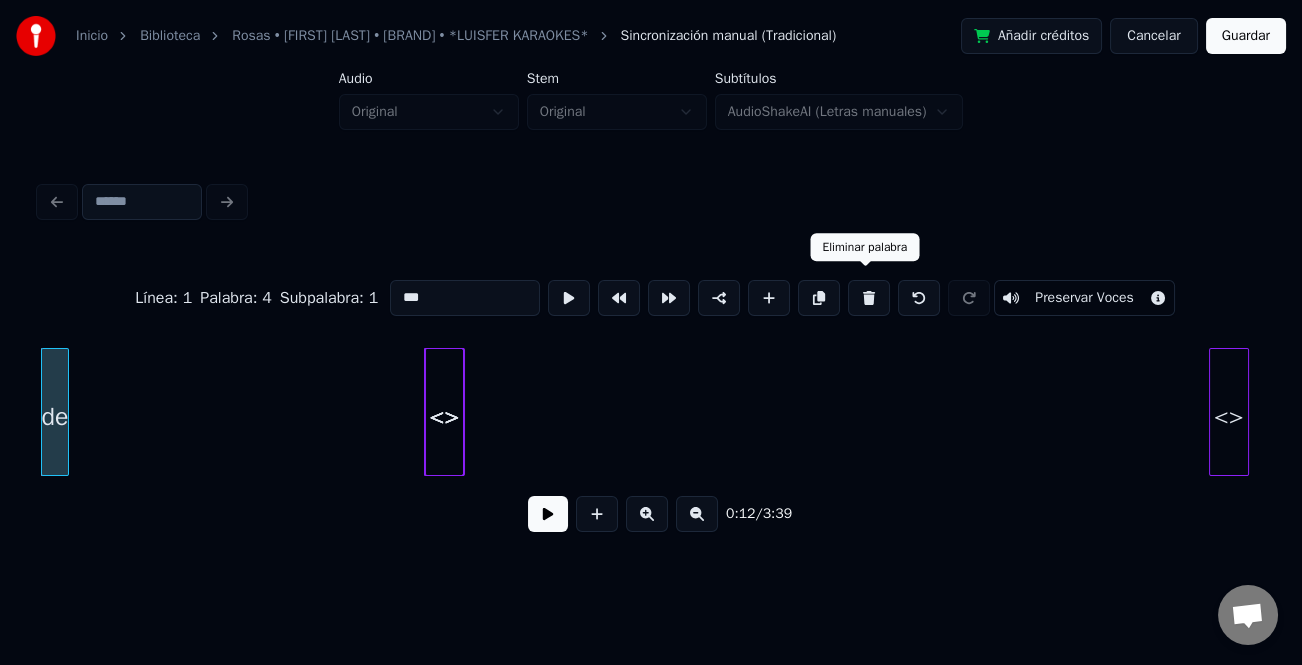 scroll, scrollTop: 0, scrollLeft: 509, axis: horizontal 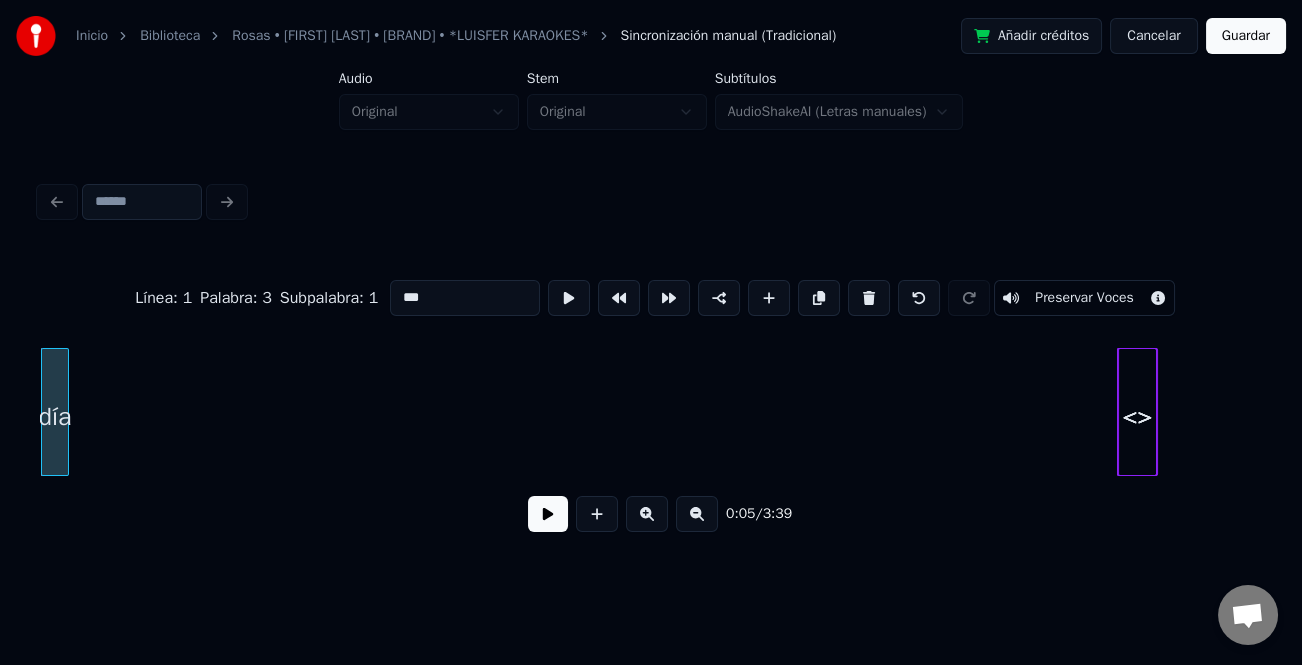 click on "<>" at bounding box center [1138, 417] 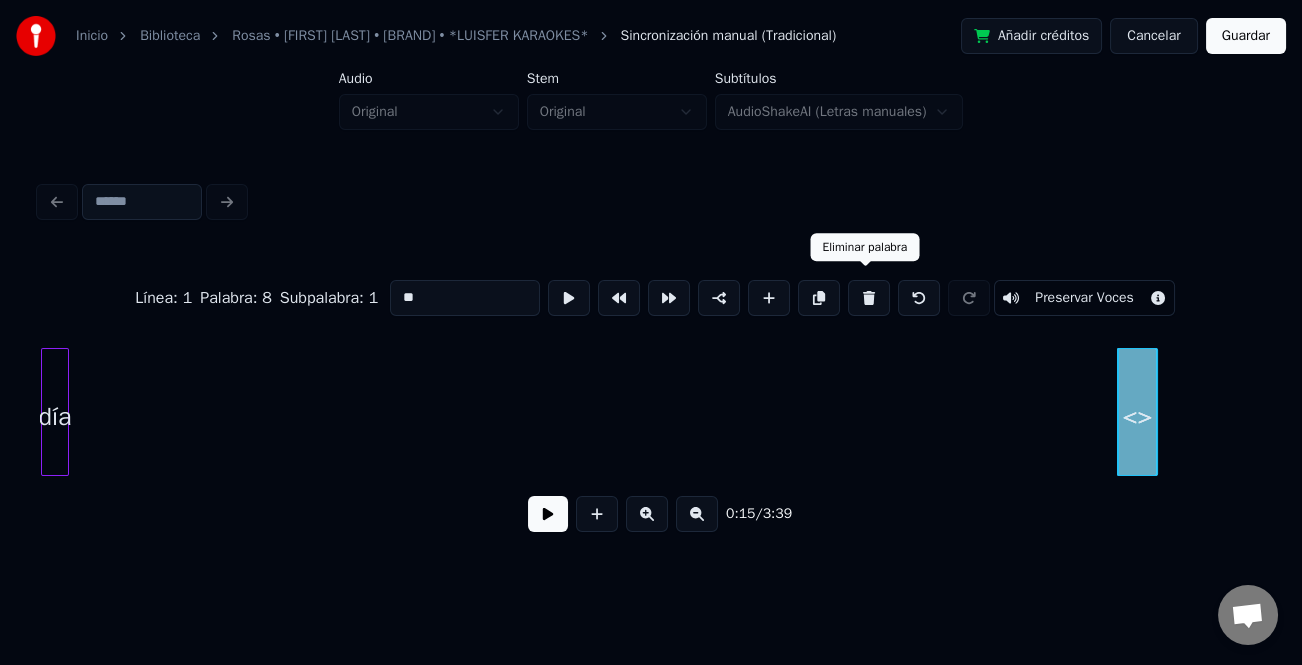 click at bounding box center (869, 298) 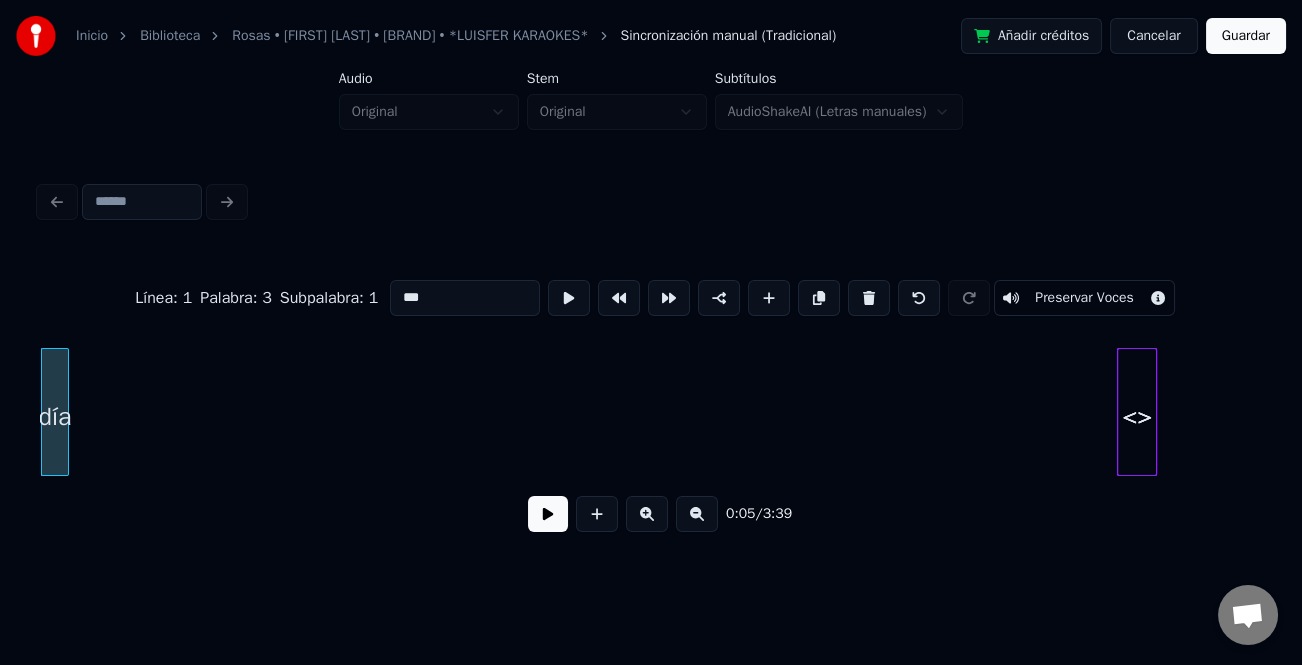 click on "<>" at bounding box center (1137, 417) 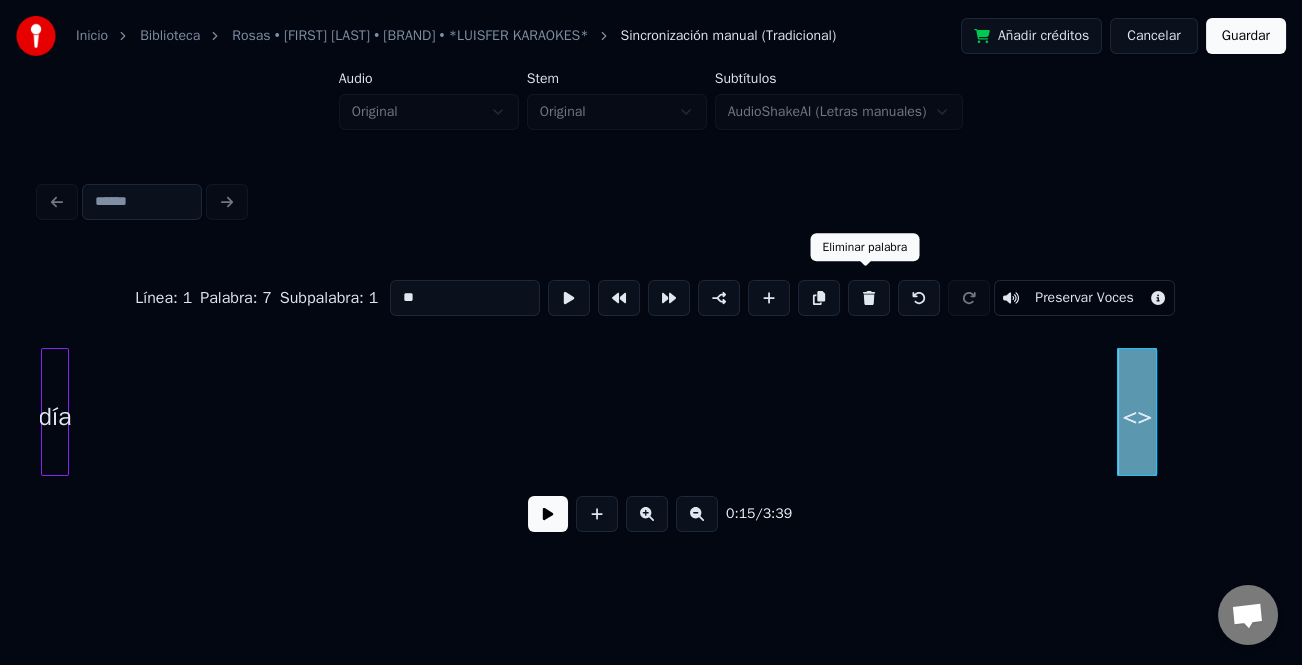 click at bounding box center (869, 298) 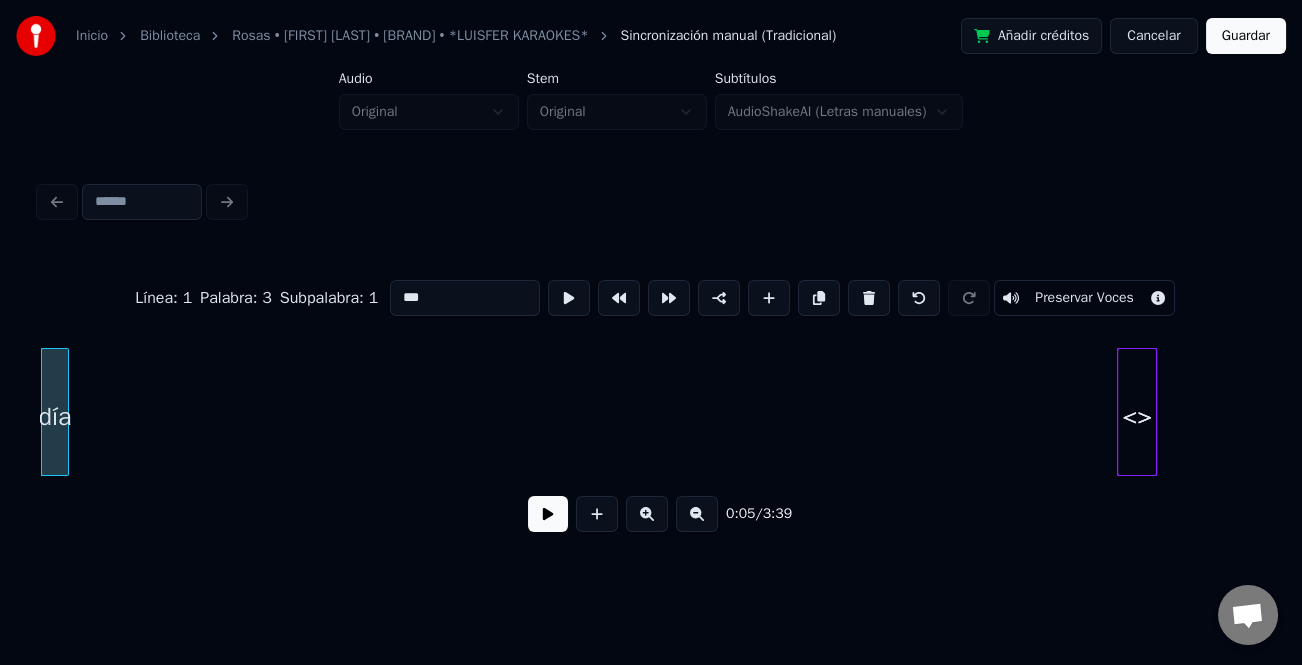 click on "<>" at bounding box center (1137, 417) 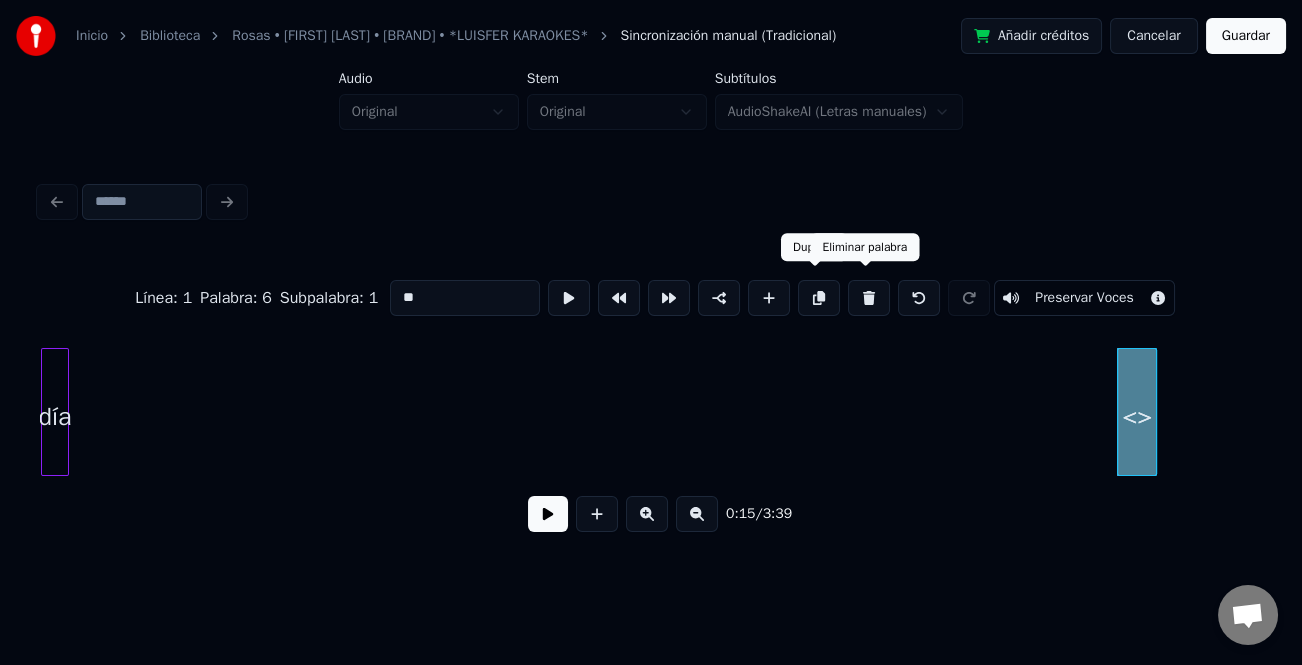 click at bounding box center (869, 298) 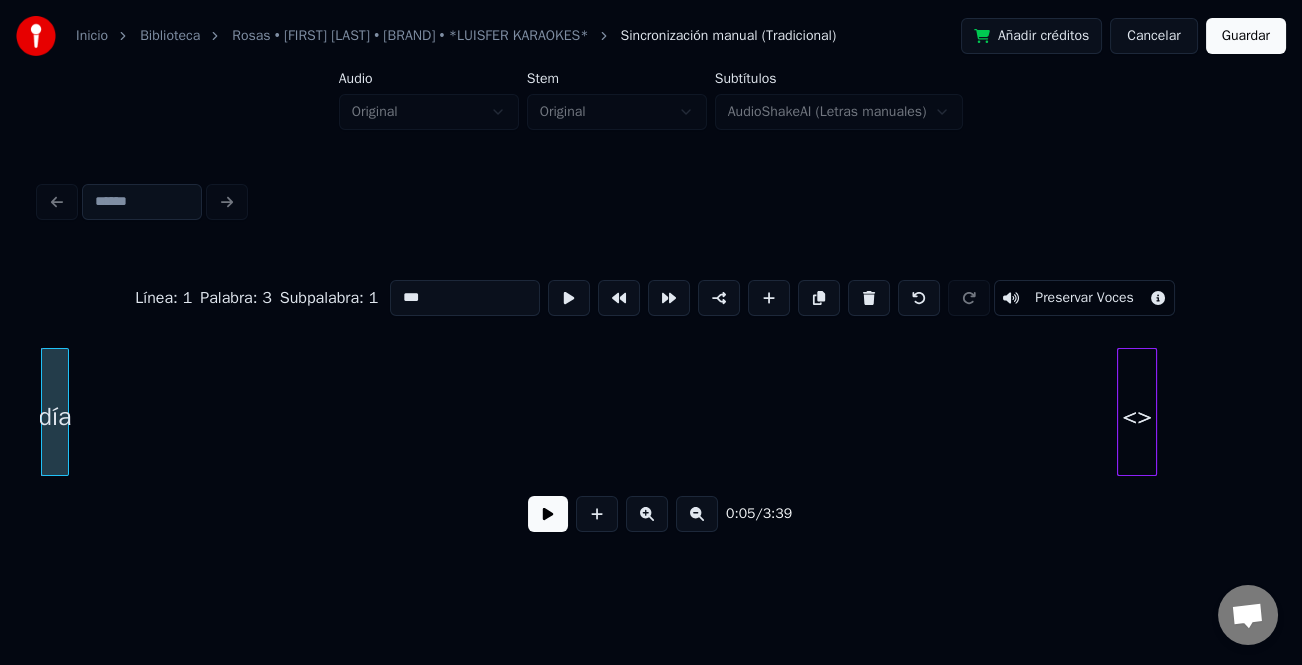 click at bounding box center [647, 514] 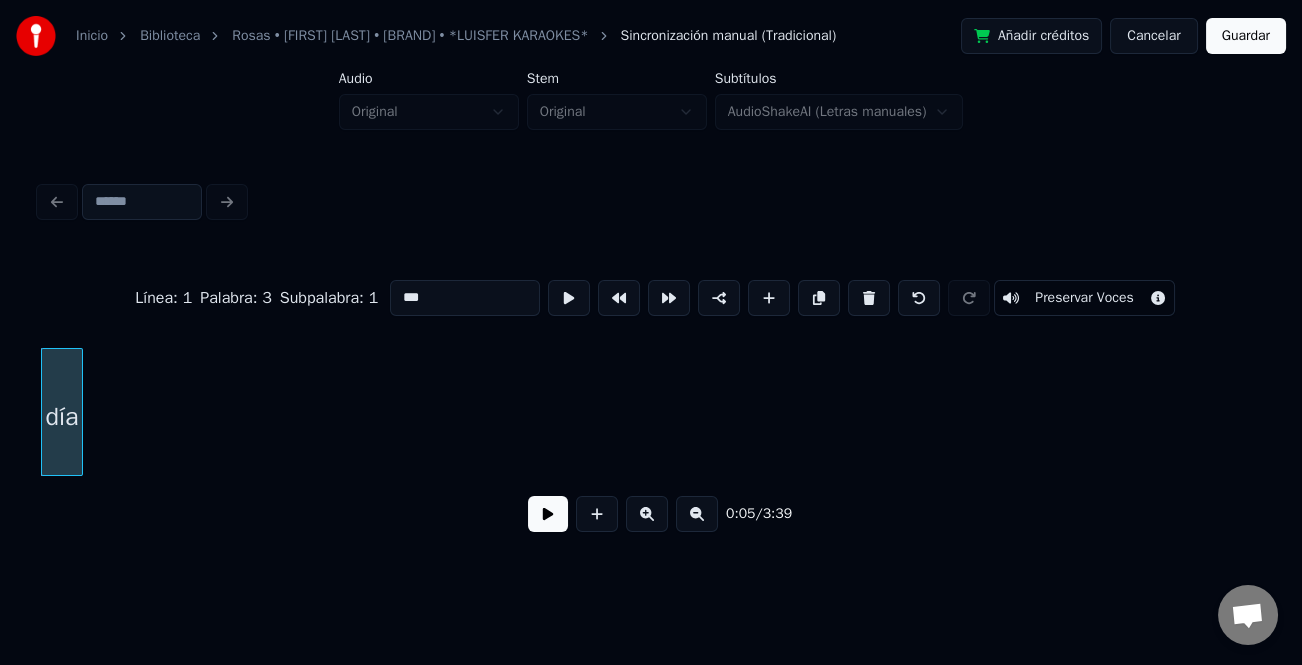 click at bounding box center [697, 514] 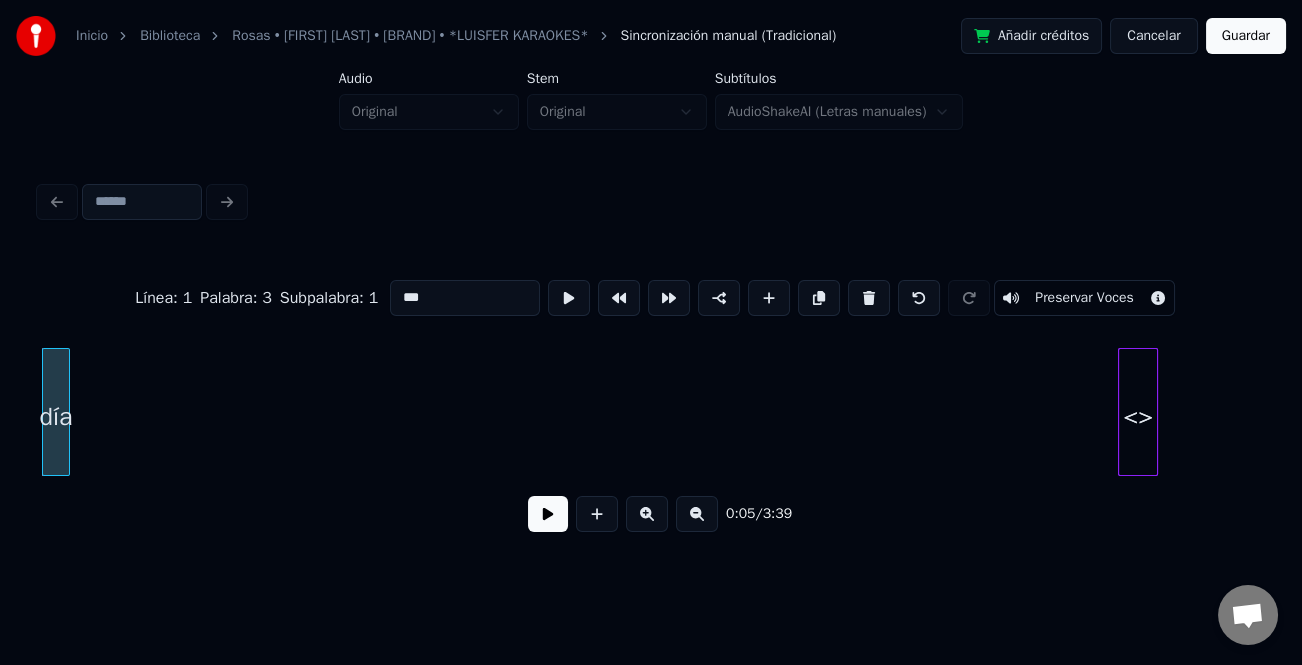 click at bounding box center [697, 514] 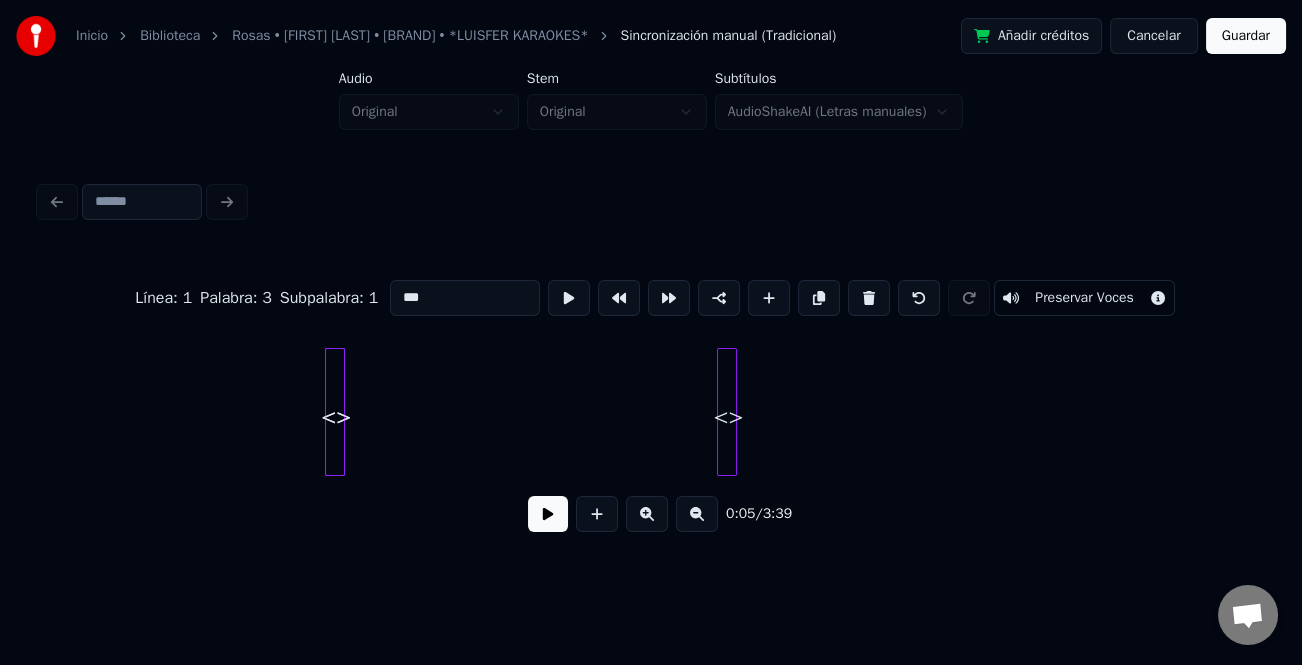 scroll, scrollTop: 0, scrollLeft: 252, axis: horizontal 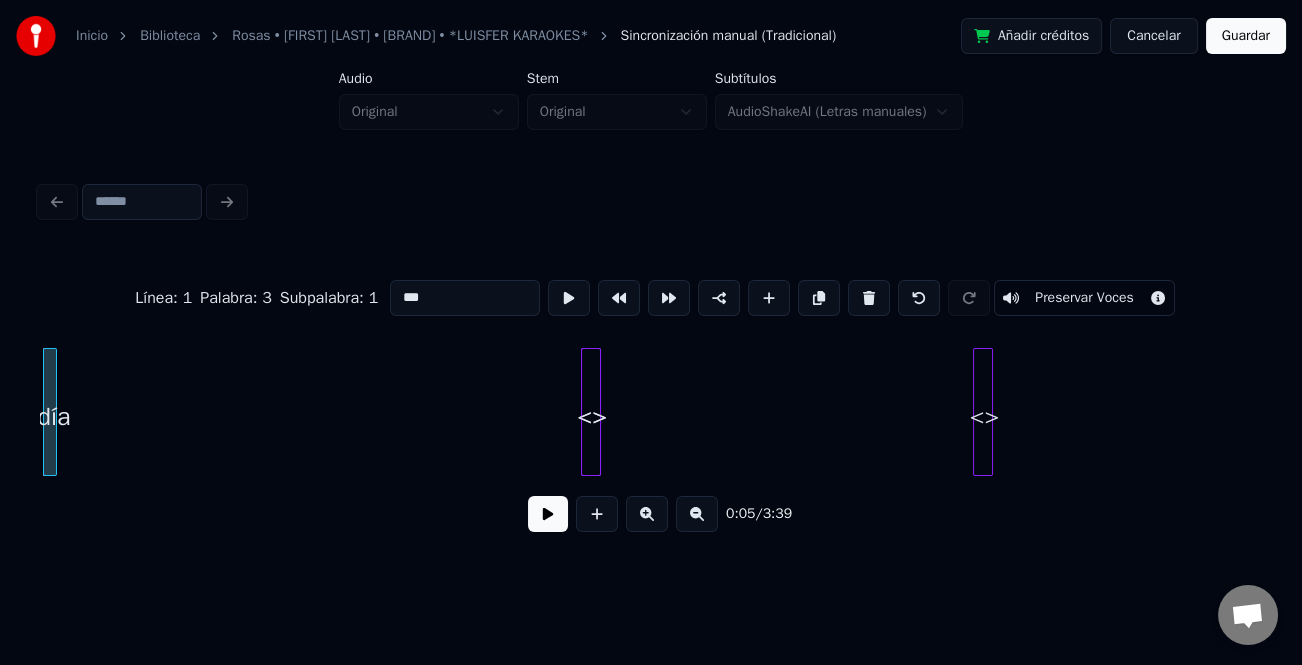 click at bounding box center [697, 514] 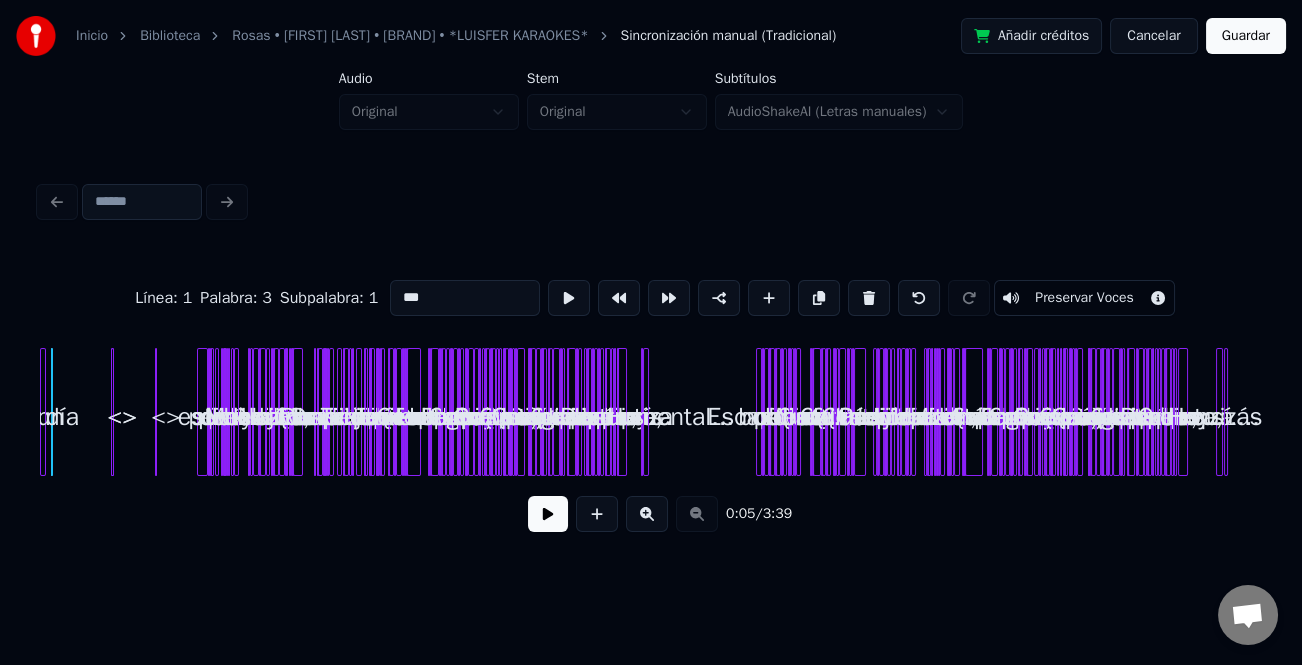 scroll, scrollTop: 0, scrollLeft: 0, axis: both 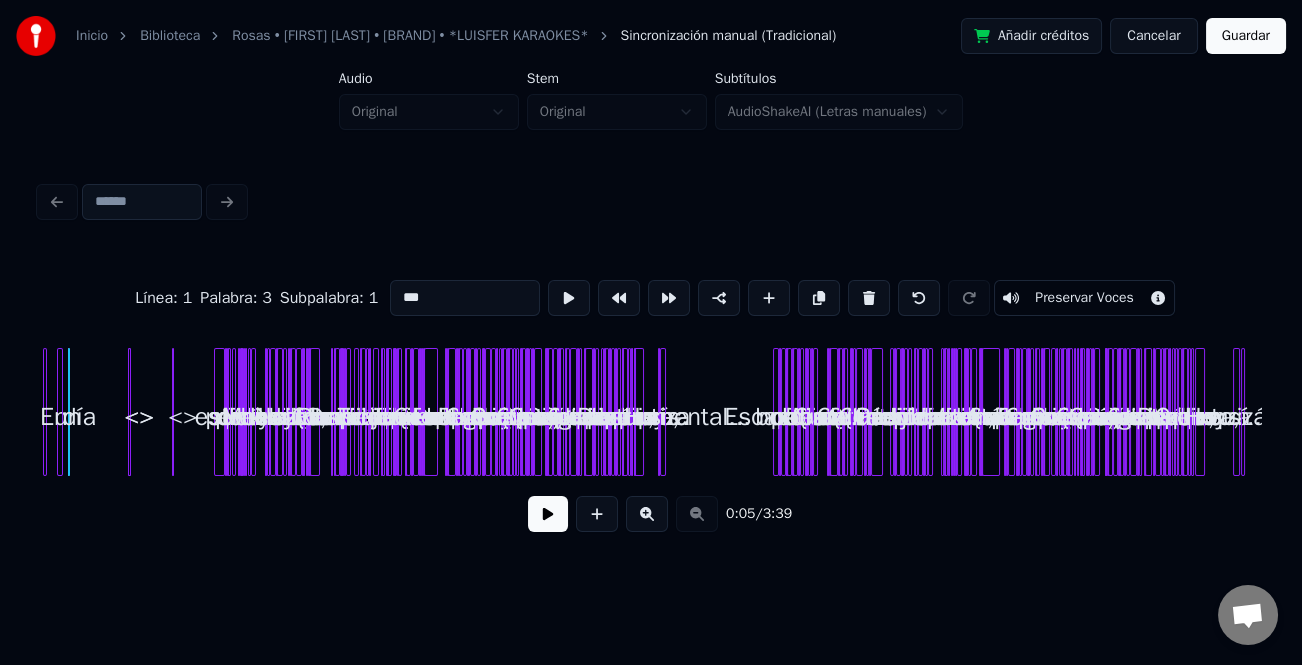 click at bounding box center (647, 514) 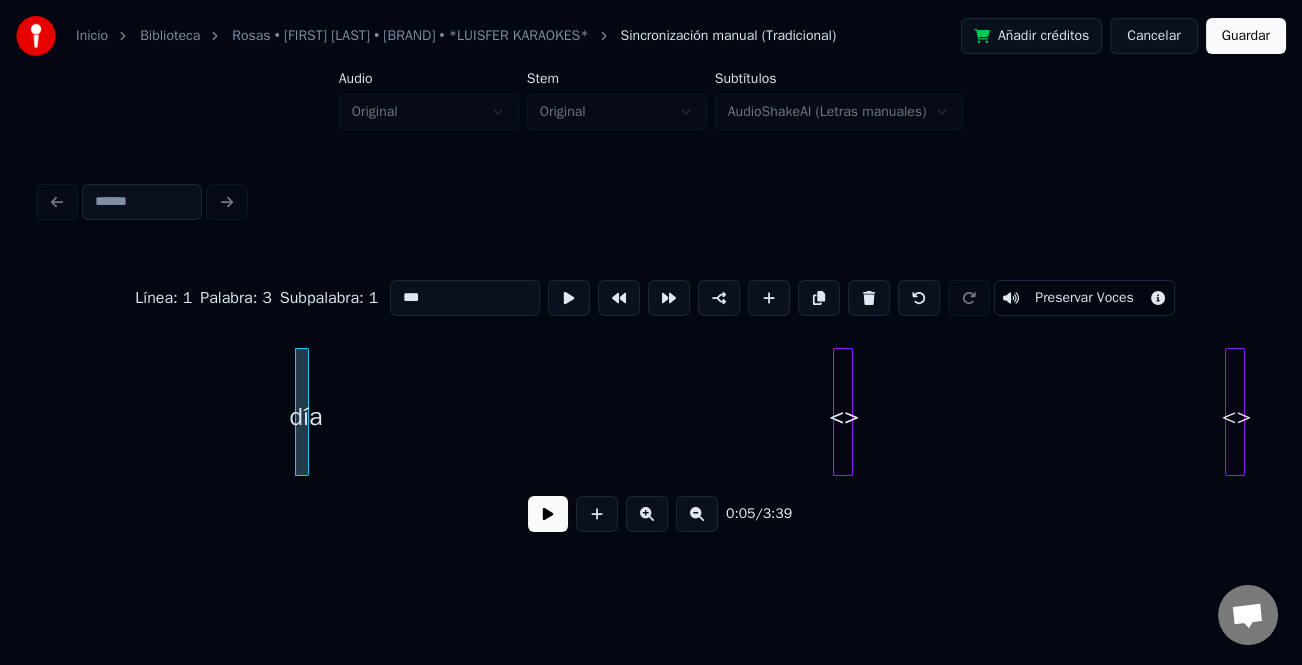 scroll, scrollTop: 0, scrollLeft: 226, axis: horizontal 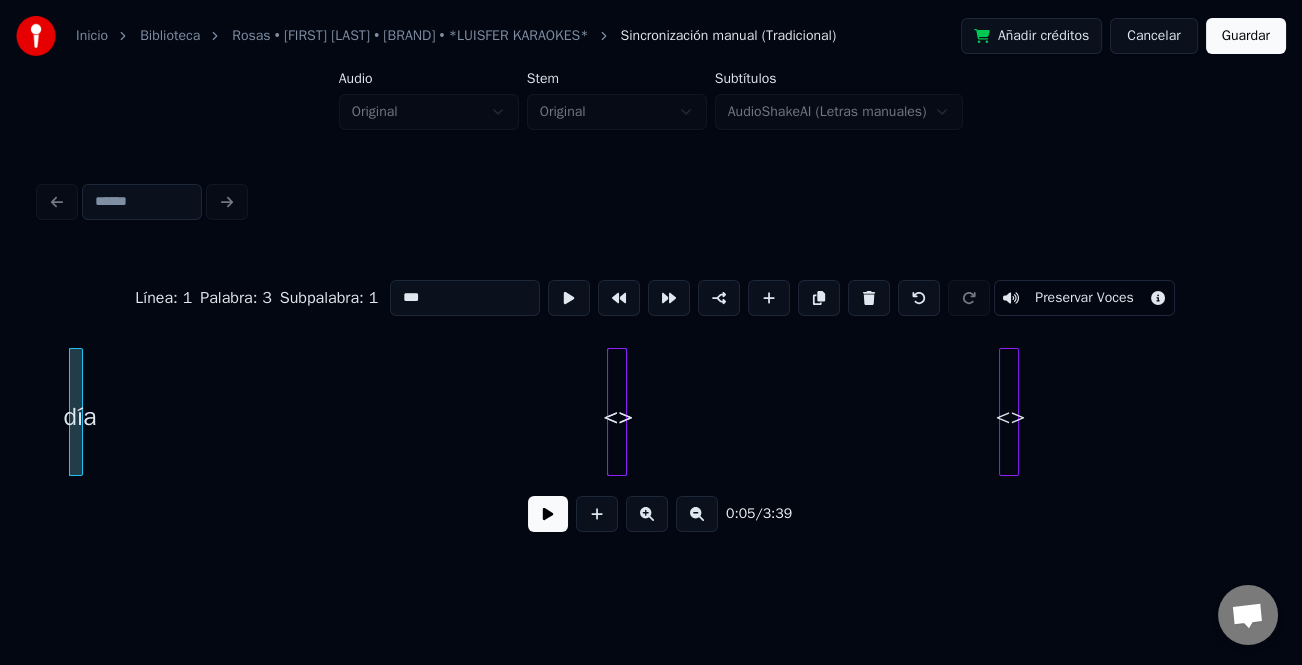click on "<>" at bounding box center (618, 417) 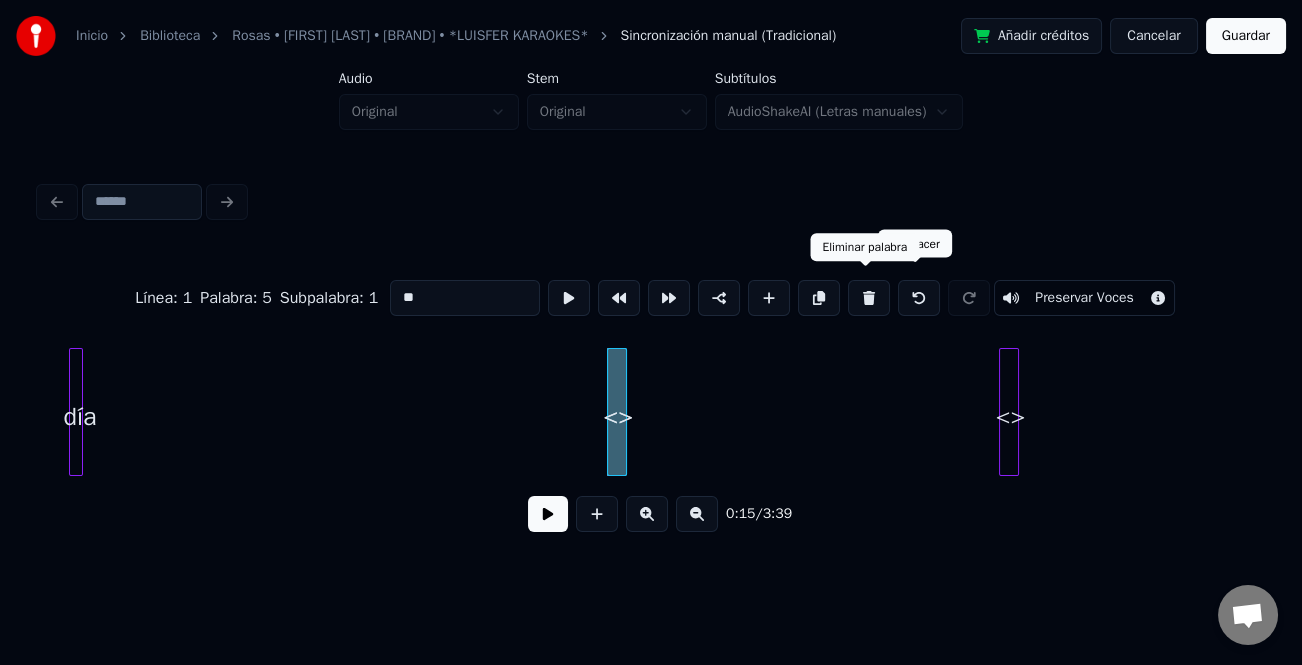 click at bounding box center (869, 298) 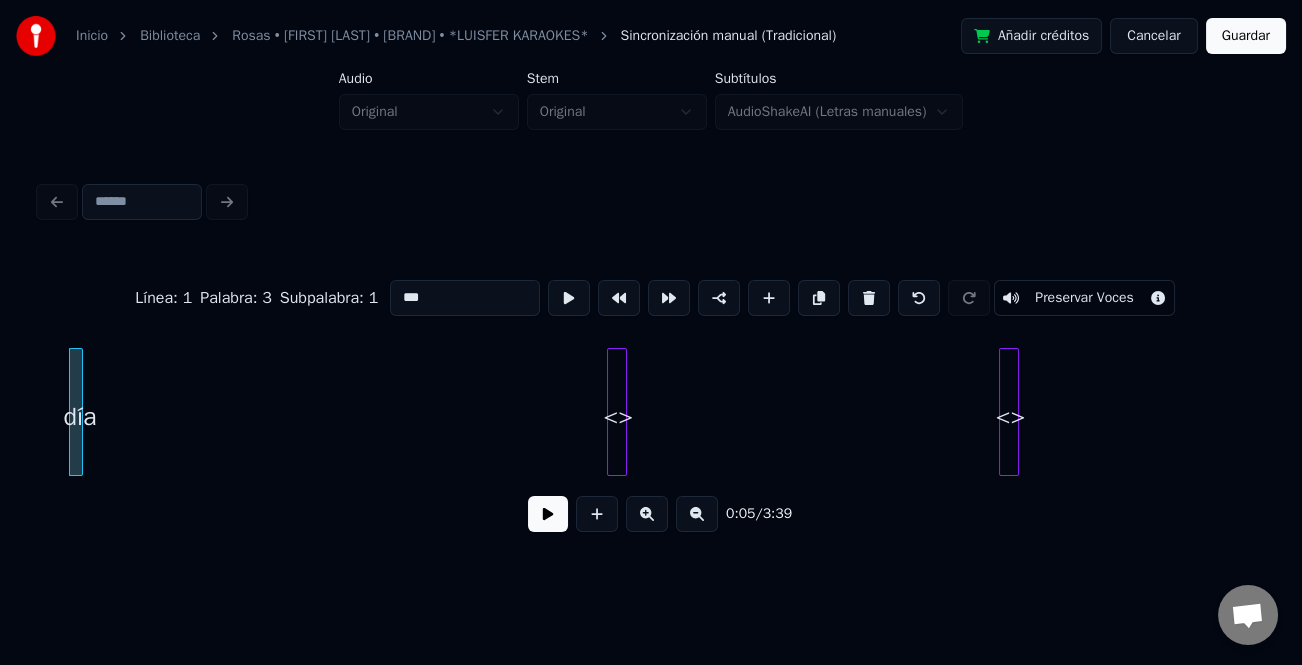 click at bounding box center (623, 412) 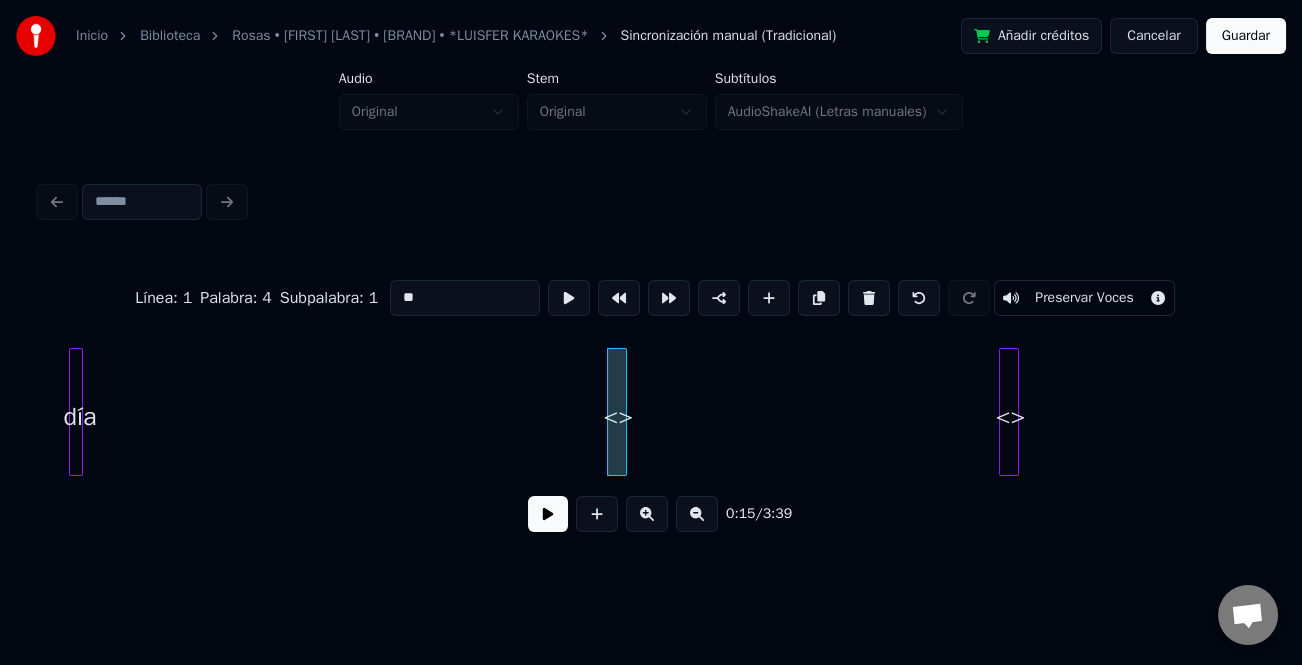 type 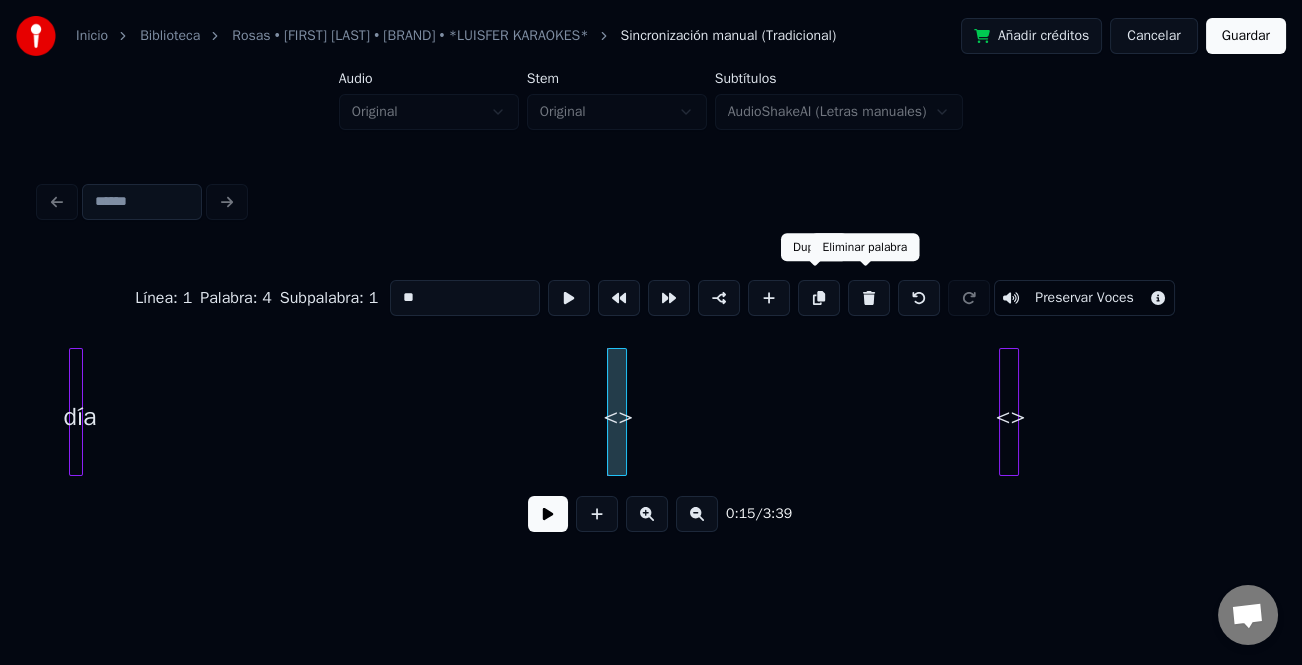 click at bounding box center (869, 298) 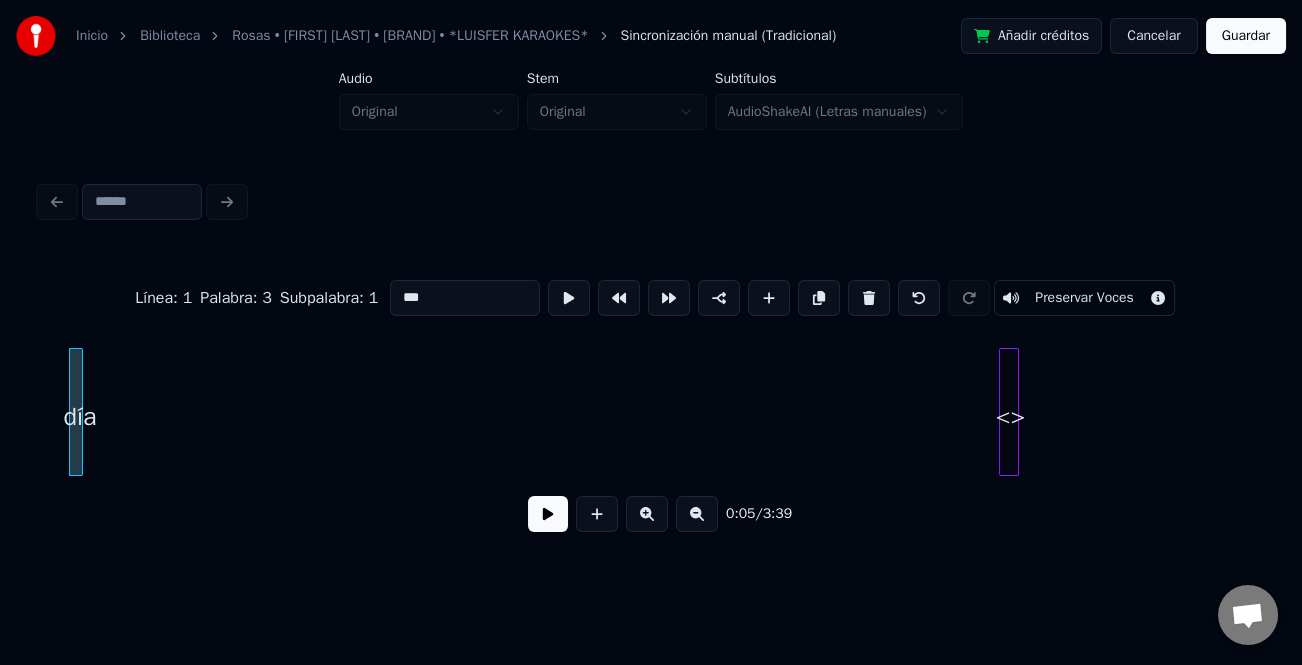 click at bounding box center [1015, 412] 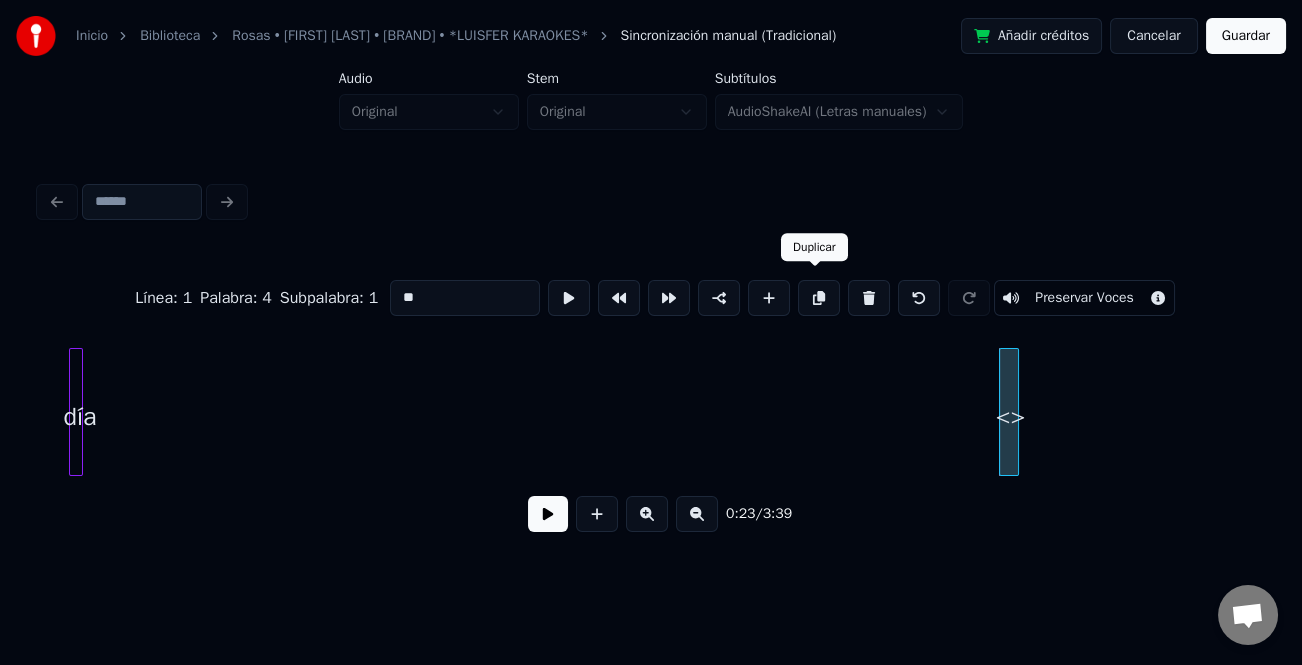 click at bounding box center (819, 298) 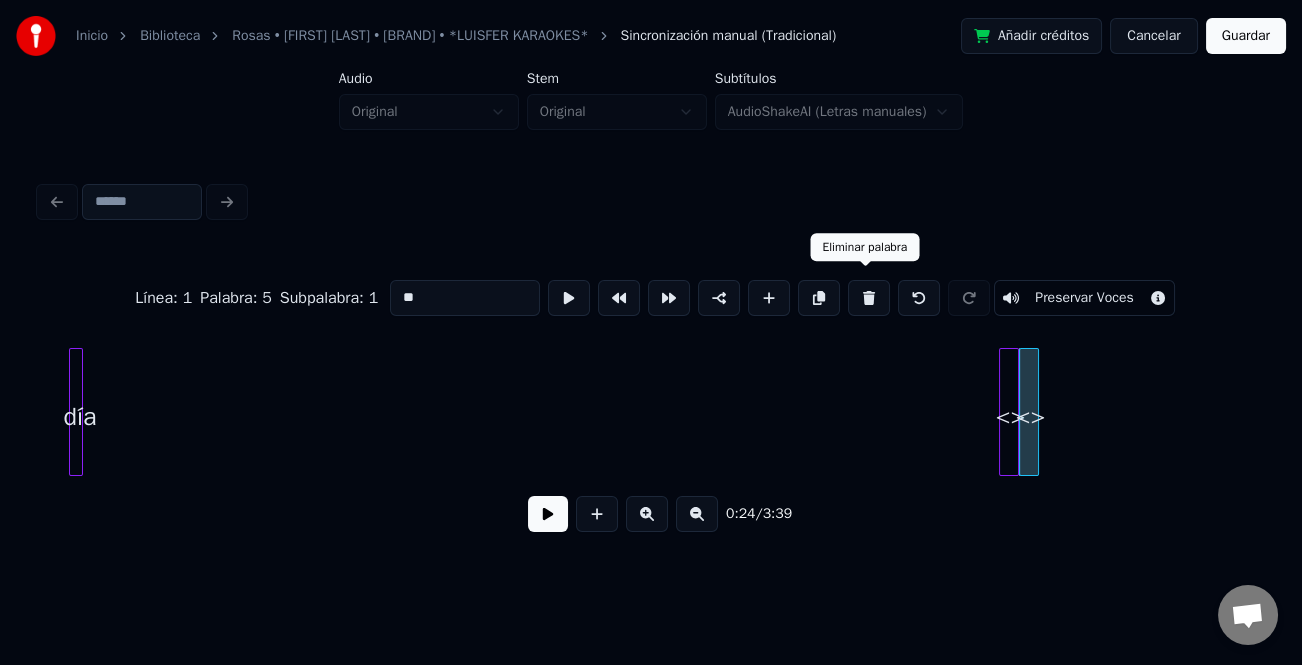 click at bounding box center [869, 298] 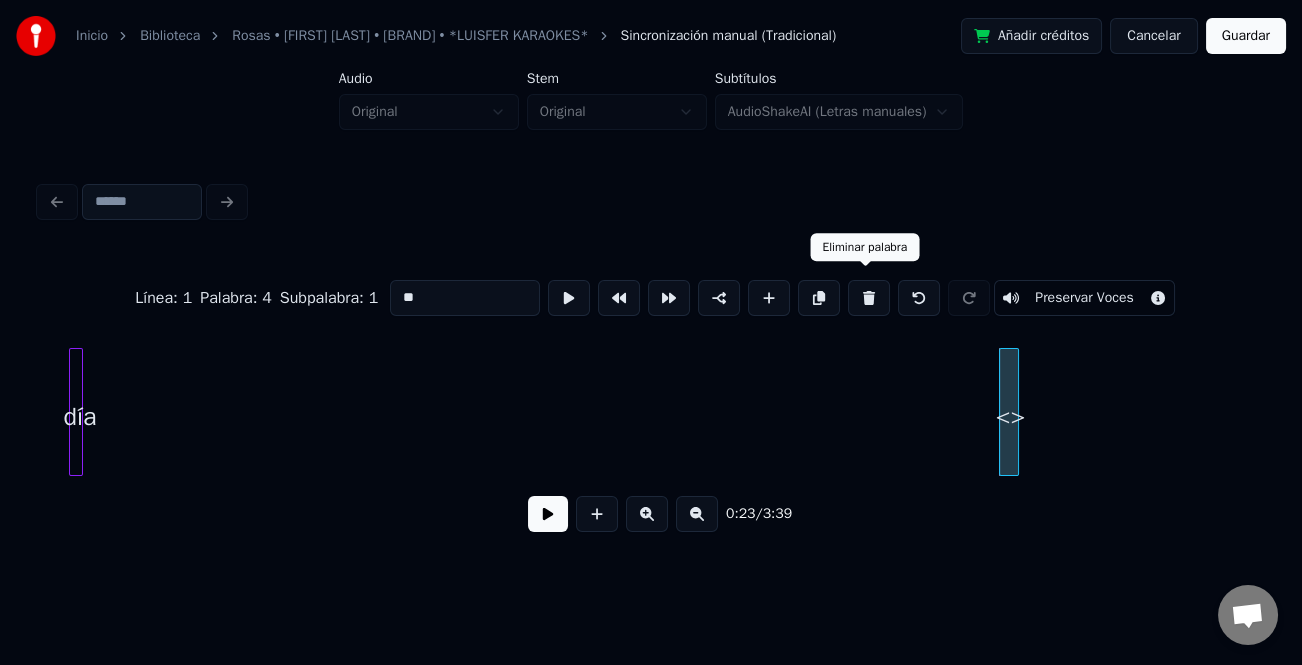 click at bounding box center (869, 298) 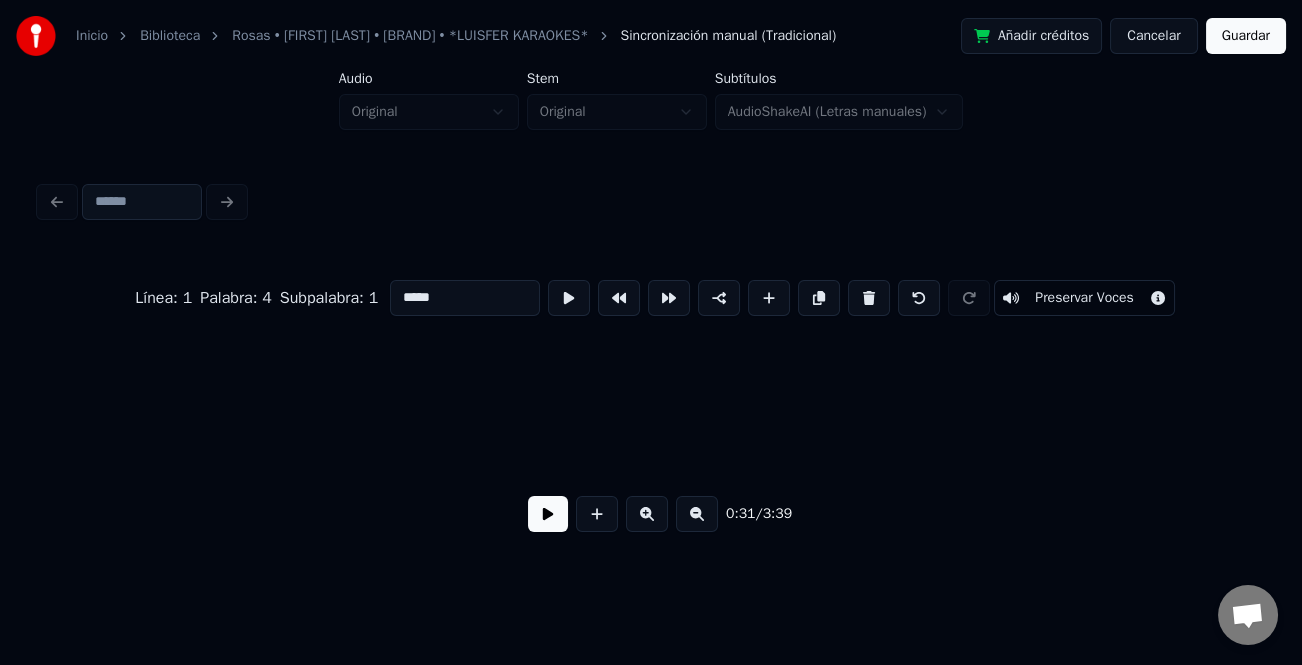 scroll, scrollTop: 0, scrollLeft: 1562, axis: horizontal 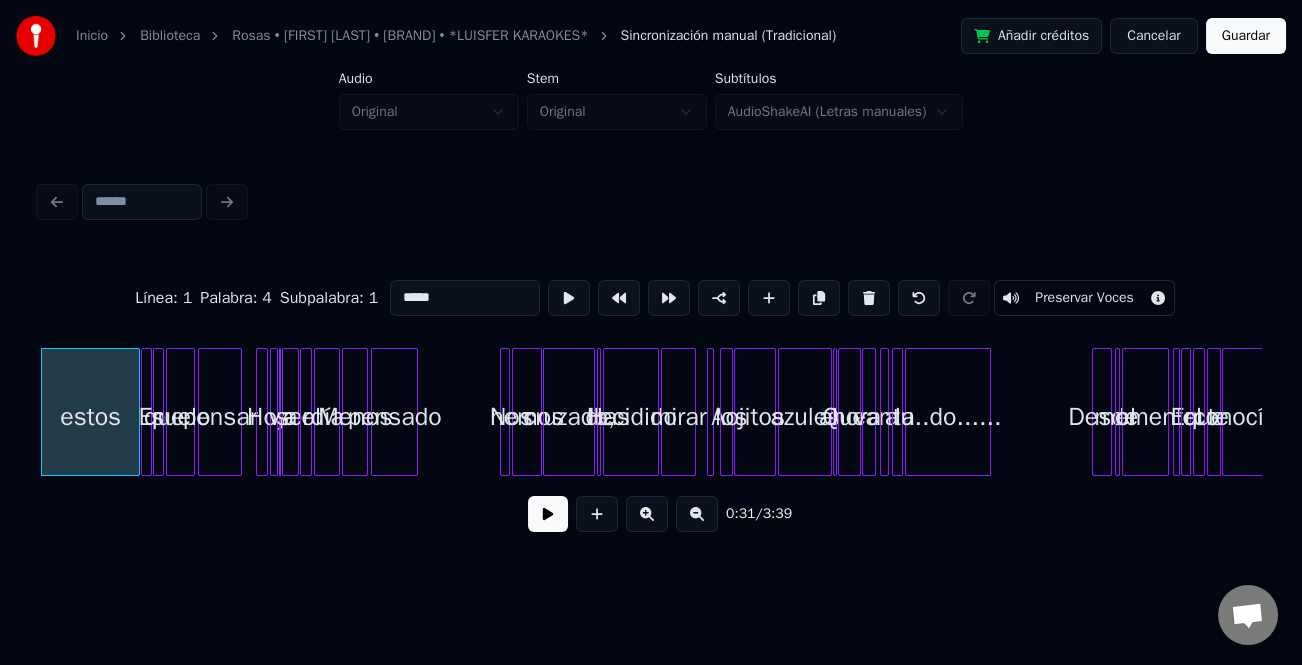 drag, startPoint x: 553, startPoint y: 520, endPoint x: 717, endPoint y: 520, distance: 164 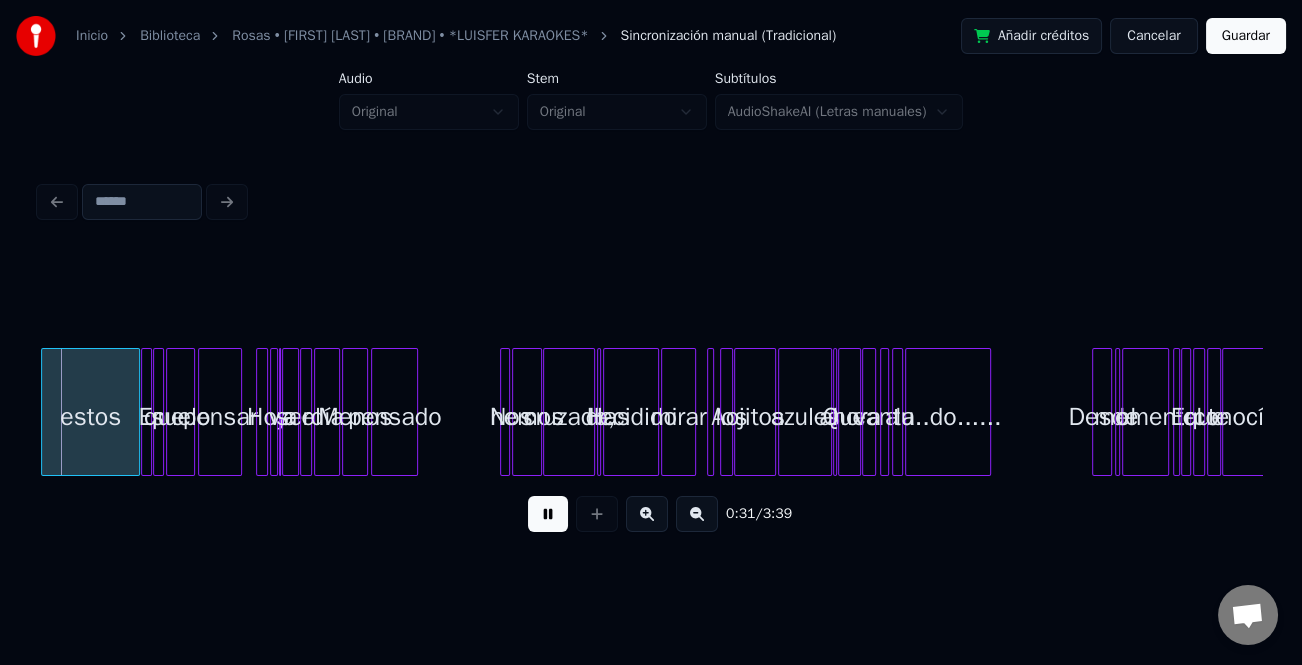 click at bounding box center (647, 514) 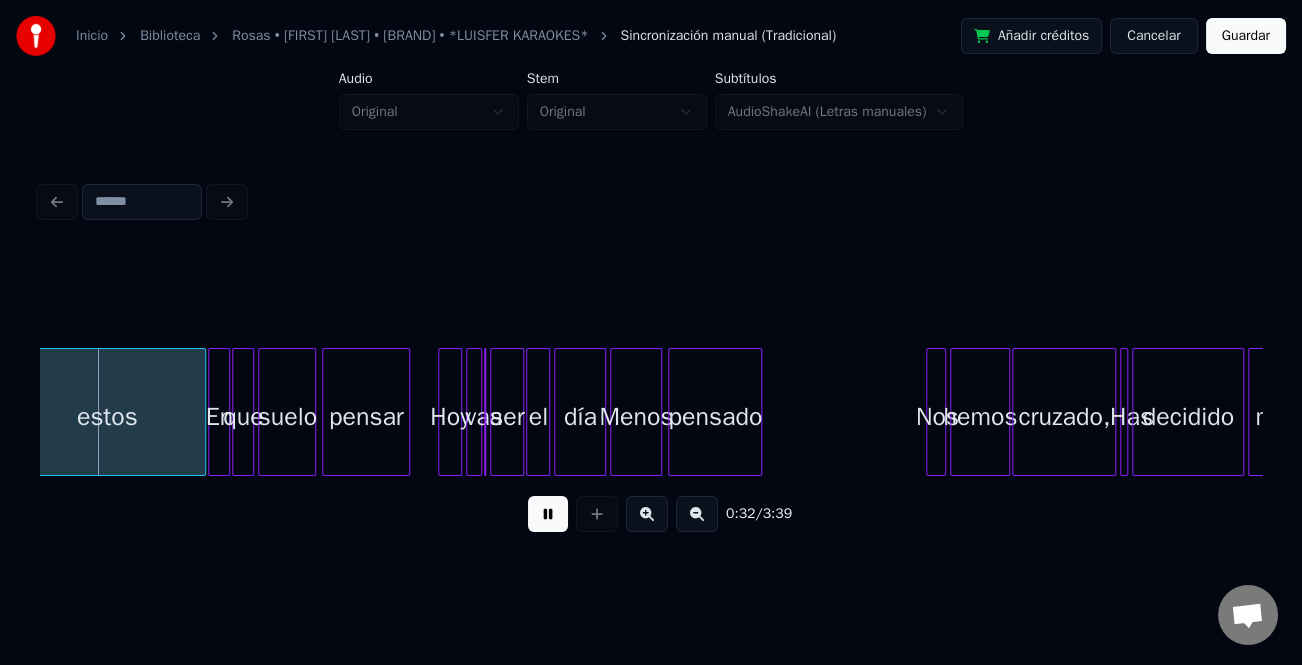 click at bounding box center (647, 514) 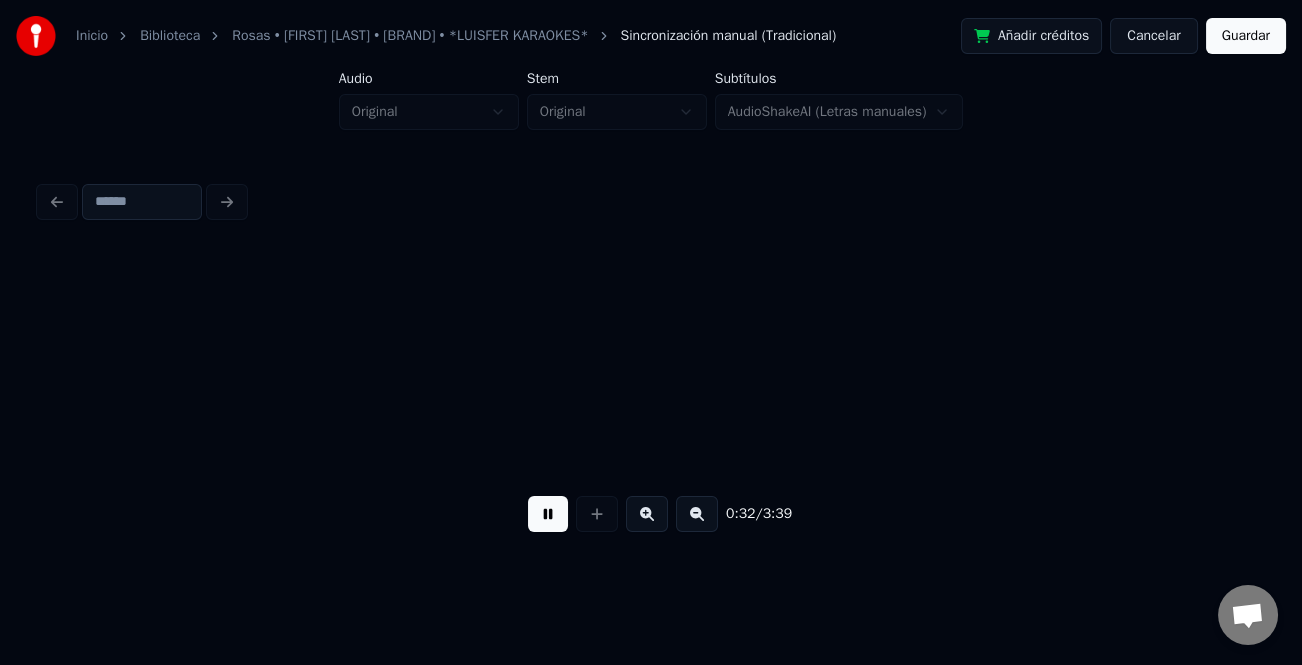 scroll, scrollTop: 0, scrollLeft: 4776, axis: horizontal 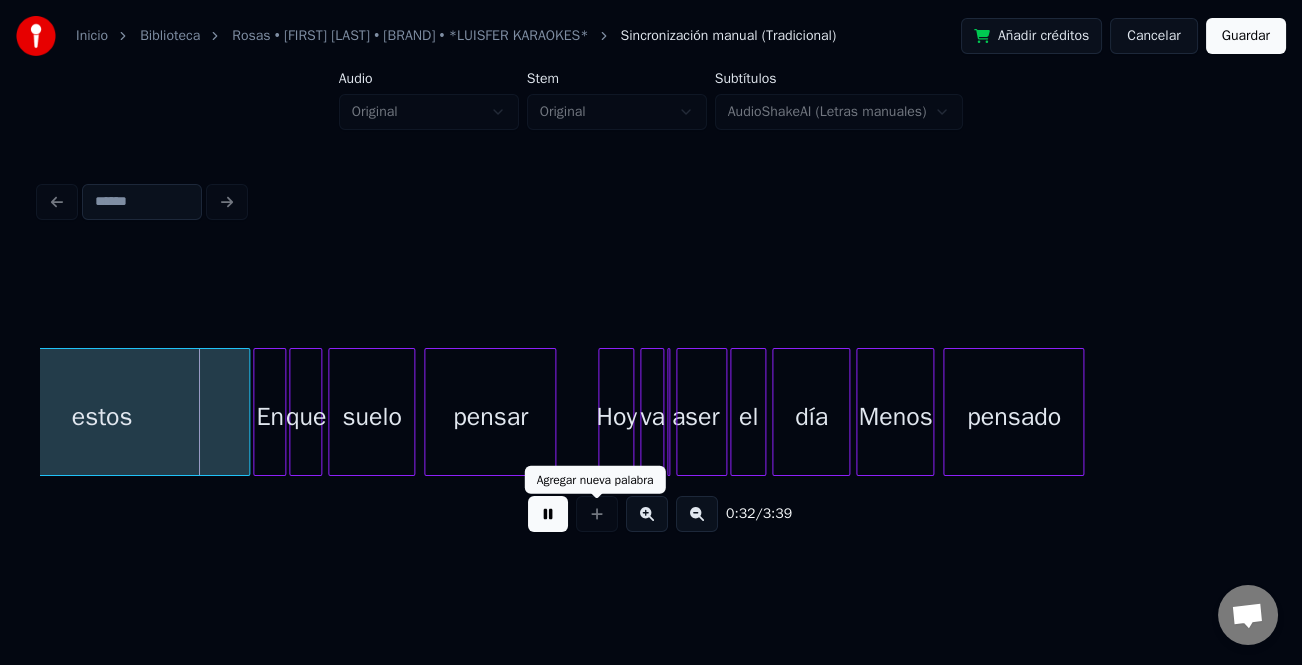 click at bounding box center (548, 514) 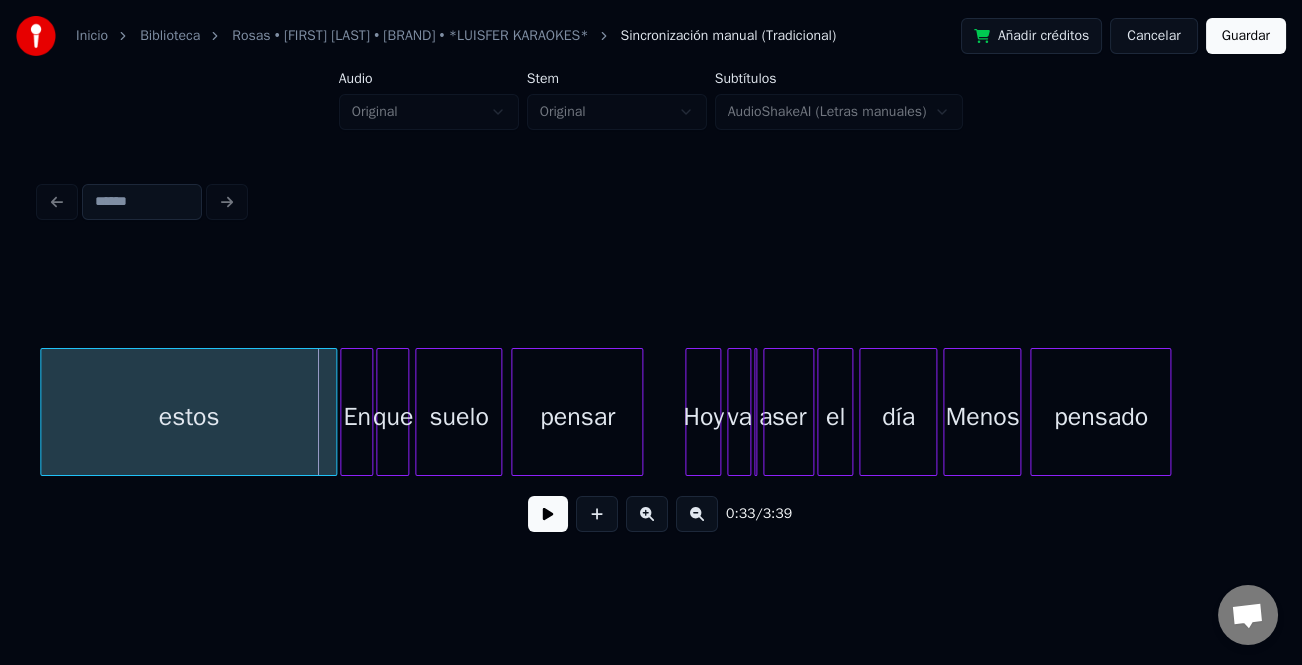 scroll, scrollTop: 0, scrollLeft: 4426, axis: horizontal 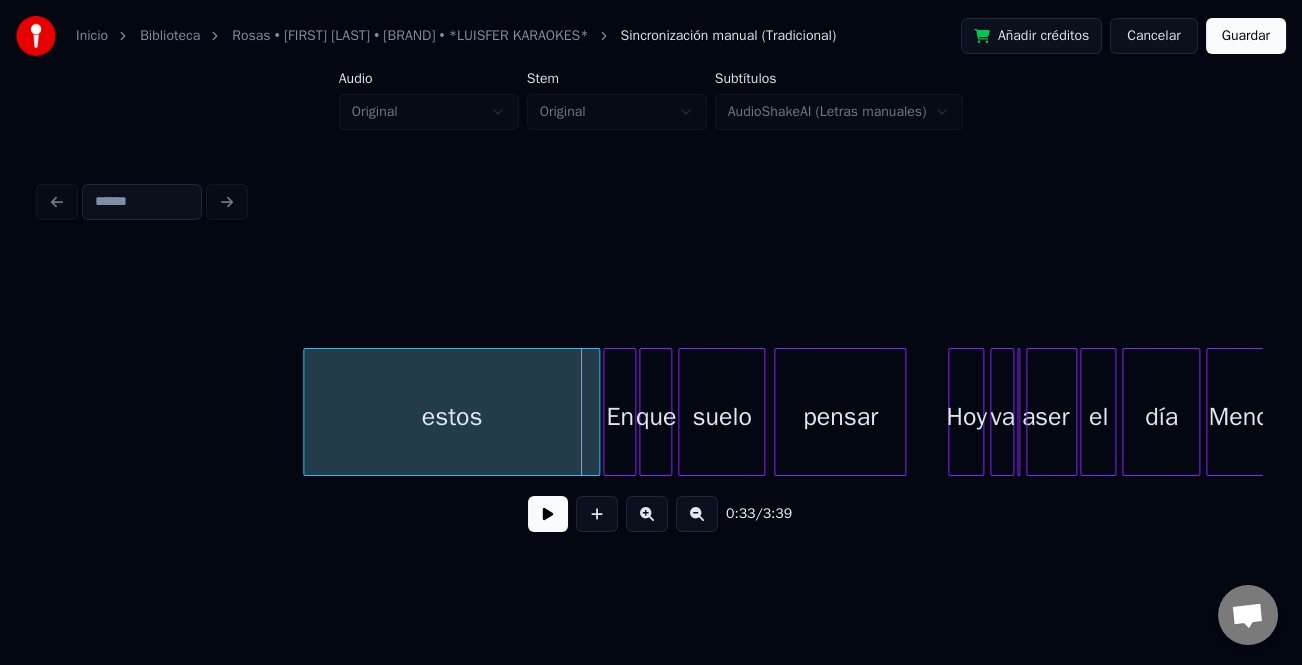 click on "estos En que suelo pensar Hoy va a ser el día Menos" at bounding box center (12071, 412) 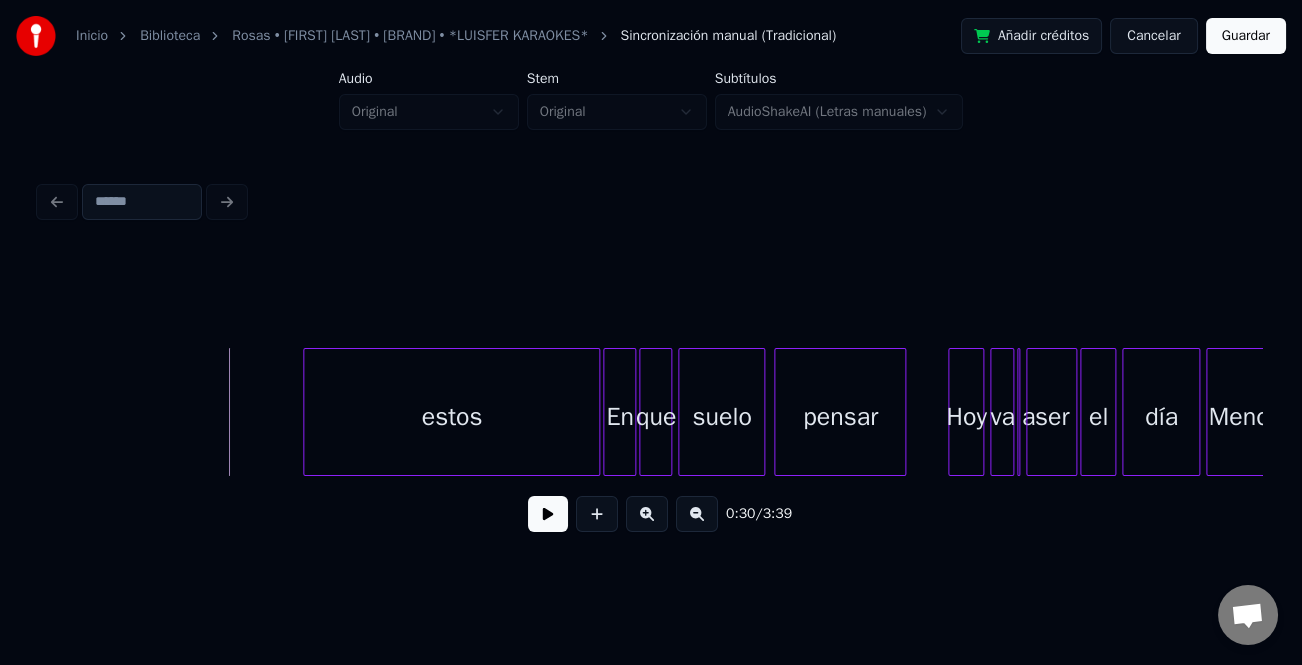 click at bounding box center [548, 514] 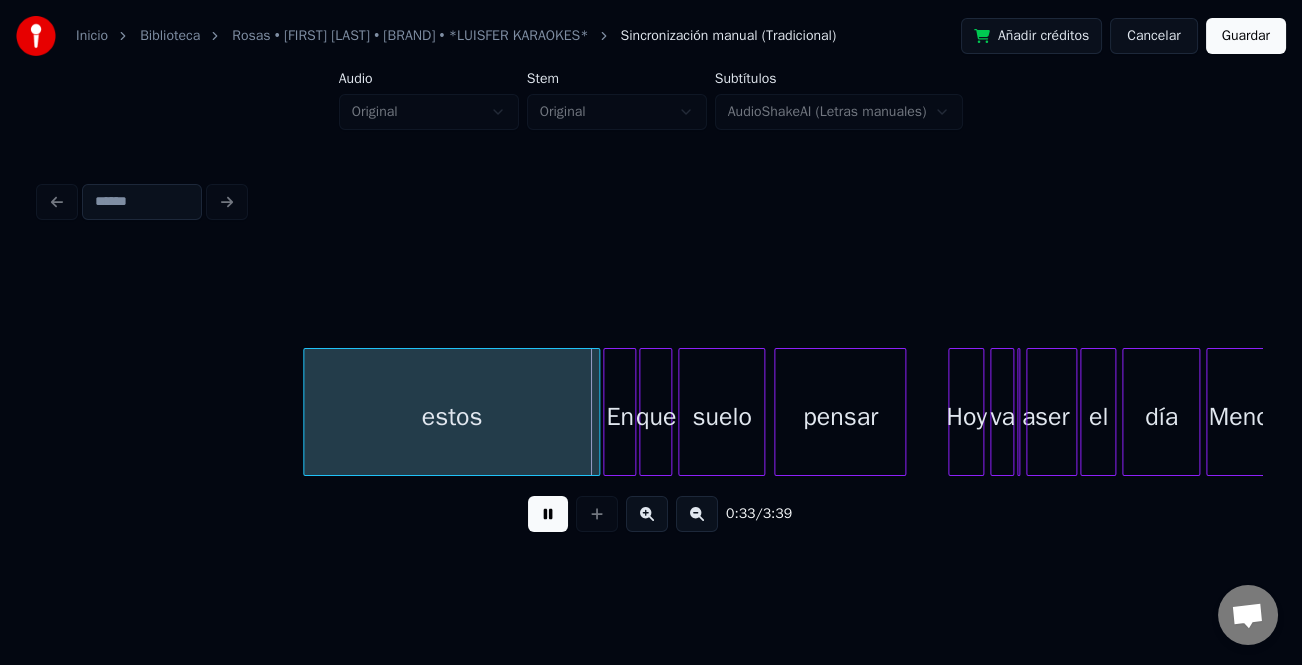 click at bounding box center [548, 514] 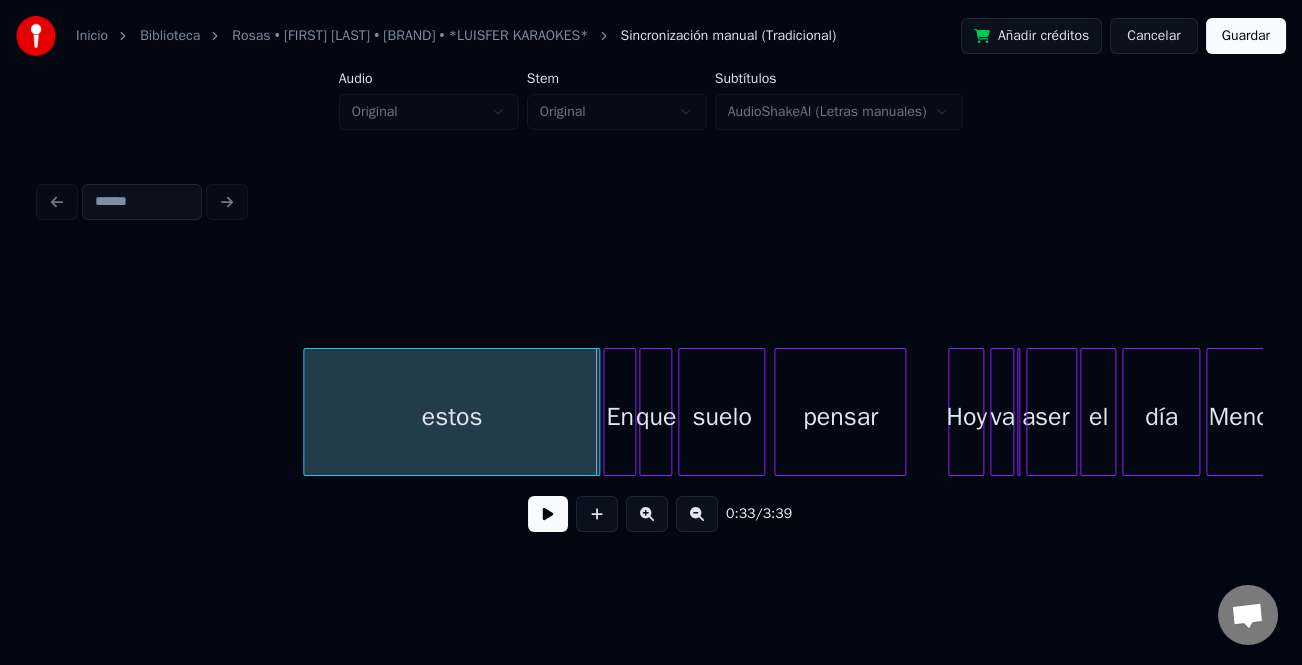 click on "estos En que suelo pensar Hoy va a ser el día Menos" at bounding box center (12071, 412) 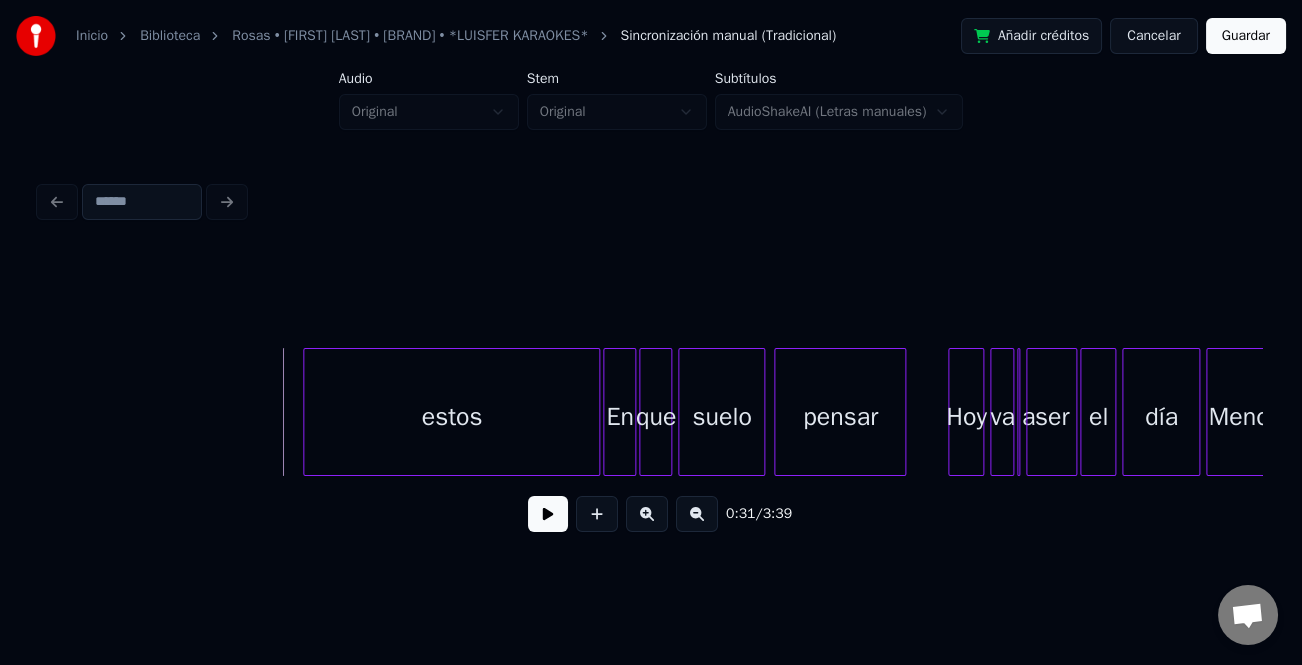 click on "Cancelar" at bounding box center (1153, 36) 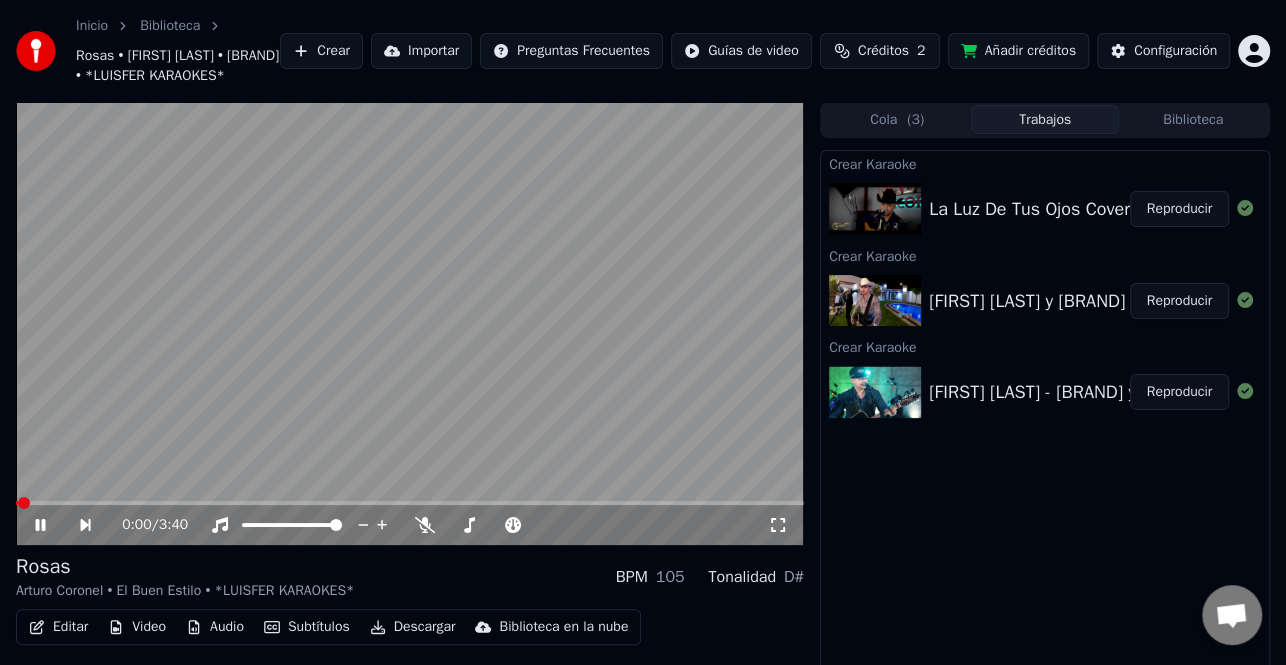 click on "Reproducir" at bounding box center [1179, 392] 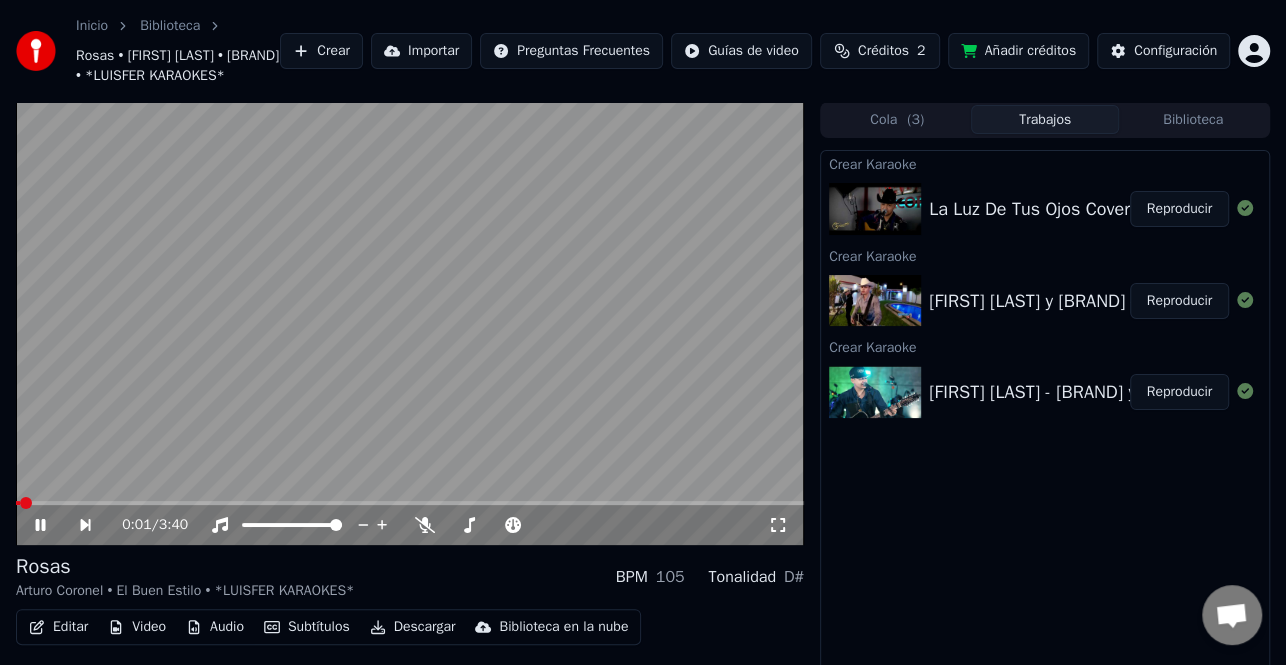 click 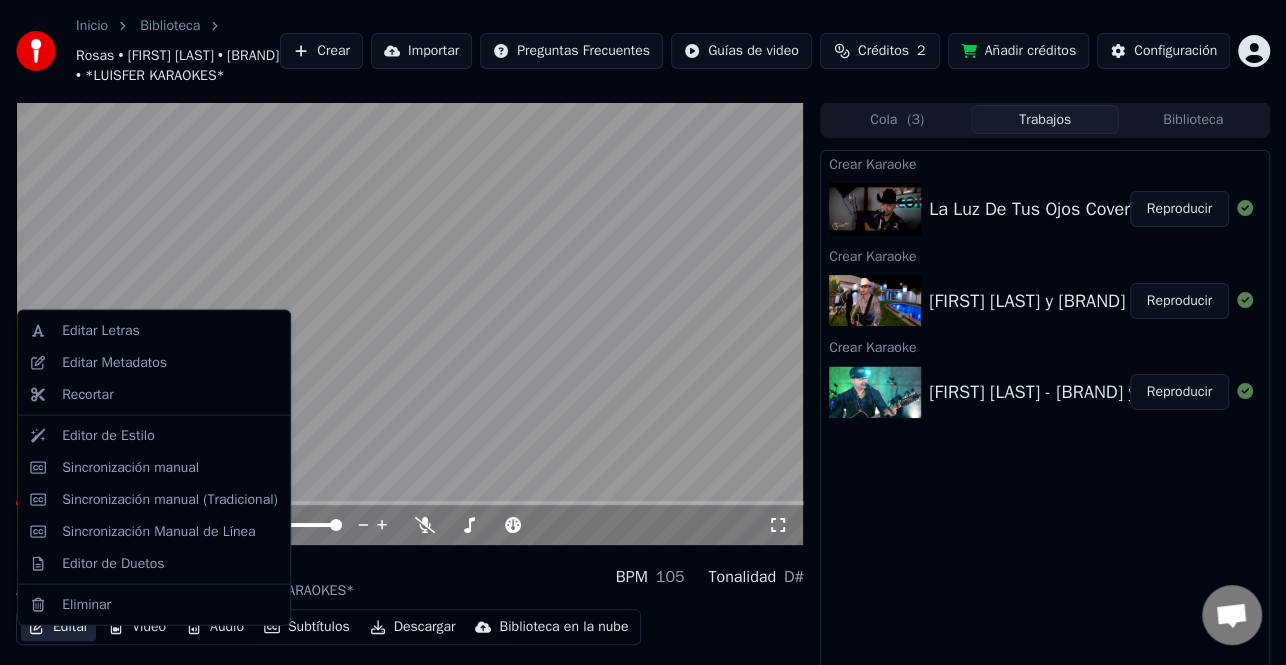 click on "Editar" at bounding box center [58, 627] 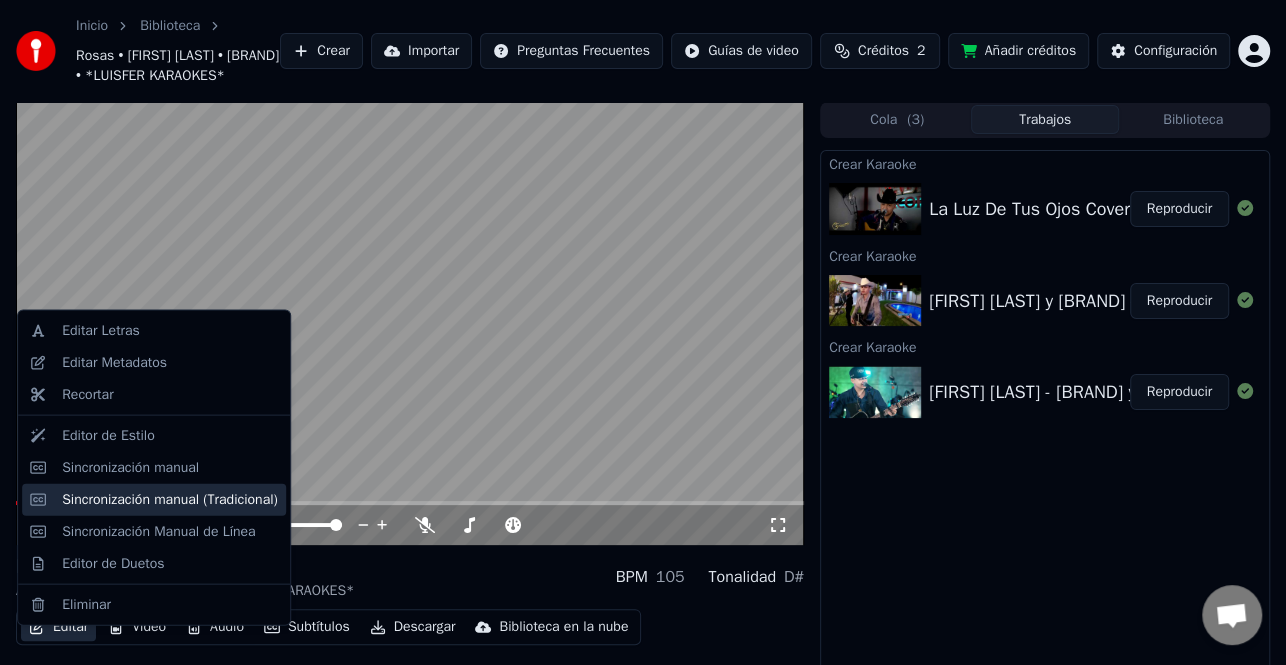 click on "Sincronización manual (Tradicional)" at bounding box center [170, 499] 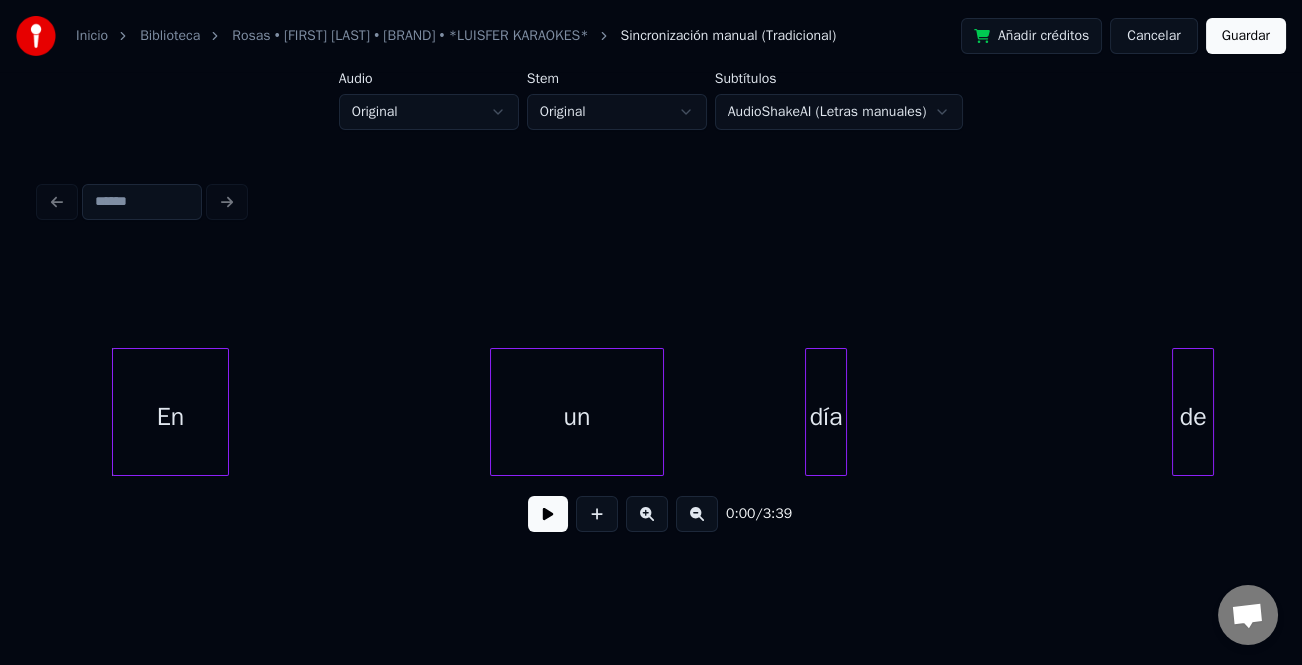 scroll, scrollTop: 0, scrollLeft: 4, axis: horizontal 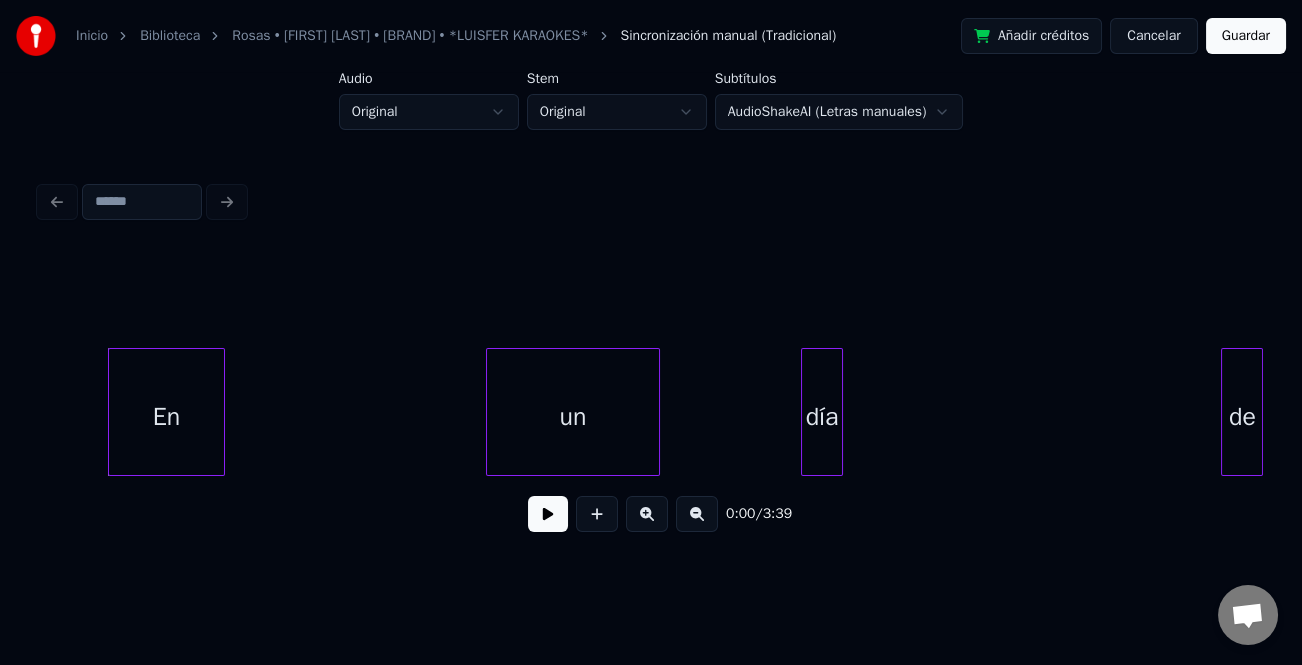 click on "de" at bounding box center (1242, 417) 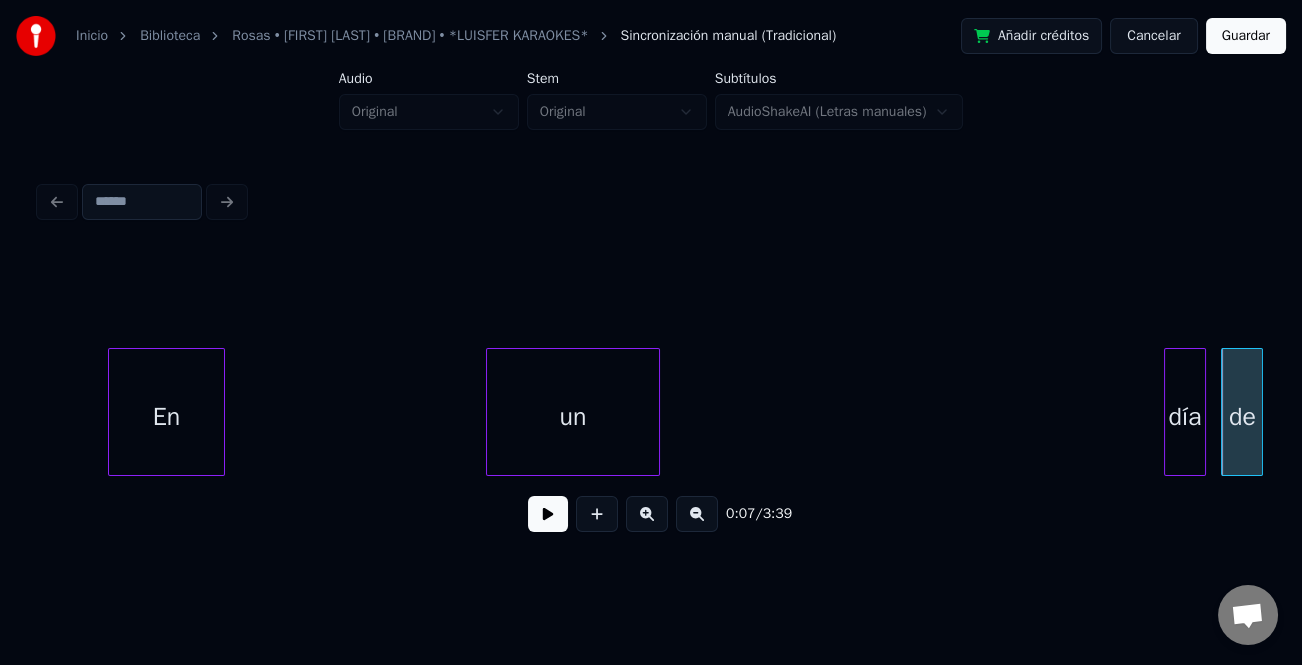 click on "día" at bounding box center [1185, 417] 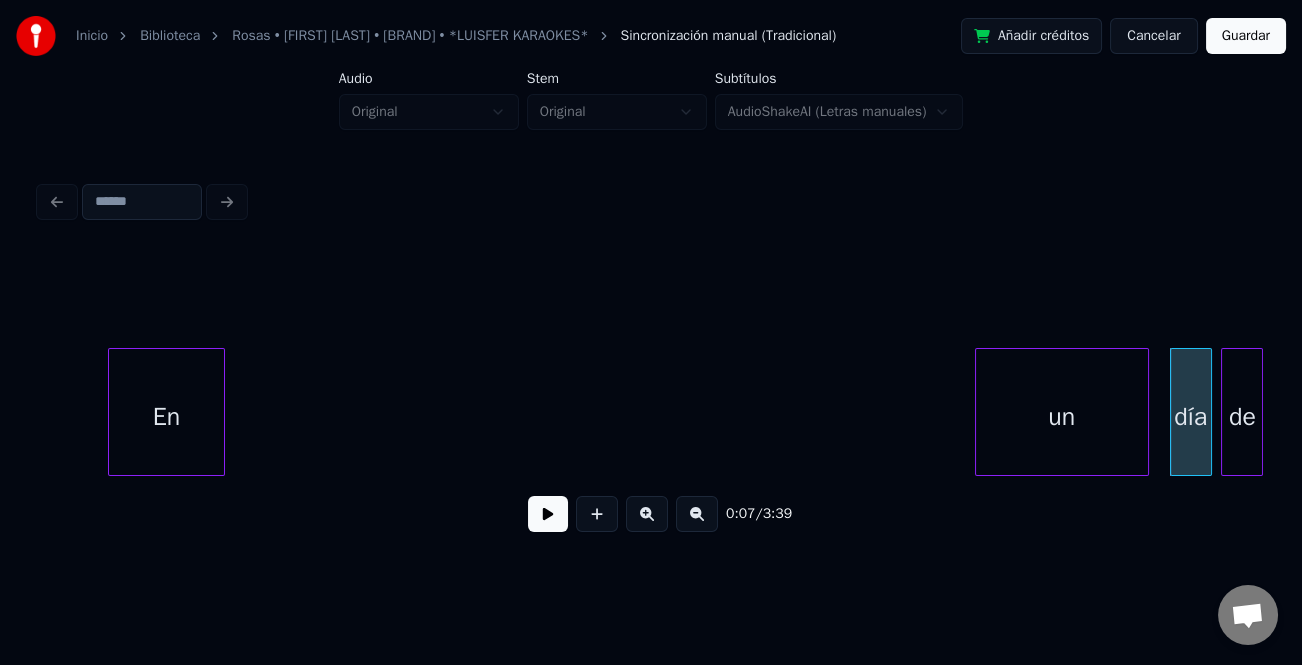 click on "un" at bounding box center [1062, 417] 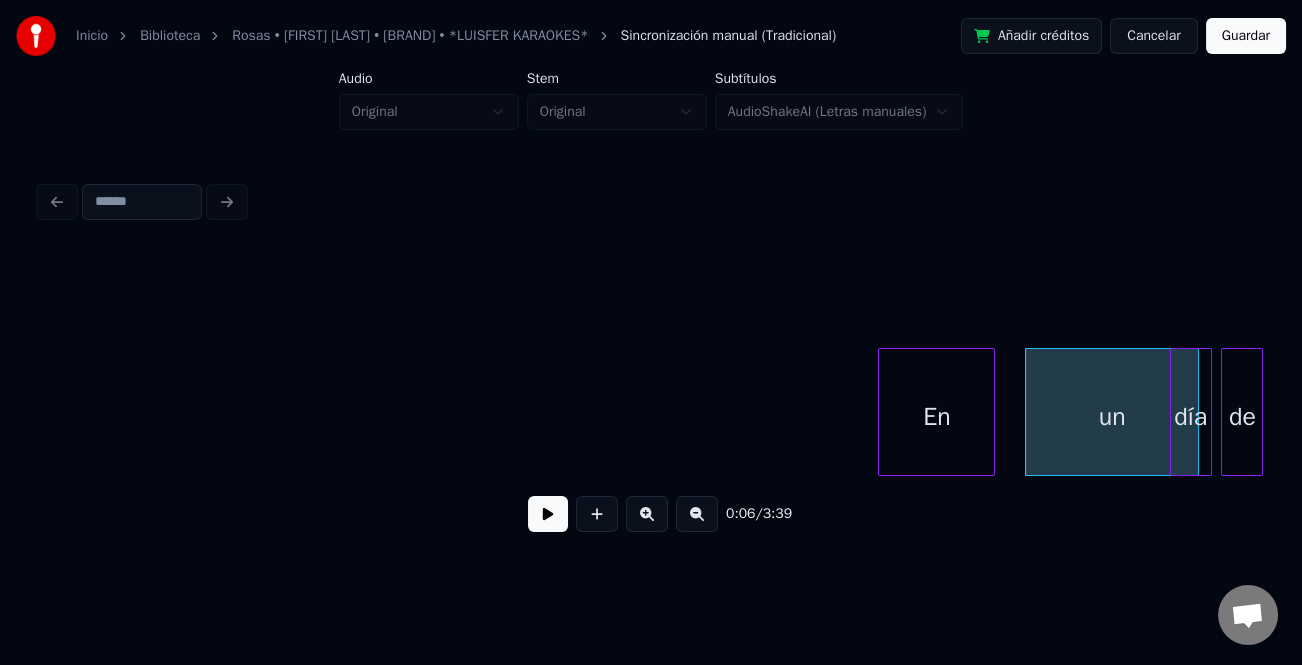 click on "En" at bounding box center [936, 417] 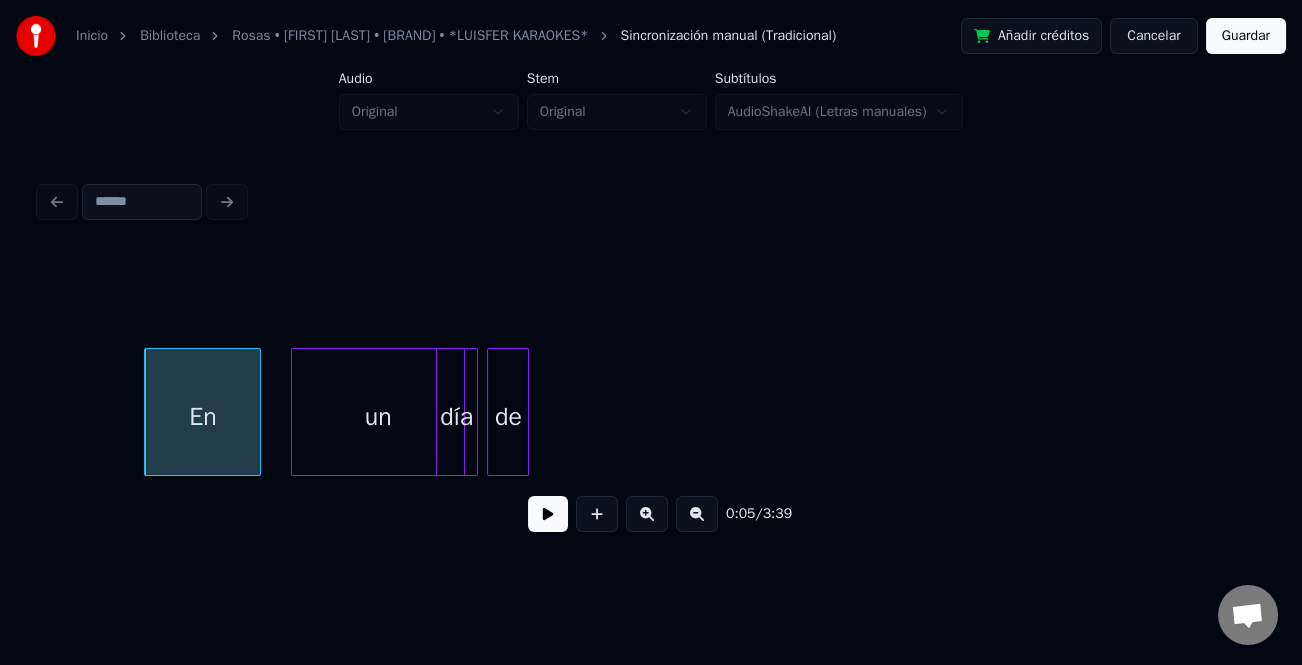 scroll, scrollTop: 0, scrollLeft: 896, axis: horizontal 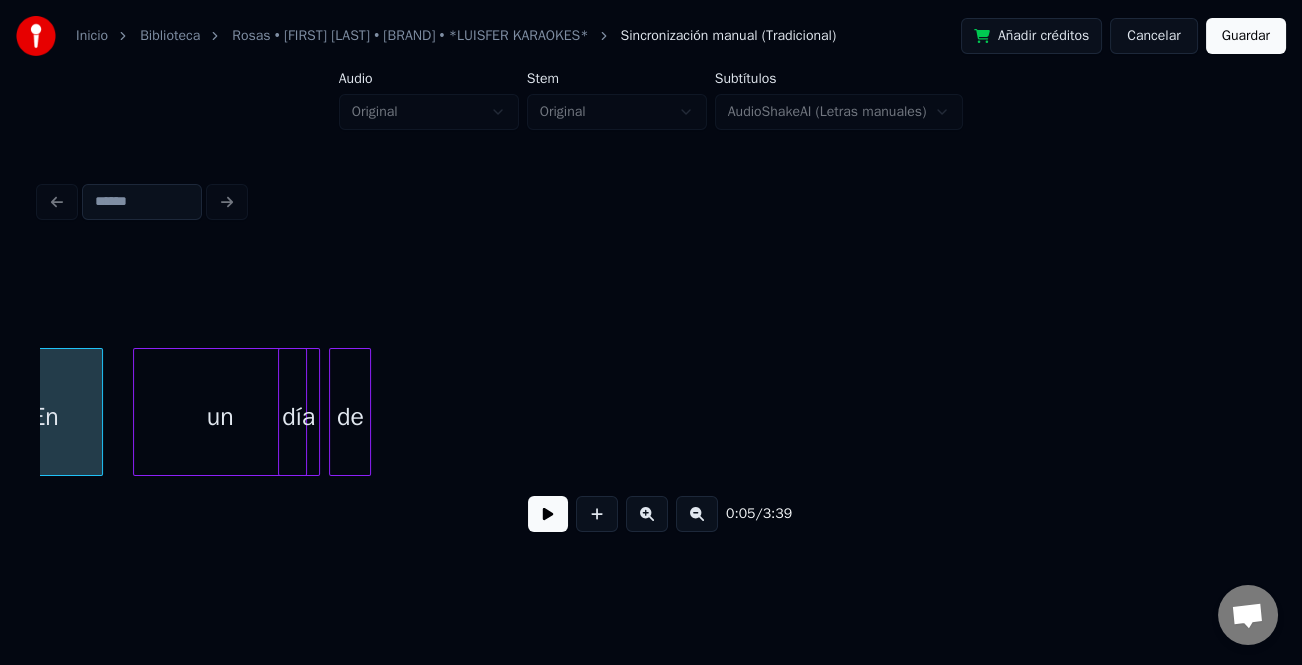 click at bounding box center [697, 514] 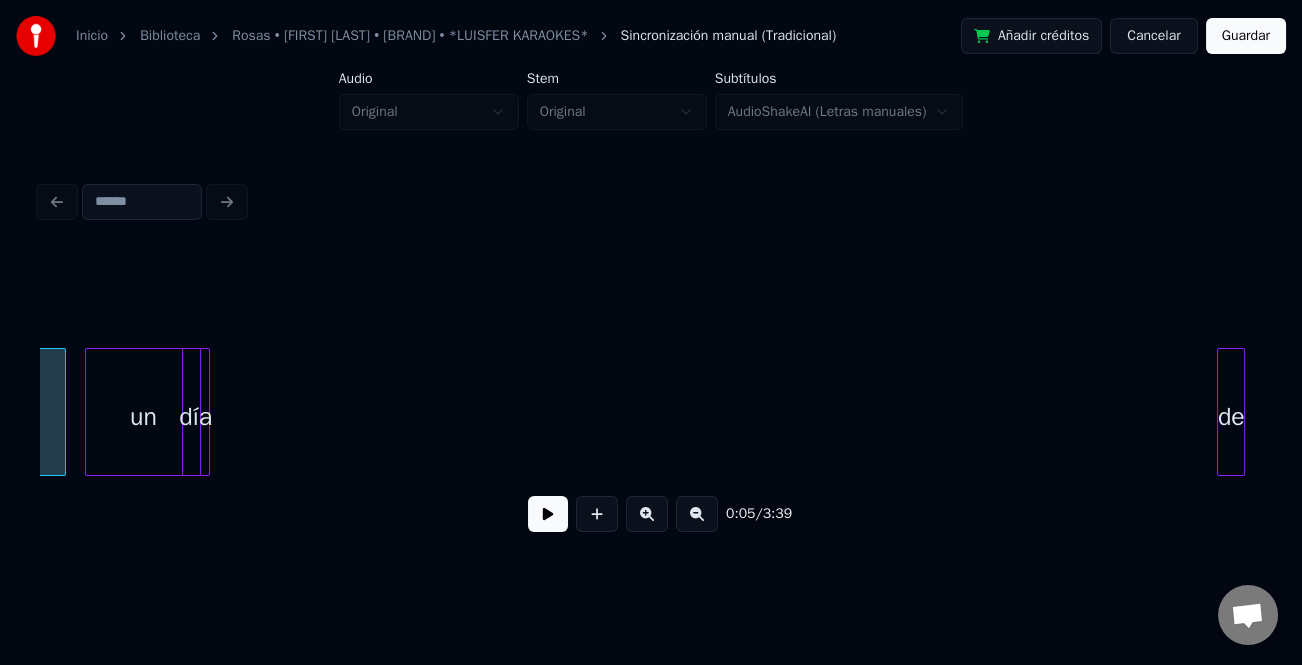 click on "de" at bounding box center [1231, 417] 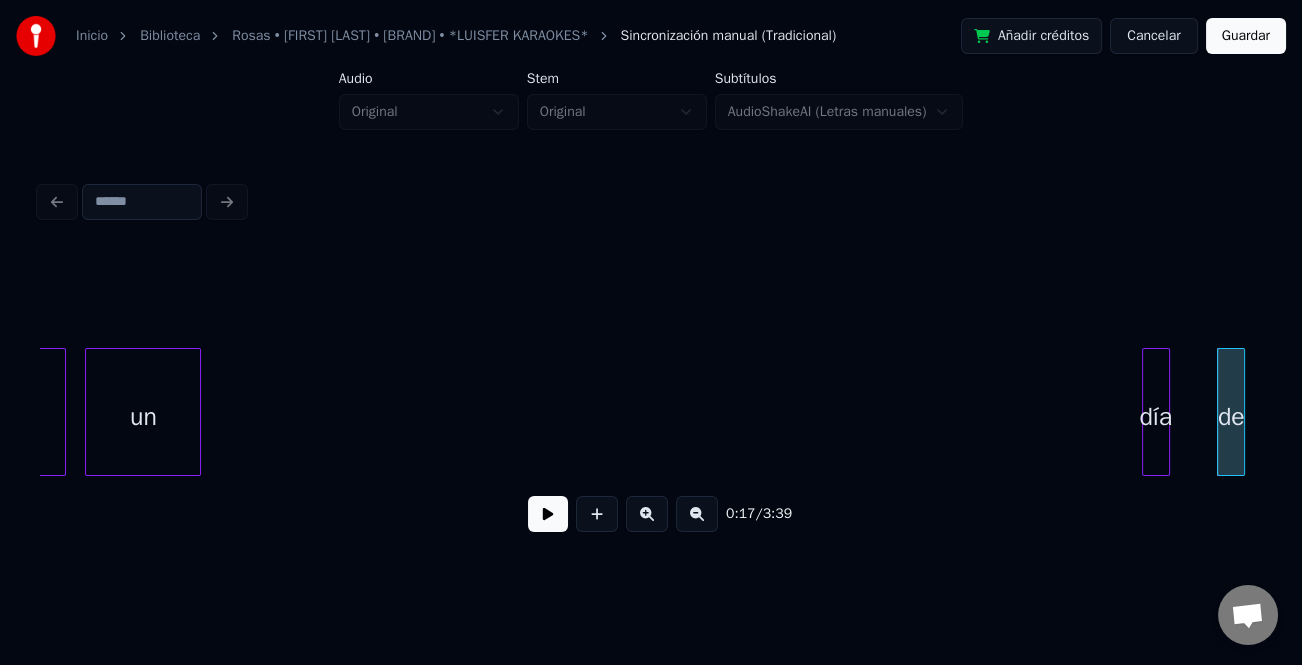 click on "En un día de" at bounding box center [651, 412] 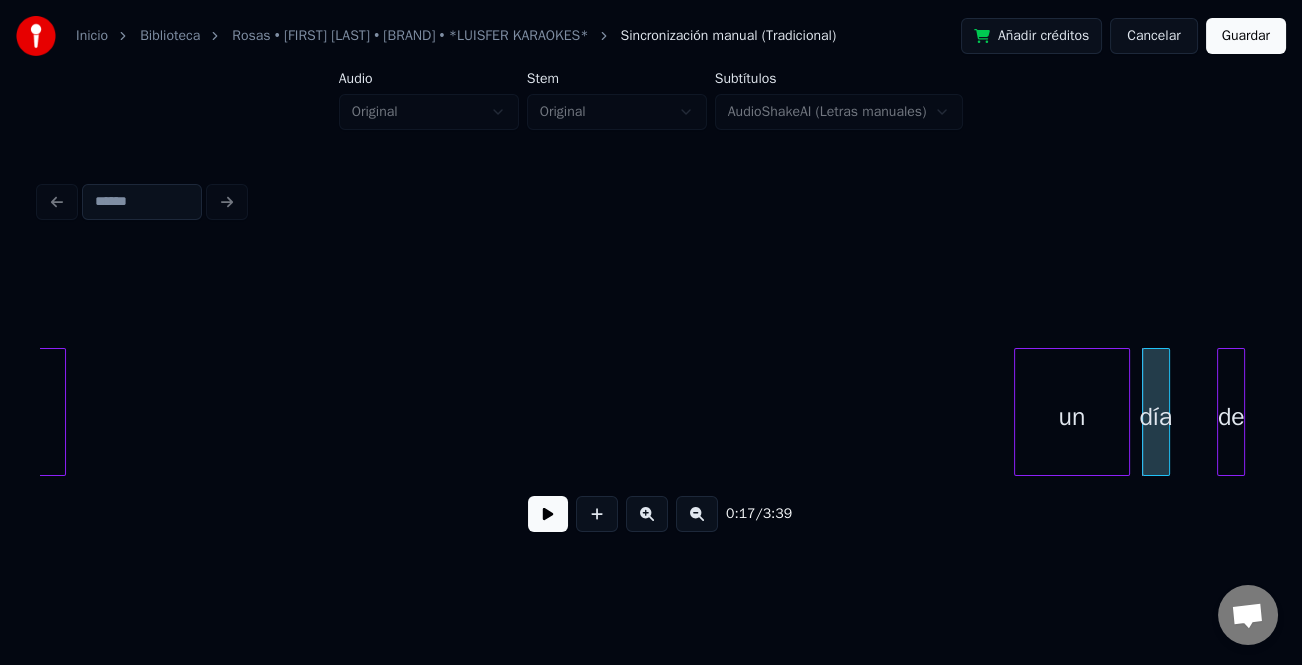 click on "un" at bounding box center [1072, 417] 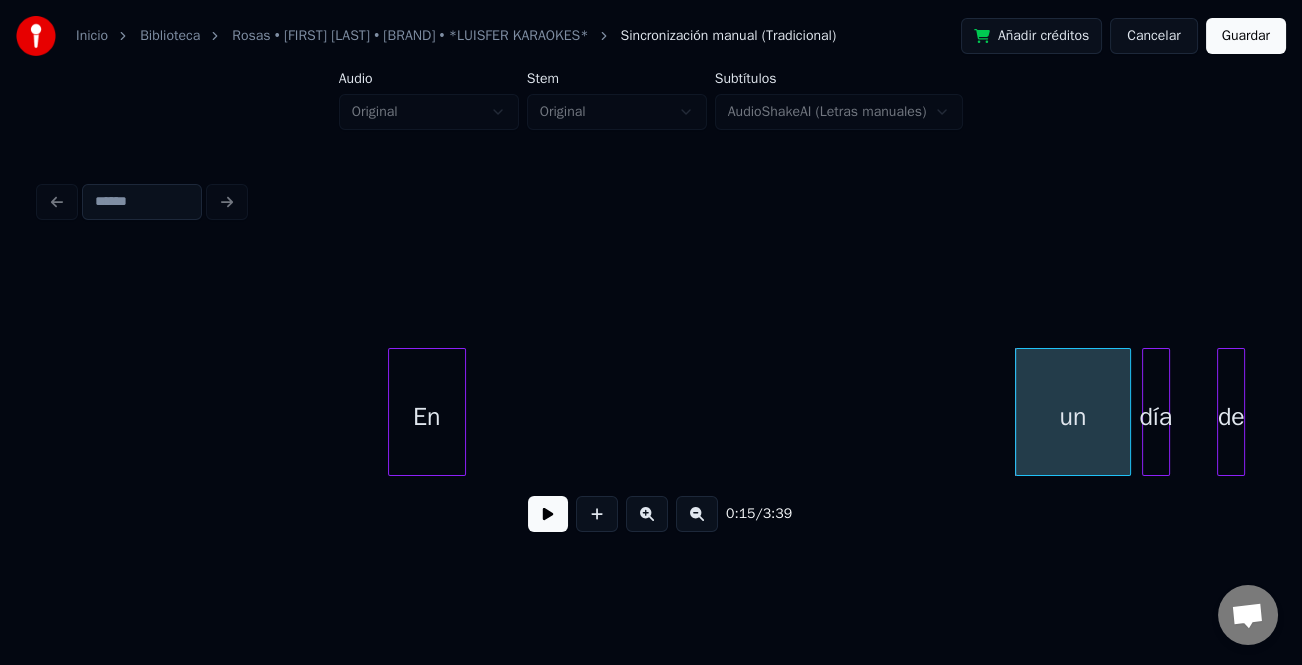 scroll, scrollTop: 0, scrollLeft: 572, axis: horizontal 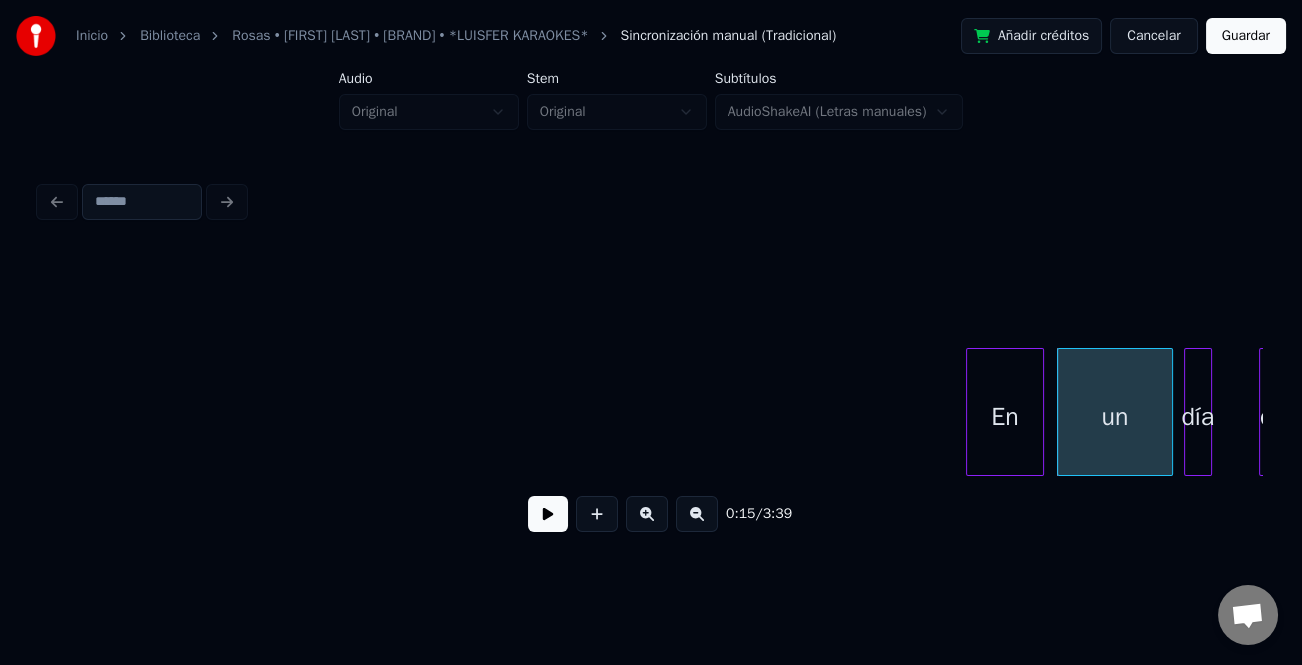 click on "En" at bounding box center [1005, 417] 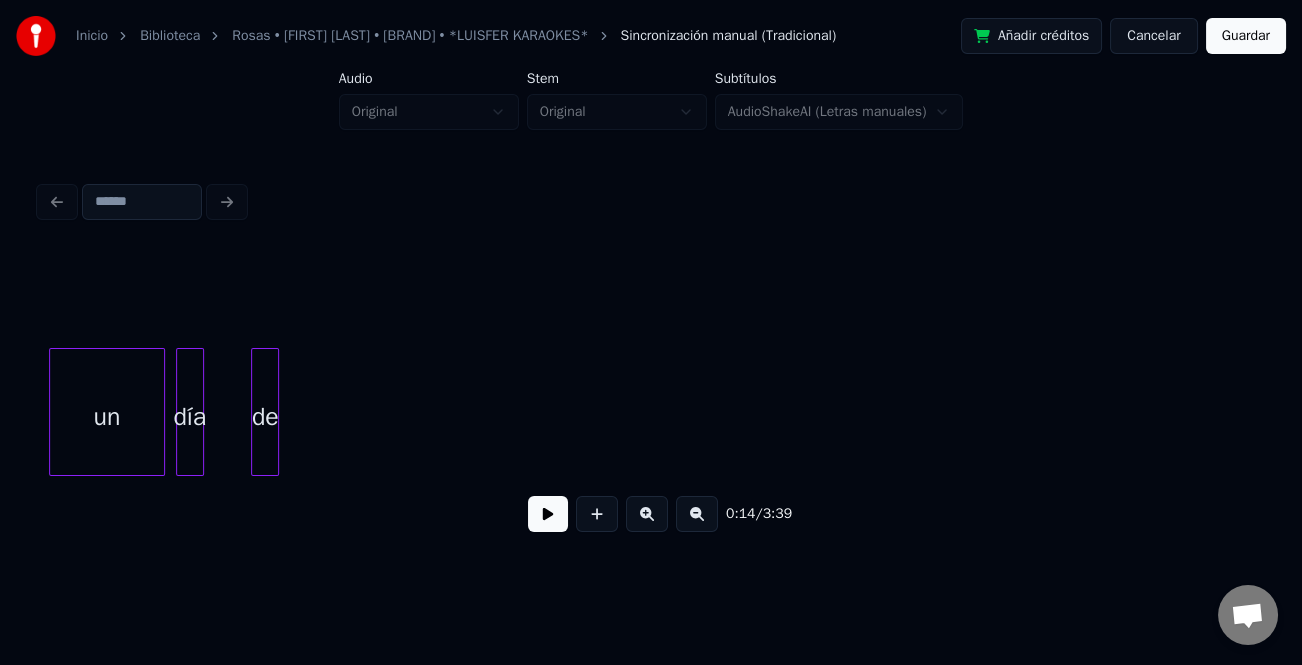 scroll, scrollTop: 0, scrollLeft: 1581, axis: horizontal 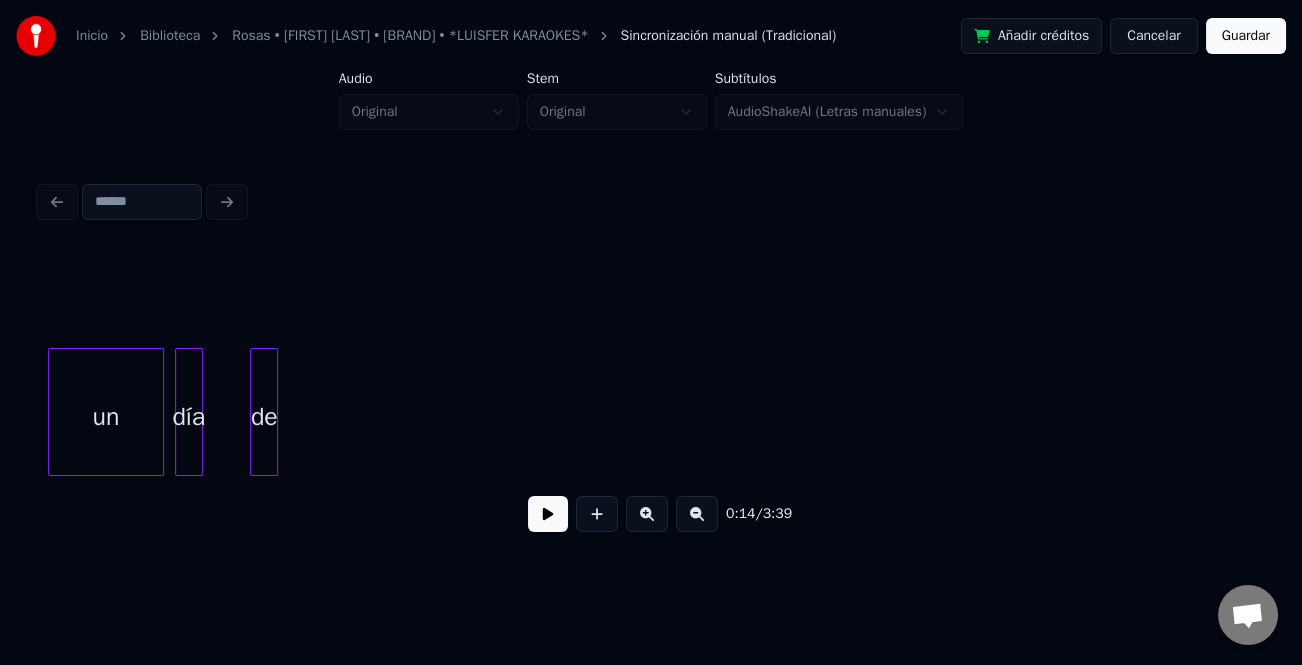 click at bounding box center [697, 514] 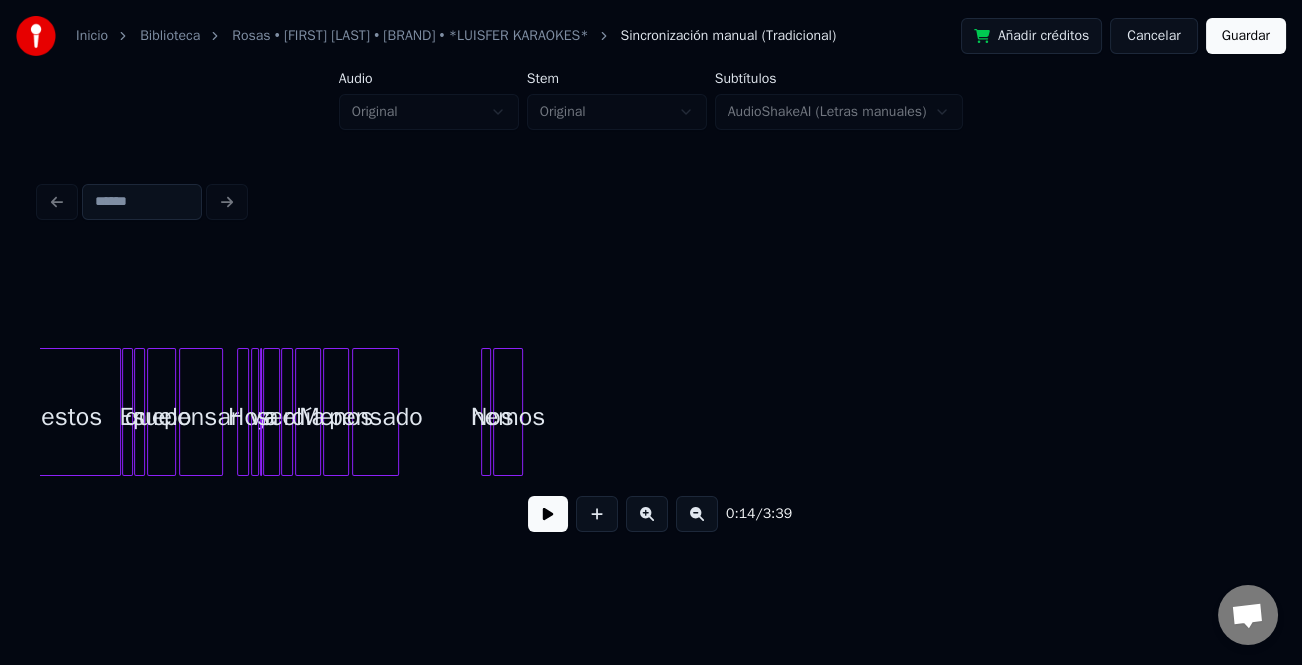 scroll, scrollTop: 0, scrollLeft: 832, axis: horizontal 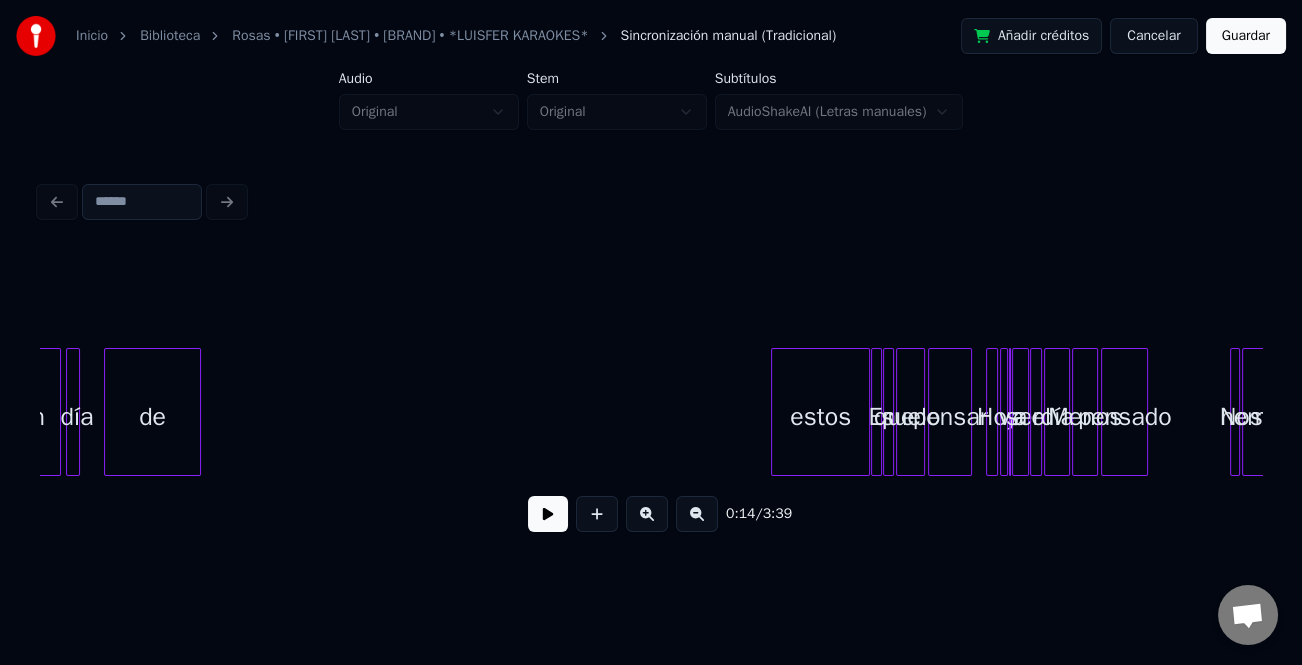 click at bounding box center [197, 412] 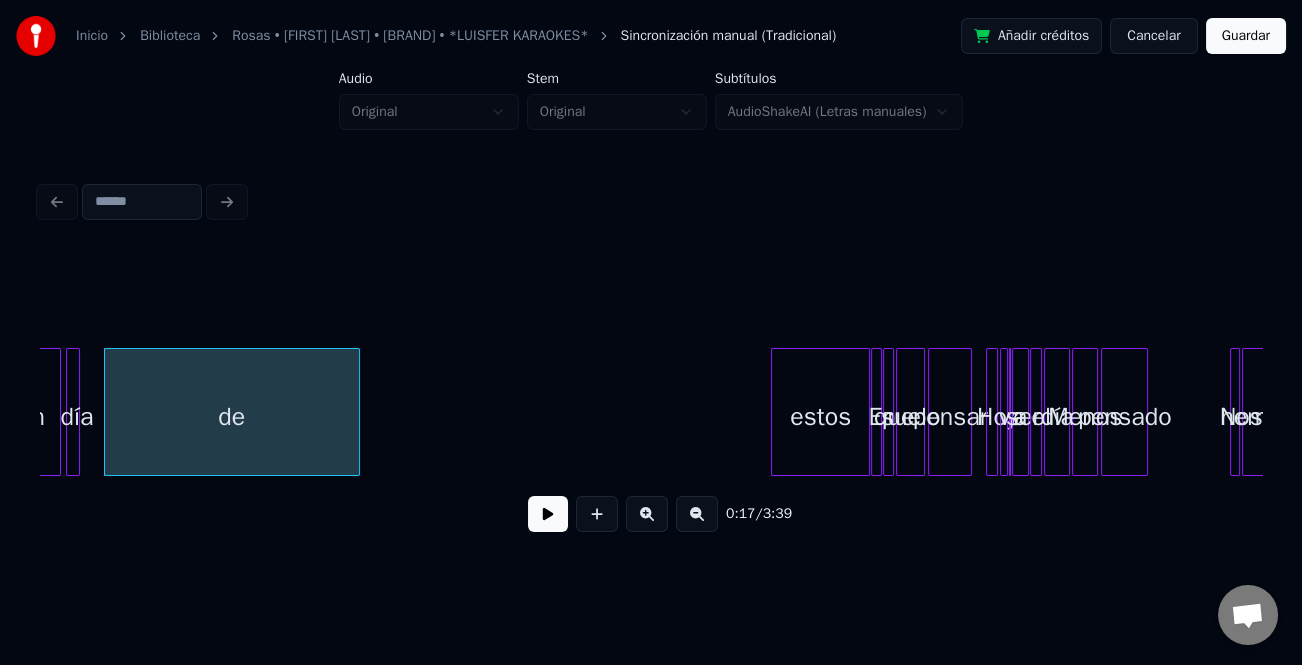 click on "de" at bounding box center (232, 412) 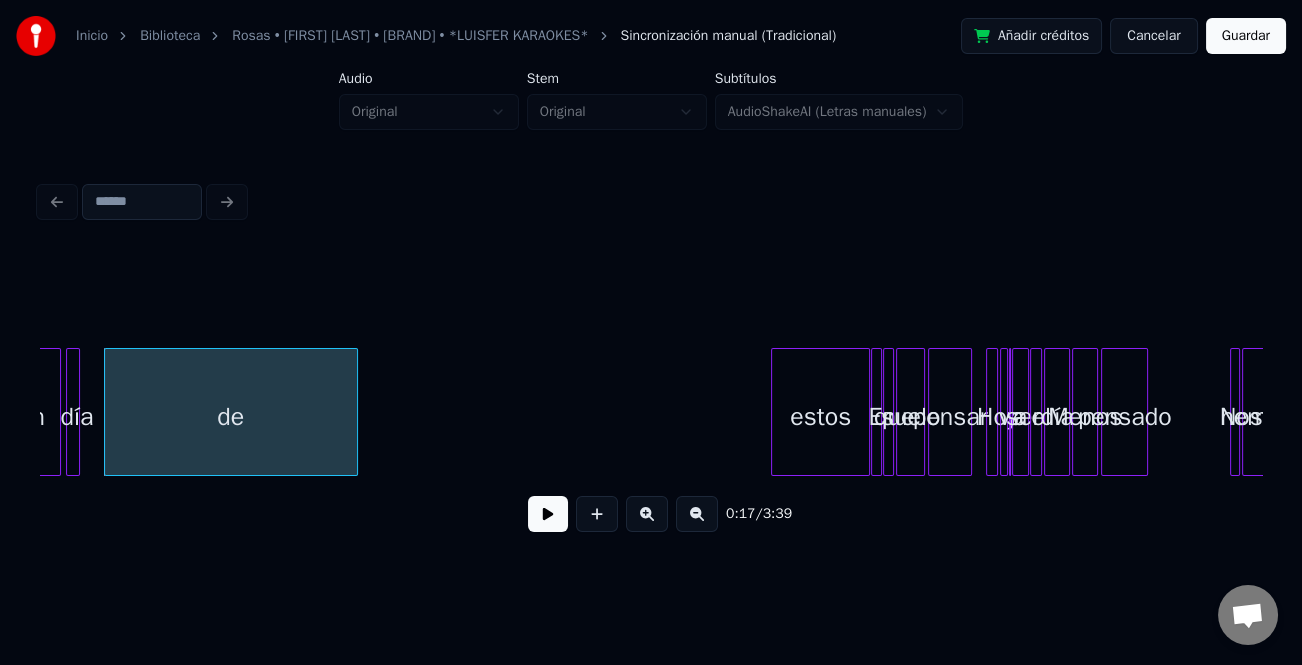click on "de" at bounding box center [231, 417] 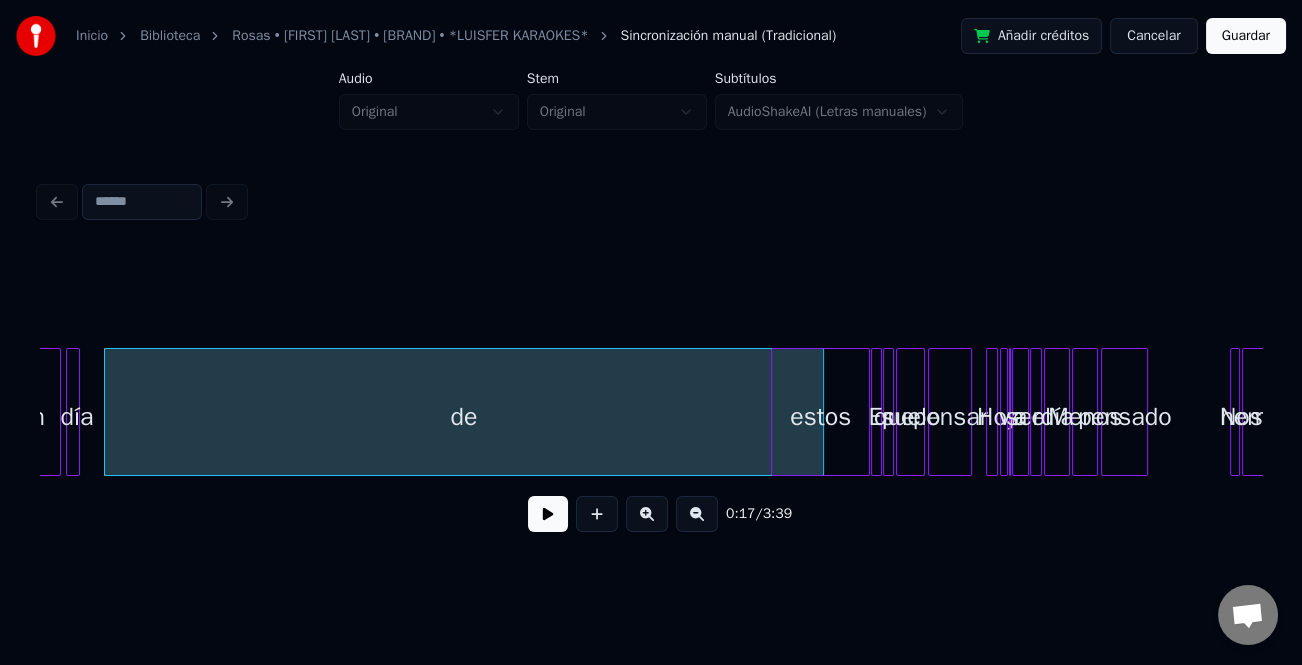 click on "de" at bounding box center [464, 417] 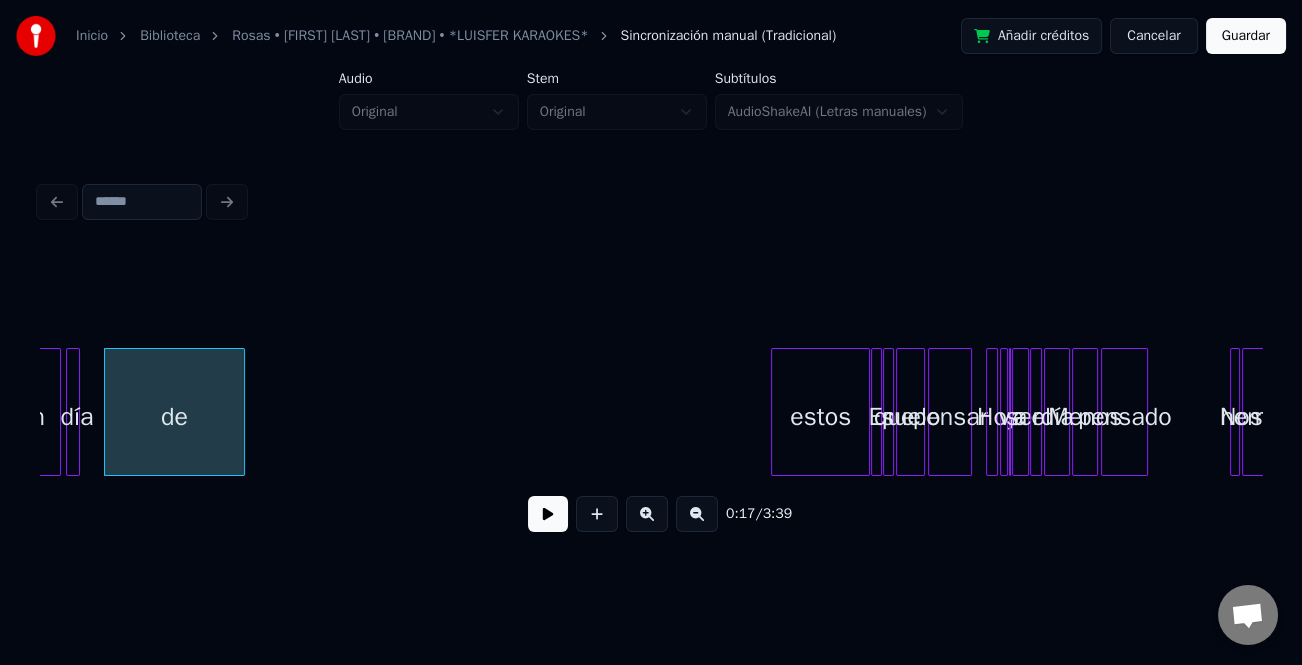 click on "de" at bounding box center (175, 417) 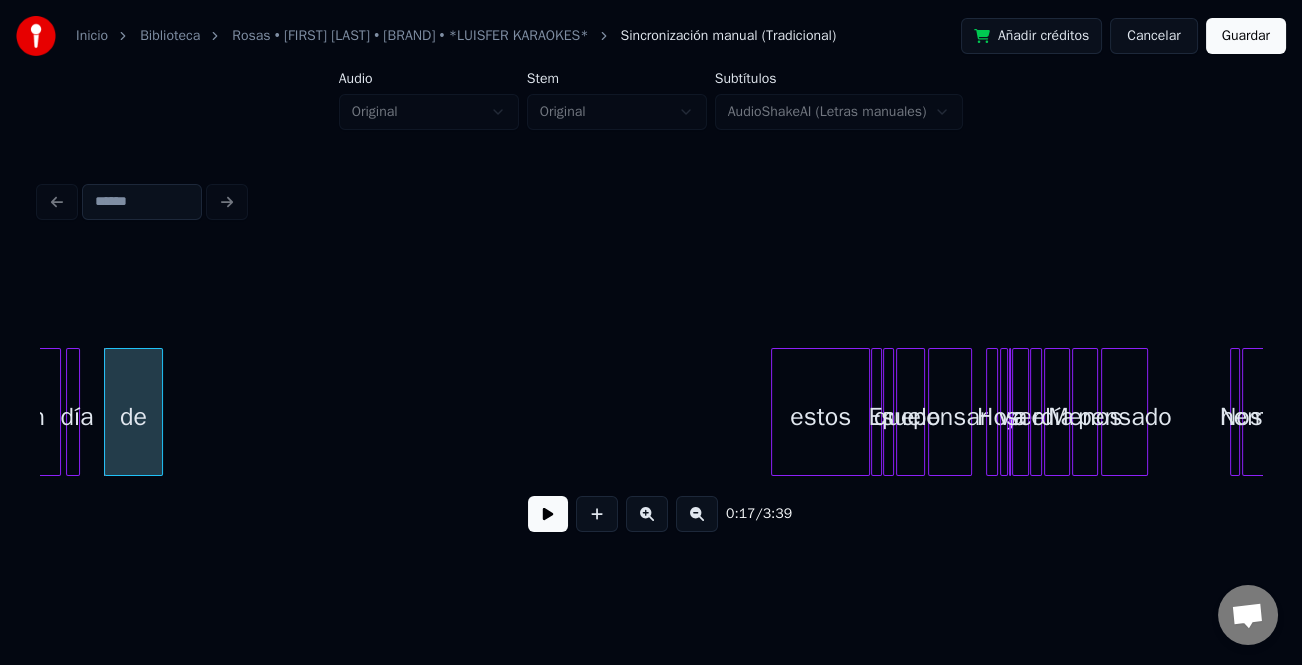 click on "de" at bounding box center (134, 417) 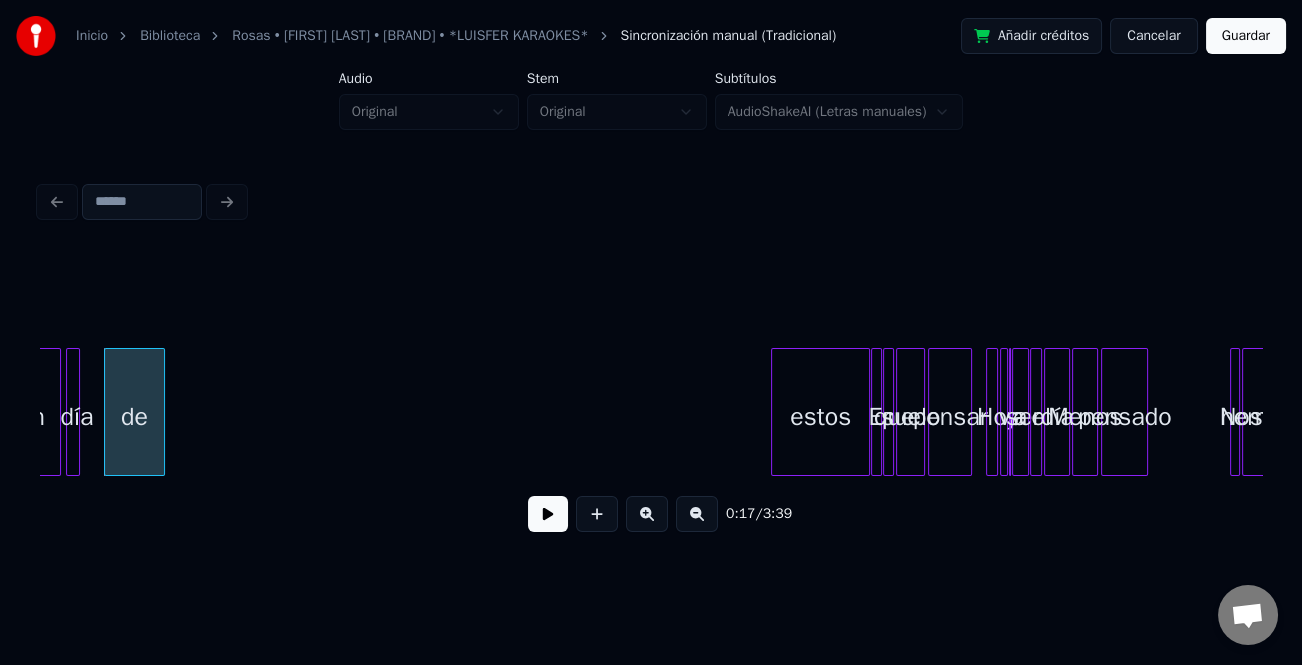 click on "de" at bounding box center [135, 417] 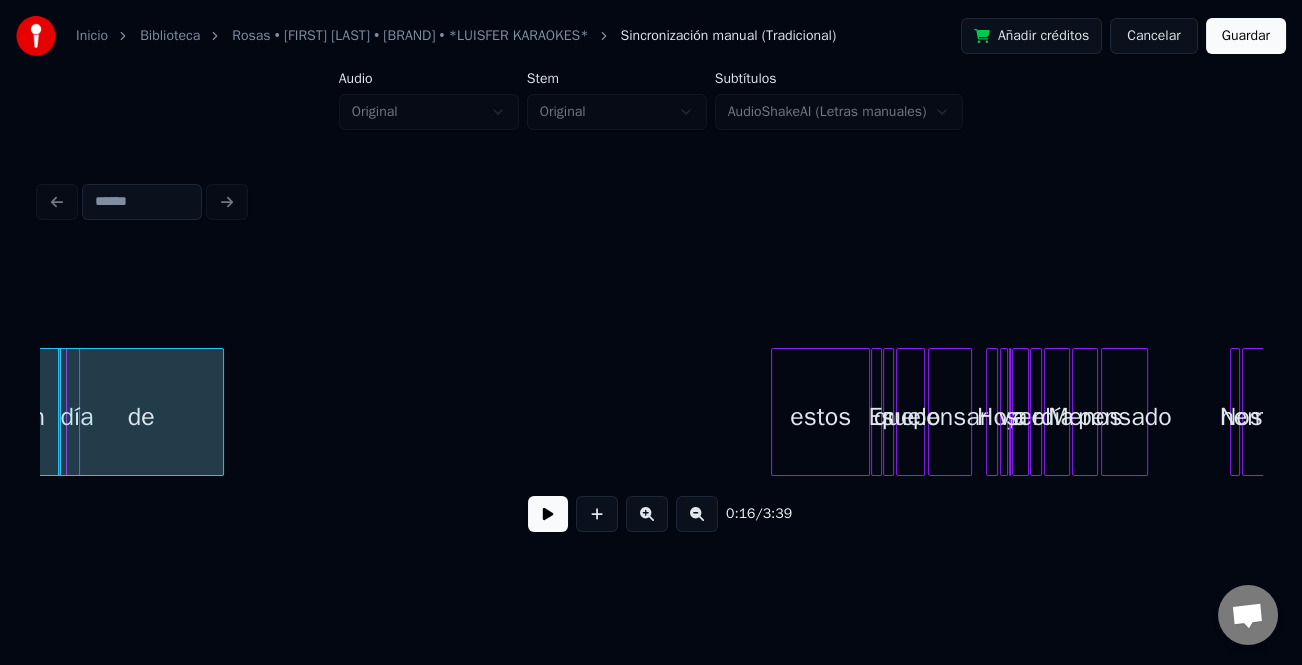 click on "de" at bounding box center [141, 417] 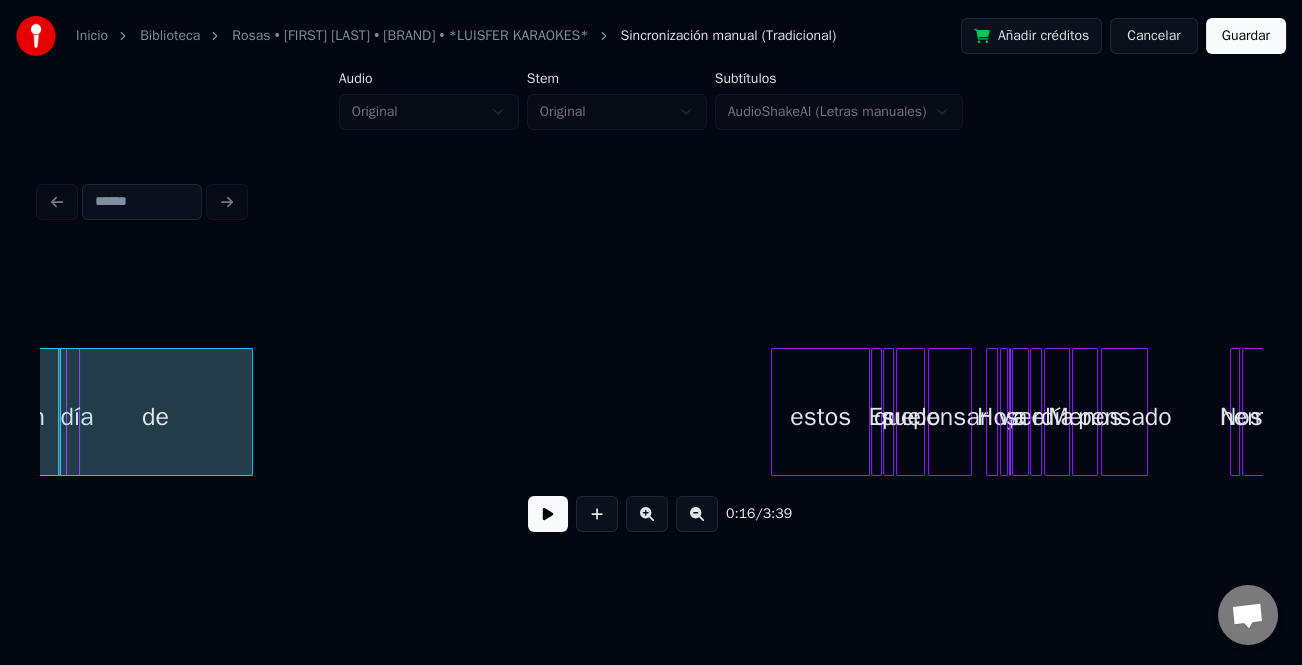 click on "de" at bounding box center [155, 417] 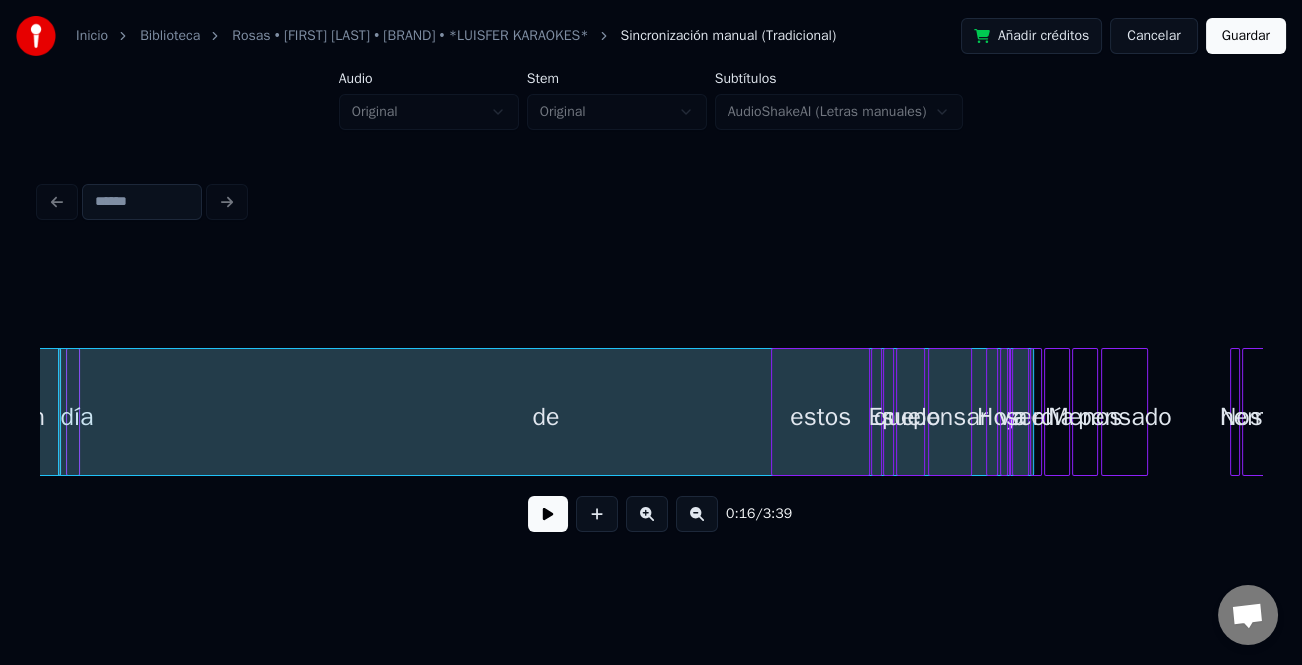 click at bounding box center [548, 514] 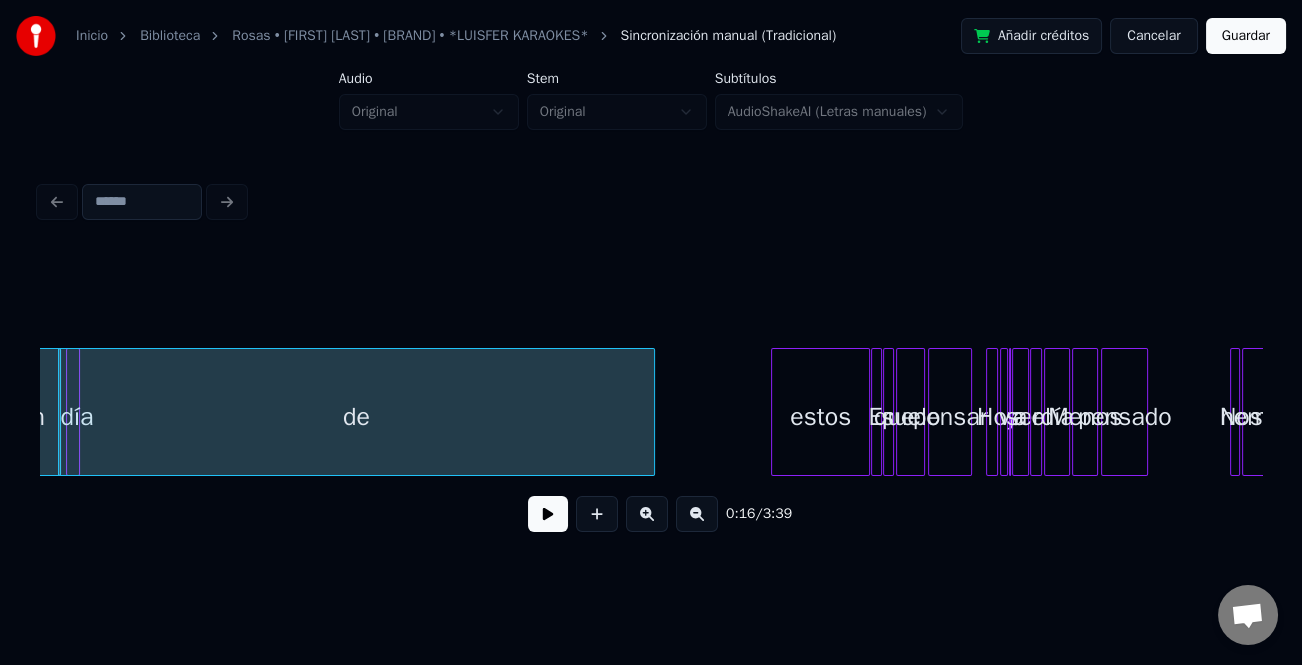 click on "de" at bounding box center [356, 417] 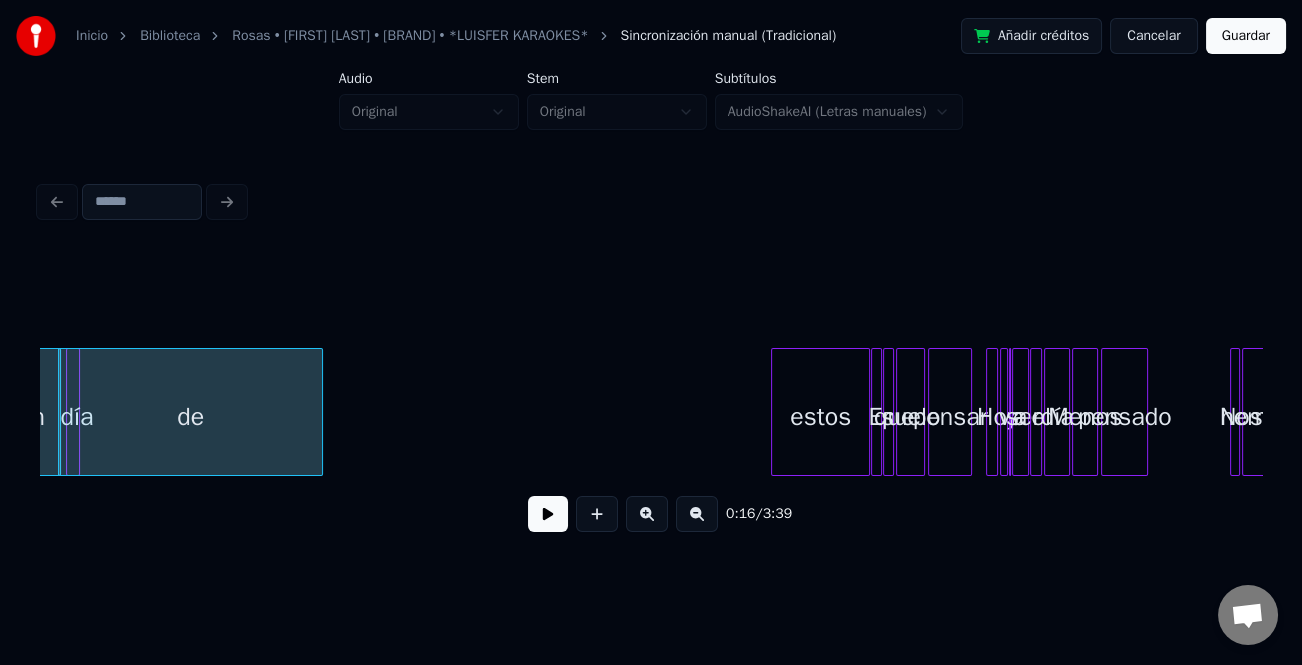 click on "de" at bounding box center (190, 417) 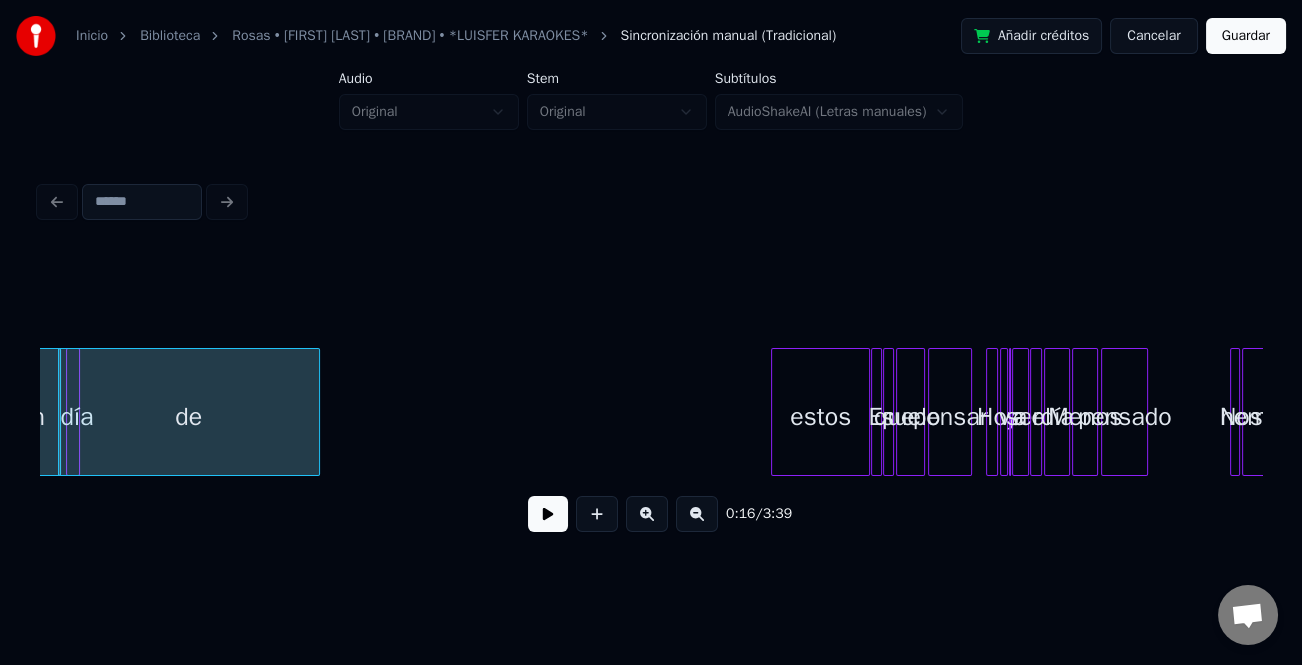 click on "de" at bounding box center [189, 417] 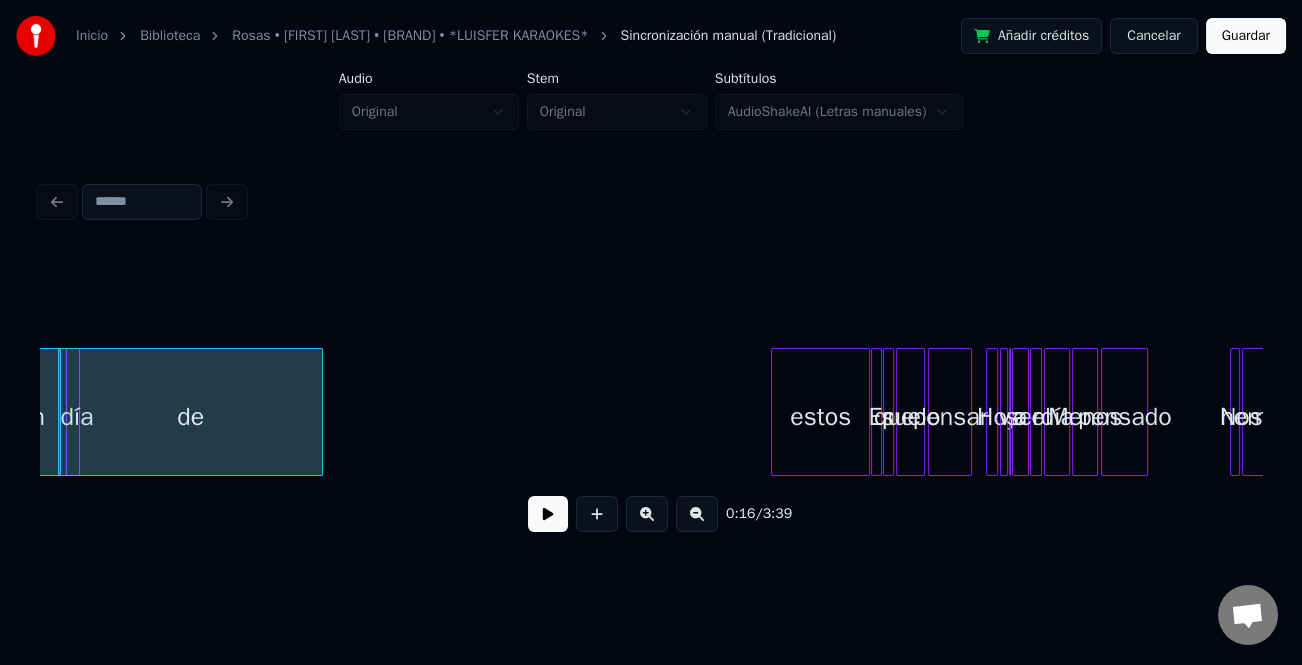 click on "de" at bounding box center (190, 417) 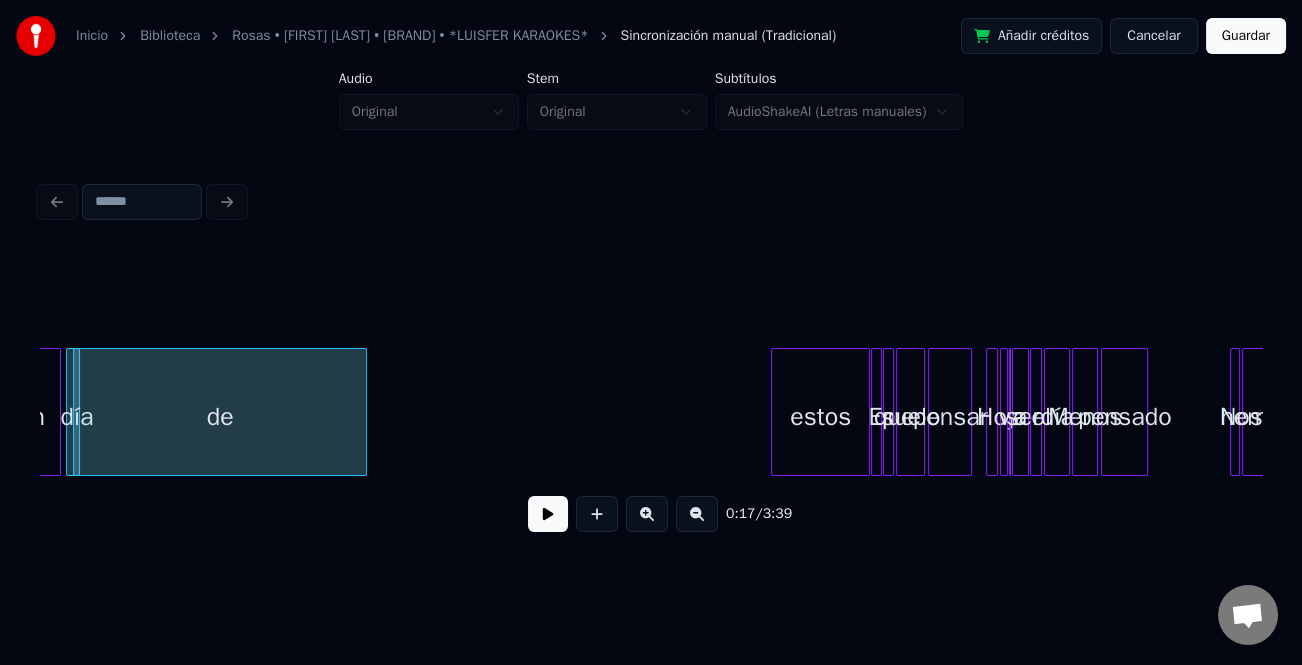 click on "de" at bounding box center [220, 417] 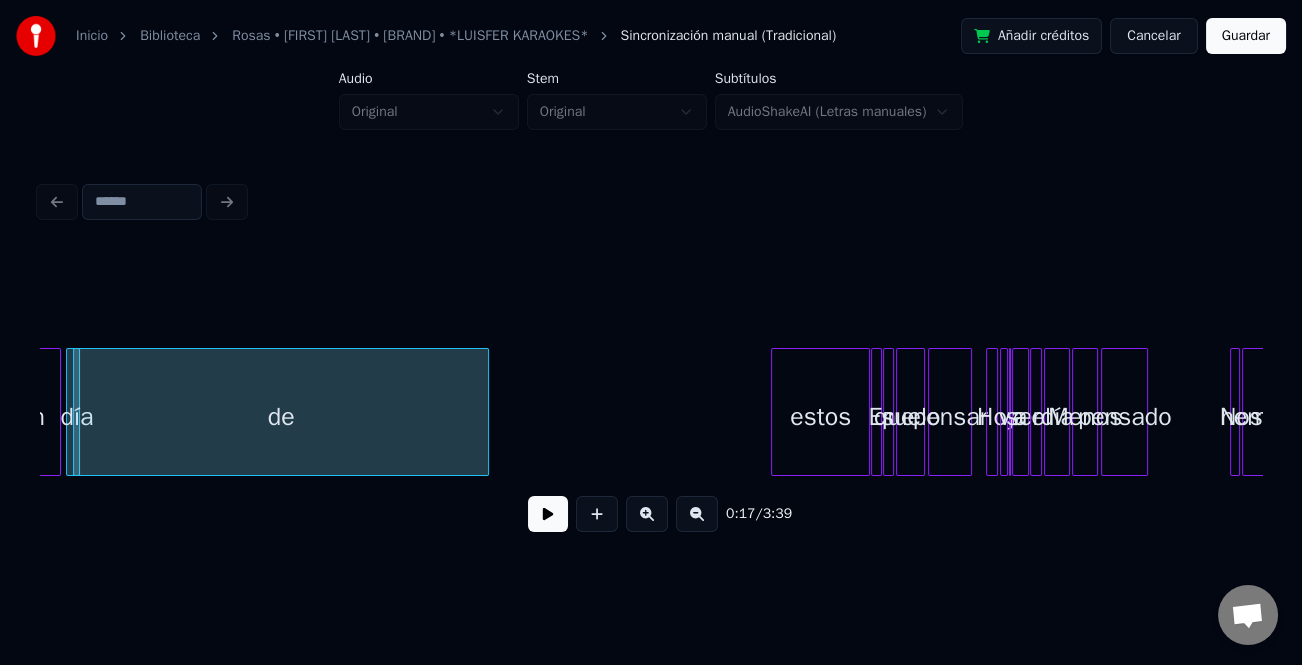 click on "de" at bounding box center (281, 417) 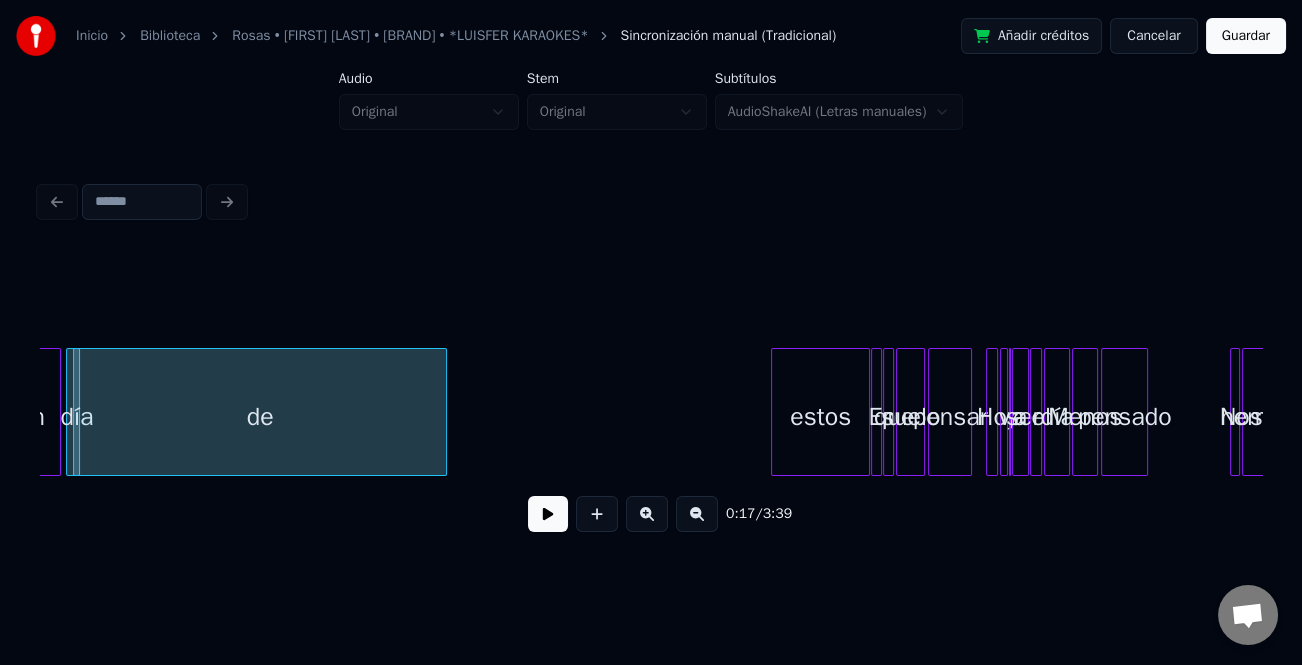 click on "de" at bounding box center [260, 417] 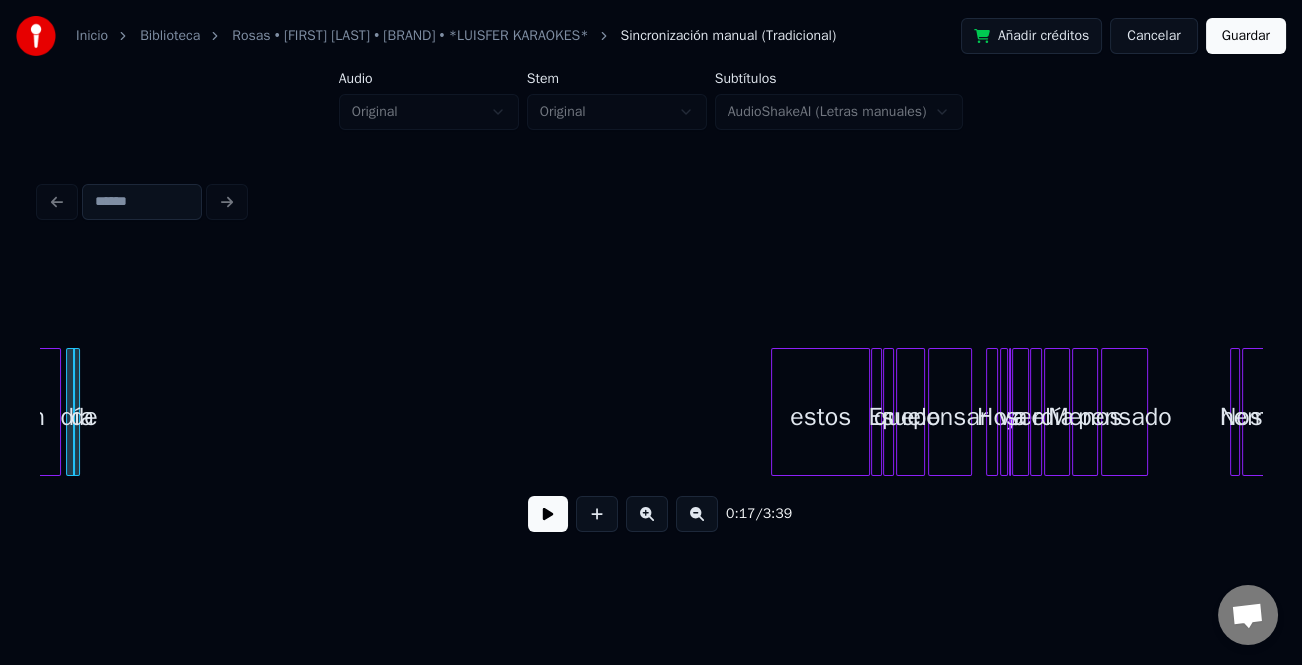 click on "un" at bounding box center [31, 417] 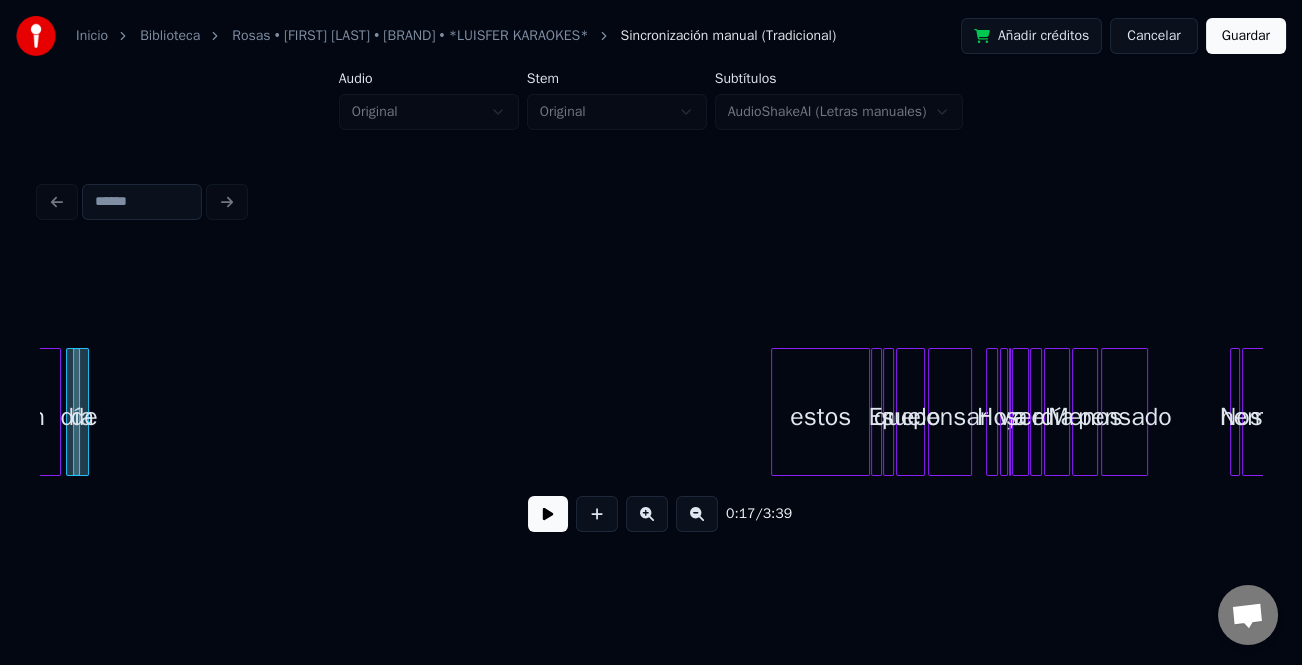 click on "un" at bounding box center [31, 417] 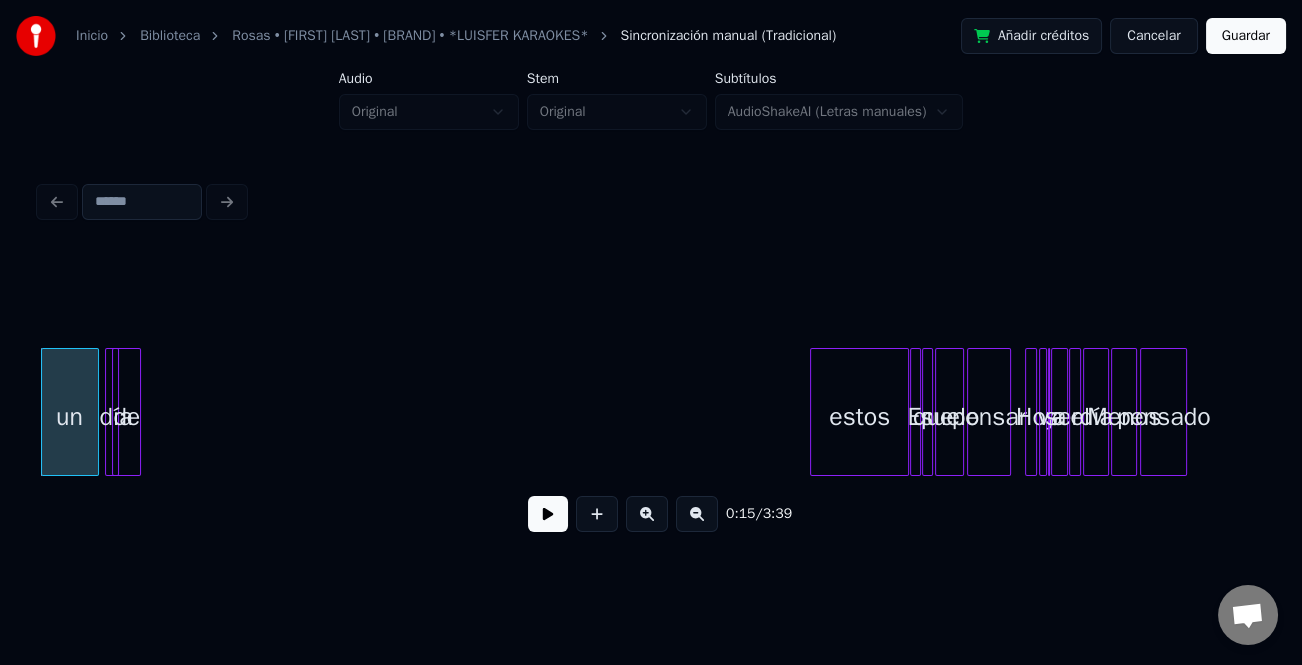 click on "0:15  /  3:39" at bounding box center (651, 514) 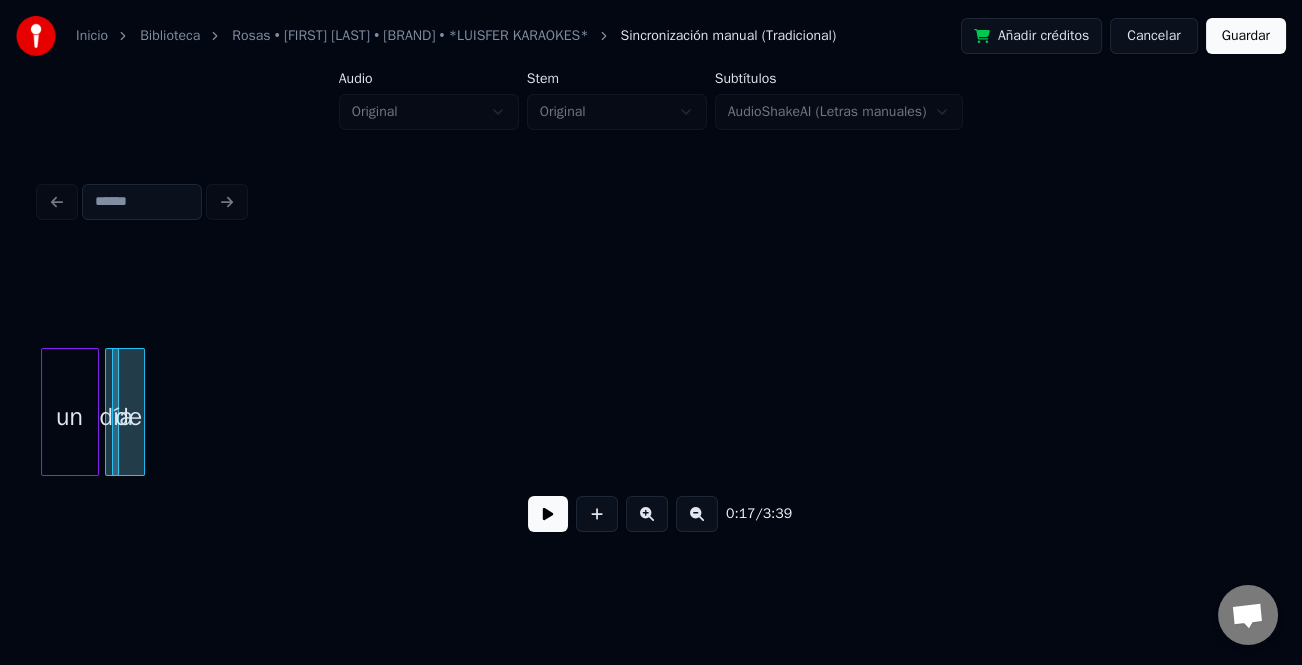 scroll, scrollTop: 0, scrollLeft: 0, axis: both 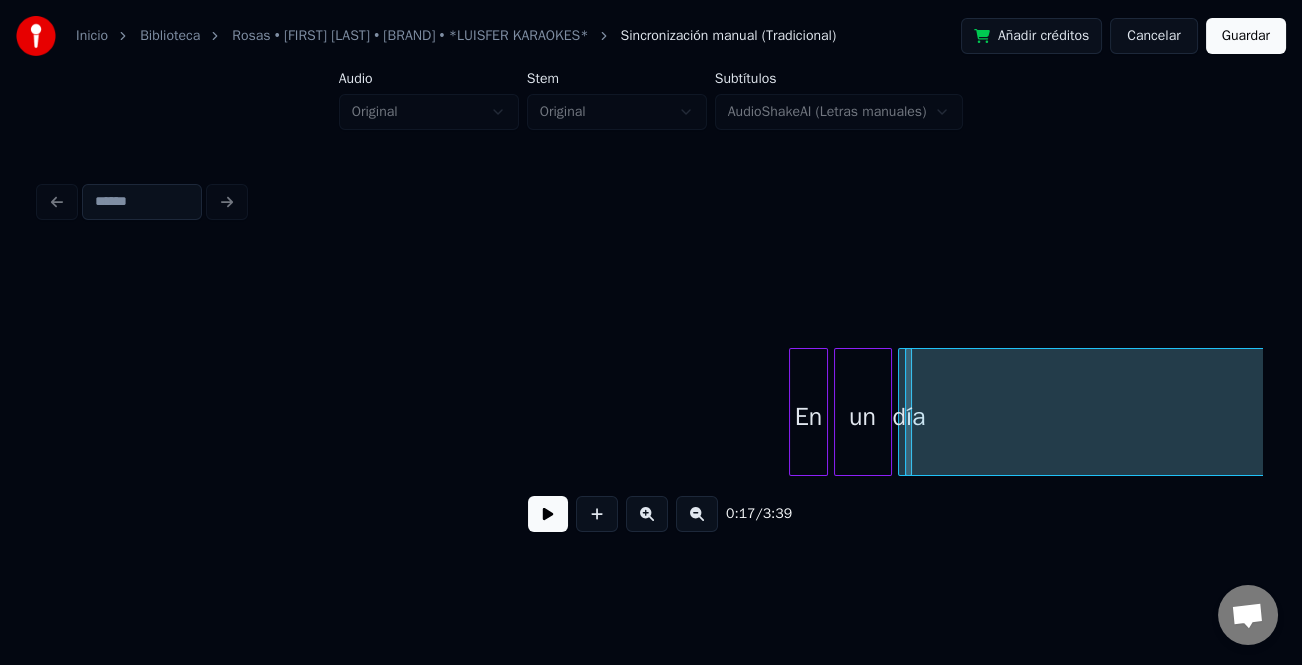 click on "Guardar" at bounding box center [1246, 36] 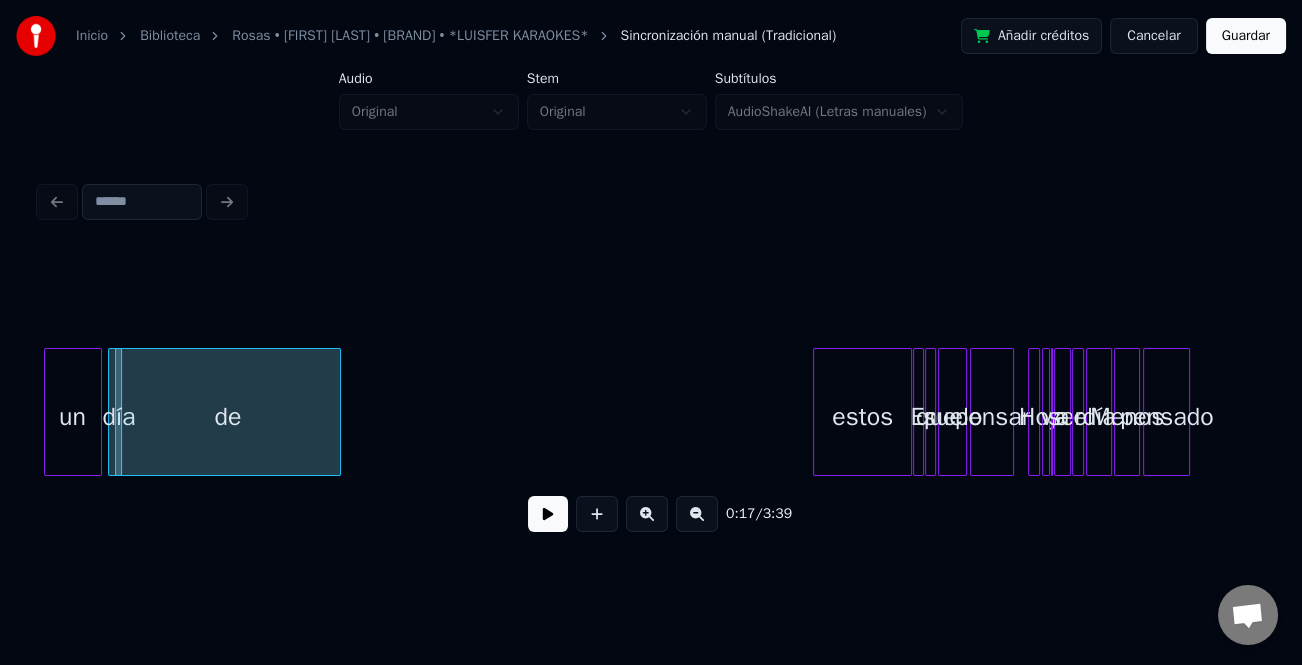 scroll, scrollTop: 0, scrollLeft: 800, axis: horizontal 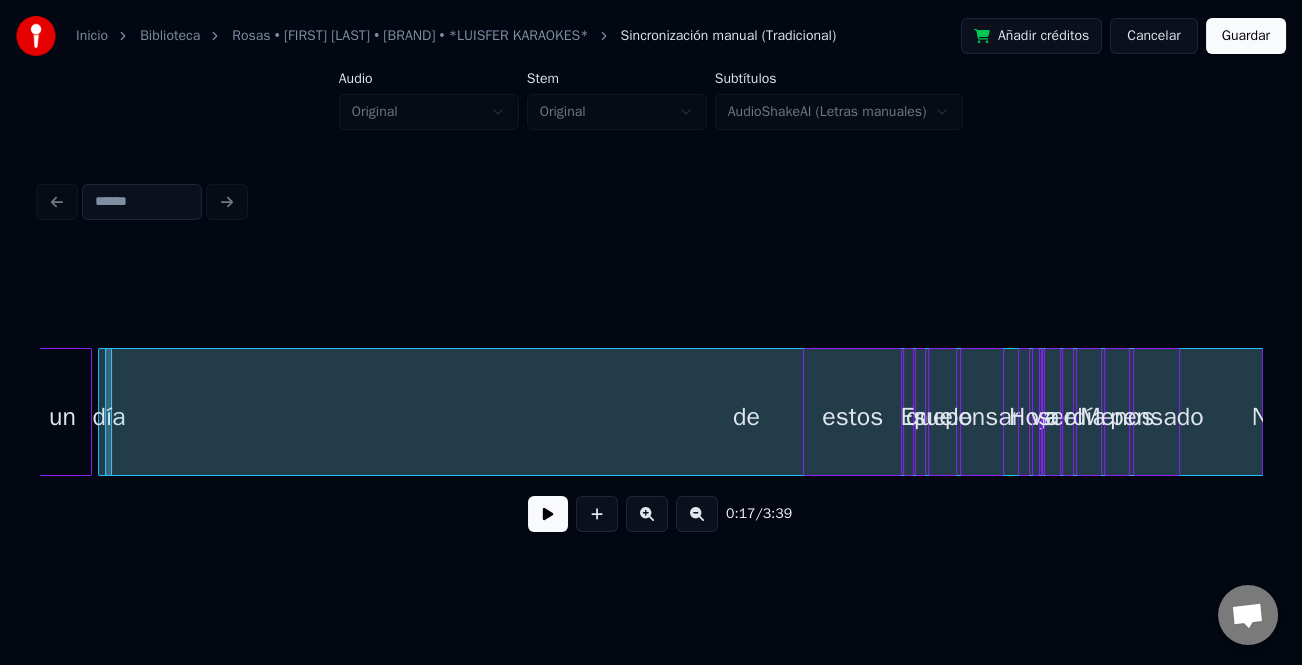 click on "de" at bounding box center [746, 417] 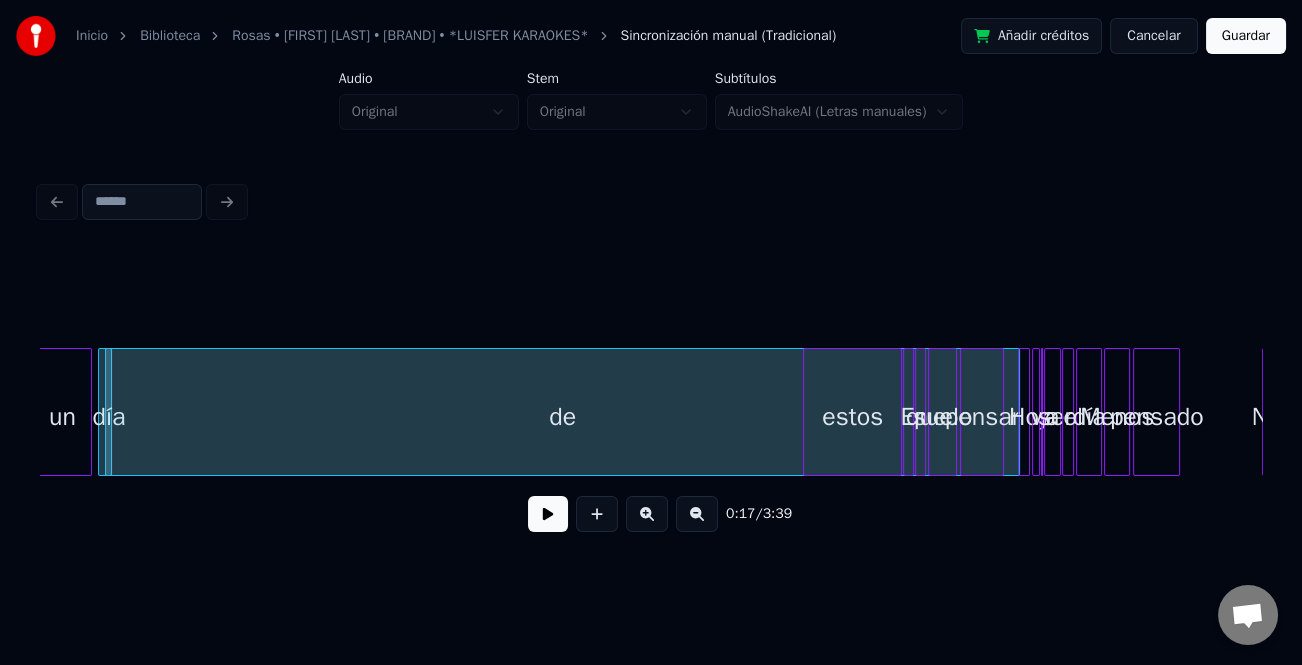 click on "de" at bounding box center [562, 417] 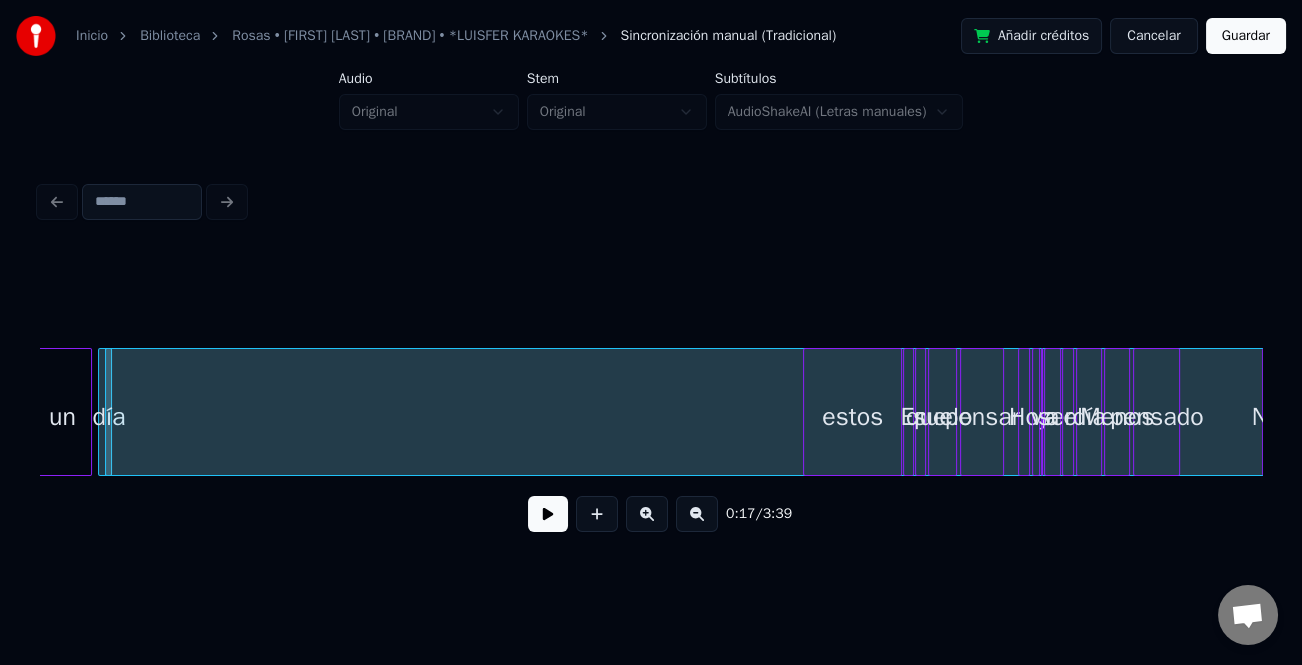 click on "Guardar" at bounding box center [1246, 36] 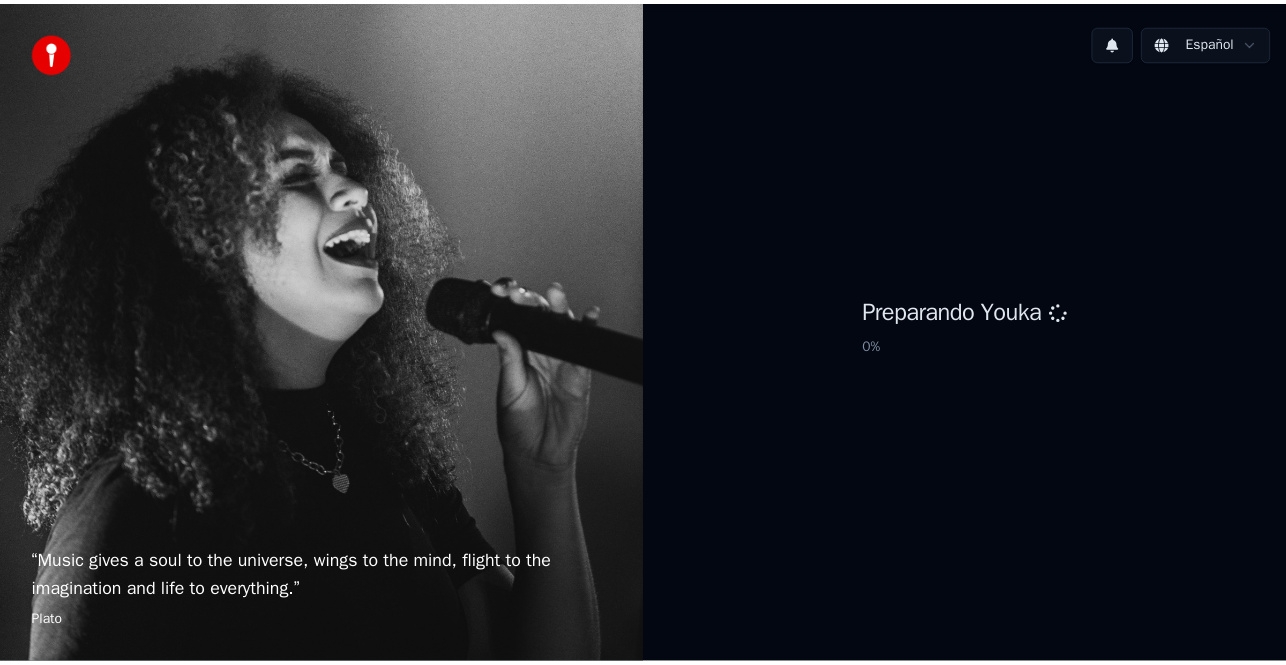 scroll, scrollTop: 0, scrollLeft: 0, axis: both 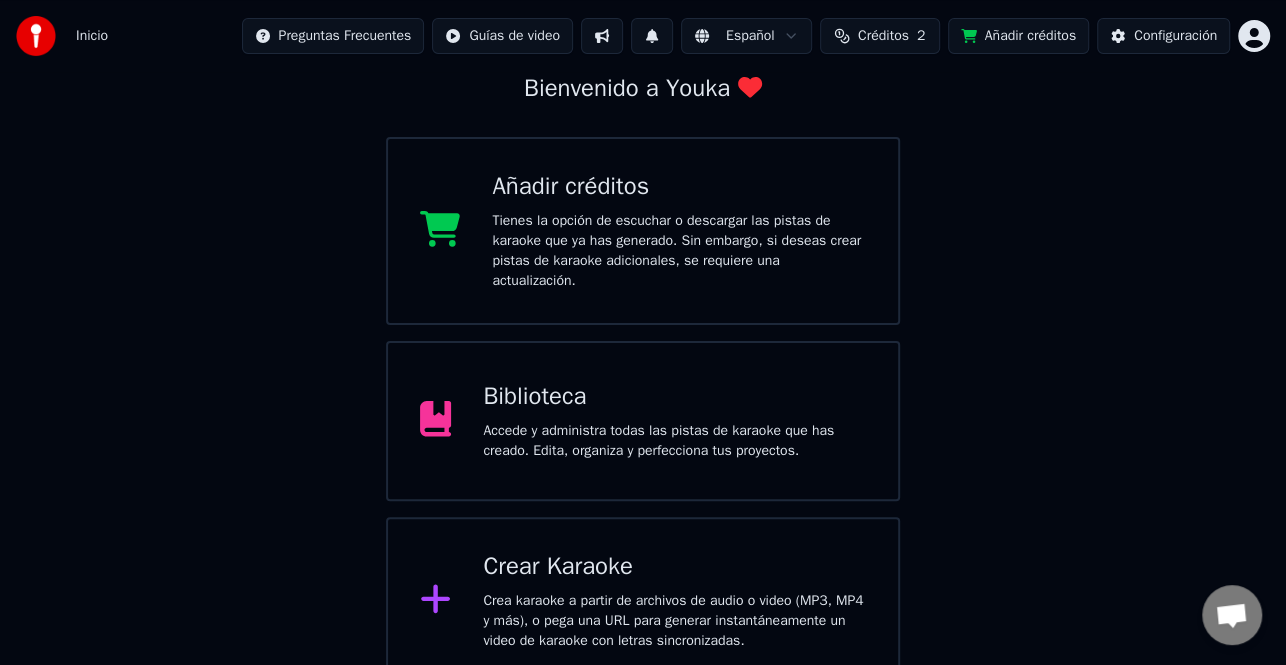 click on "Biblioteca" at bounding box center (674, 397) 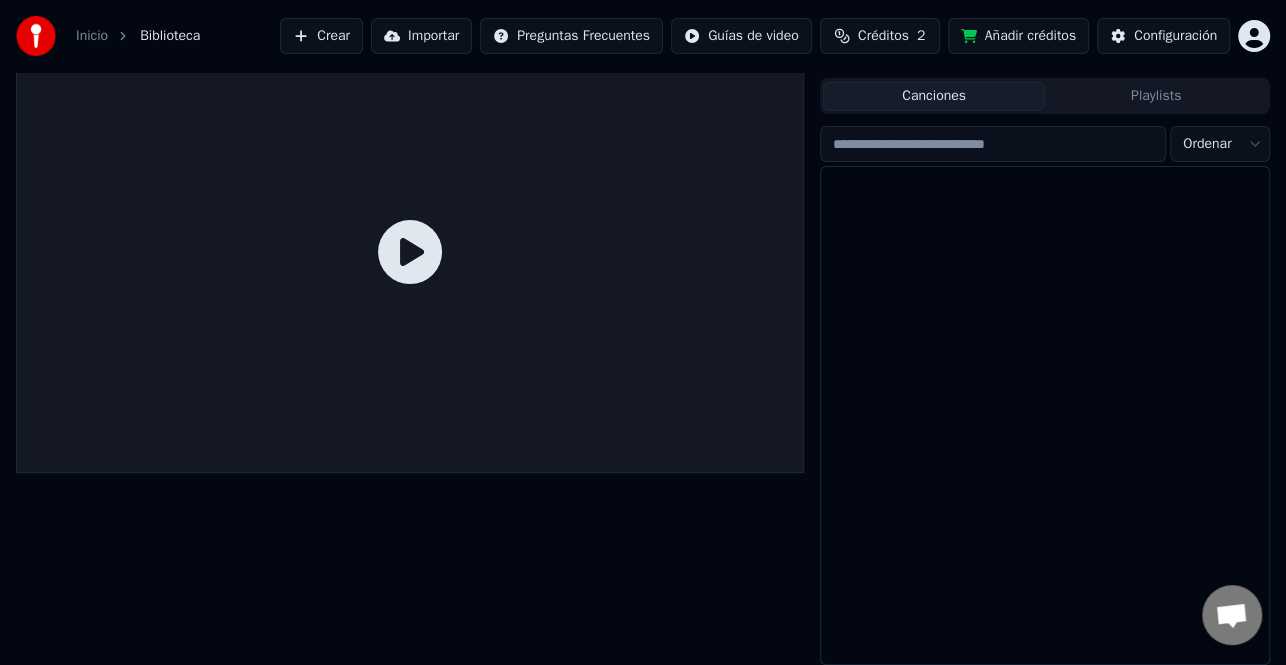 scroll, scrollTop: 41, scrollLeft: 0, axis: vertical 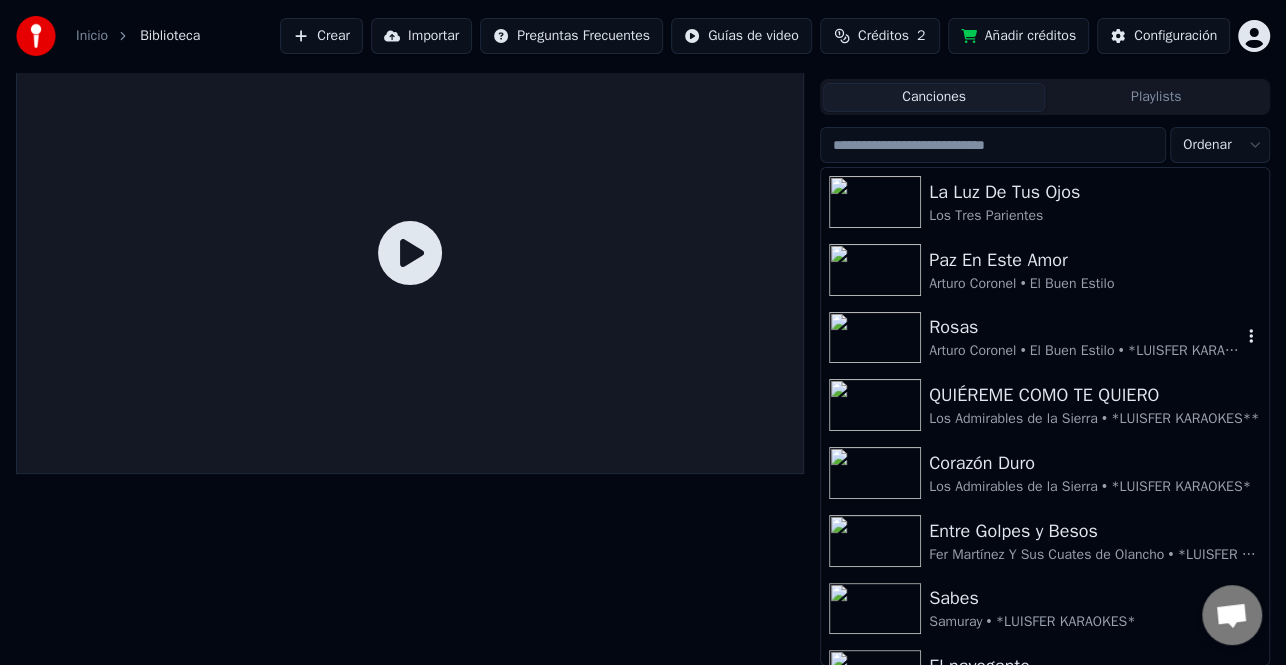 click on "Arturo Coronel • El Buen Estilo •        *LUISFER KARAOKES*" at bounding box center [1085, 351] 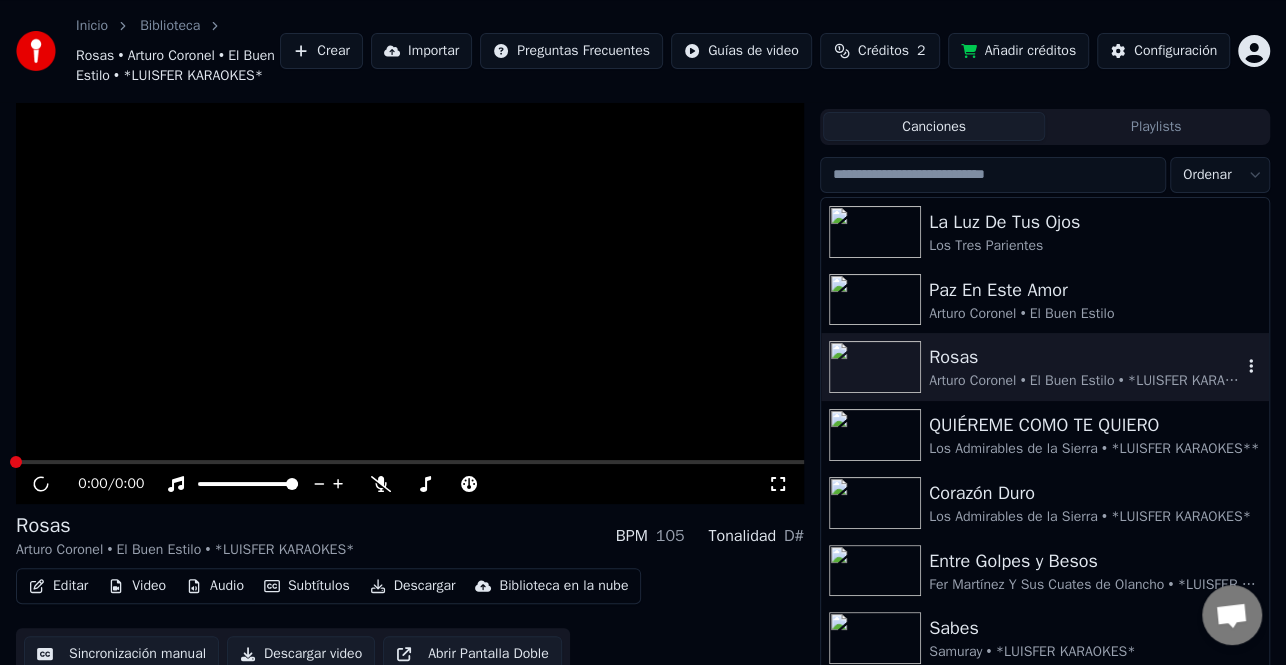 scroll, scrollTop: 91, scrollLeft: 0, axis: vertical 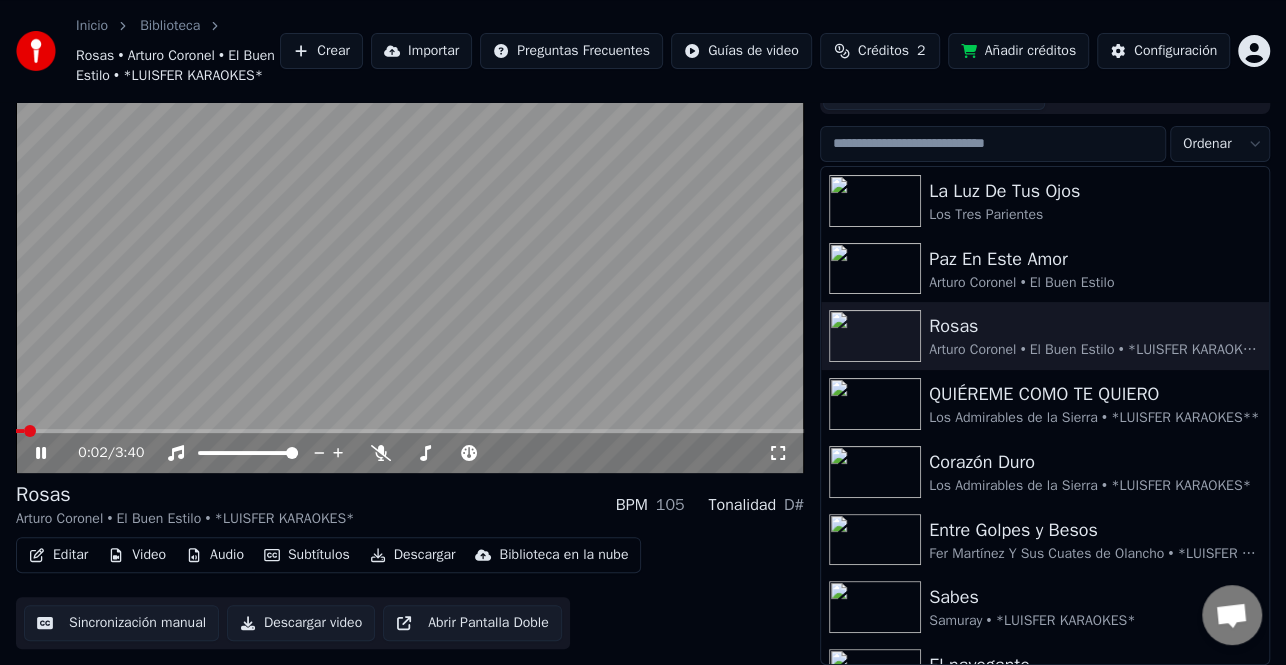 click 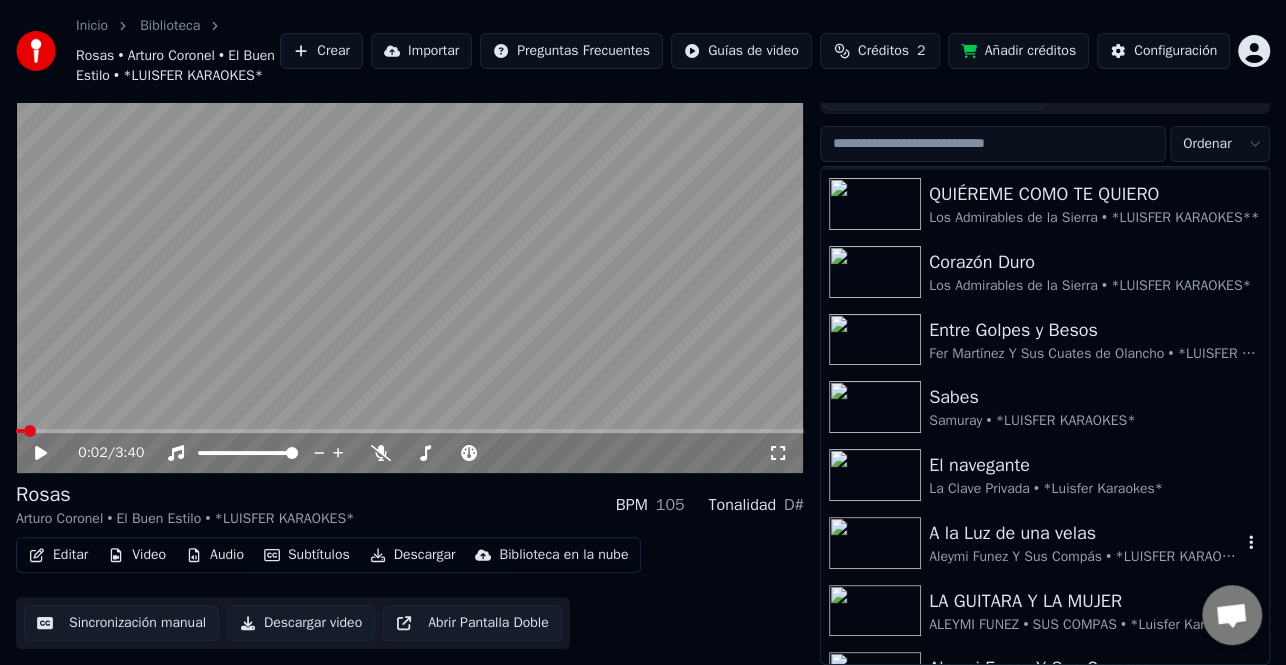 scroll, scrollTop: 100, scrollLeft: 0, axis: vertical 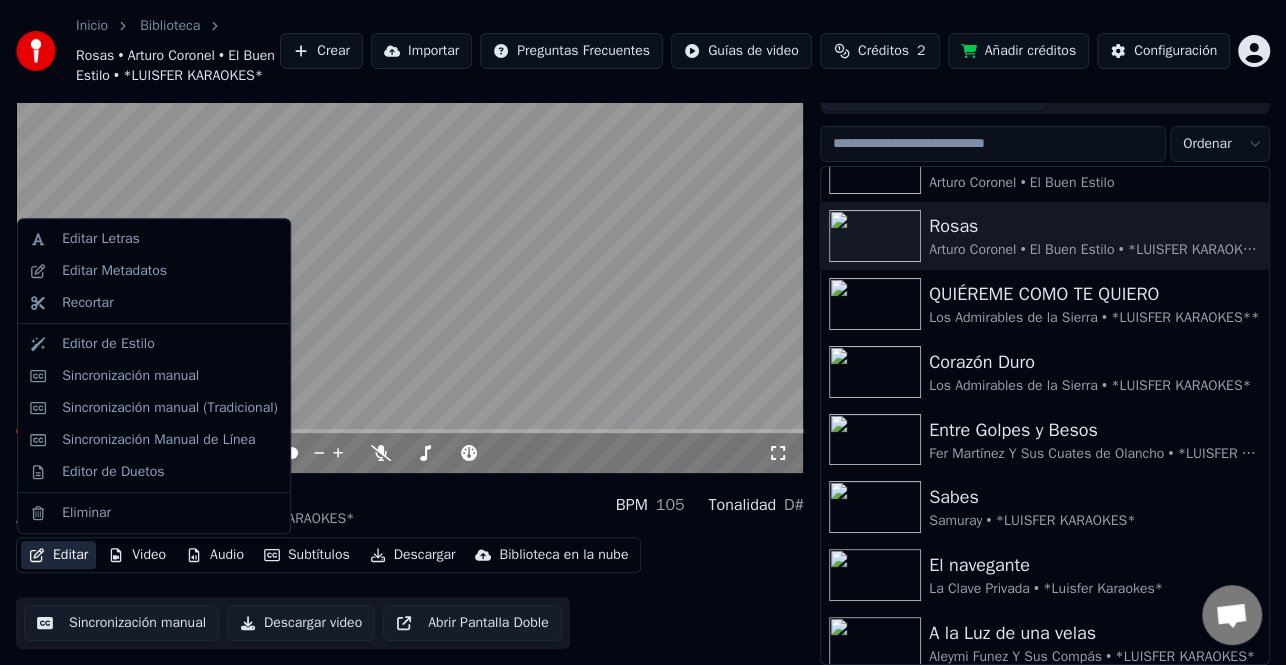 click on "Editar" at bounding box center [58, 555] 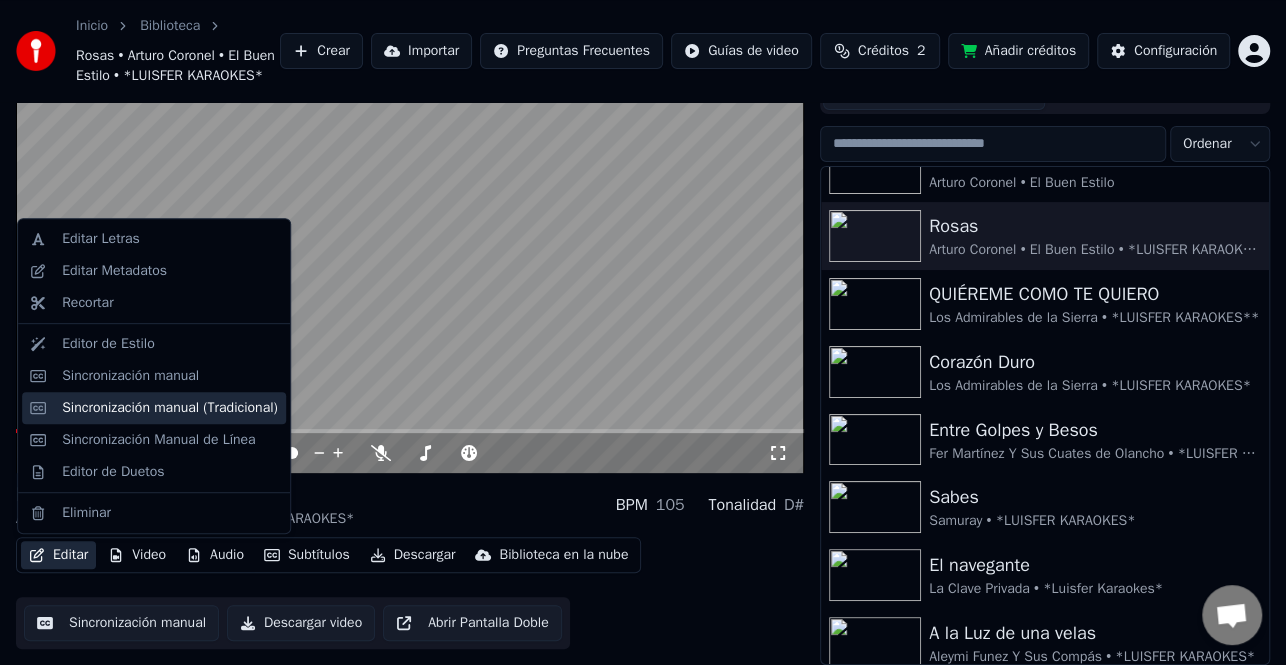 click on "Sincronización manual (Tradicional)" at bounding box center [170, 408] 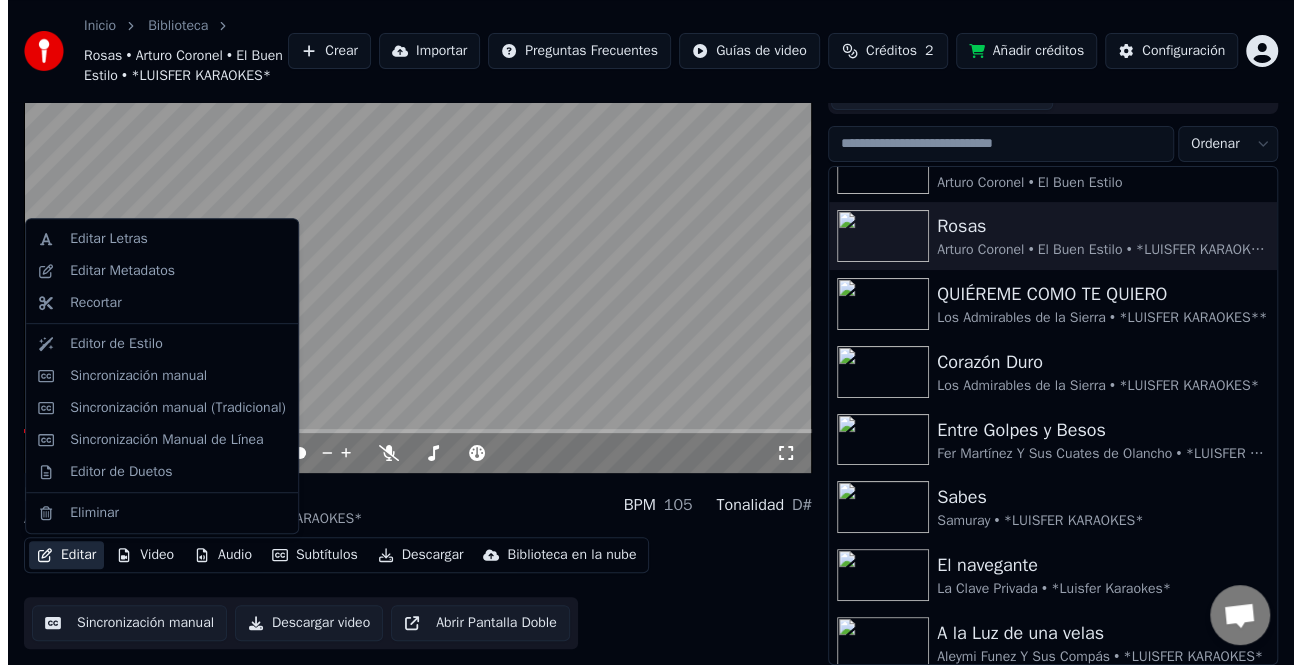 scroll, scrollTop: 0, scrollLeft: 0, axis: both 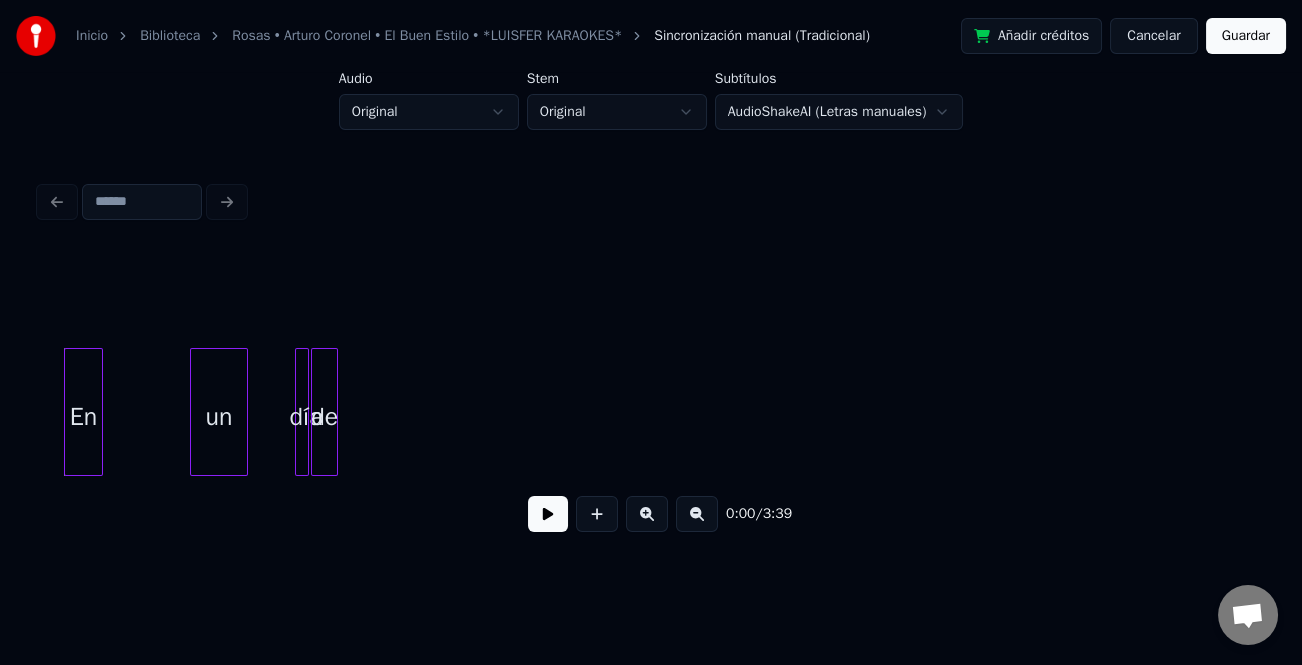 click at bounding box center [334, 412] 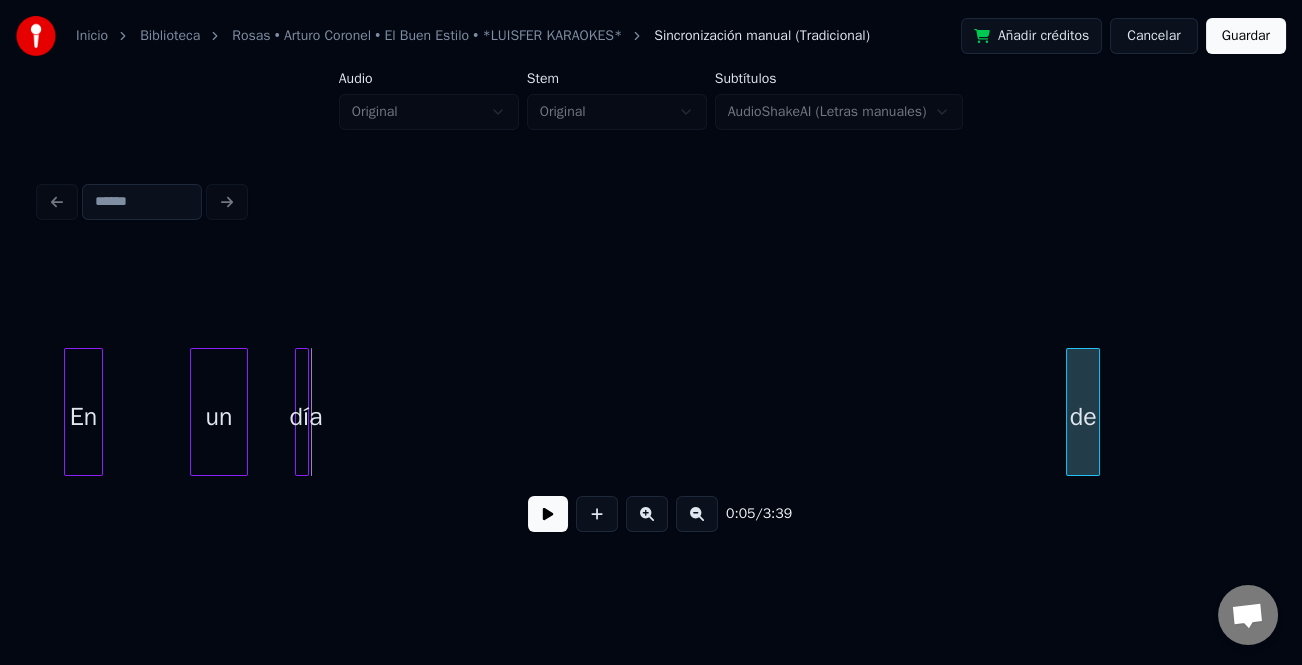 click on "de" at bounding box center (1083, 417) 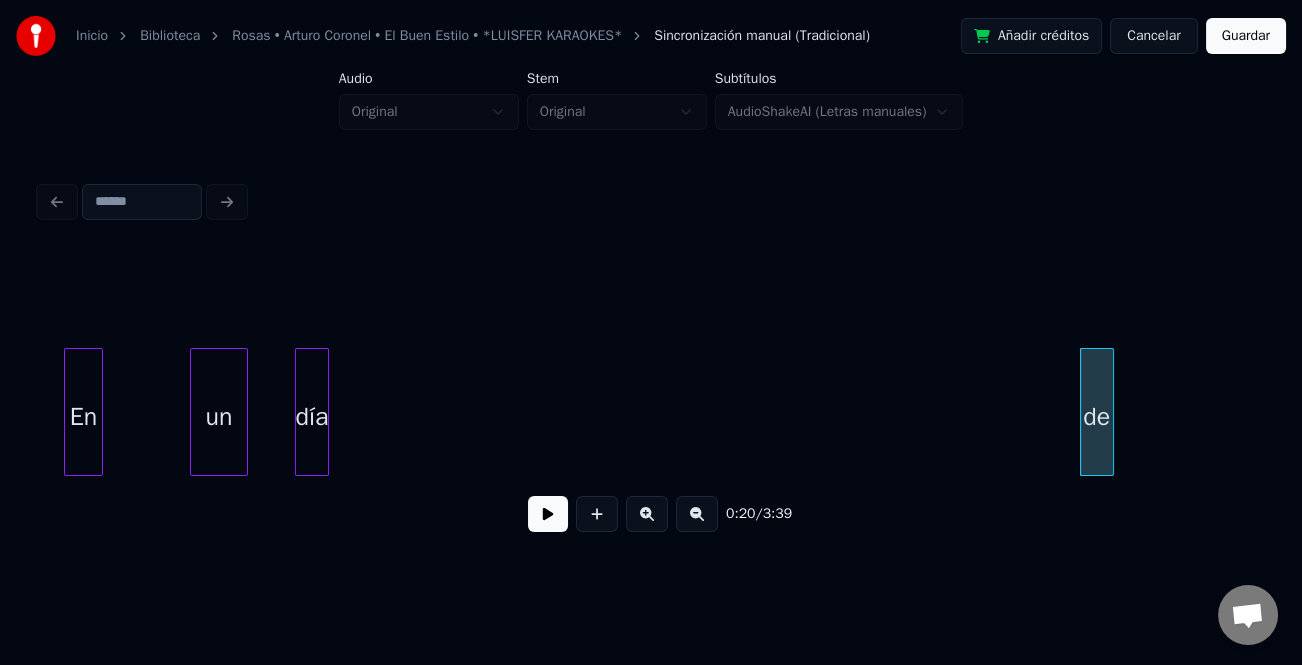 click at bounding box center [325, 412] 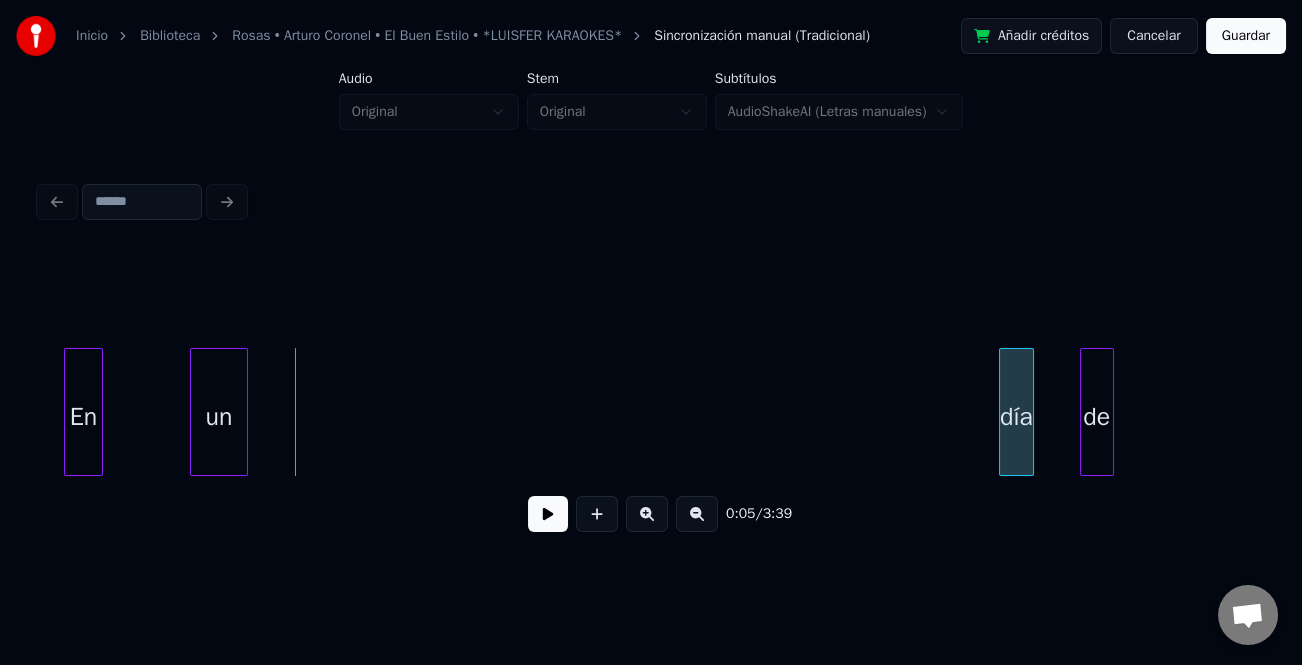 click on "día" at bounding box center (1016, 417) 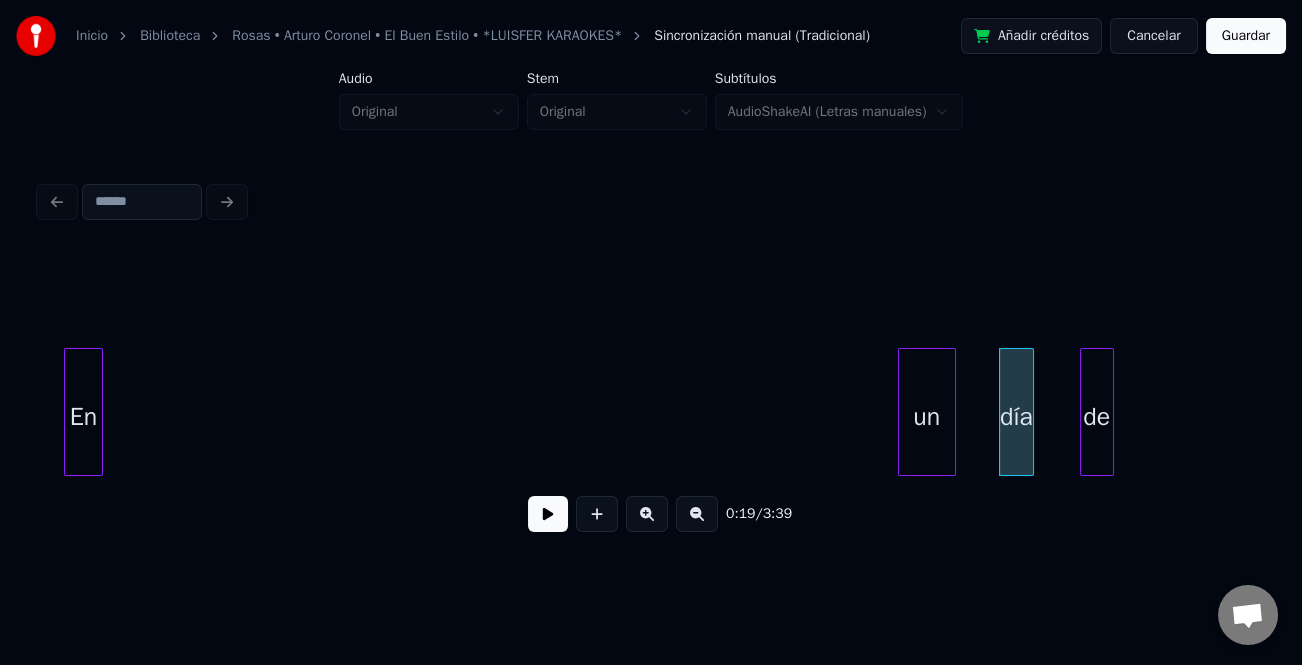 click on "un" at bounding box center [927, 417] 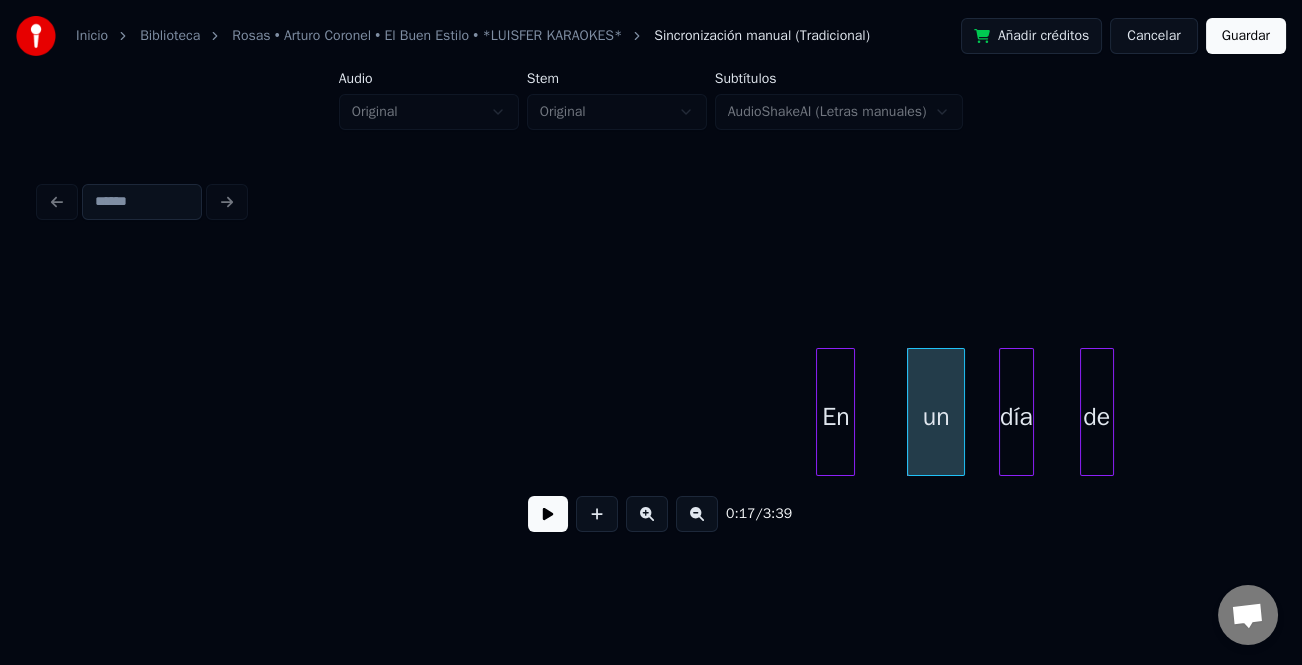 click on "En" at bounding box center (835, 417) 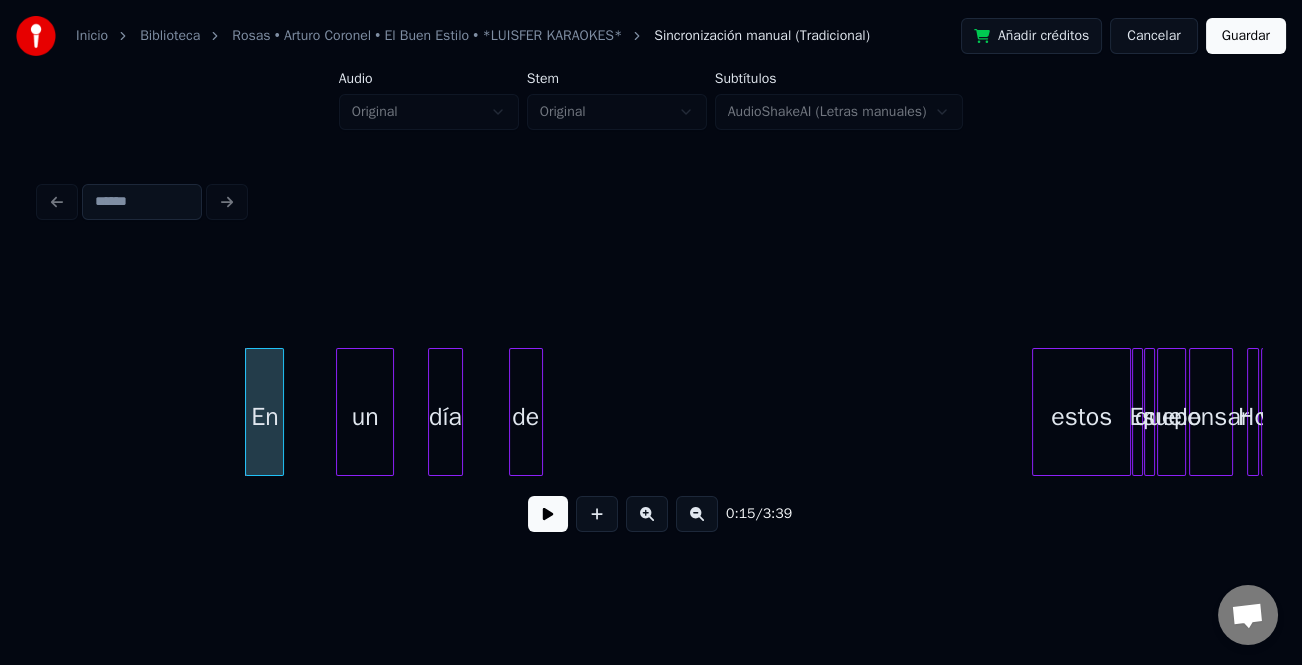 scroll, scrollTop: 0, scrollLeft: 623, axis: horizontal 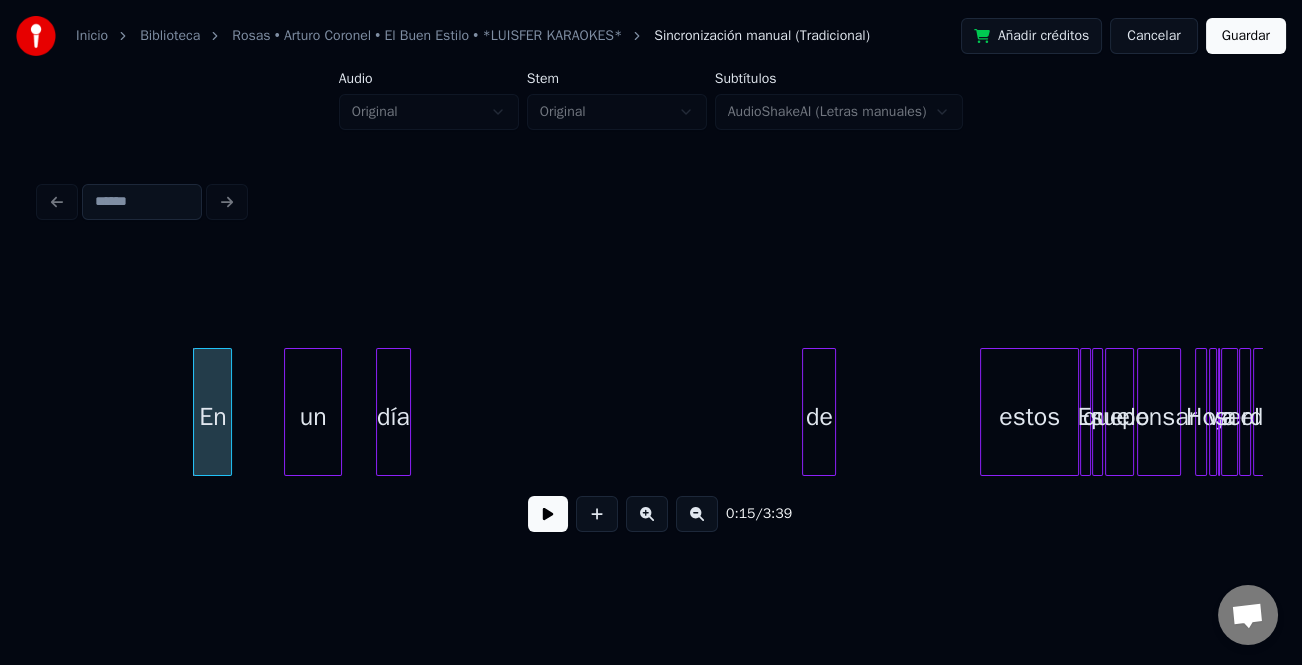 click on "de" at bounding box center [819, 417] 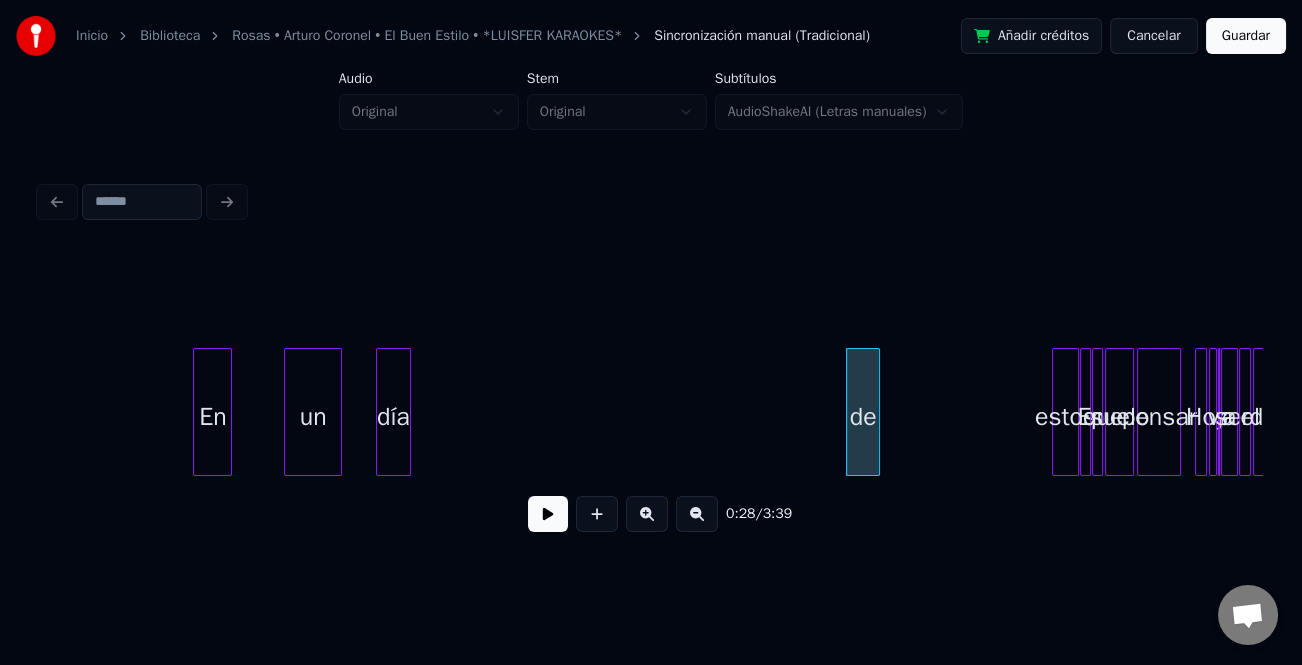 click at bounding box center [1056, 412] 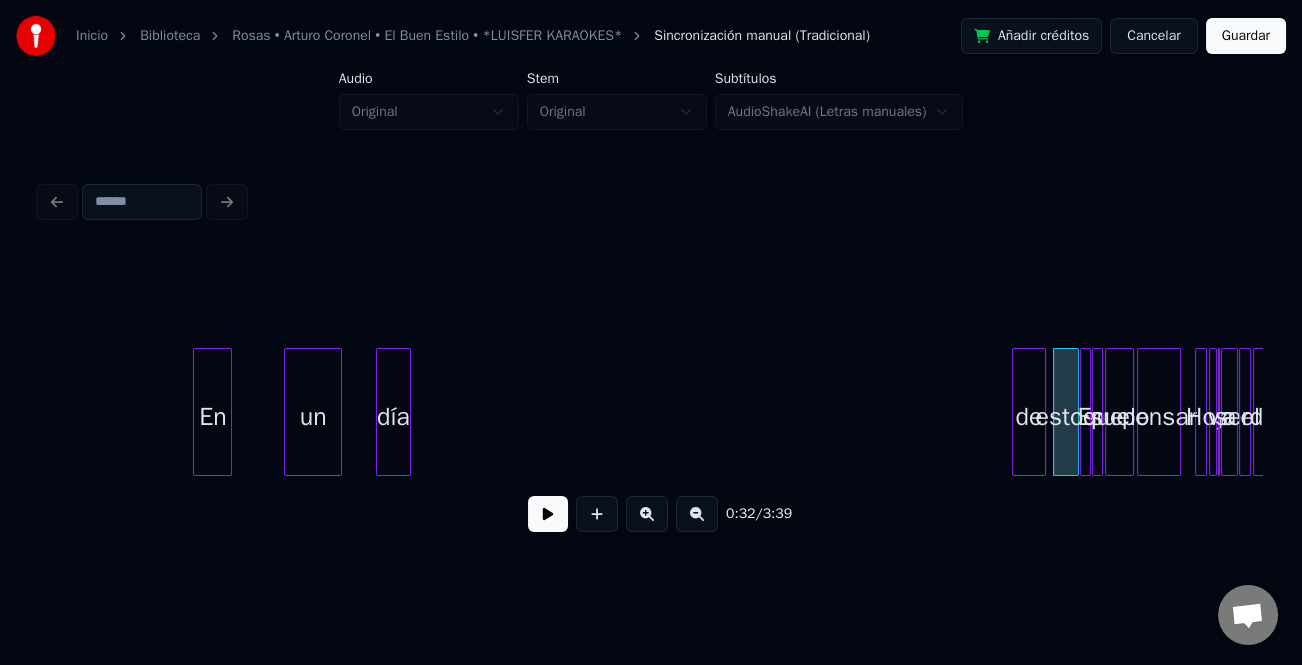 click on "de" at bounding box center [1029, 417] 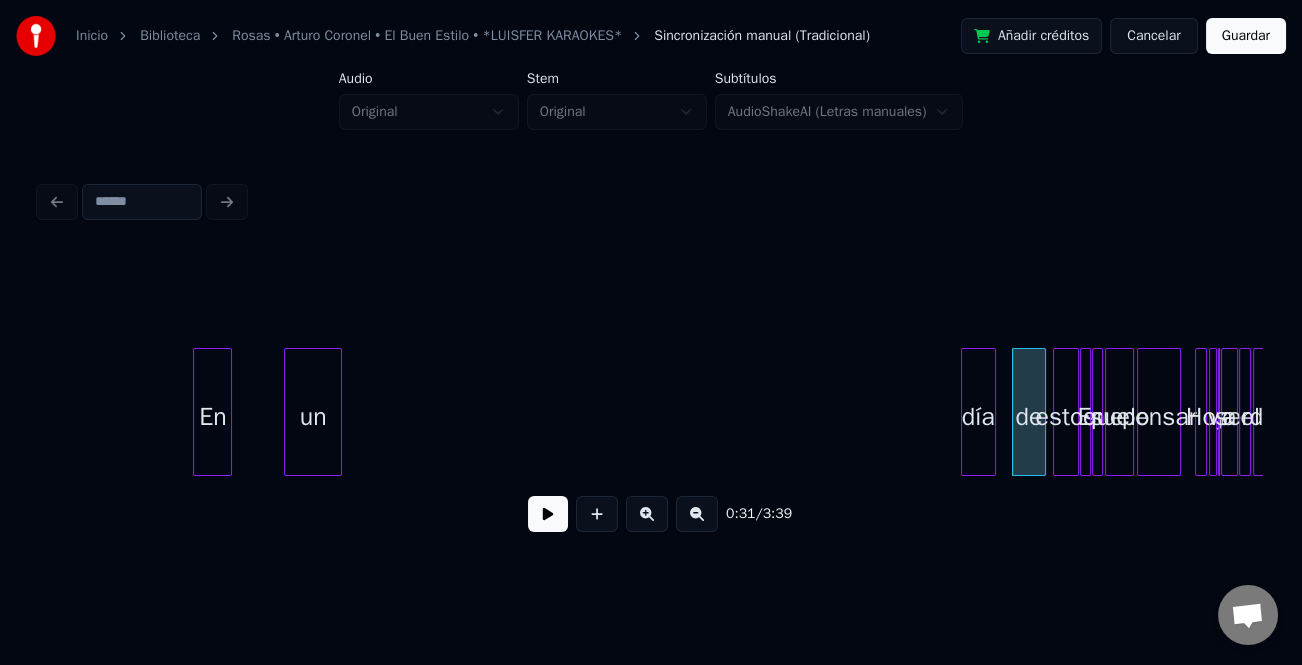click on "día" at bounding box center [978, 417] 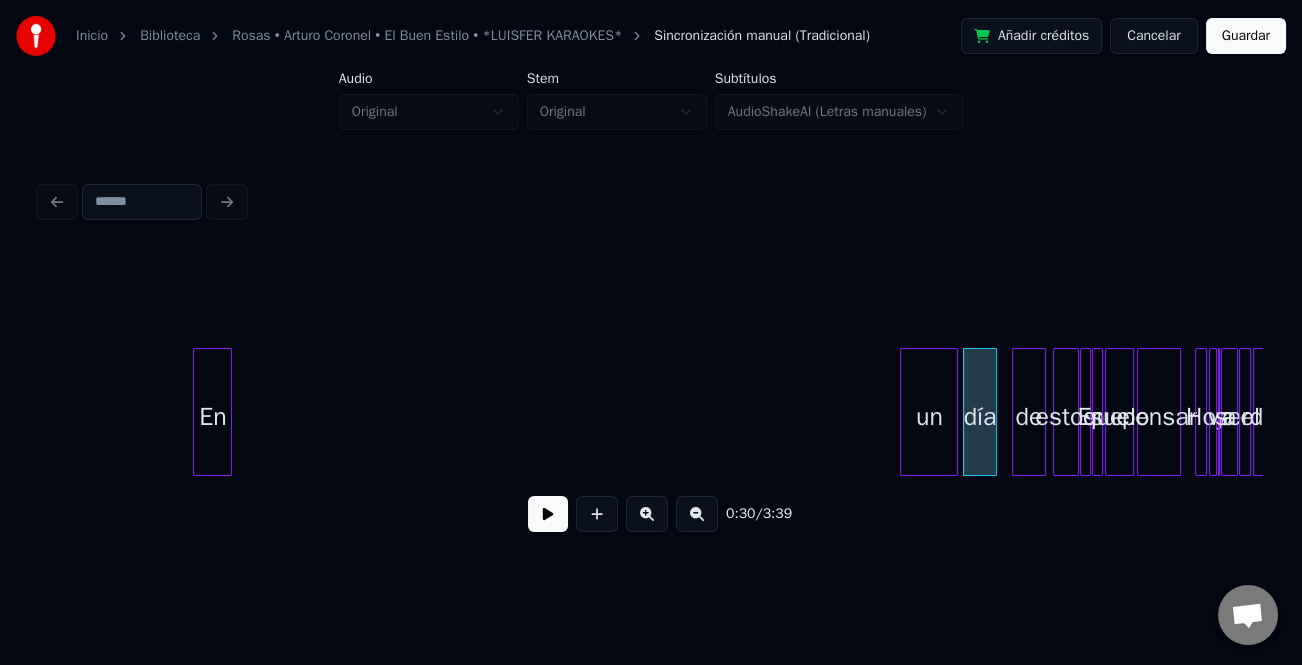 click on "un" at bounding box center [929, 417] 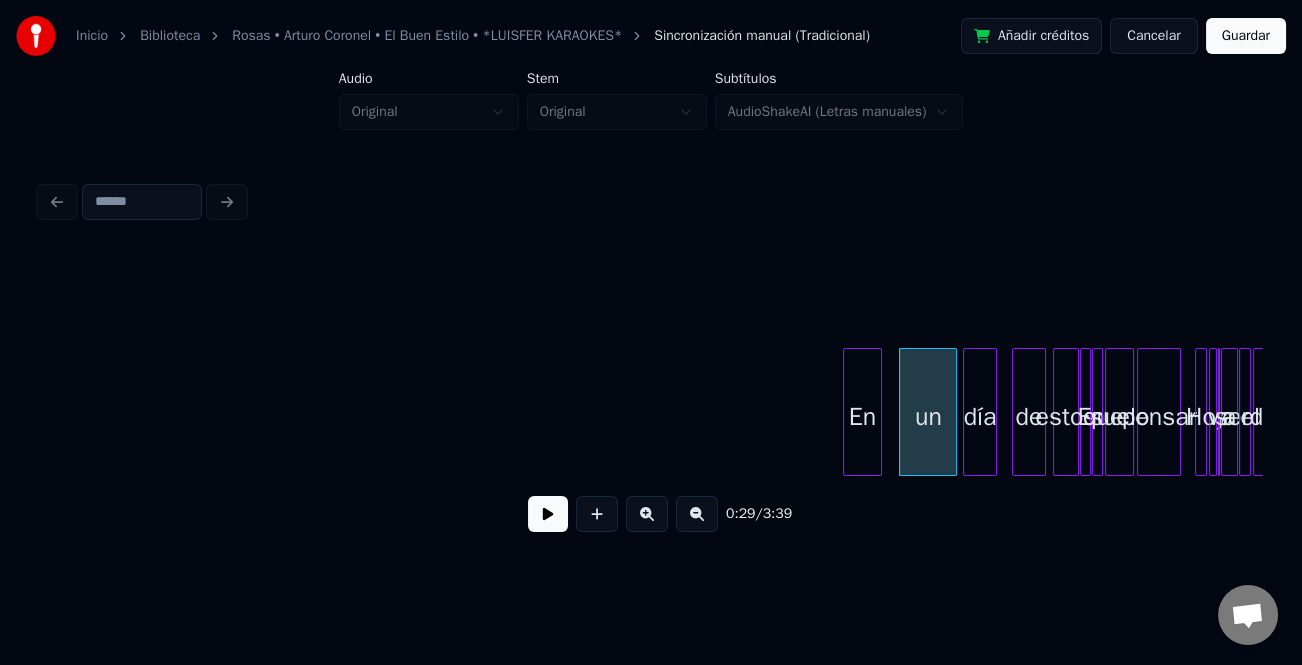 click on "En" at bounding box center [862, 417] 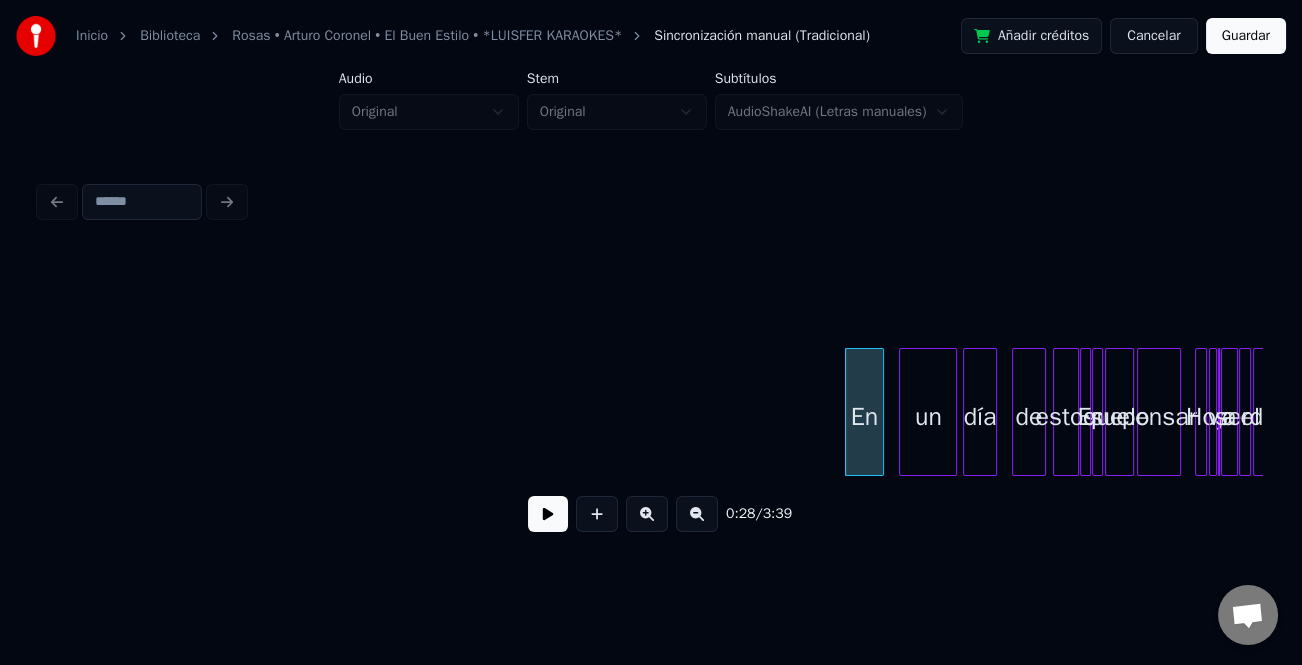 click at bounding box center [697, 514] 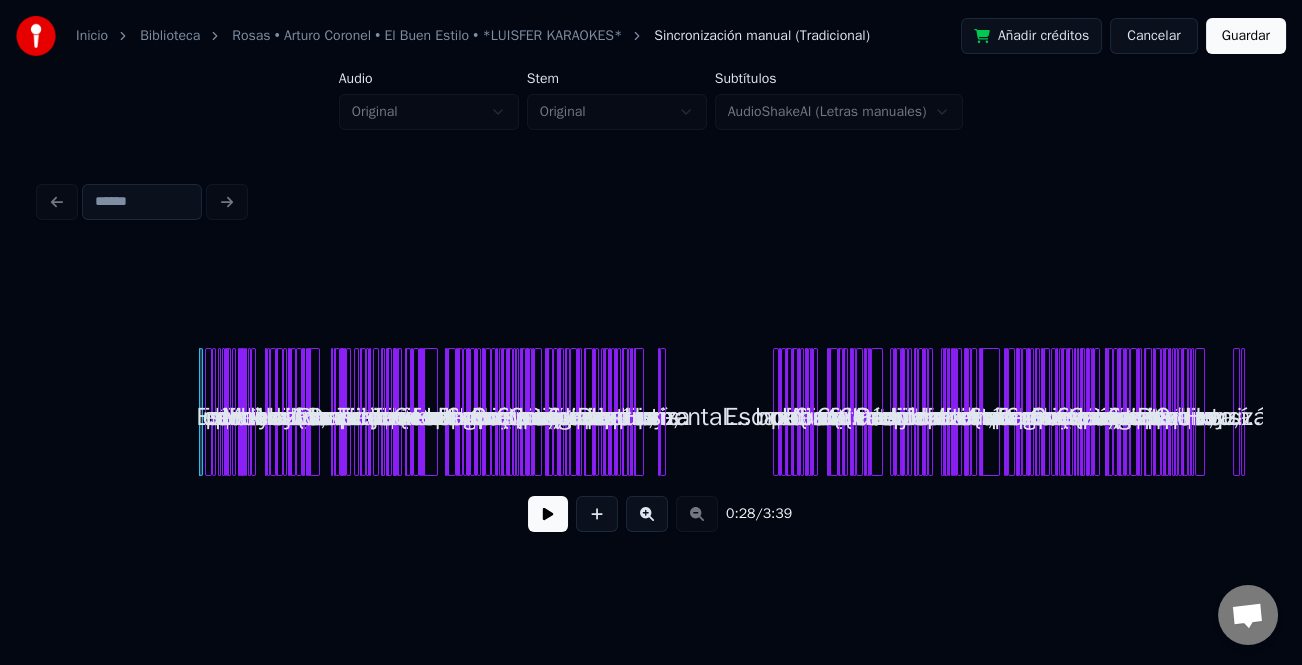 click on "0:28  /  3:39" at bounding box center (651, 514) 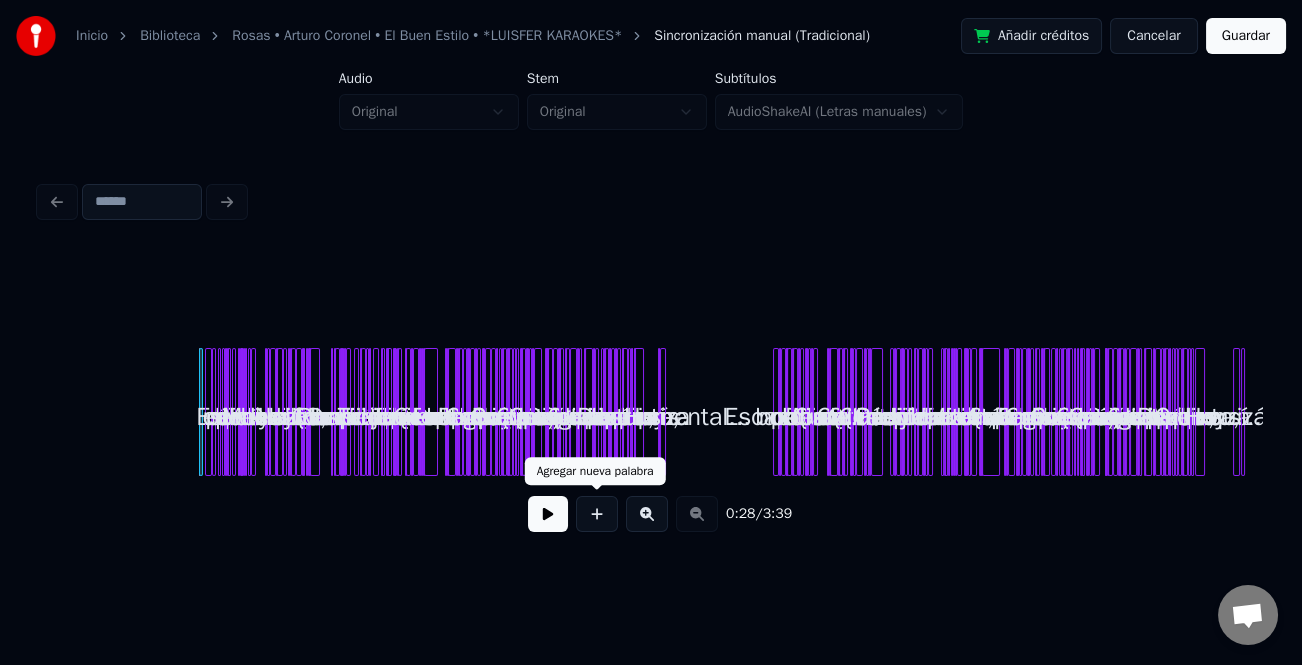 click at bounding box center [647, 514] 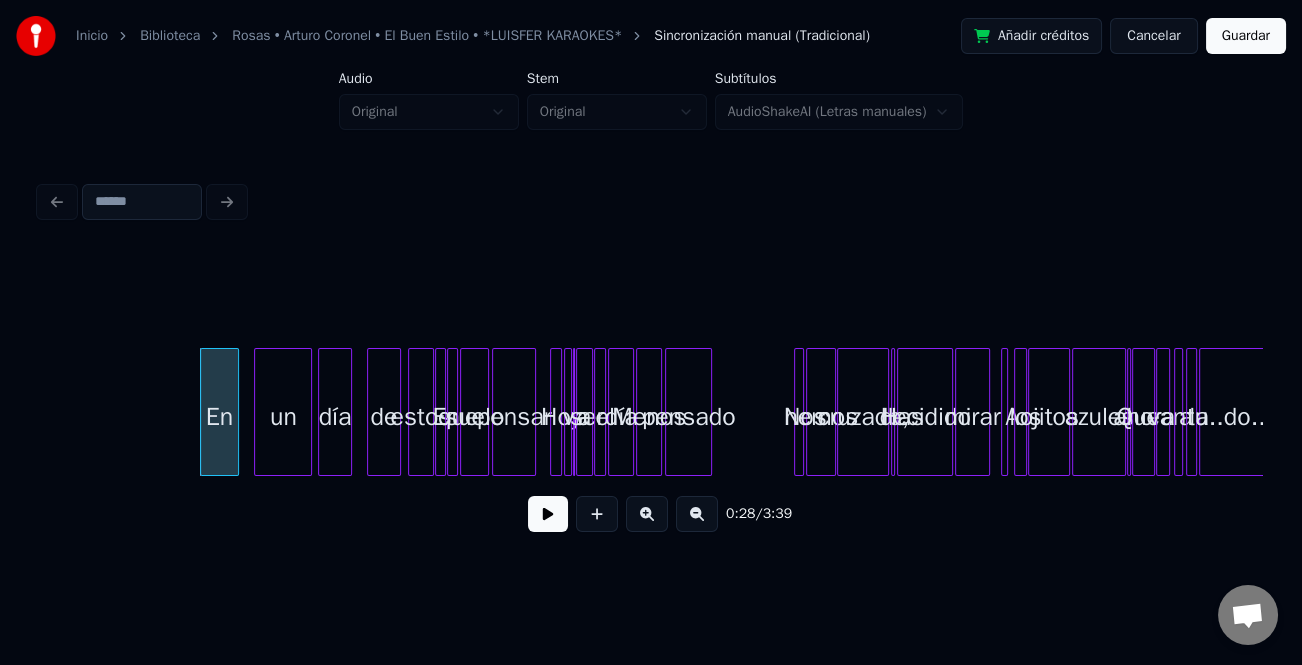 click at bounding box center [647, 514] 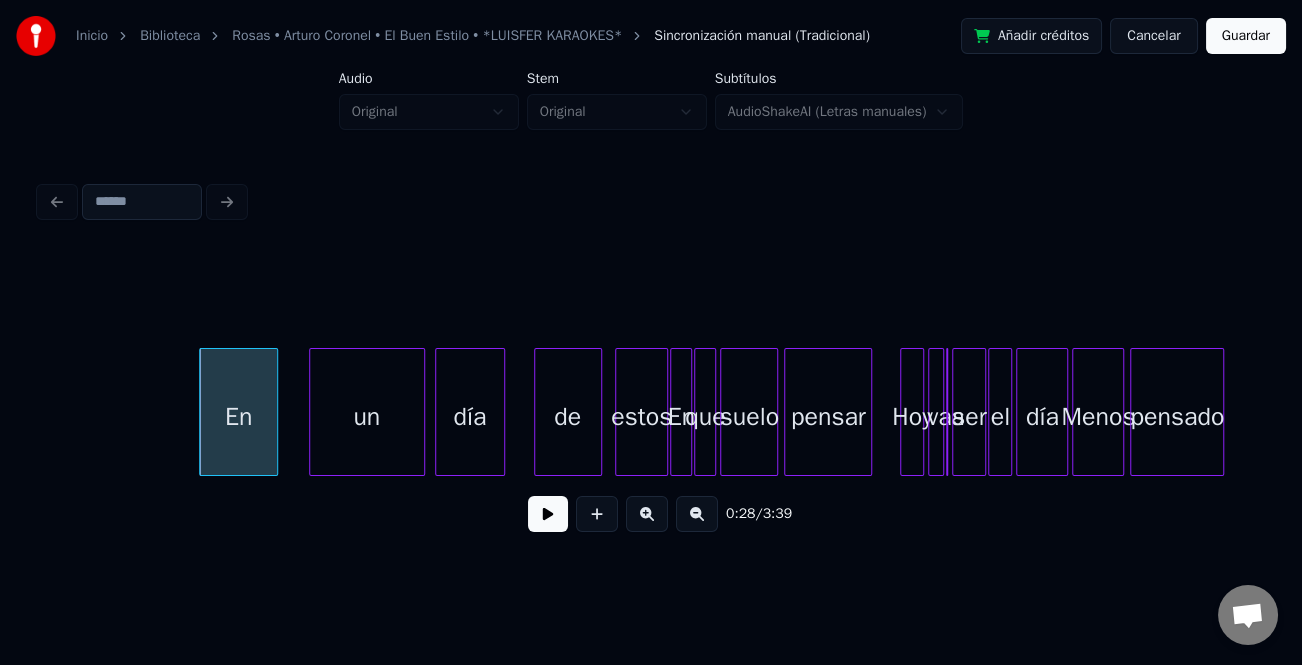 click at bounding box center (647, 514) 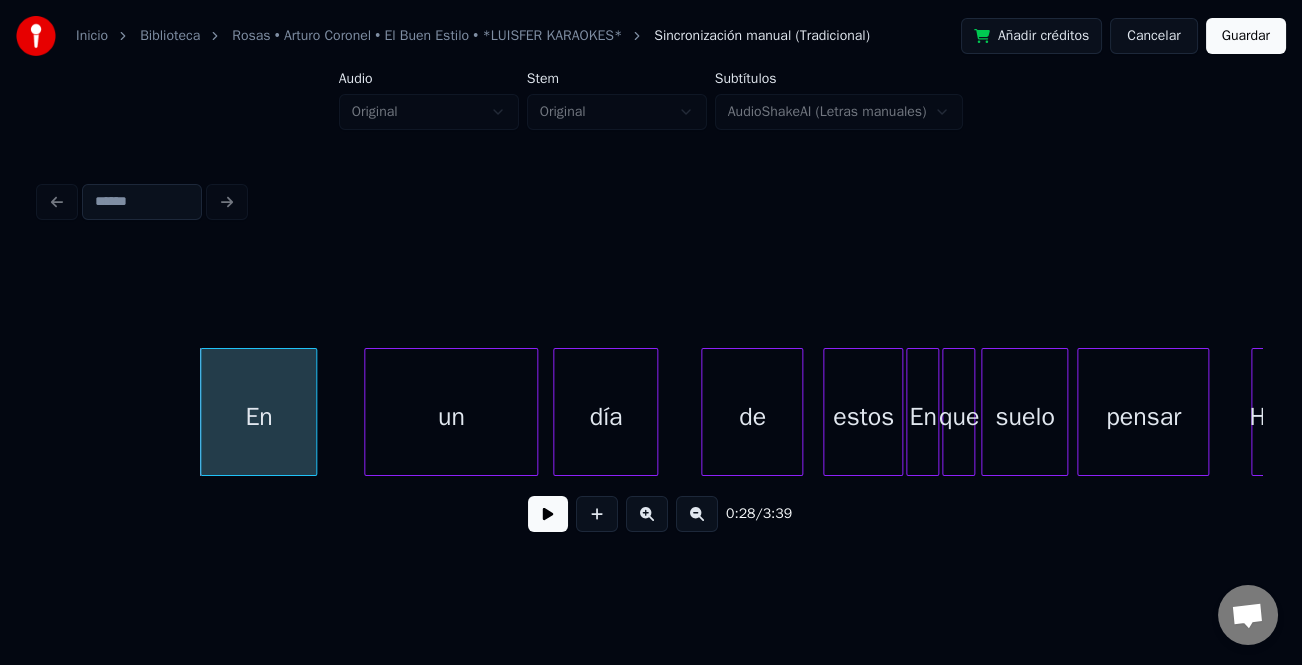 click at bounding box center (548, 514) 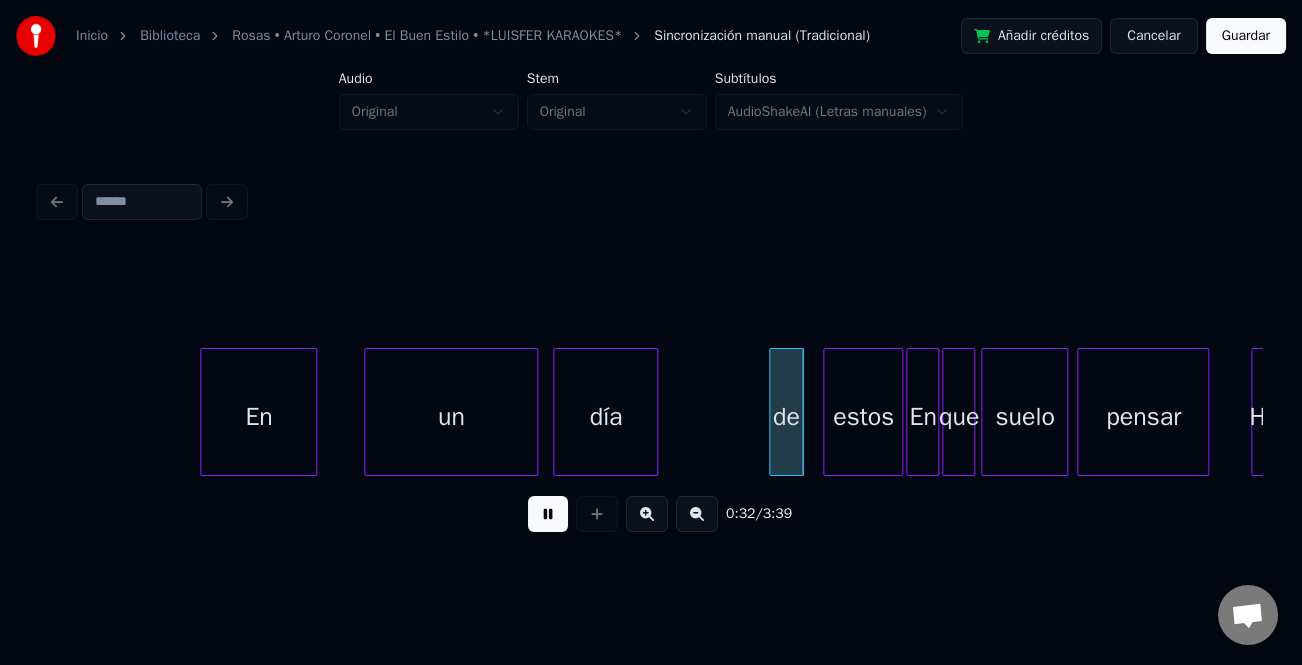 click at bounding box center (773, 412) 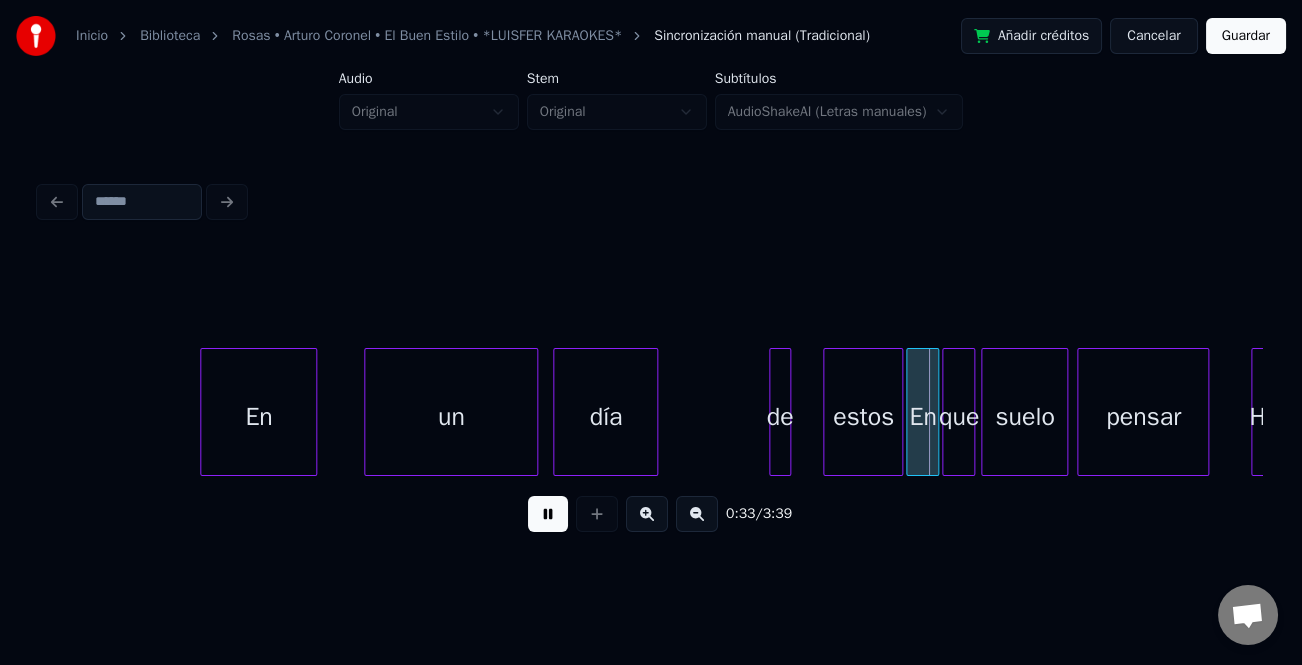 click at bounding box center (787, 412) 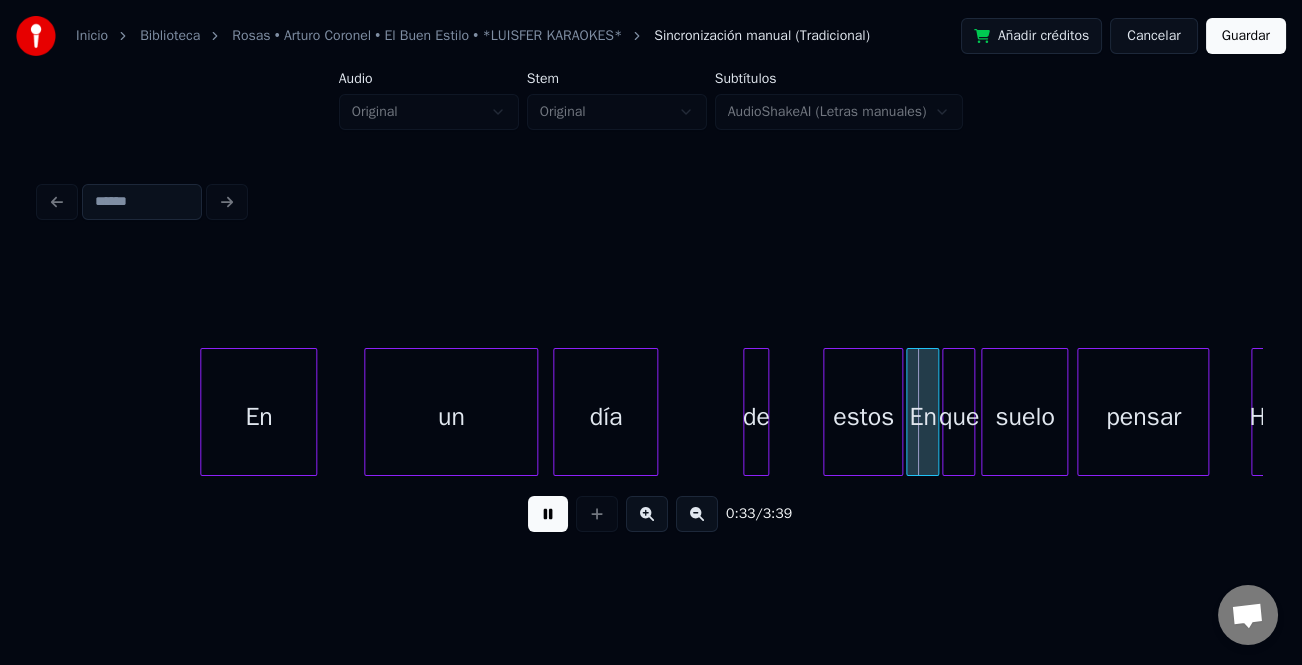 click on "de" at bounding box center (756, 417) 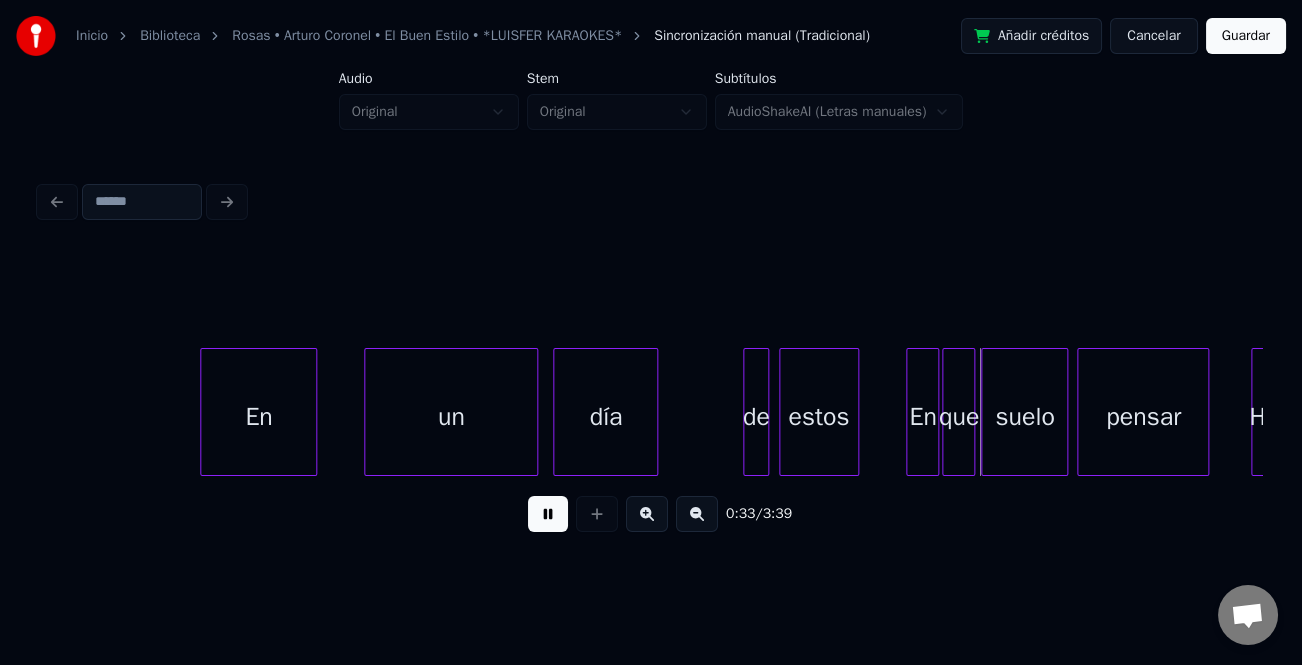 click on "estos" at bounding box center (819, 412) 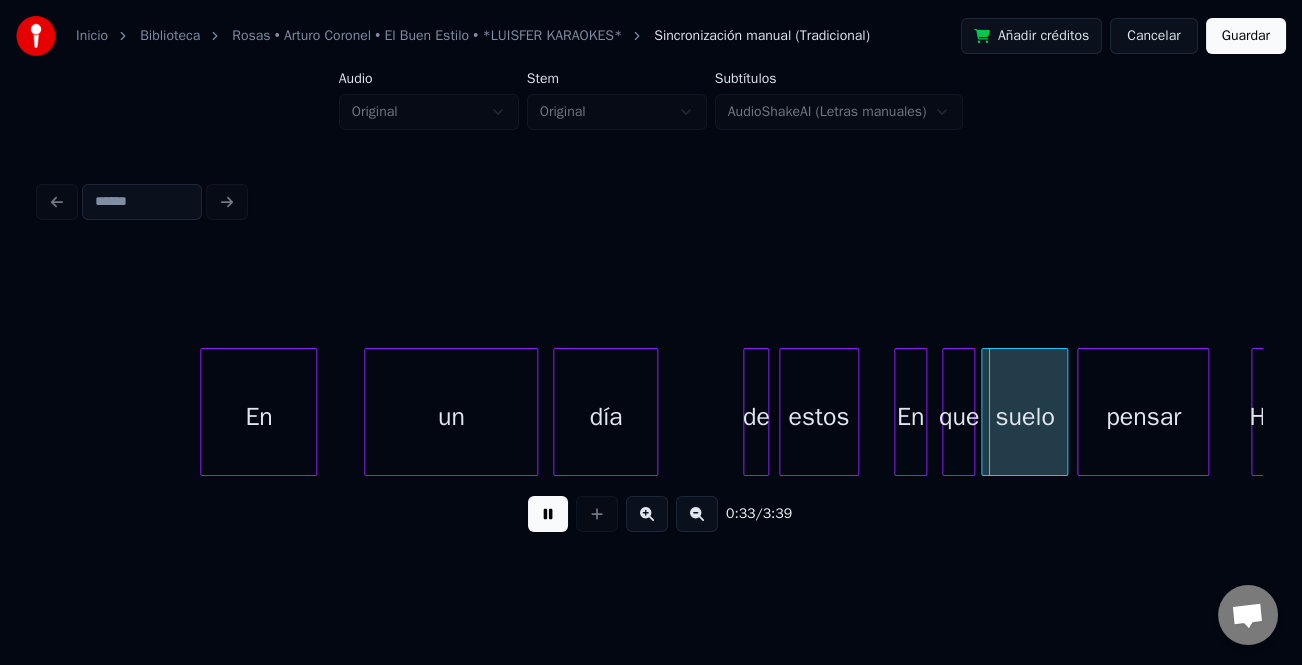 click on "En" at bounding box center [910, 417] 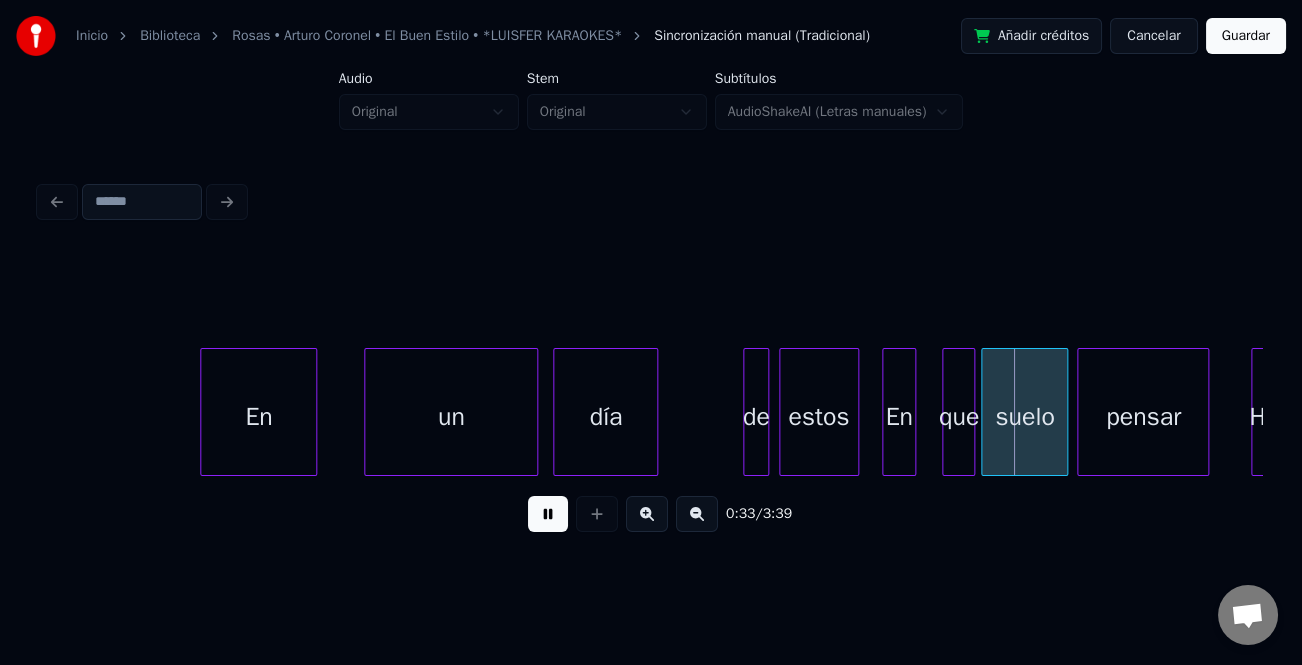 click on "En" at bounding box center (898, 417) 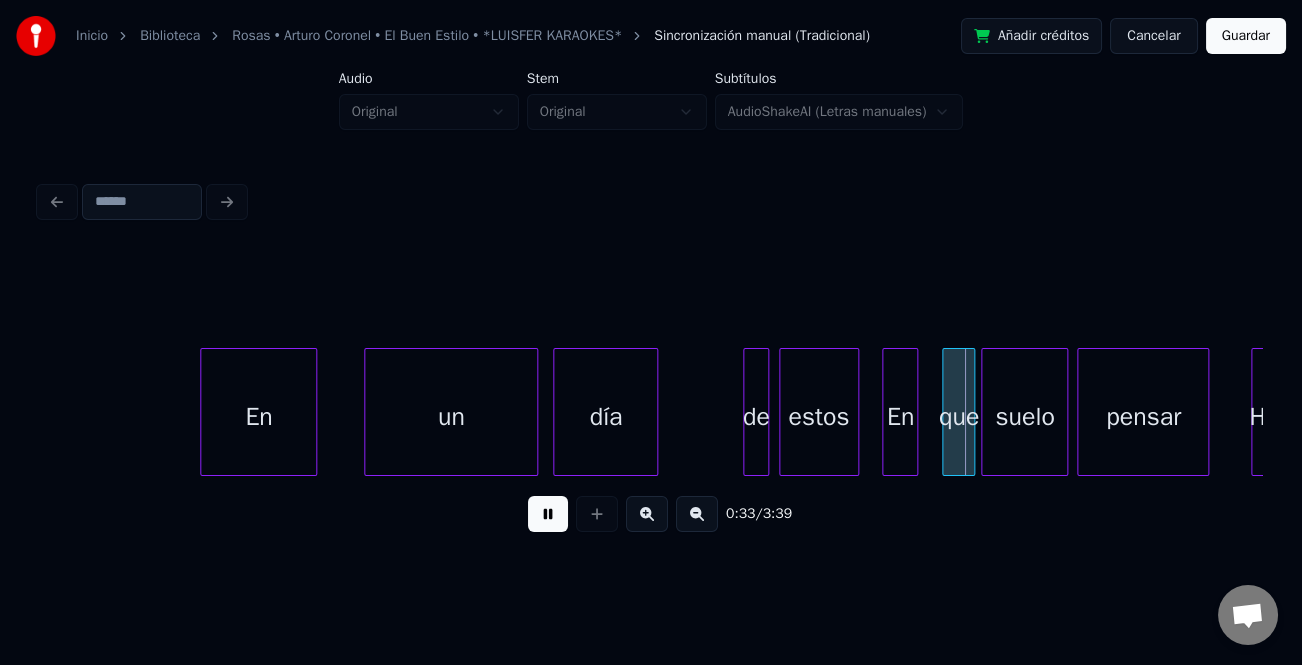 click at bounding box center (914, 412) 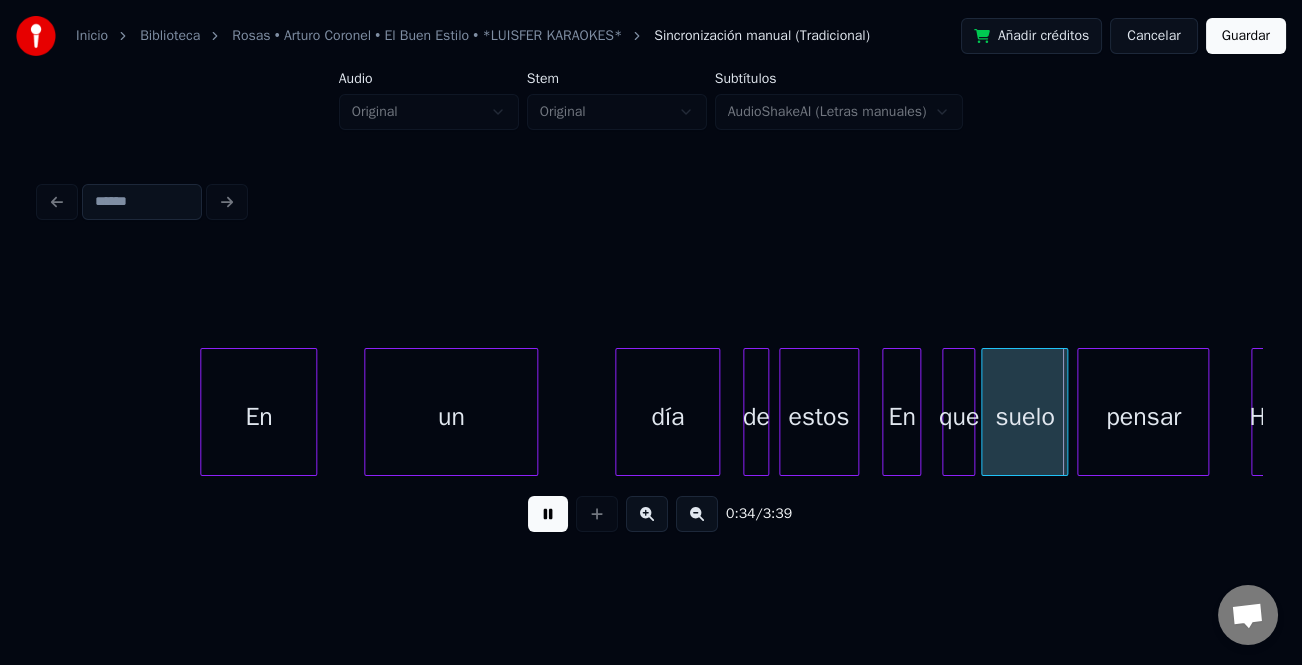 click on "día" at bounding box center [667, 417] 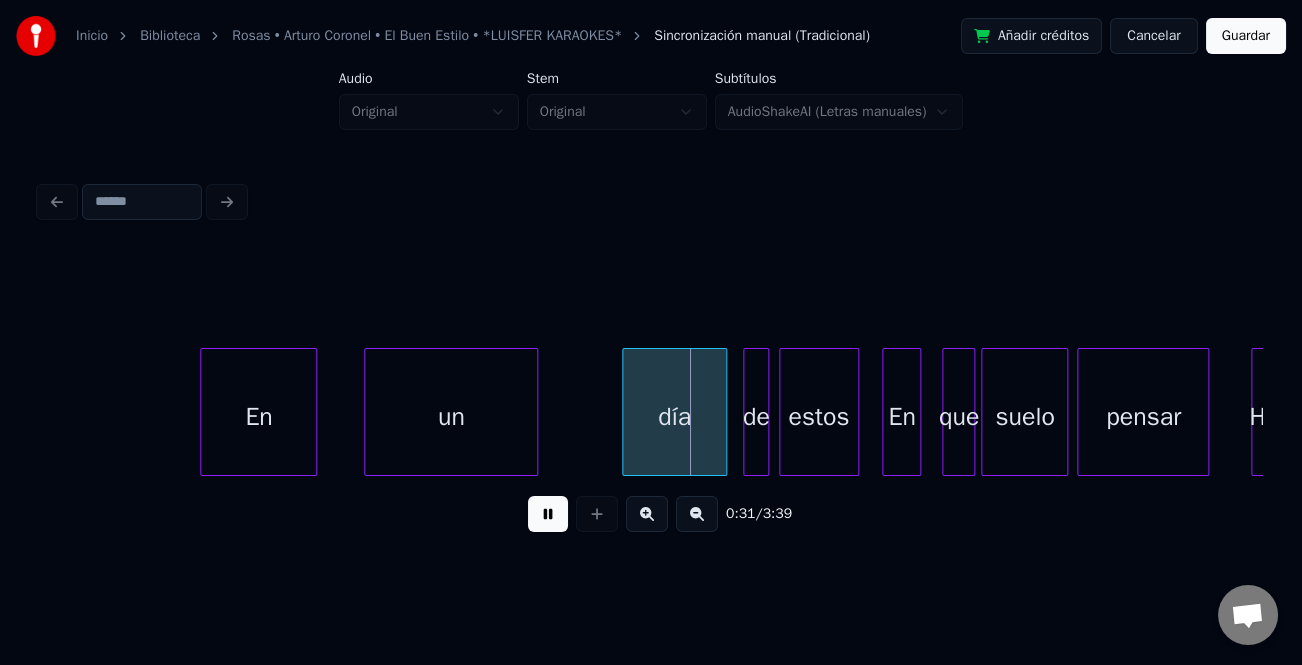 click on "En un día de estos En que suelo pensar Hoy" at bounding box center (12374, 412) 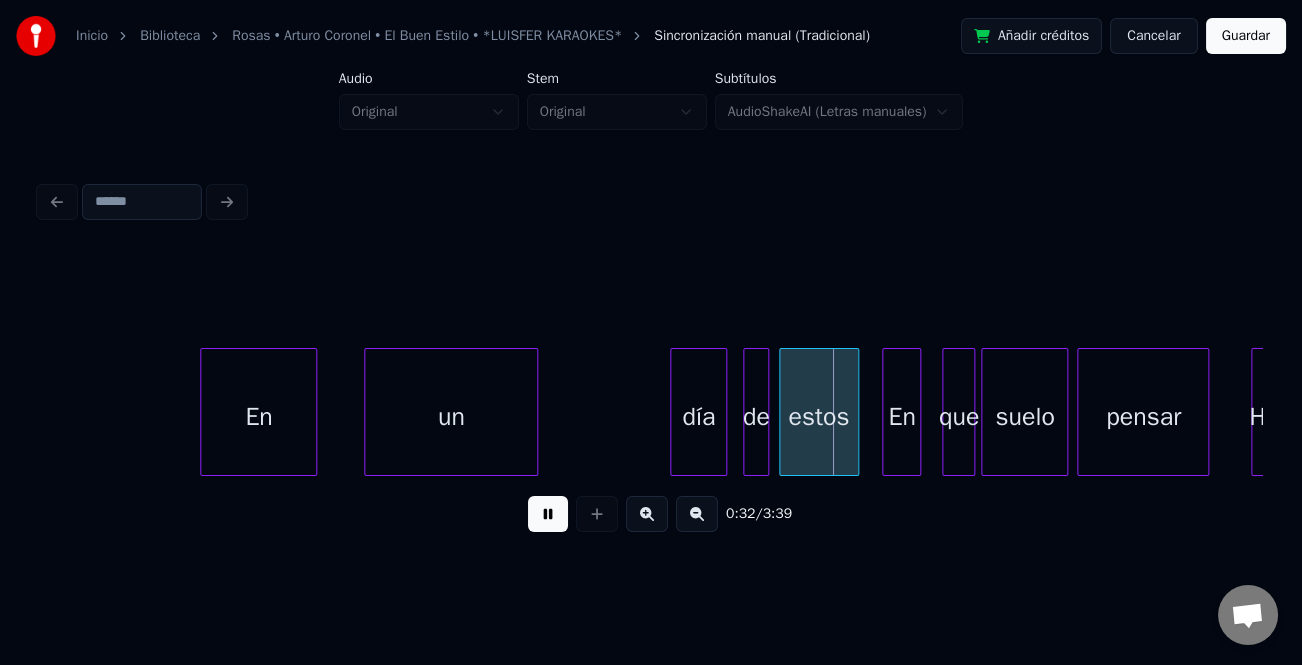 click at bounding box center (674, 412) 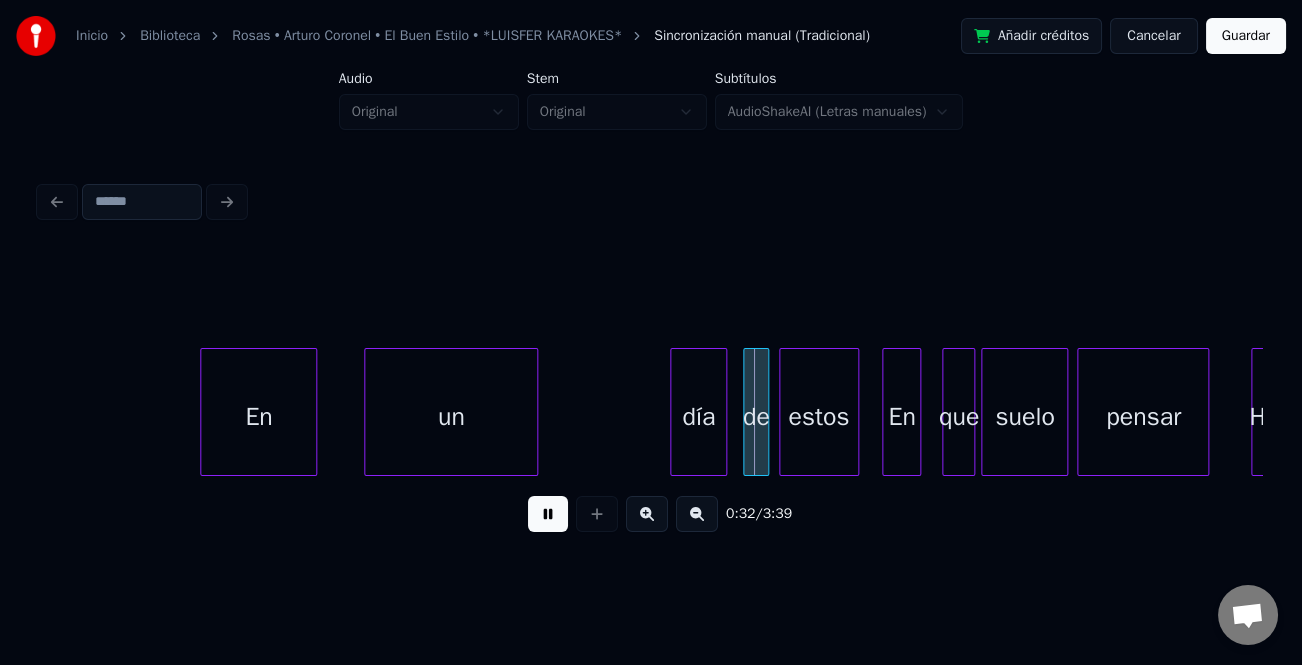 click on "En un día de estos En que suelo pensar Hoy" at bounding box center [12374, 412] 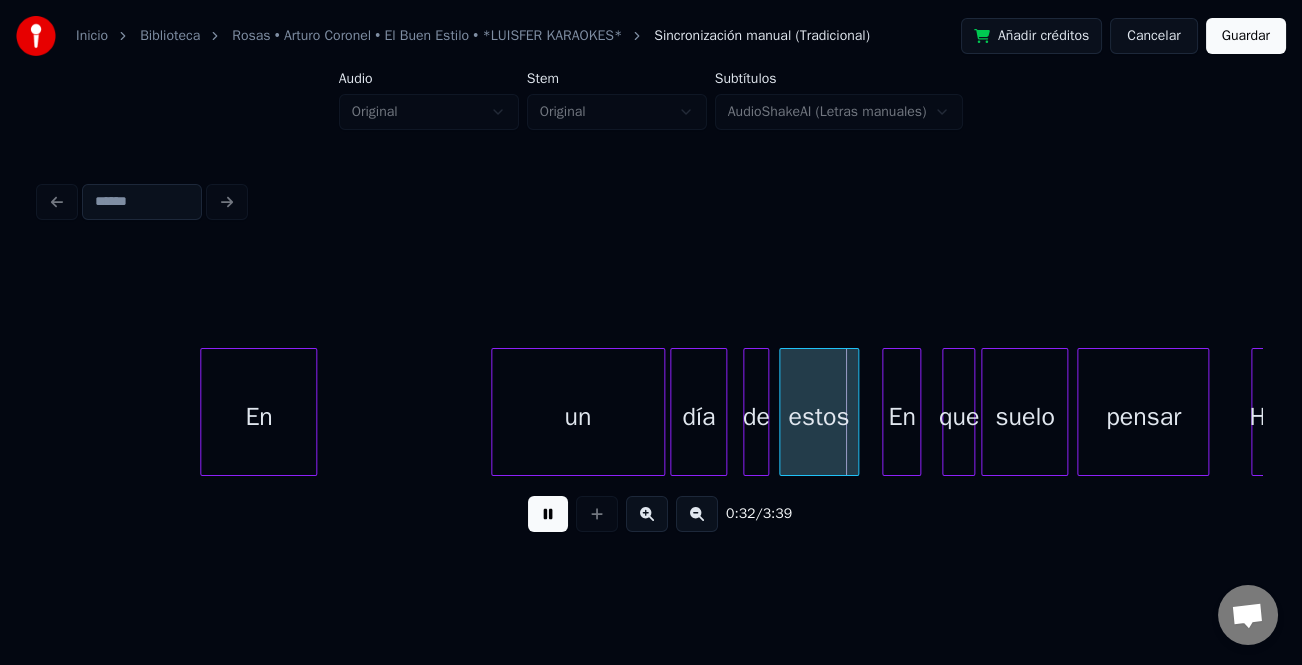 click on "un" at bounding box center (578, 417) 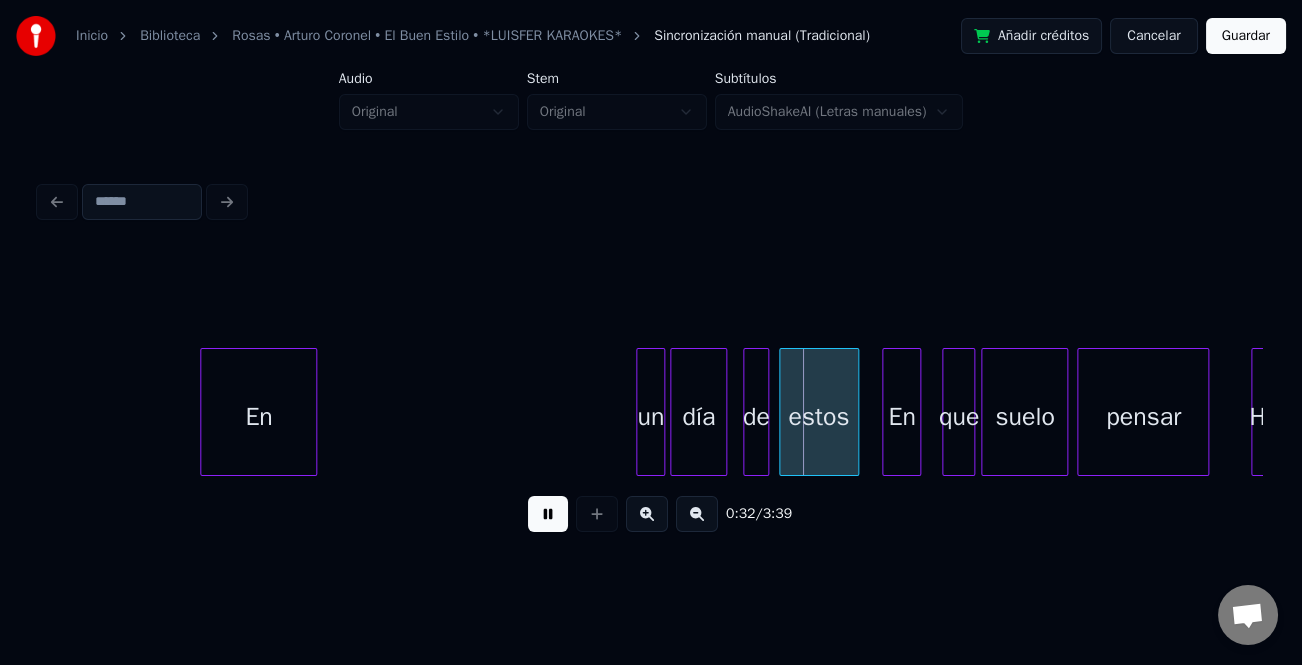 click at bounding box center [640, 412] 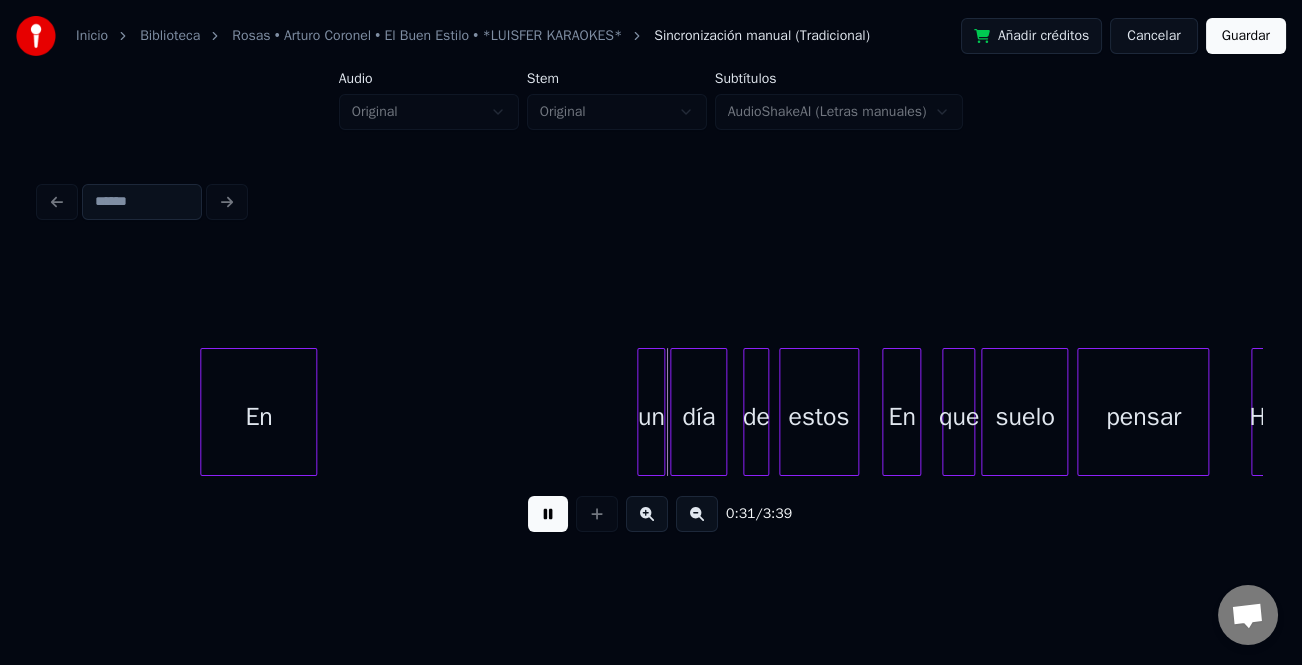 click on "En un día de estos En que suelo pensar Hoy" at bounding box center [12374, 412] 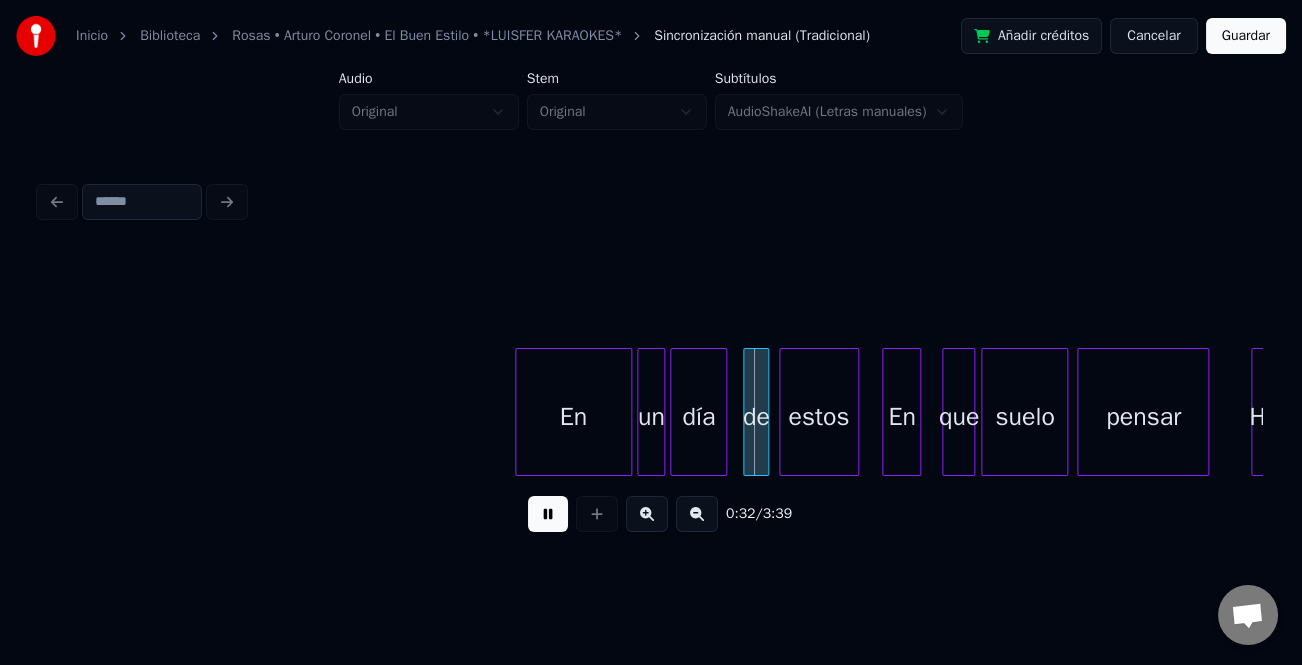 click on "En" at bounding box center [573, 417] 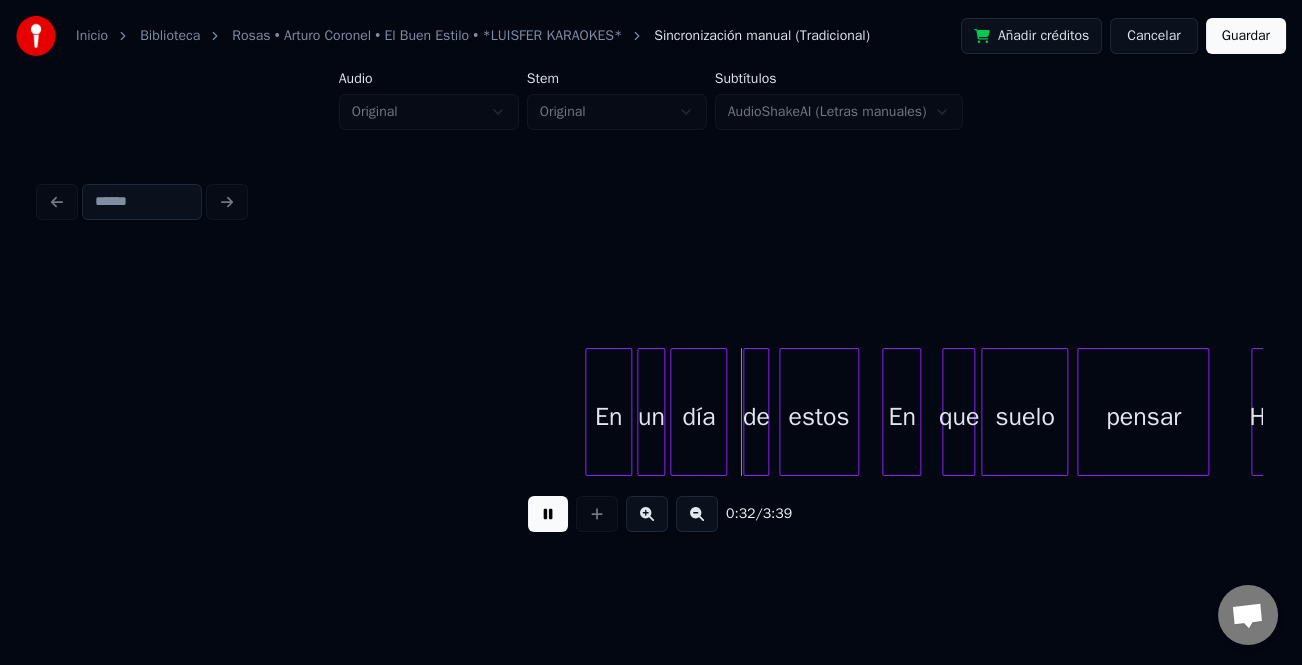 click at bounding box center (589, 412) 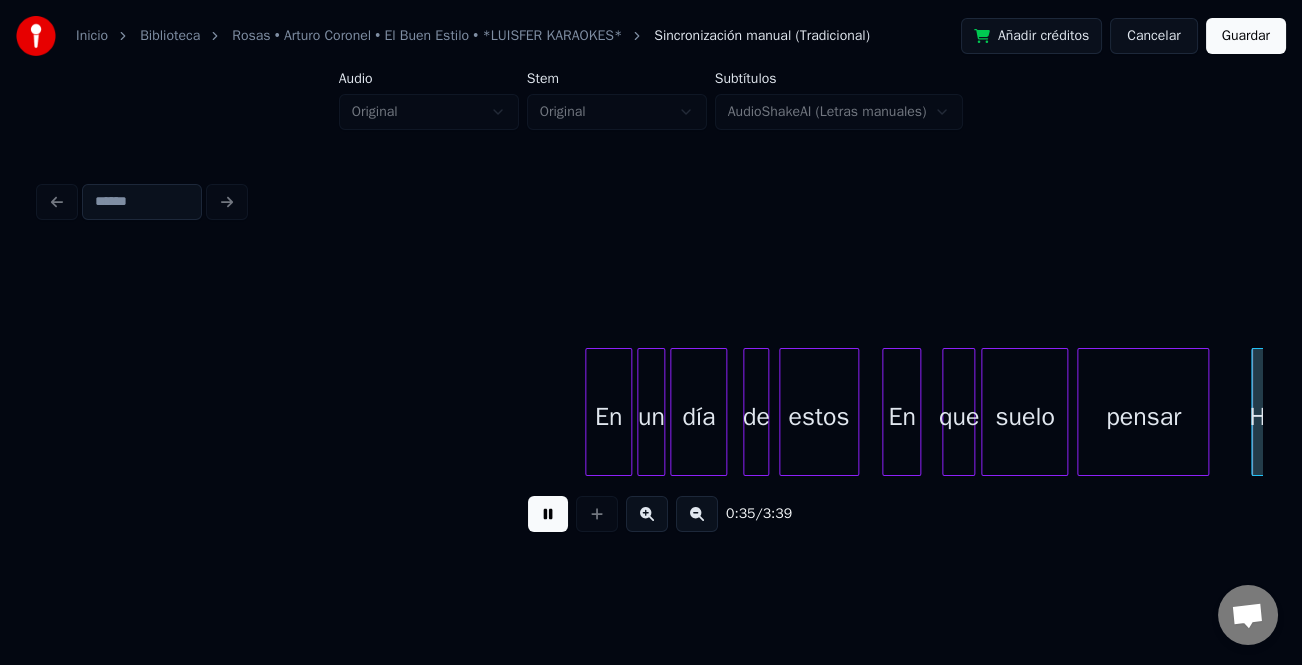 scroll, scrollTop: 0, scrollLeft: 5347, axis: horizontal 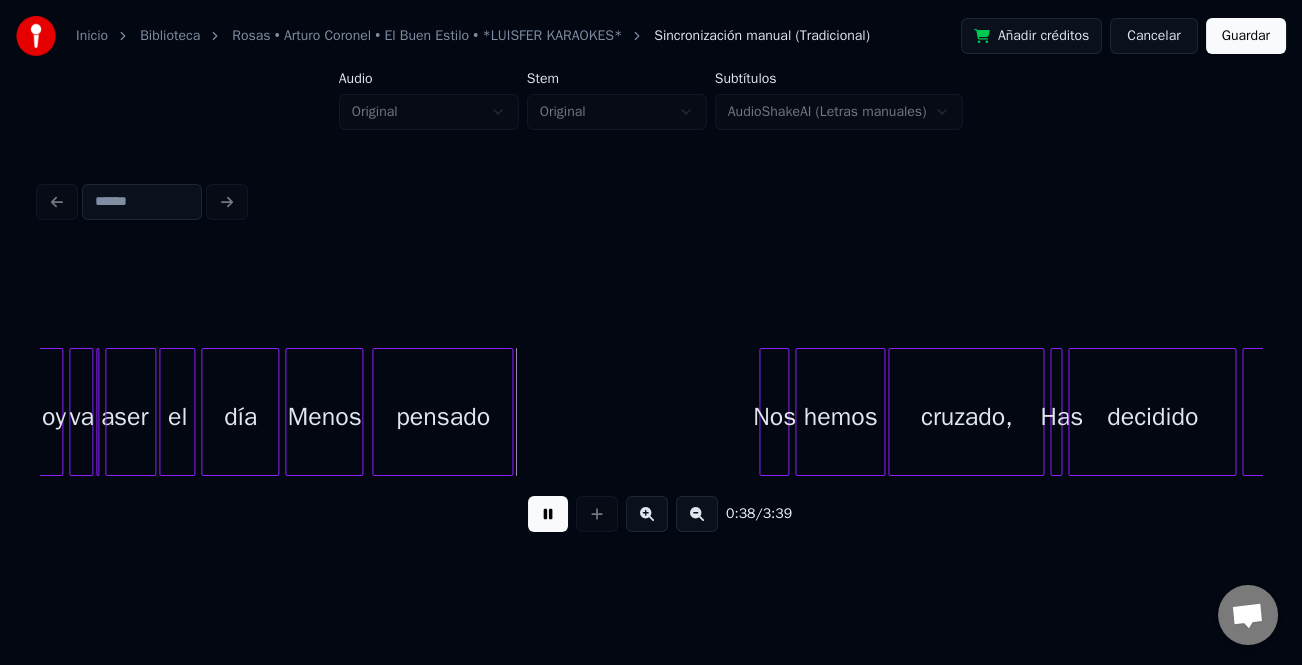 click at bounding box center (548, 514) 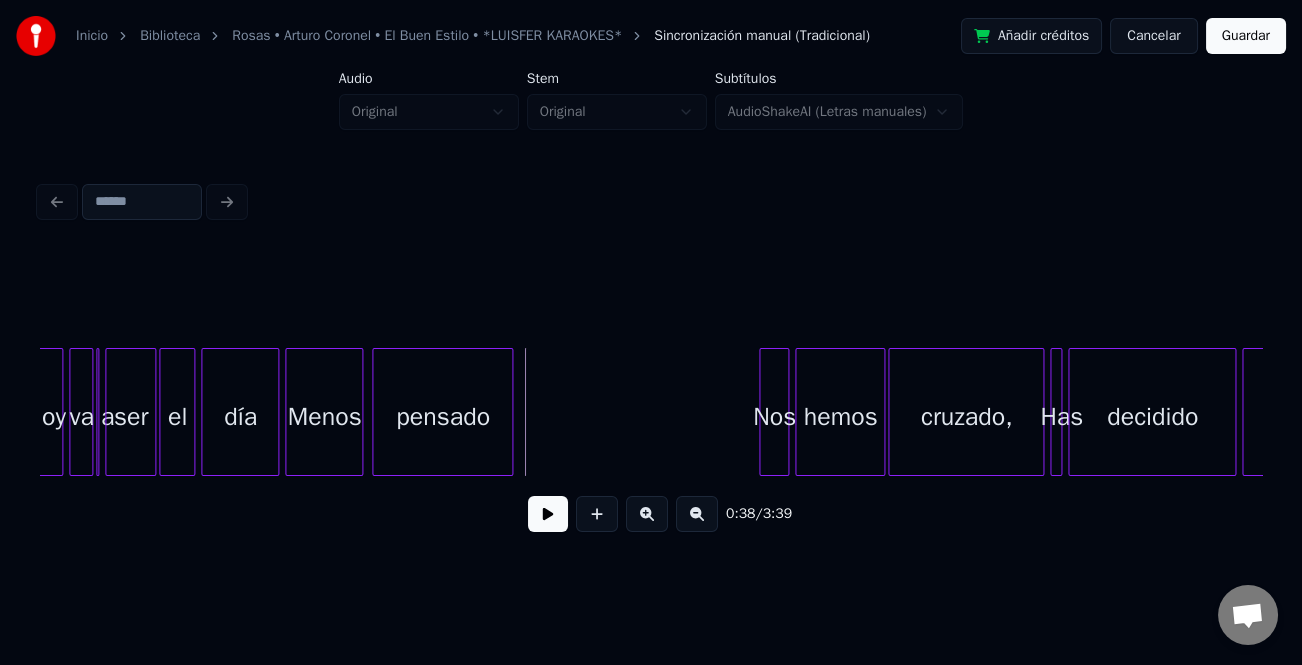 click on "pensado" at bounding box center [442, 417] 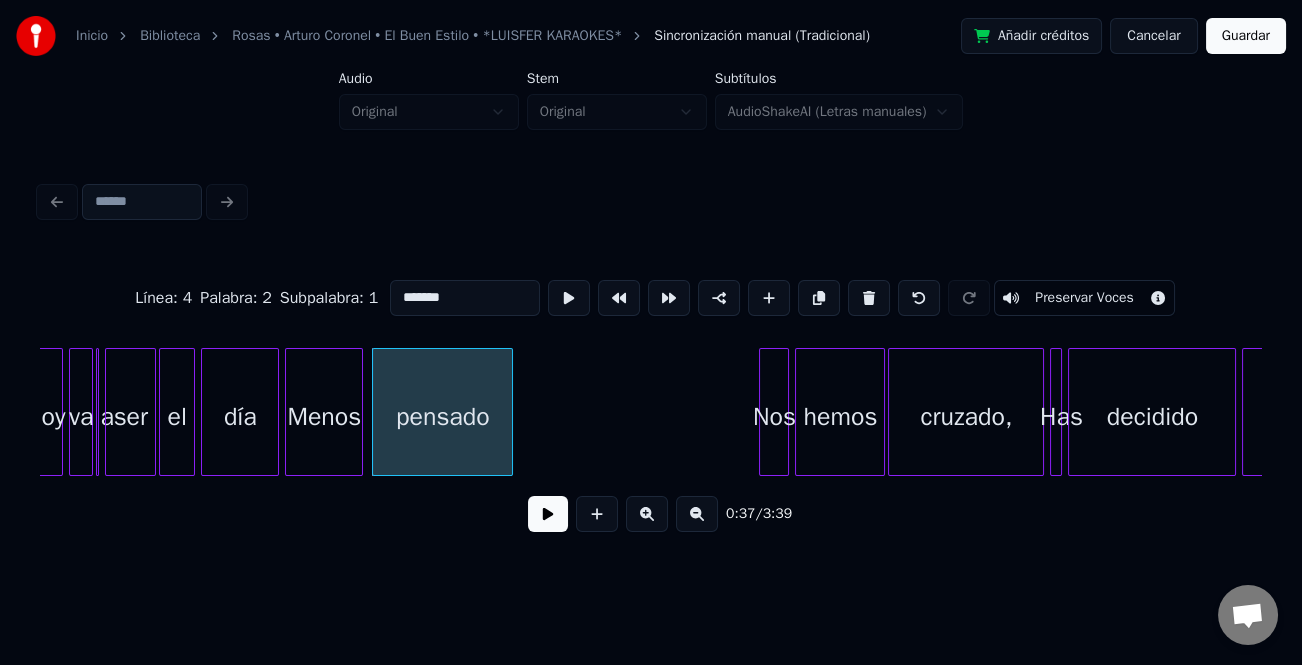 click on "*******" at bounding box center (465, 298) 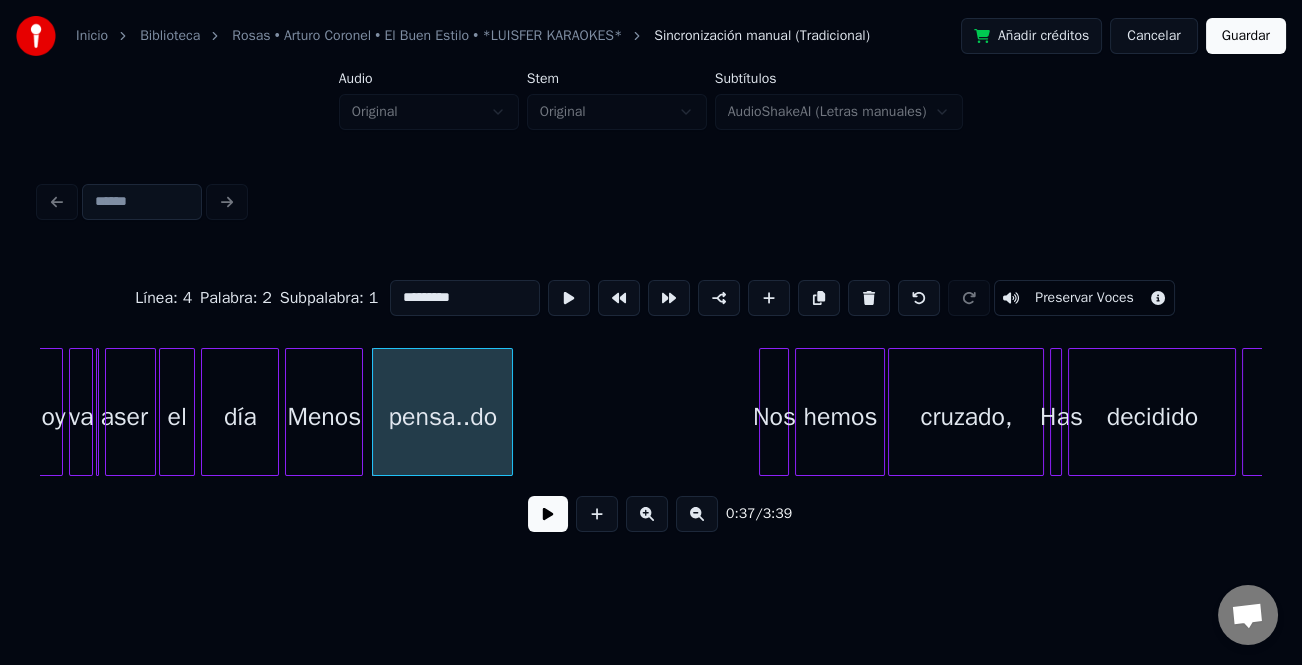 click on "*********" at bounding box center [465, 298] 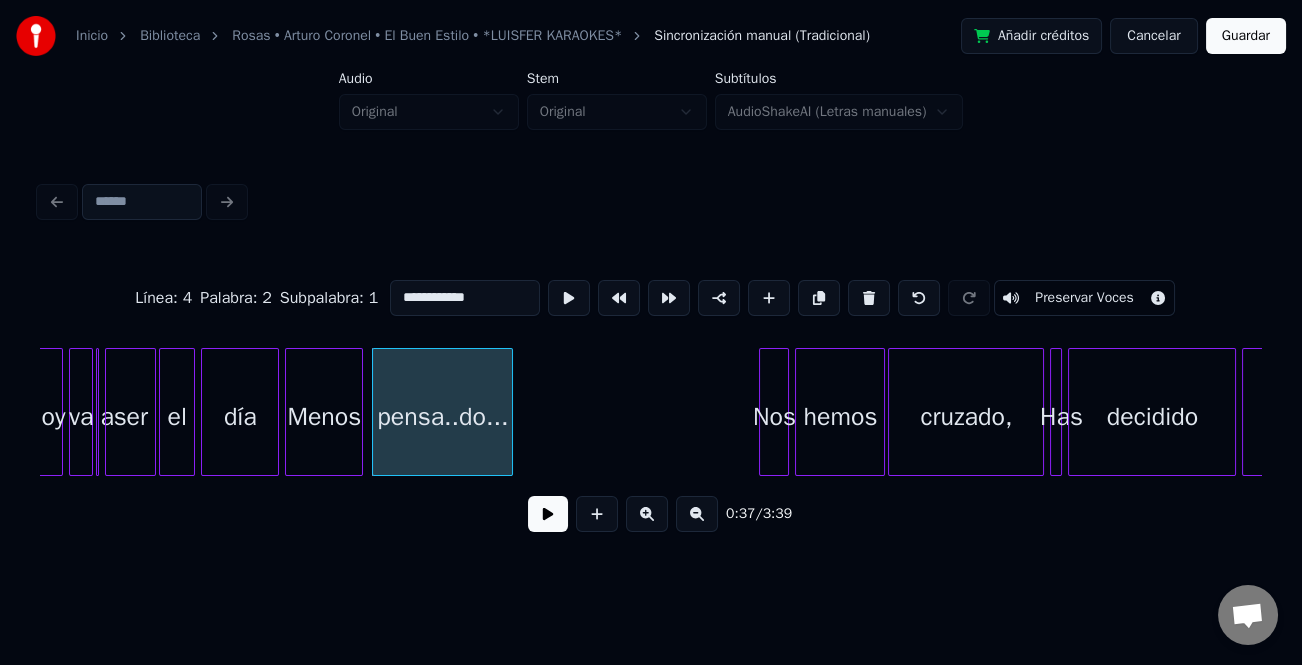 type on "**********" 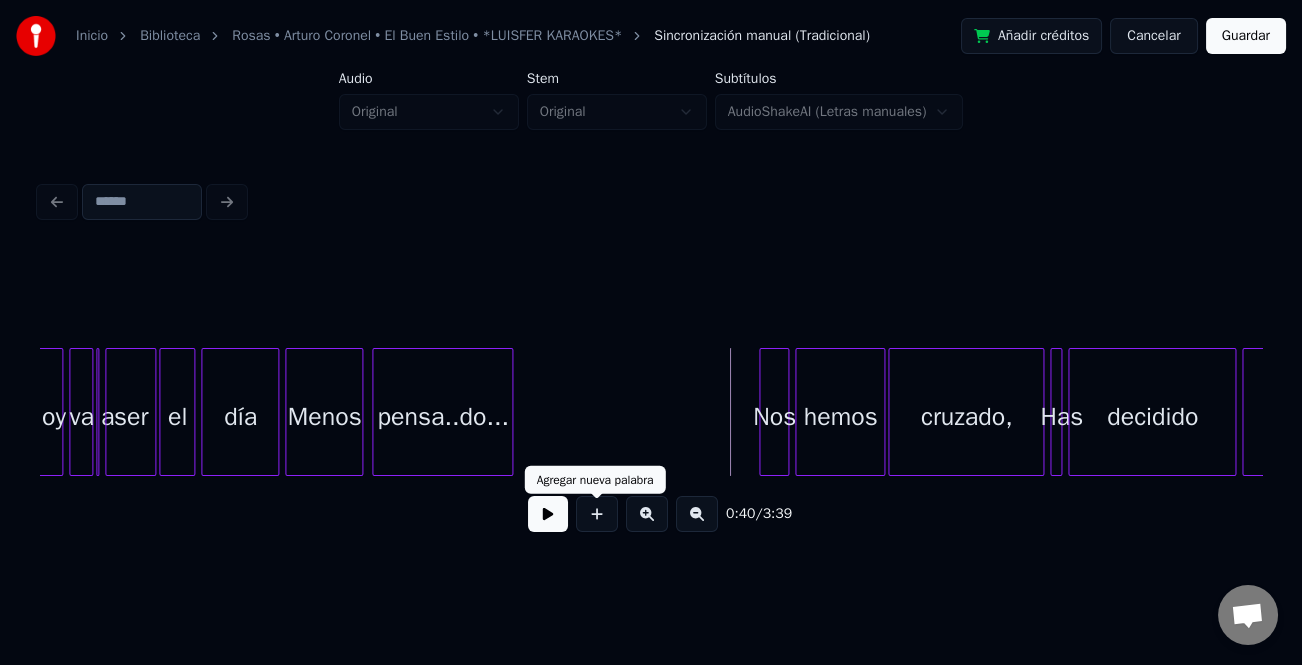 click at bounding box center [548, 514] 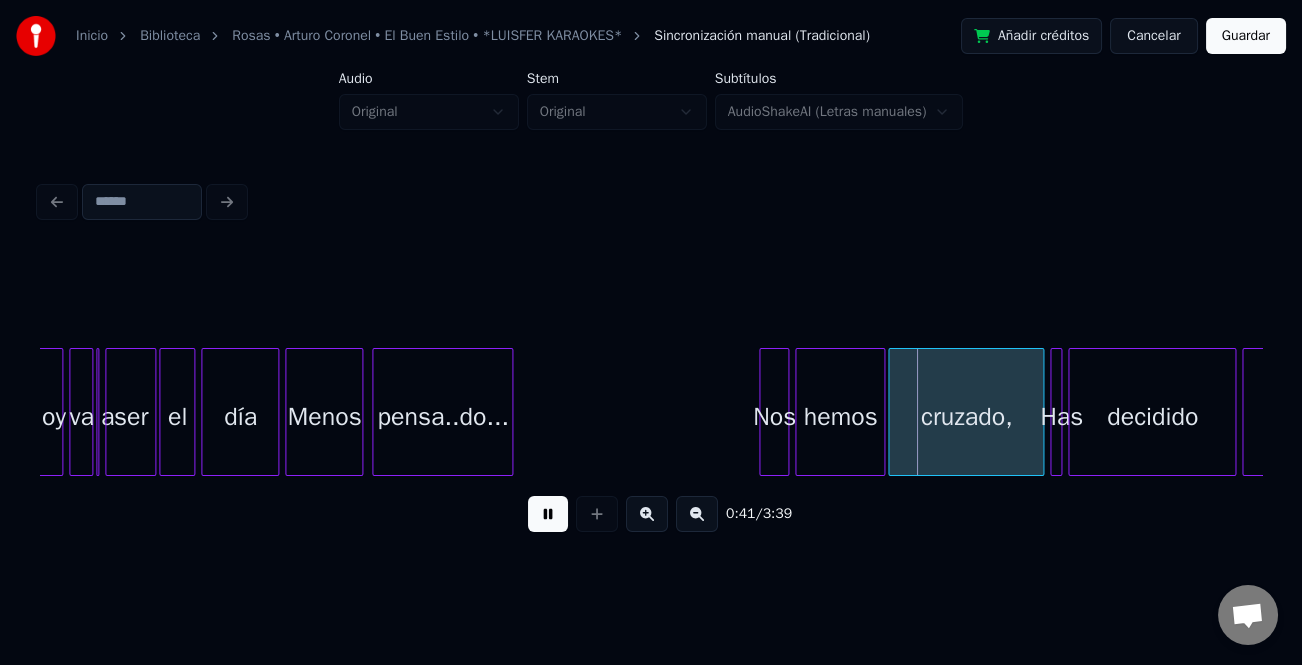click at bounding box center (647, 514) 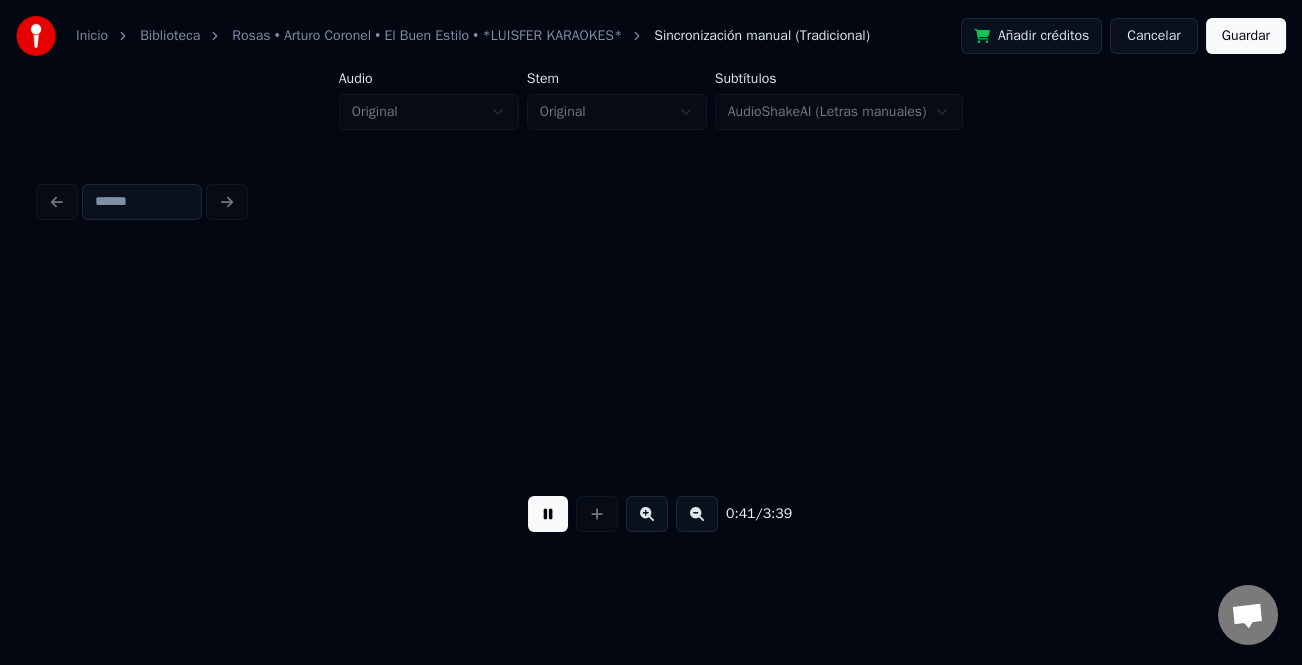 click at bounding box center [647, 514] 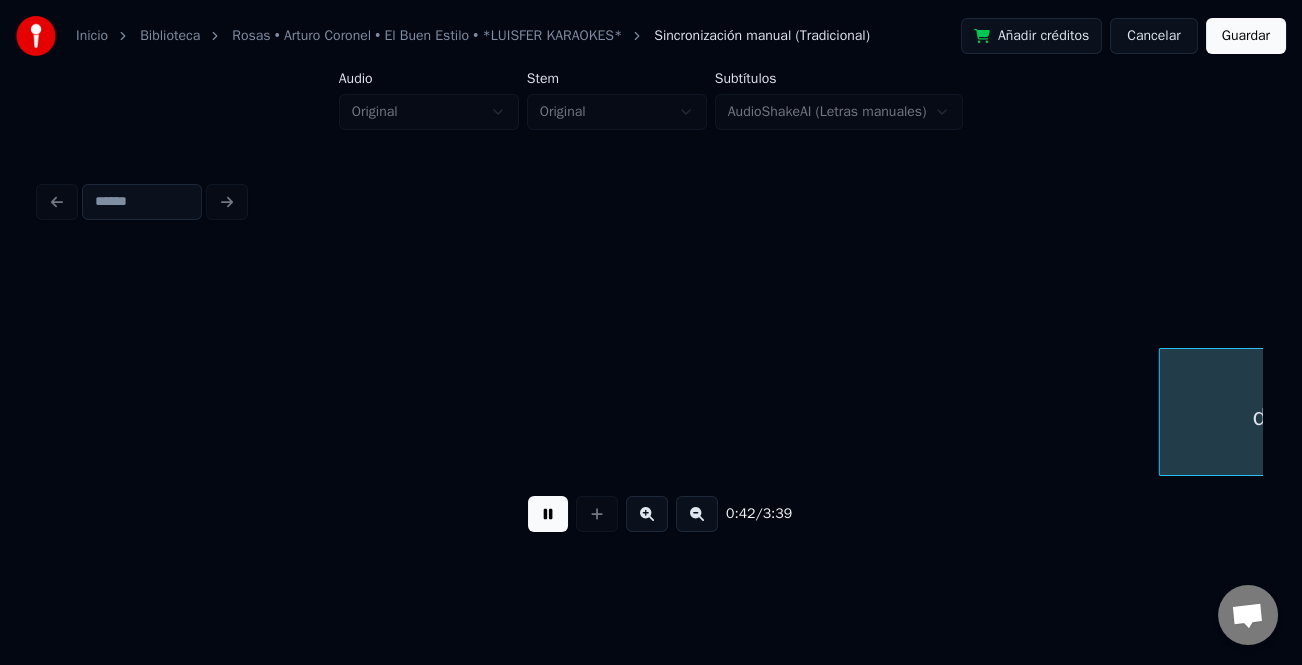 scroll, scrollTop: 0, scrollLeft: 10730, axis: horizontal 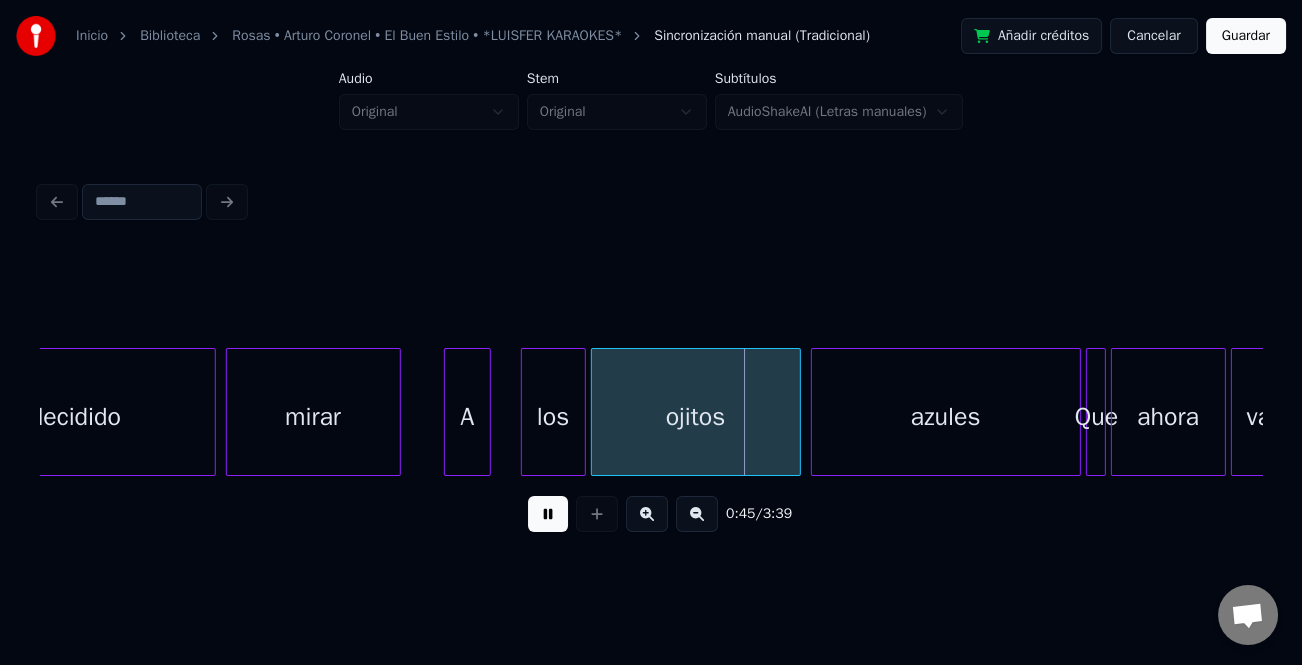 click at bounding box center (448, 412) 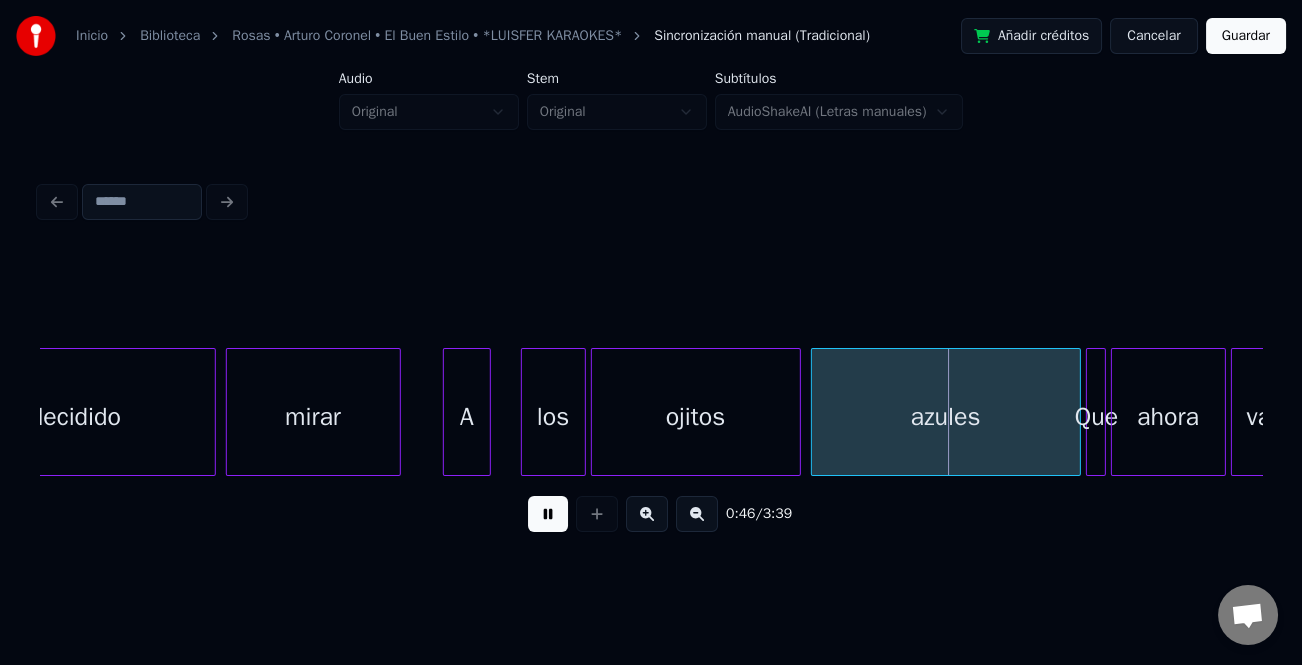click on "mirar" at bounding box center [313, 417] 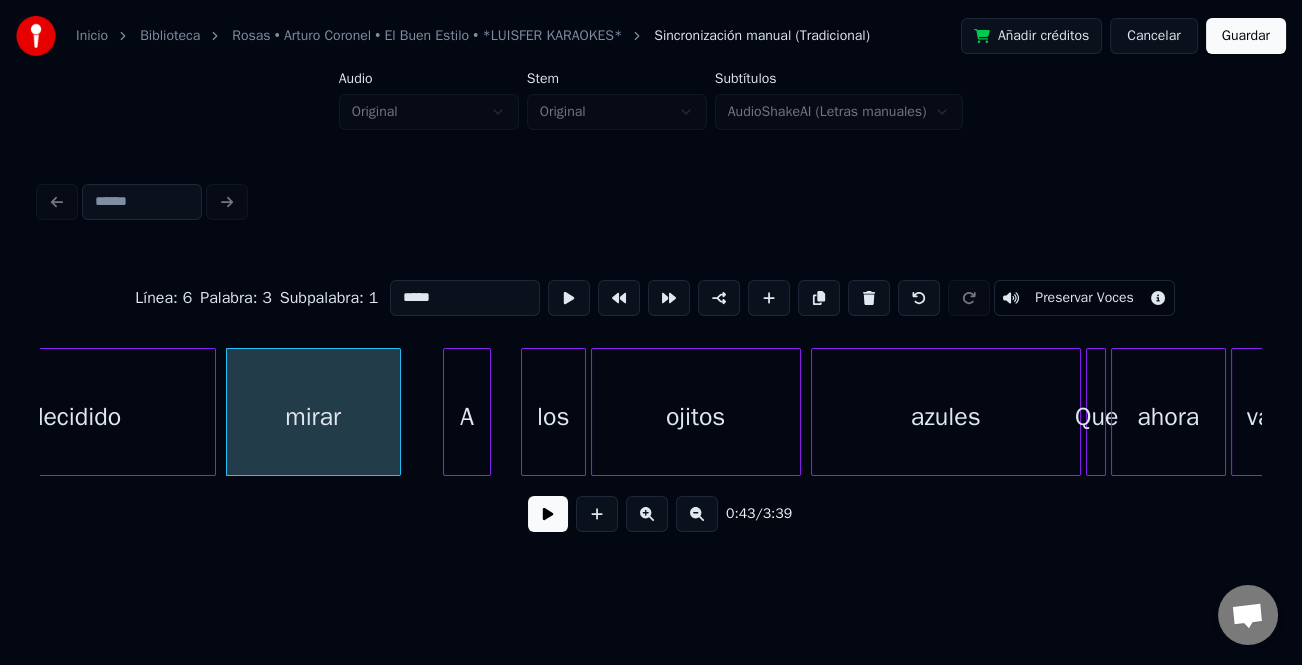 click on "A" at bounding box center [466, 417] 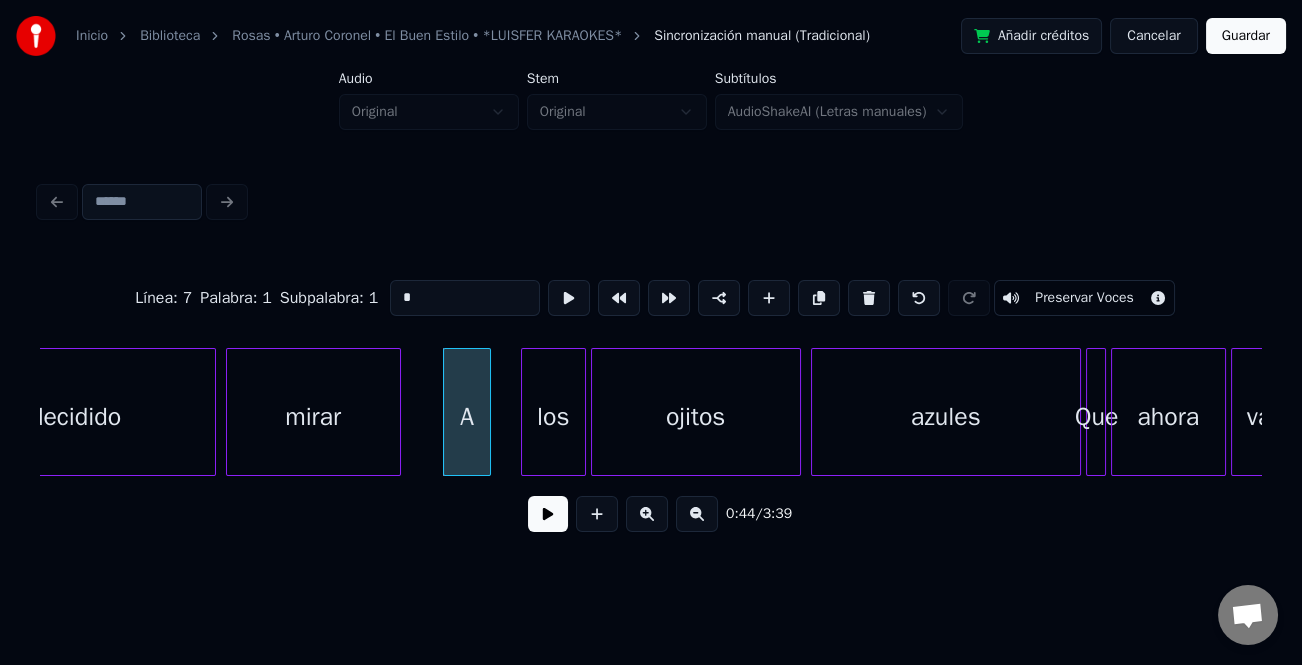 click on "los" at bounding box center [553, 417] 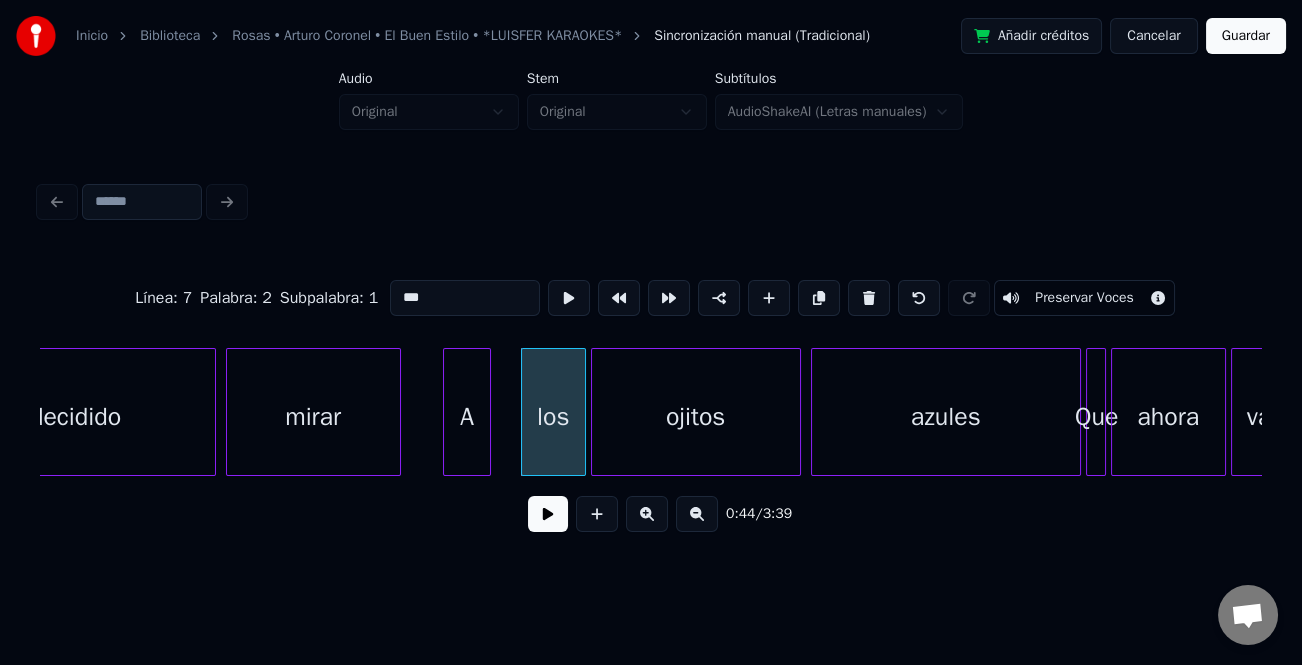 click on "***" at bounding box center (465, 298) 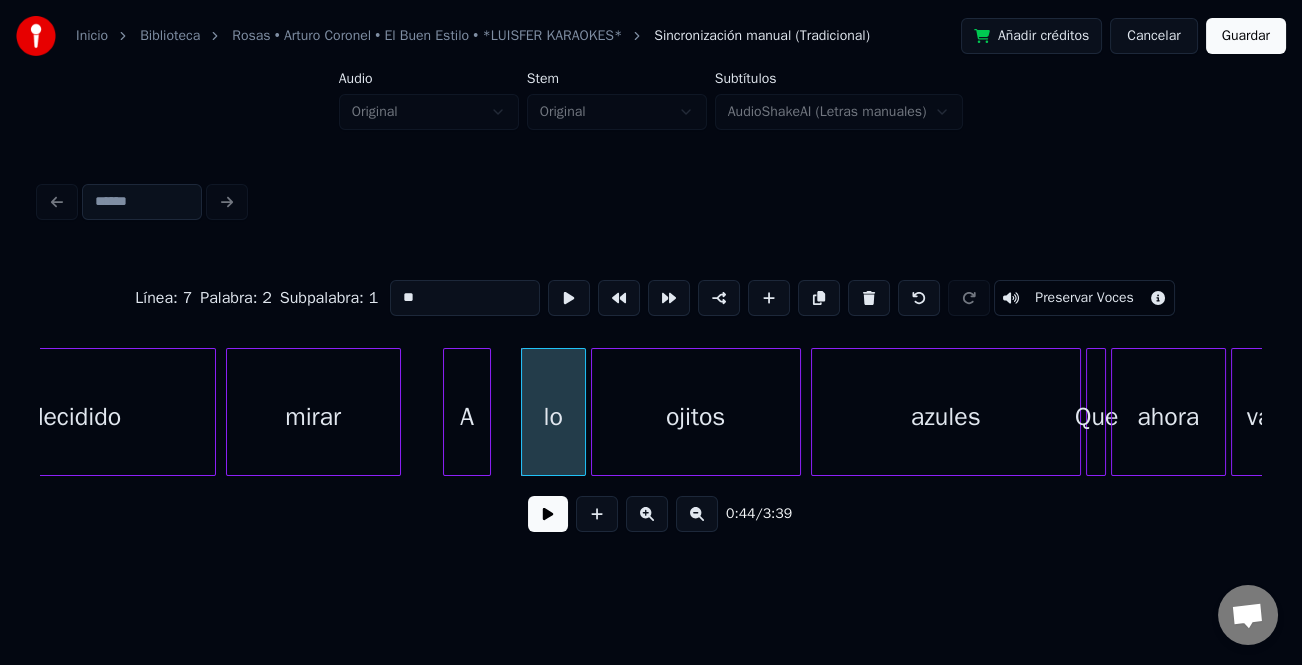 type on "*" 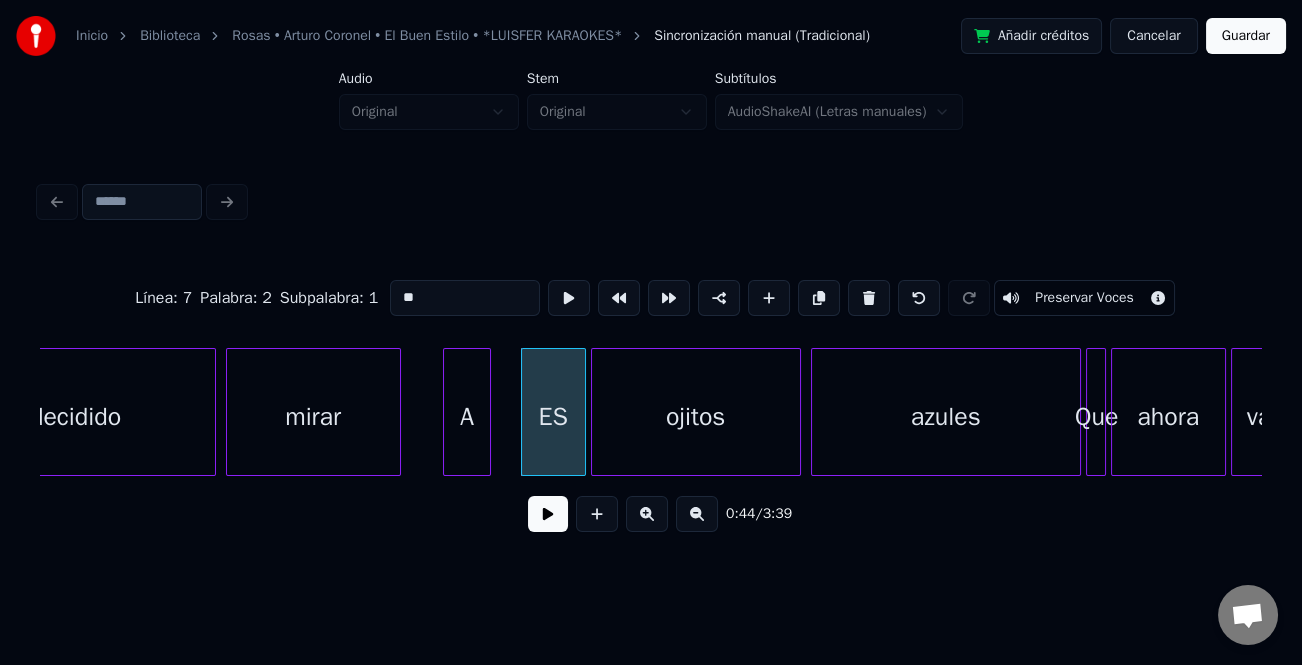 type on "*" 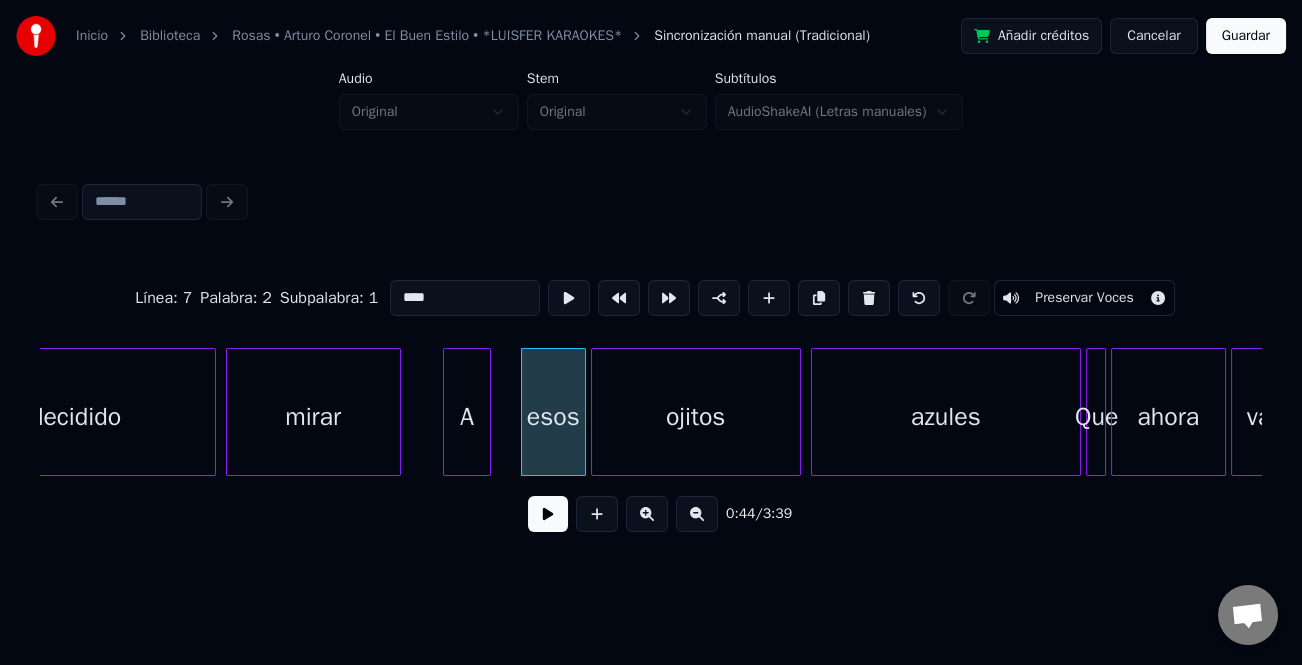 type on "****" 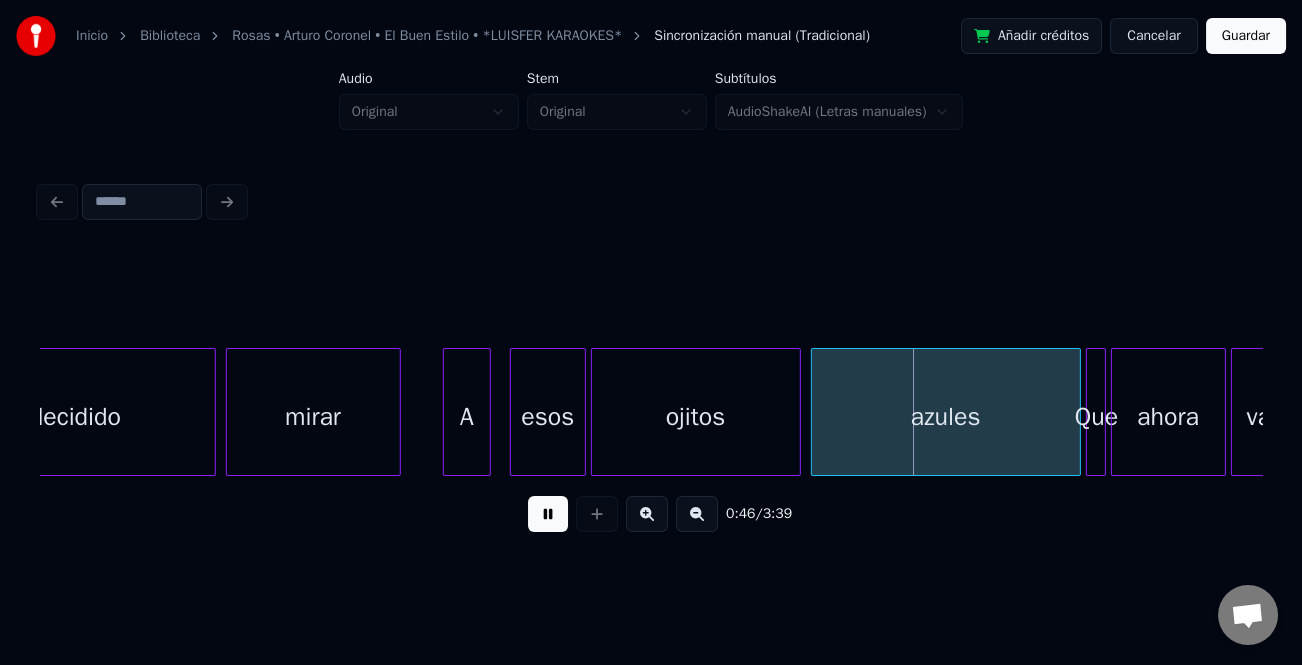 click at bounding box center (514, 412) 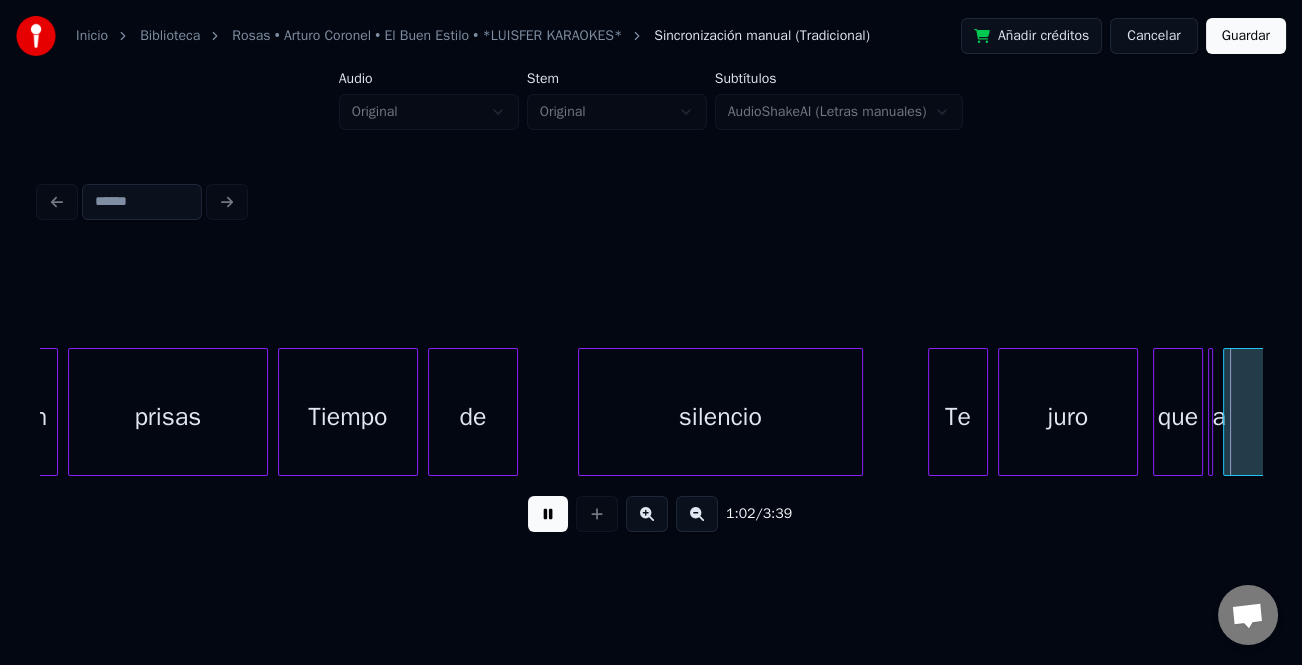 scroll, scrollTop: 0, scrollLeft: 15625, axis: horizontal 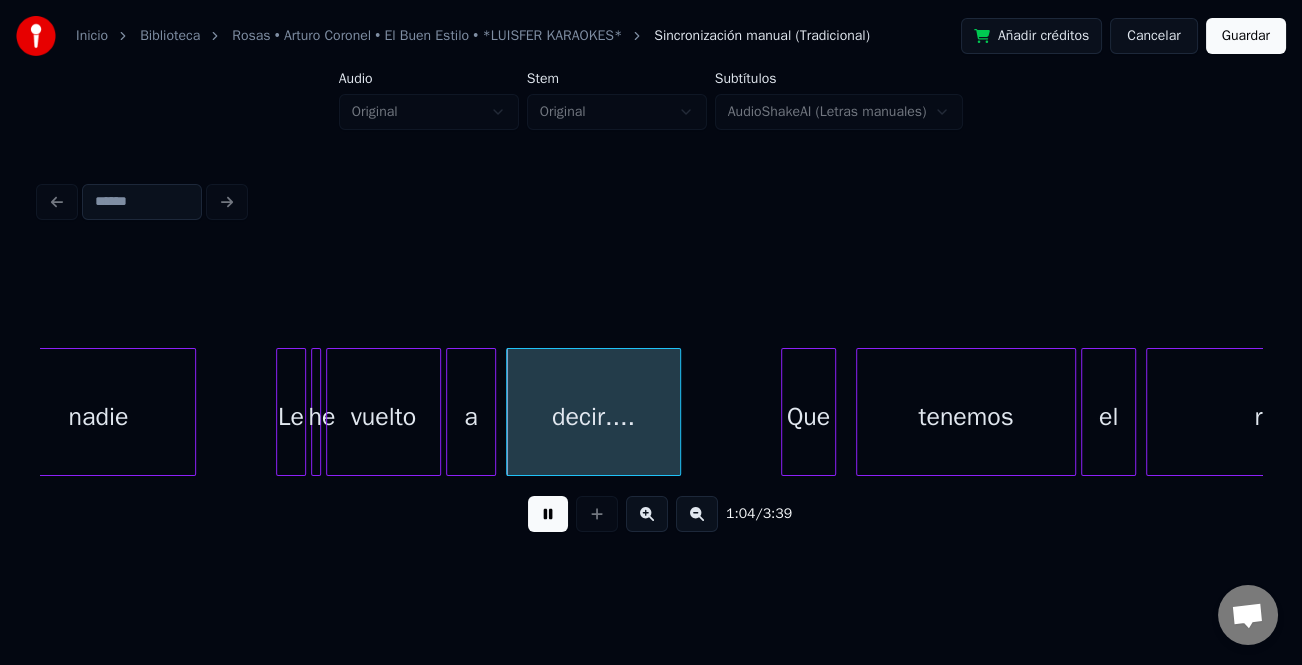click at bounding box center (647, 514) 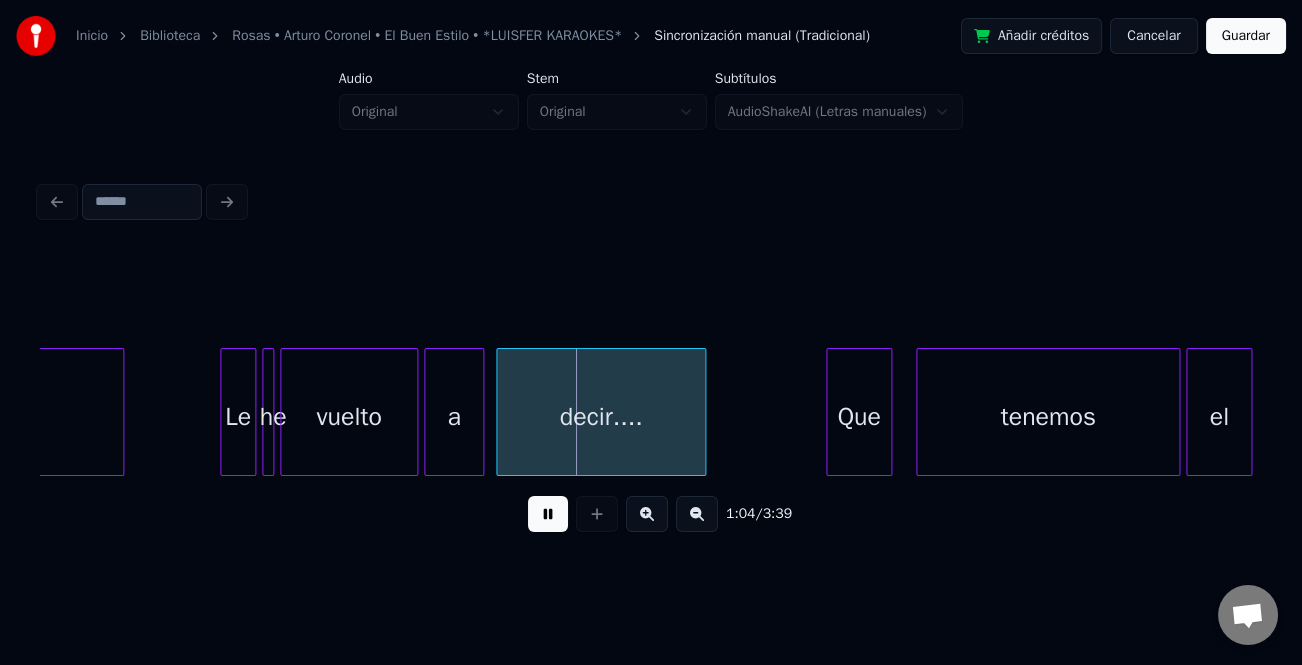 click at bounding box center (647, 514) 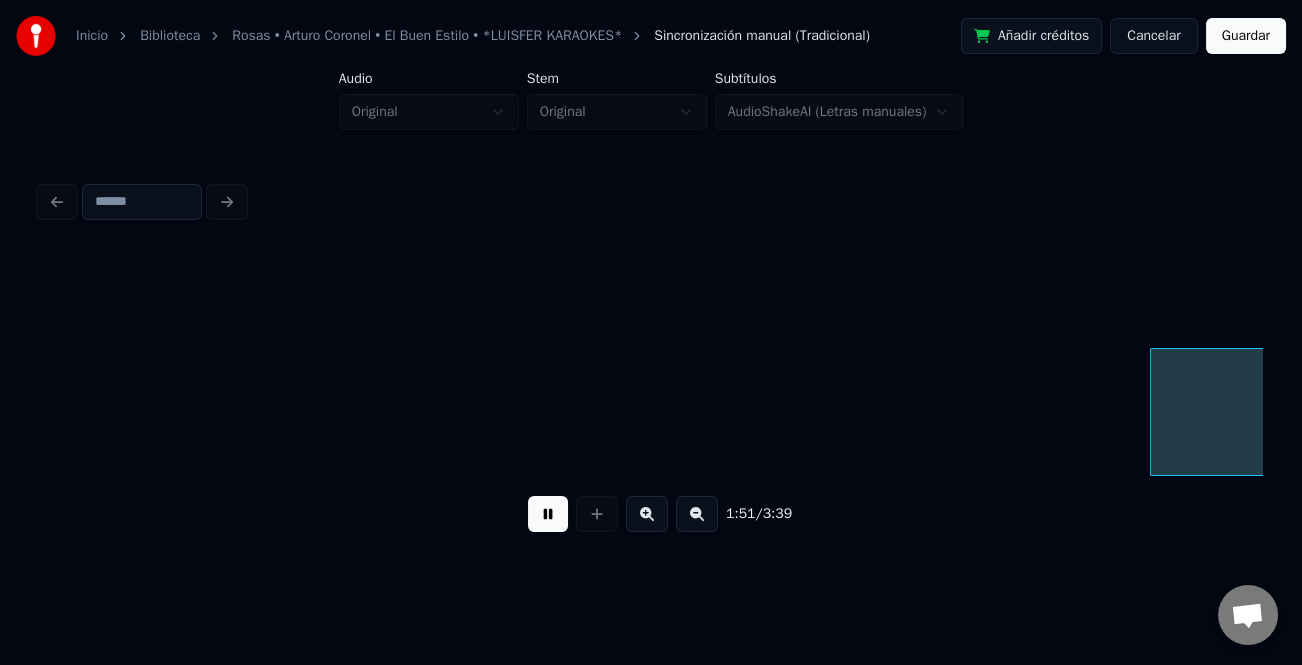 scroll, scrollTop: 0, scrollLeft: 39073, axis: horizontal 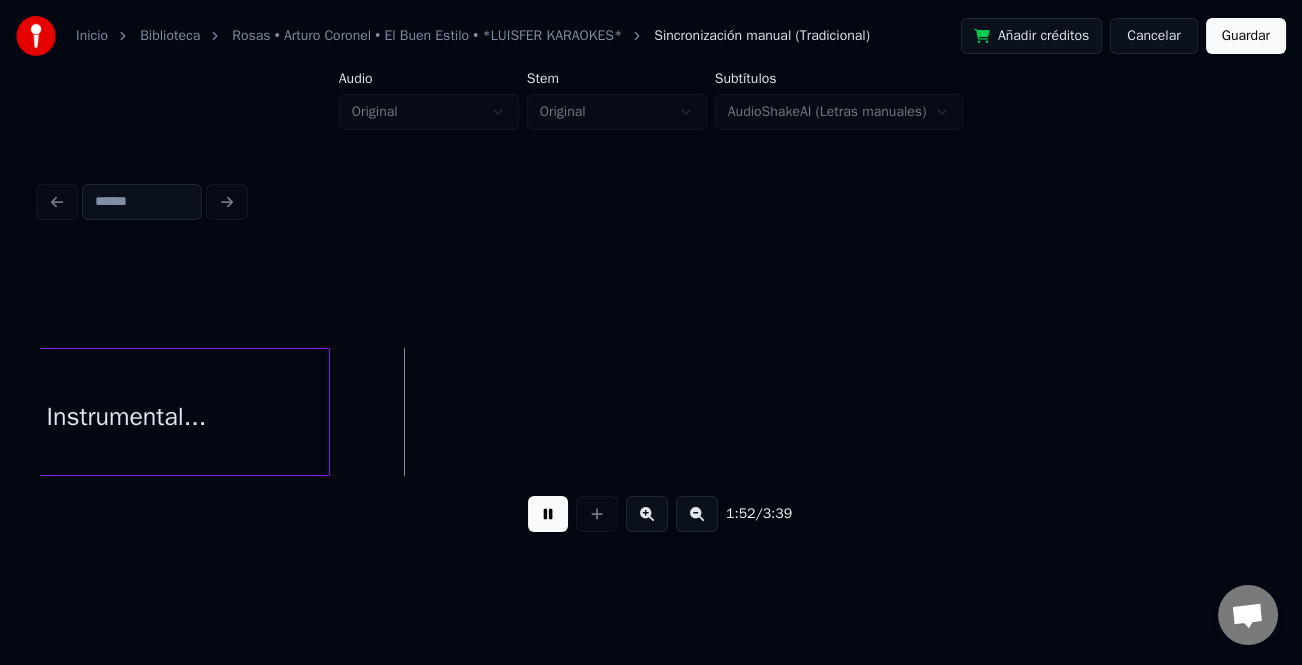 click at bounding box center (548, 514) 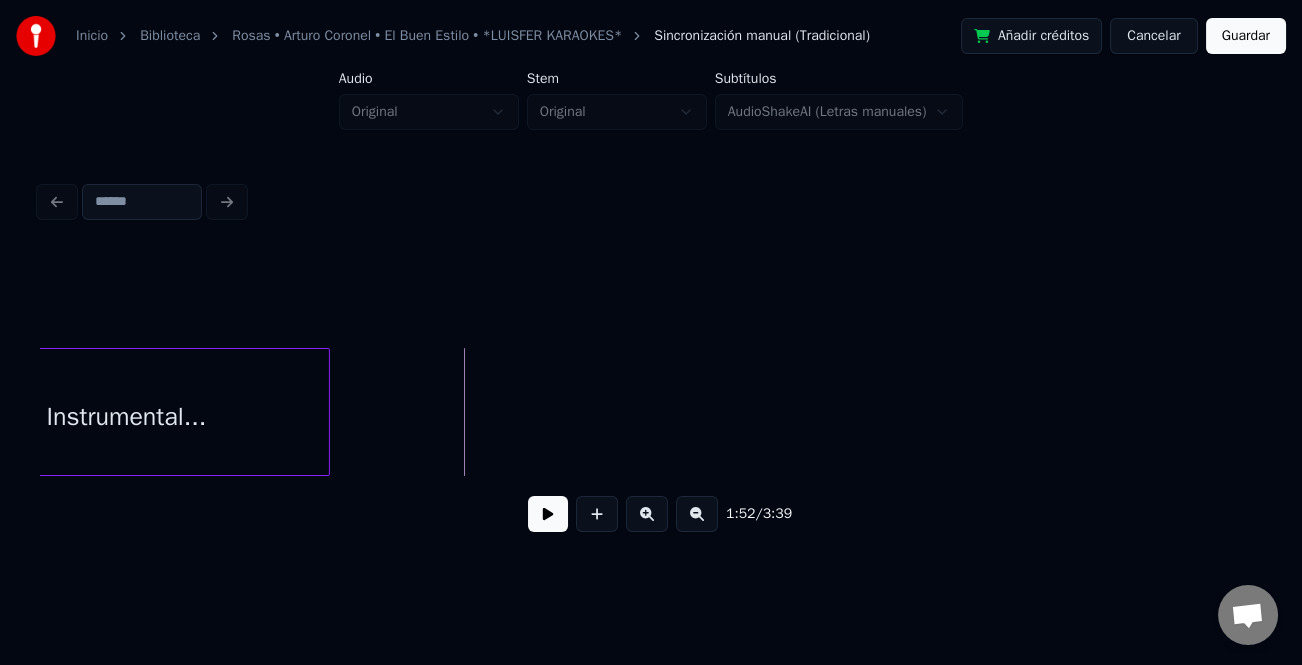 click at bounding box center [548, 514] 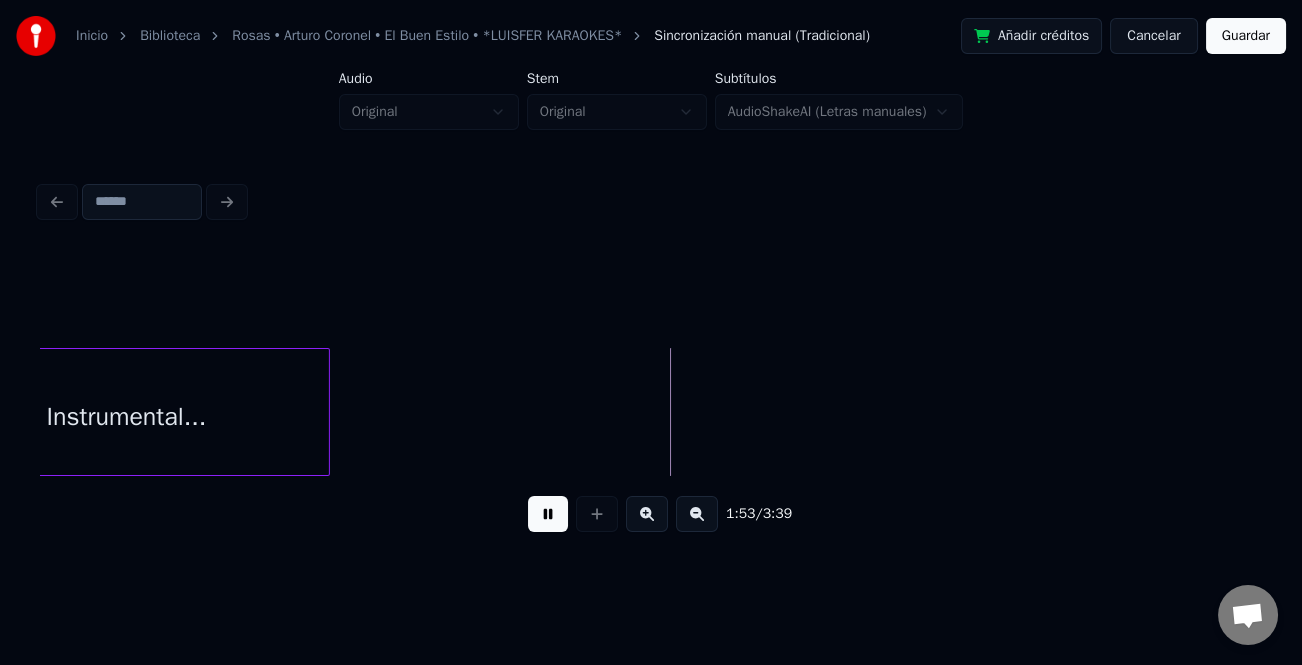 click at bounding box center [548, 514] 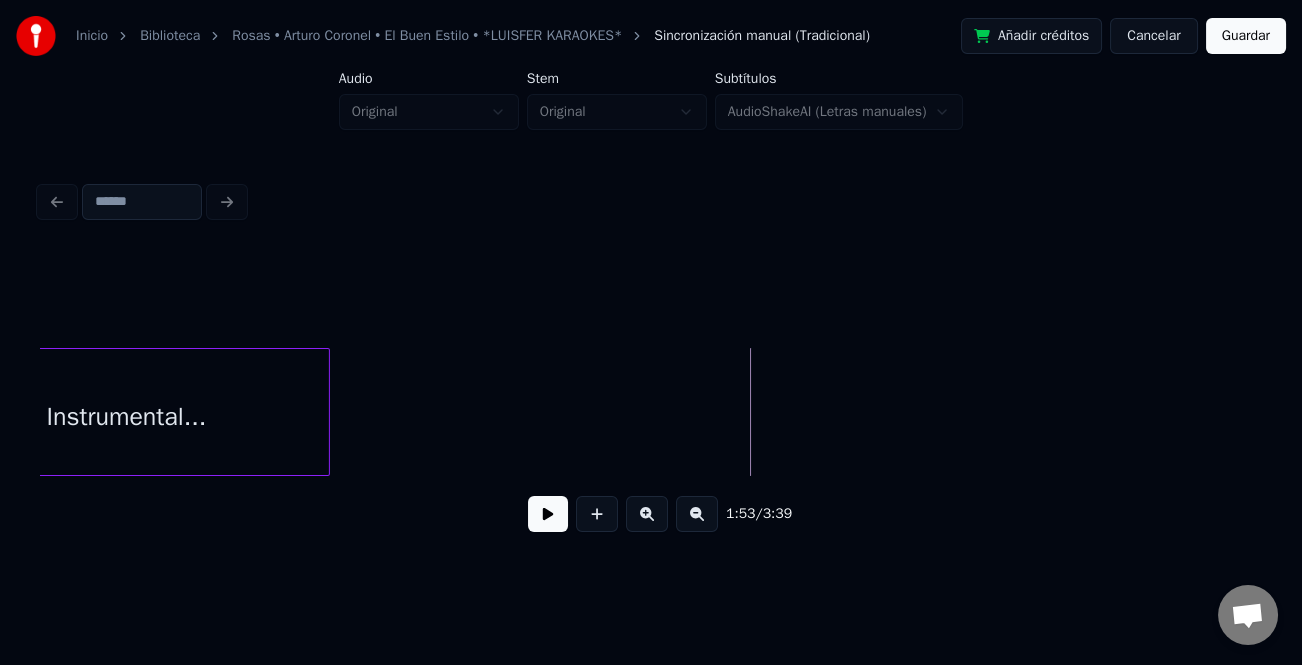 scroll, scrollTop: 0, scrollLeft: 38311, axis: horizontal 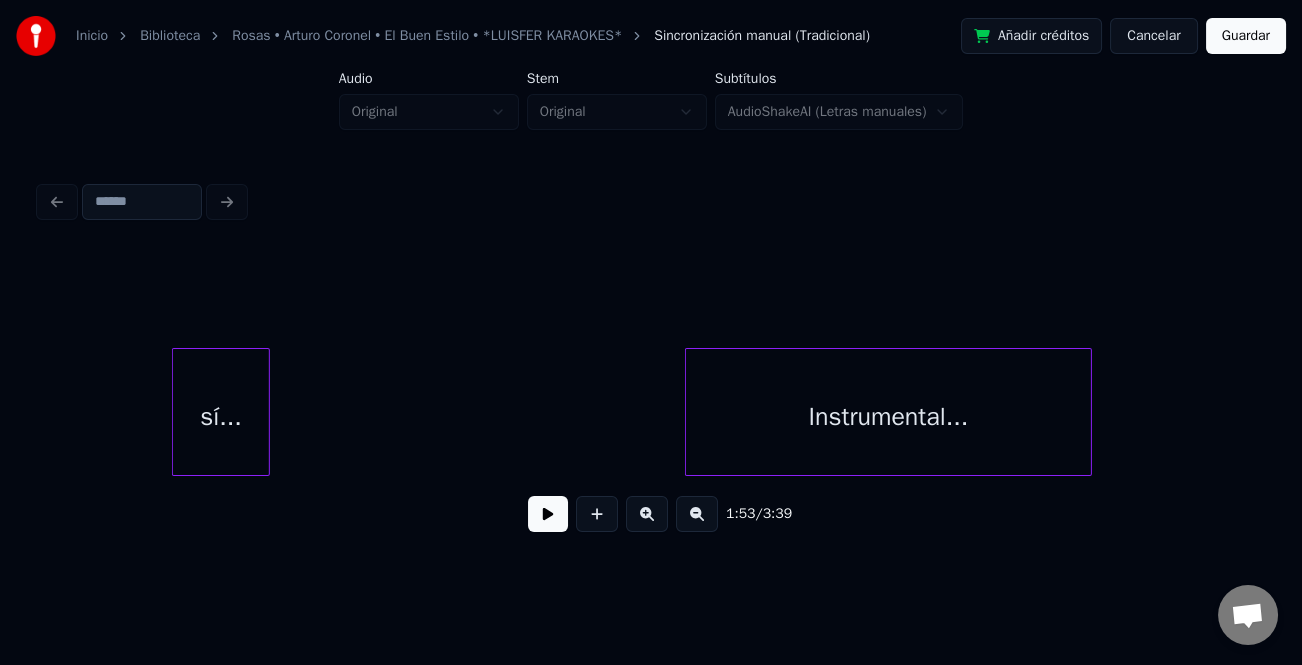 click on "sí..." at bounding box center [221, 417] 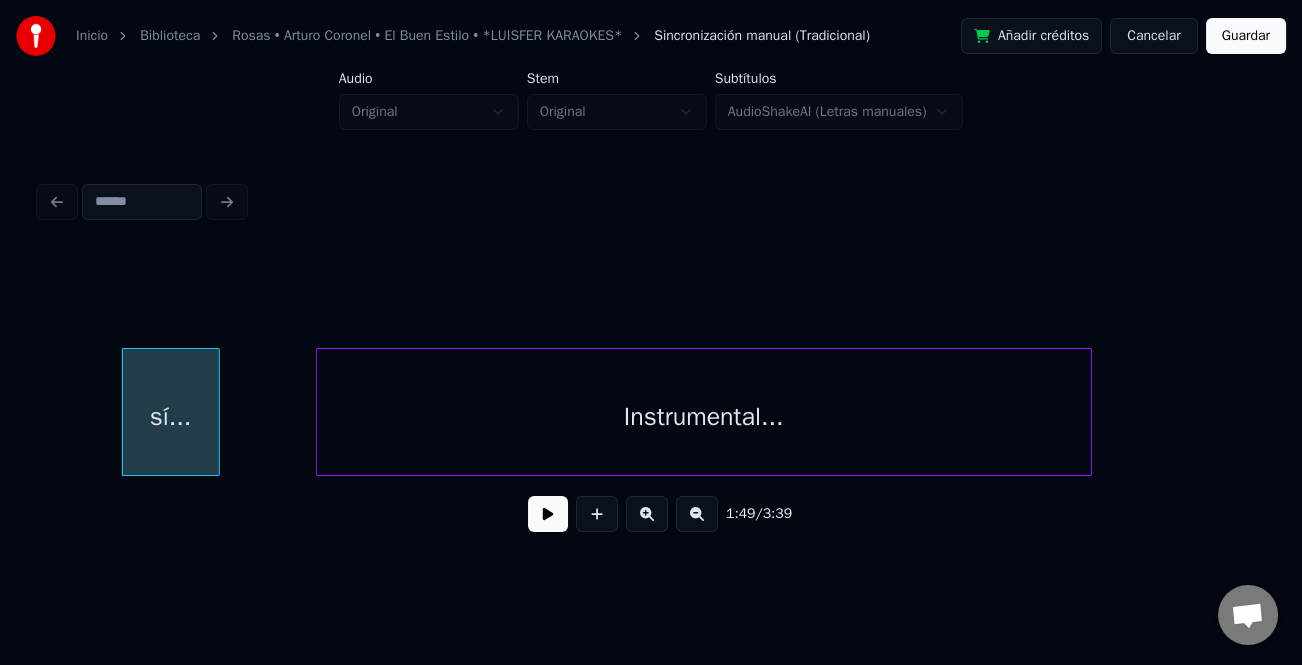 click on "1:49  /  3:39" at bounding box center (651, 400) 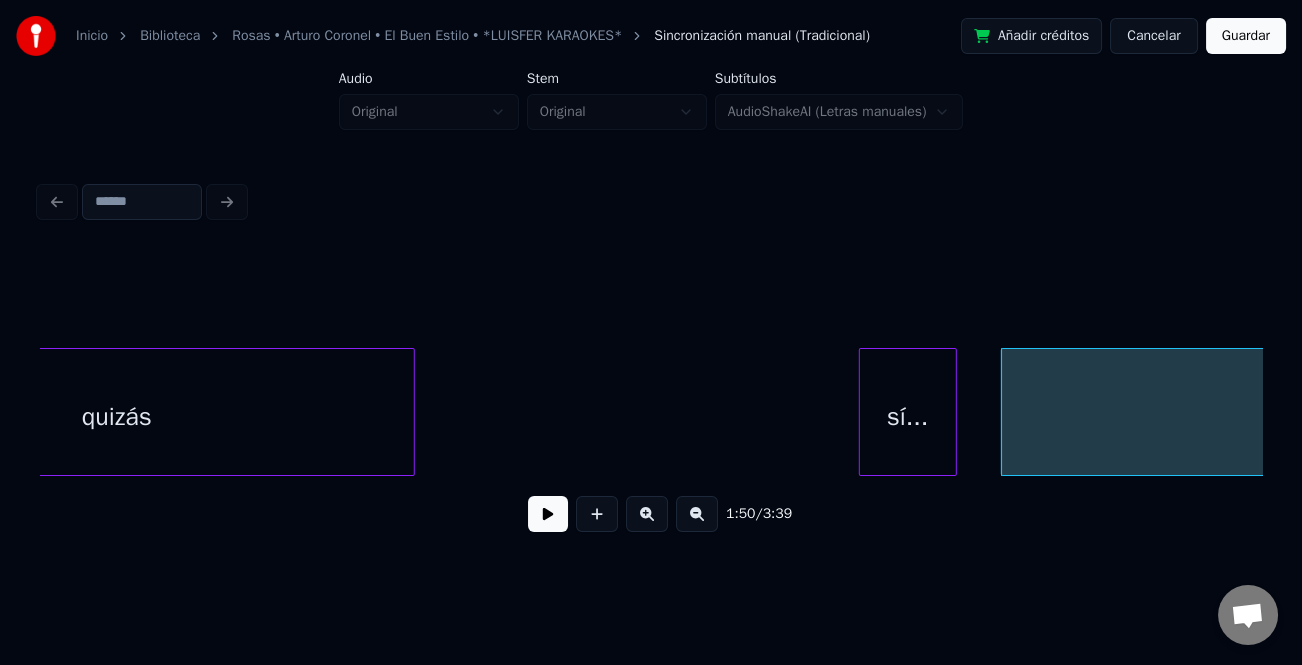scroll, scrollTop: 0, scrollLeft: 37450, axis: horizontal 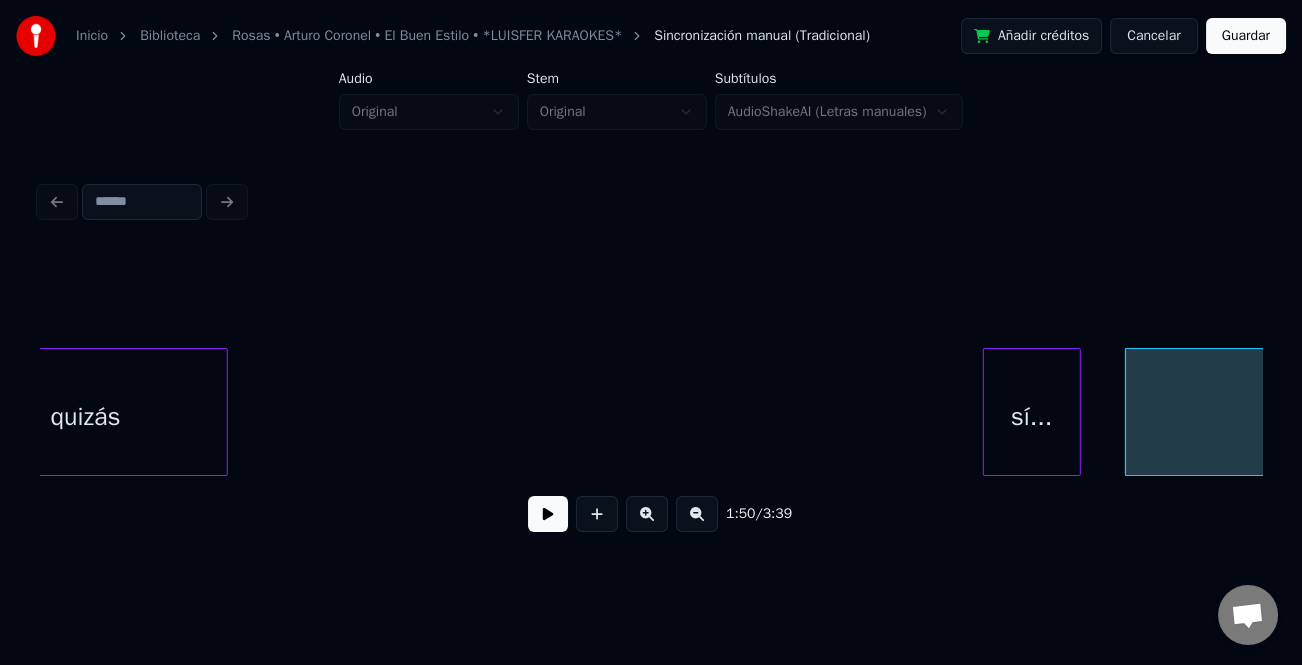 click on "Instrumental... sí... quizás" at bounding box center [651, 412] 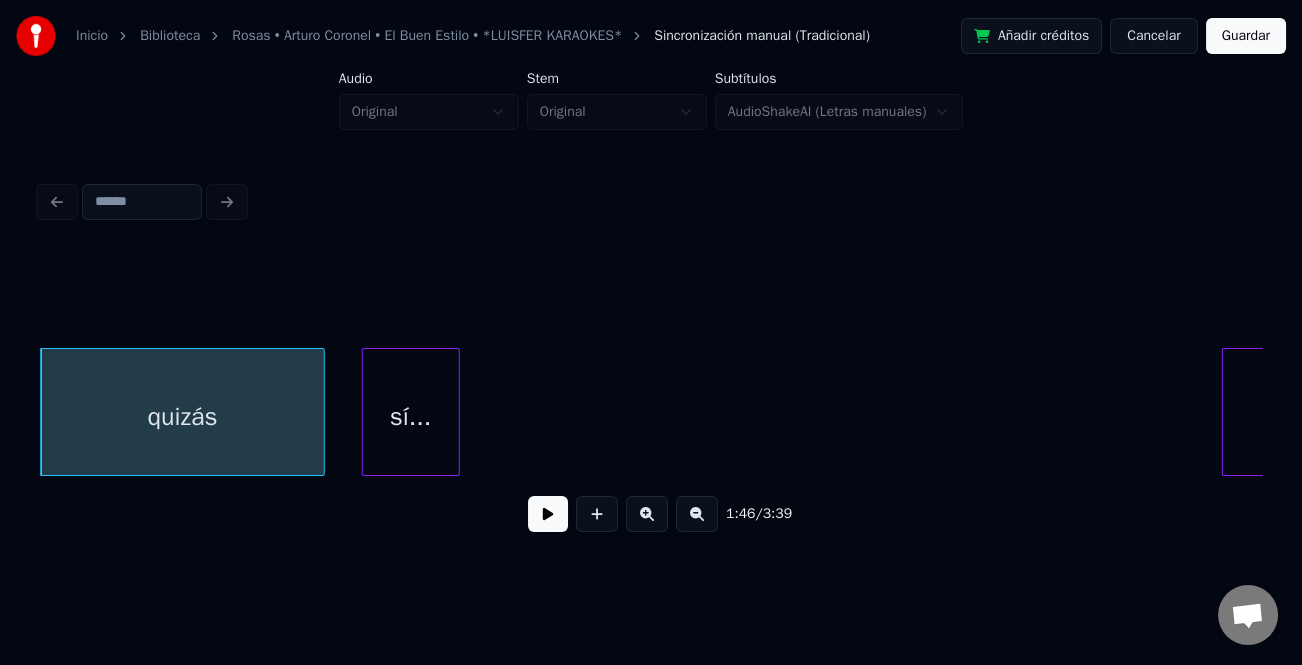 click on "sí..." at bounding box center [411, 417] 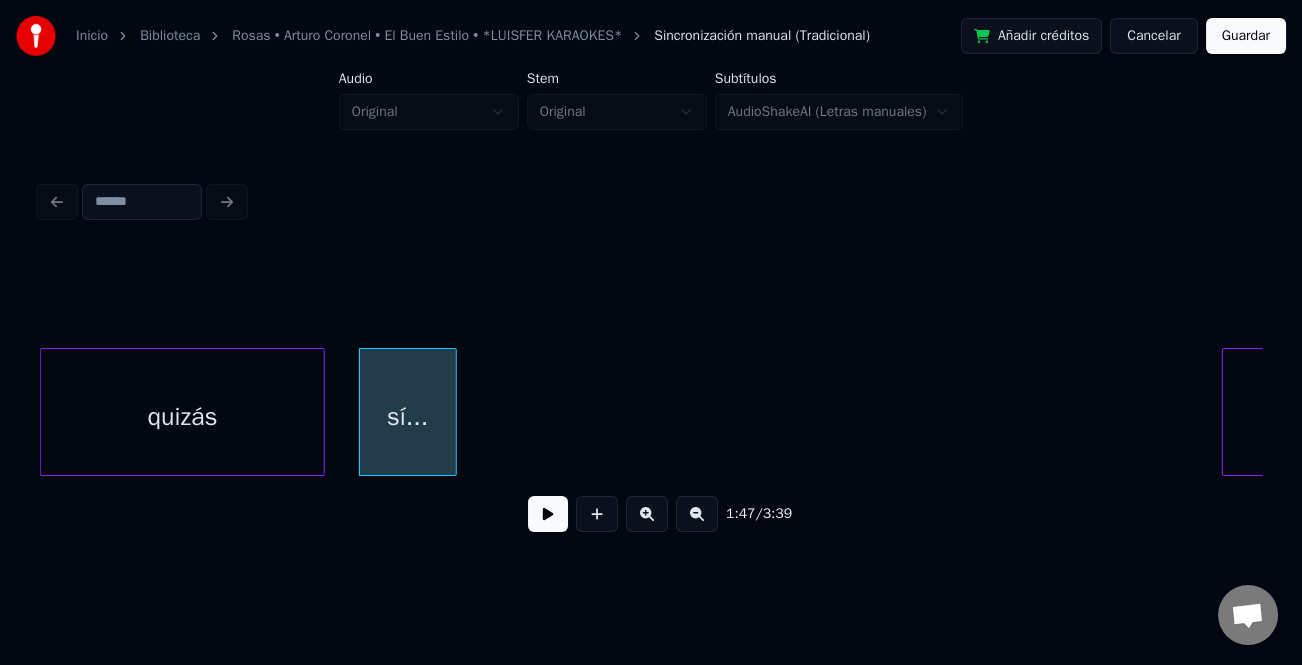 click on "quizás" at bounding box center [182, 417] 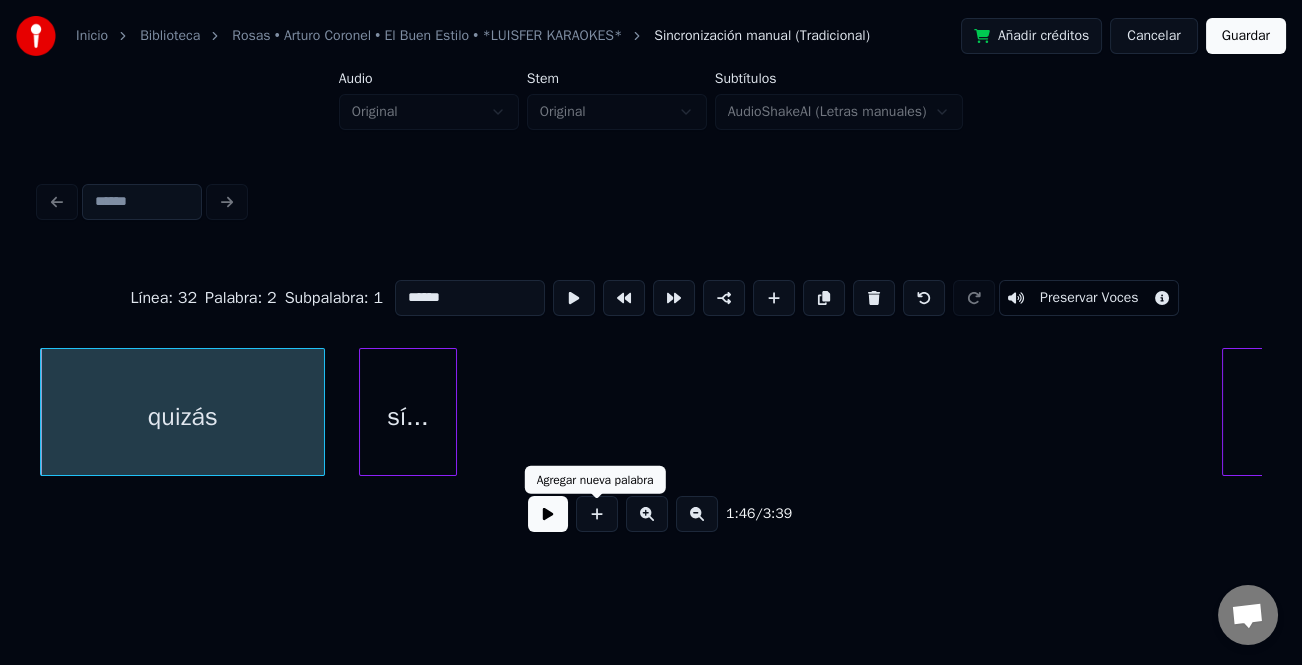 click at bounding box center (548, 514) 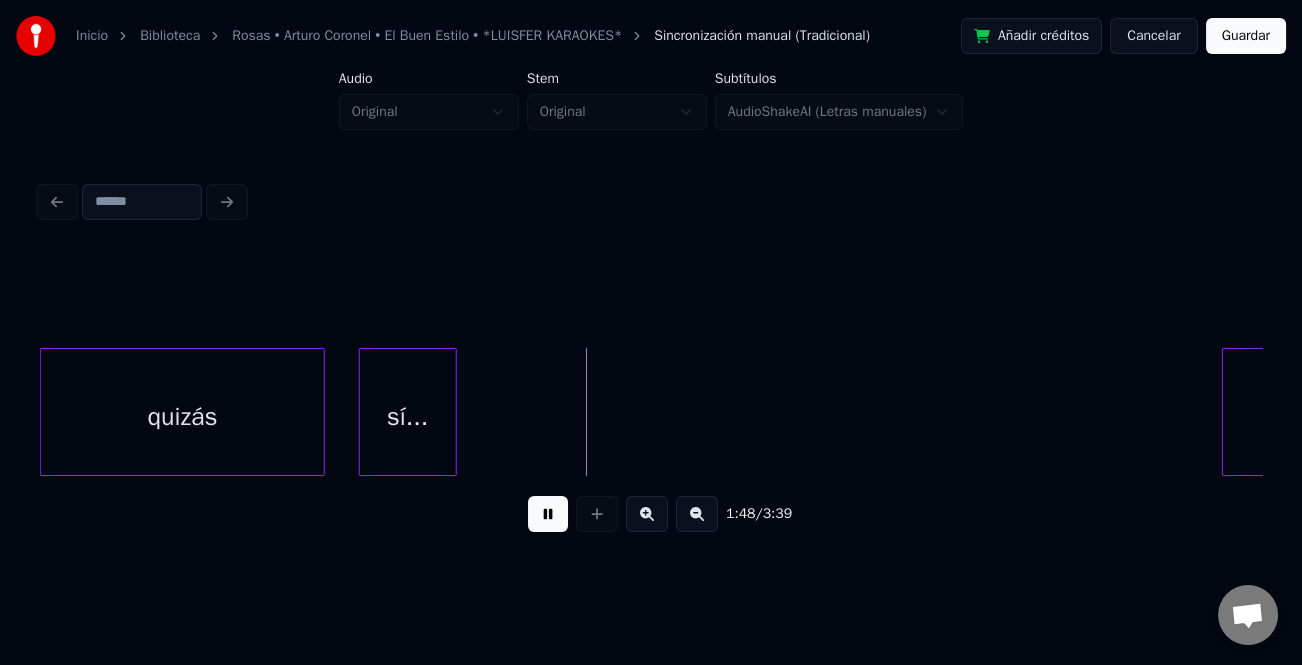 click on "Instrumental... sí... quizás" at bounding box center [1087, 412] 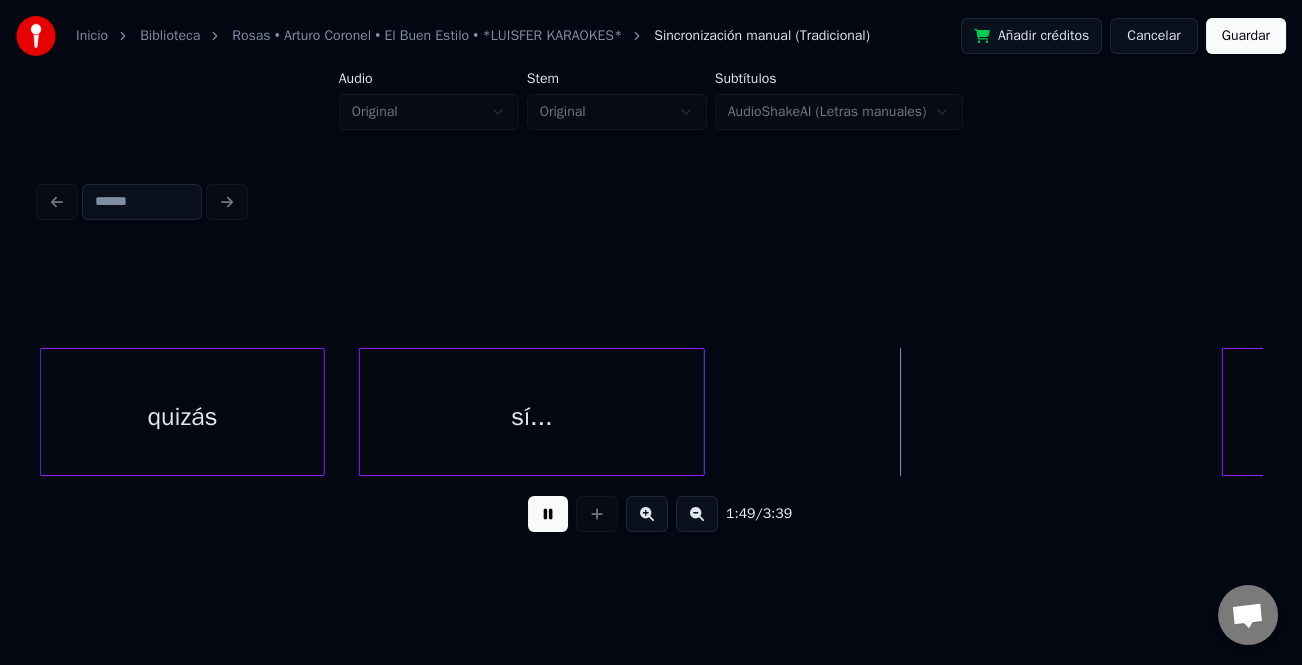 click at bounding box center [701, 412] 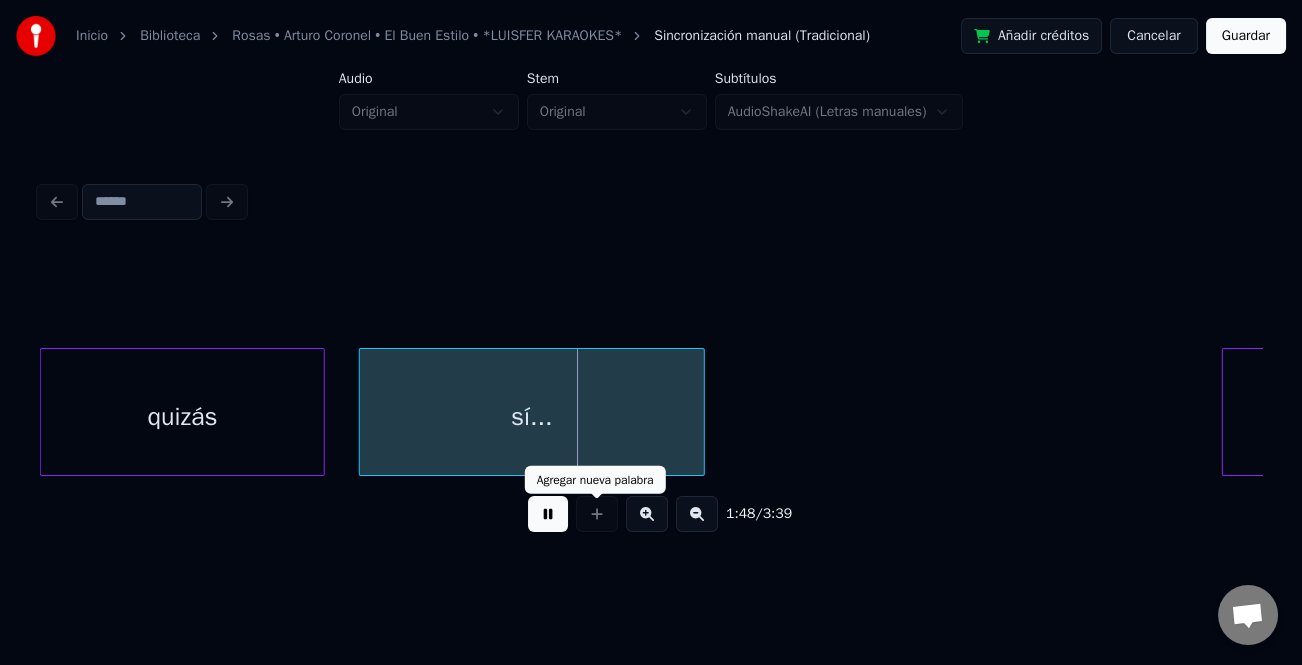 click at bounding box center (548, 514) 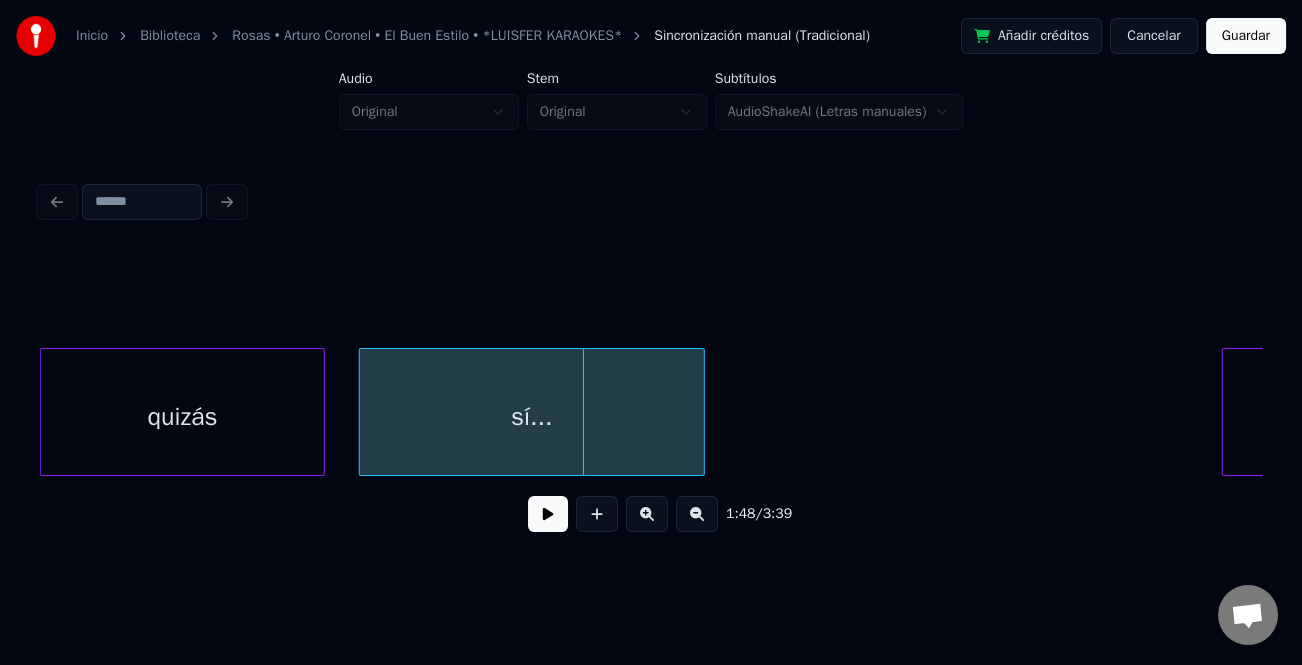 click at bounding box center (697, 514) 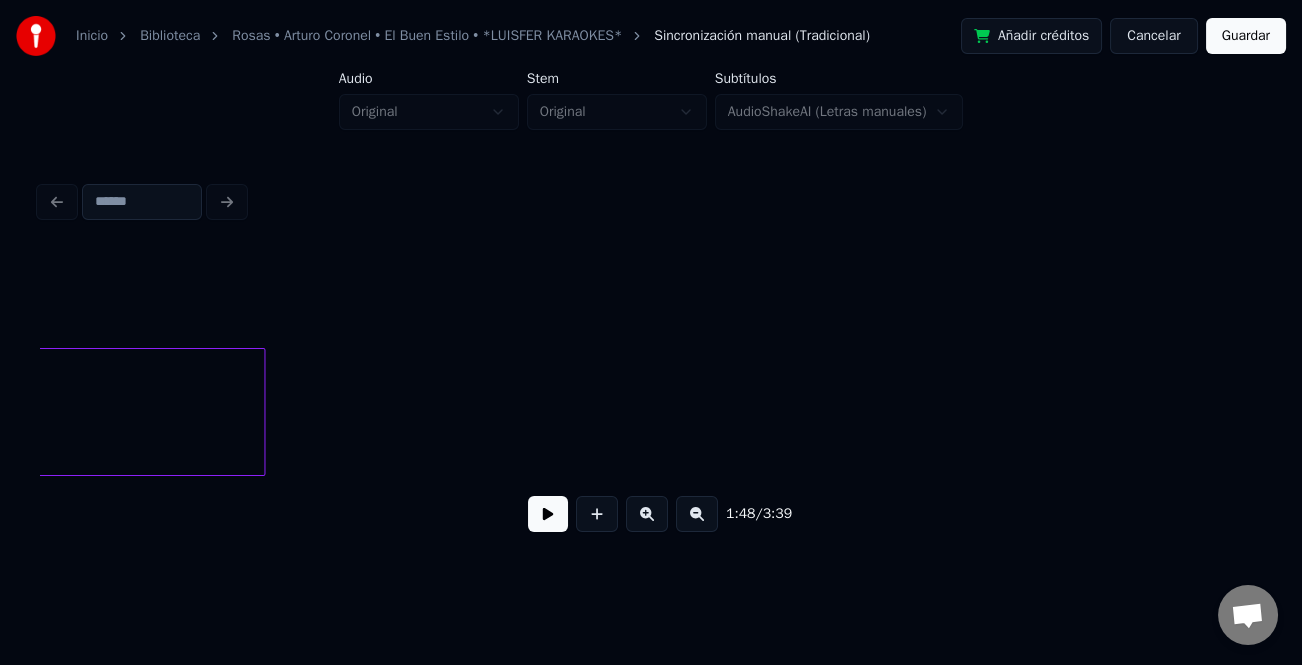 click at bounding box center [697, 514] 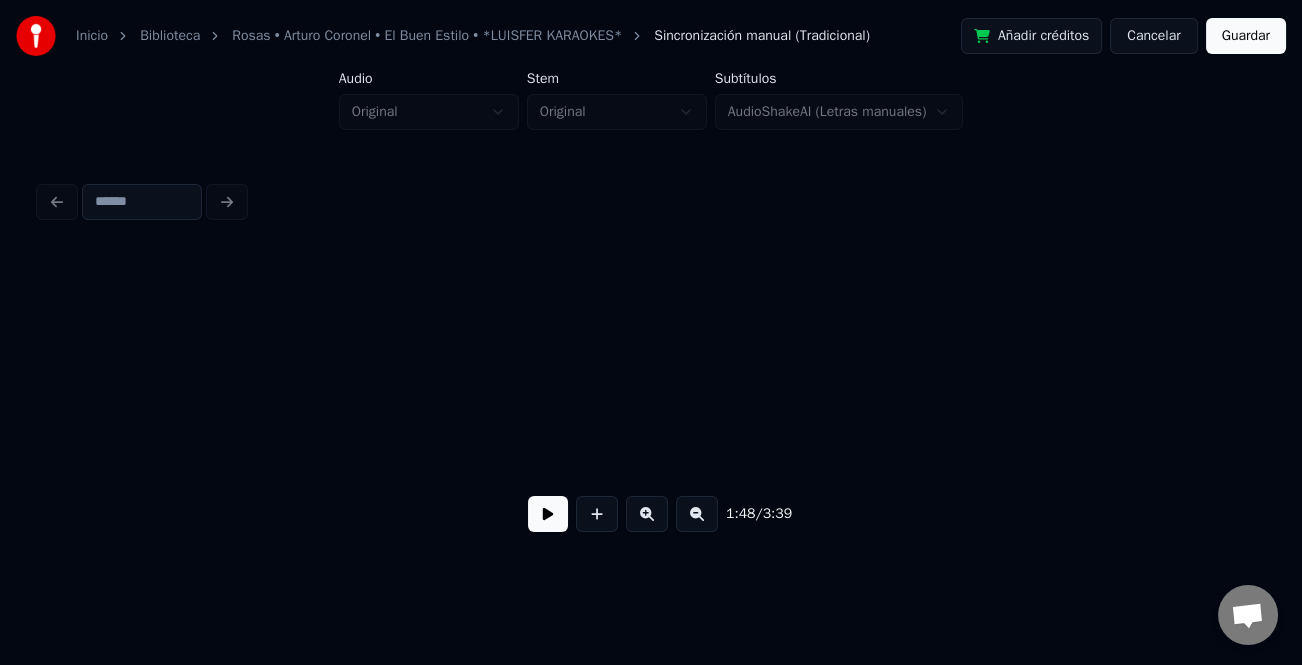 scroll, scrollTop: 0, scrollLeft: 28100, axis: horizontal 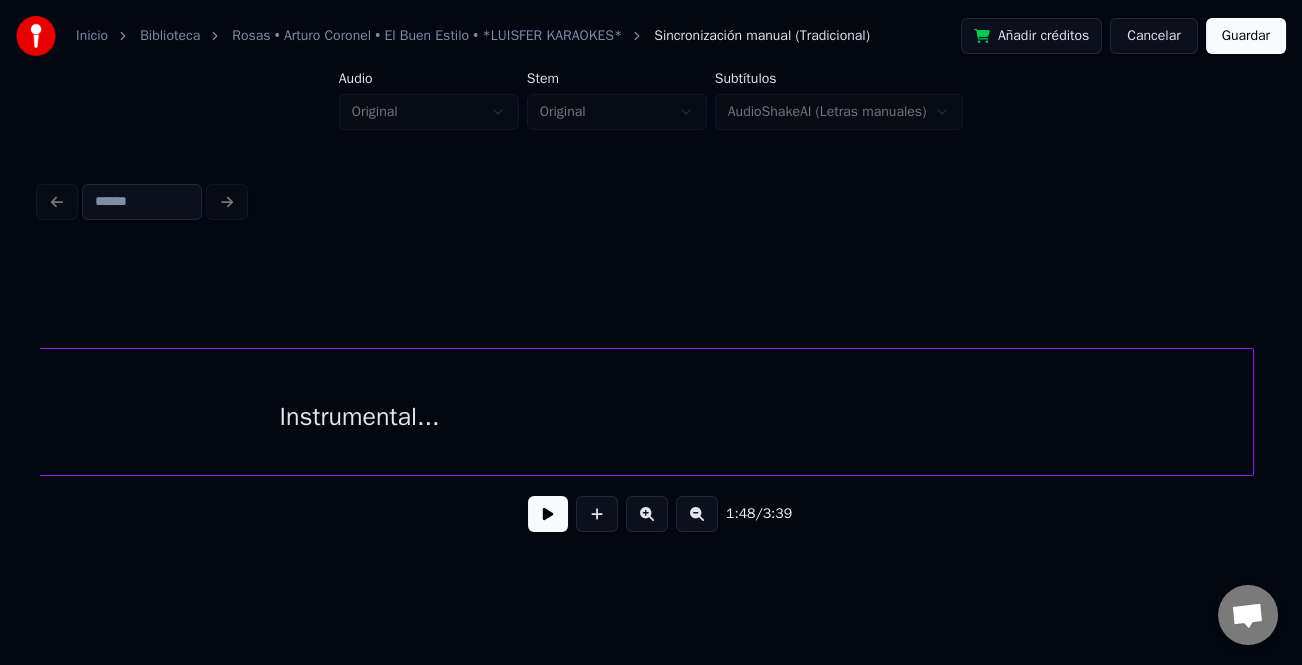 click at bounding box center (1250, 412) 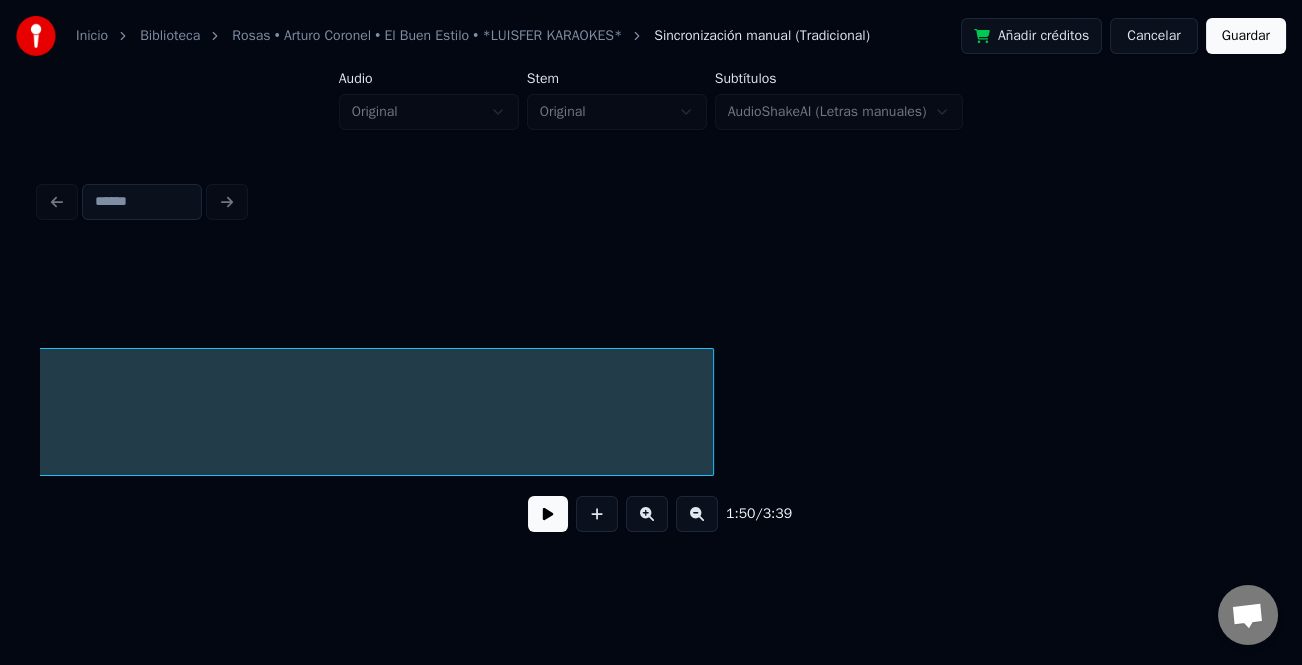 scroll, scrollTop: 0, scrollLeft: 28728, axis: horizontal 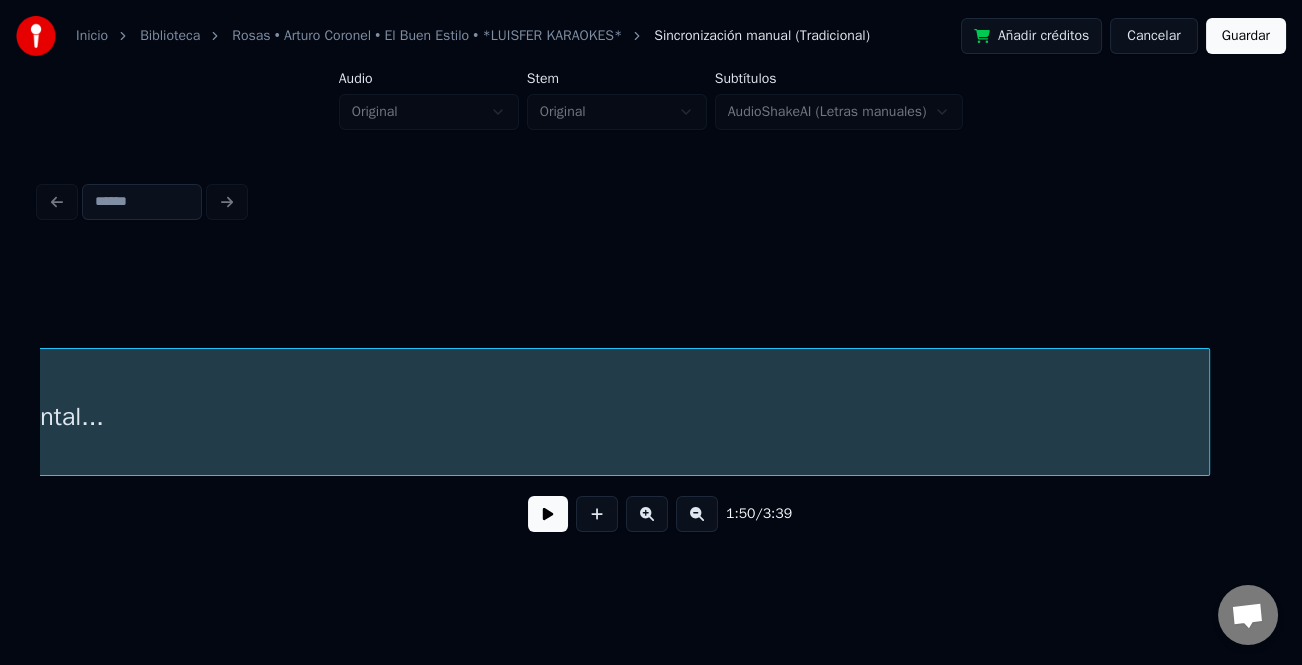 click at bounding box center (1206, 412) 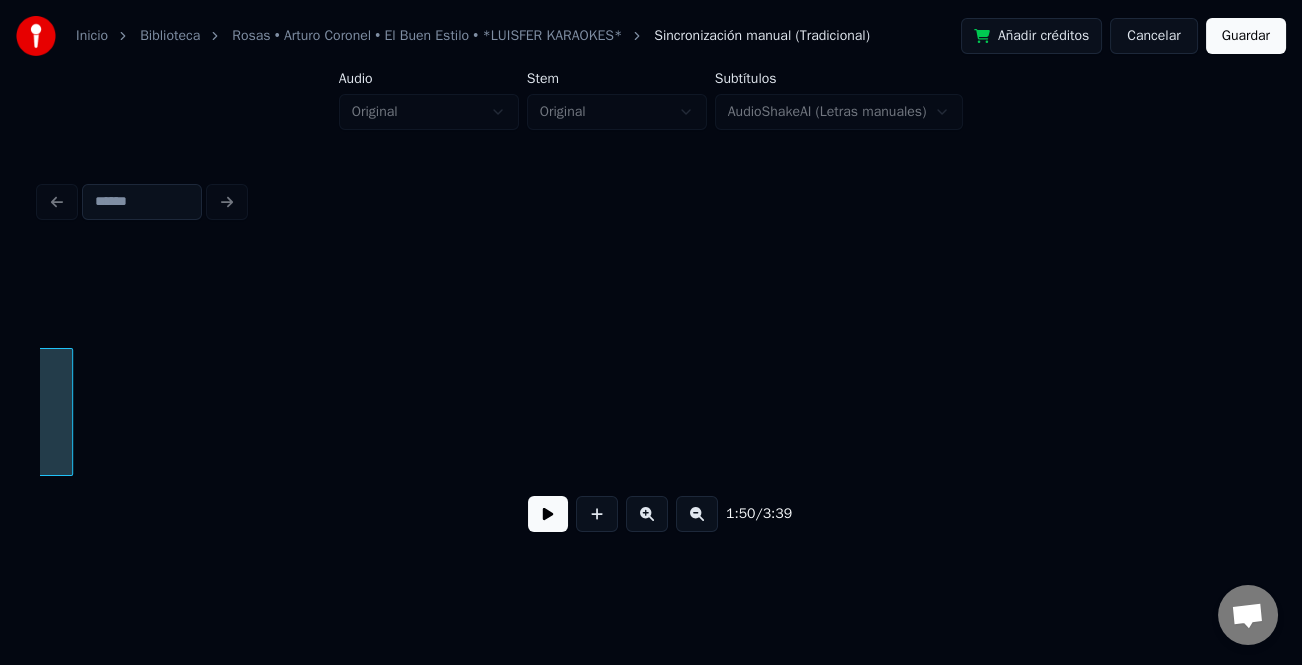 scroll, scrollTop: 0, scrollLeft: 29915, axis: horizontal 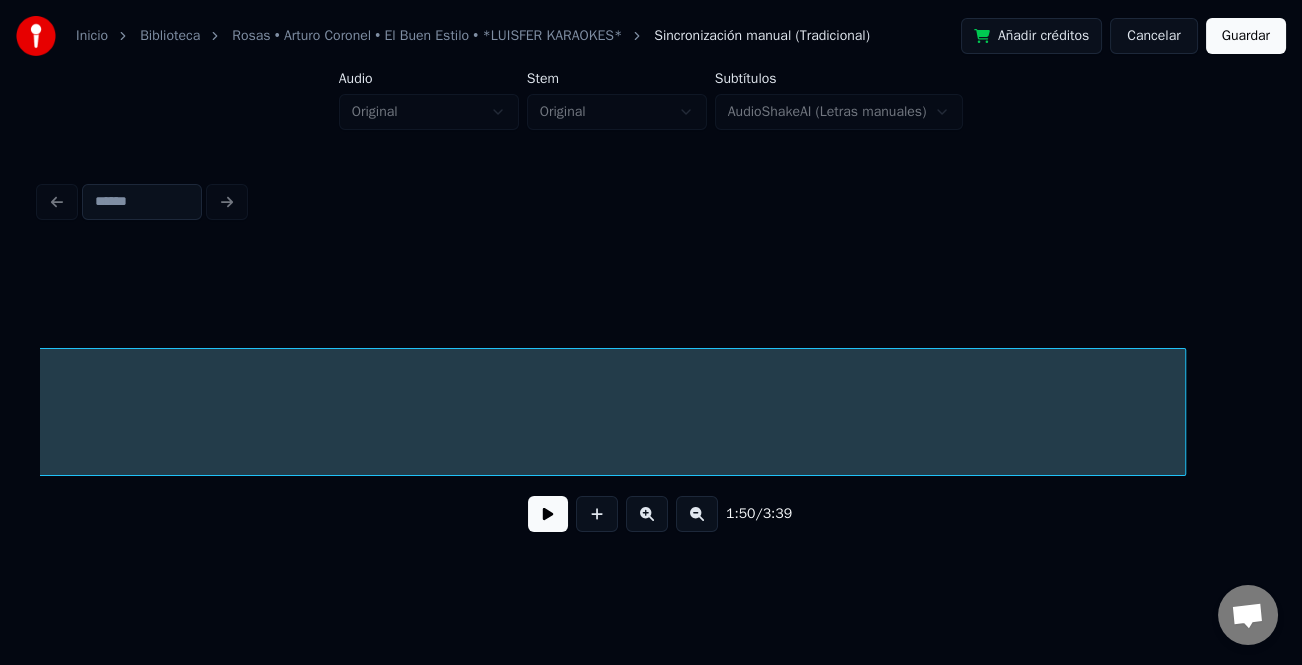 click on "Instrumental..." at bounding box center (651, 412) 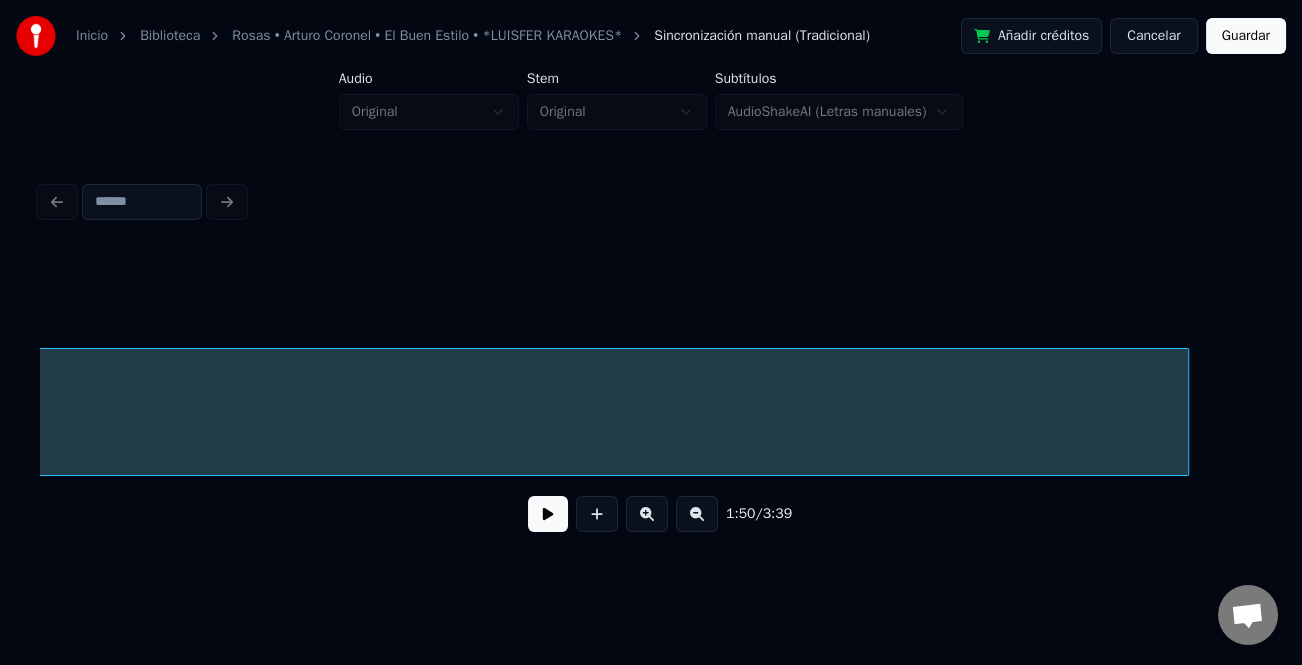 scroll, scrollTop: 0, scrollLeft: 27524, axis: horizontal 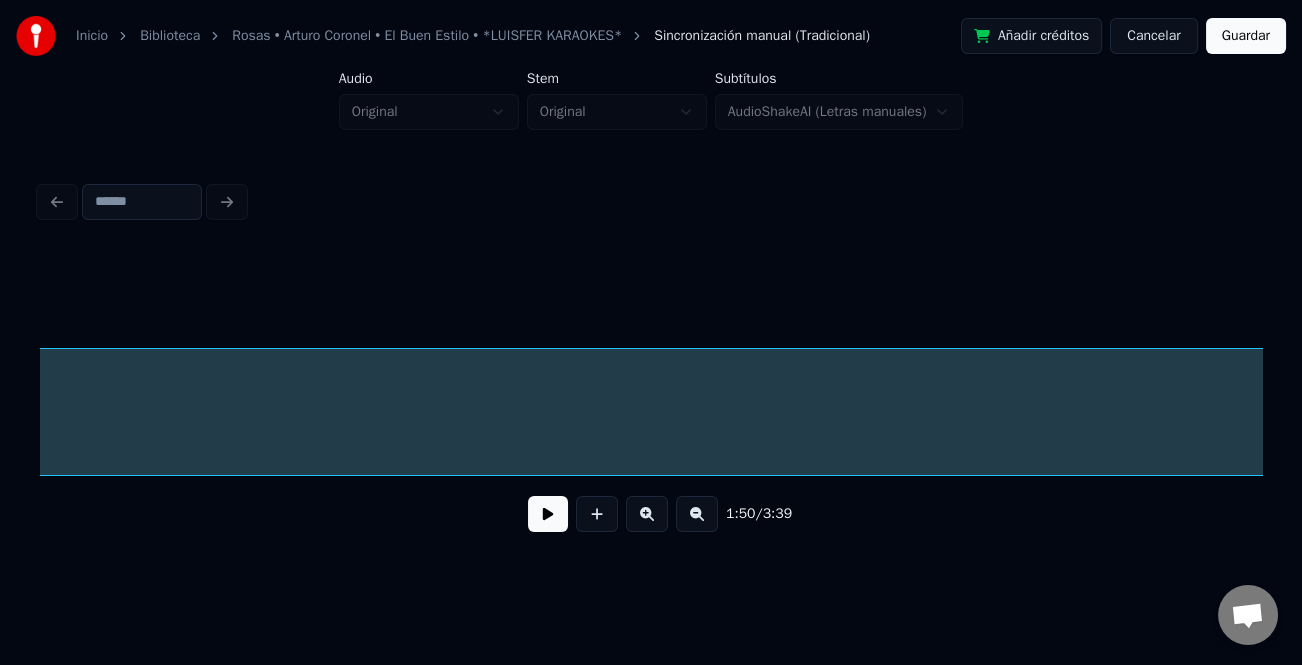 click at bounding box center [1266, 412] 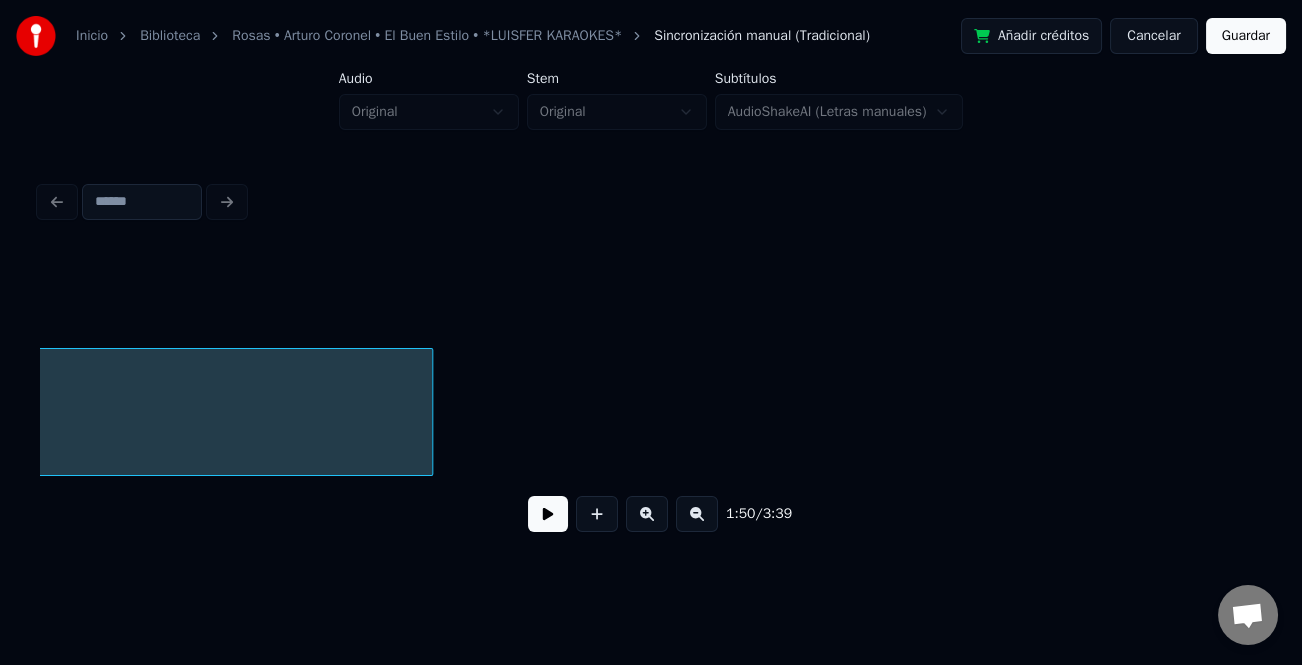 click at bounding box center (697, 514) 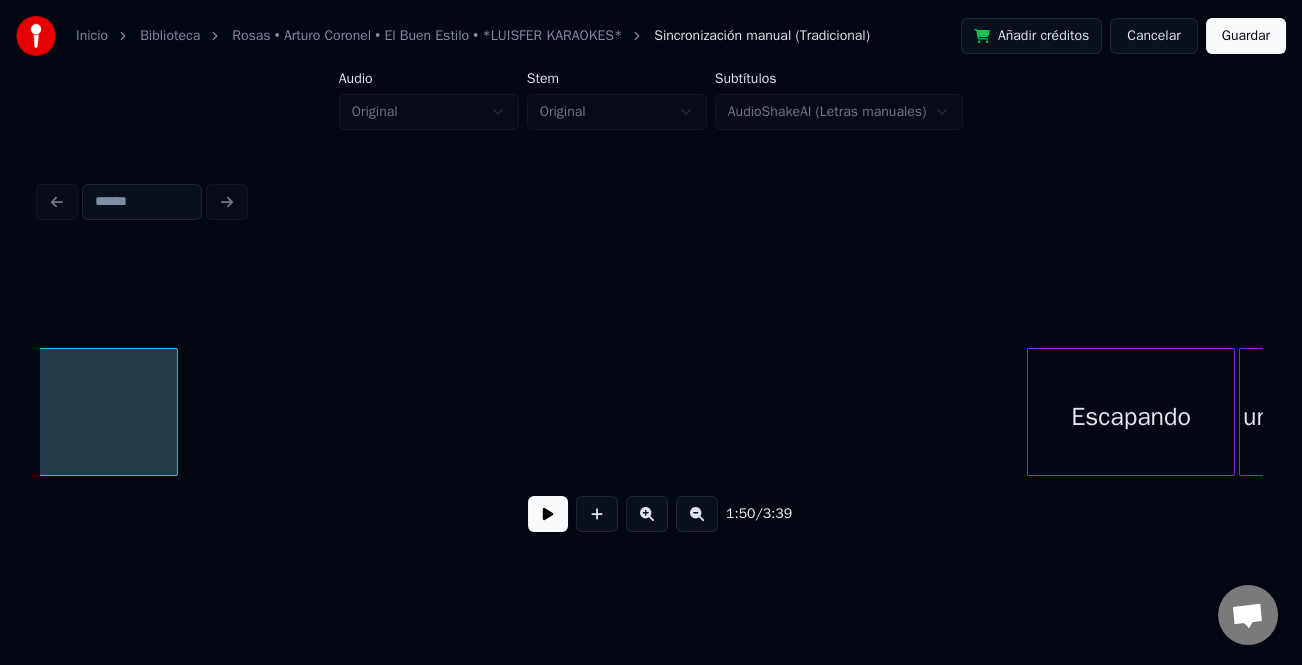 scroll, scrollTop: 0, scrollLeft: 25373, axis: horizontal 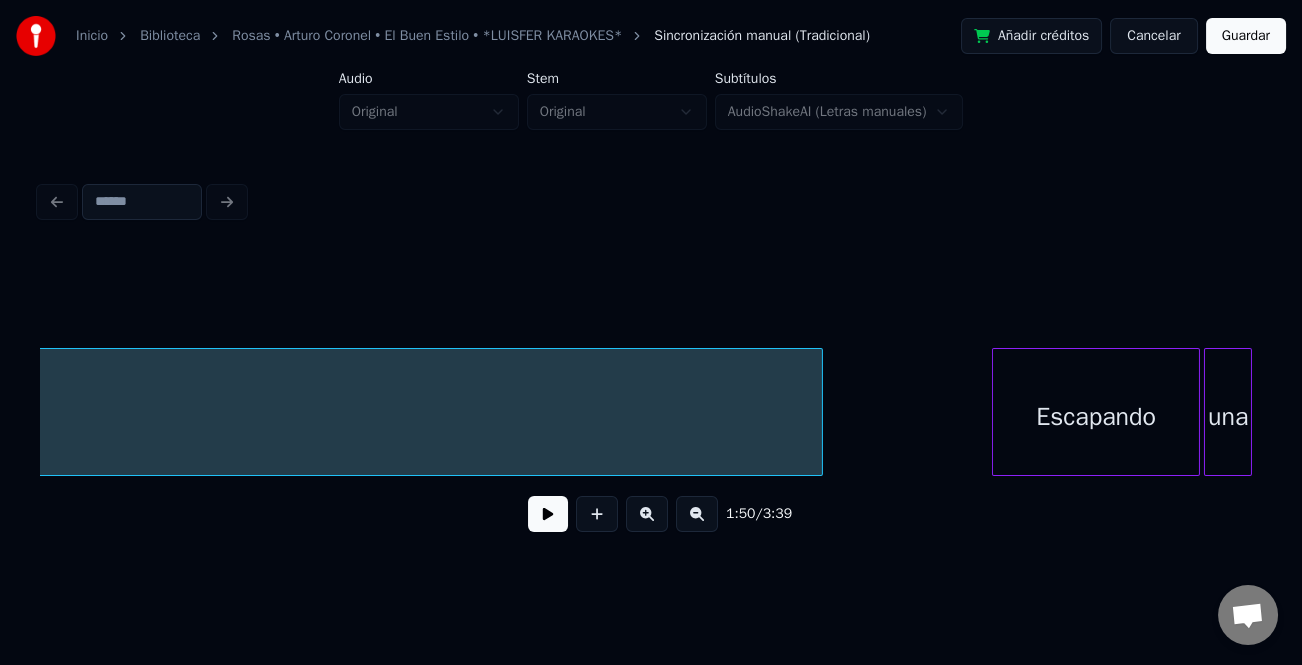 click at bounding box center (819, 412) 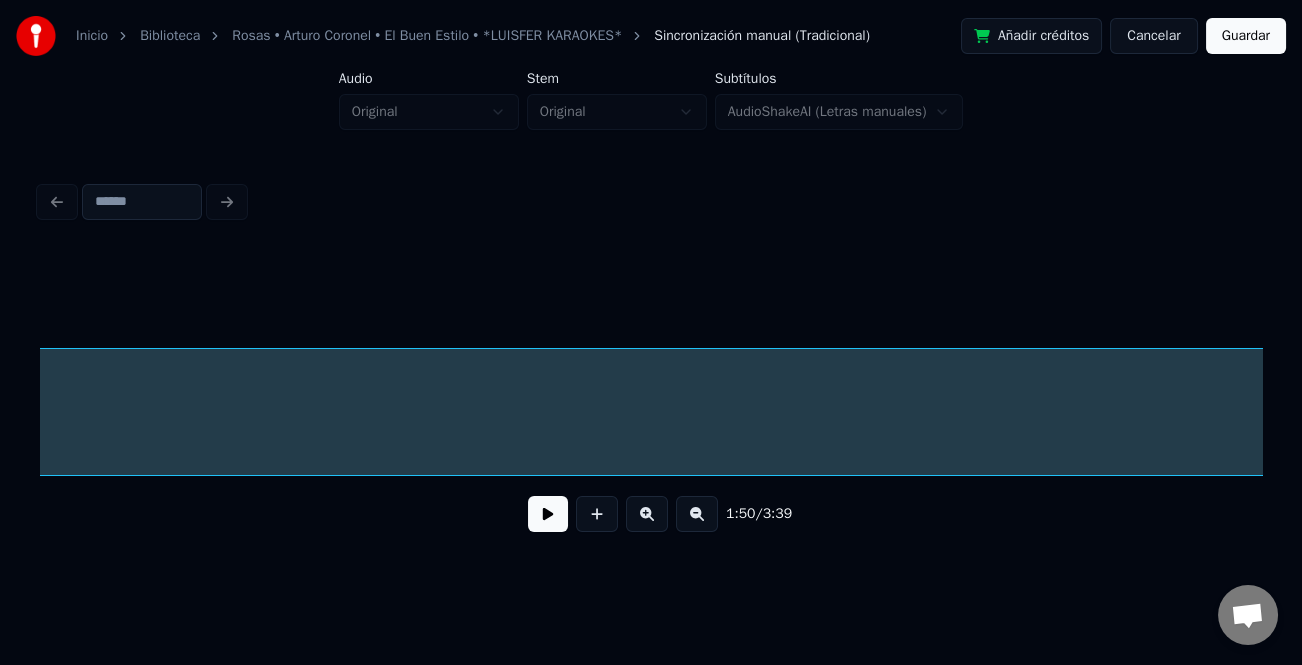 scroll, scrollTop: 0, scrollLeft: 25795, axis: horizontal 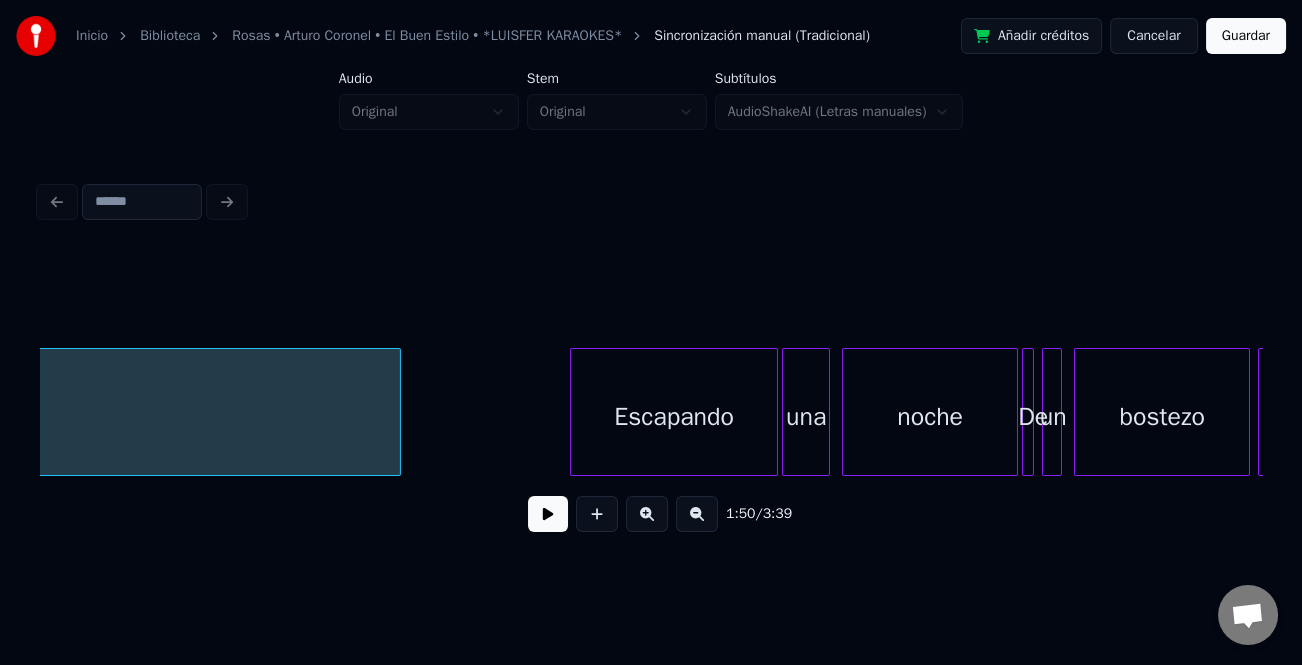 click at bounding box center (574, 412) 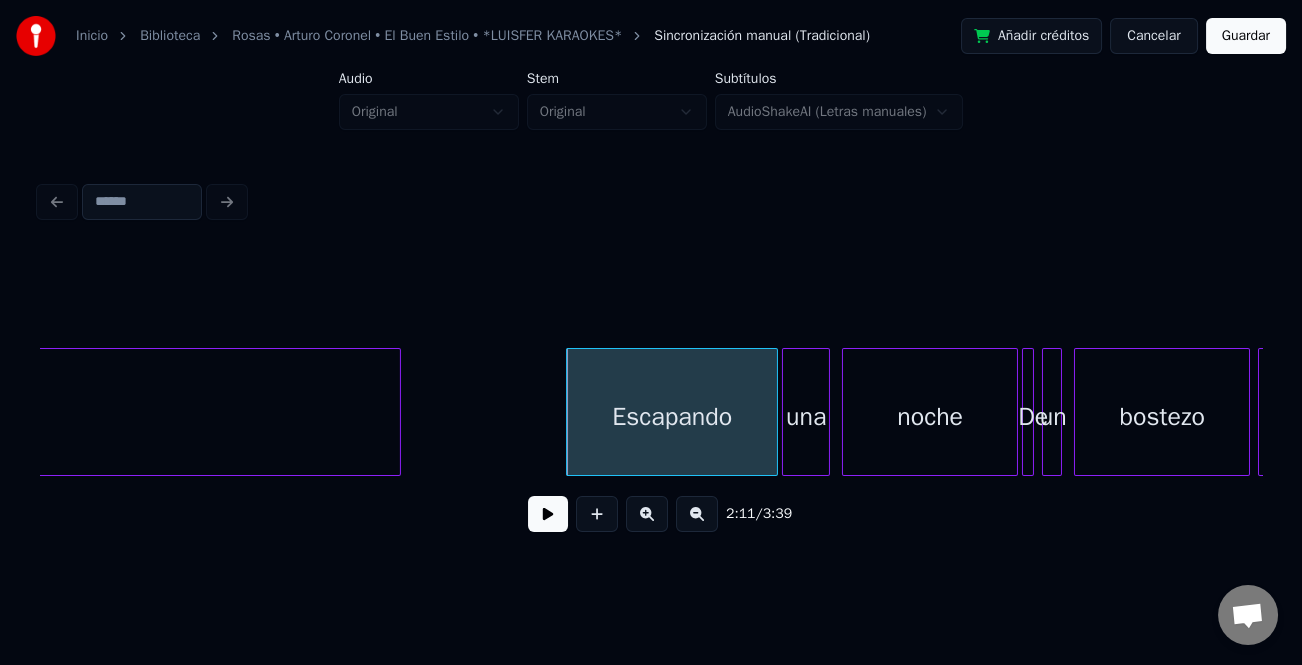 drag, startPoint x: 523, startPoint y: 410, endPoint x: 540, endPoint y: 489, distance: 80.80842 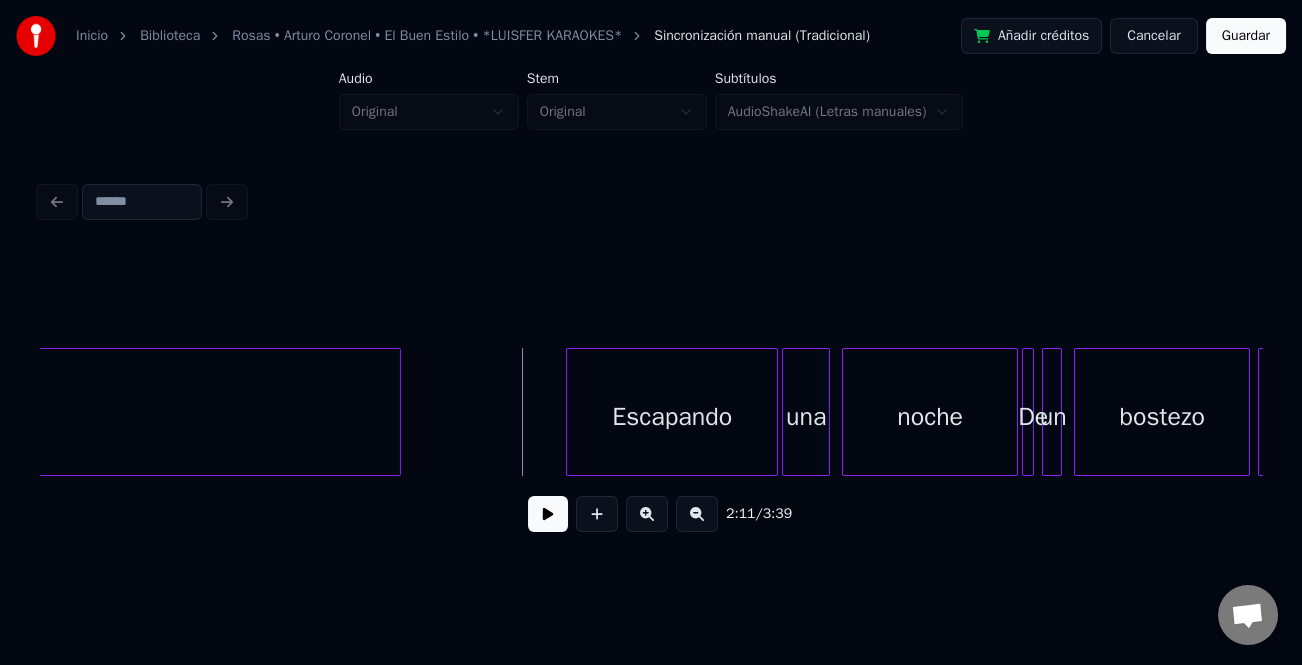 click at bounding box center (548, 514) 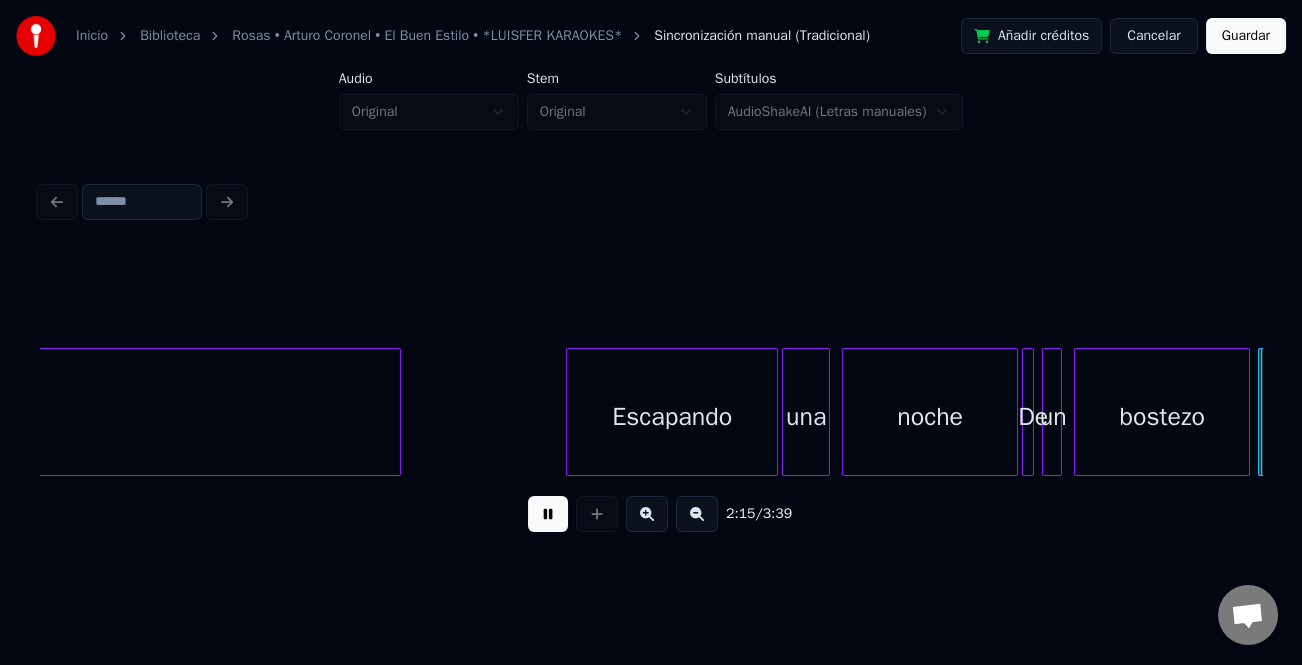 scroll, scrollTop: 0, scrollLeft: 27020, axis: horizontal 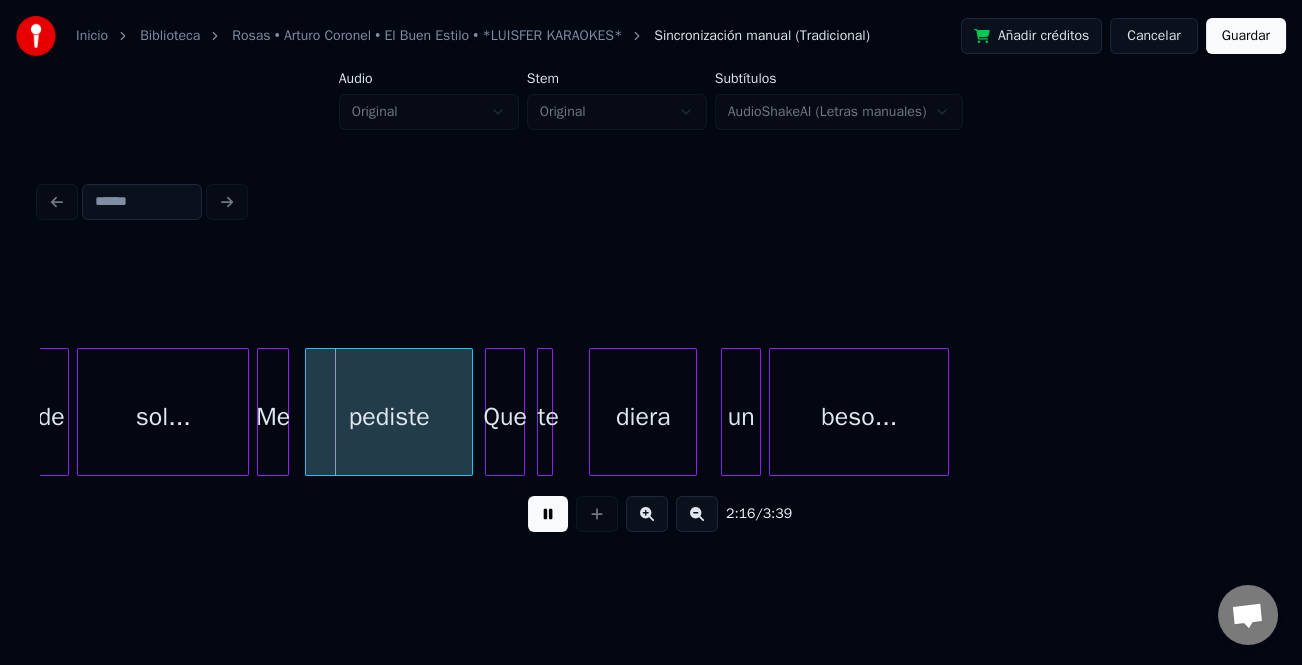 click at bounding box center (647, 514) 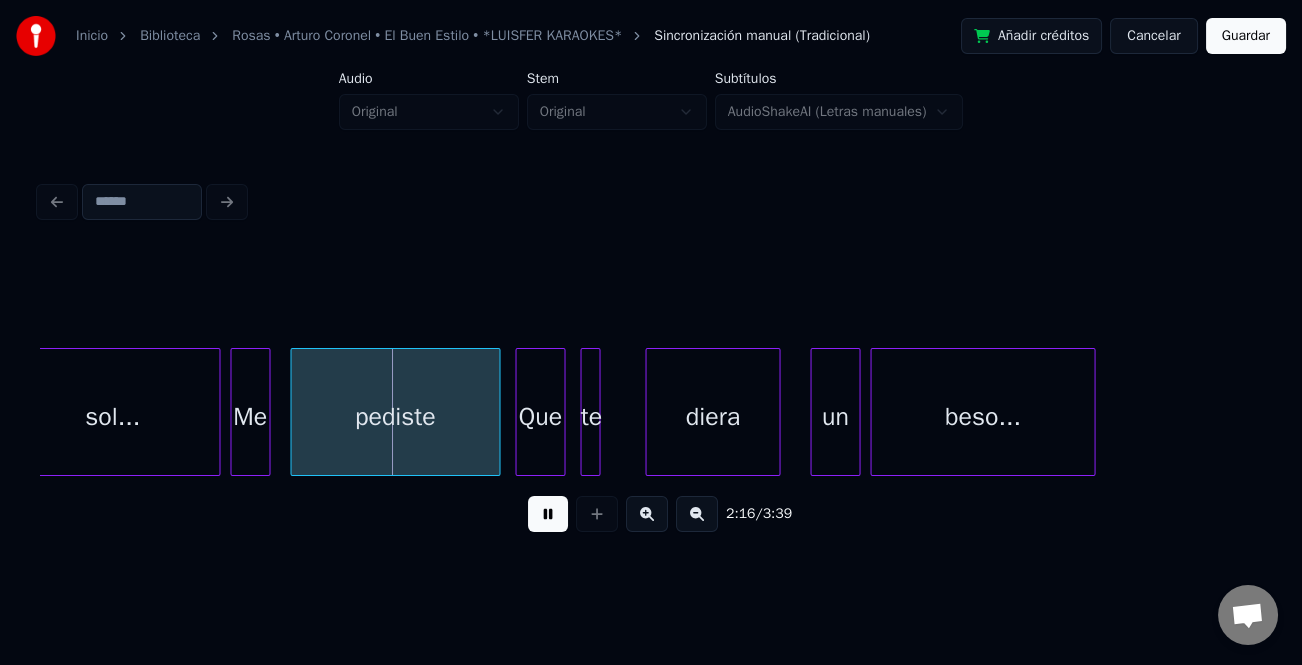 click at bounding box center [647, 514] 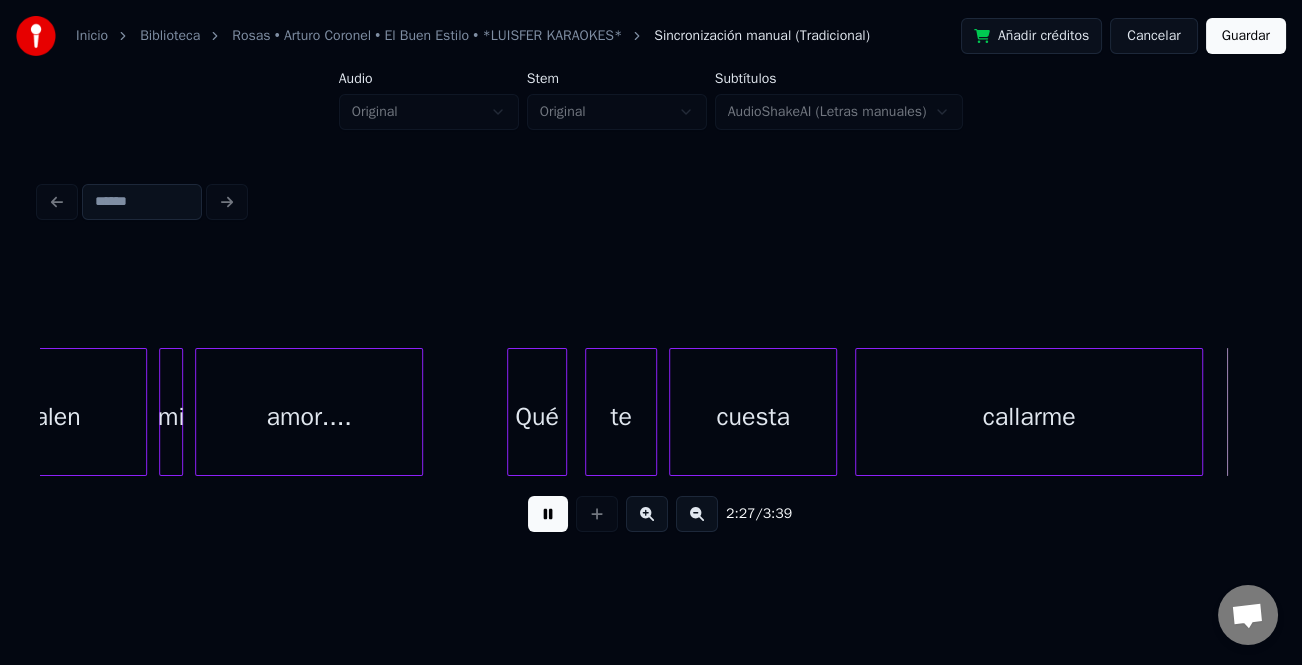 scroll, scrollTop: 0, scrollLeft: 44372, axis: horizontal 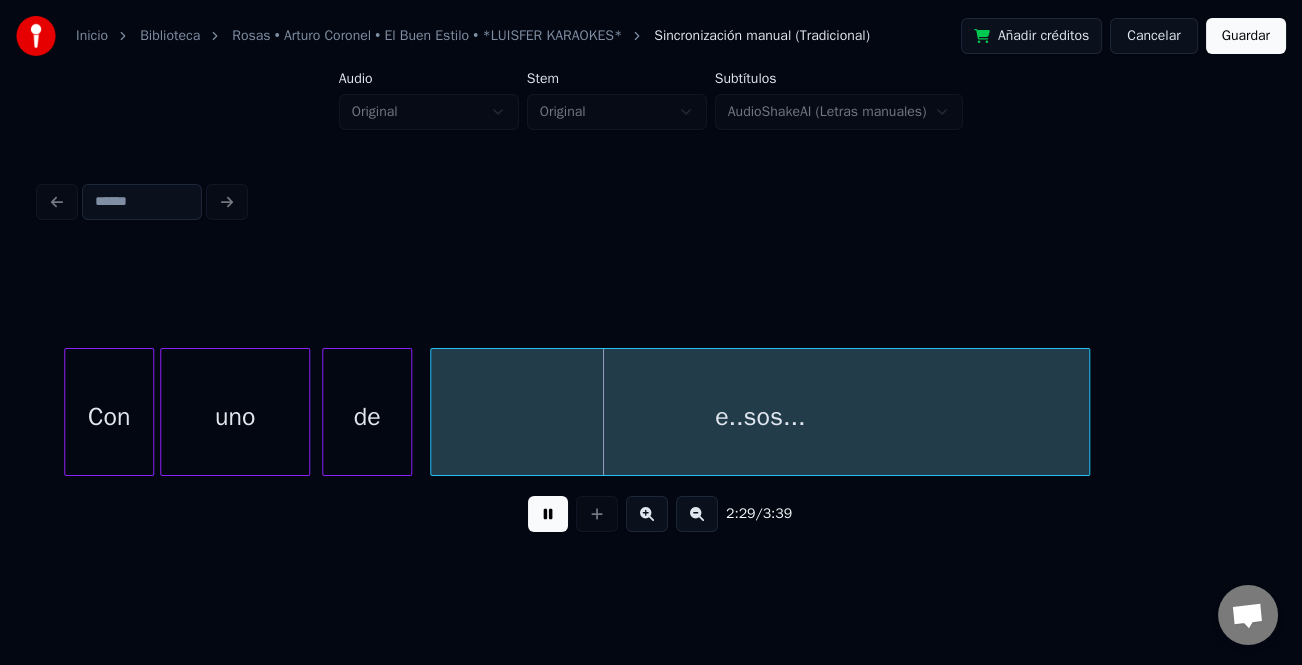 click on "Inicio Biblioteca Rosas • Arturo Coronel • El Buen Estilo •        *LUISFER KARAOKES* Sincronización manual (Tradicional) Añadir créditos Cancelar Guardar Audio Original Stem Original Subtítulos AudioShakeAI (Letras manuales) 2:29  /  3:39" at bounding box center [651, 280] 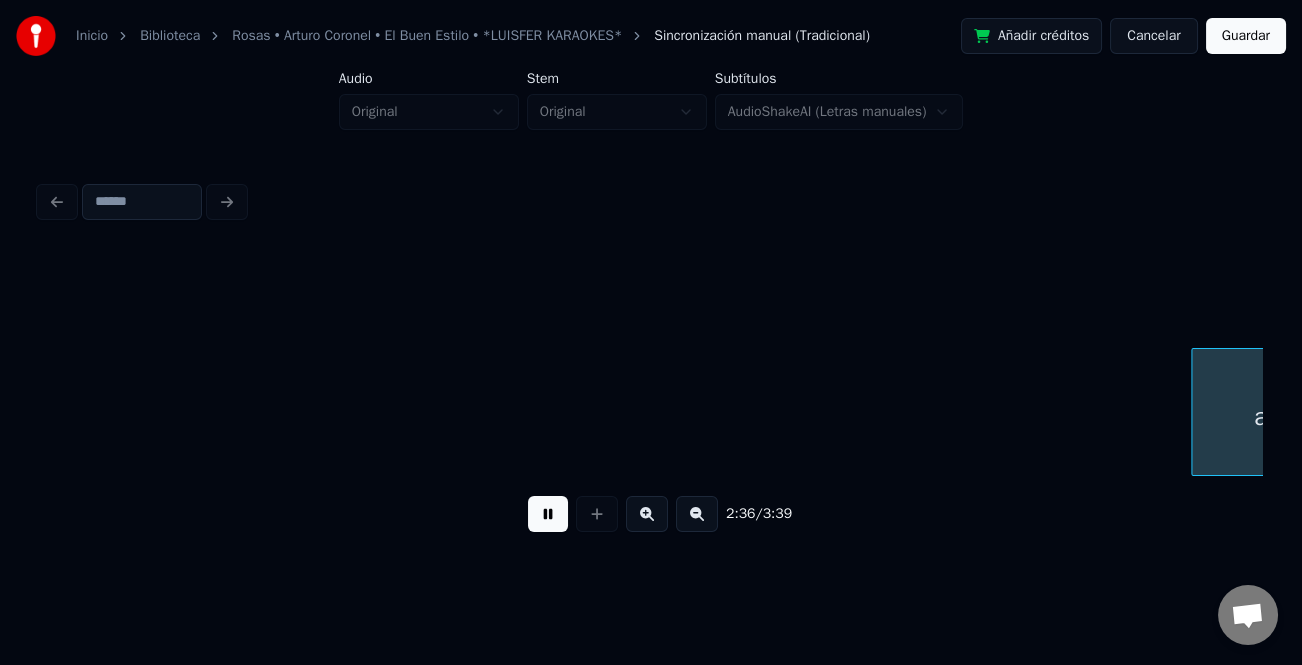 scroll, scrollTop: 0, scrollLeft: 46820, axis: horizontal 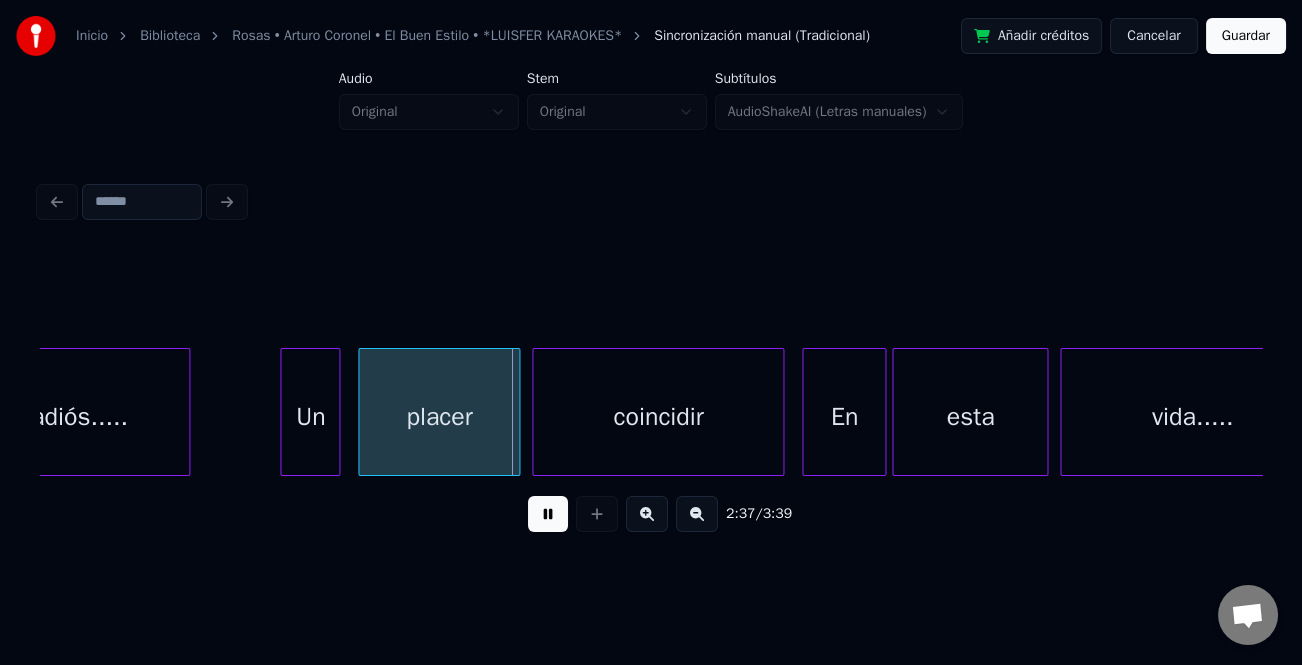 click on "Un" at bounding box center (310, 417) 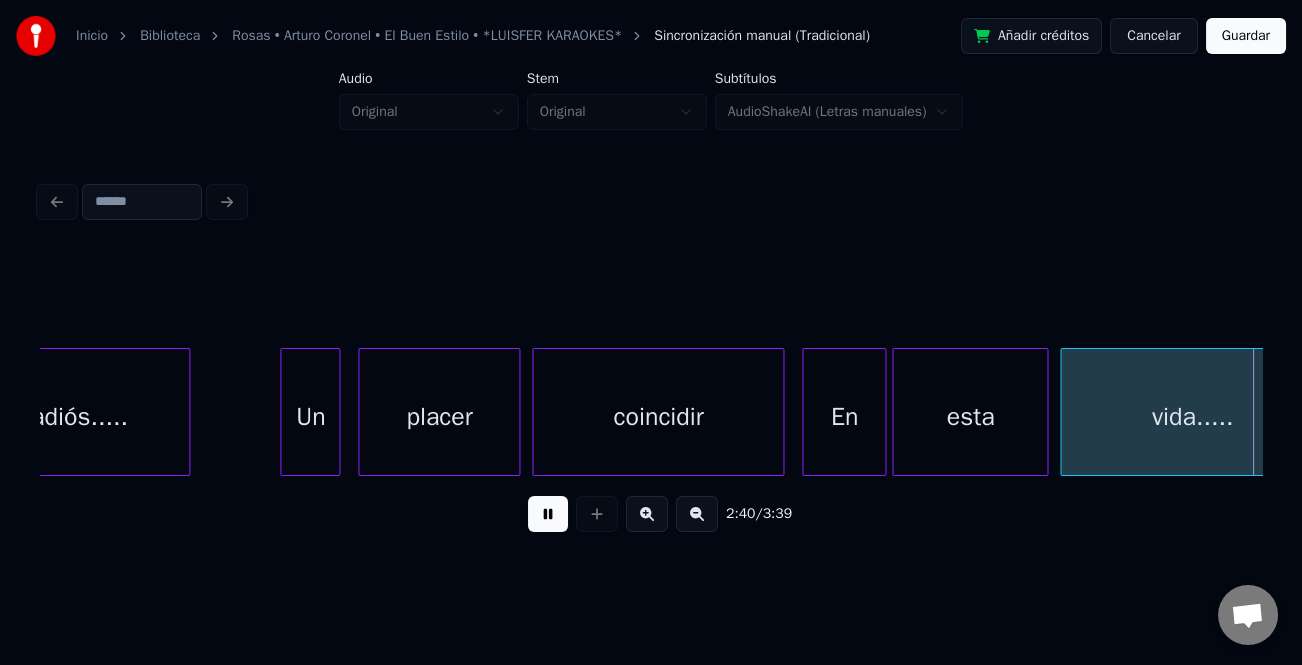 scroll, scrollTop: 0, scrollLeft: 48042, axis: horizontal 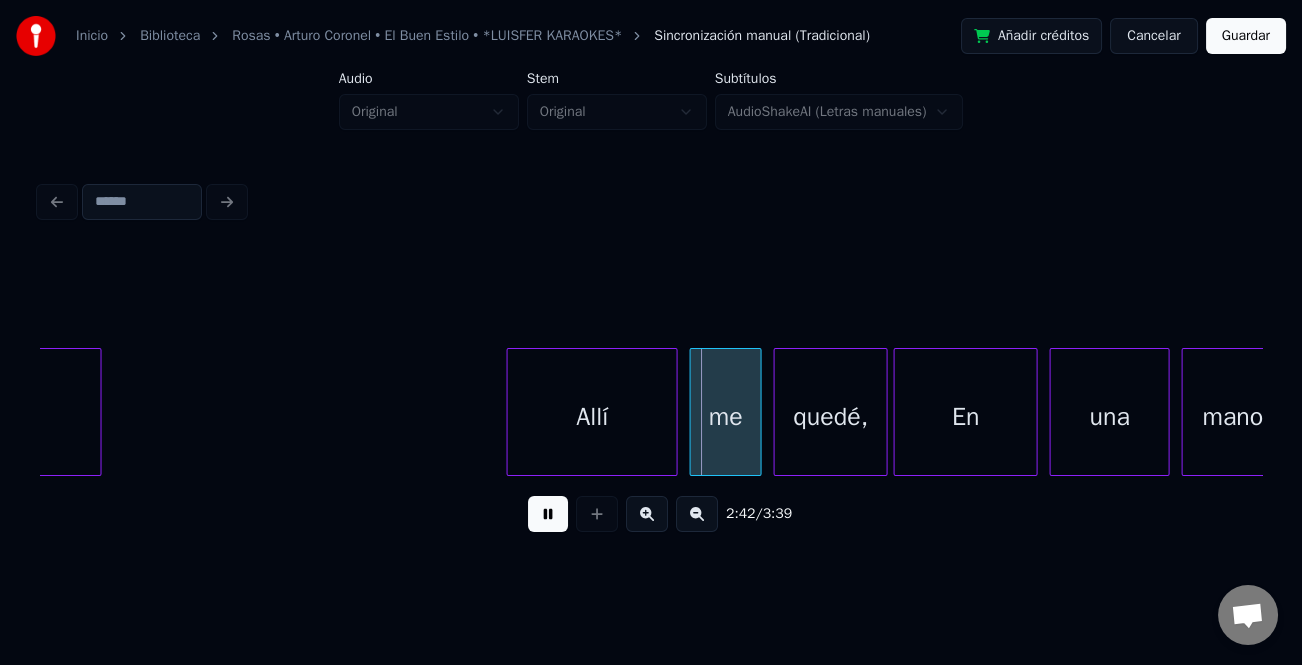 click at bounding box center (511, 412) 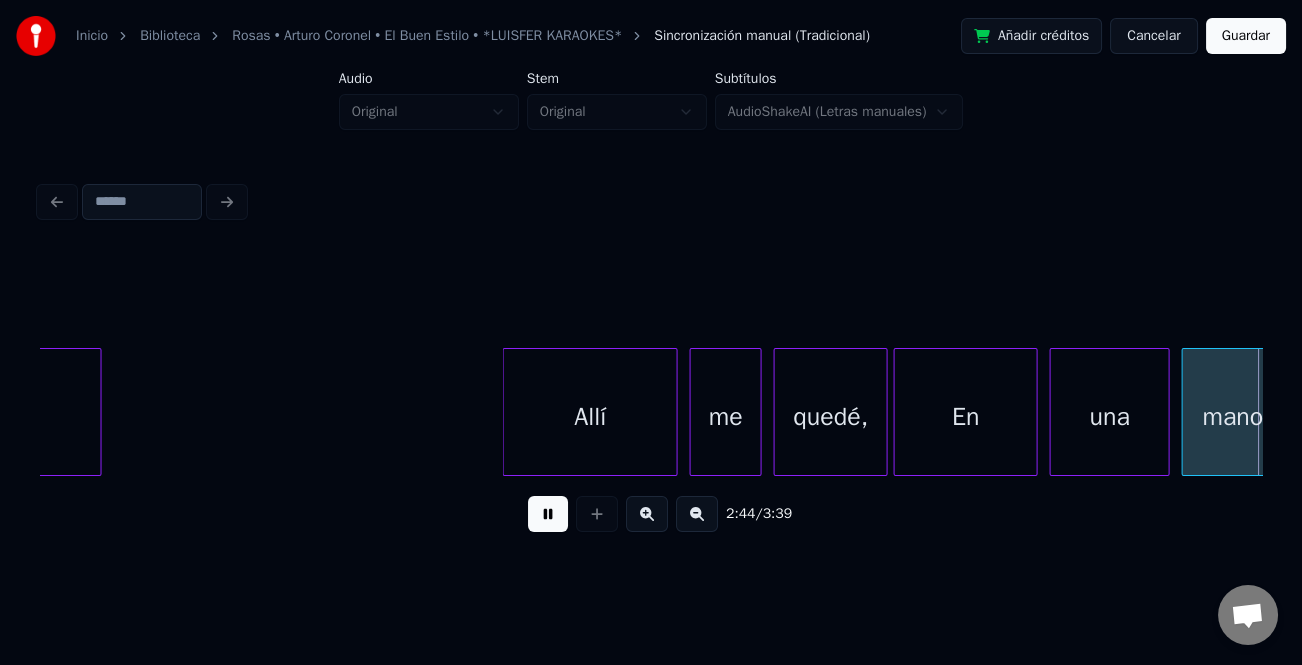 scroll, scrollTop: 0, scrollLeft: 49270, axis: horizontal 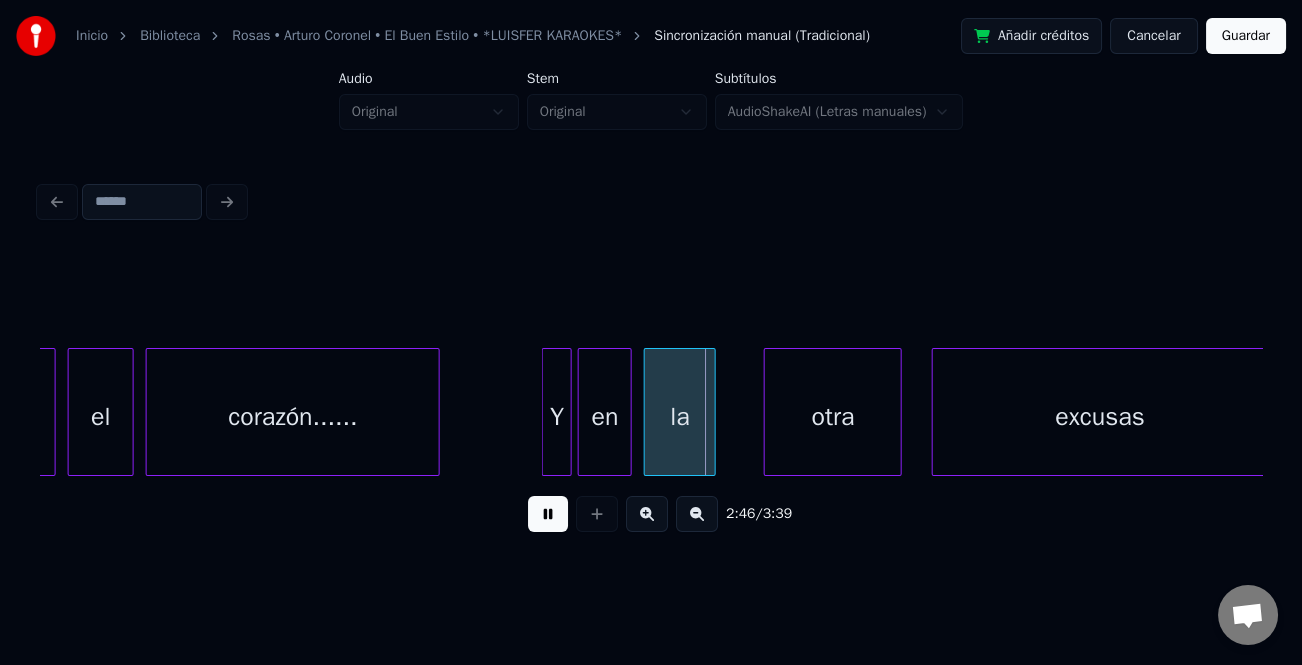 click at bounding box center [546, 412] 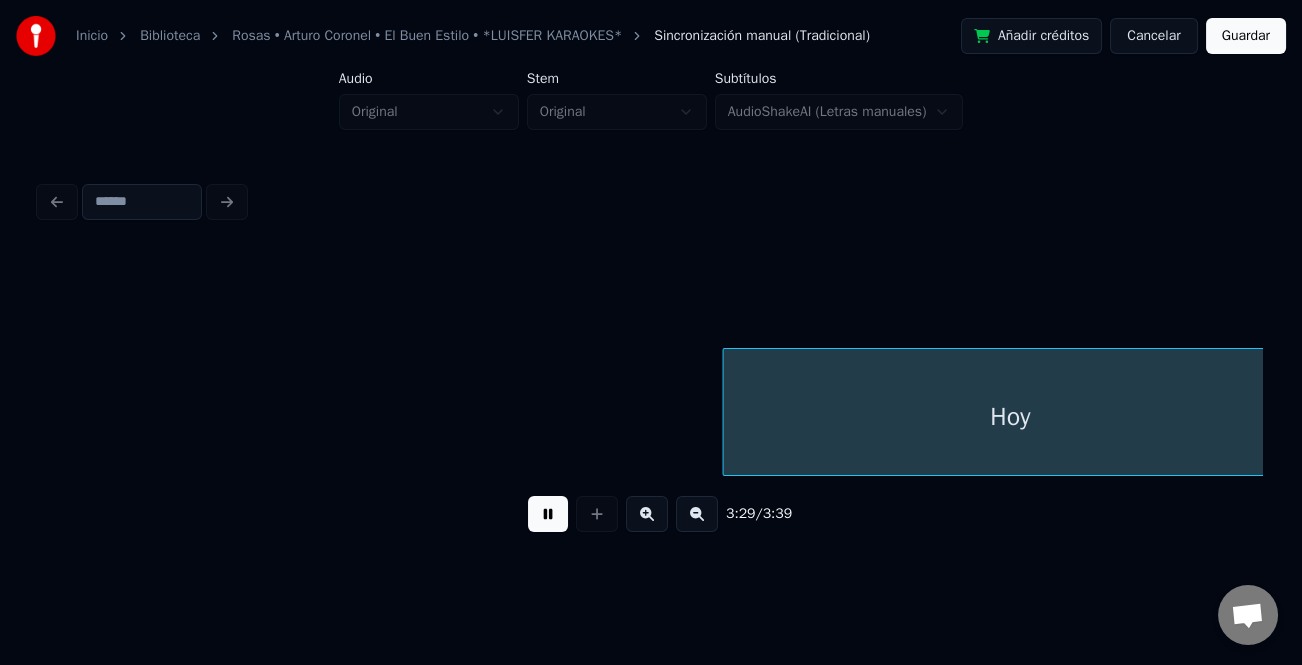 scroll, scrollTop: 0, scrollLeft: 62732, axis: horizontal 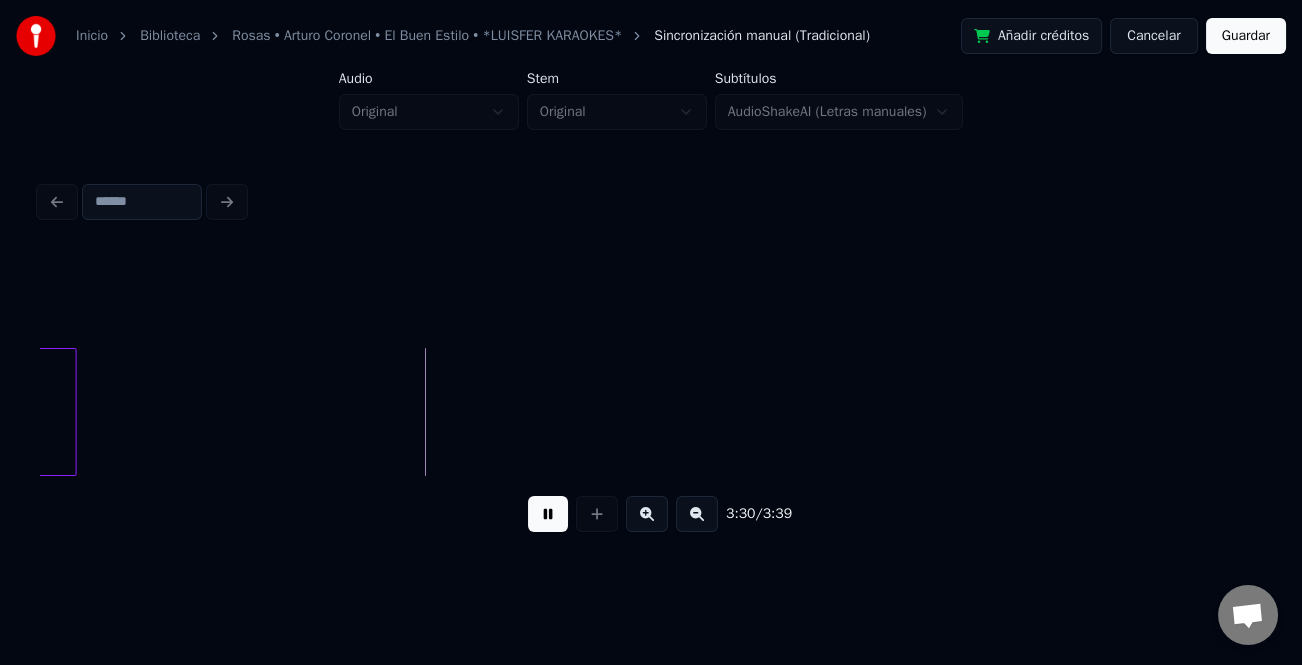 click at bounding box center [548, 514] 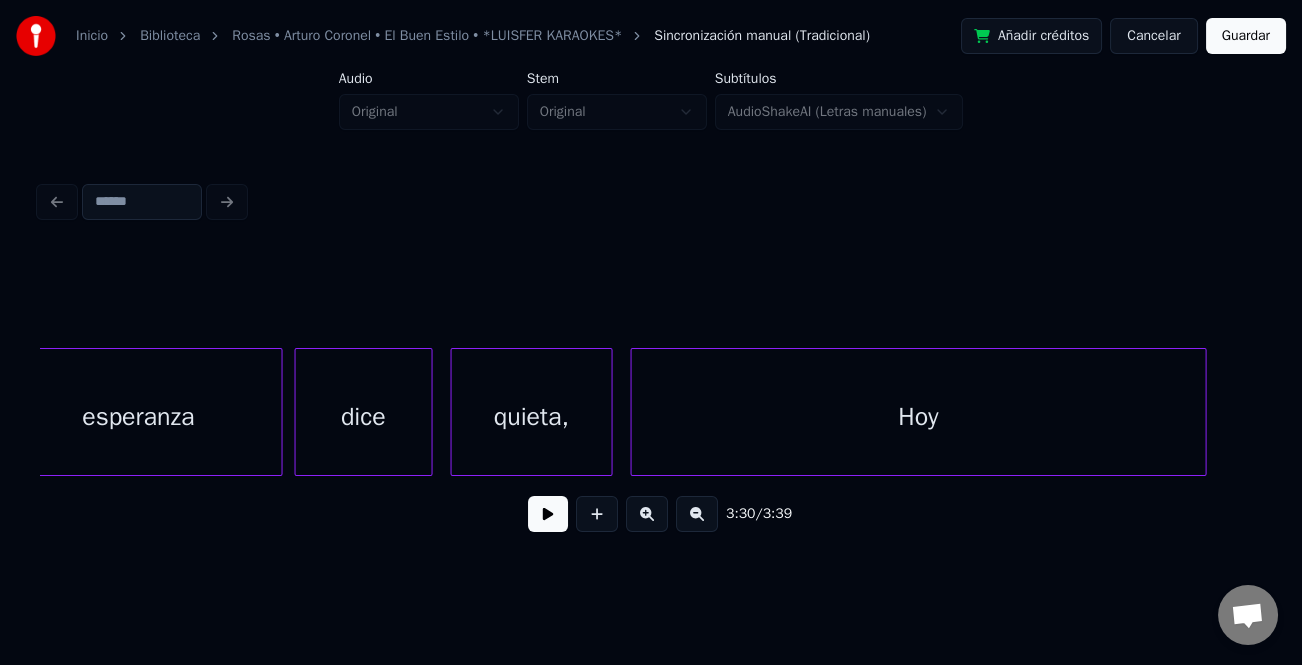 scroll, scrollTop: 0, scrollLeft: 61286, axis: horizontal 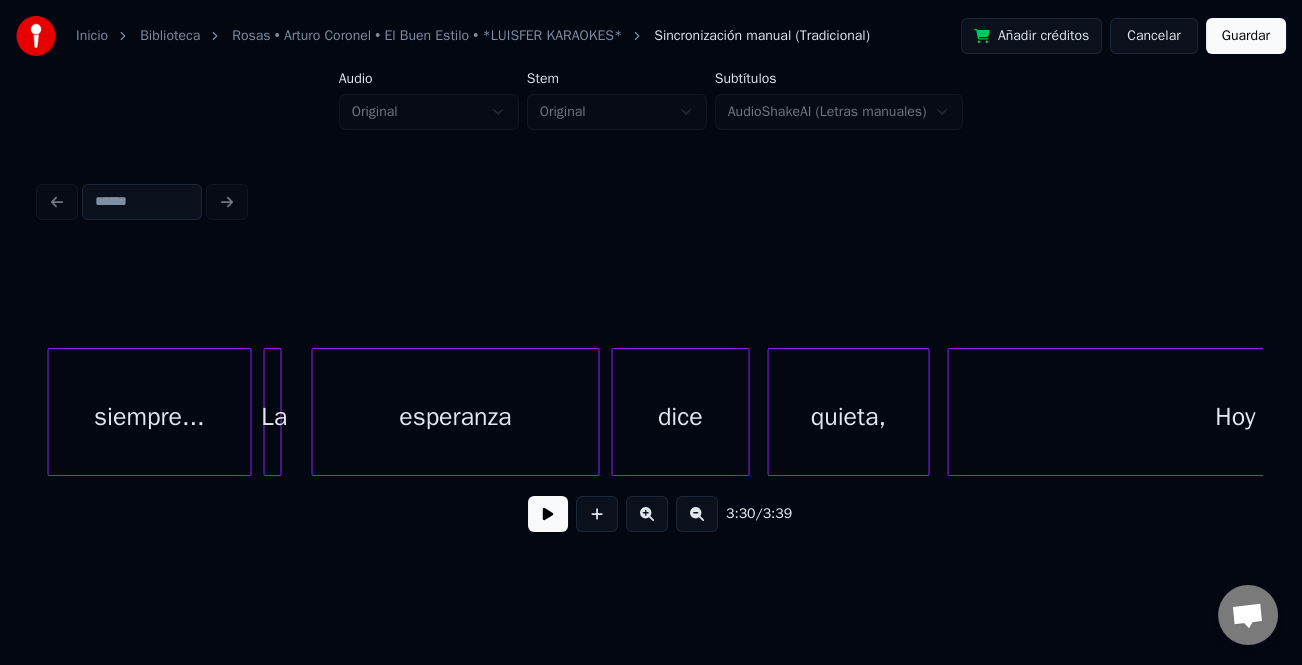 click on "dice" at bounding box center (680, 417) 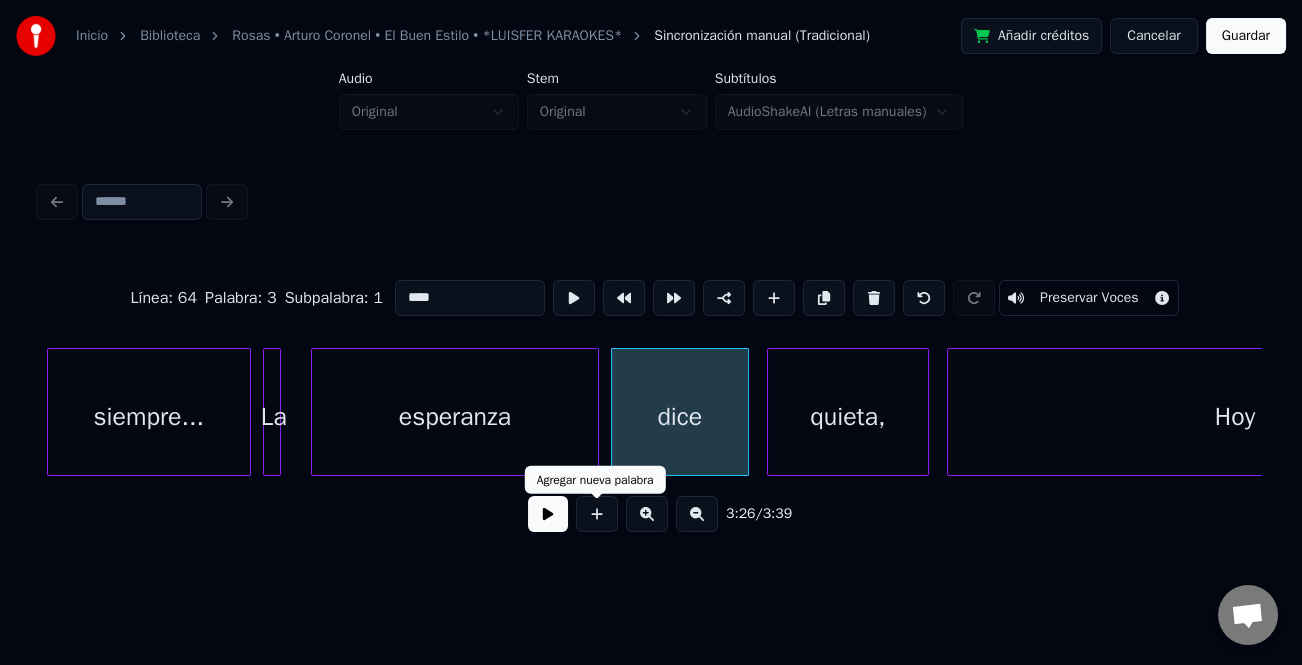 click at bounding box center (548, 514) 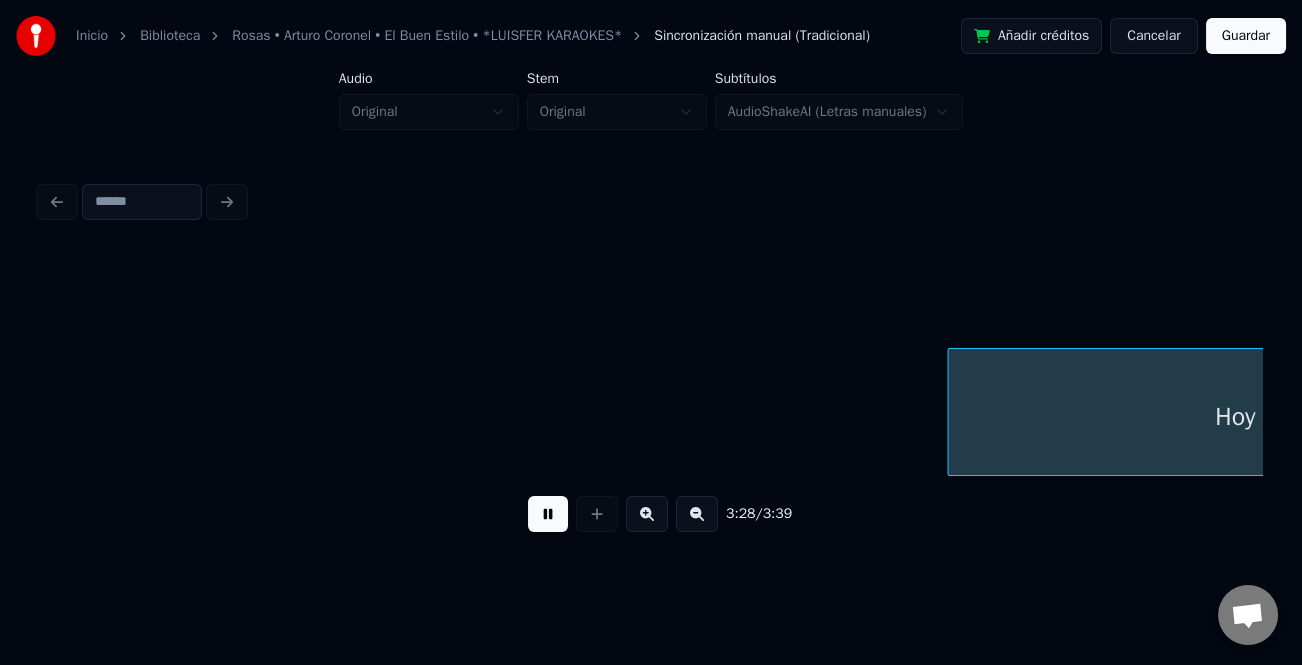 scroll, scrollTop: 0, scrollLeft: 62511, axis: horizontal 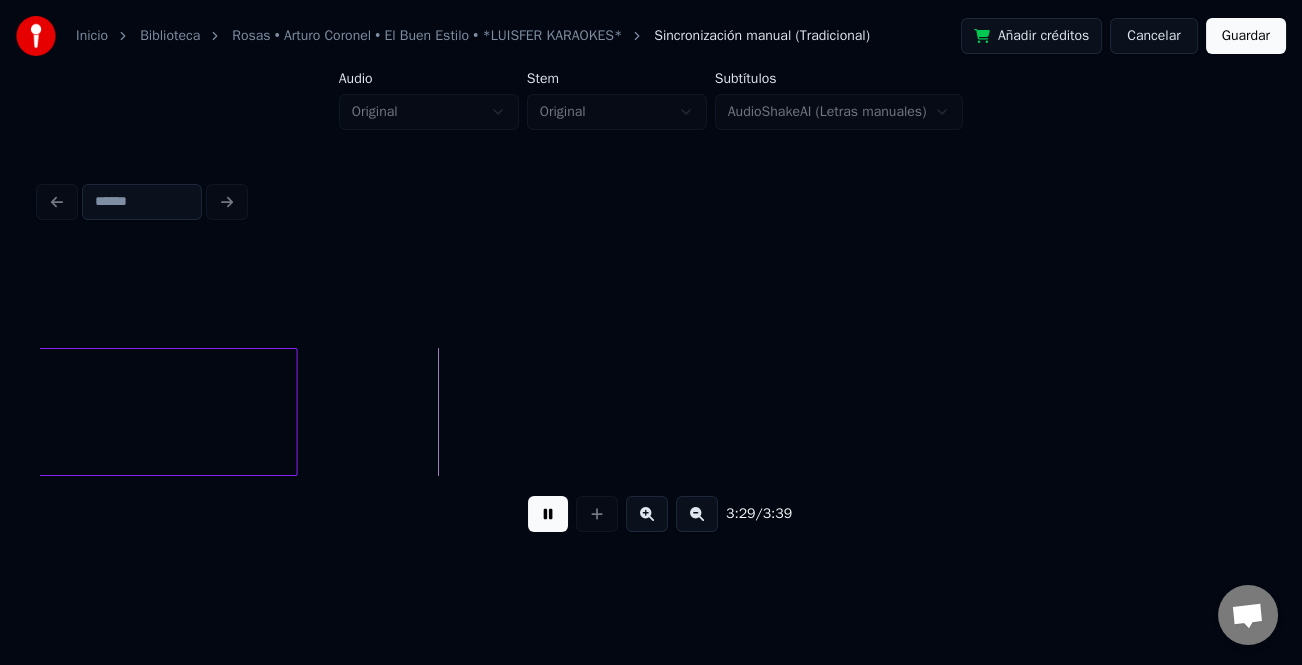 click at bounding box center (697, 514) 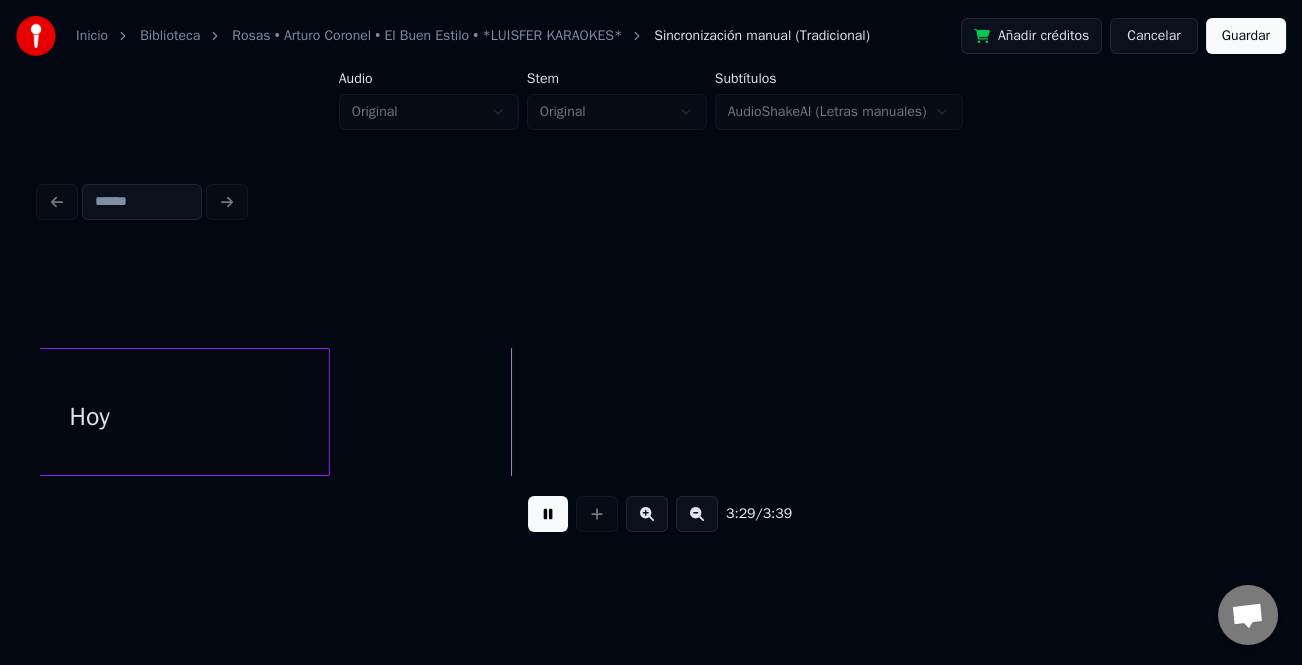 click at bounding box center (697, 514) 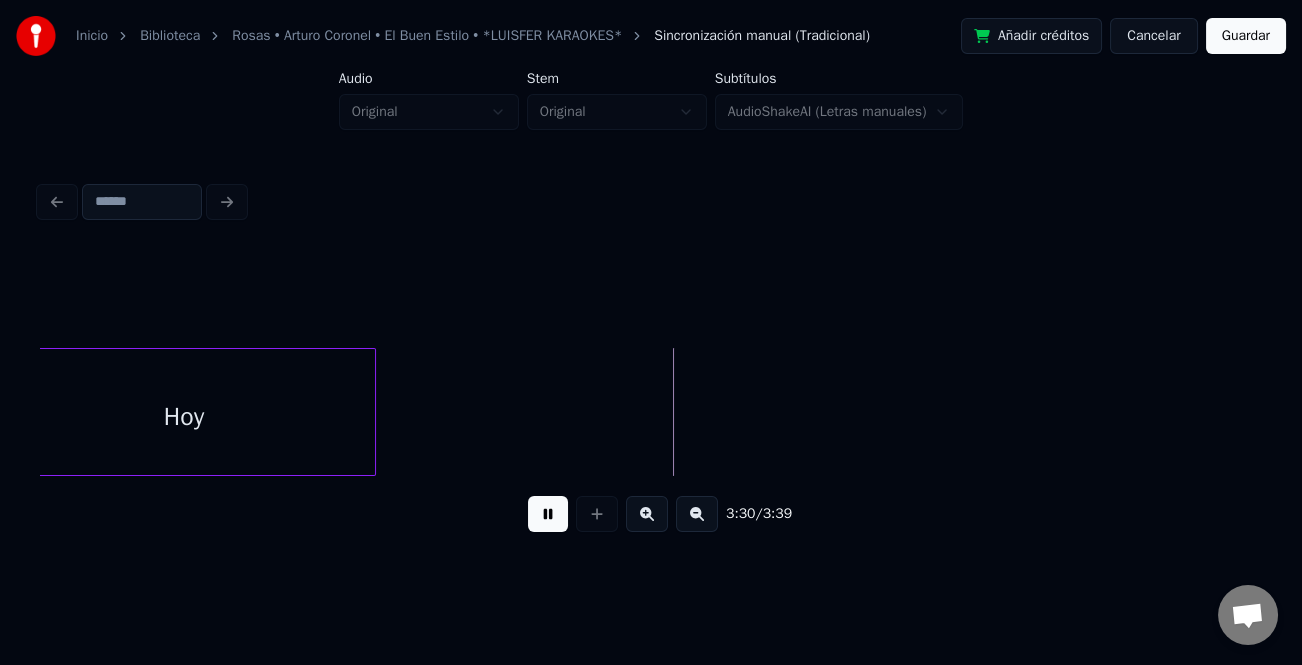 click at bounding box center [697, 514] 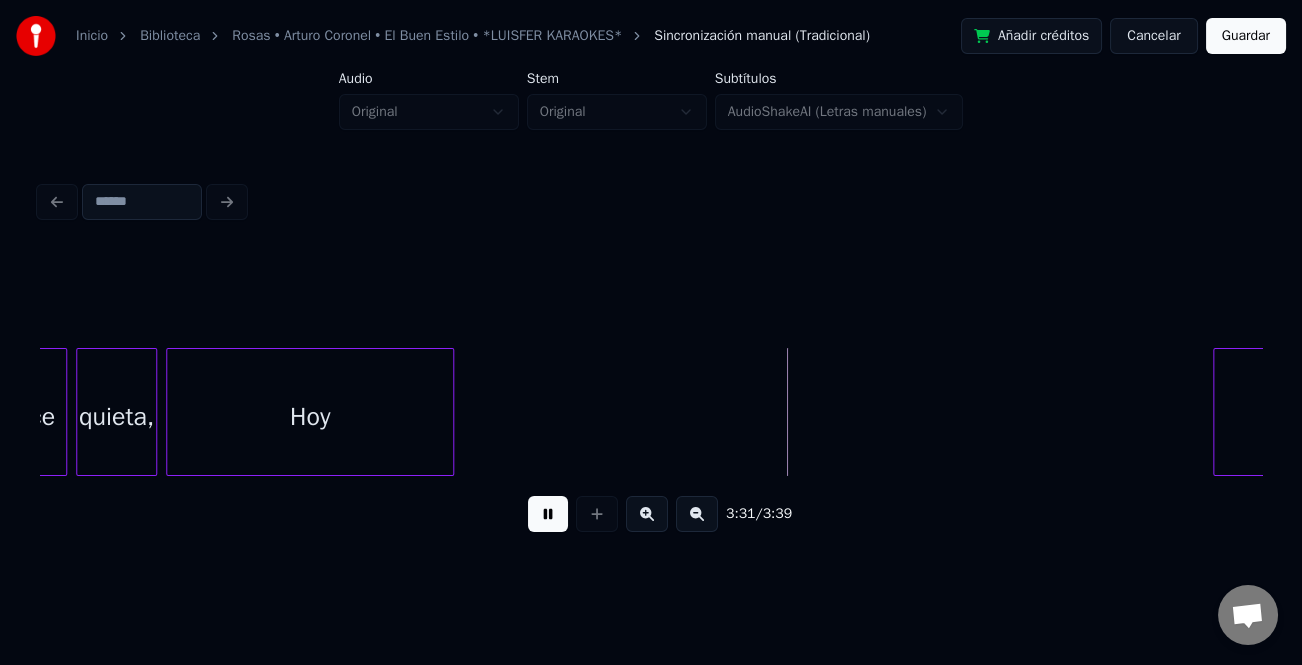 click at bounding box center [697, 514] 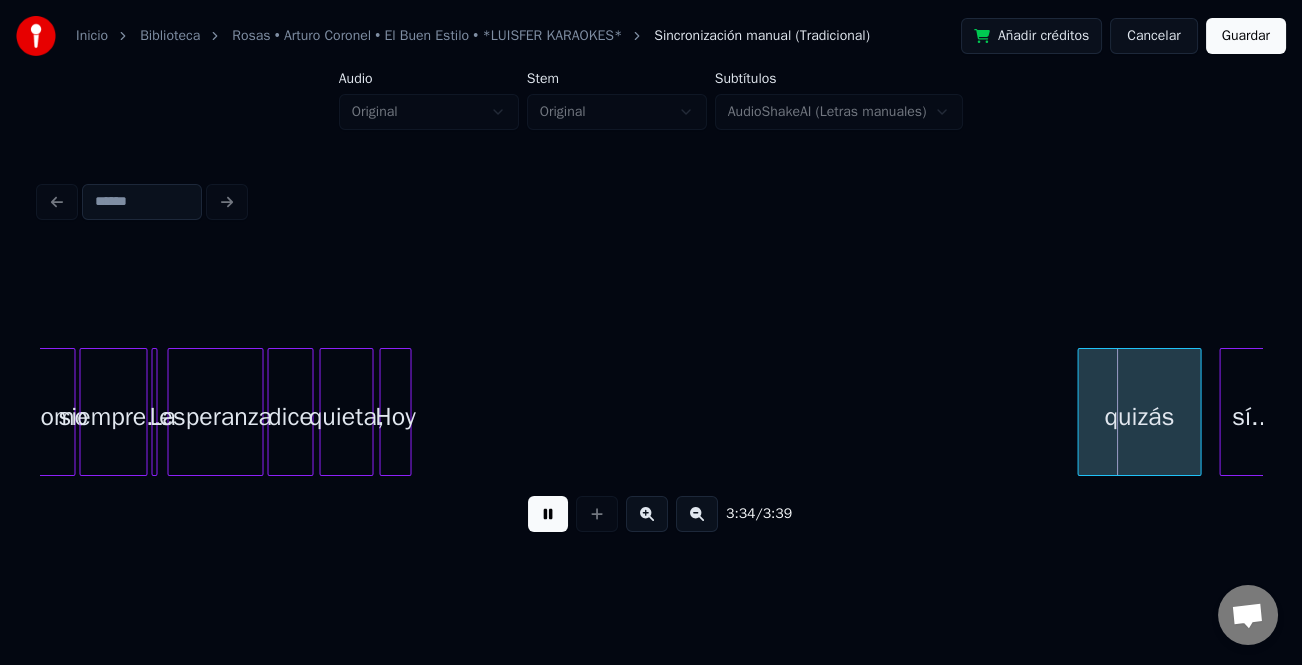 click at bounding box center [407, 412] 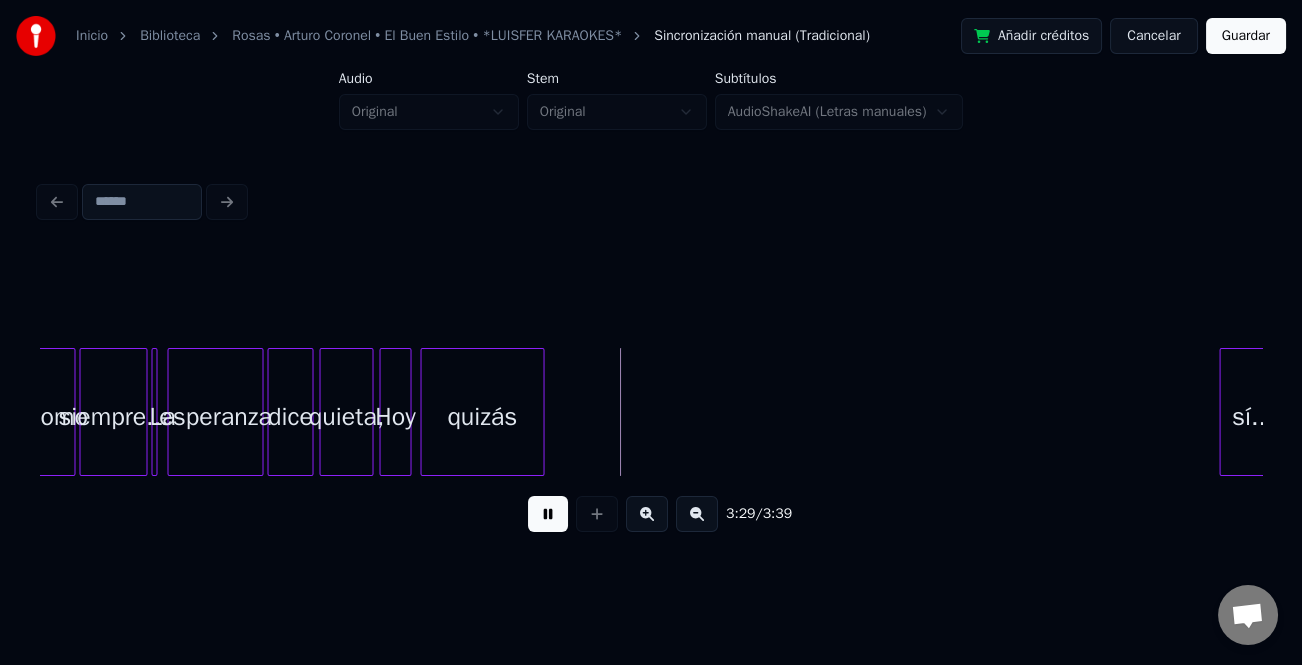 click on "quizás" at bounding box center (482, 417) 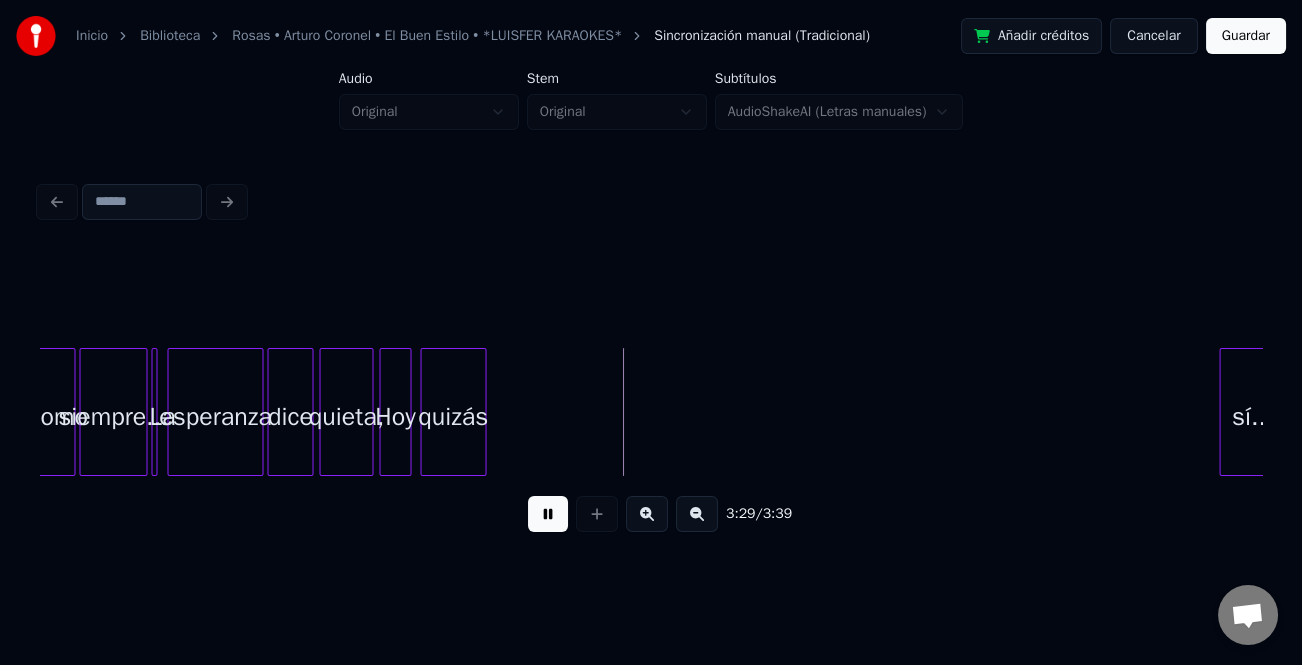 click at bounding box center [482, 412] 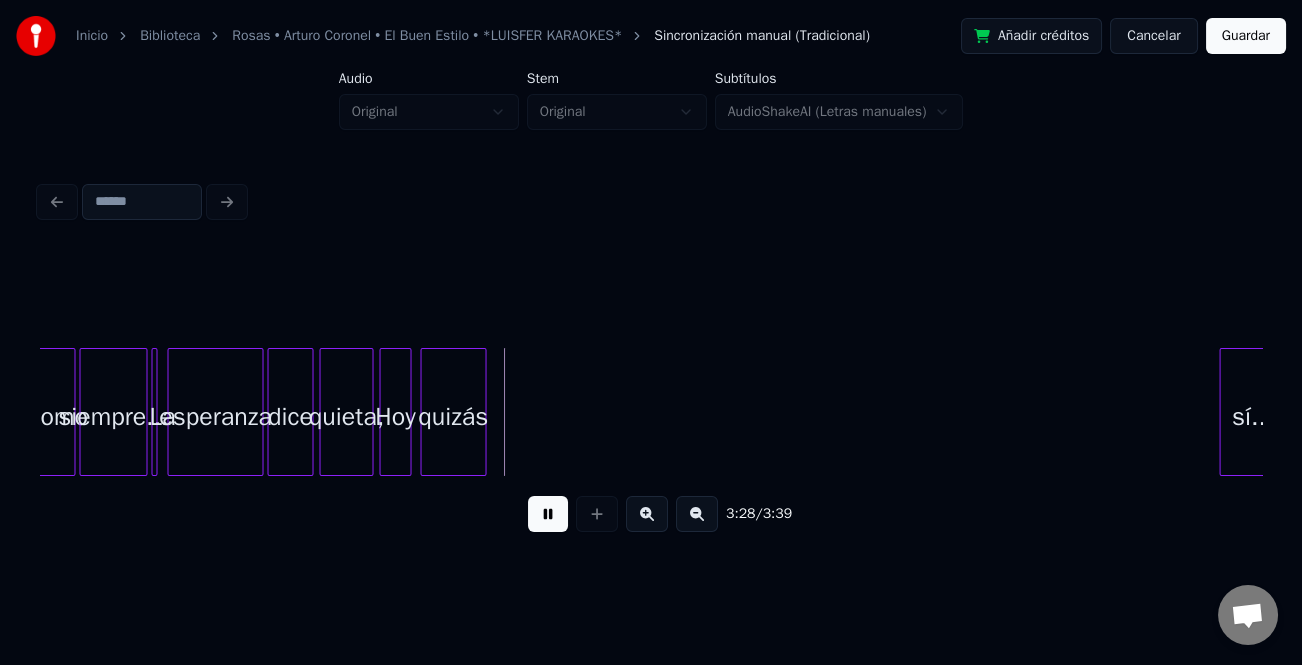 scroll, scrollTop: 0, scrollLeft: 20419, axis: horizontal 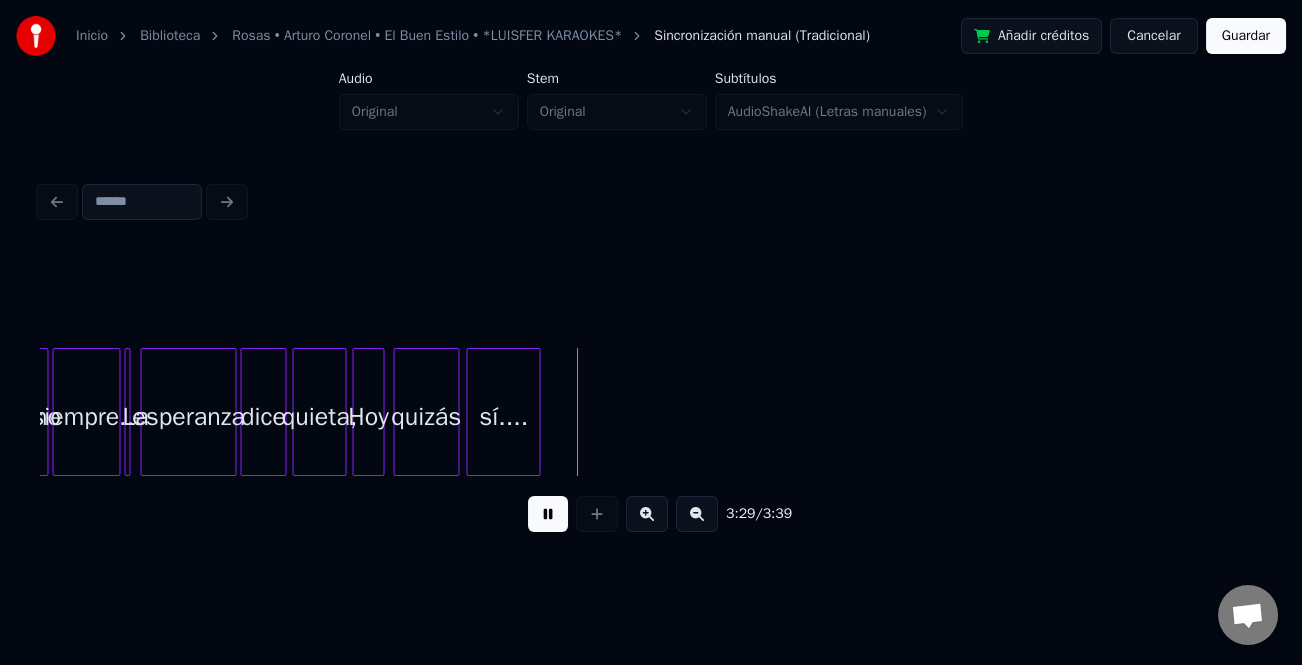 click on "sí...." at bounding box center (503, 417) 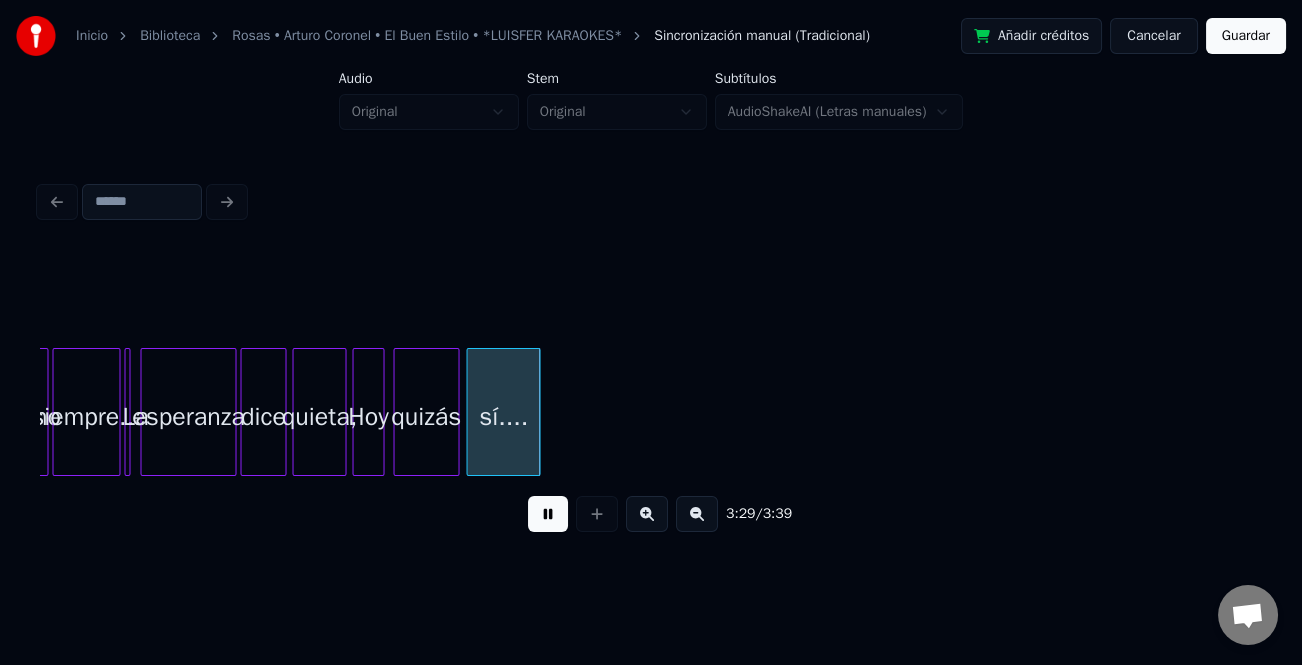 click on "sí...." at bounding box center [503, 412] 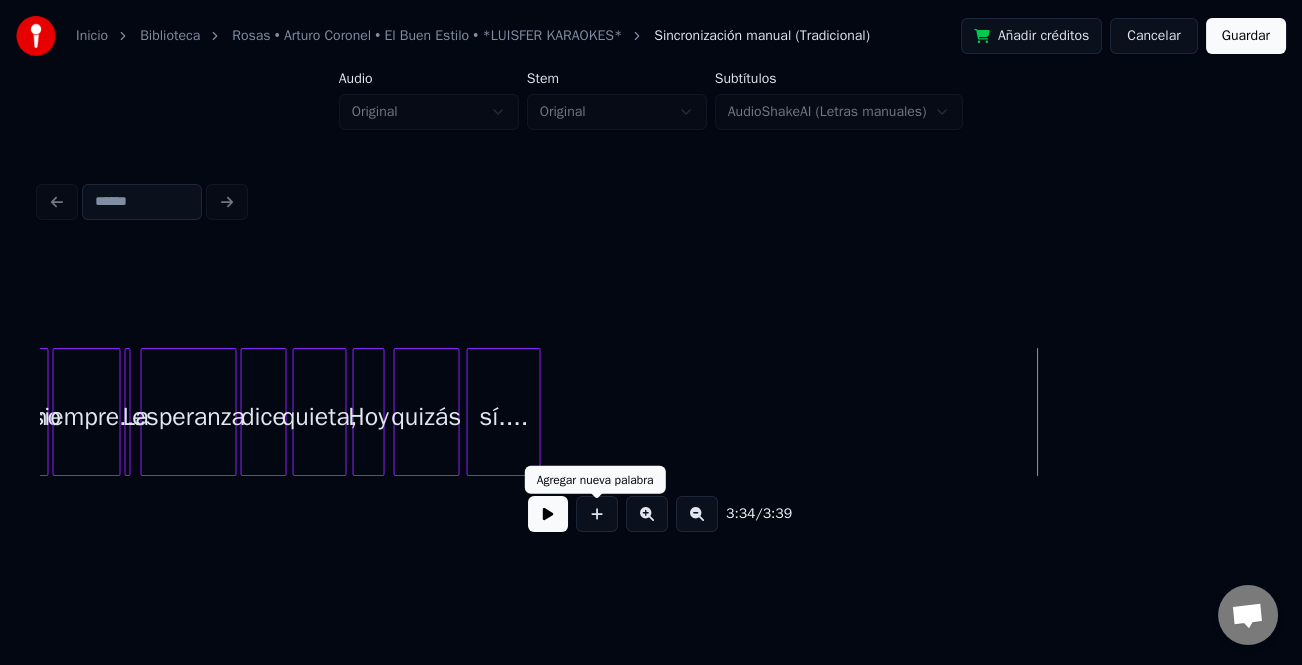 click at bounding box center (548, 514) 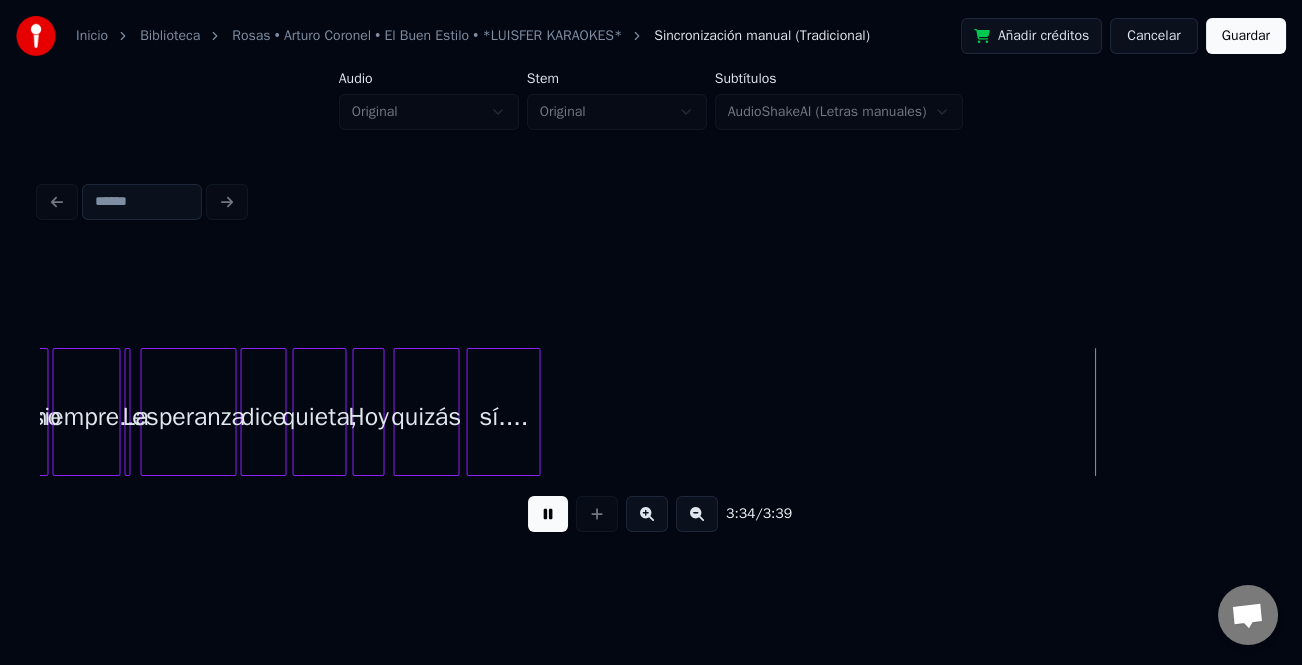 drag, startPoint x: 551, startPoint y: 522, endPoint x: 714, endPoint y: 457, distance: 175.4822 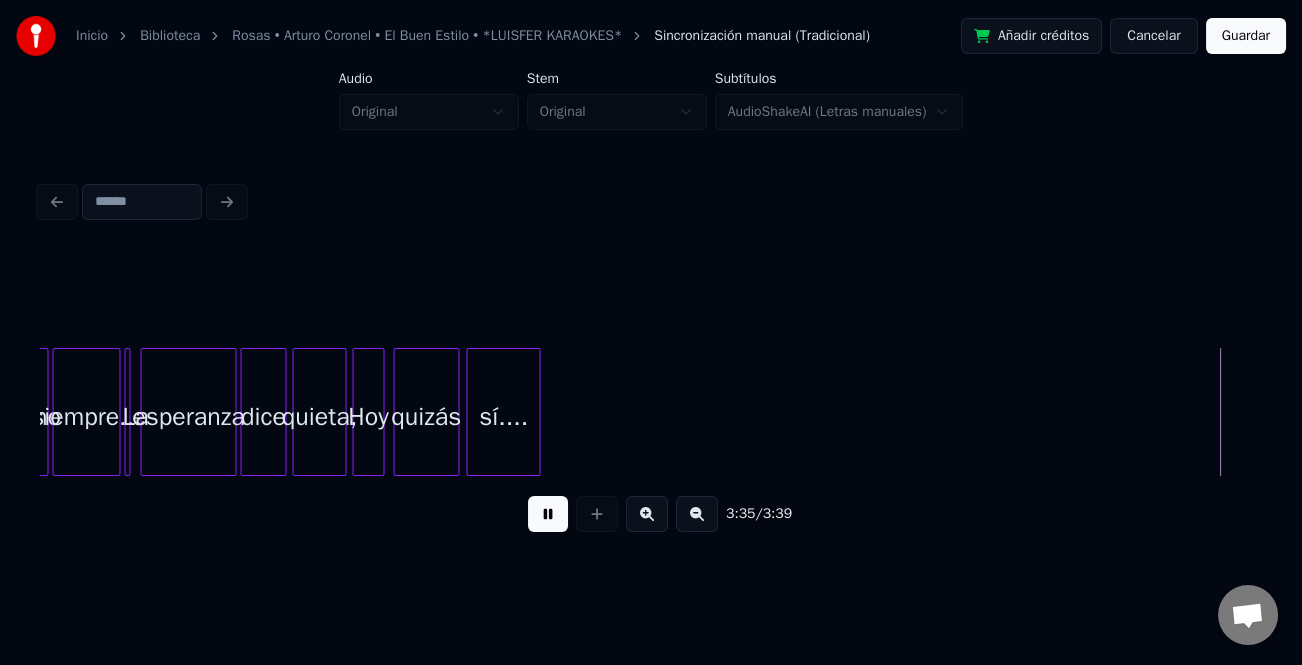 click on "Guardar" at bounding box center (1246, 36) 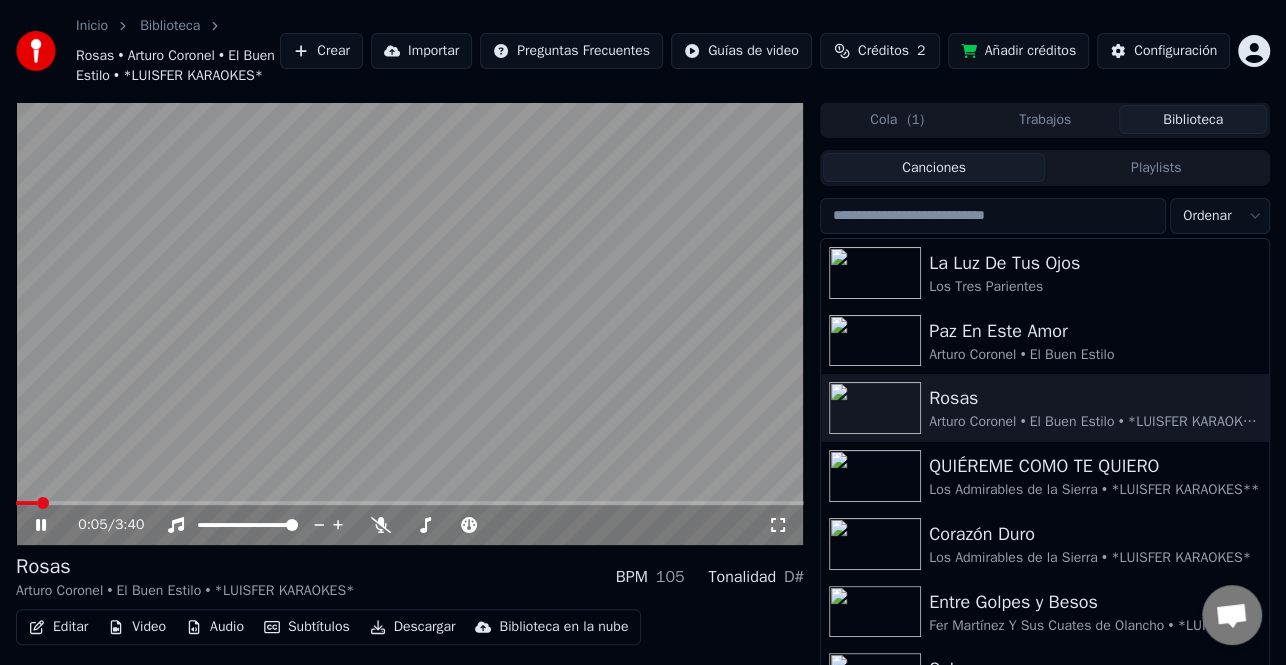 click on "Descargar" at bounding box center (413, 627) 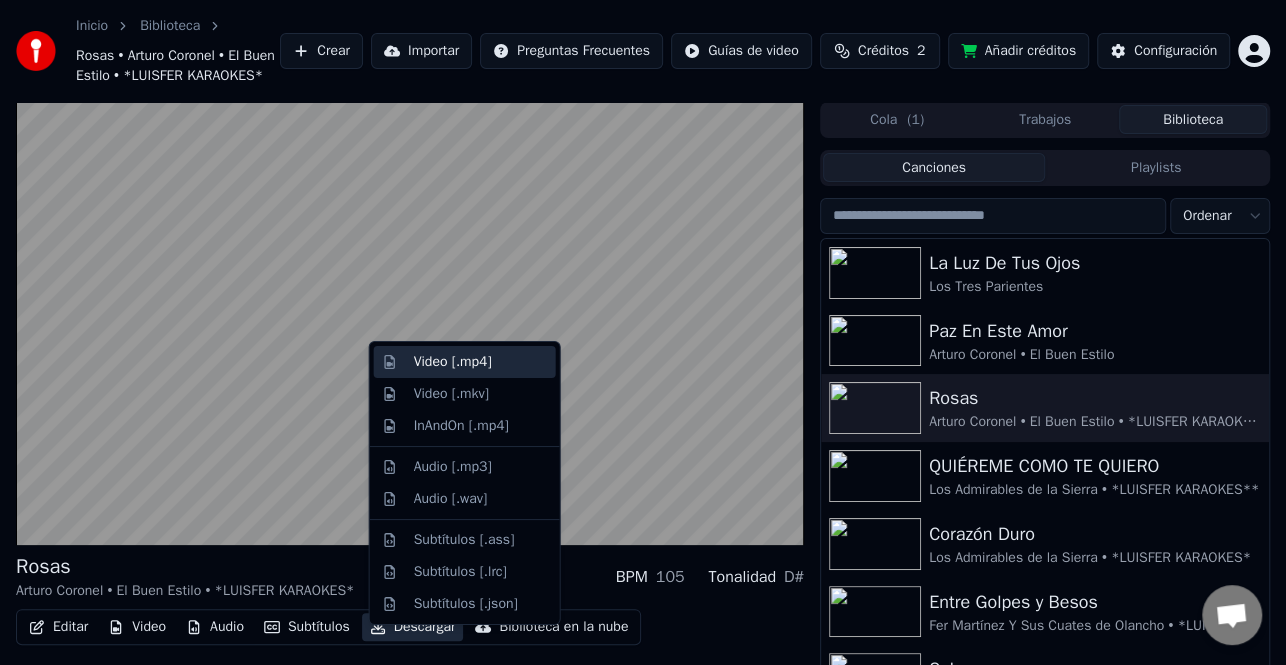 click on "Video [.mp4]" at bounding box center (453, 362) 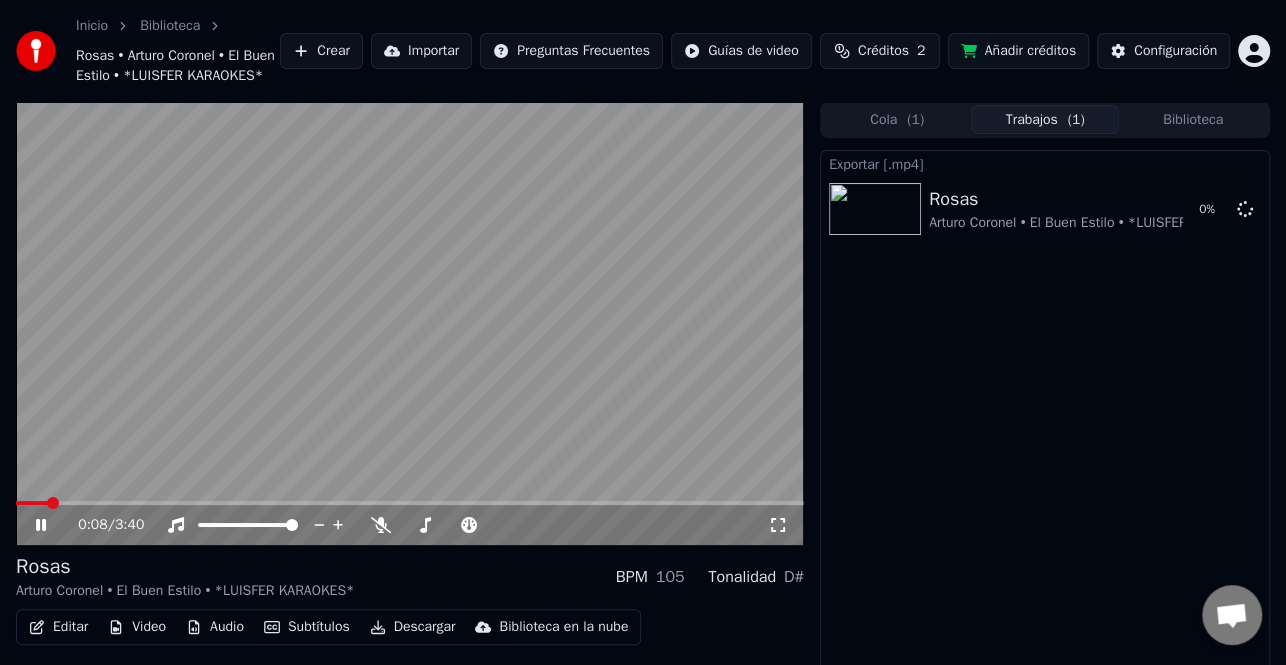 click 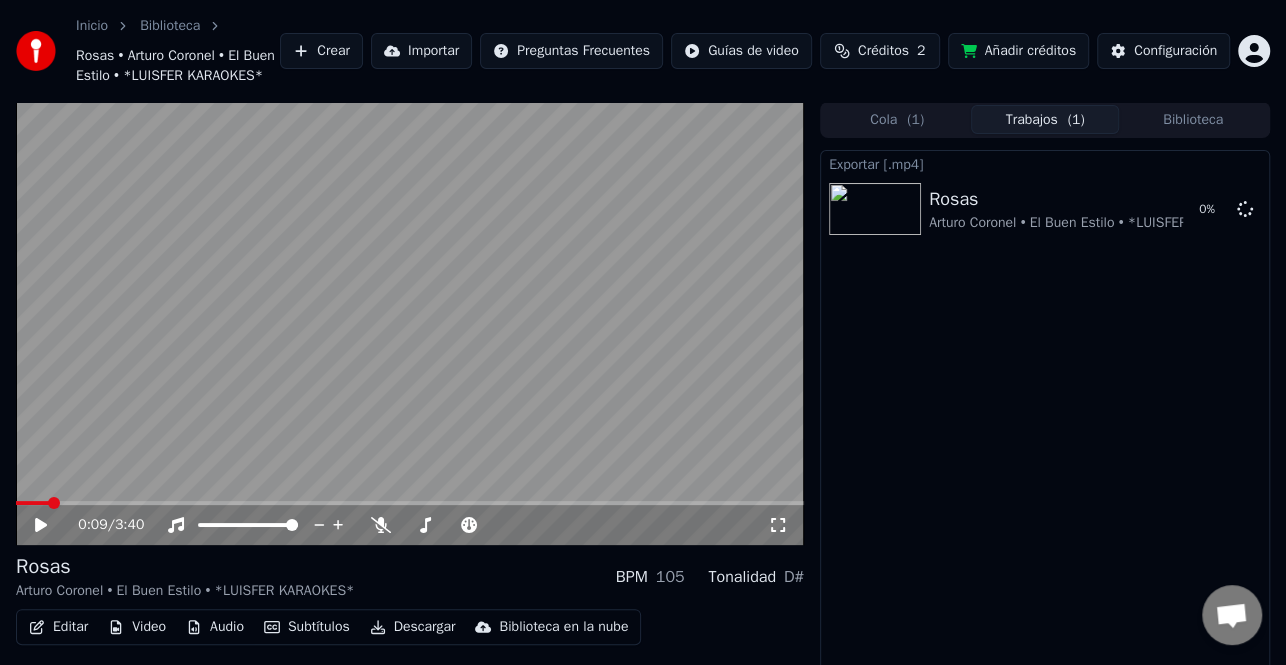click on "Trabajos ( 1 )" at bounding box center (1045, 119) 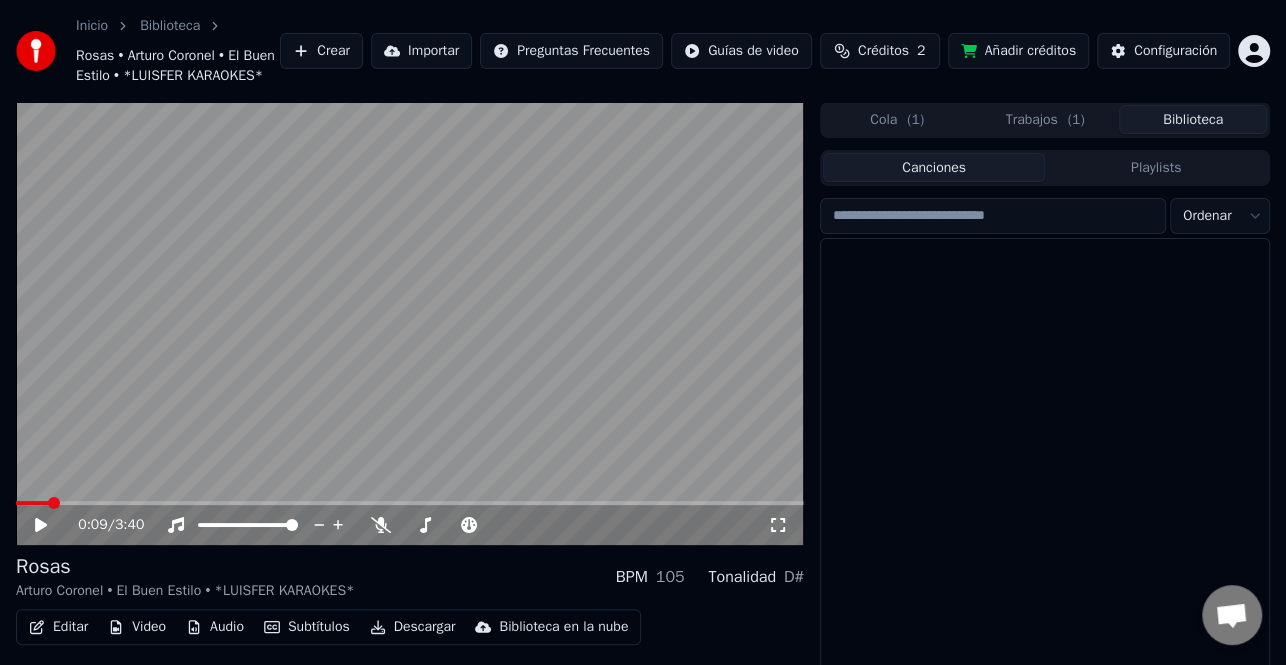 click on "Biblioteca" at bounding box center [1193, 119] 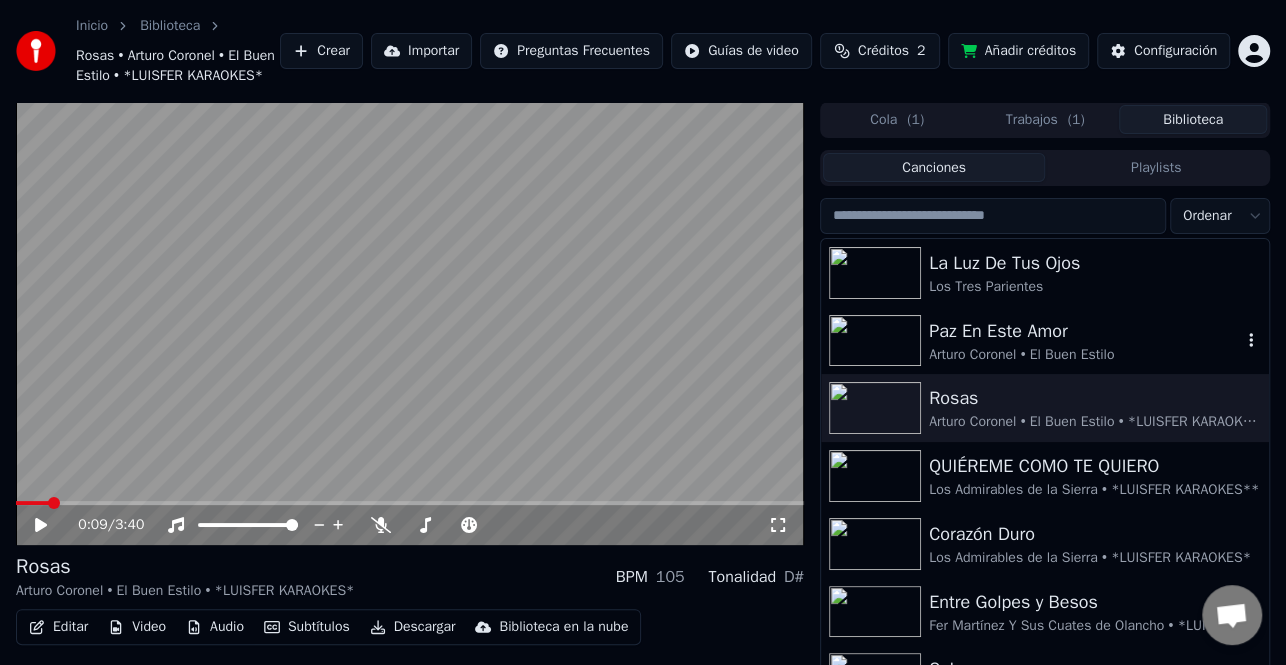 click on "[FIRST] [LAST] • [BRAND]" at bounding box center [1085, 355] 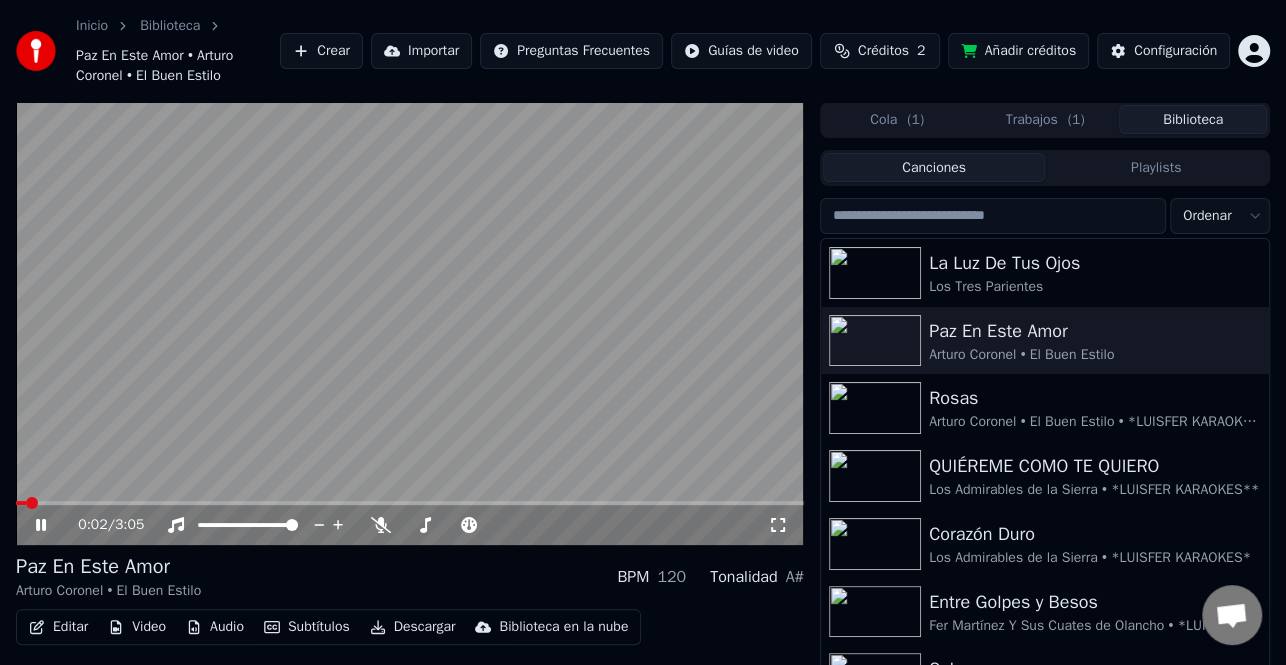 click 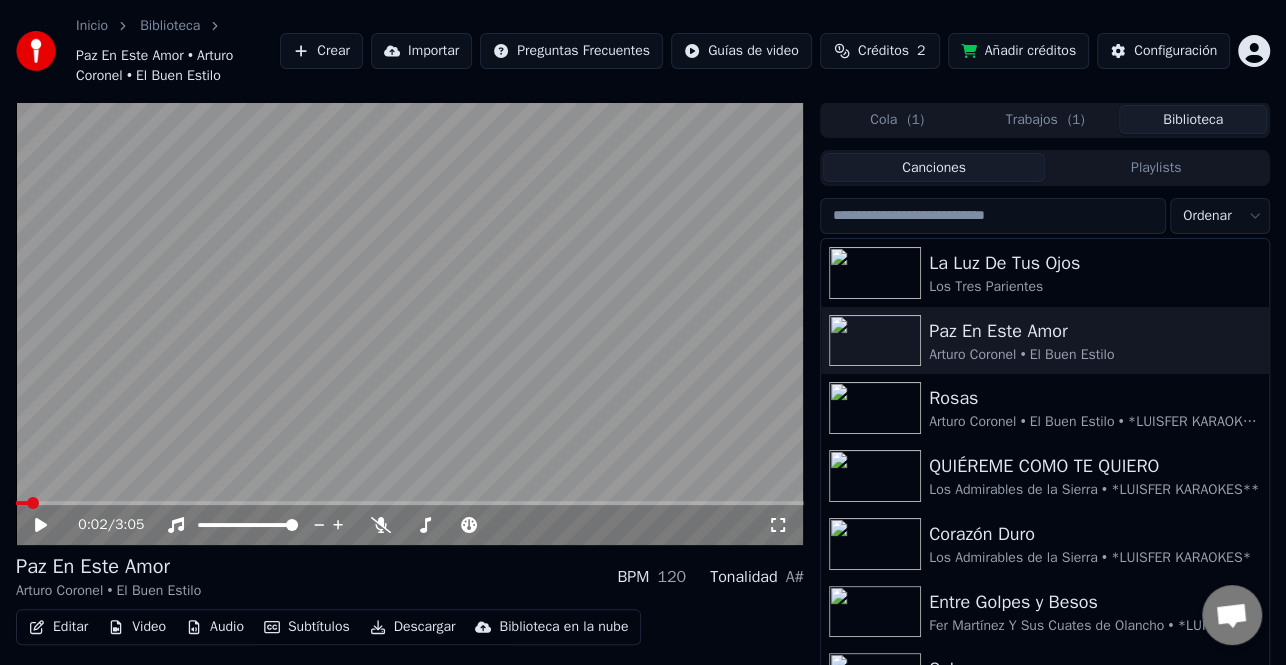 click on "Editar" at bounding box center [58, 627] 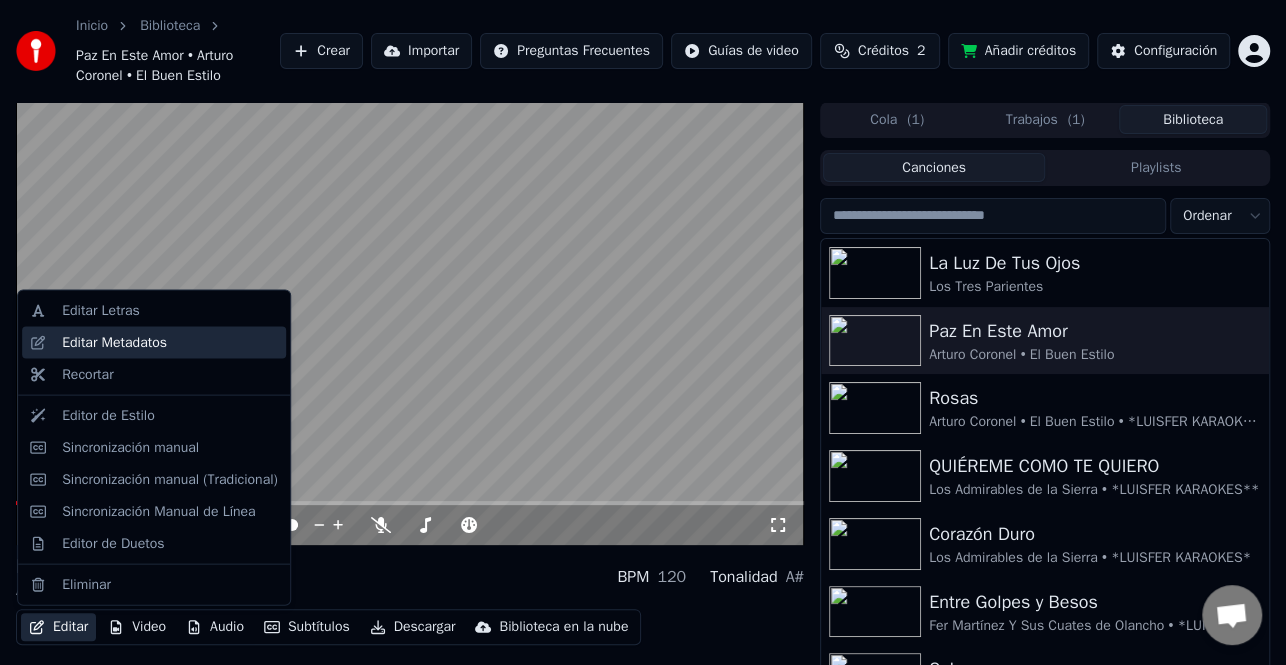 click on "Editar Metadatos" at bounding box center [114, 343] 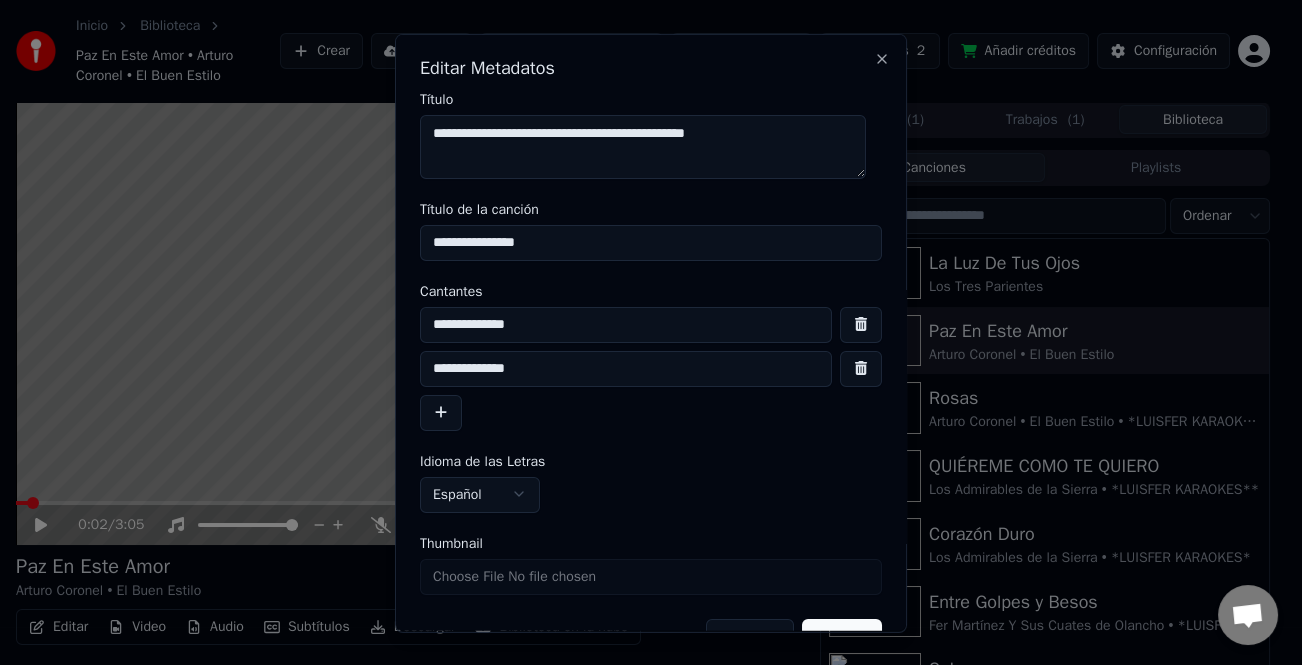 click at bounding box center (441, 412) 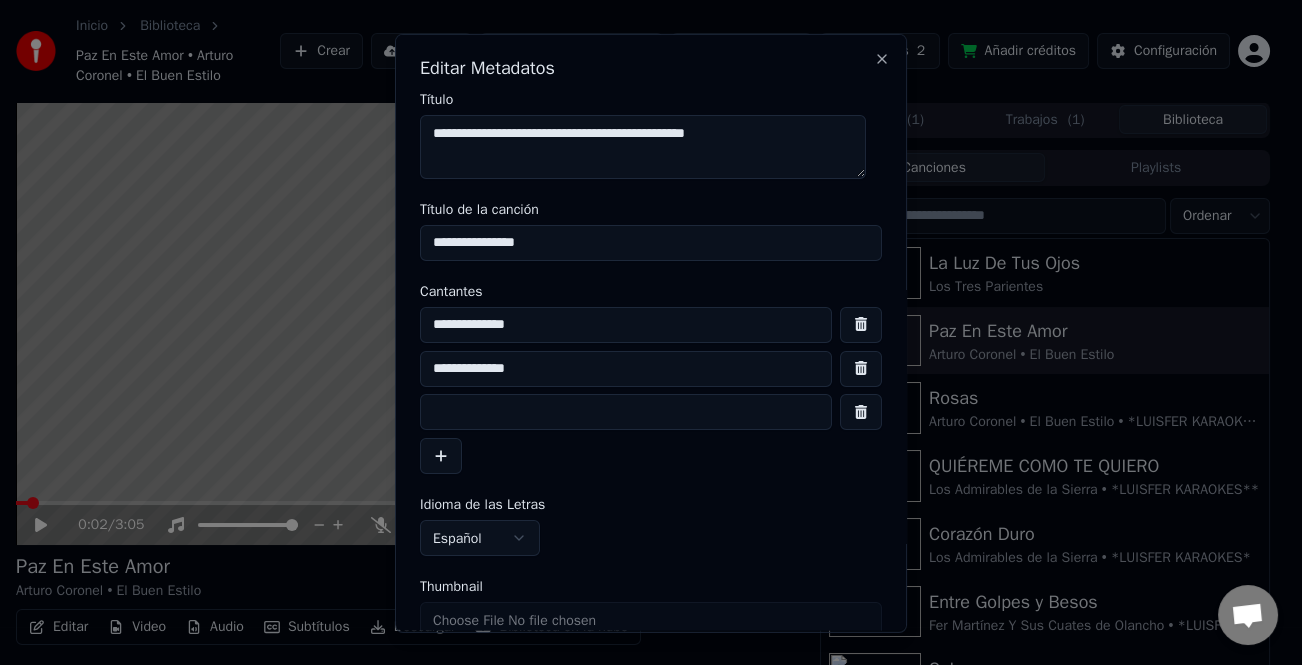 click at bounding box center (626, 412) 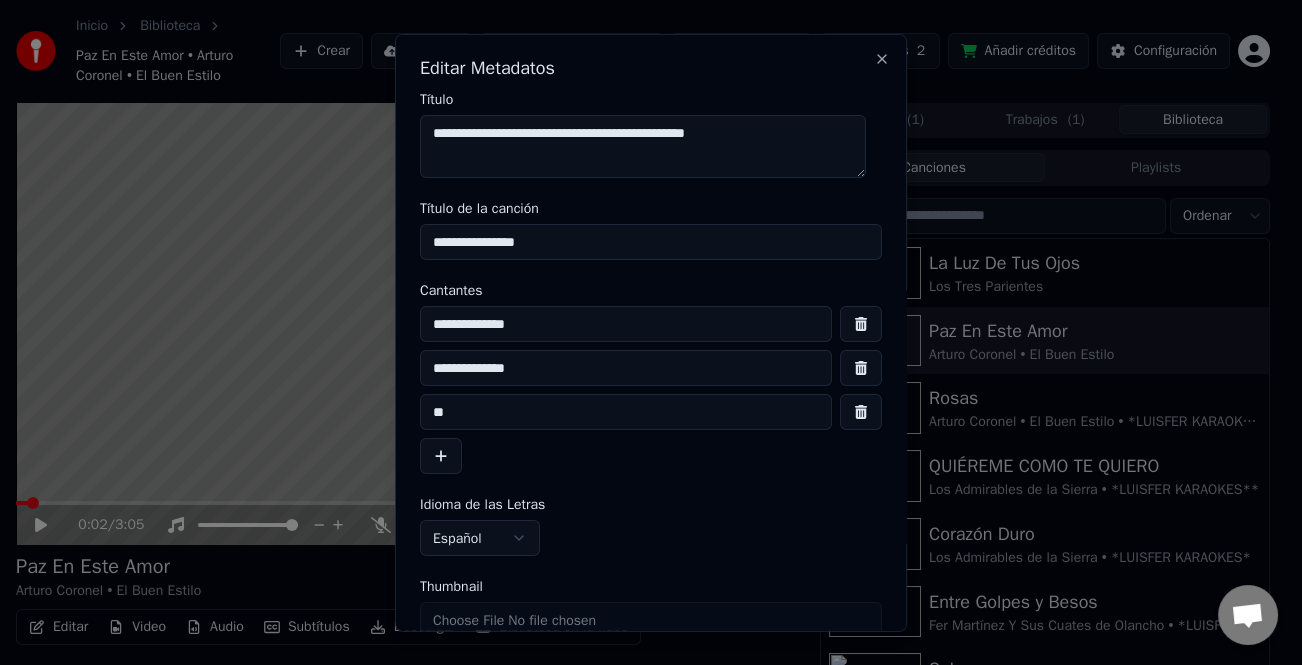 type on "*" 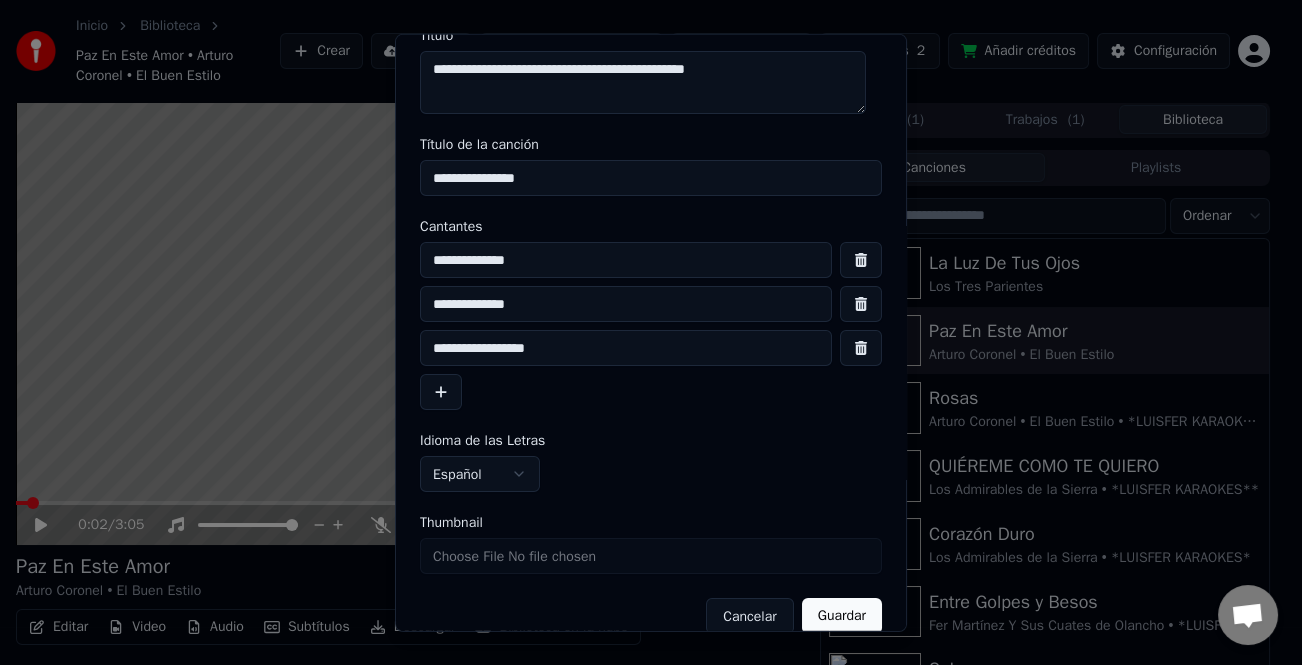 scroll, scrollTop: 91, scrollLeft: 0, axis: vertical 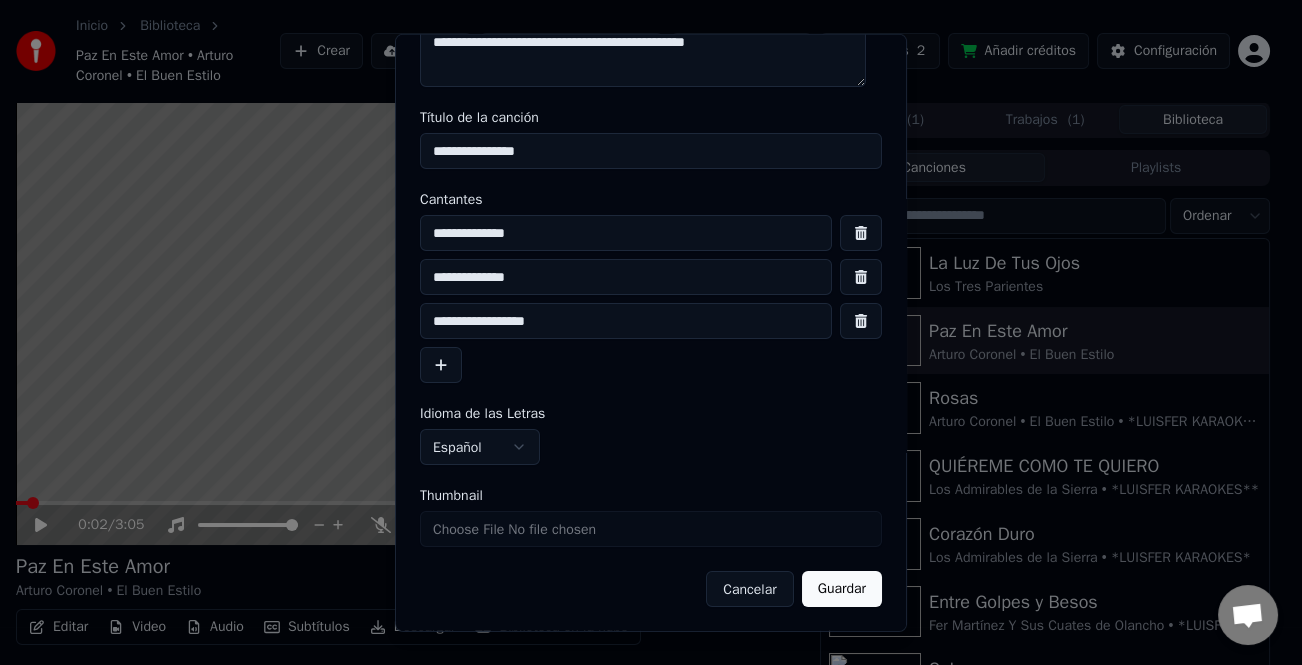 type on "**********" 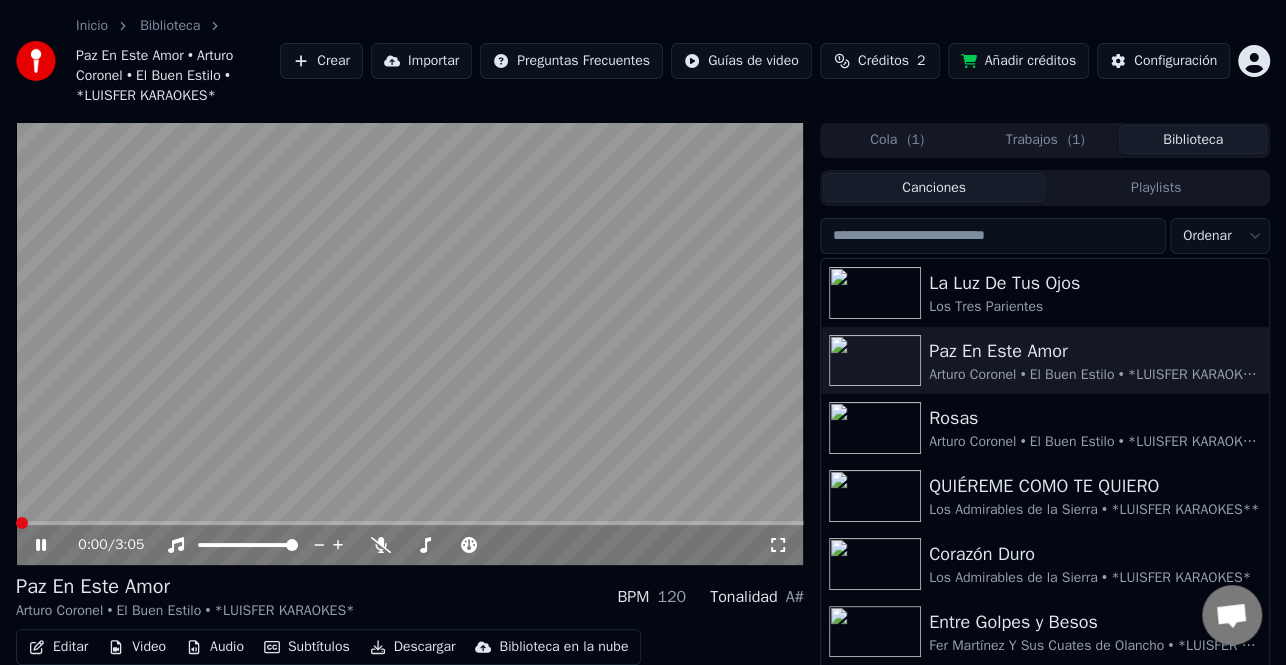 click 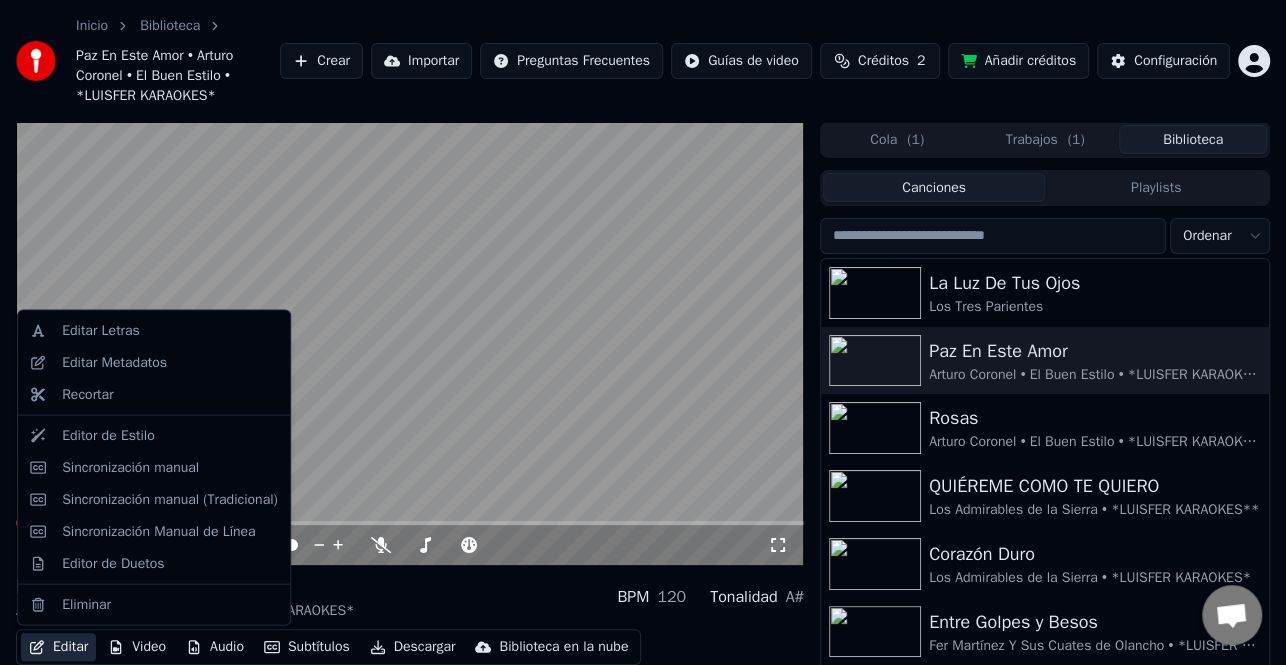 click on "Editar" at bounding box center (58, 647) 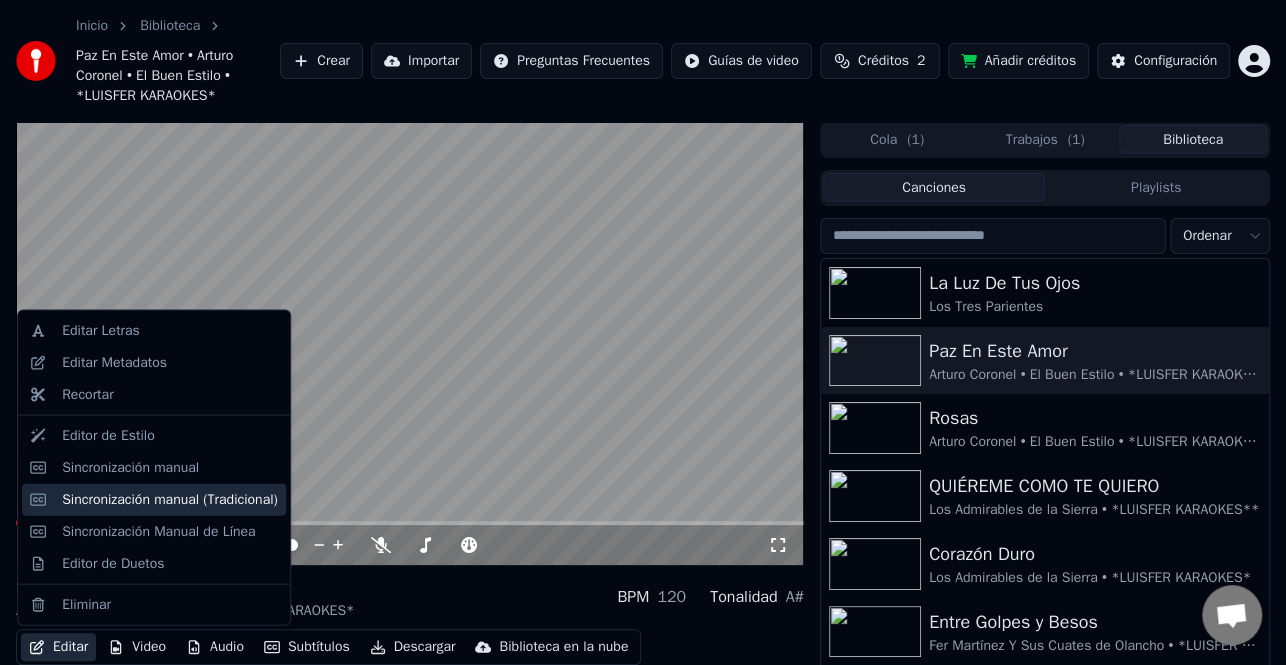 click on "Sincronización manual (Tradicional)" at bounding box center (154, 499) 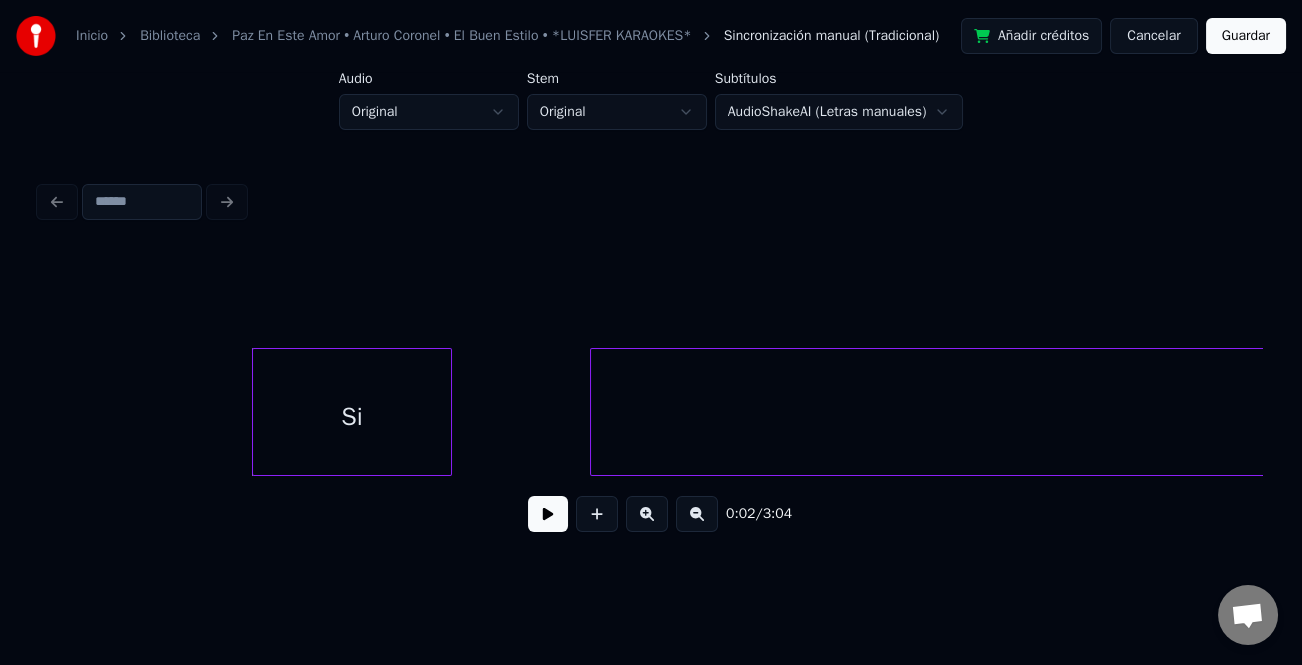 click at bounding box center (697, 514) 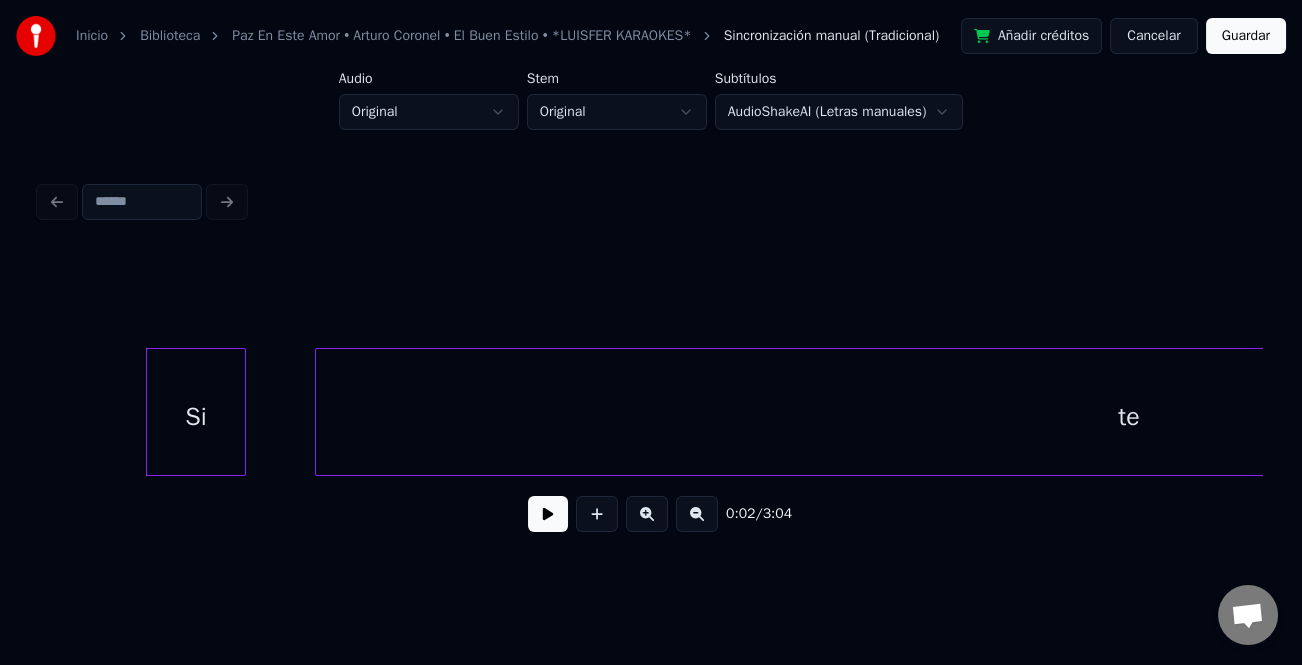 click at bounding box center [697, 514] 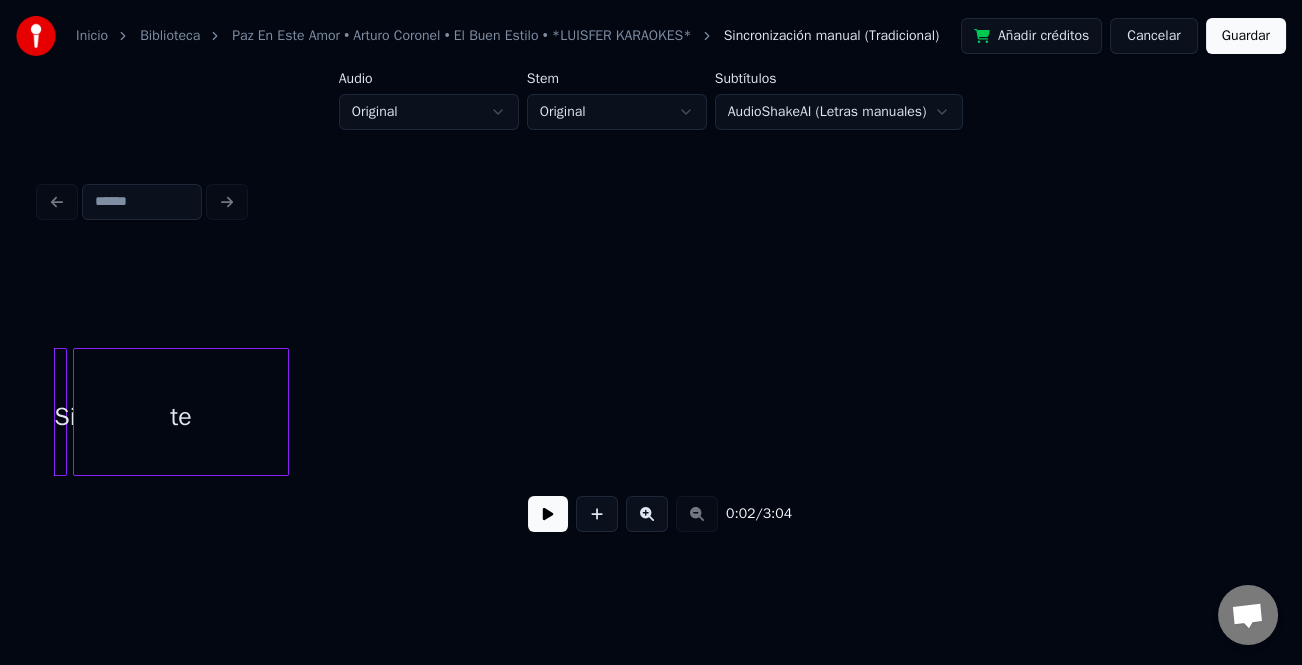 click on "te" at bounding box center [180, 417] 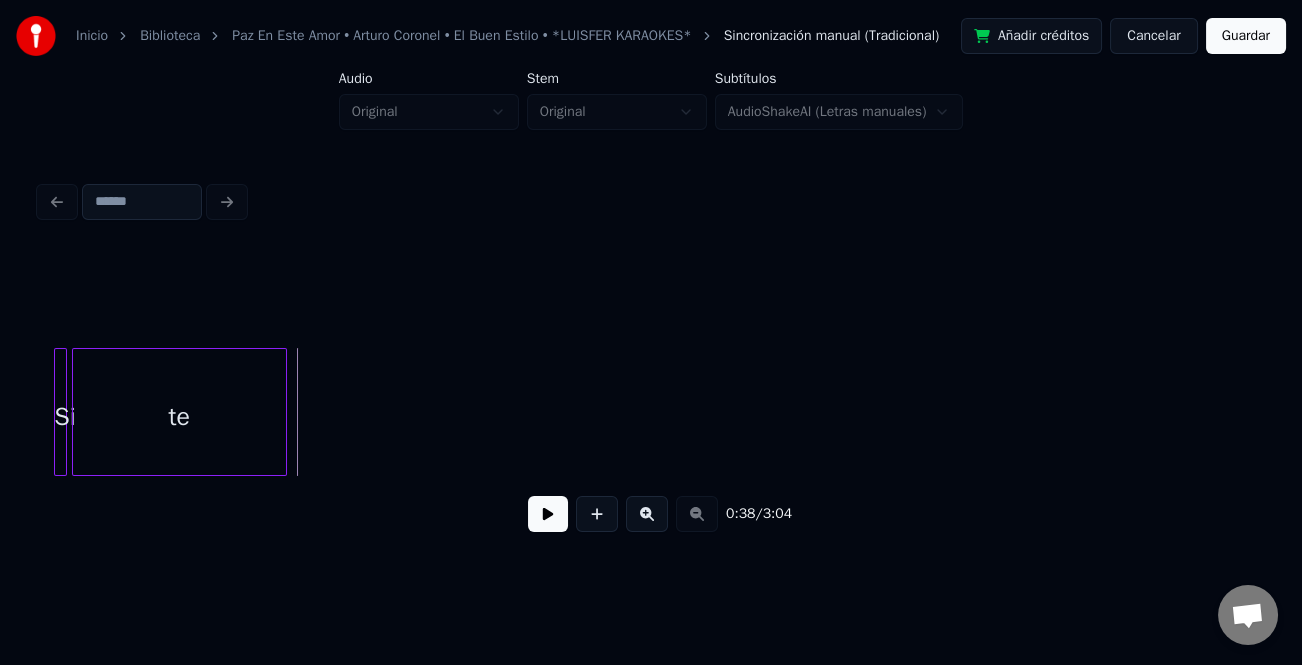 click at bounding box center (548, 514) 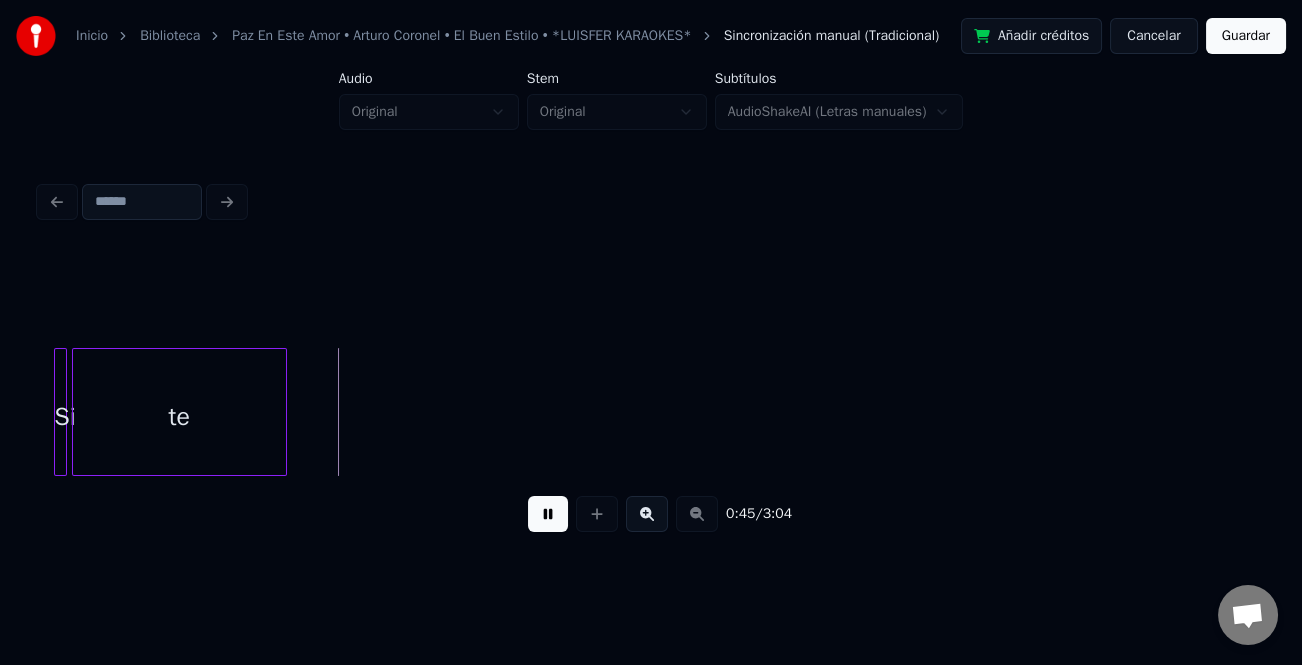 click at bounding box center (548, 514) 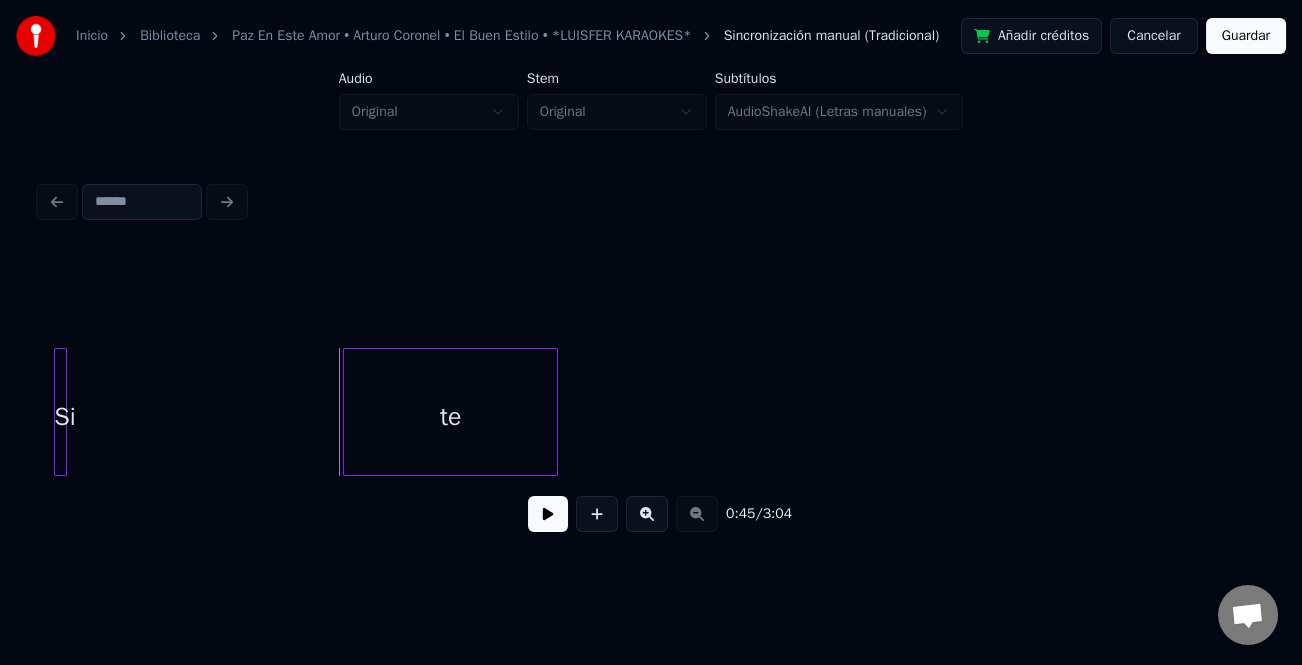 click on "te" at bounding box center [450, 417] 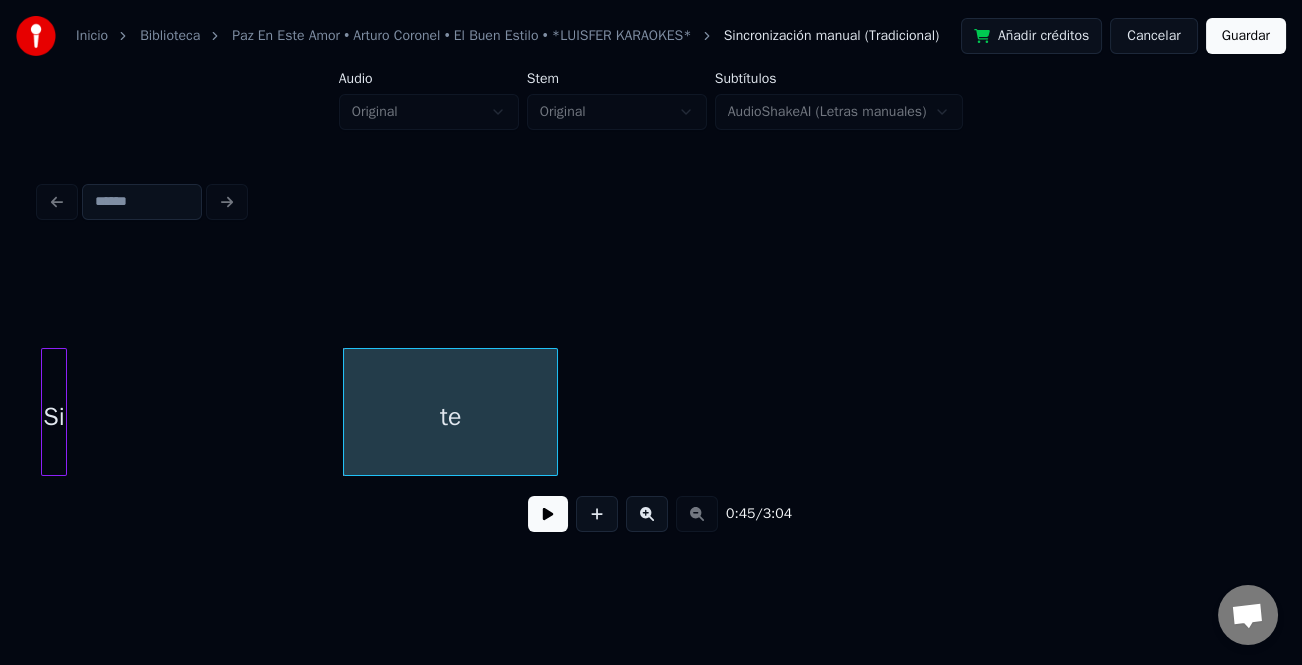 click on "Inicio Biblioteca Paz En Este Amor • Arturo Coronel • El Buen Estilo • *LUISFER KARAOKES* Sincronización manual (Tradicional) Añadir créditos Cancelar Guardar Audio Original Stem Original Subtítulos AudioShakeAI (Letras manuales) 0:45  /  3:04" at bounding box center (651, 280) 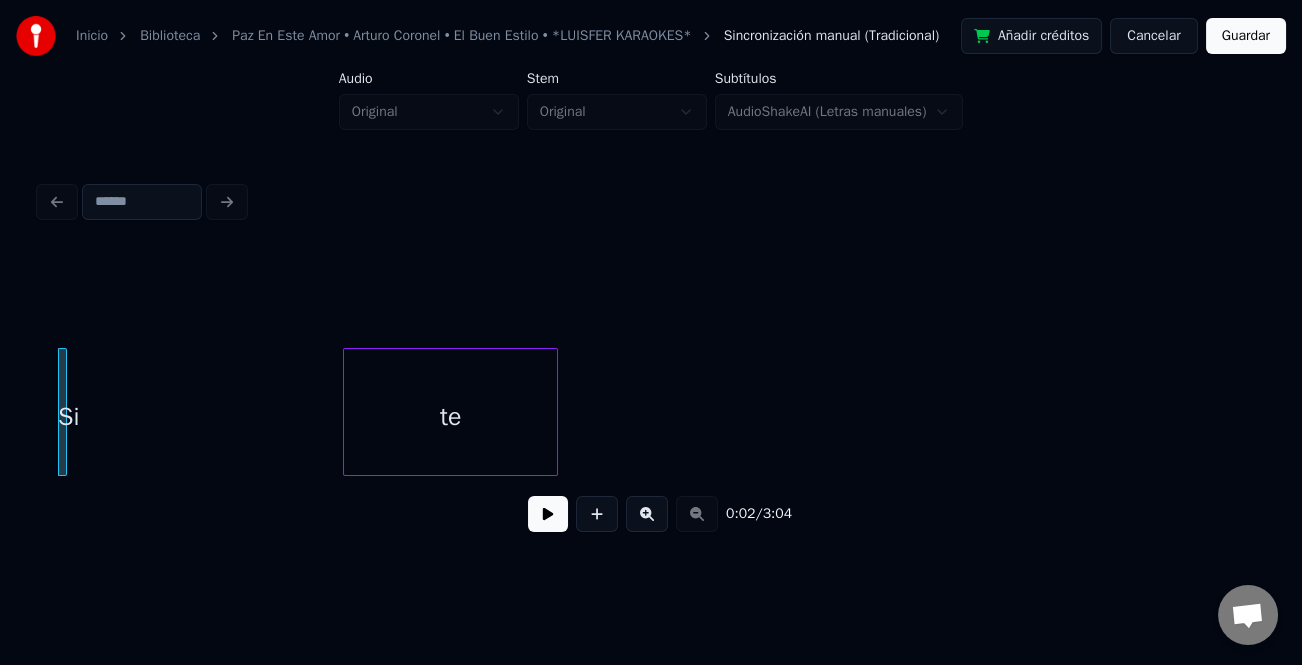 click on "Cancelar" at bounding box center (1153, 36) 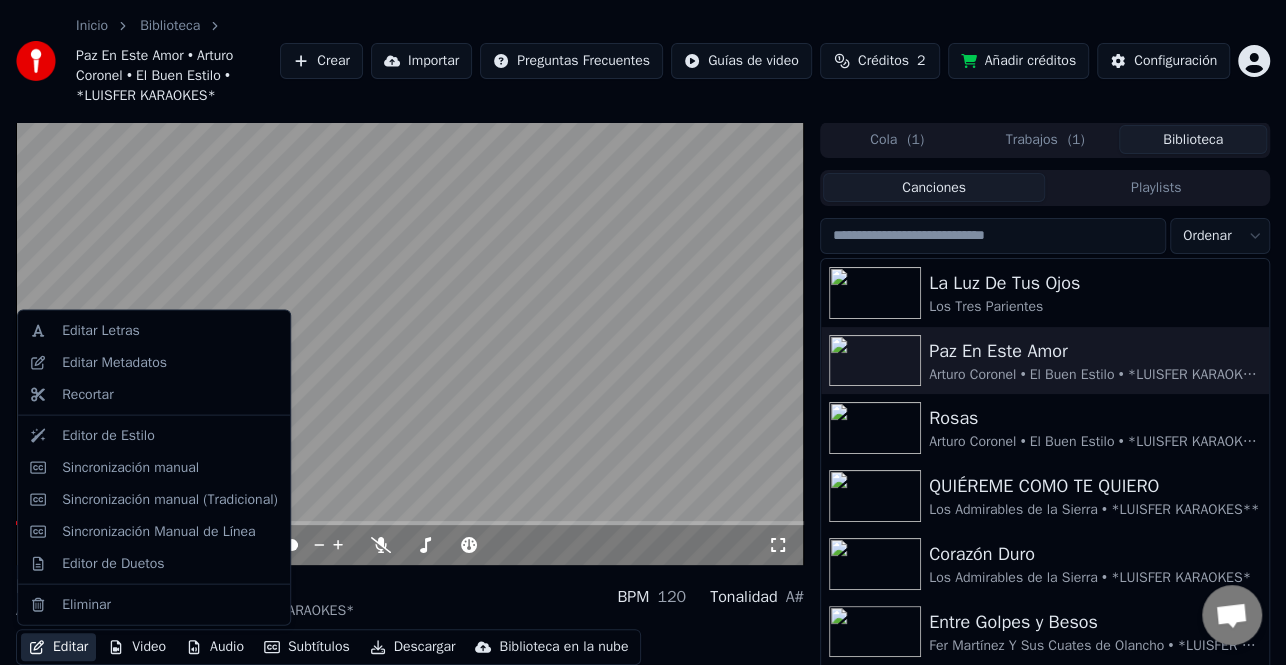 click on "Editar" at bounding box center [58, 647] 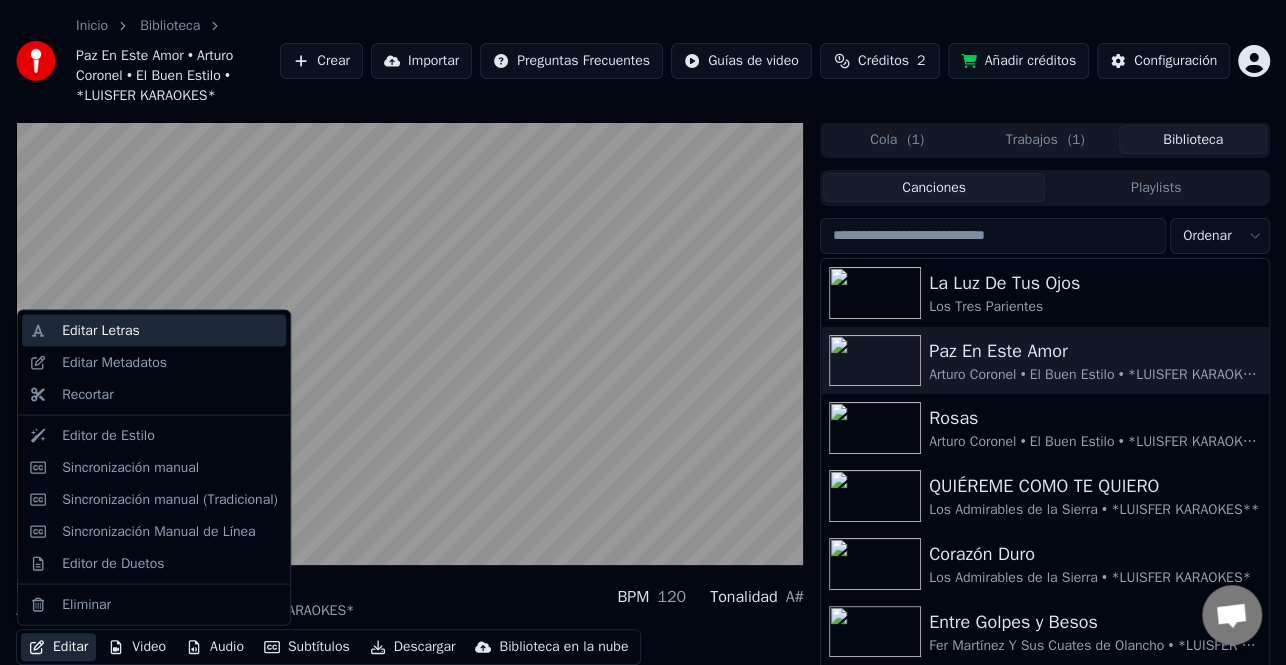 click on "Editar Letras" at bounding box center [170, 331] 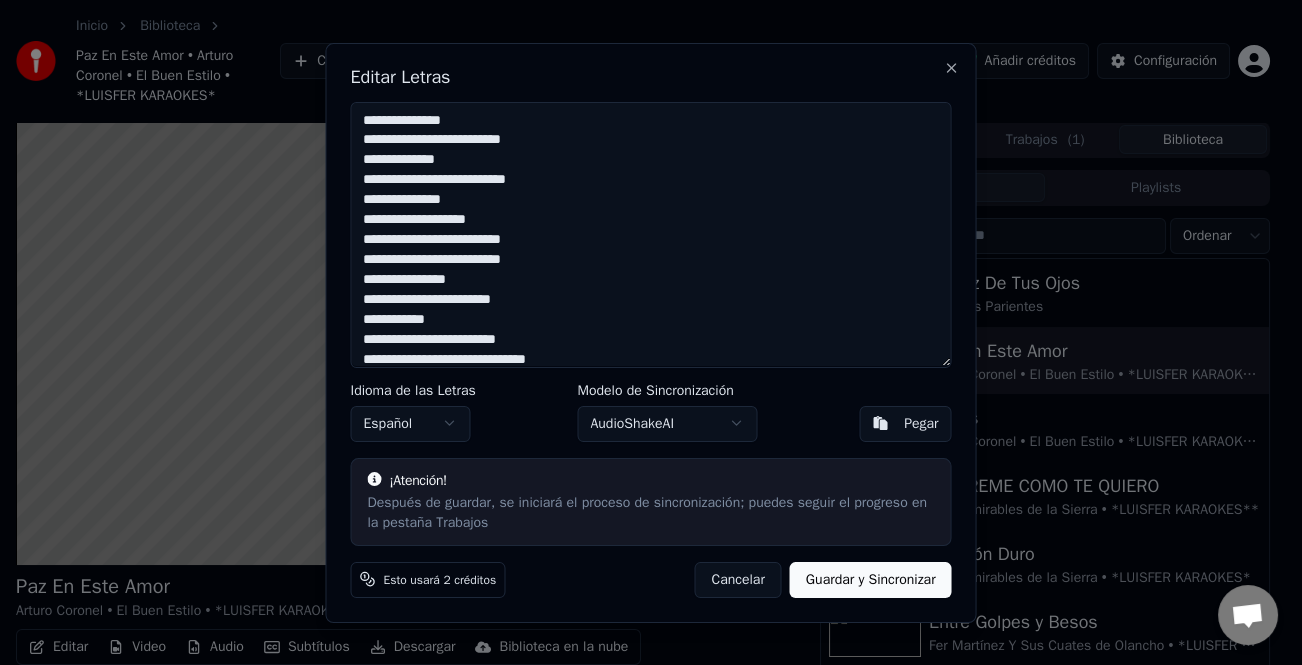 scroll, scrollTop: 200, scrollLeft: 0, axis: vertical 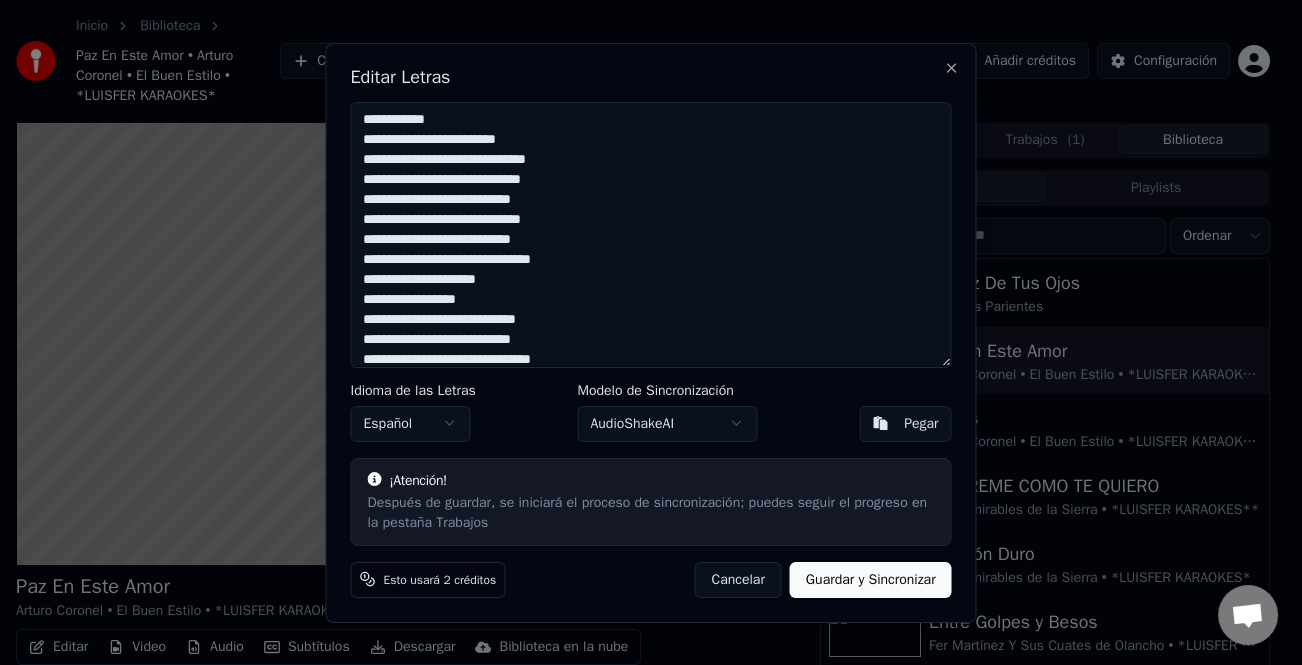 click on "Guardar y Sincronizar" at bounding box center [871, 579] 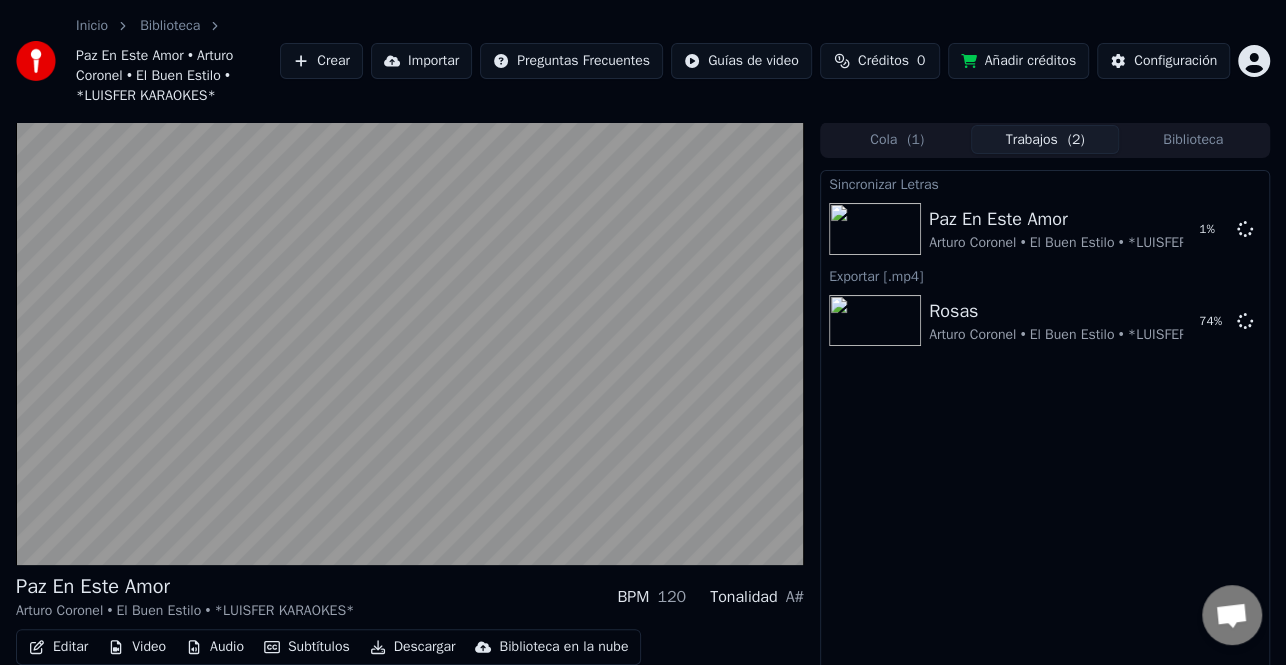 click on "Biblioteca" at bounding box center [1193, 139] 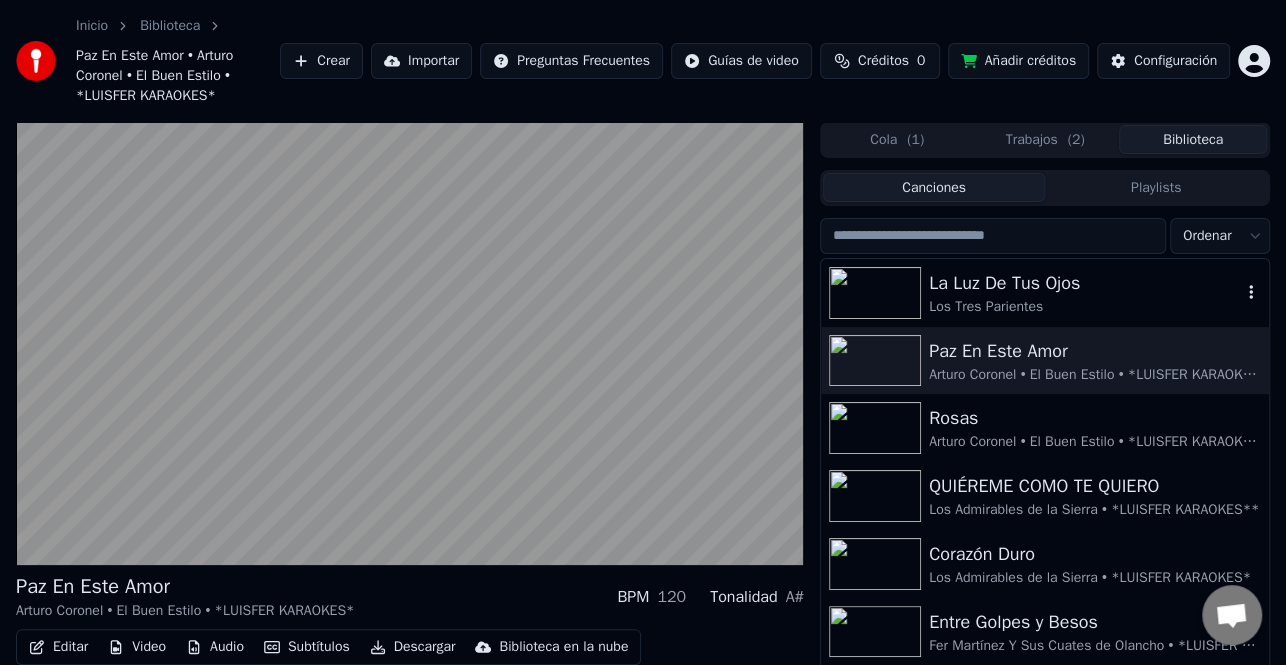 click on "Los Tres Parientes" at bounding box center (1085, 307) 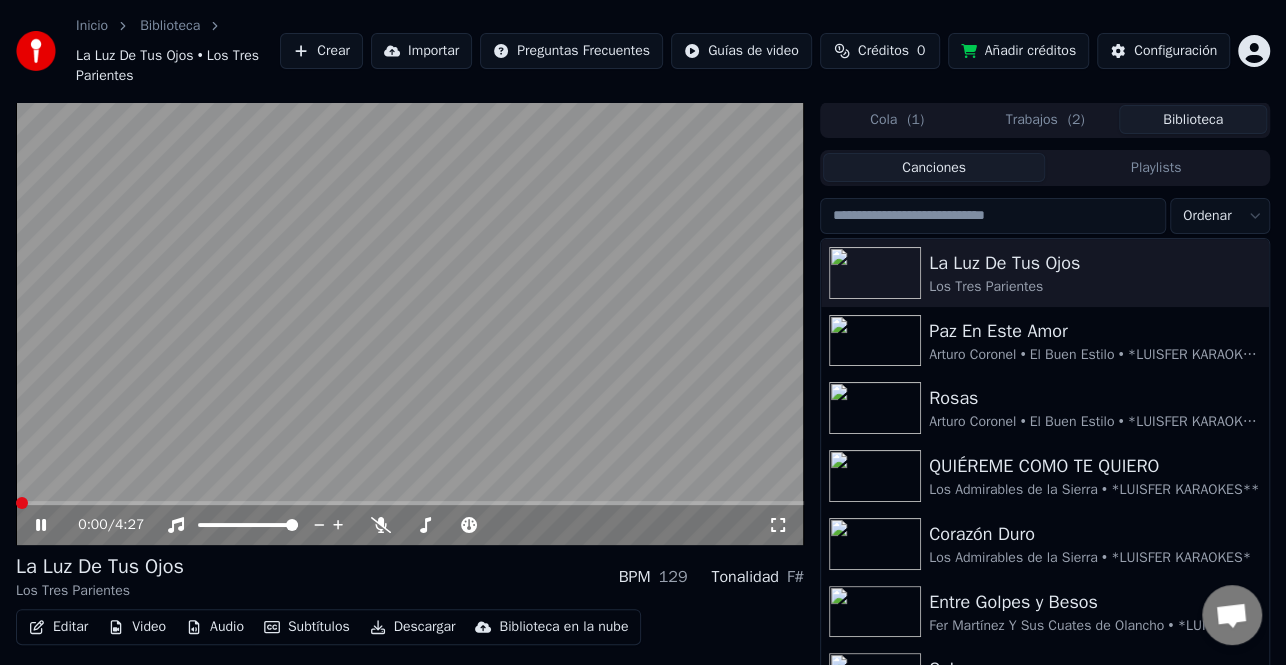 click 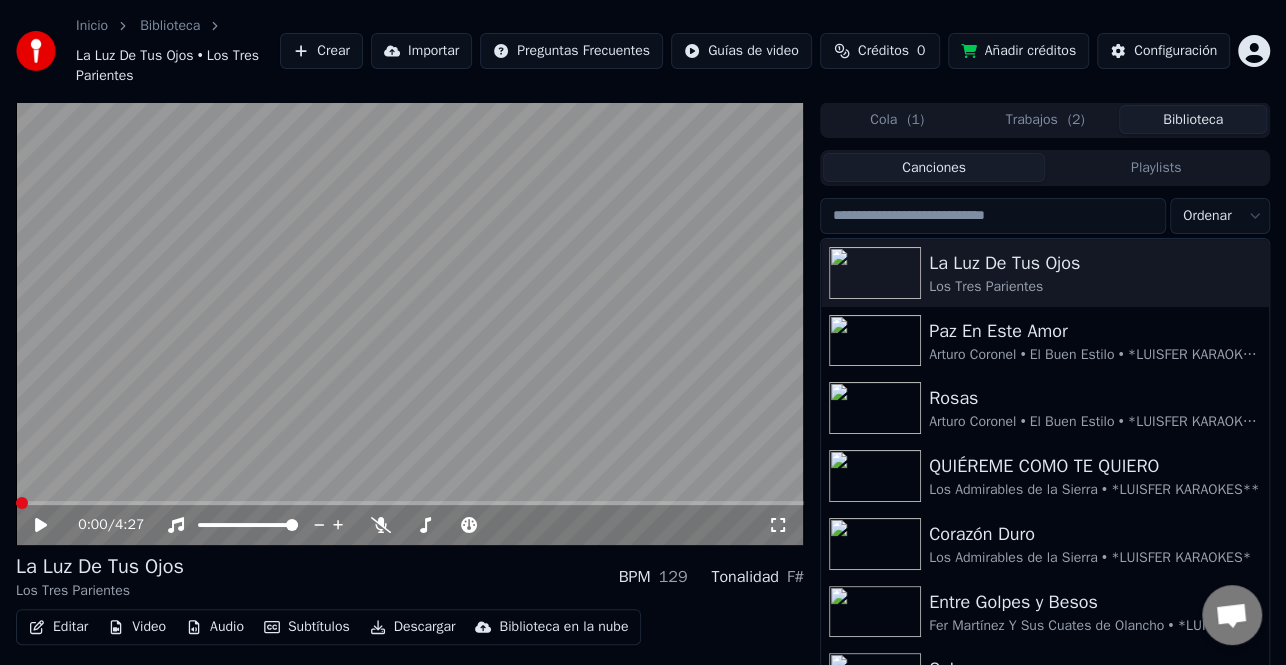 click on "Editar" at bounding box center [58, 627] 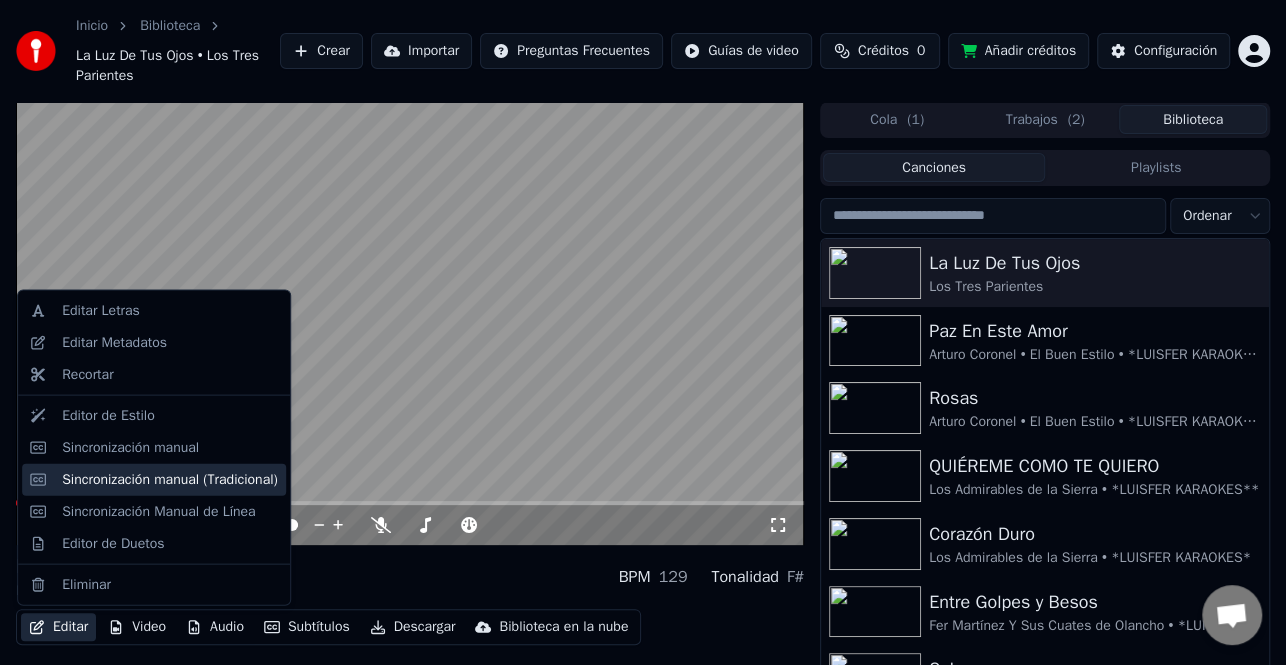 click on "Sincronización manual (Tradicional)" at bounding box center (170, 479) 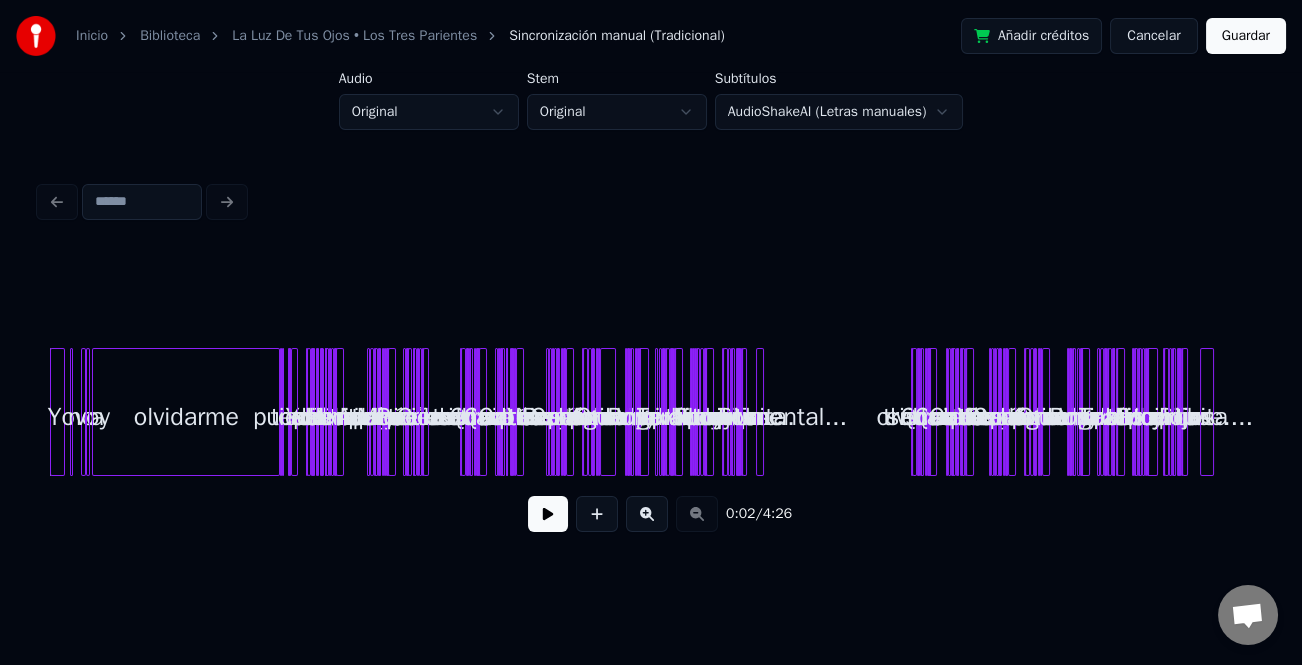click at bounding box center (647, 514) 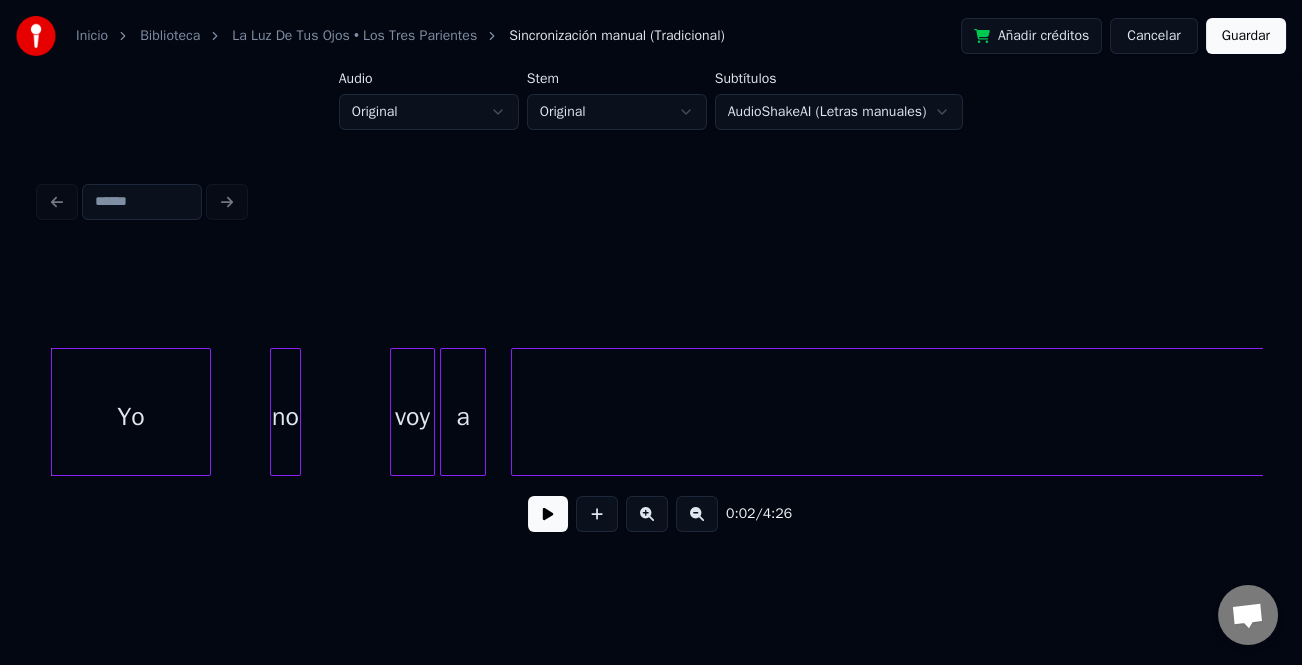 click at bounding box center (647, 514) 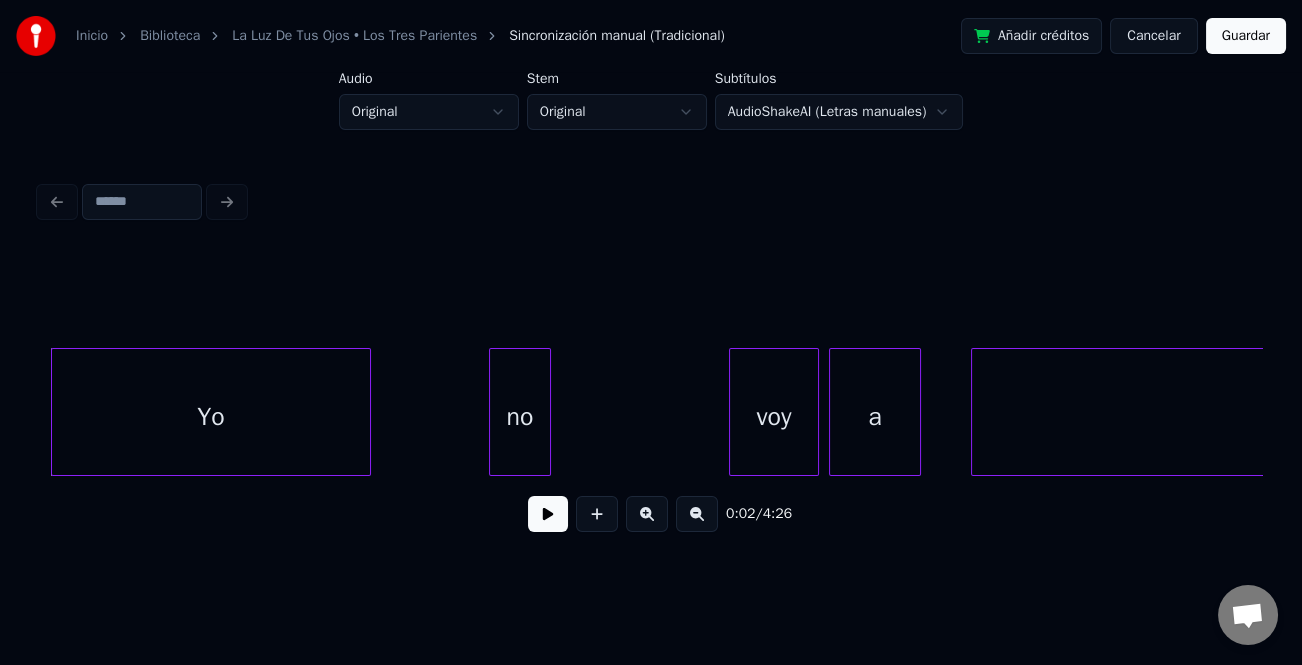 click at bounding box center (647, 514) 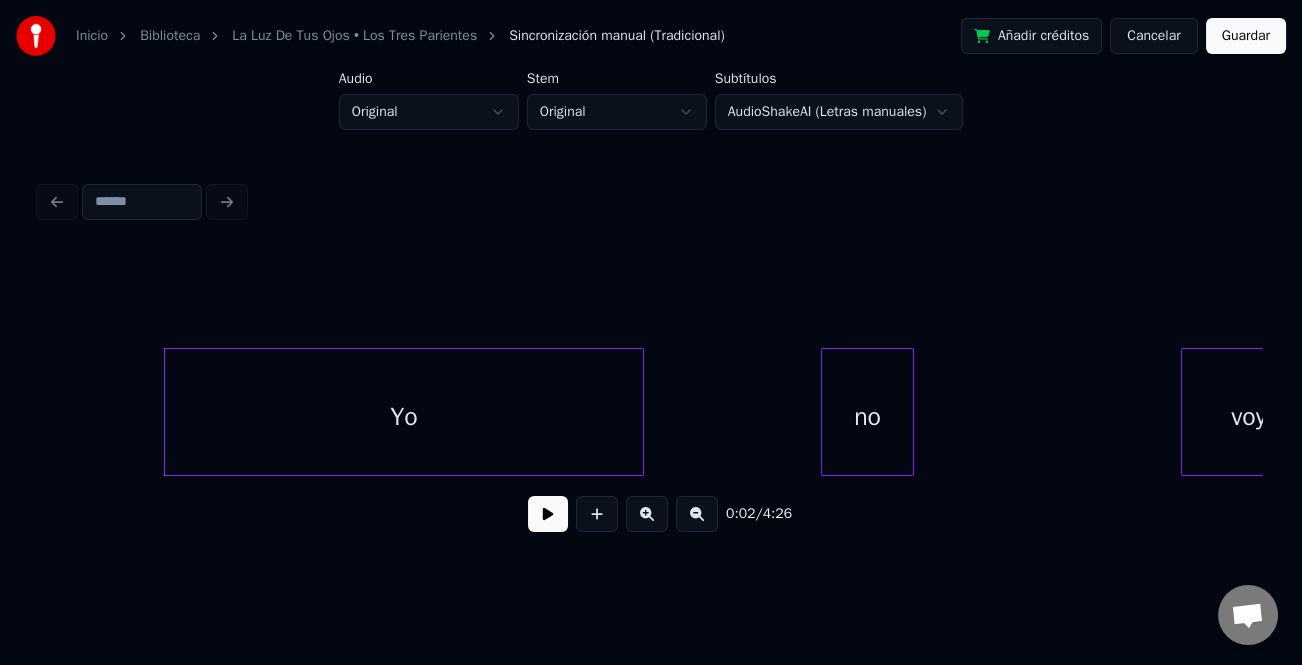 scroll, scrollTop: 0, scrollLeft: 328, axis: horizontal 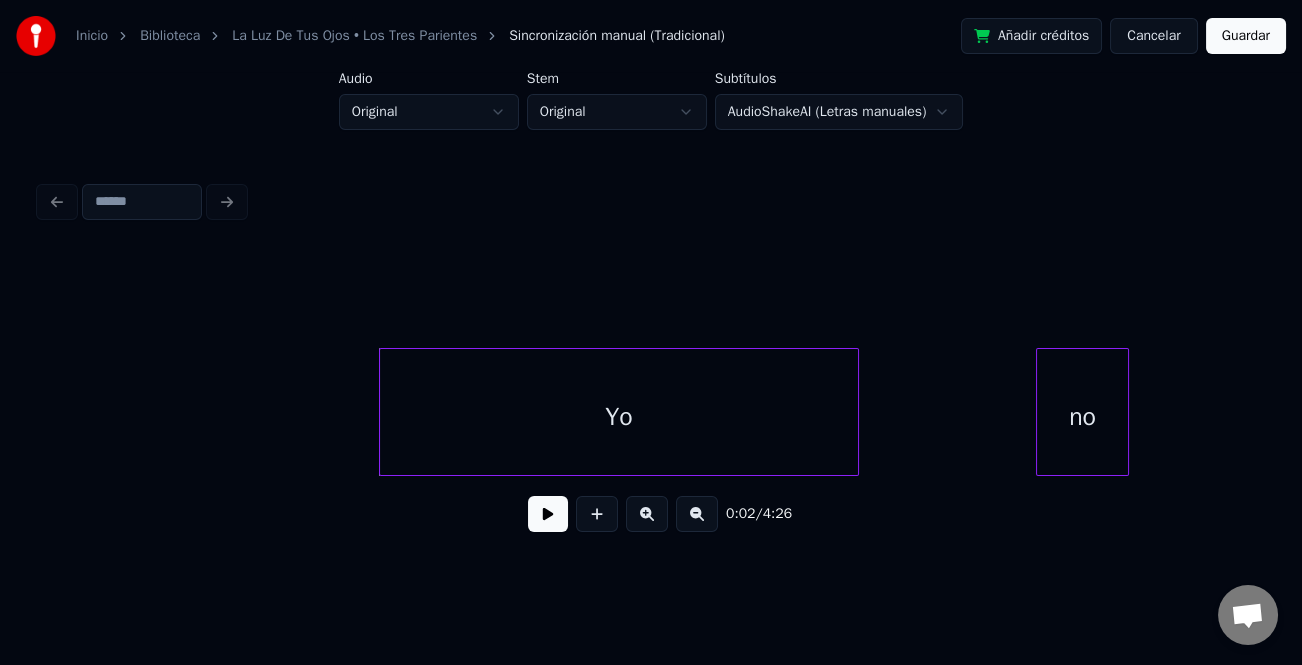 click on "Yo no" at bounding box center (20055, 412) 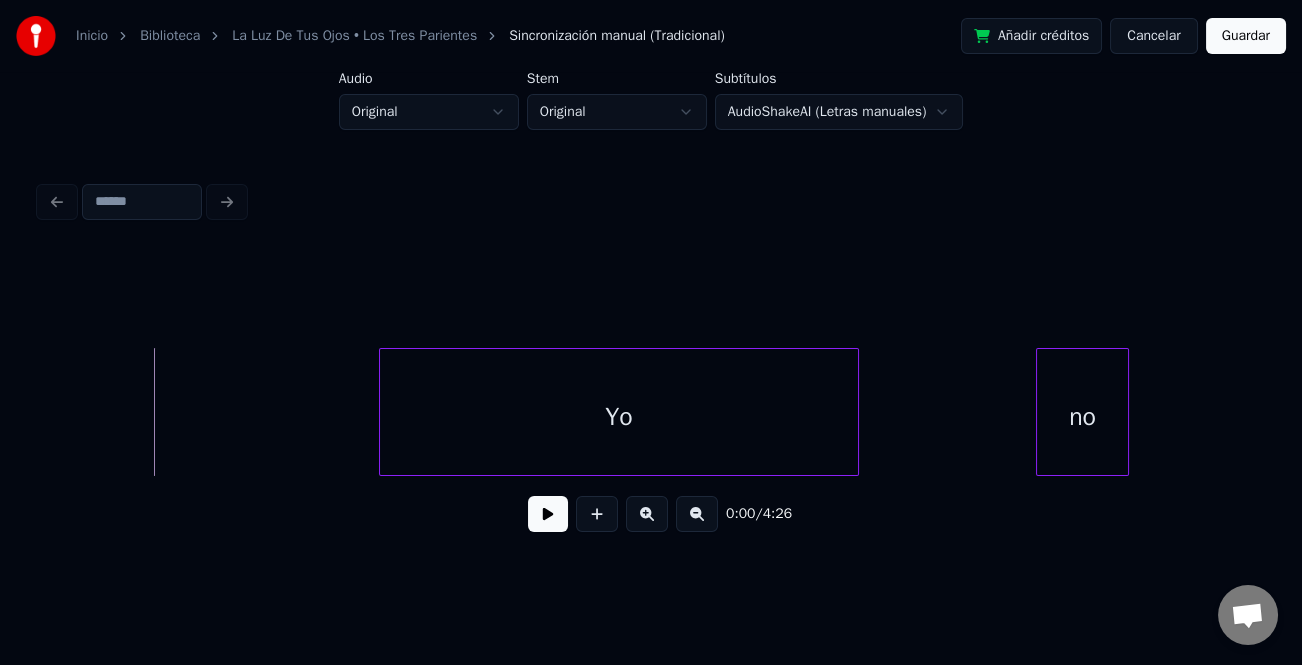 click on "0:00  /  4:26" at bounding box center [651, 514] 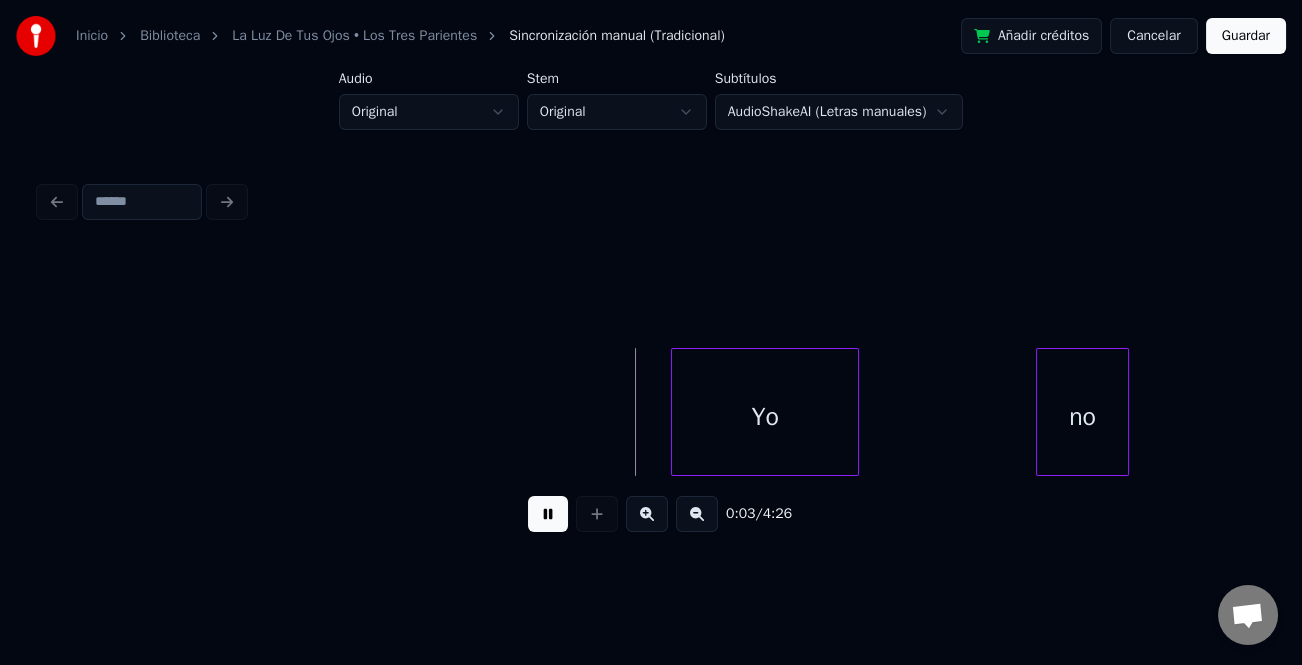 click at bounding box center (675, 412) 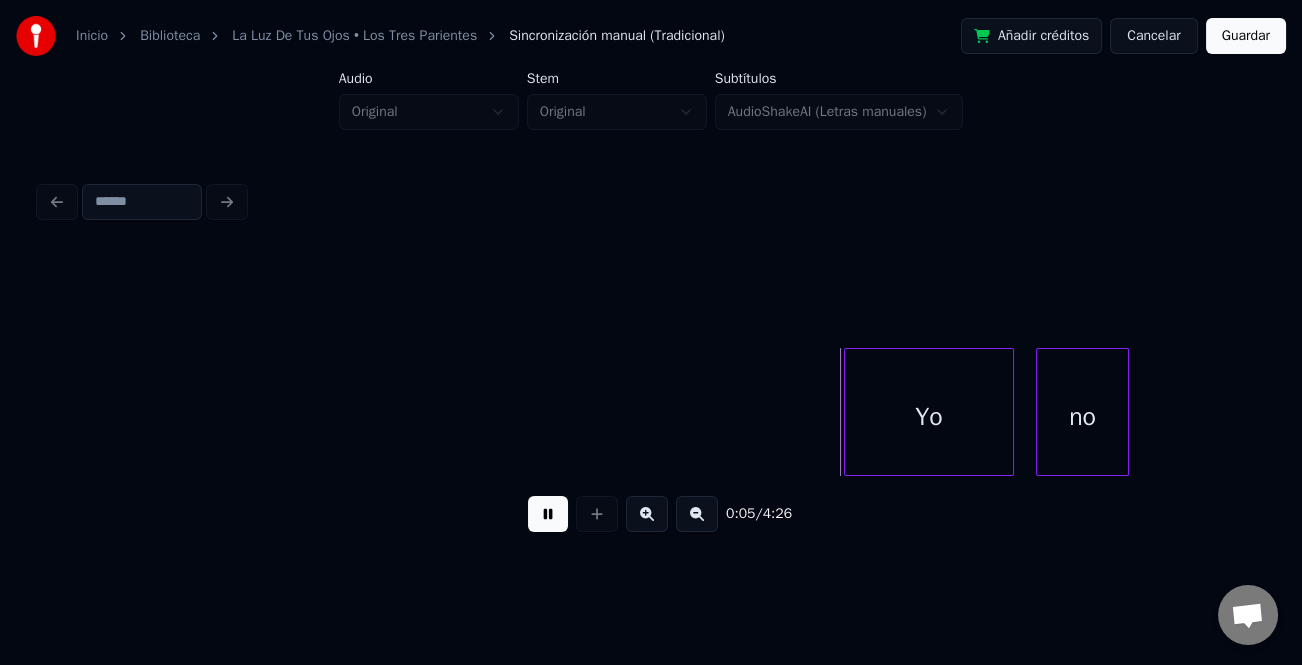 click on "Yo" at bounding box center (929, 417) 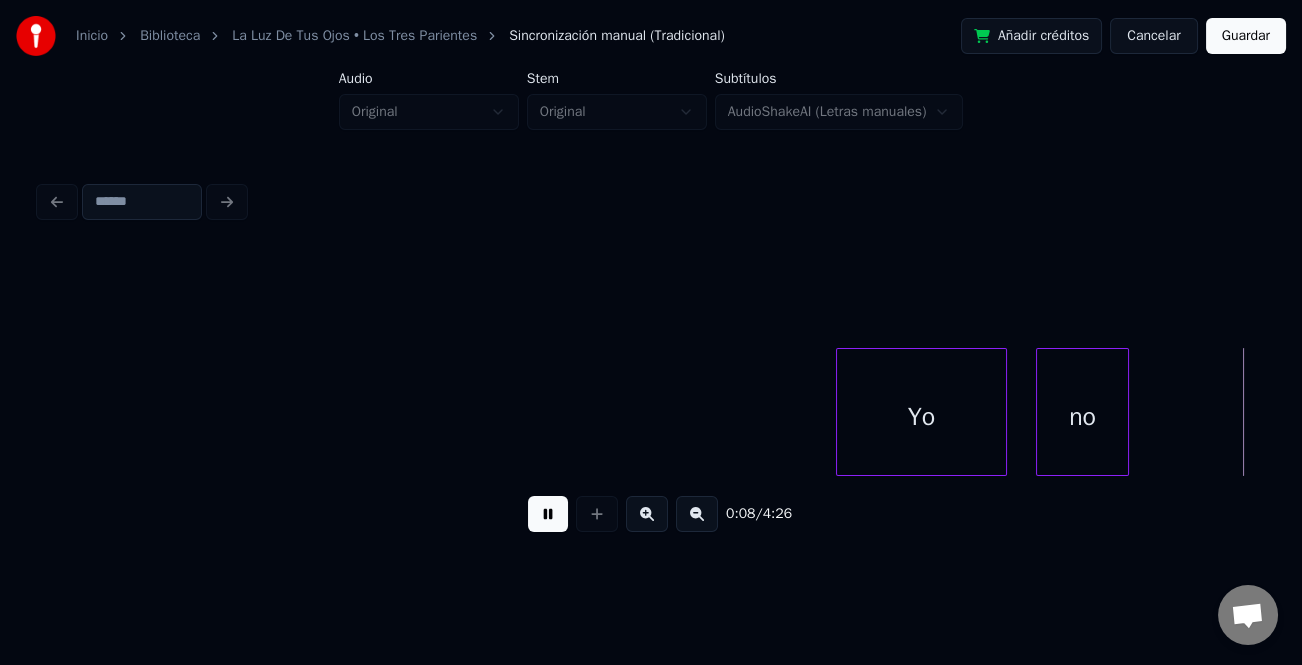 scroll, scrollTop: 0, scrollLeft: 1221, axis: horizontal 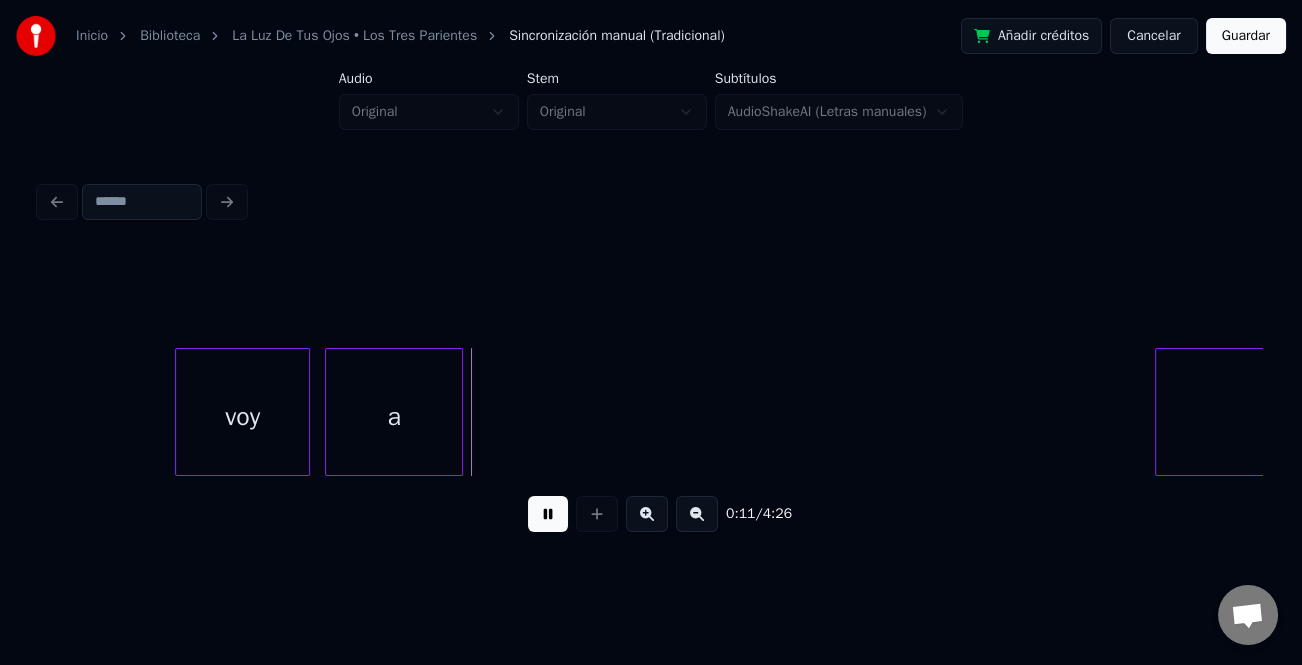 click at bounding box center (1159, 412) 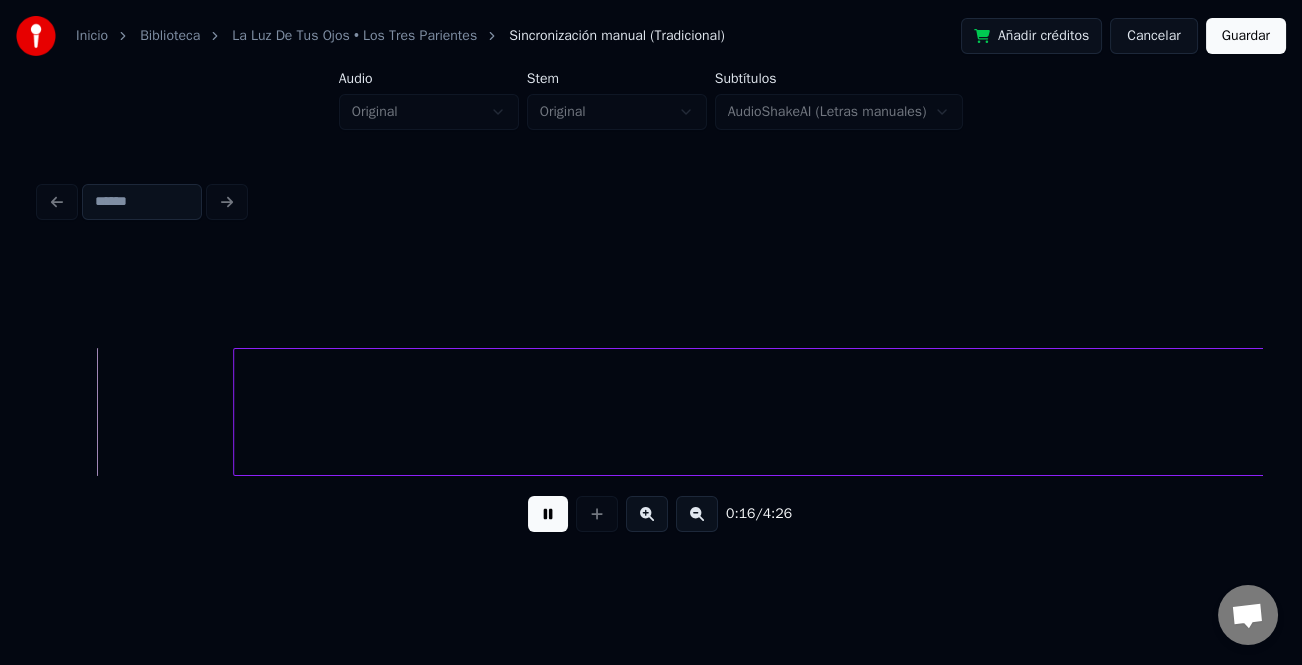 scroll, scrollTop: 0, scrollLeft: 2519, axis: horizontal 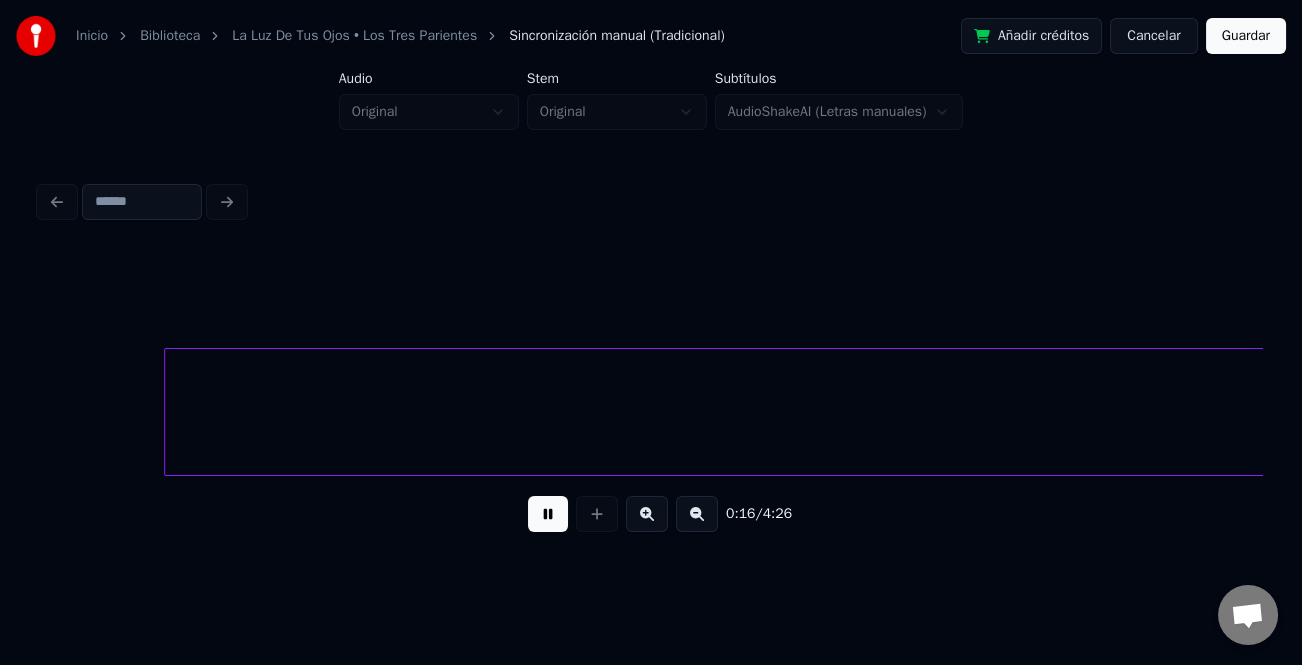 click on "olvidarme" at bounding box center (2906, 417) 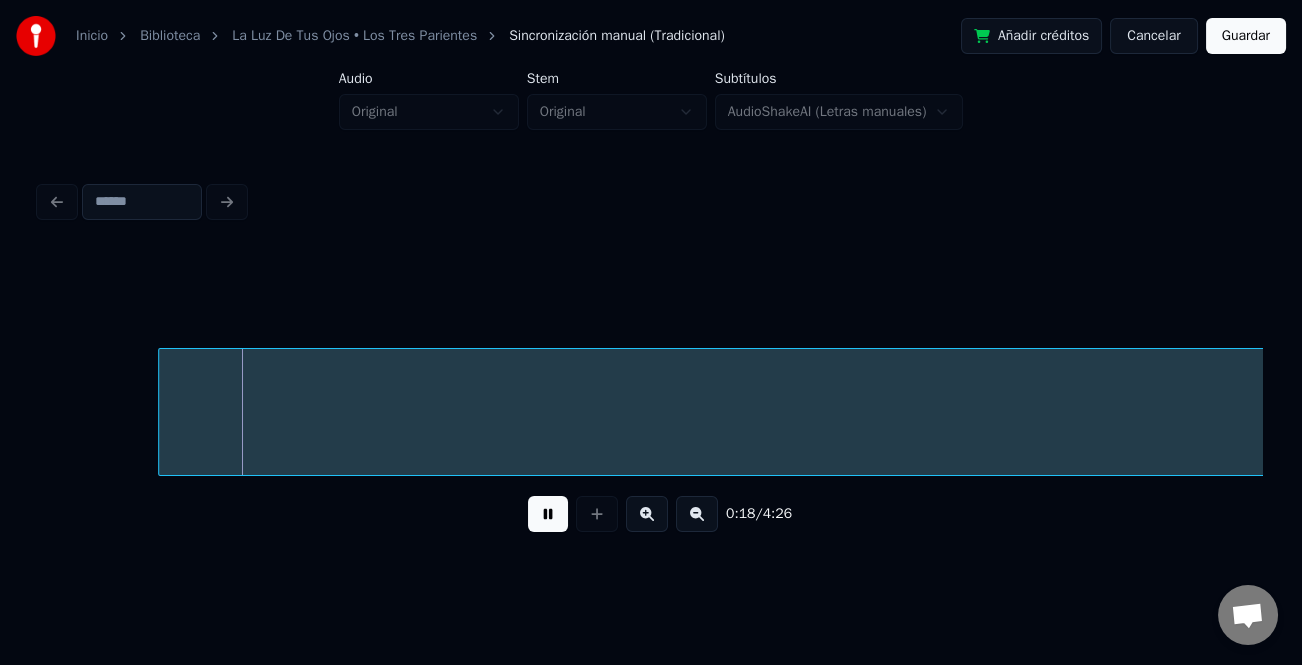 drag, startPoint x: 725, startPoint y: 526, endPoint x: 684, endPoint y: 520, distance: 41.4367 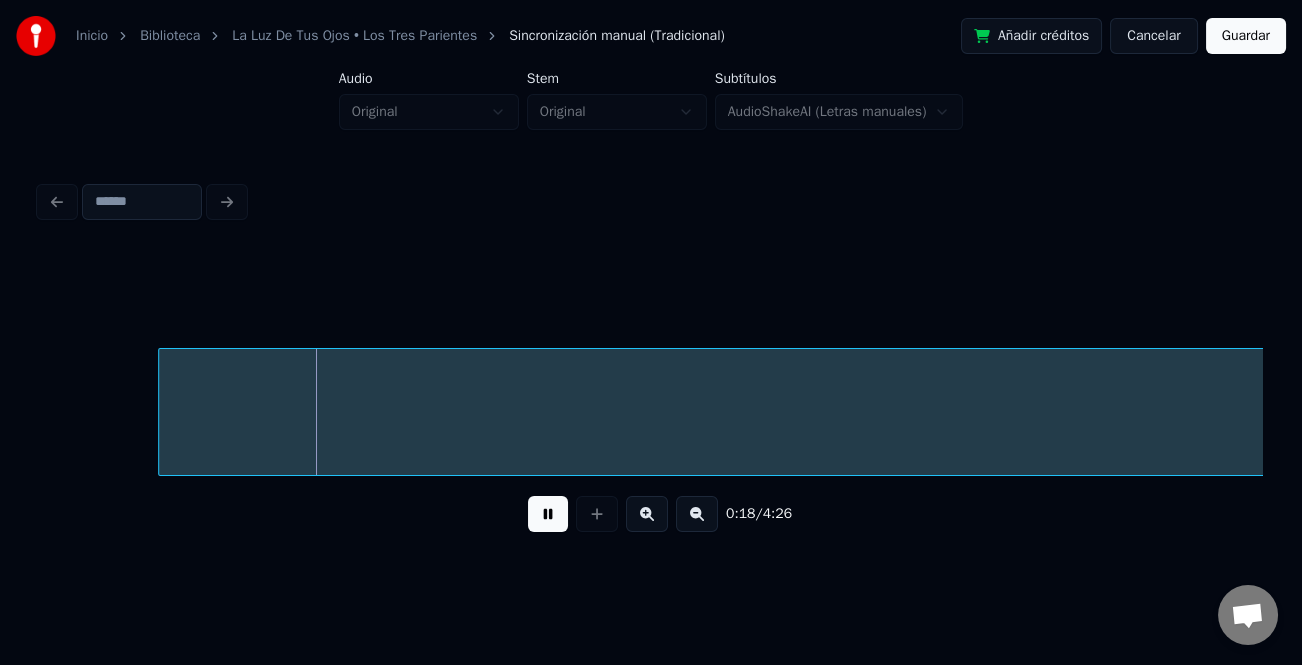 click at bounding box center (697, 514) 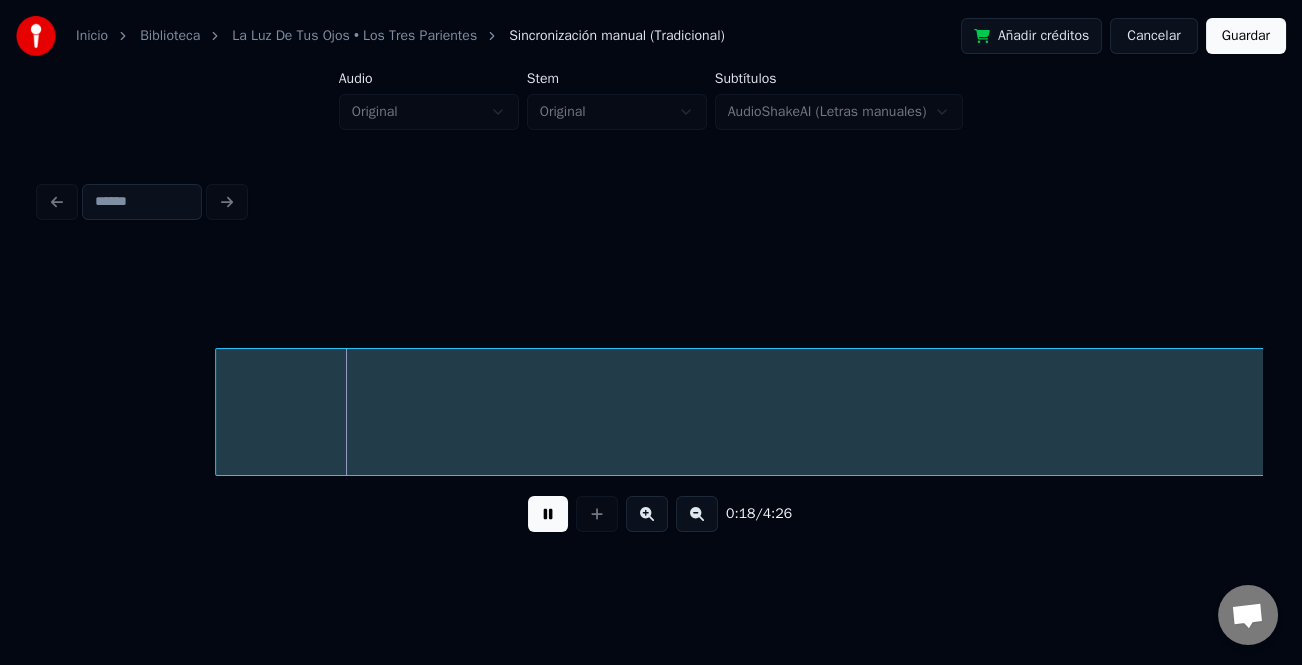 click at bounding box center [697, 514] 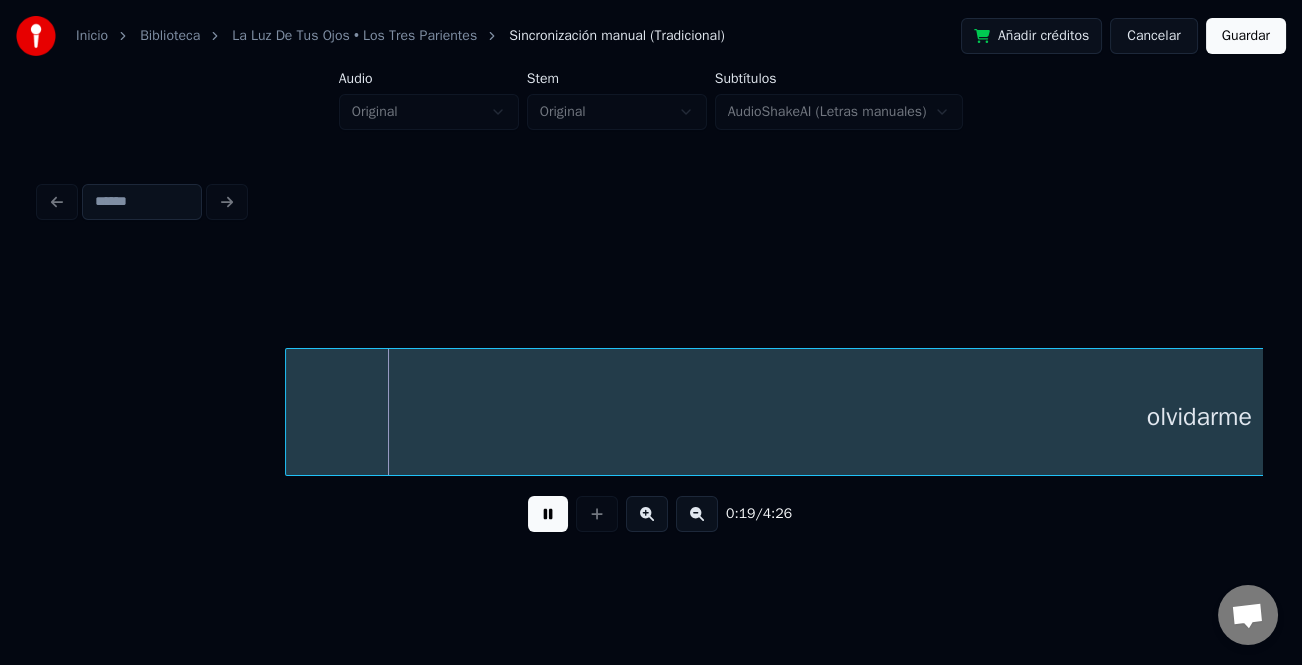 click at bounding box center (697, 514) 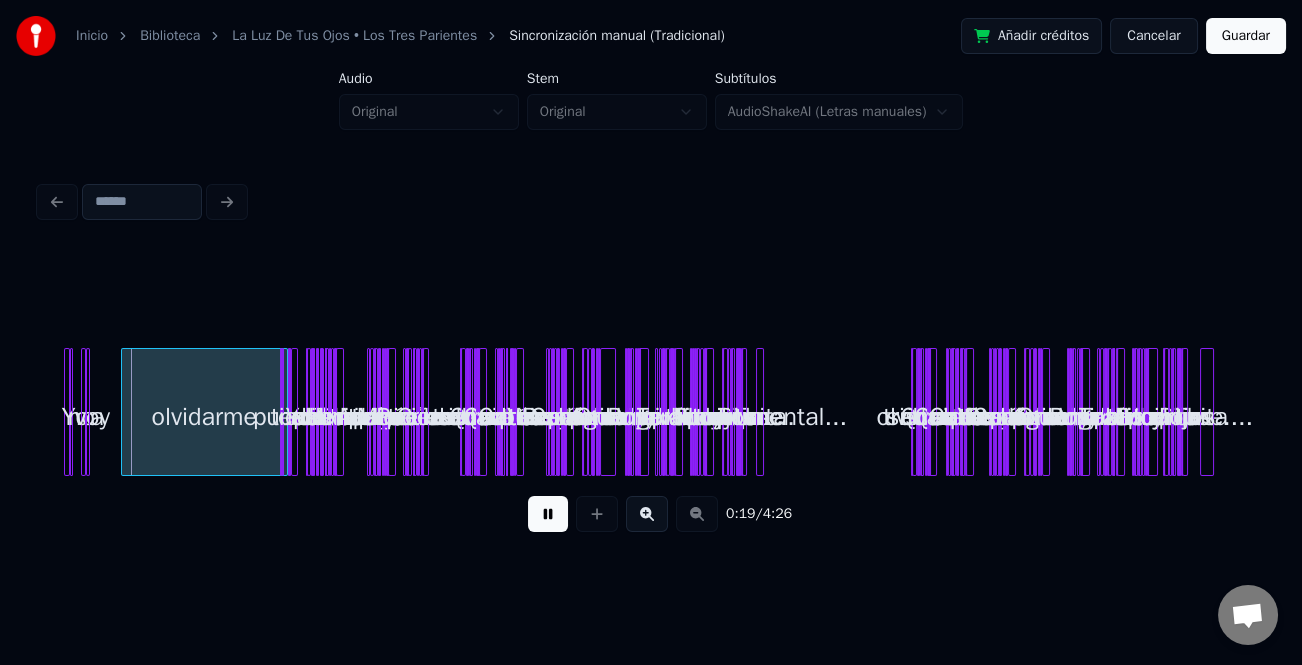 scroll, scrollTop: 0, scrollLeft: 0, axis: both 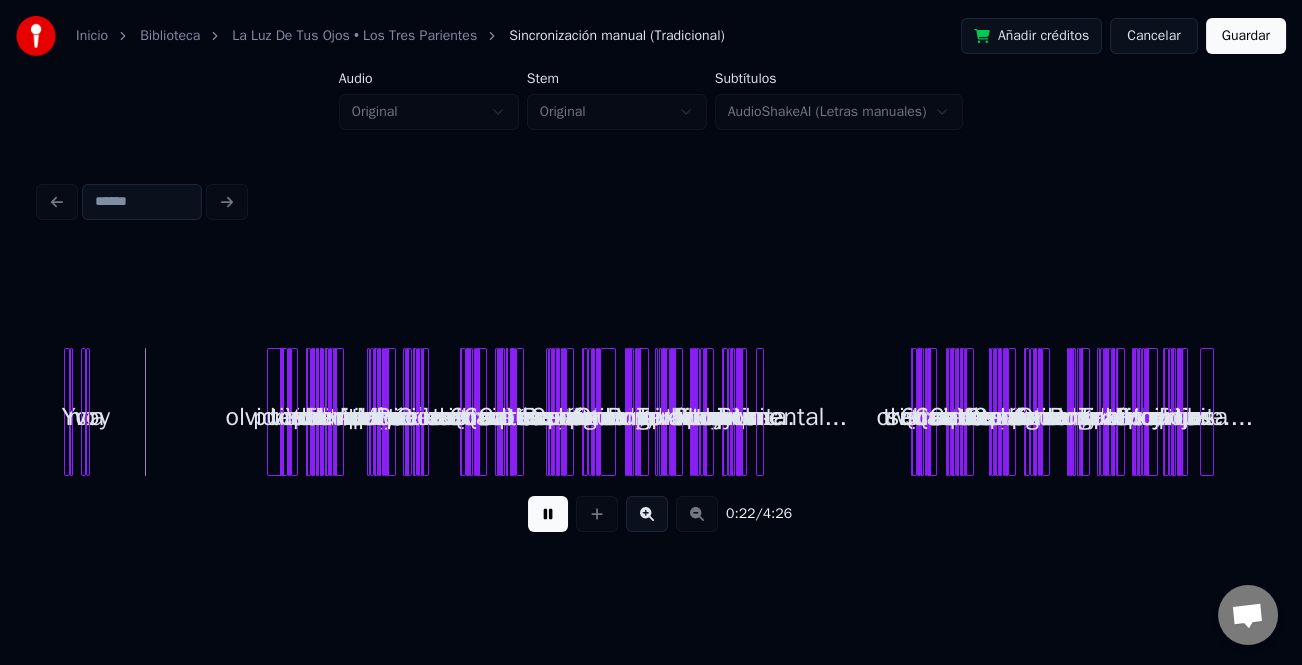 click at bounding box center [271, 412] 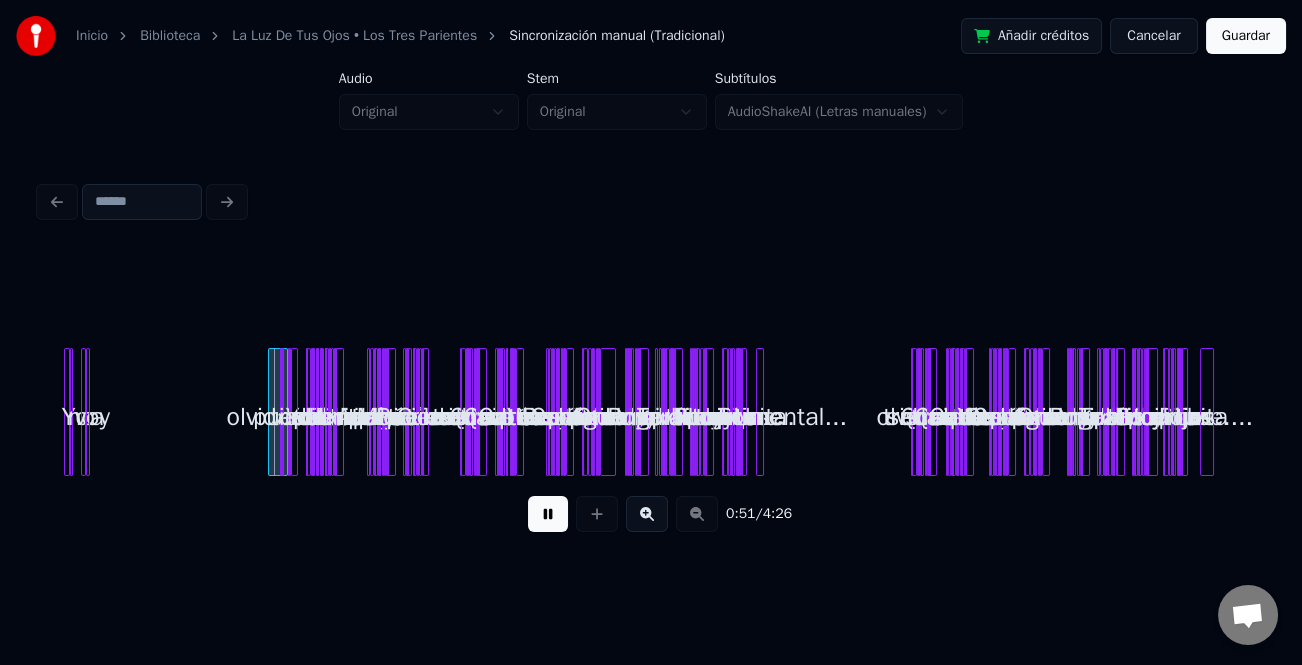 click at bounding box center [548, 514] 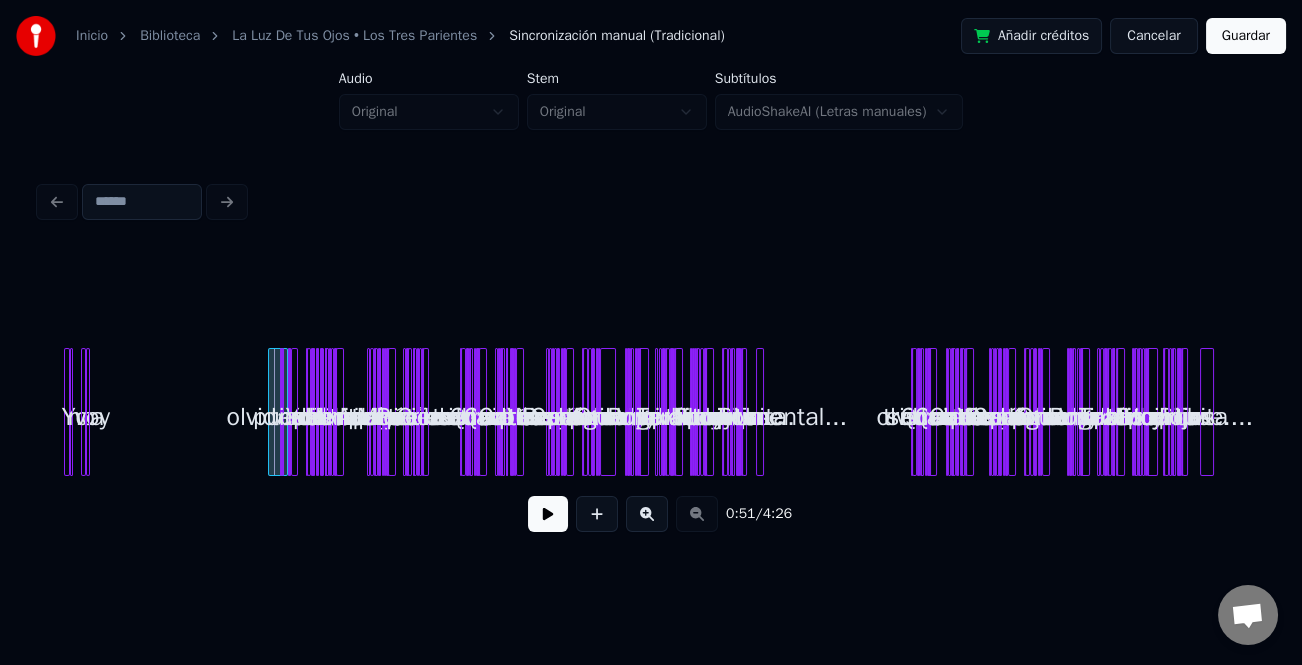 click at bounding box center [647, 514] 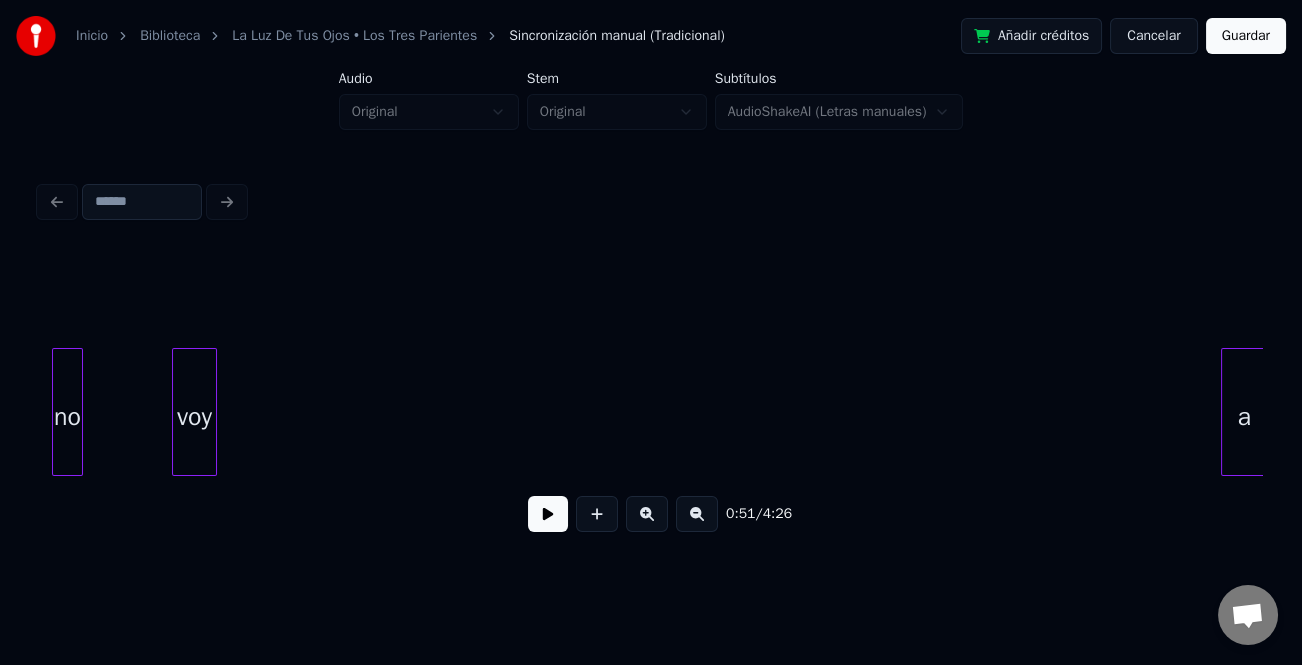 scroll, scrollTop: 0, scrollLeft: 330, axis: horizontal 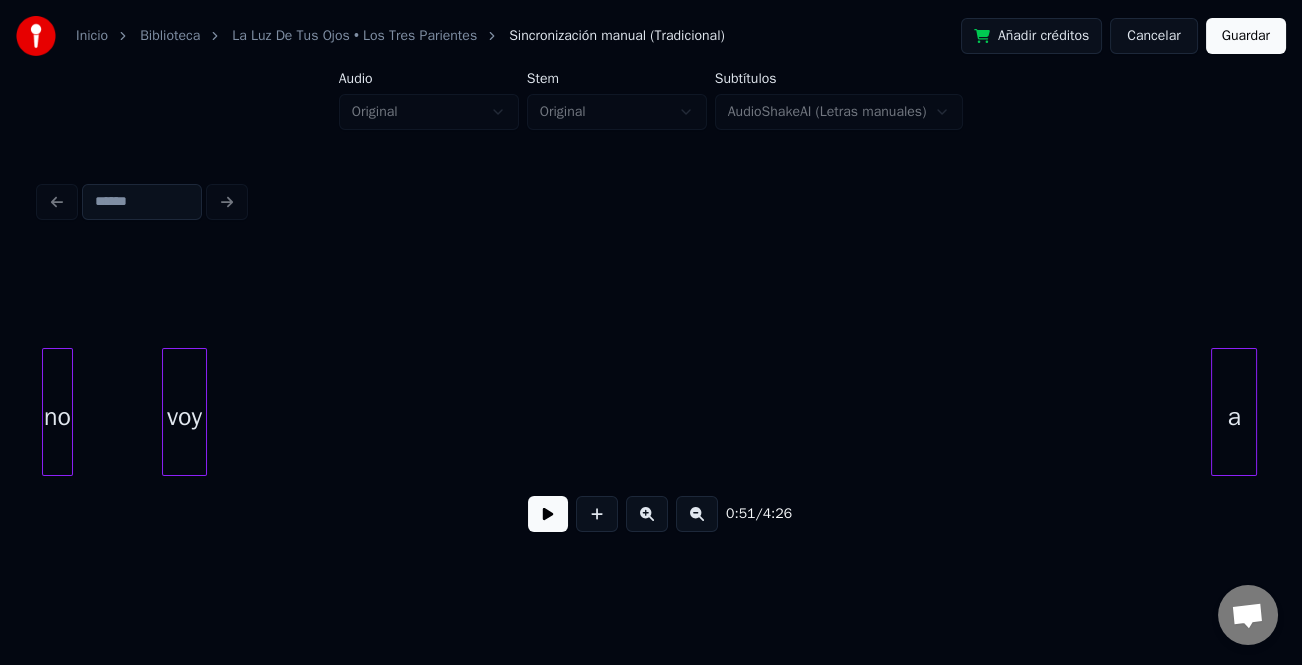 click on "a" at bounding box center [1234, 417] 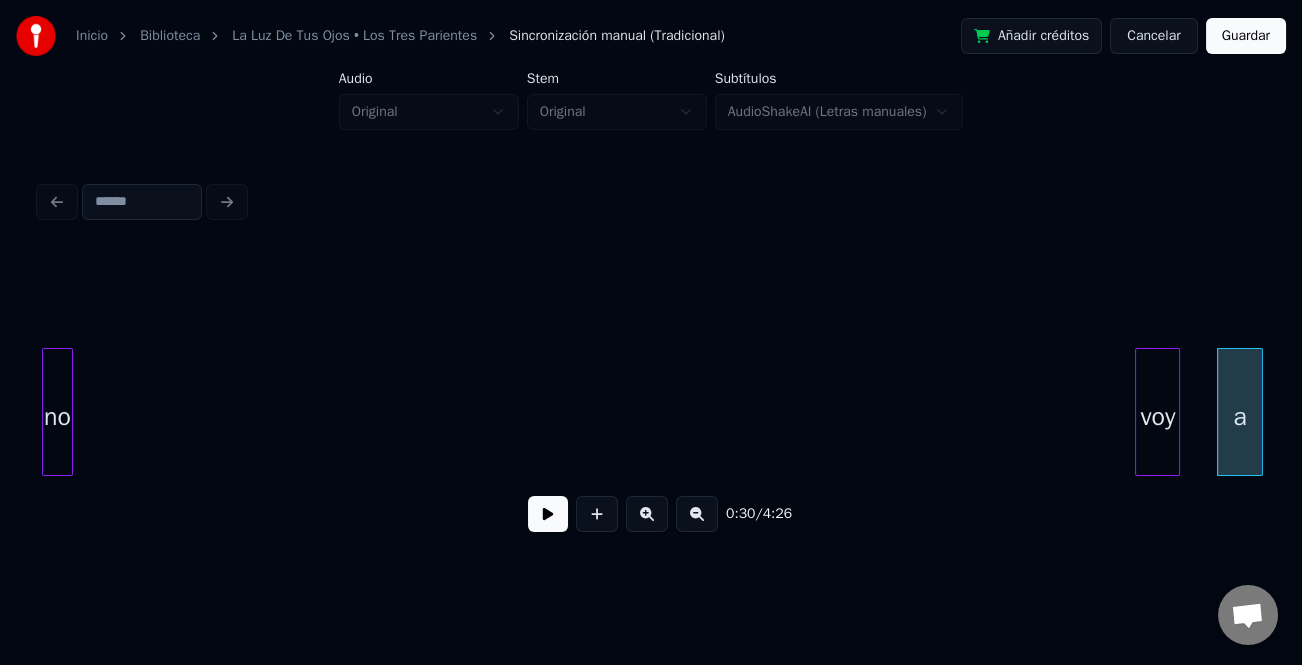 click on "voy" at bounding box center (1157, 417) 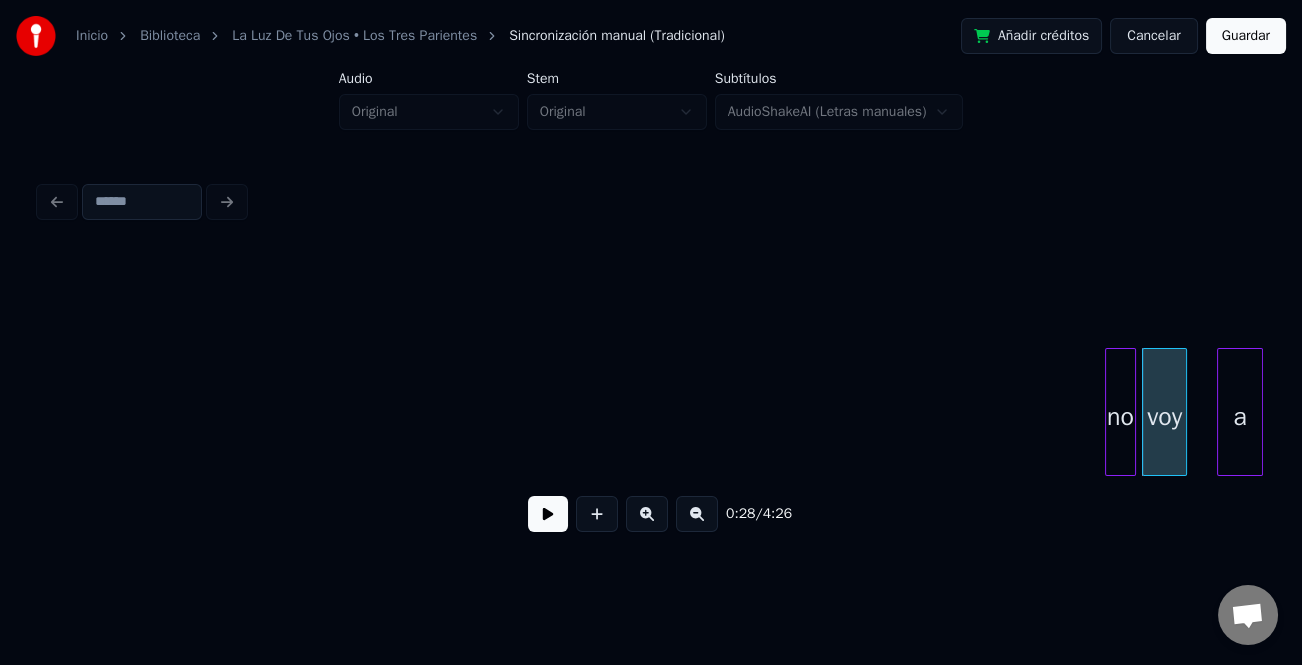 click on "no" at bounding box center [1120, 417] 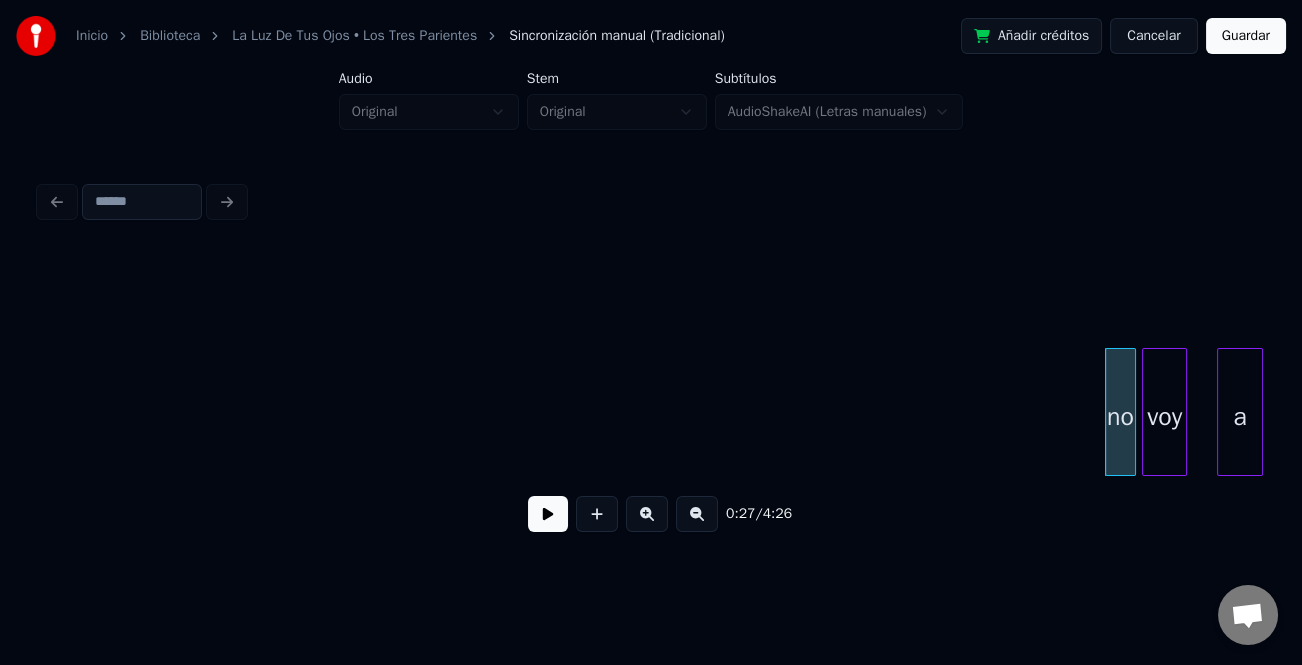 scroll, scrollTop: 0, scrollLeft: 160, axis: horizontal 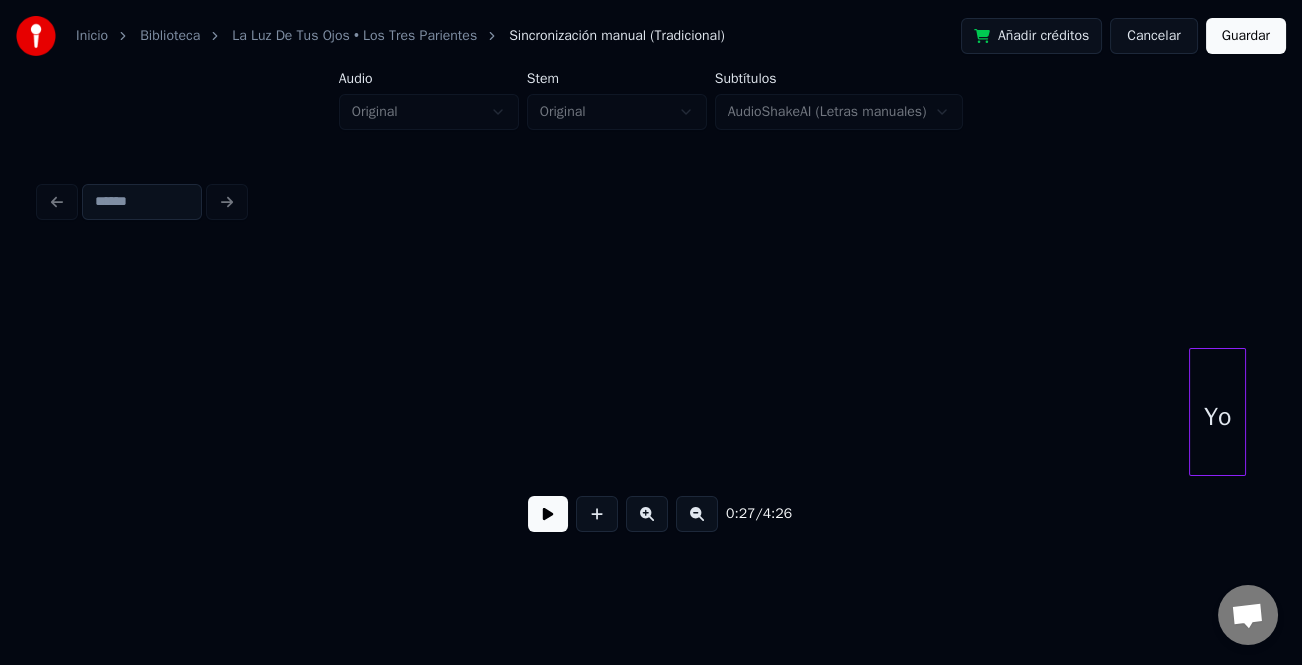 click on "Yo" at bounding box center [1217, 417] 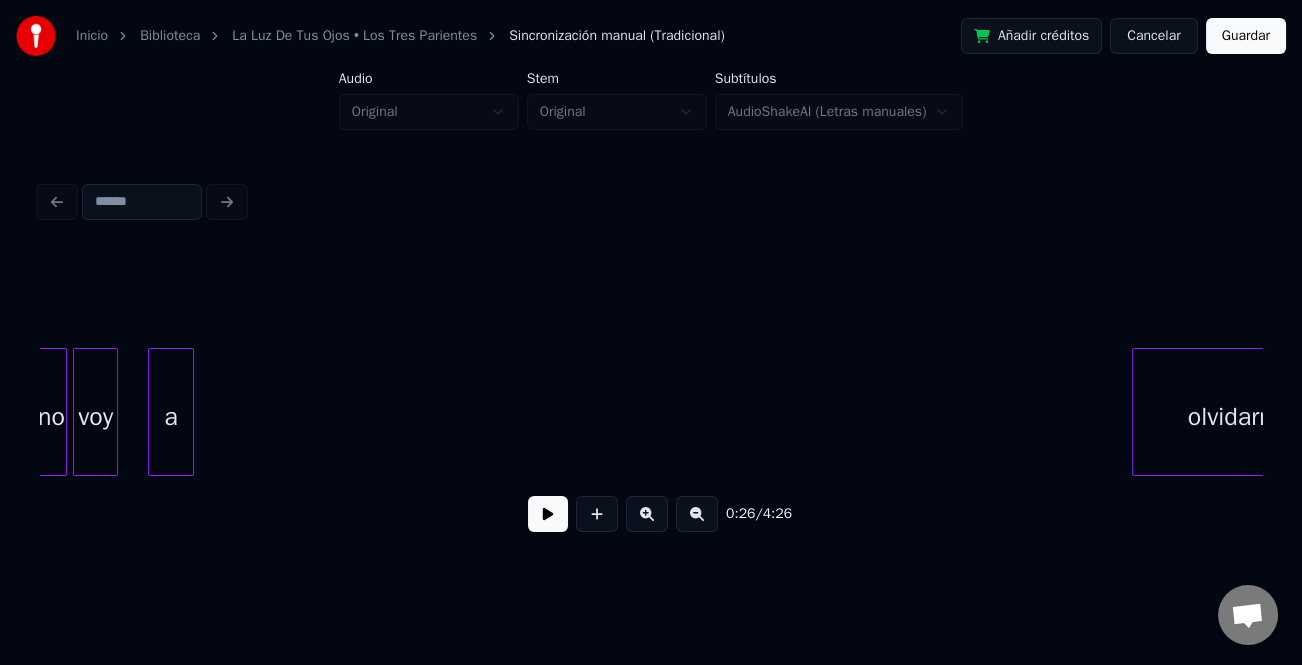 scroll, scrollTop: 0, scrollLeft: 1410, axis: horizontal 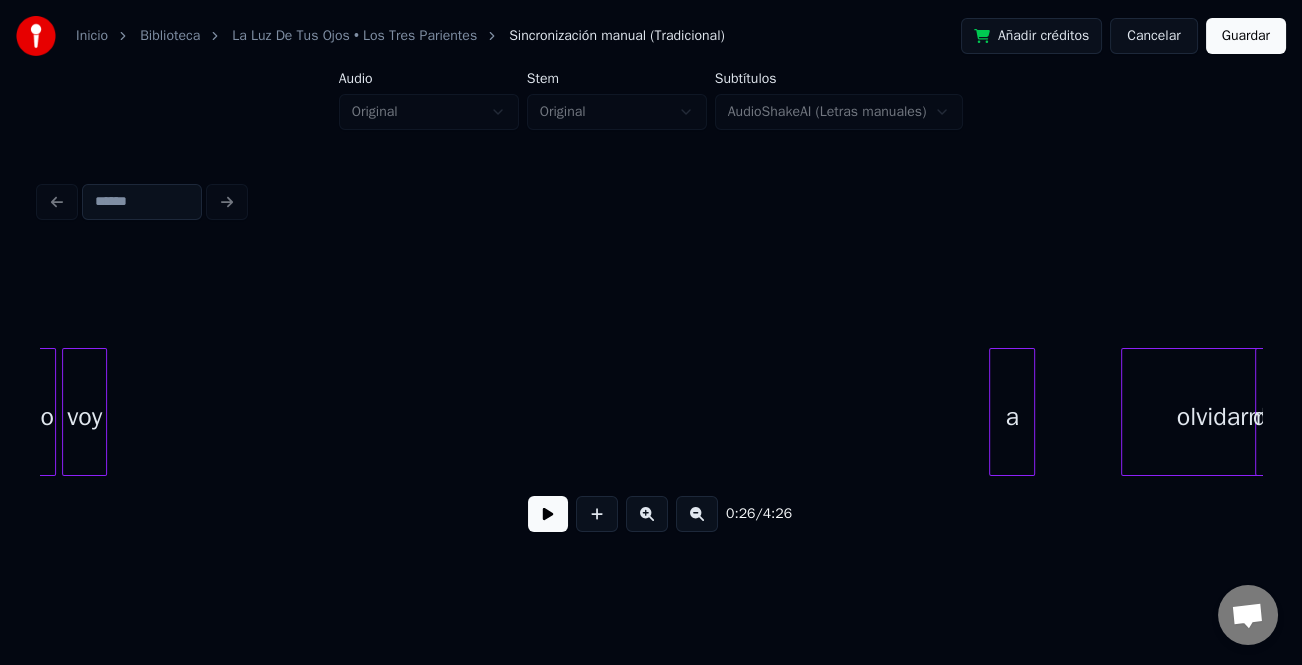 click on "a" at bounding box center (1012, 417) 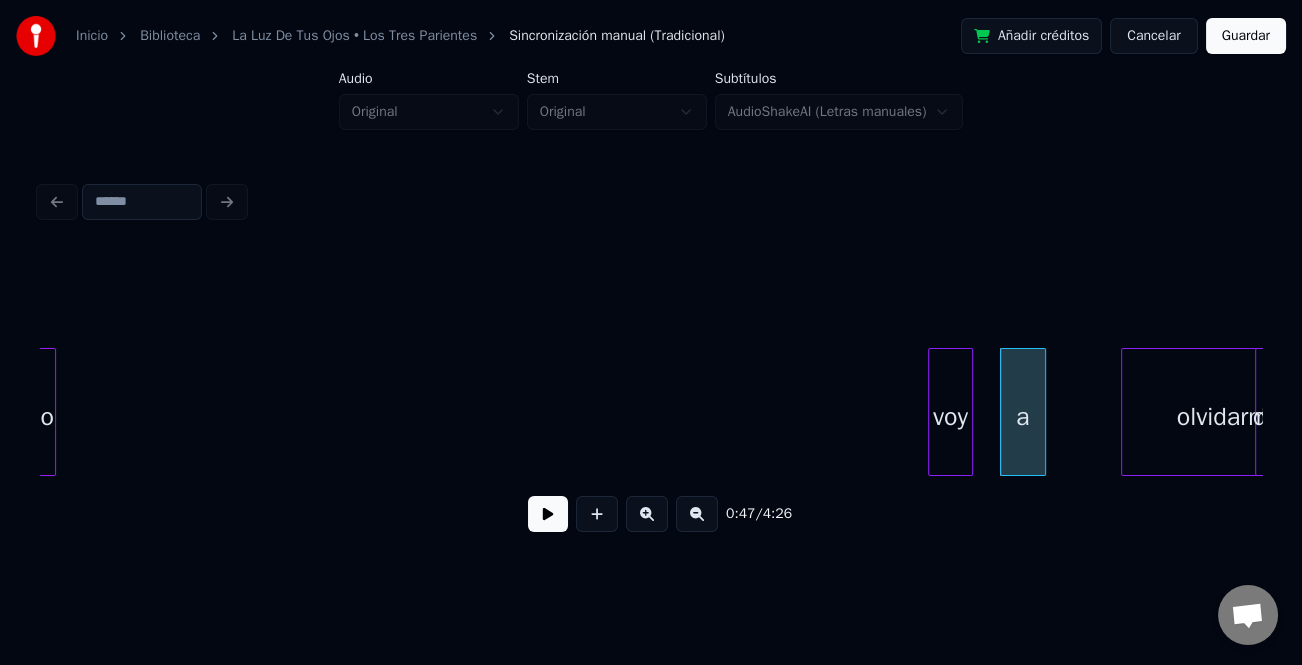 click on "voy" at bounding box center [950, 417] 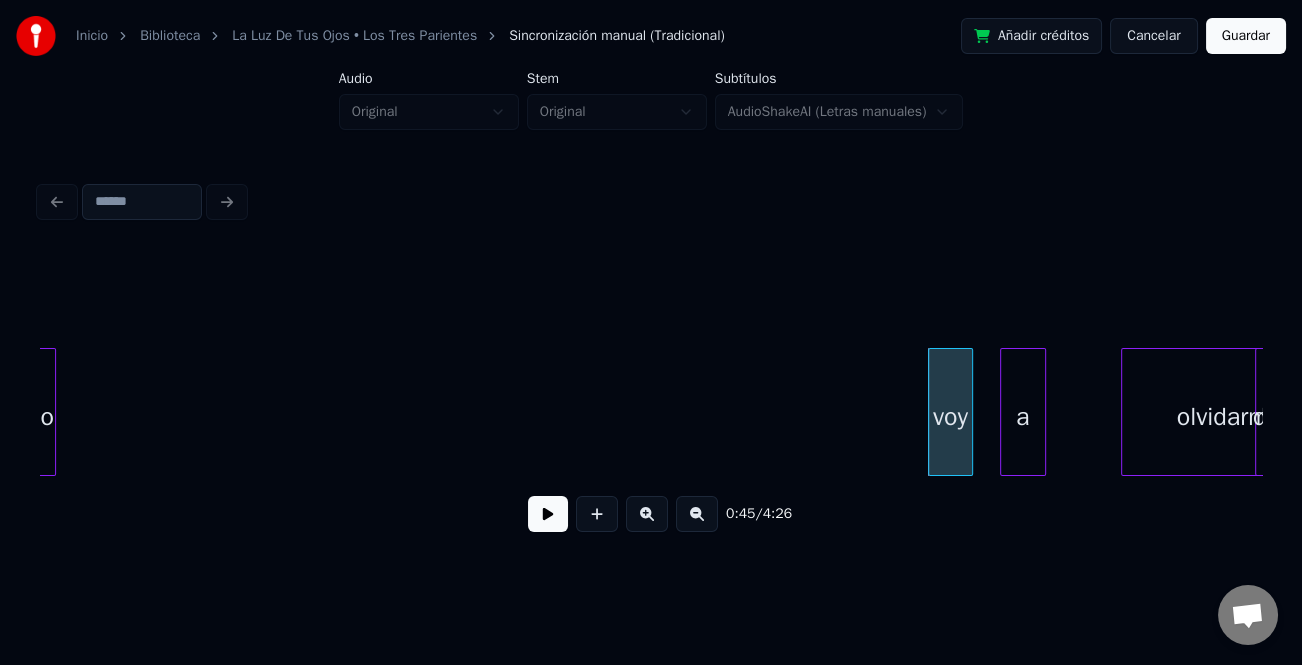 scroll, scrollTop: 0, scrollLeft: 1401, axis: horizontal 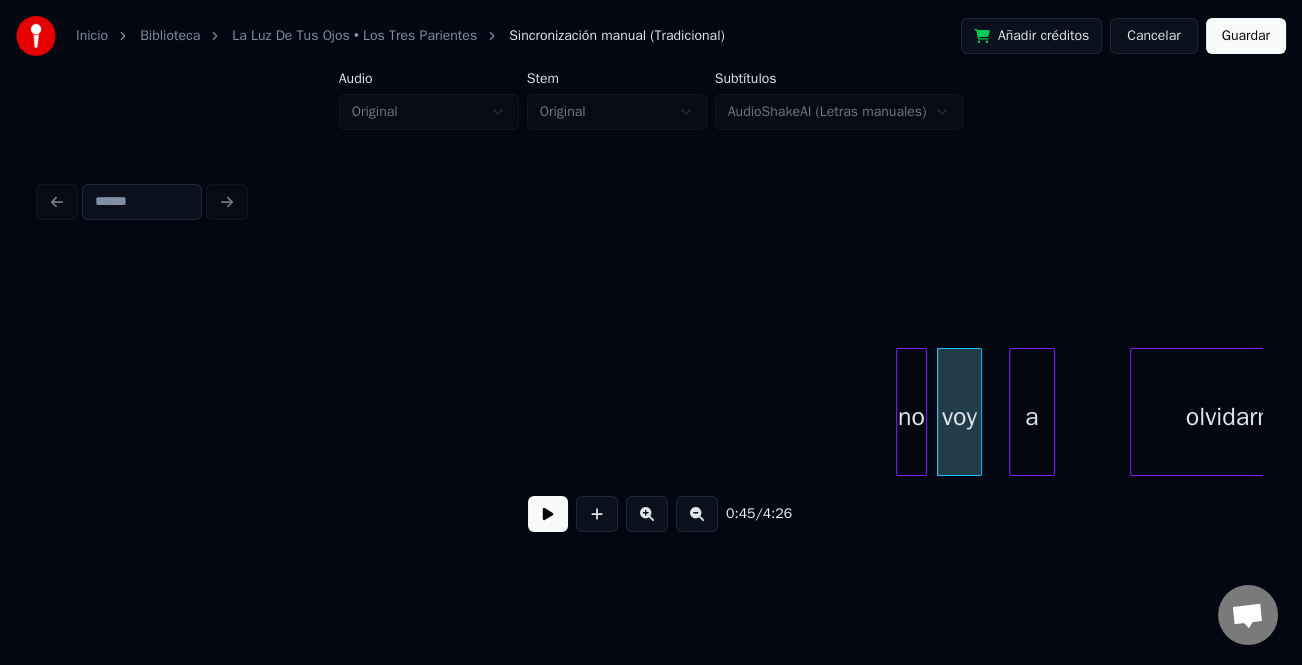 click on "no" at bounding box center (911, 417) 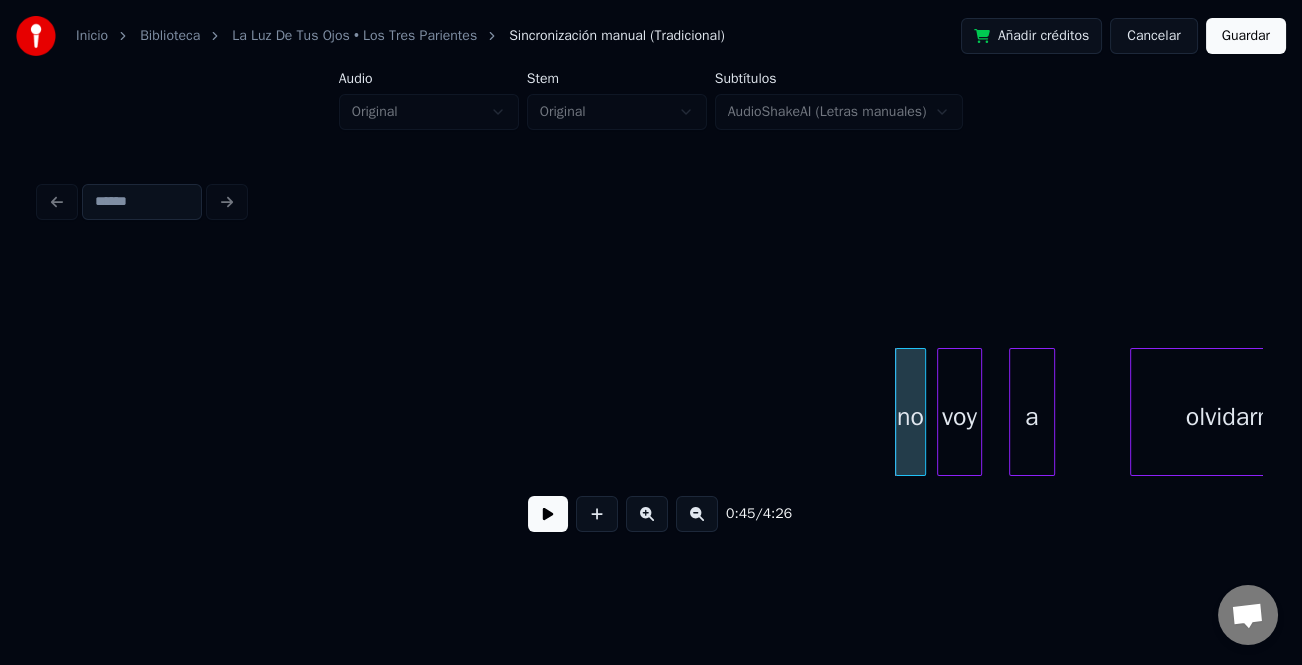scroll, scrollTop: 0, scrollLeft: 1302, axis: horizontal 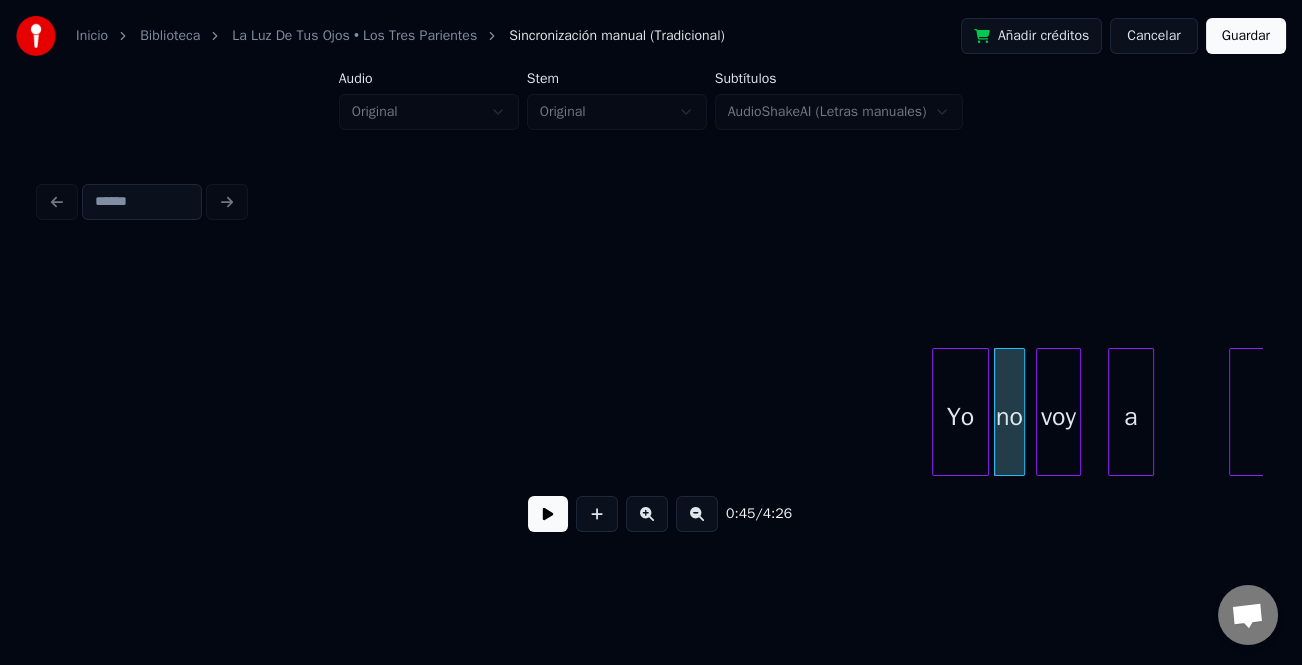 click on "Yo" at bounding box center (960, 417) 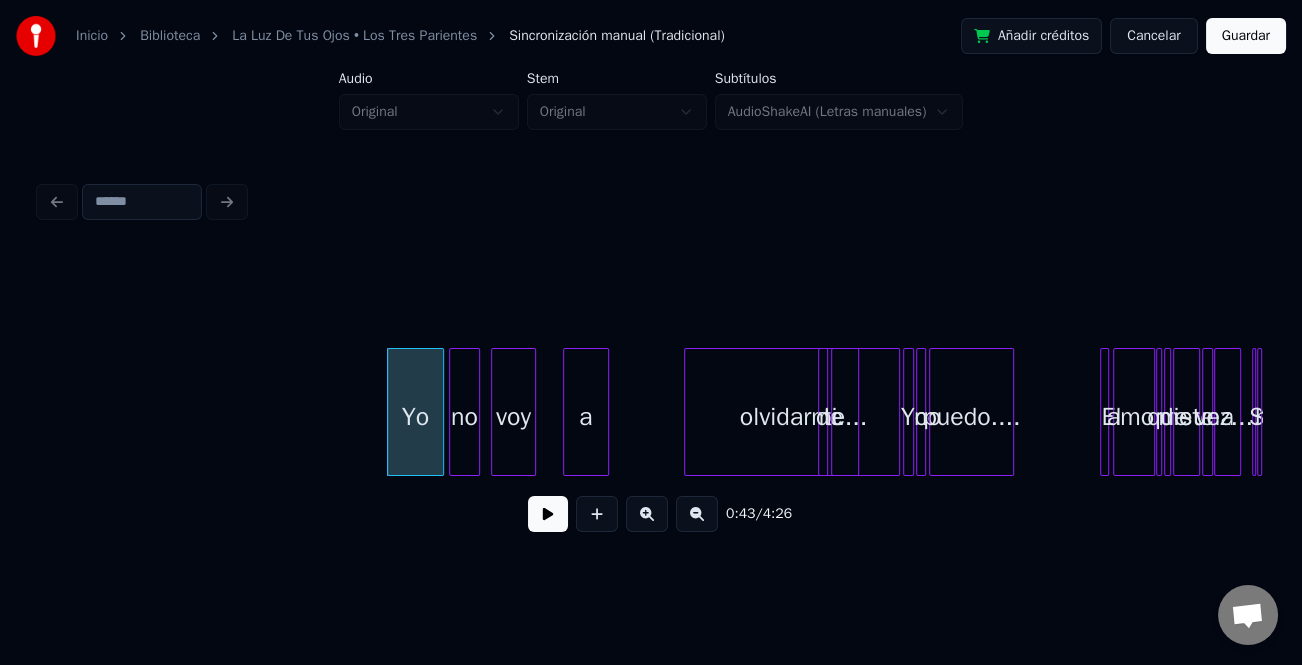 scroll, scrollTop: 0, scrollLeft: 1858, axis: horizontal 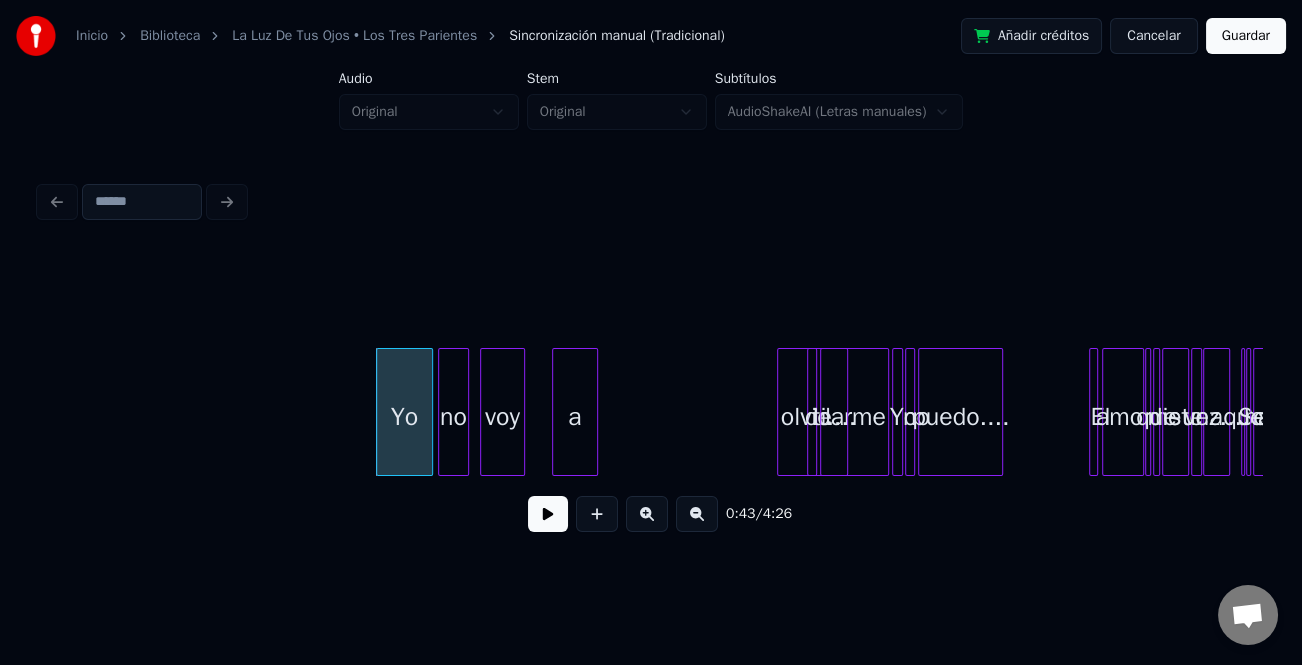 click at bounding box center (781, 412) 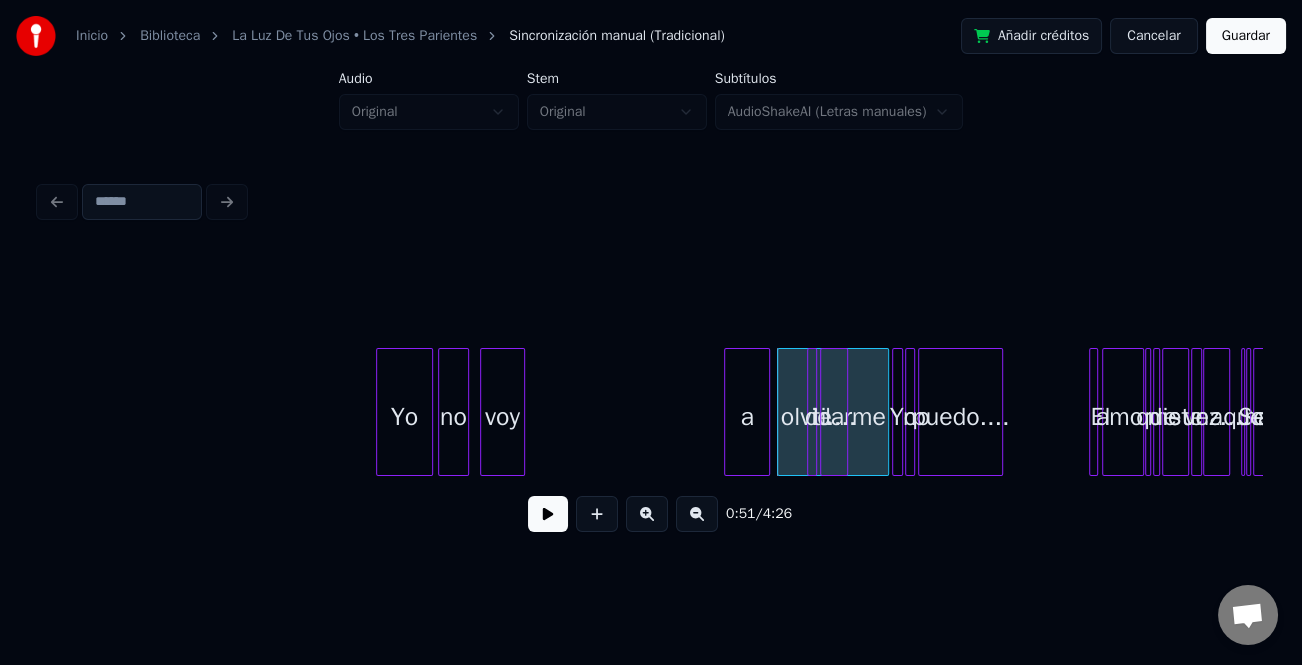 click on "a" at bounding box center [747, 417] 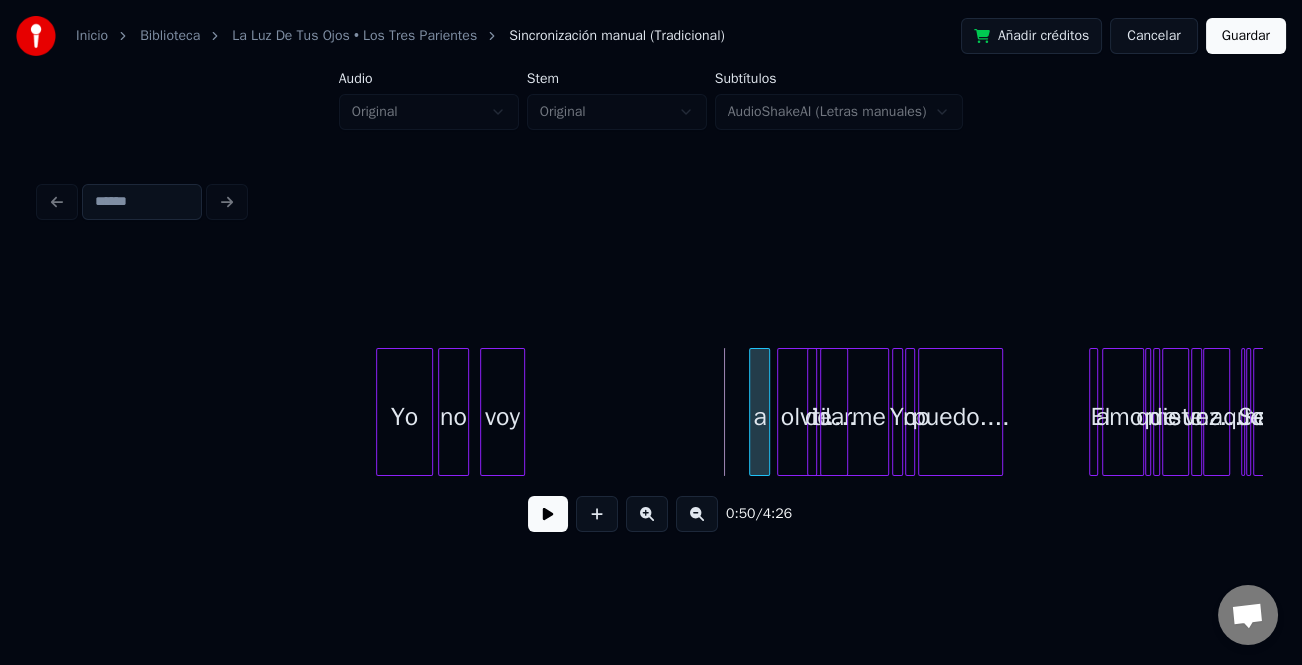 click at bounding box center (753, 412) 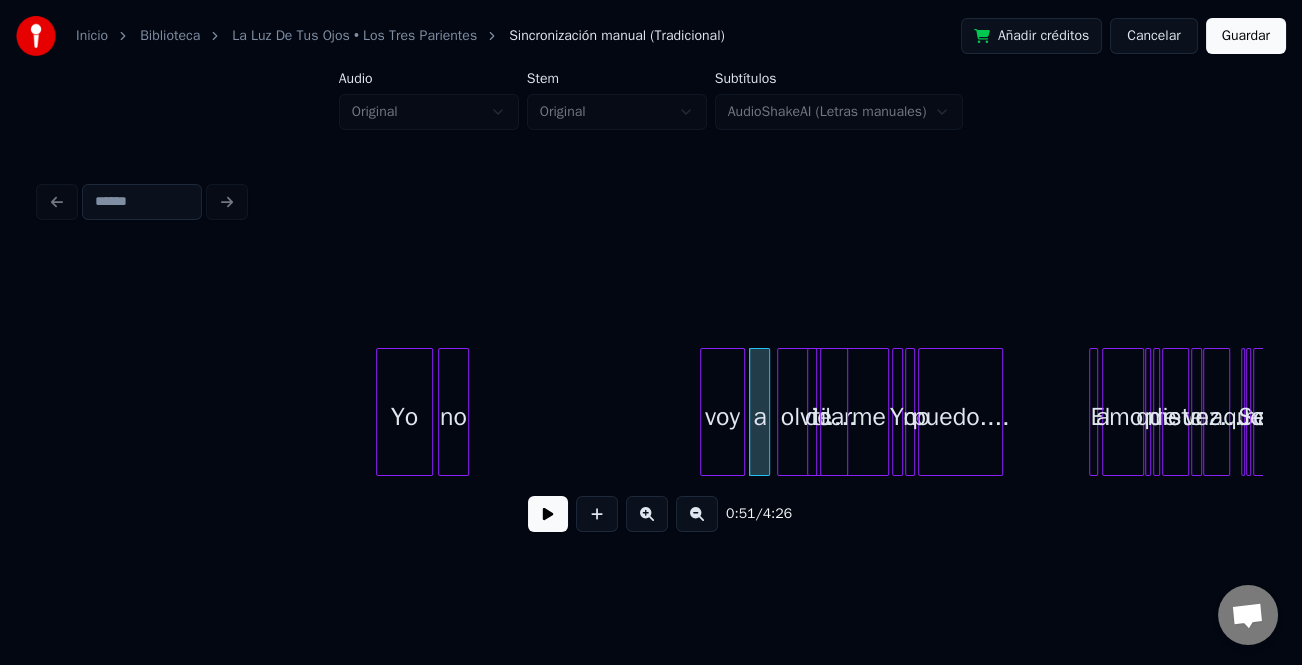 click on "voy" at bounding box center (722, 417) 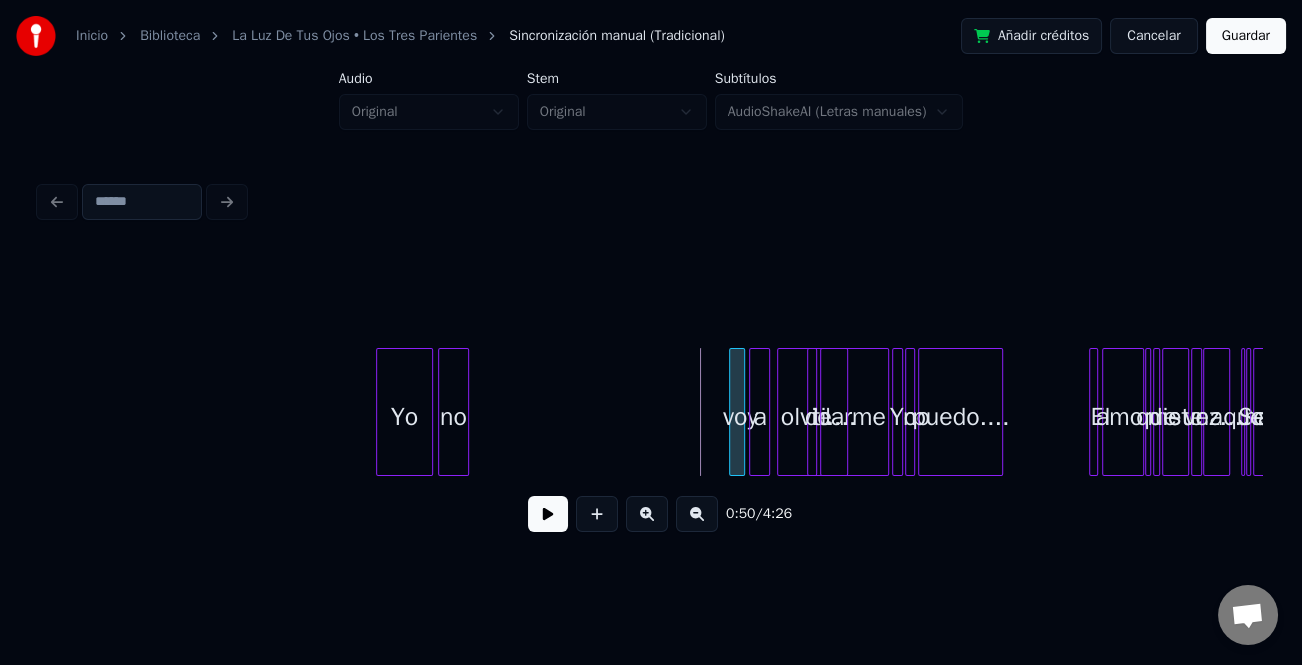 click at bounding box center [733, 412] 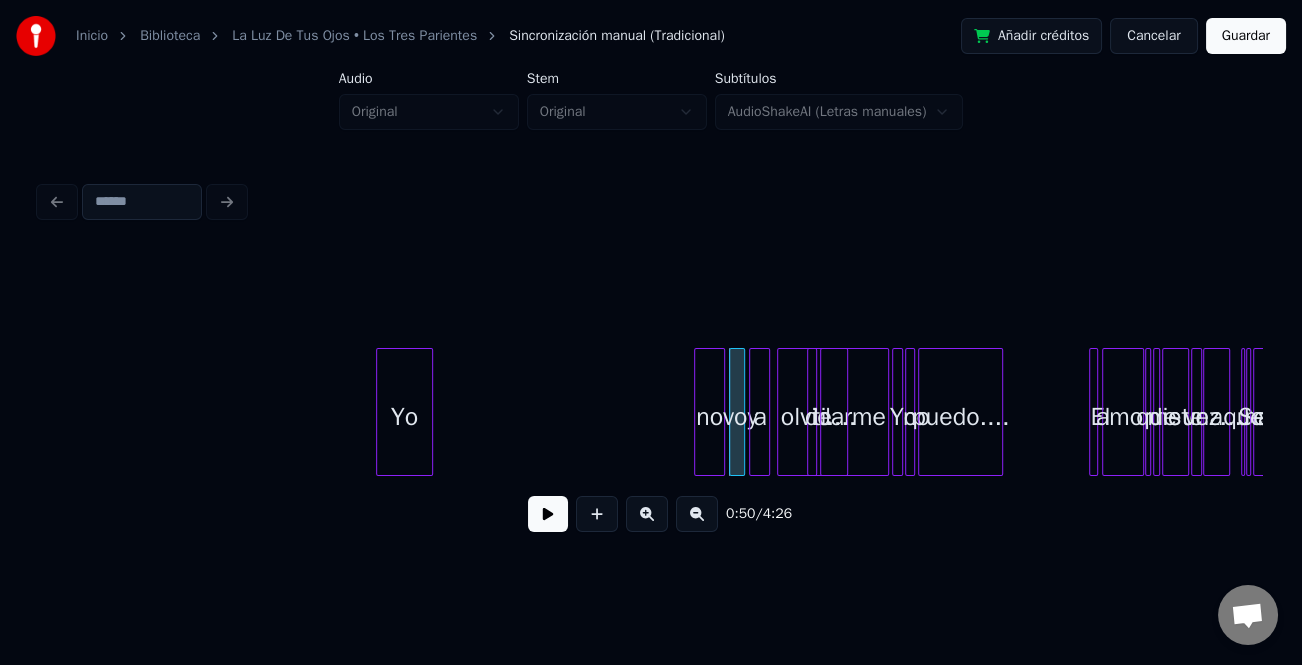 click on "no" at bounding box center (709, 417) 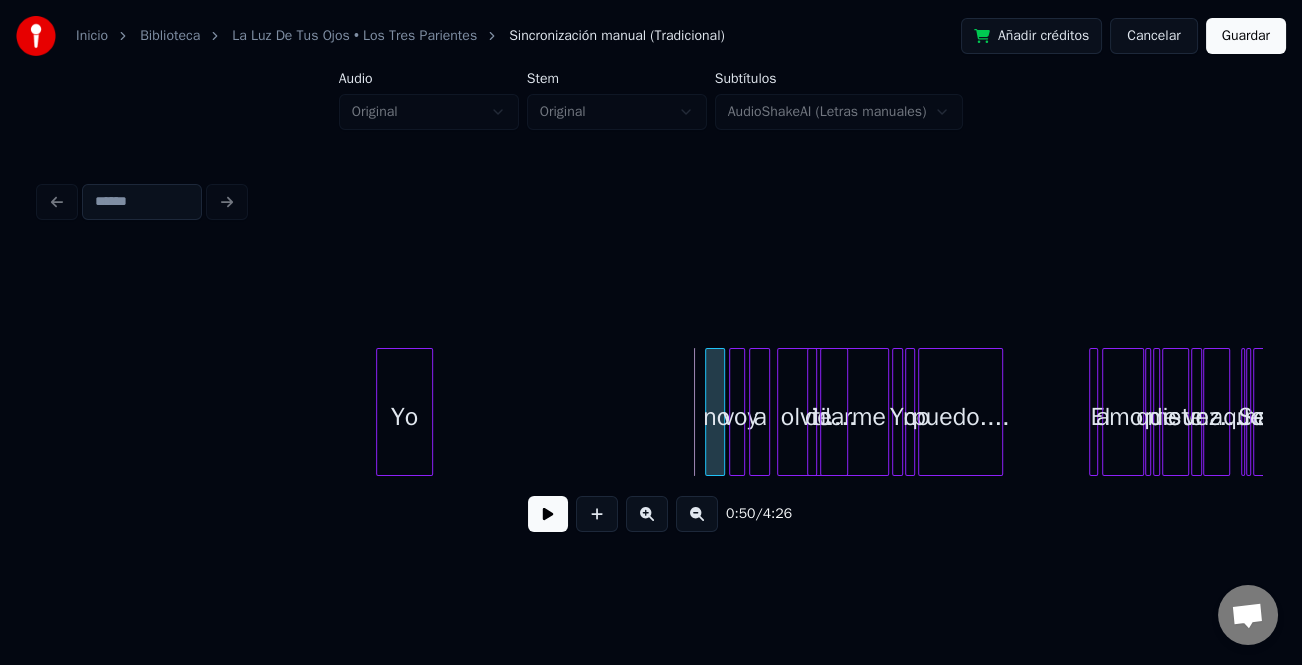 click at bounding box center (709, 412) 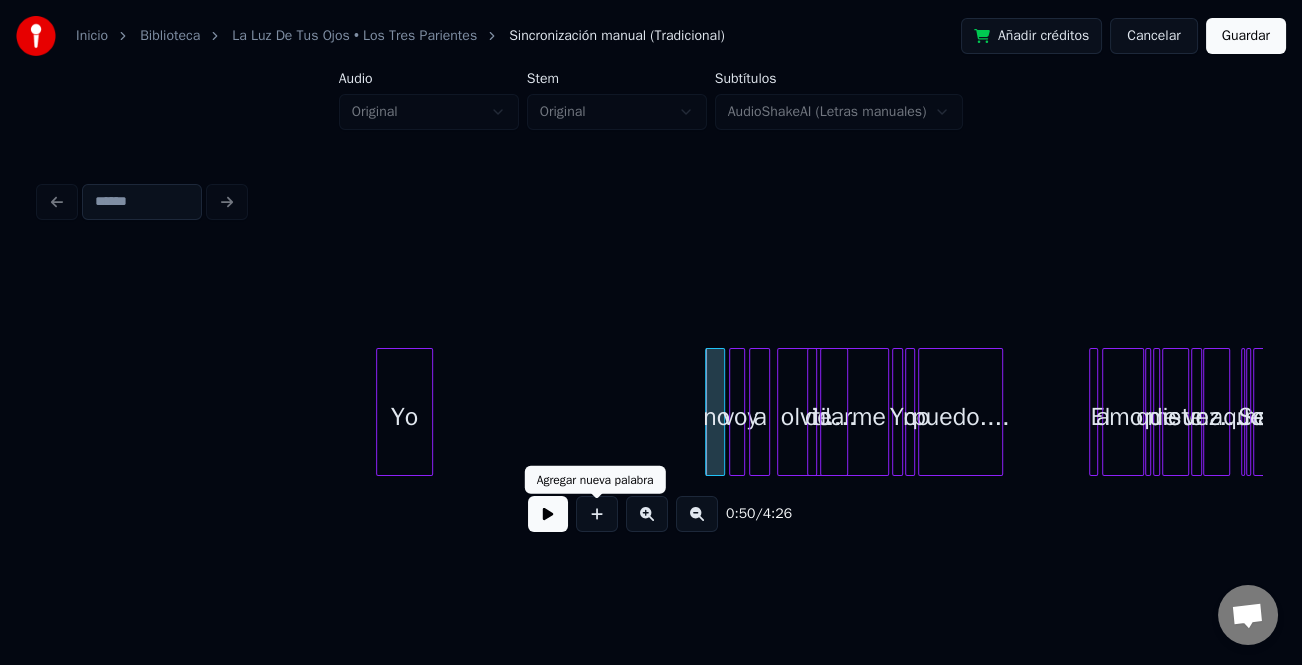 click at bounding box center [647, 514] 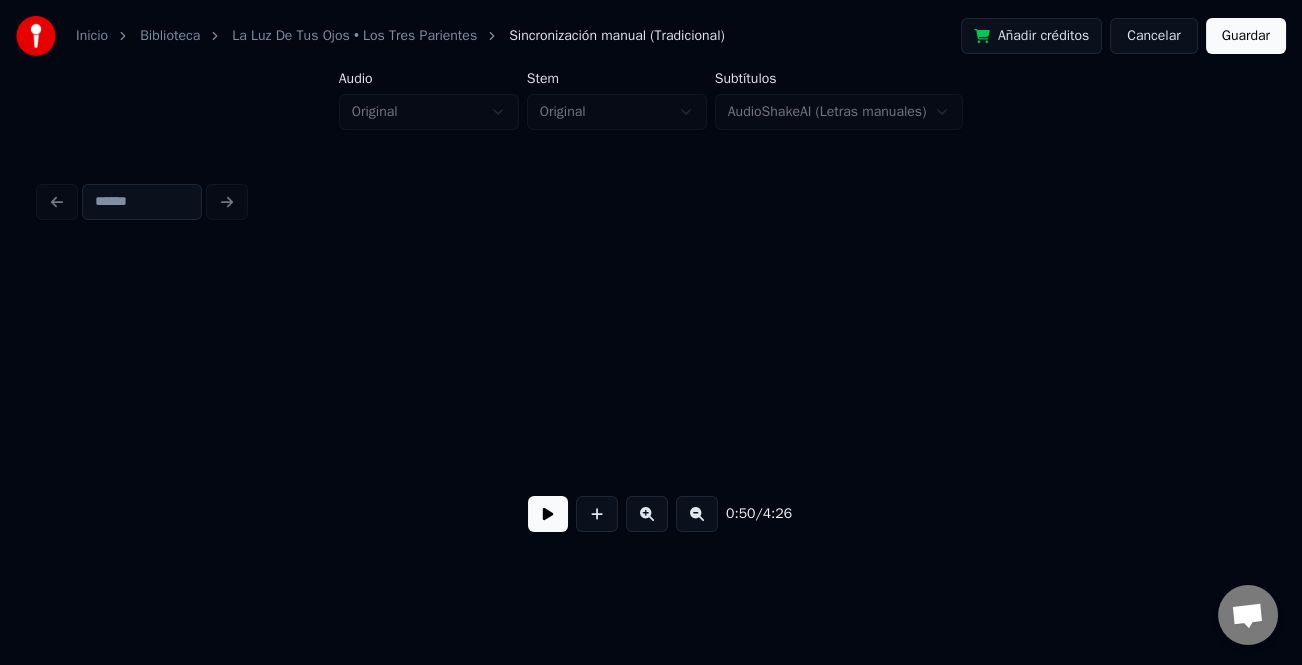 scroll, scrollTop: 0, scrollLeft: 4380, axis: horizontal 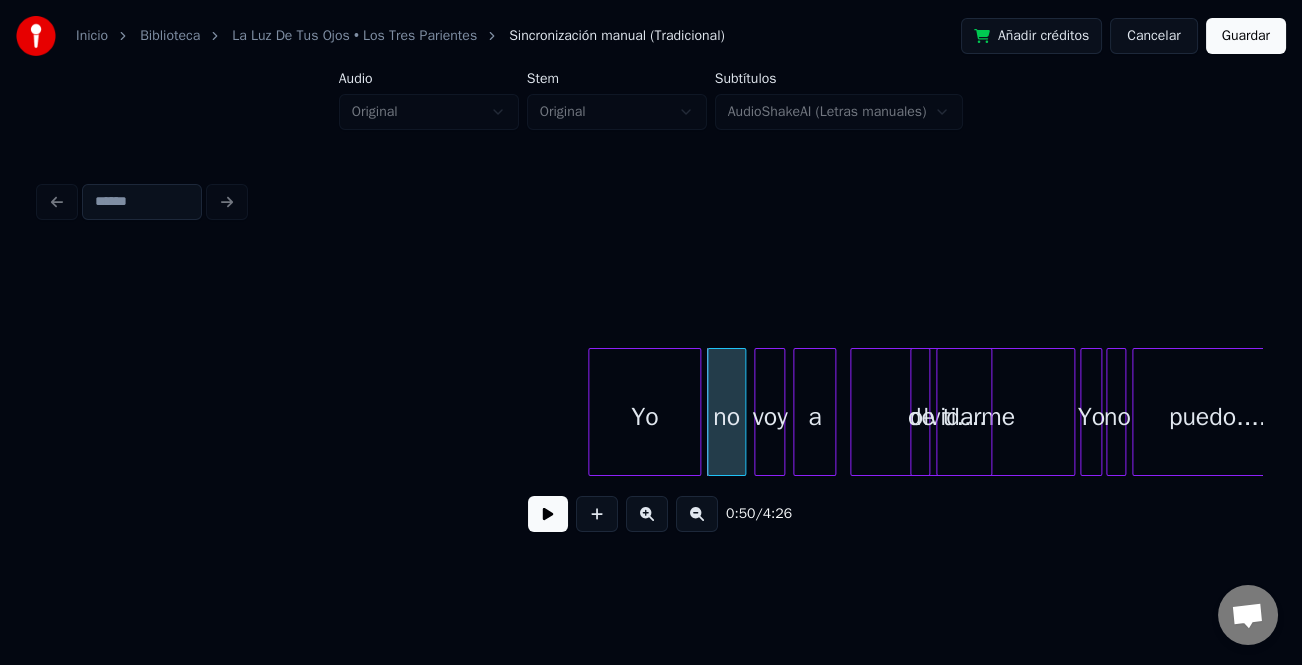 click on "Yo" at bounding box center [645, 417] 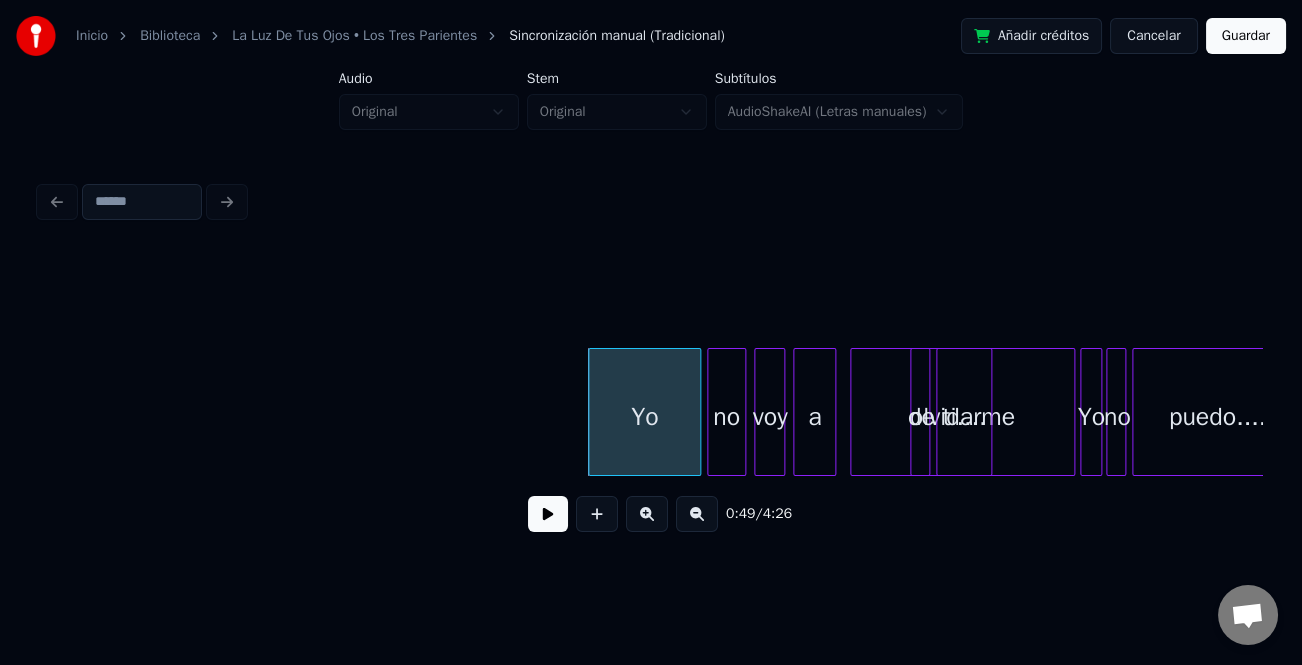 click at bounding box center (647, 514) 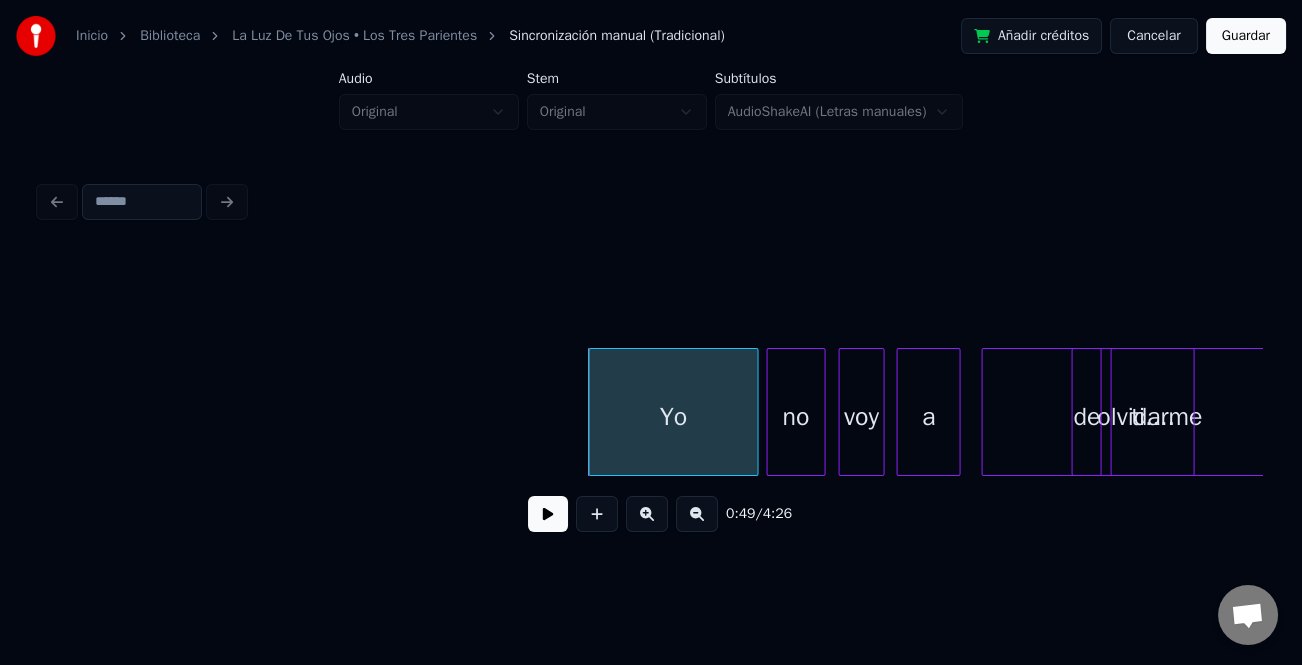 click at bounding box center [647, 514] 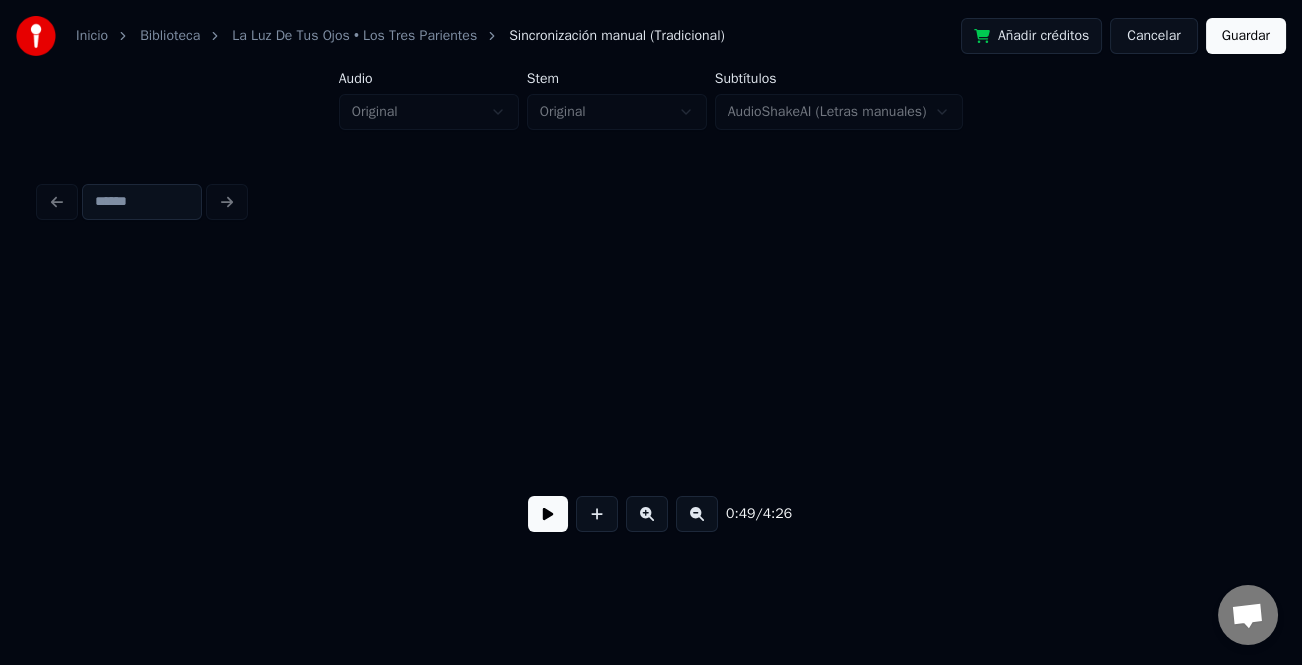 scroll, scrollTop: 0, scrollLeft: 9308, axis: horizontal 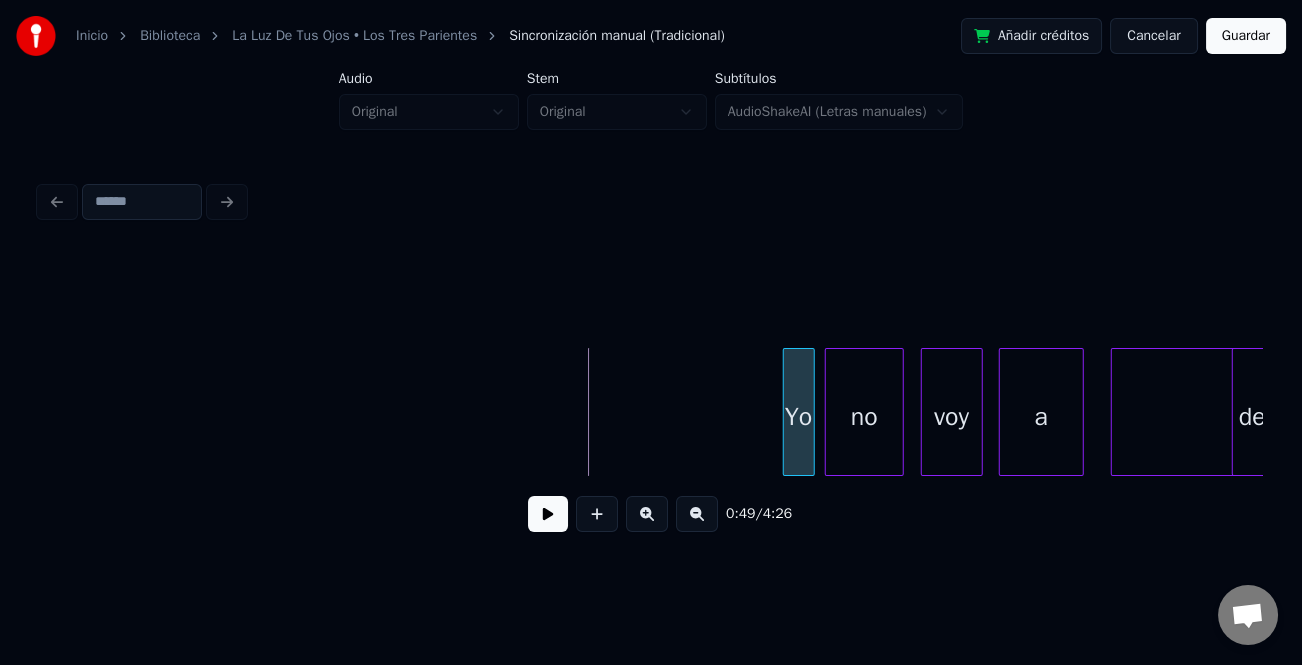 click at bounding box center (787, 412) 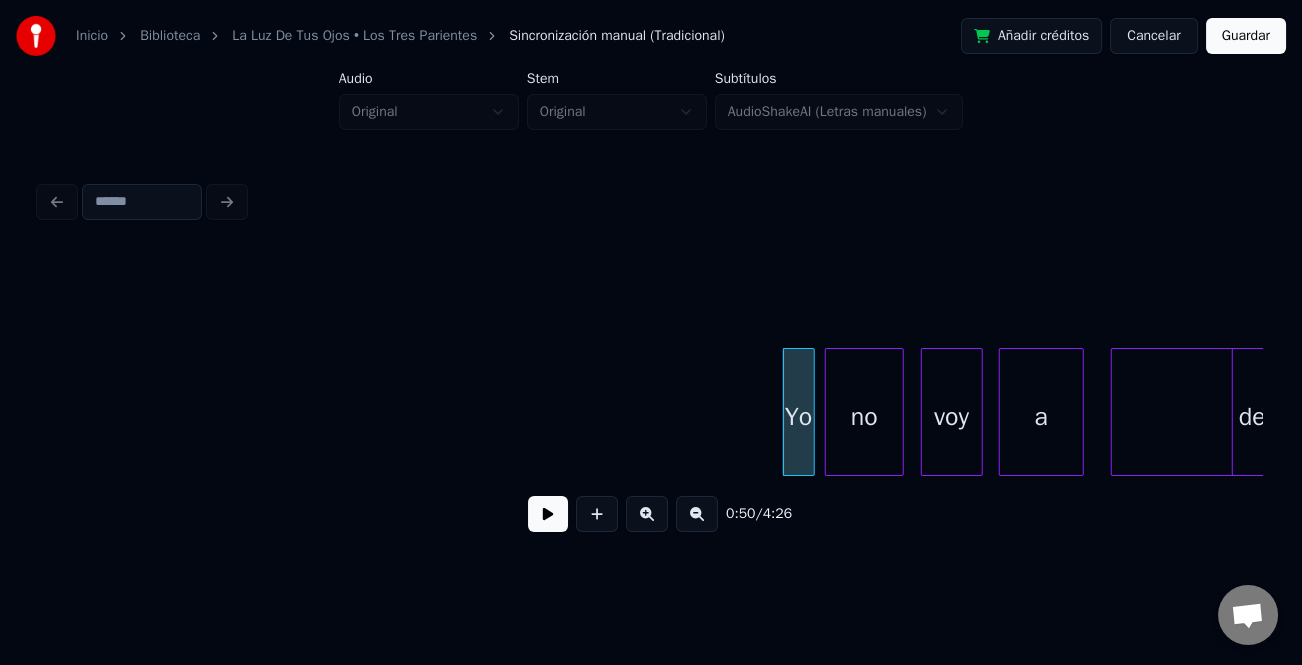click at bounding box center (548, 514) 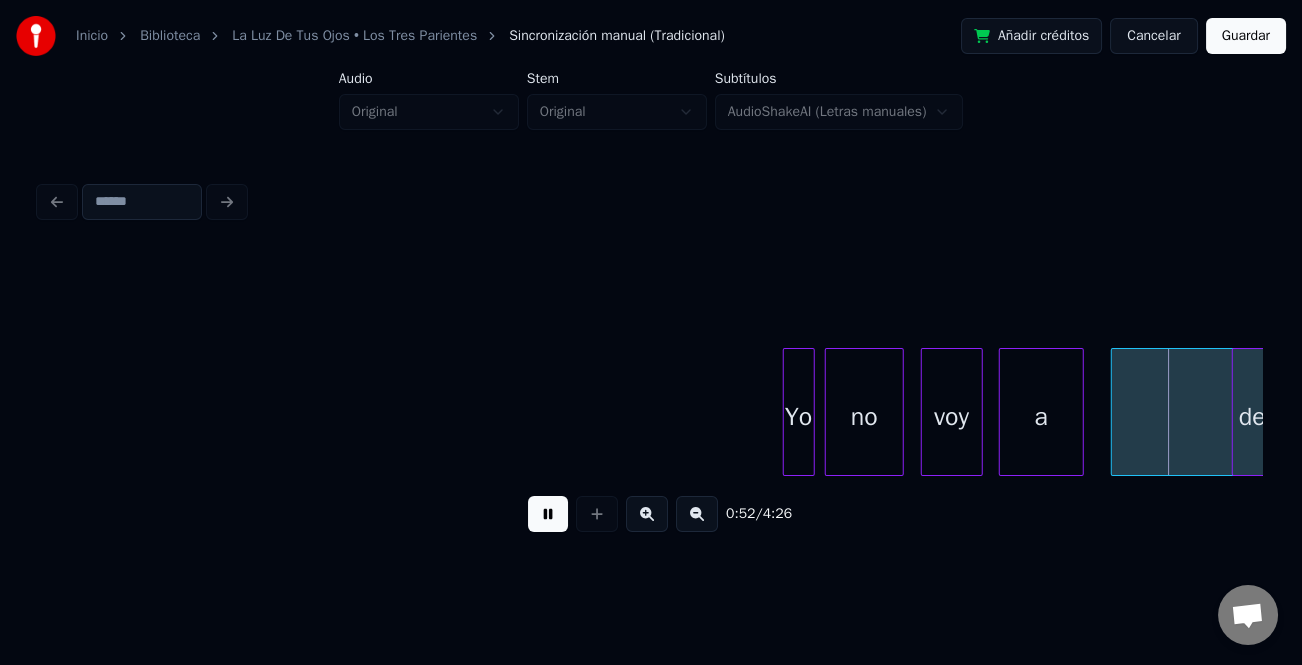 click at bounding box center (548, 514) 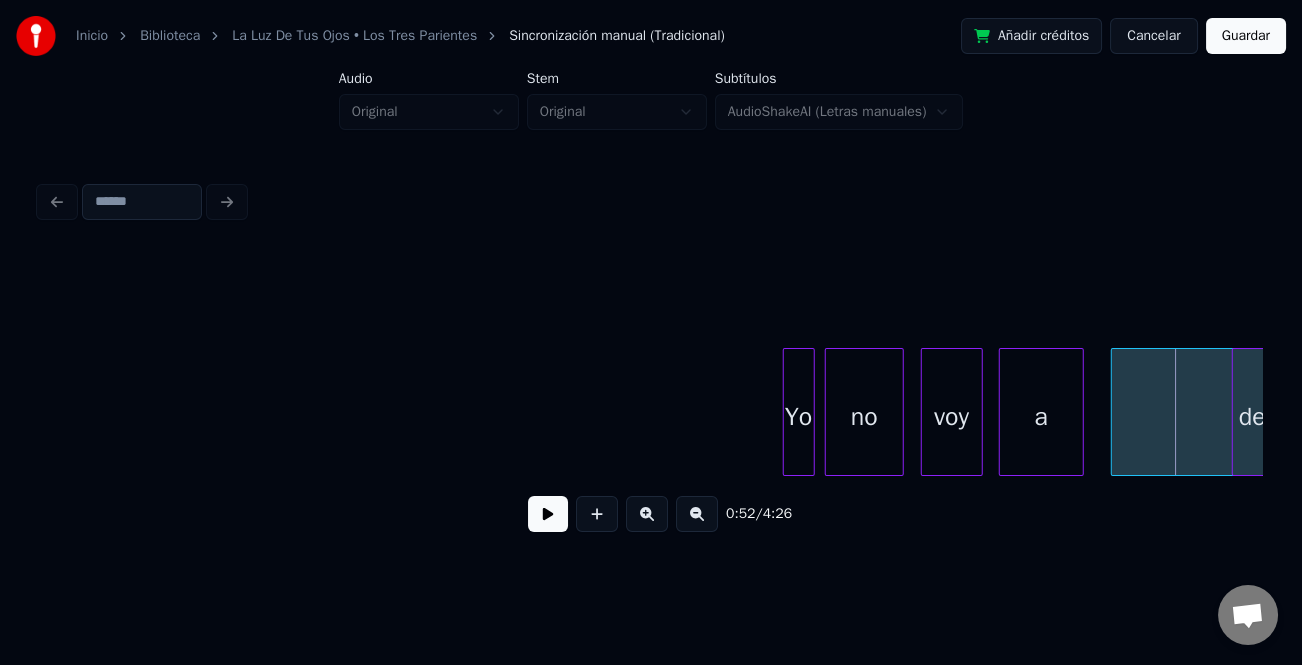 click on "no" at bounding box center [864, 412] 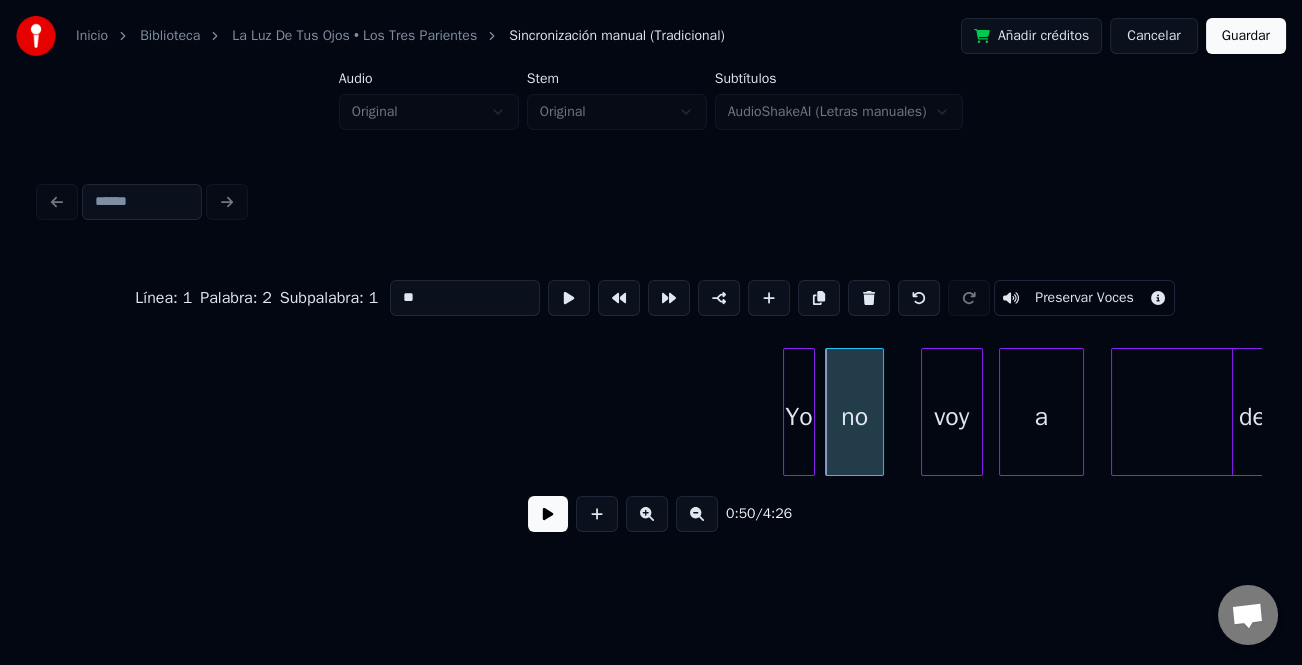 click at bounding box center [880, 412] 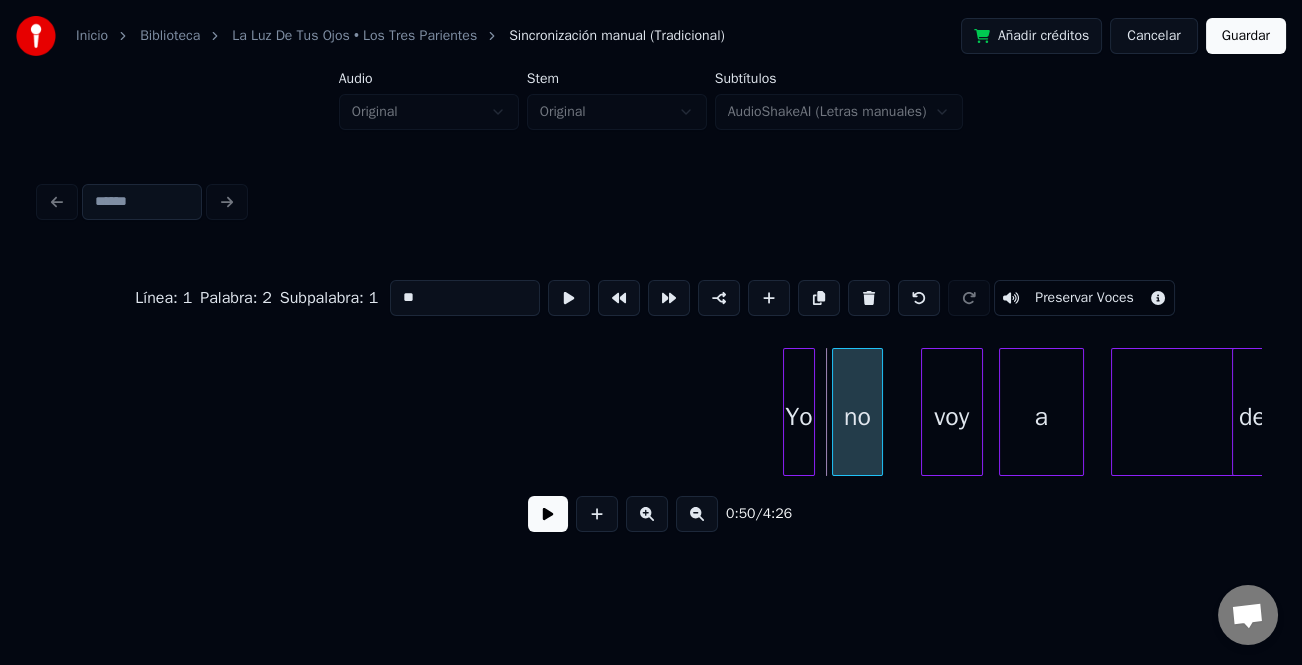 click at bounding box center [836, 412] 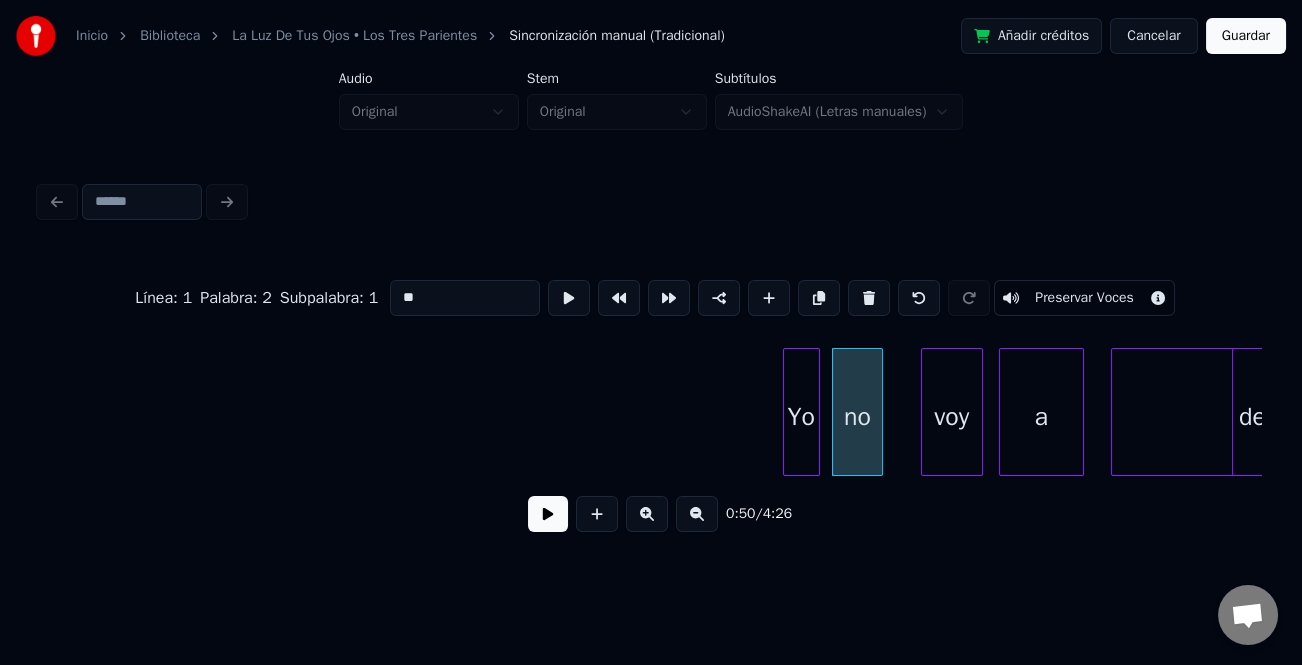 click at bounding box center [816, 412] 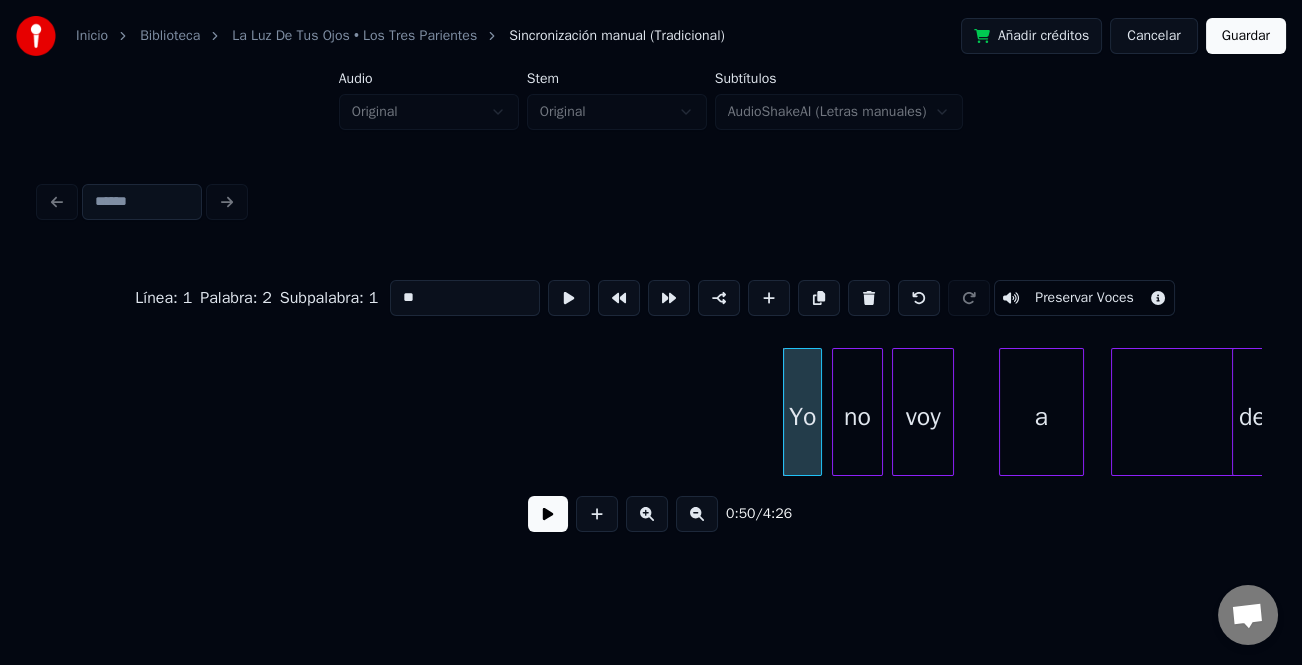 click on "voy" at bounding box center [923, 417] 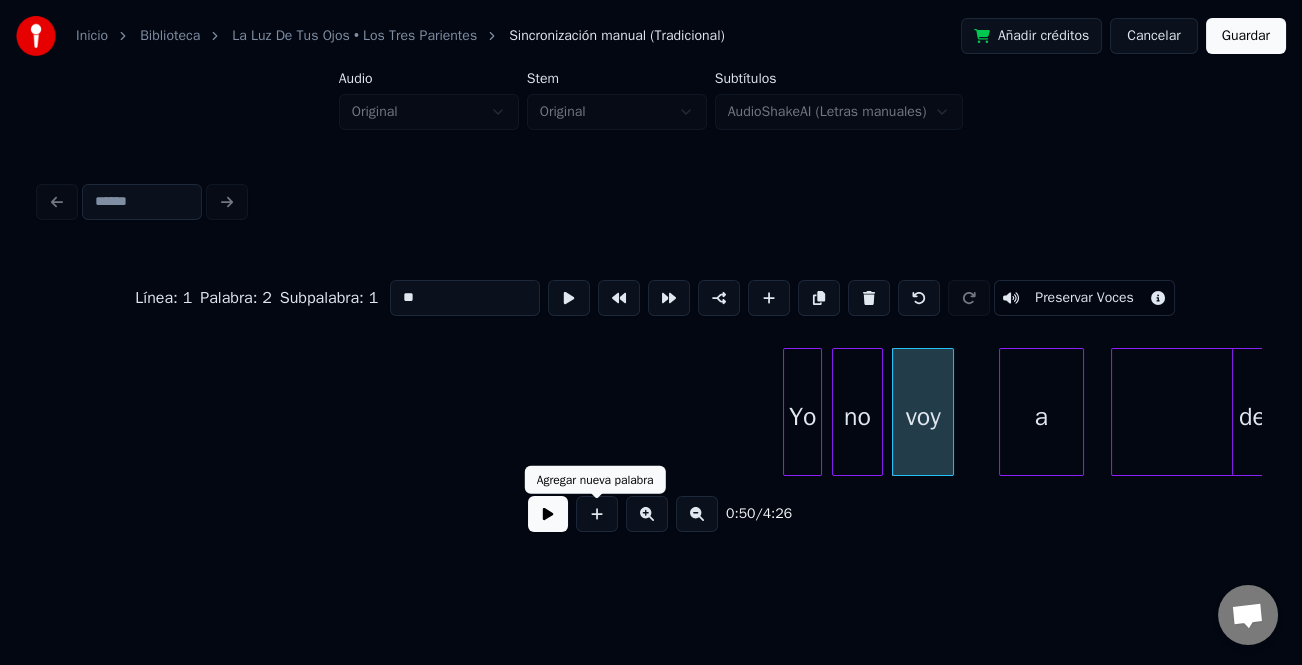 click at bounding box center [548, 514] 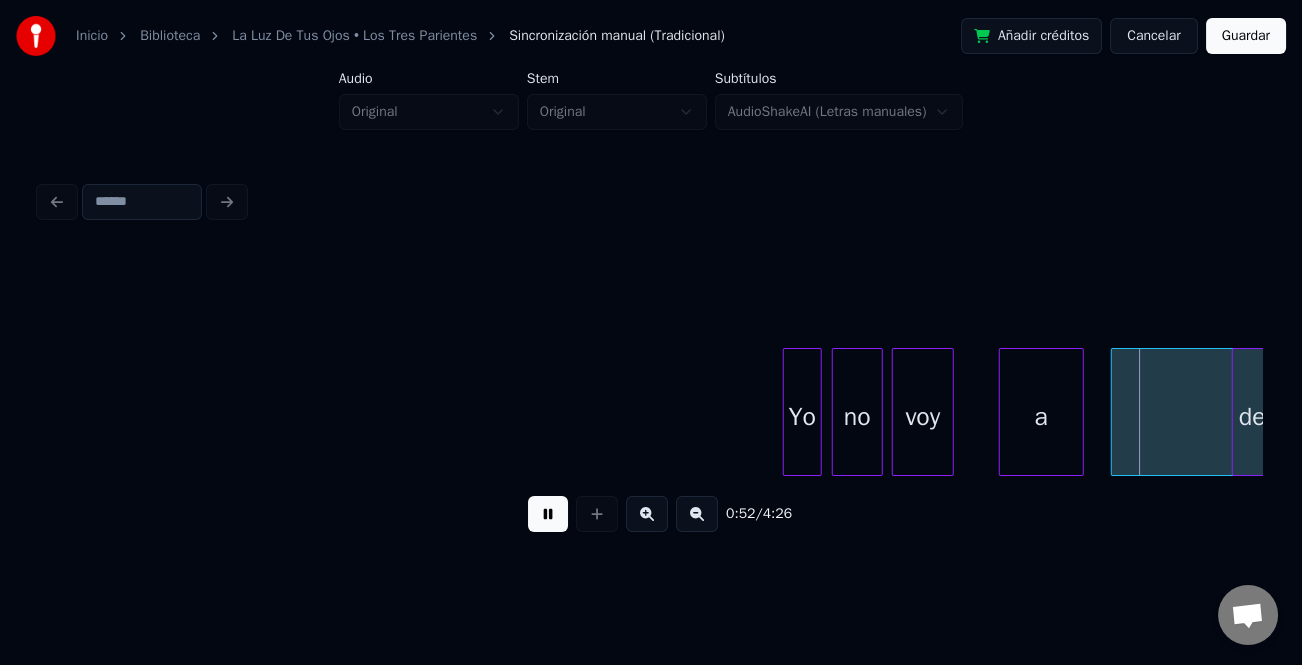 drag, startPoint x: 539, startPoint y: 530, endPoint x: 672, endPoint y: 522, distance: 133.24039 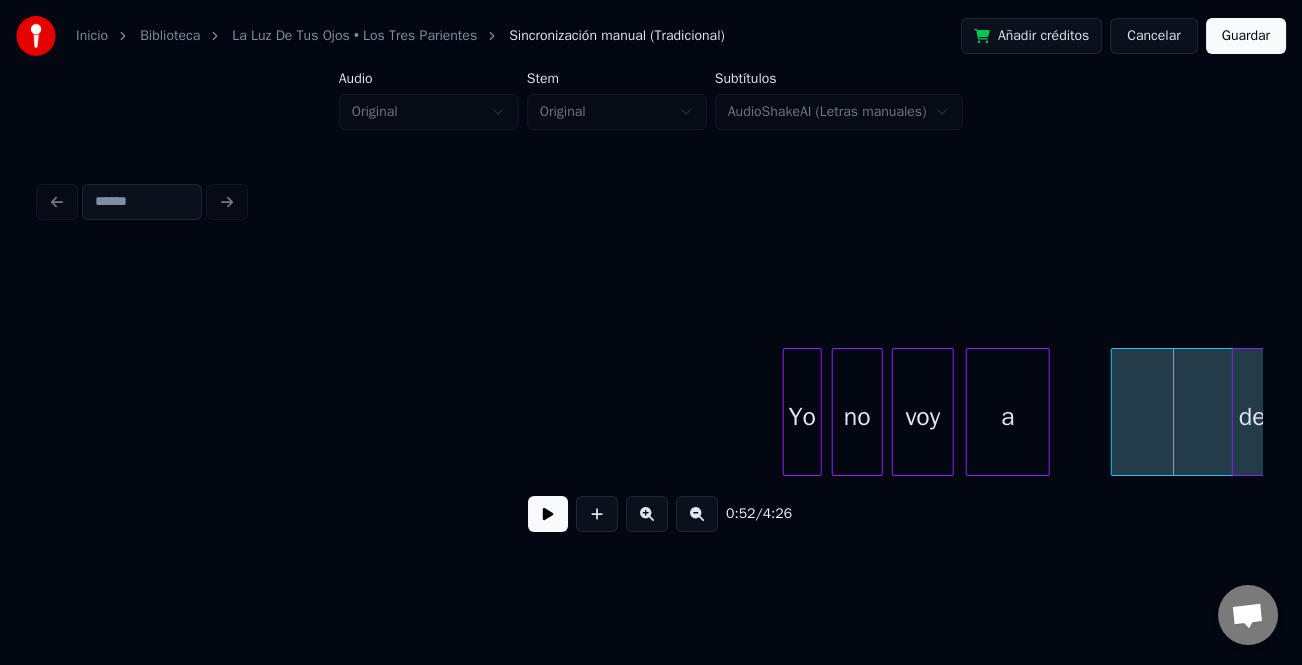 click on "a" at bounding box center [1008, 417] 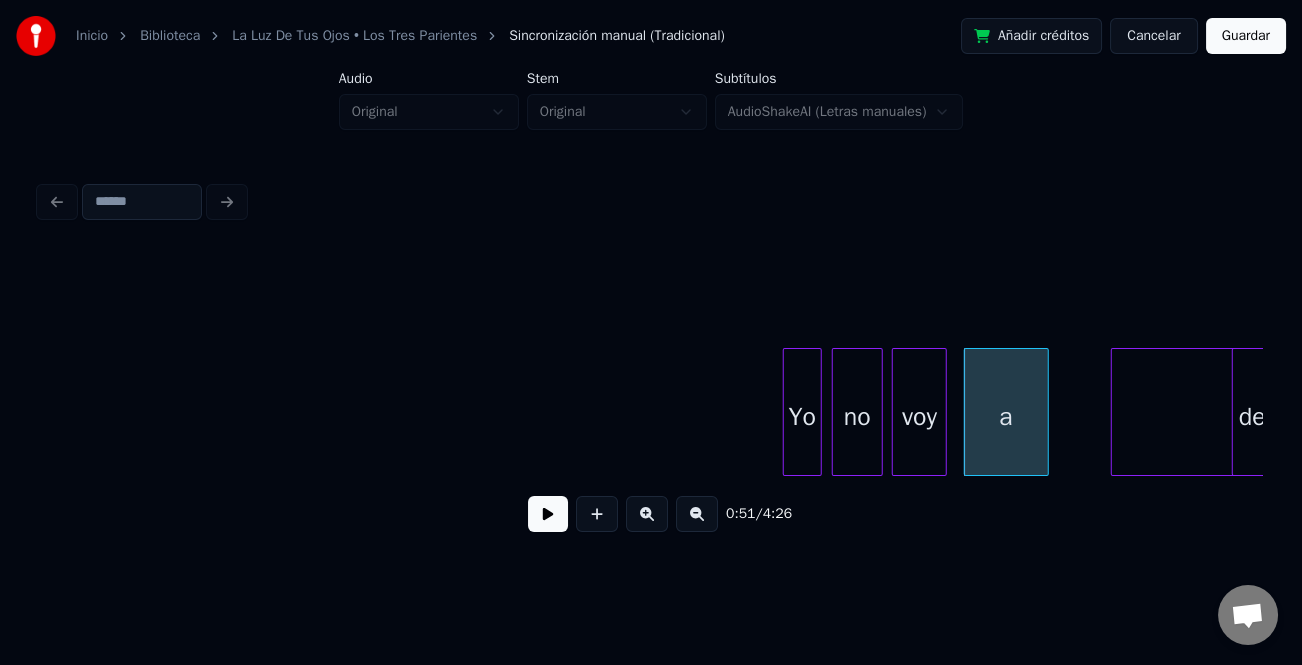 click at bounding box center (943, 412) 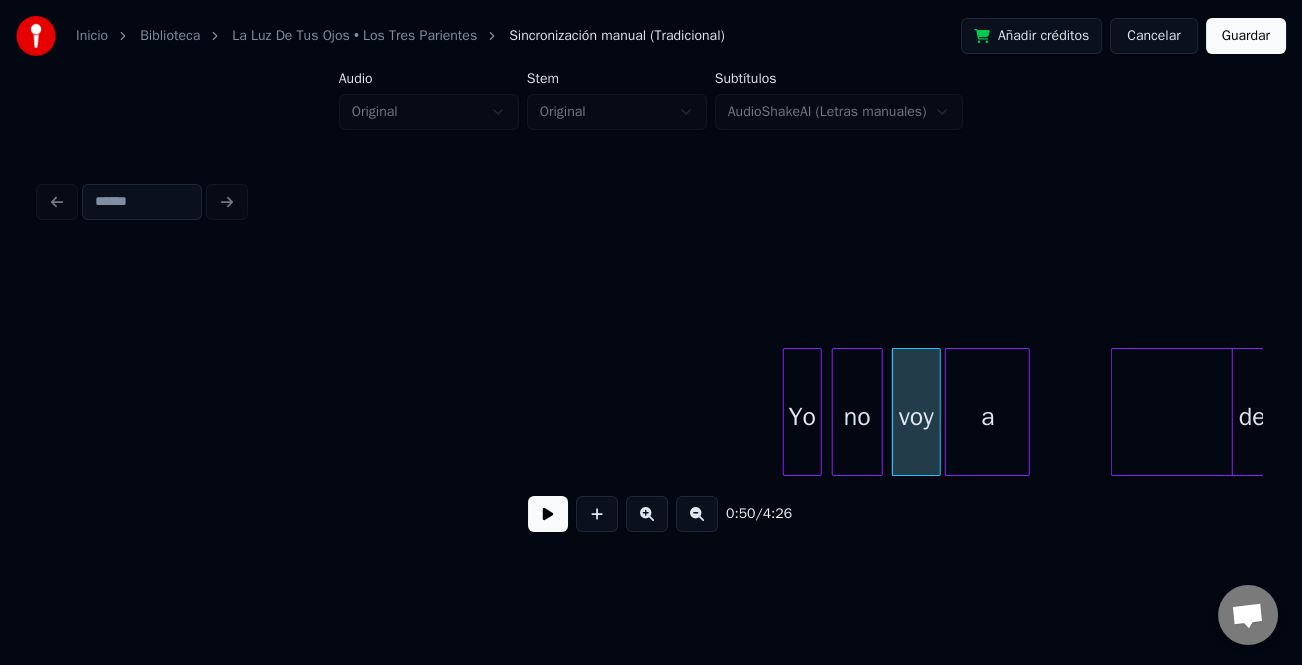 click on "a" at bounding box center (987, 417) 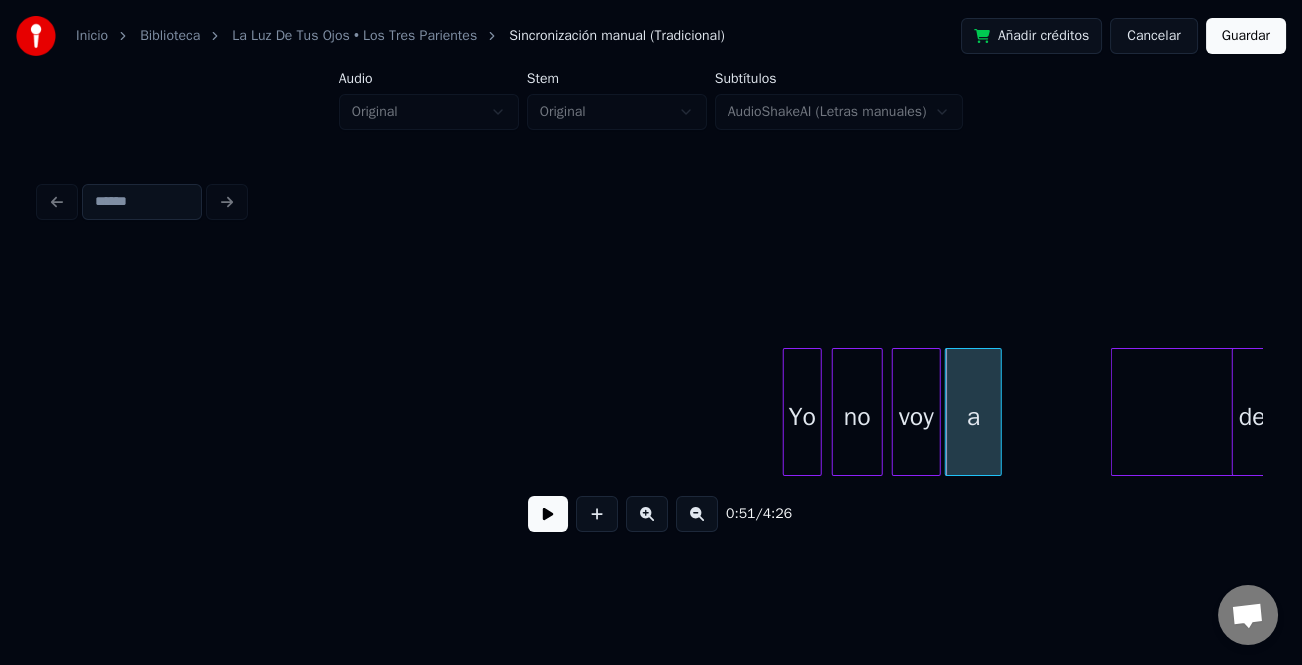 click at bounding box center (998, 412) 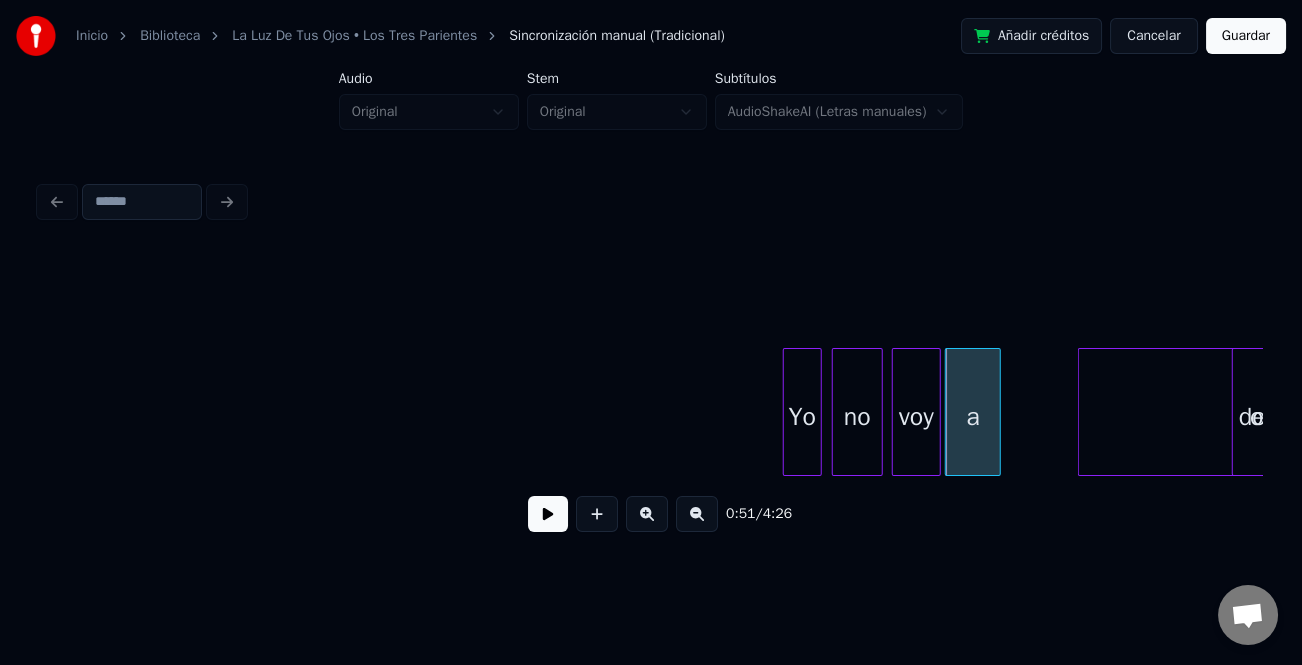 scroll, scrollTop: 0, scrollLeft: 9599, axis: horizontal 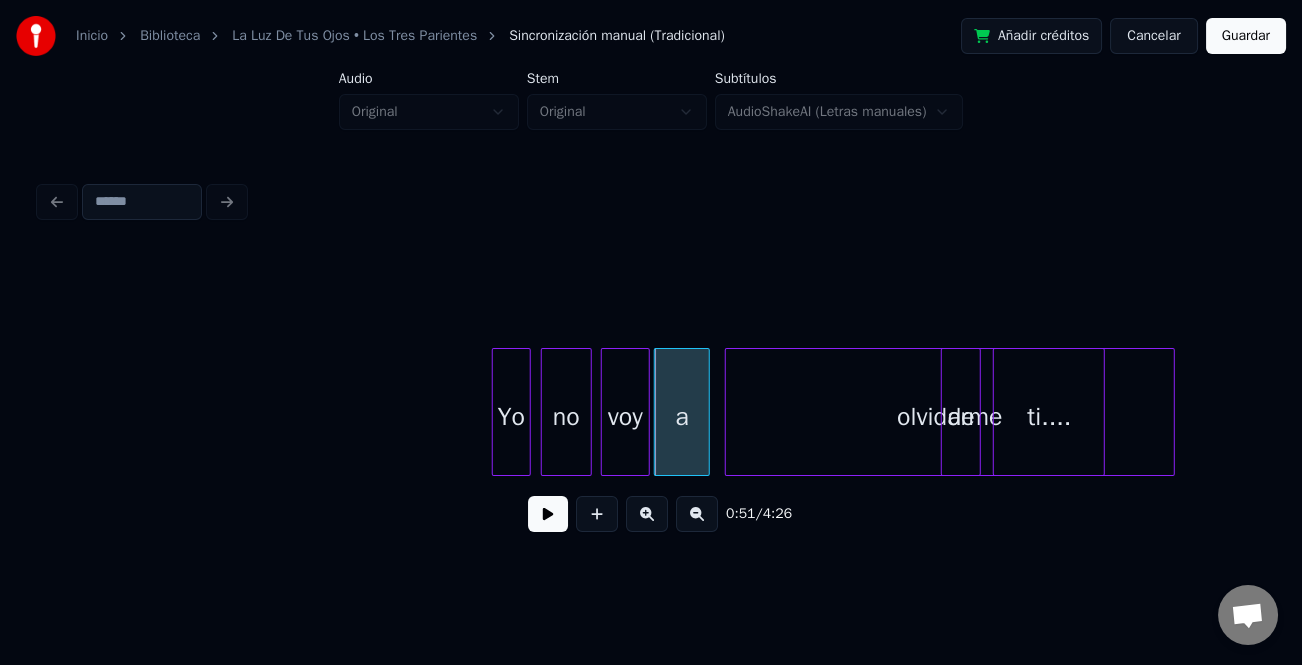 click on "no voy a olvidarme Yo de ti...." at bounding box center [17128, 412] 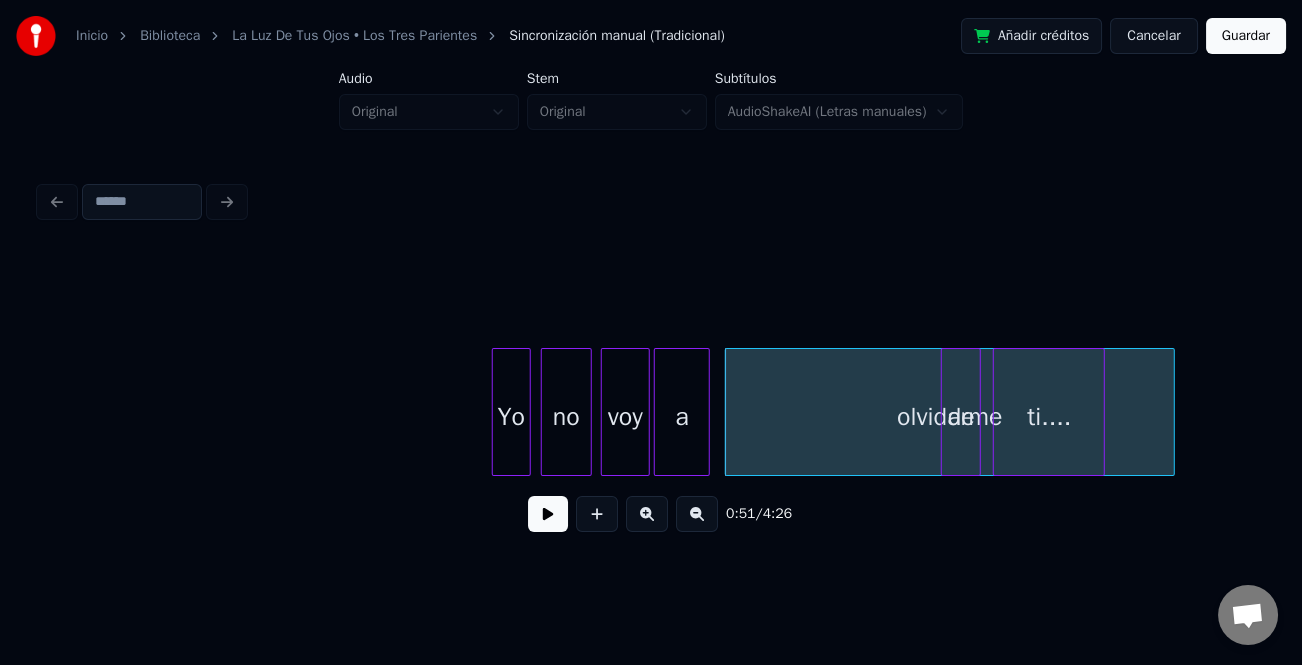 click on "no voy a olvidarme Yo de ti...." at bounding box center [17128, 412] 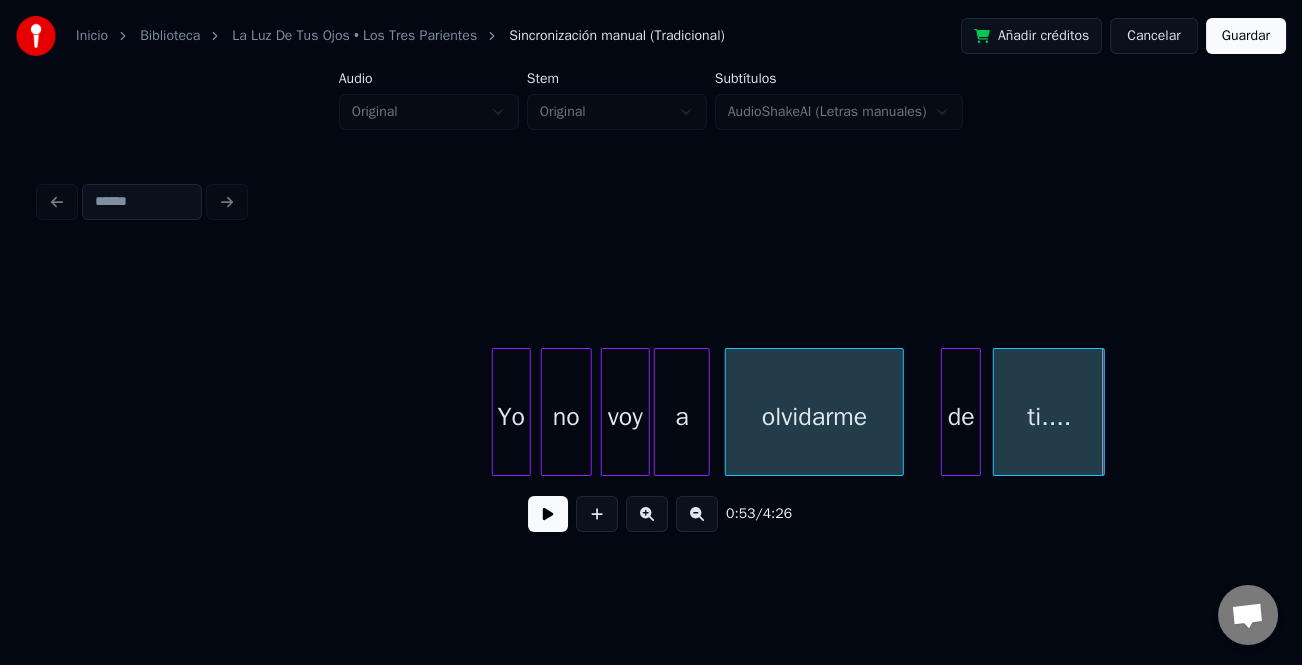 click at bounding box center [900, 412] 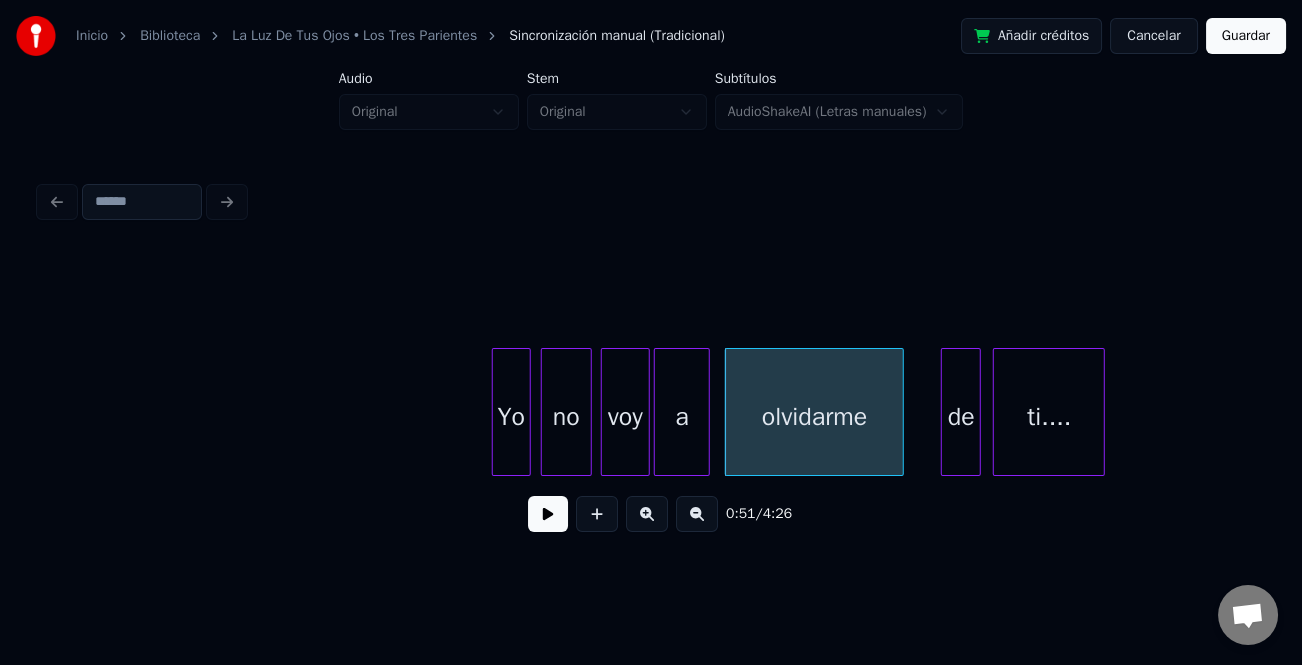 click at bounding box center (548, 514) 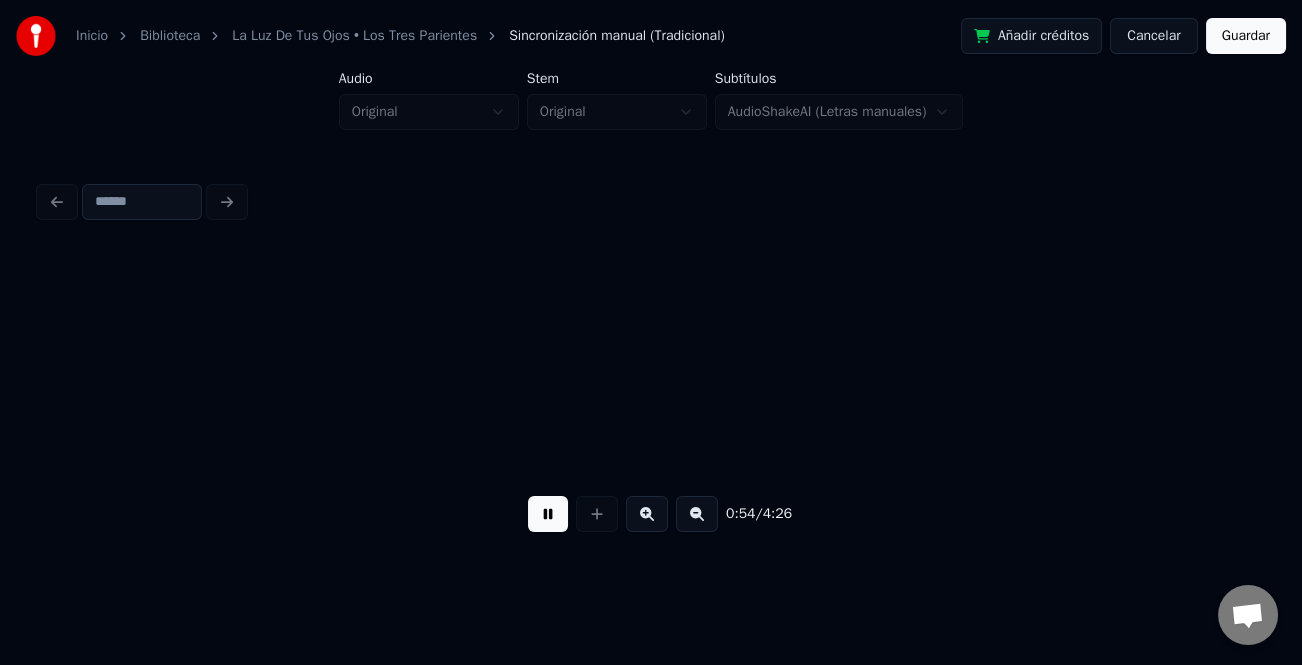 scroll, scrollTop: 0, scrollLeft: 10823, axis: horizontal 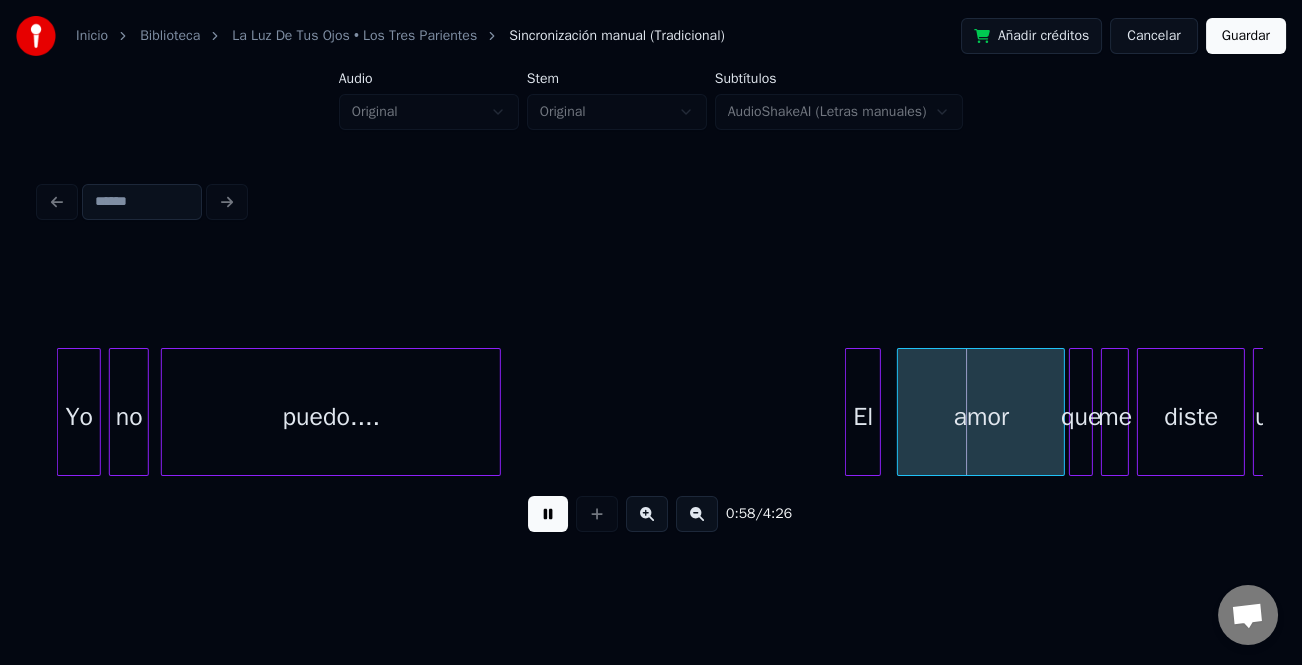 click at bounding box center (849, 412) 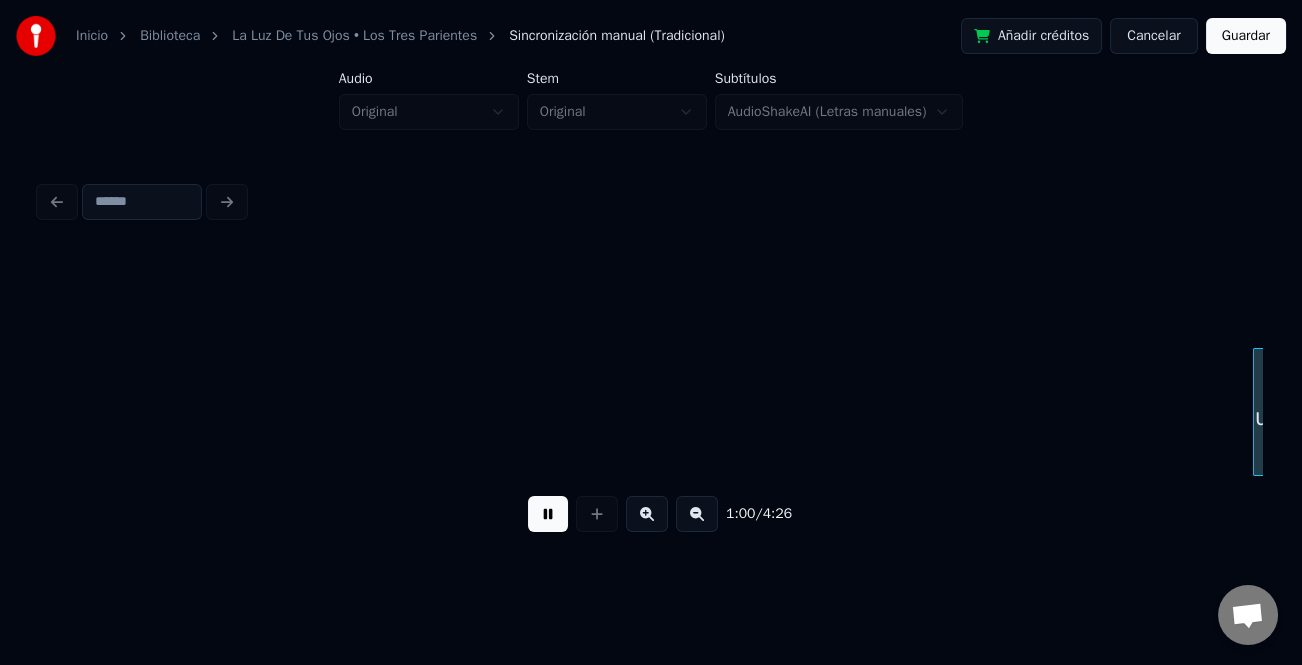 scroll, scrollTop: 0, scrollLeft: 12047, axis: horizontal 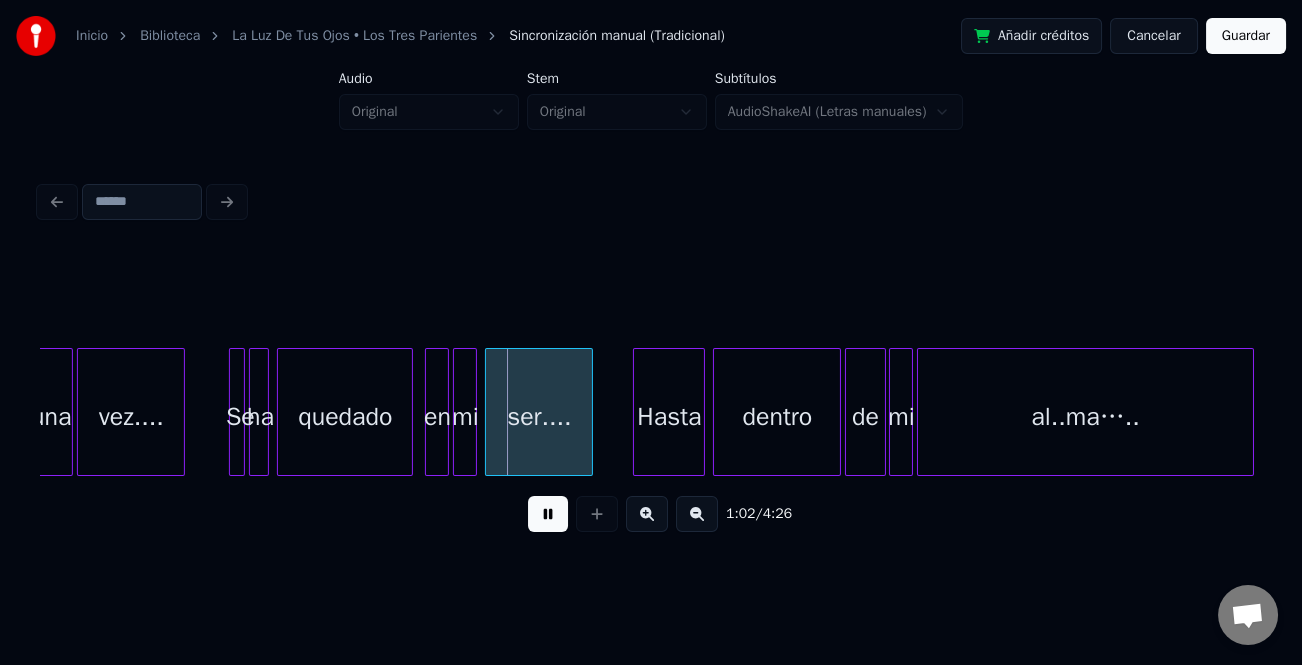 click at bounding box center [548, 514] 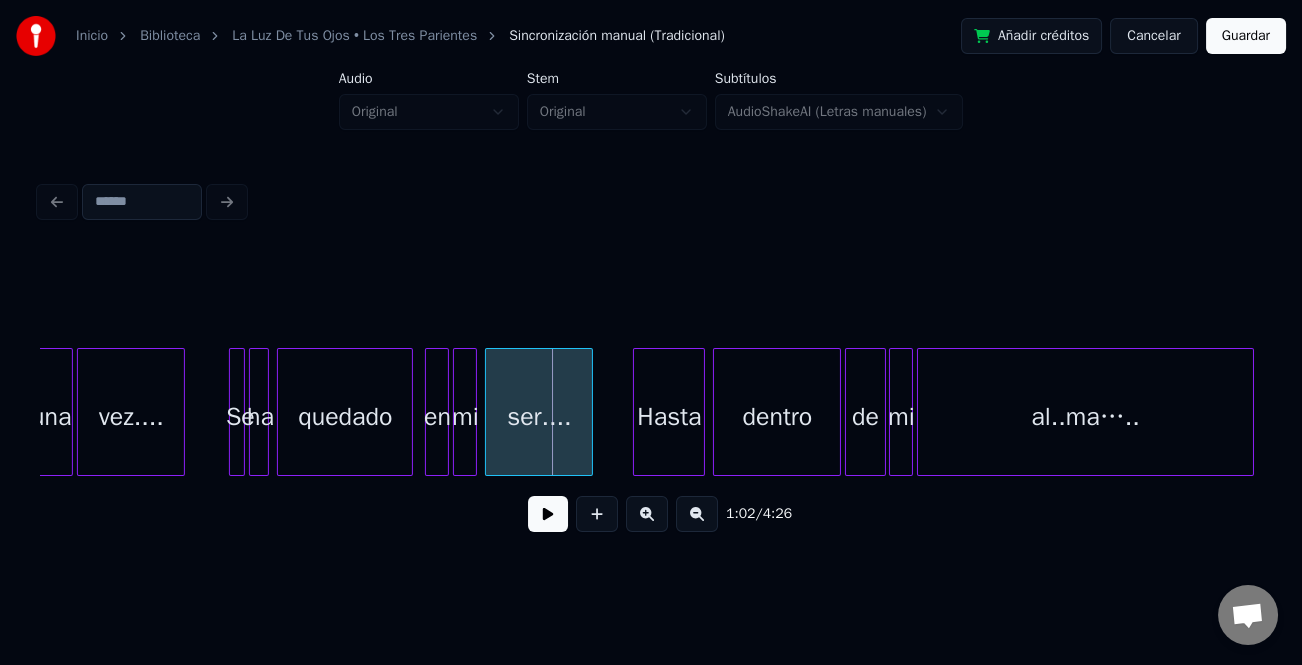 click at bounding box center (548, 514) 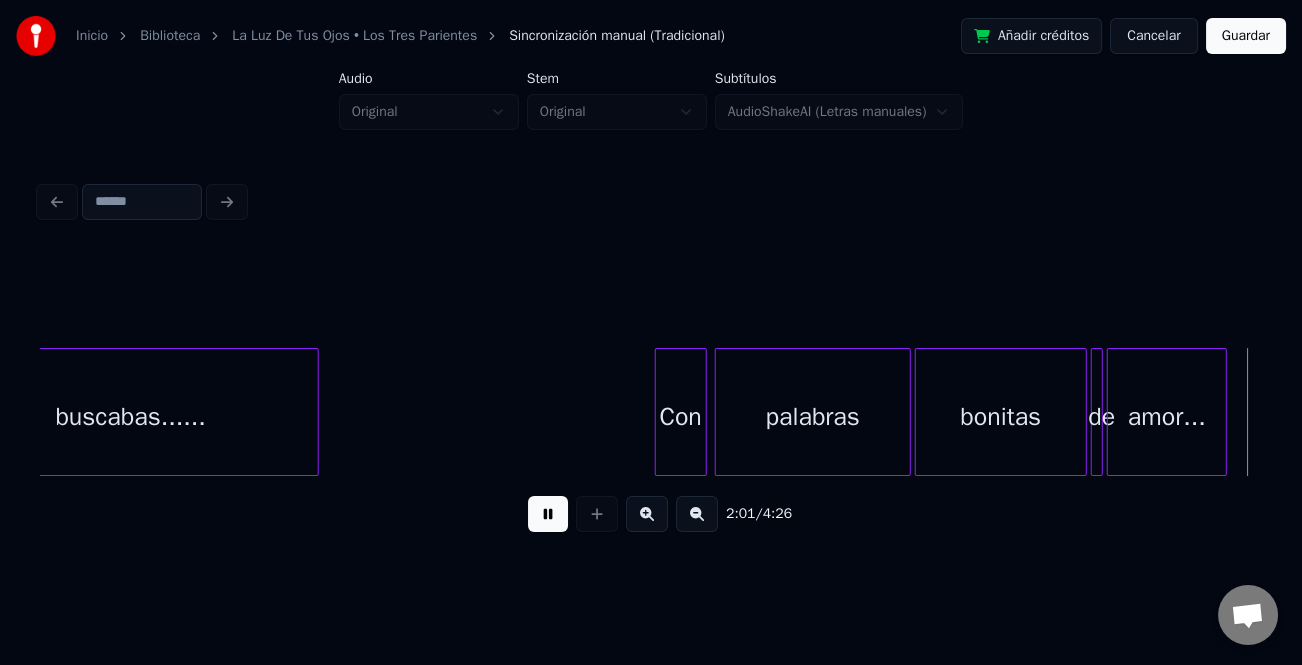 scroll, scrollTop: 0, scrollLeft: 24281, axis: horizontal 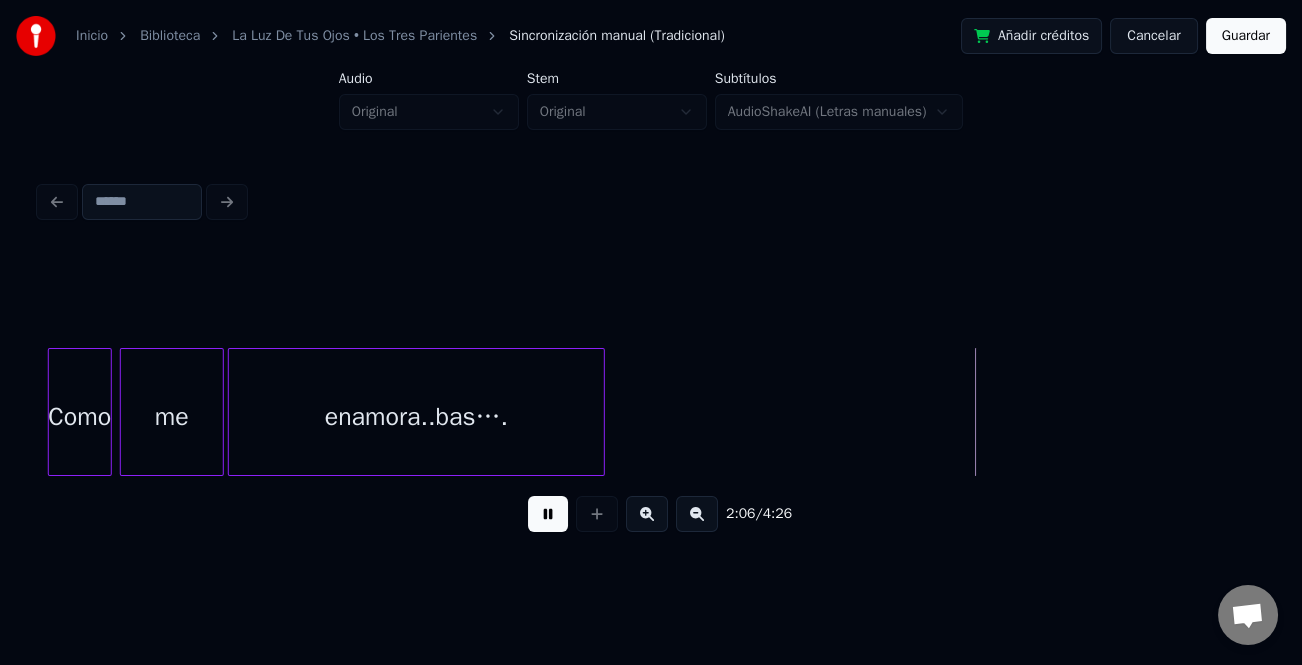 click at bounding box center (601, 412) 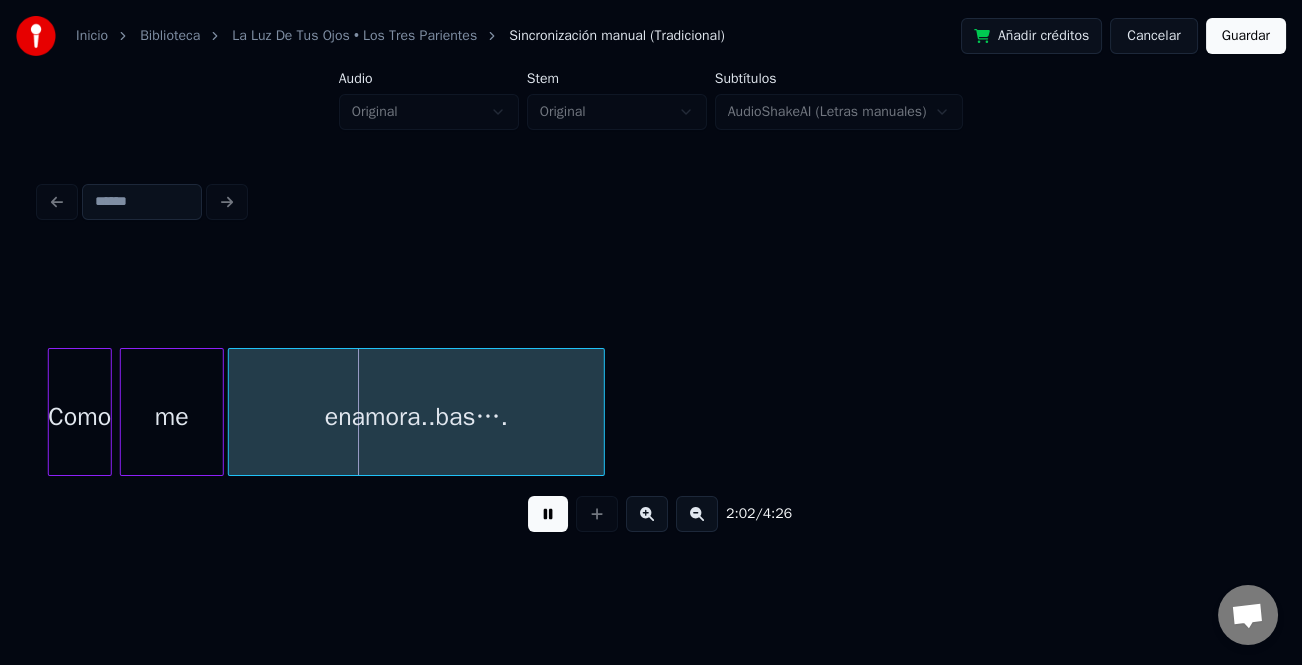 drag, startPoint x: 540, startPoint y: 530, endPoint x: 583, endPoint y: 506, distance: 49.24429 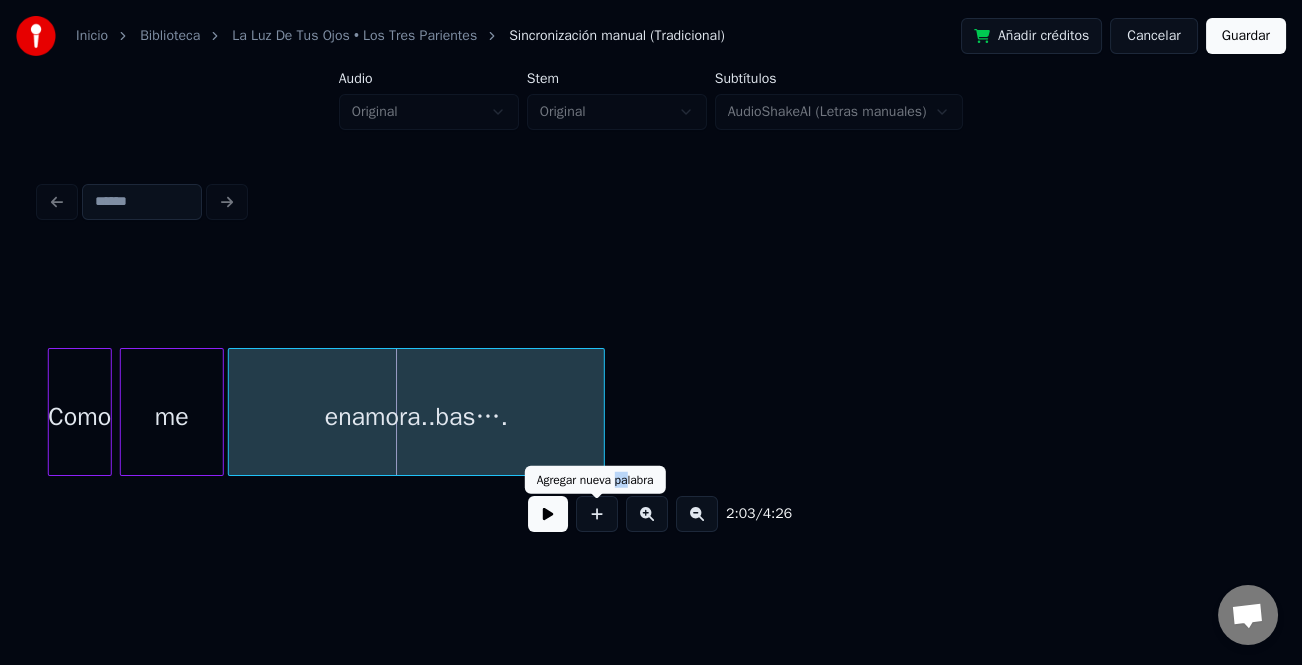 drag, startPoint x: 618, startPoint y: 481, endPoint x: 629, endPoint y: 479, distance: 11.18034 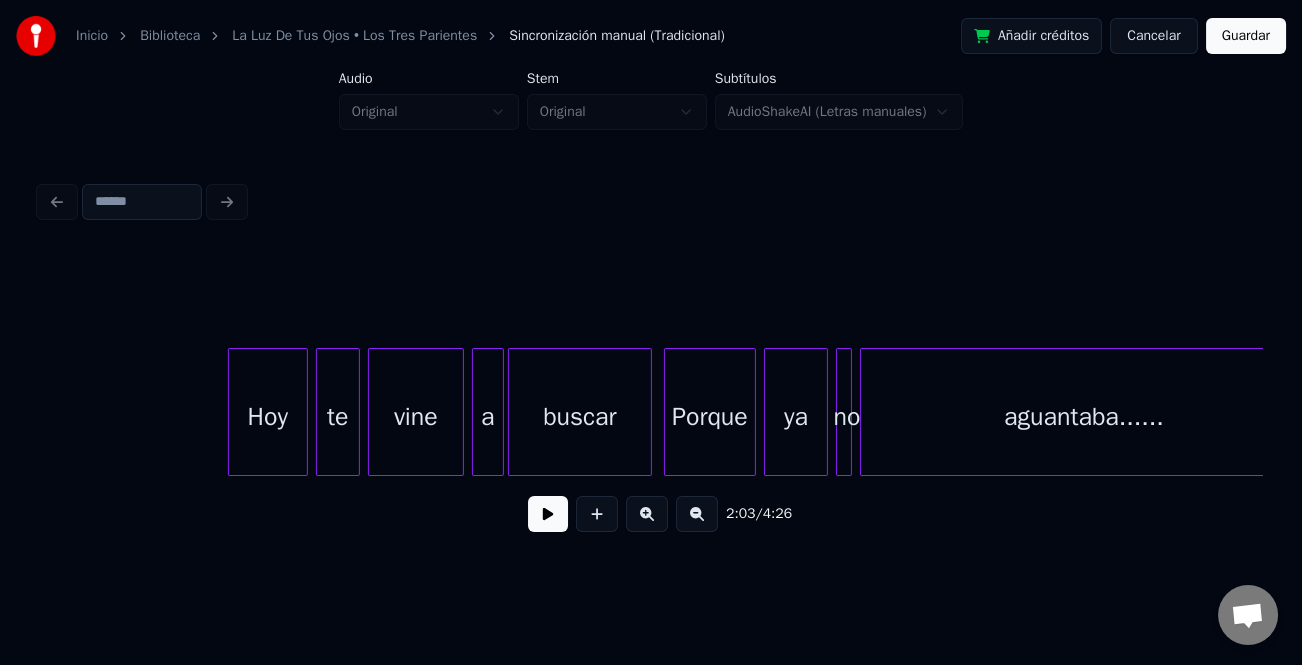scroll, scrollTop: 0, scrollLeft: 25306, axis: horizontal 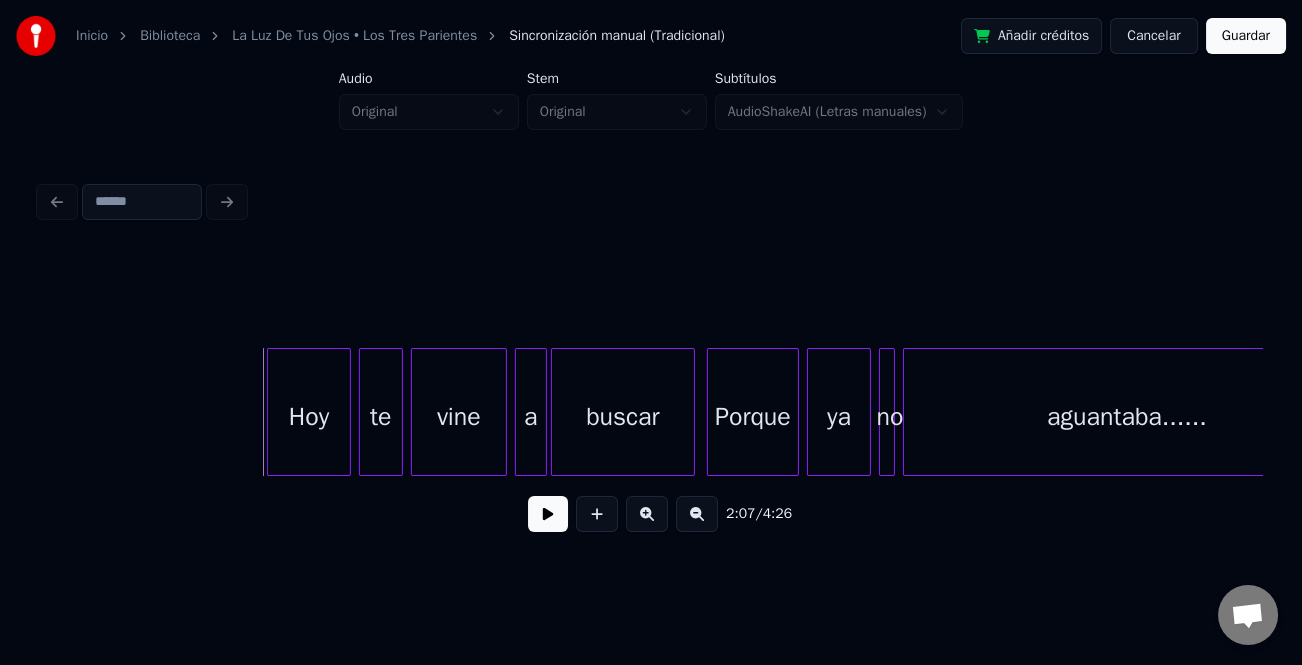 click at bounding box center [271, 412] 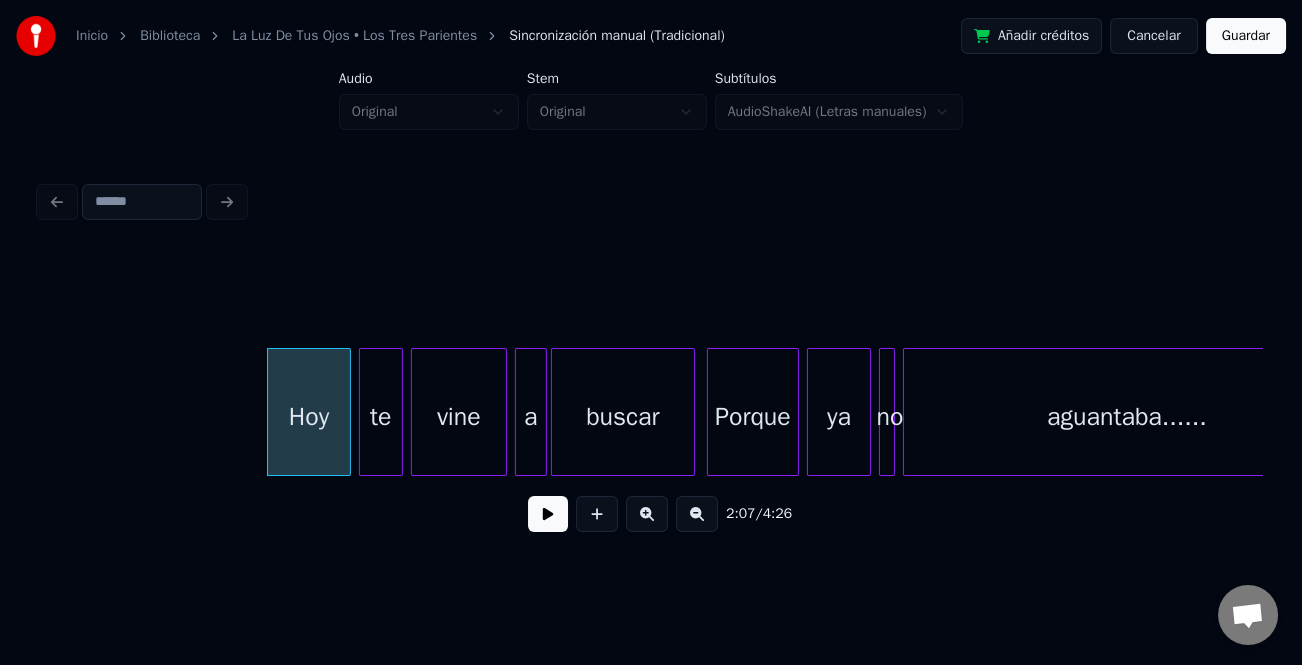 click at bounding box center (548, 514) 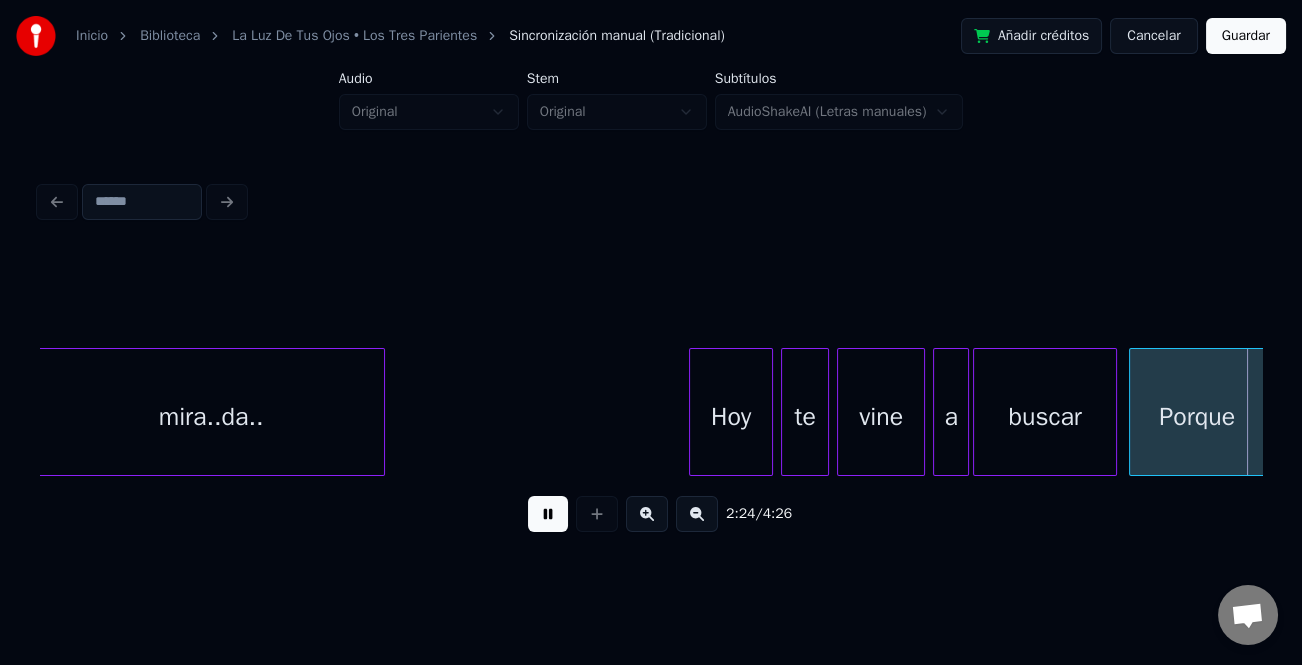 scroll, scrollTop: 0, scrollLeft: 28978, axis: horizontal 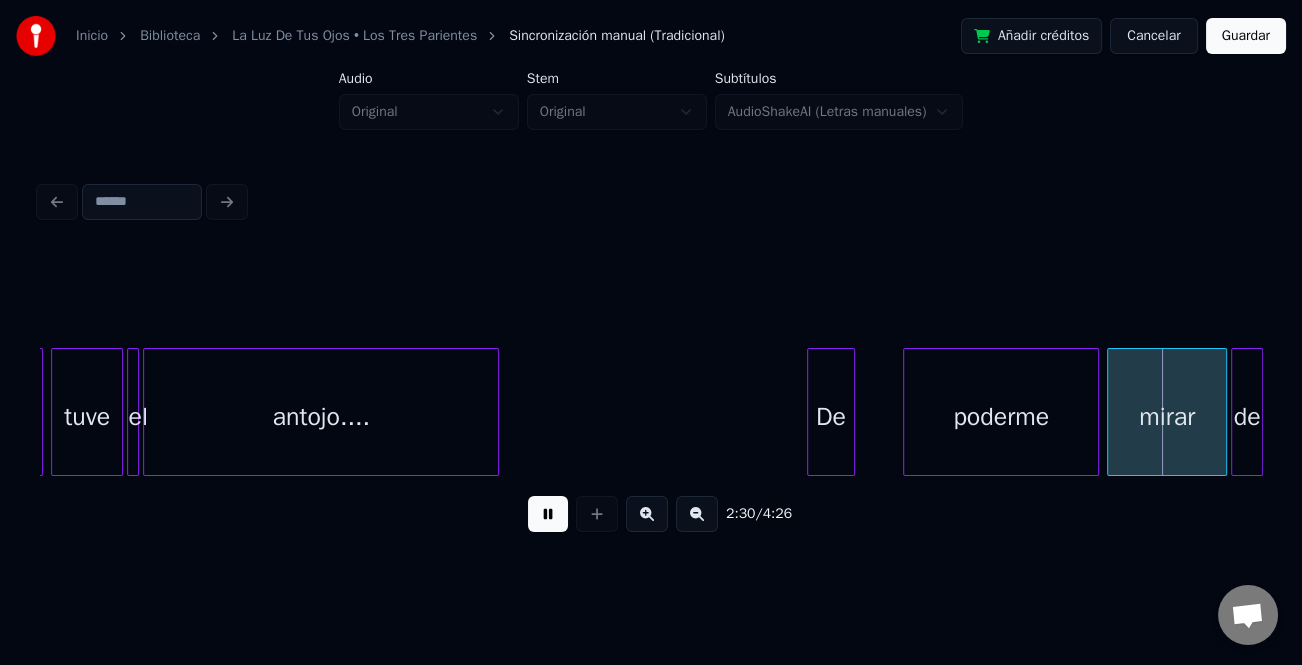 click on "De" at bounding box center (831, 412) 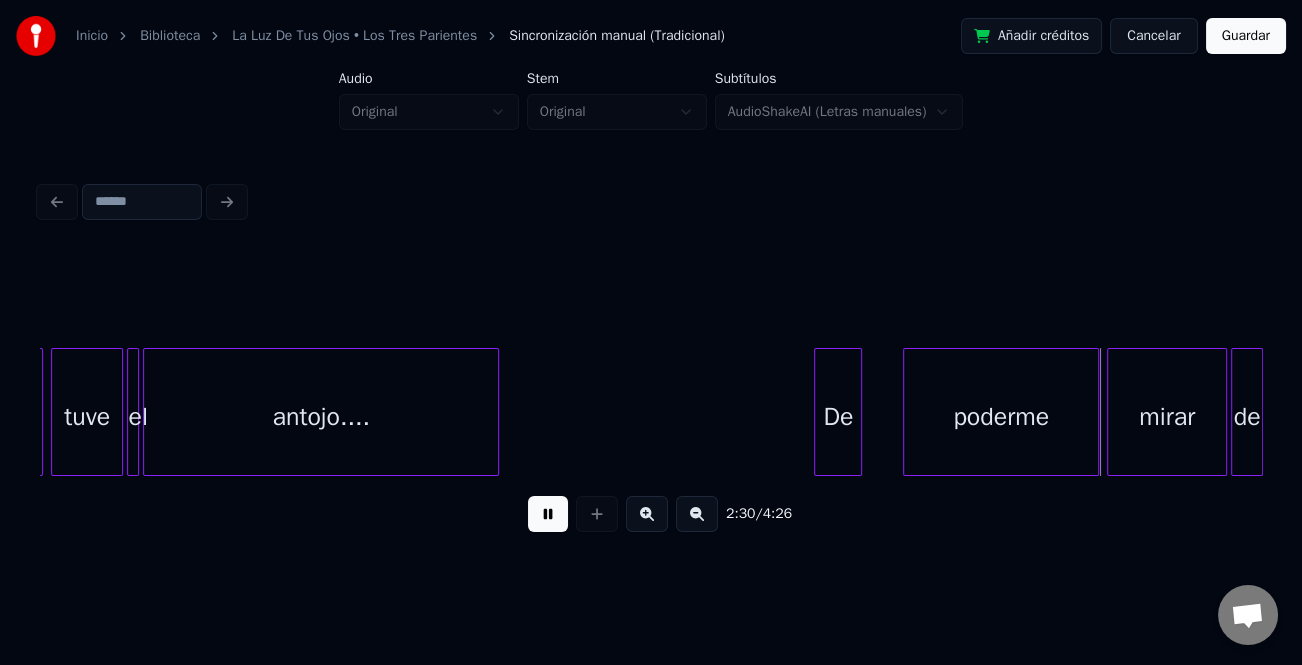click on "De" at bounding box center (838, 417) 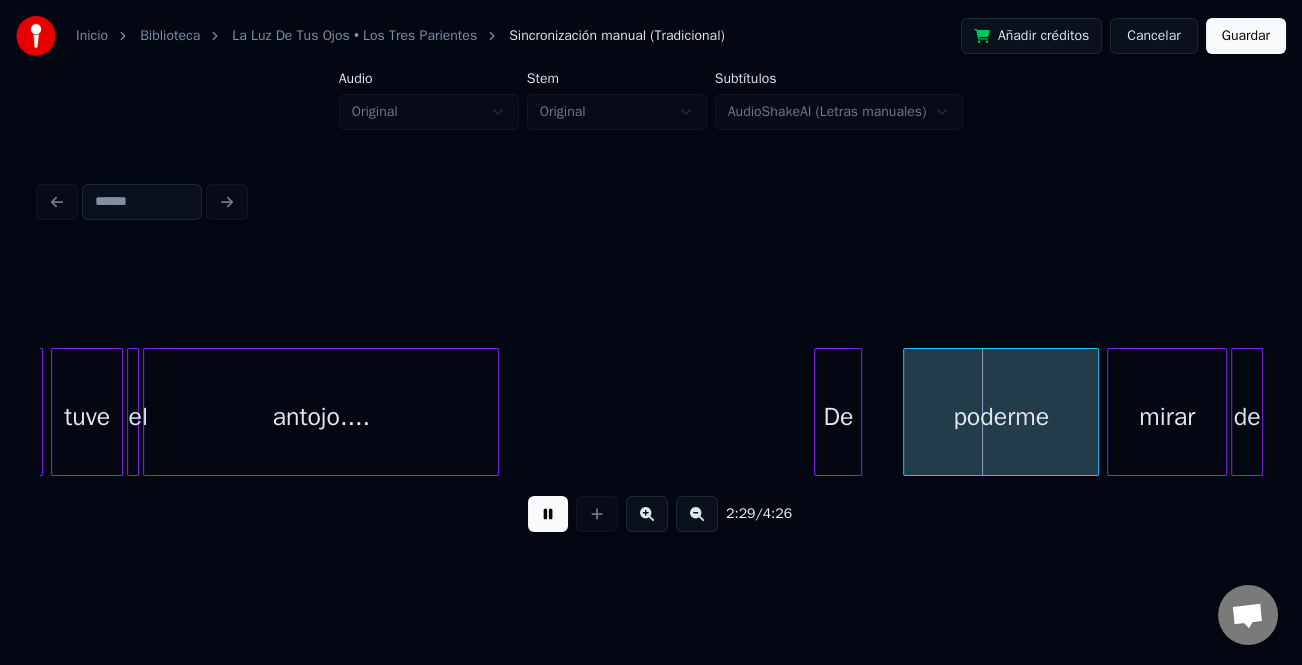 click on "Porque tuve el antojo.... De poderme mirar de" at bounding box center [-2251, 412] 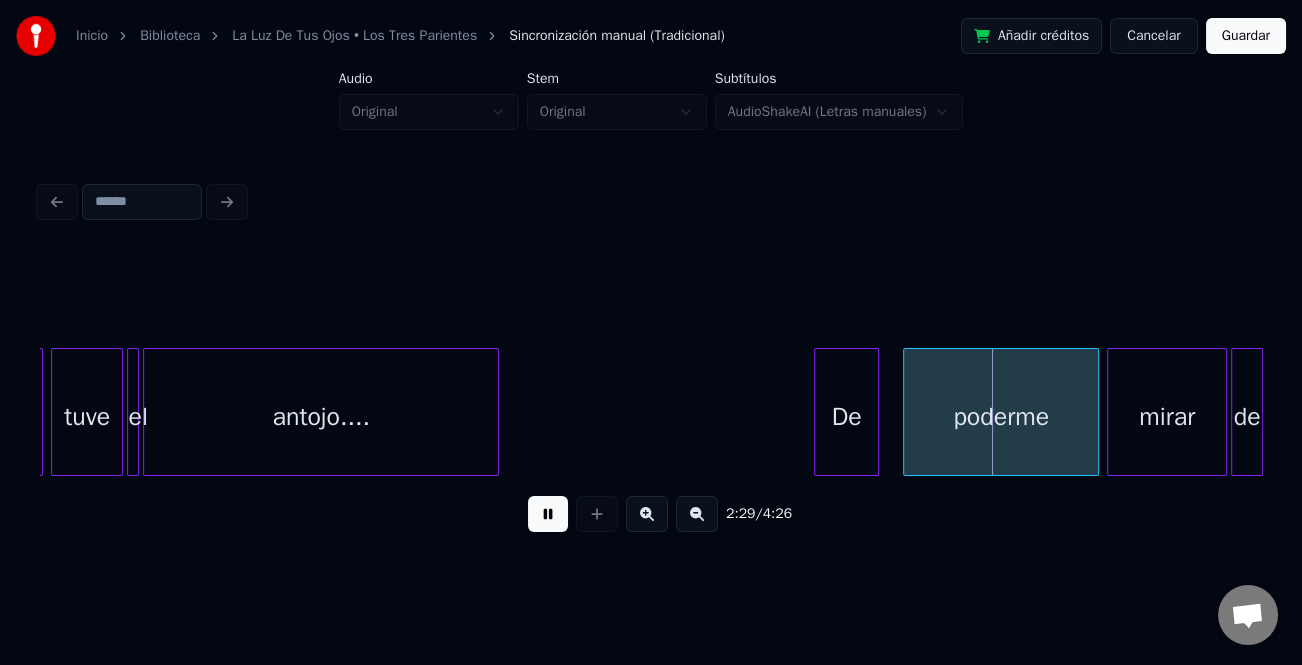 click at bounding box center [875, 412] 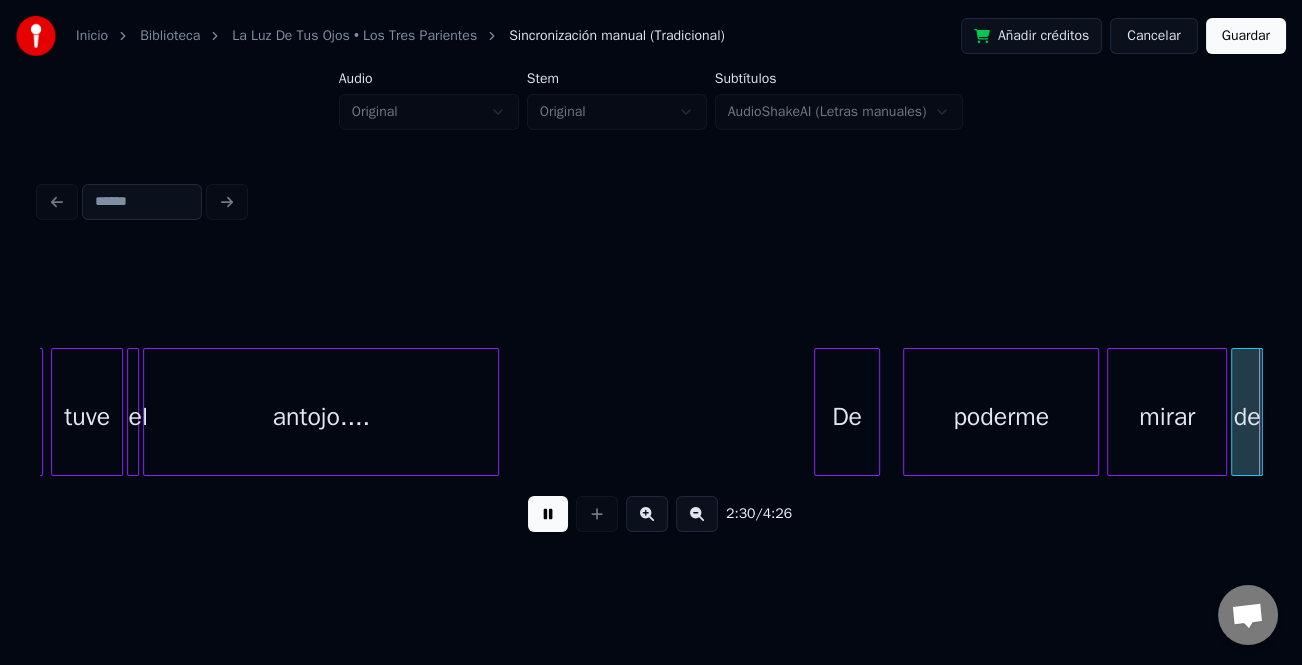 scroll, scrollTop: 0, scrollLeft: 30200, axis: horizontal 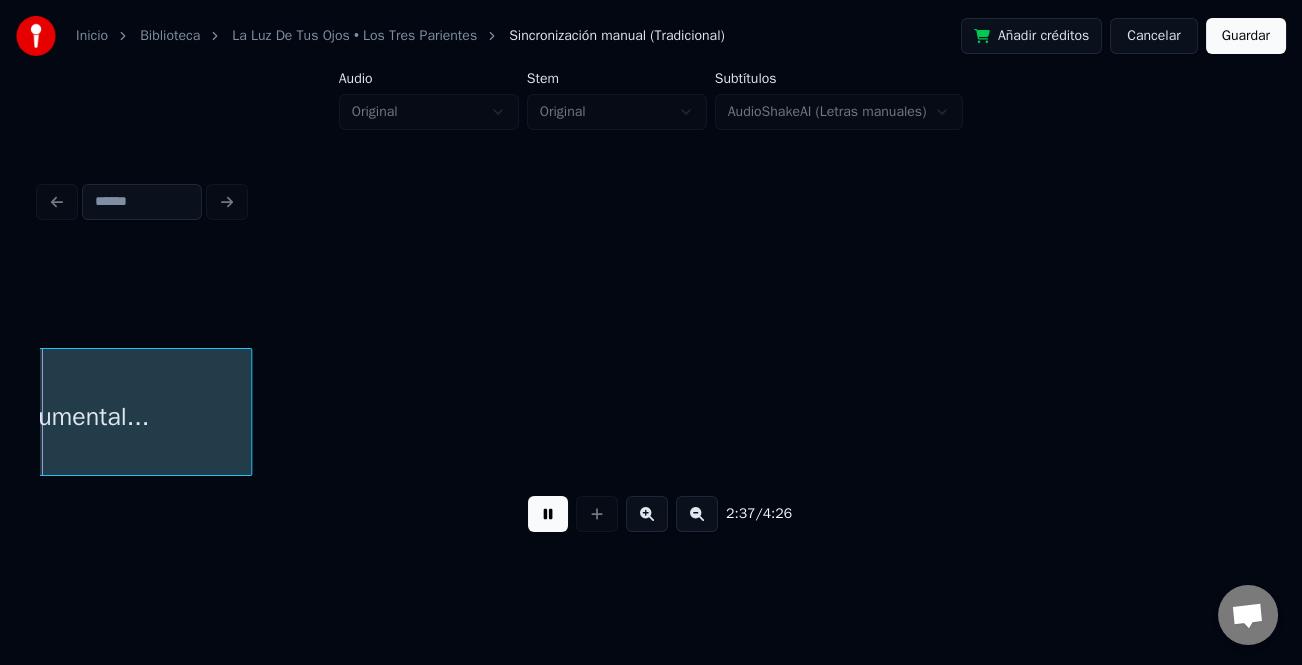 click on "Instrumental..." at bounding box center (-4694, 412) 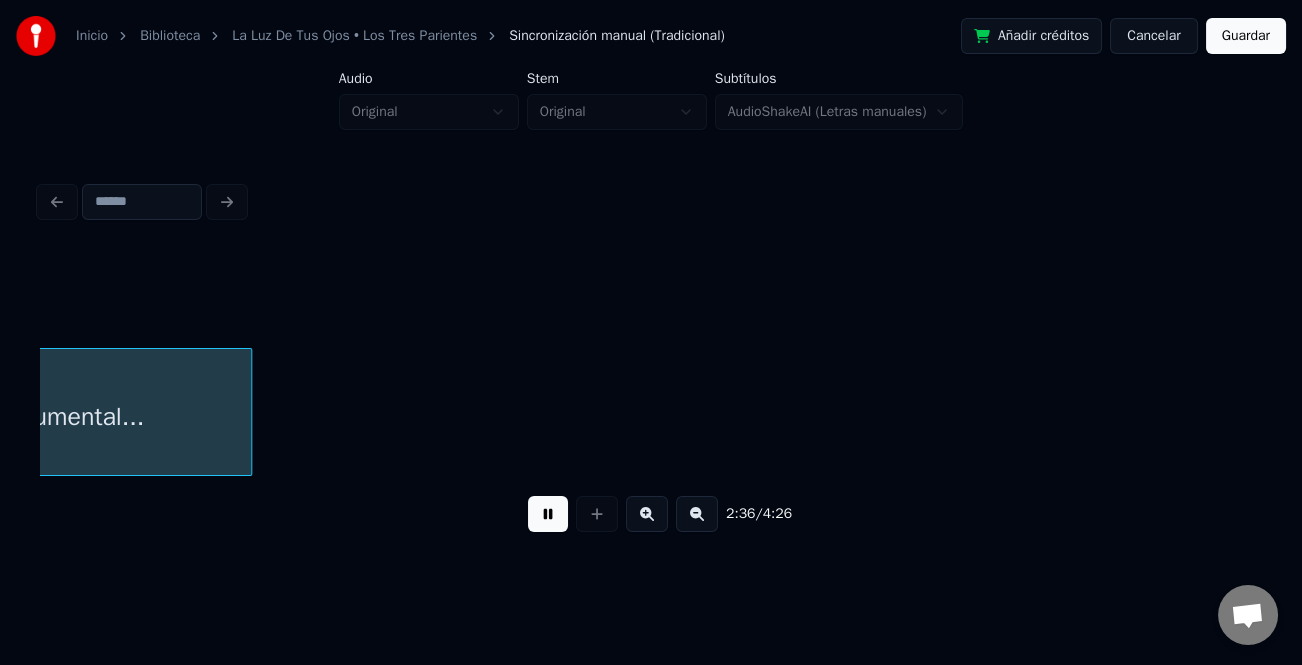 scroll, scrollTop: 0, scrollLeft: 31257, axis: horizontal 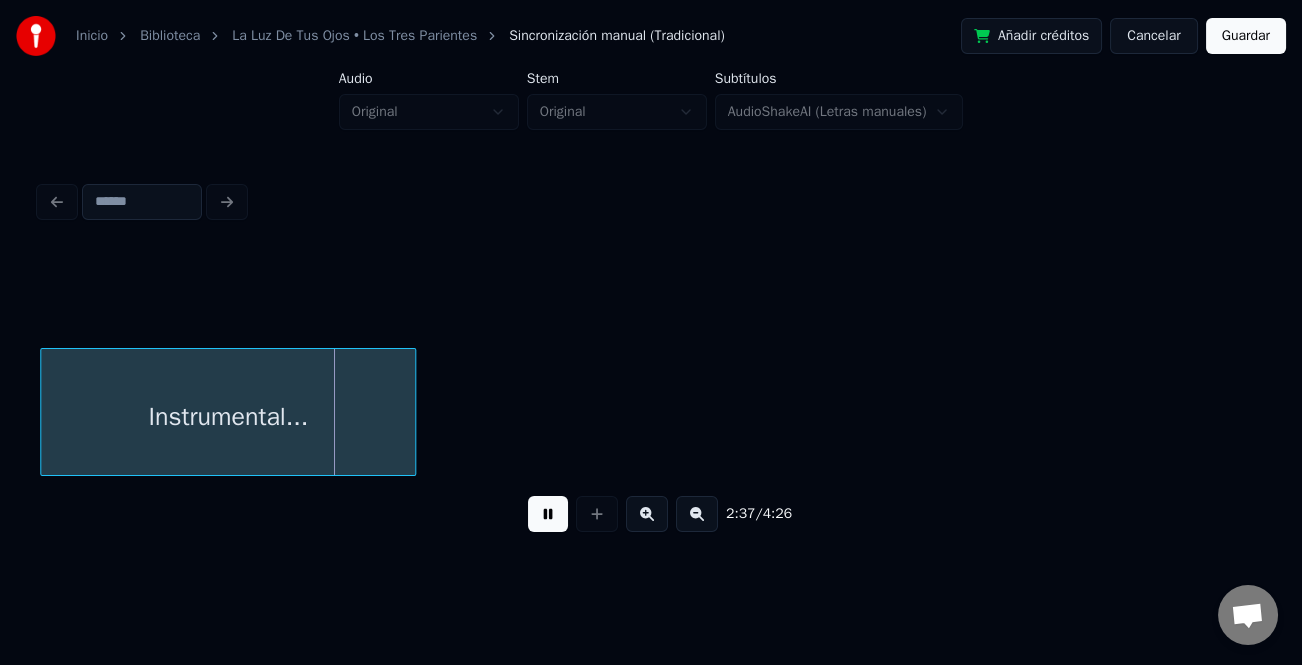 drag, startPoint x: 564, startPoint y: 511, endPoint x: 549, endPoint y: 511, distance: 15 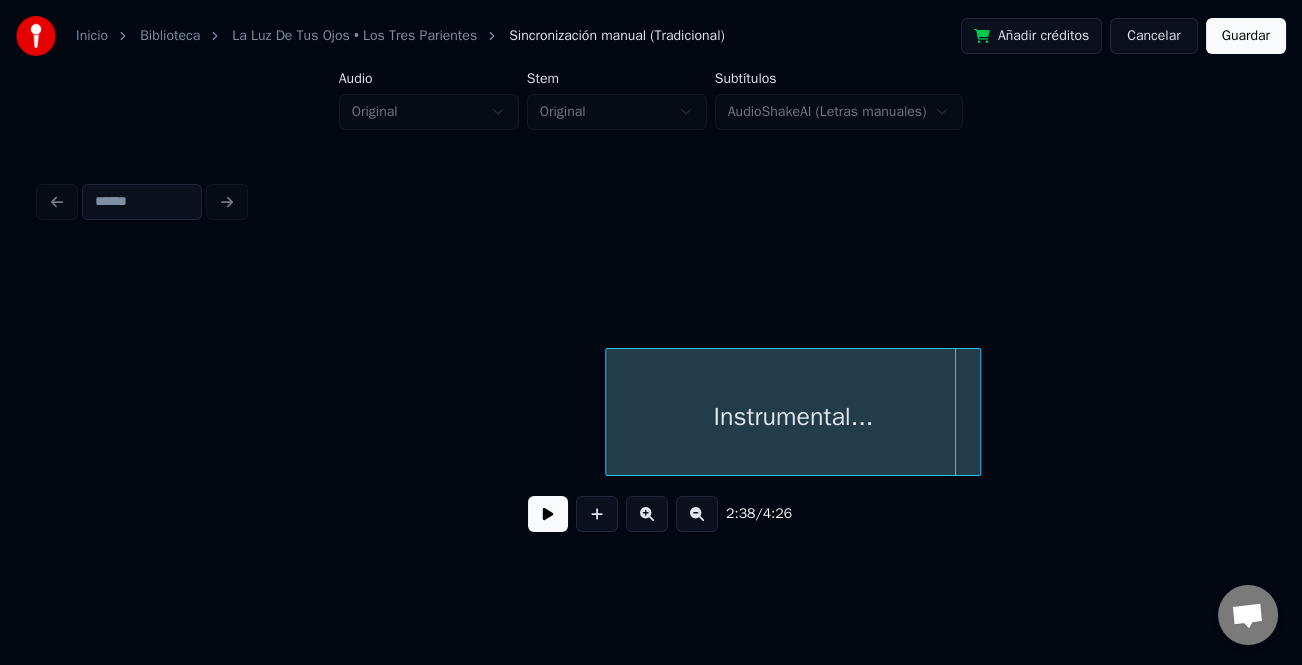 scroll, scrollTop: 0, scrollLeft: 30992, axis: horizontal 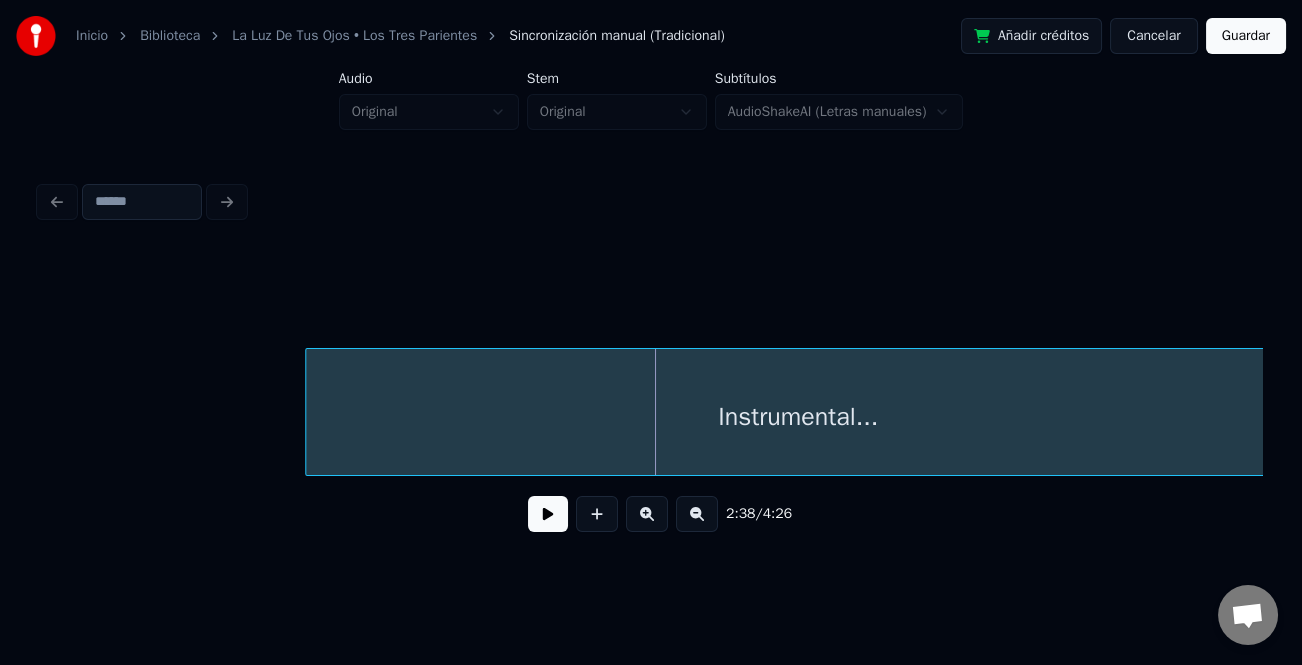 click on "Inicio Biblioteca La Luz De Tus Ojos • Los Tres Parientes Sincronización manual (Tradicional) Añadir créditos Cancelar Guardar Audio Original Stem Original Subtítulos AudioShakeAI (Letras manuales) 2:38  /  4:26" at bounding box center (651, 280) 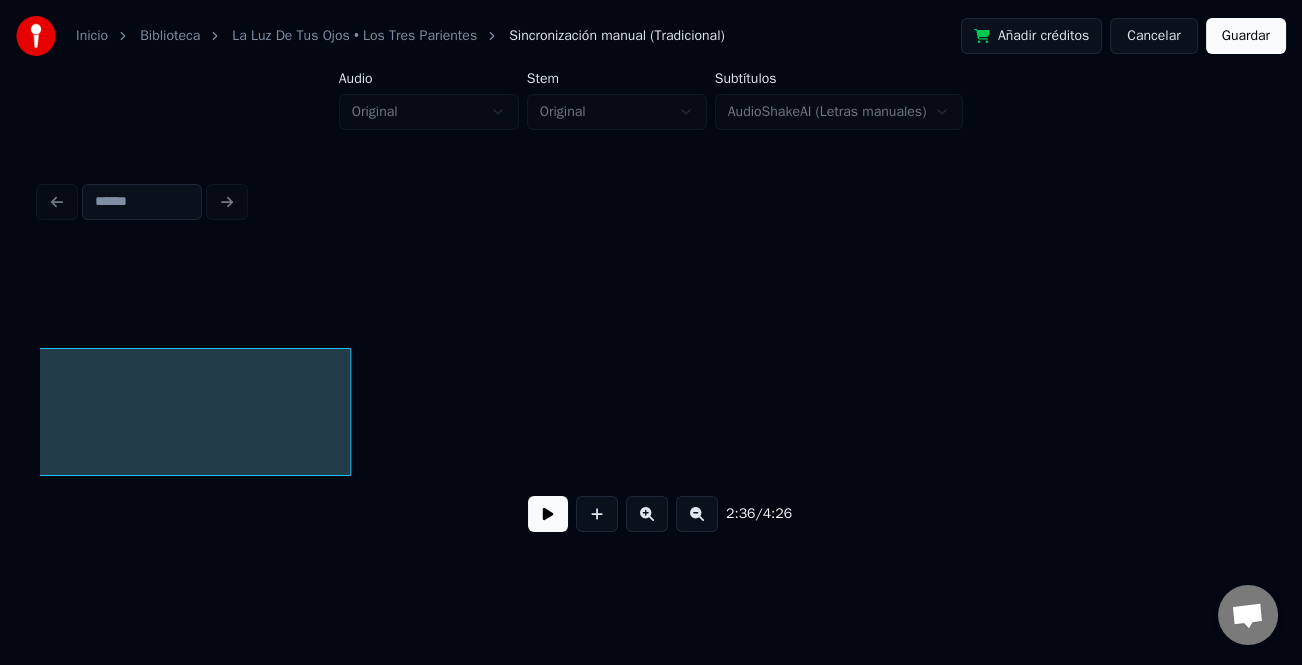 scroll, scrollTop: 0, scrollLeft: 32103, axis: horizontal 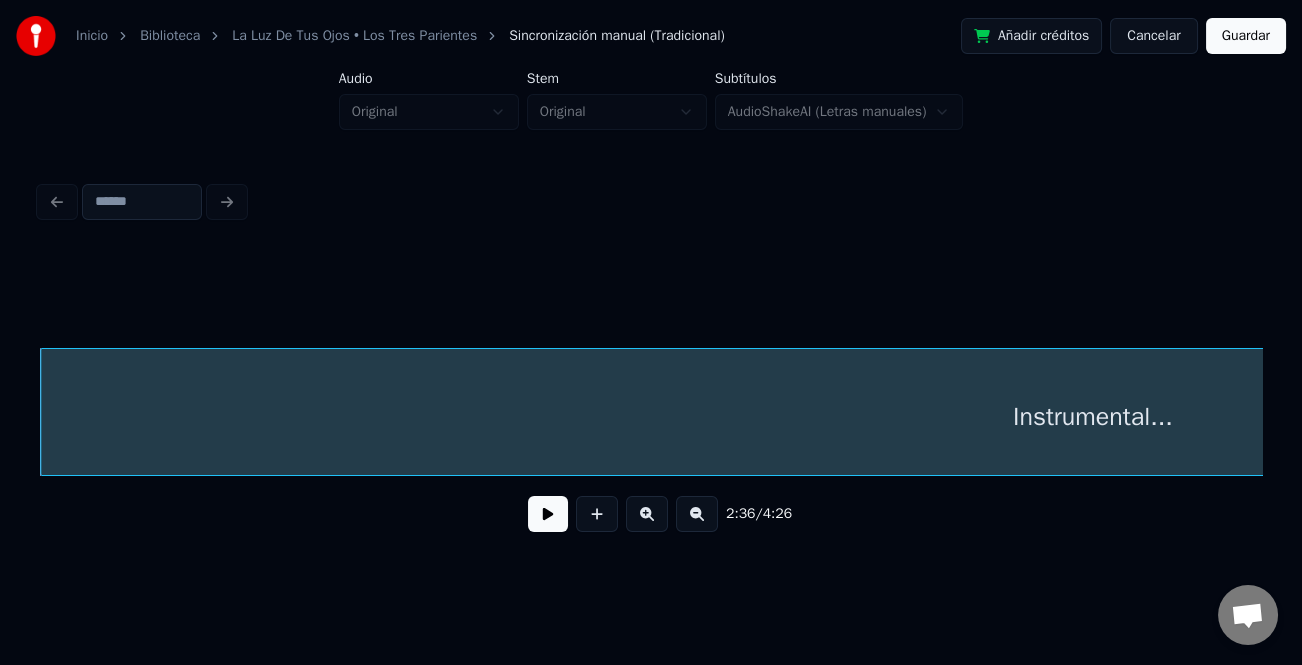 click on "Inicio Biblioteca La Luz De Tus Ojos • Los Tres Parientes Sincronización manual (Tradicional) Añadir créditos Cancelar Guardar Audio Original Stem Original Subtítulos AudioShakeAI (Letras manuales) 2:36  /  4:26" at bounding box center [651, 296] 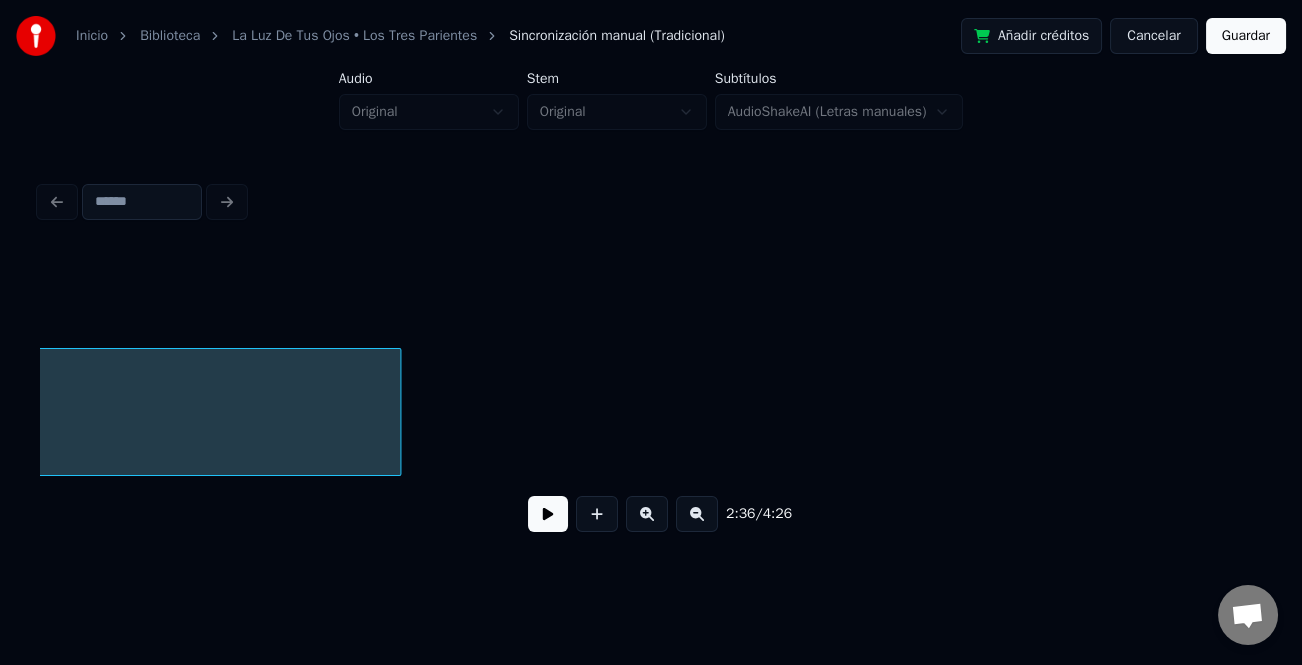 scroll, scrollTop: 0, scrollLeft: 33043, axis: horizontal 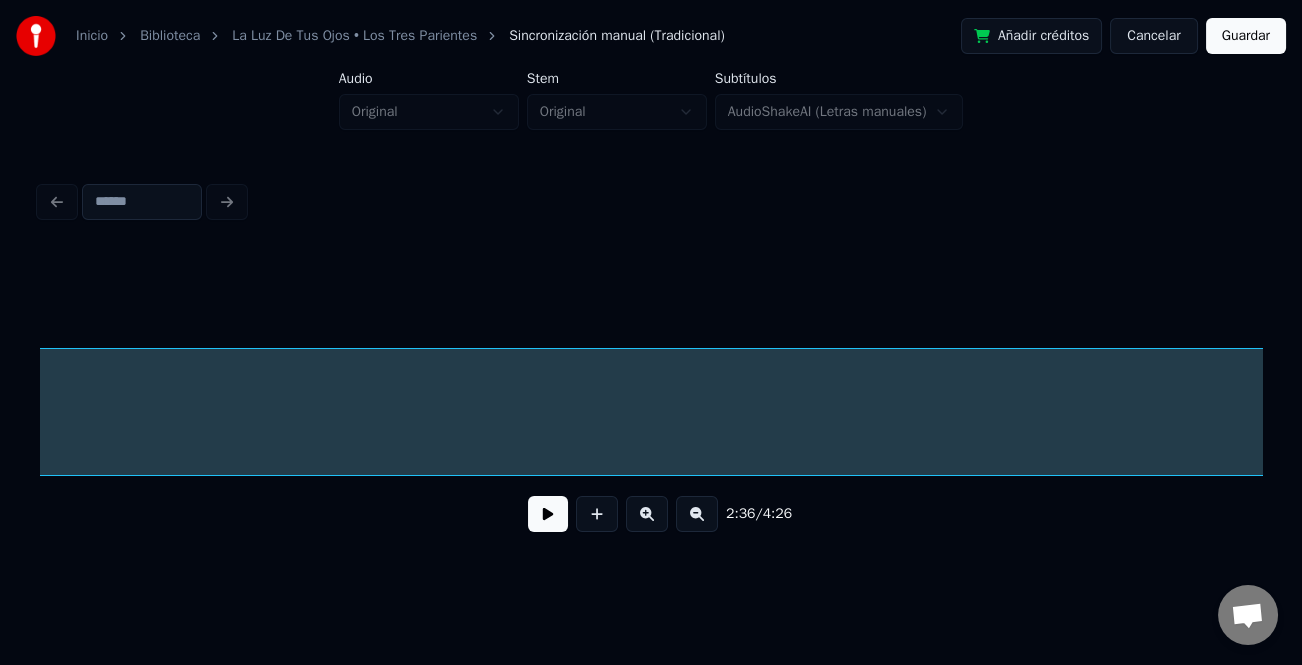 click at bounding box center (1261, 412) 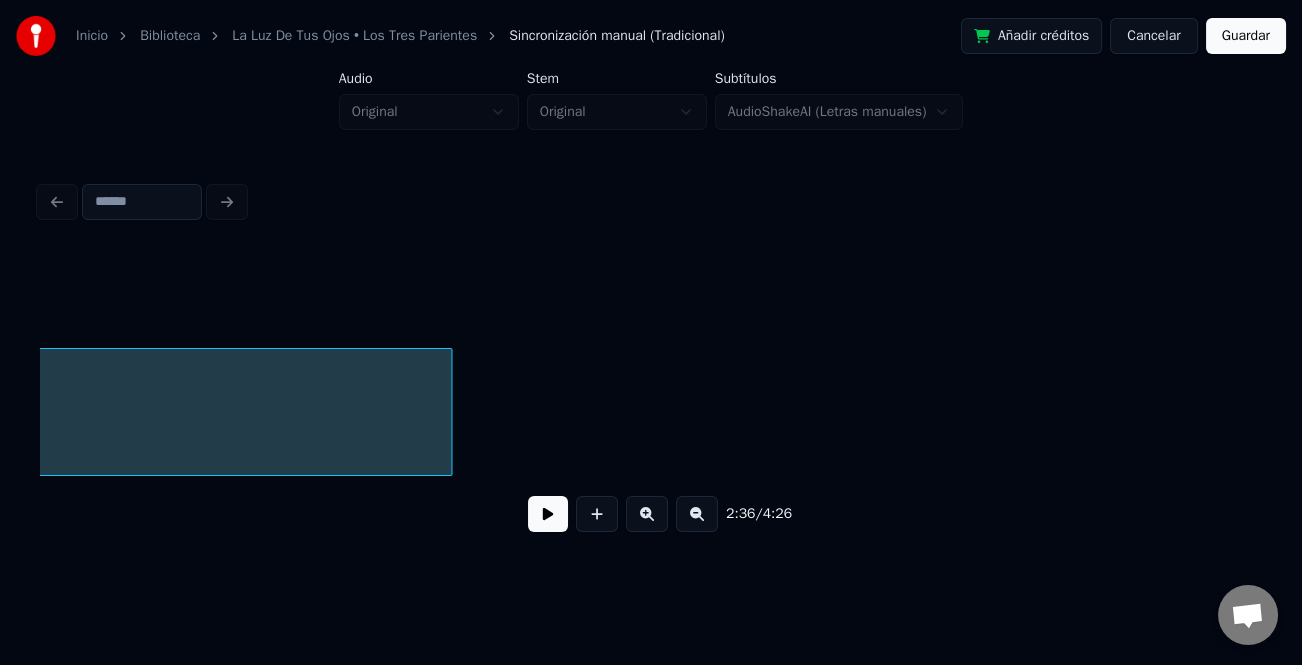 scroll, scrollTop: 0, scrollLeft: 33941, axis: horizontal 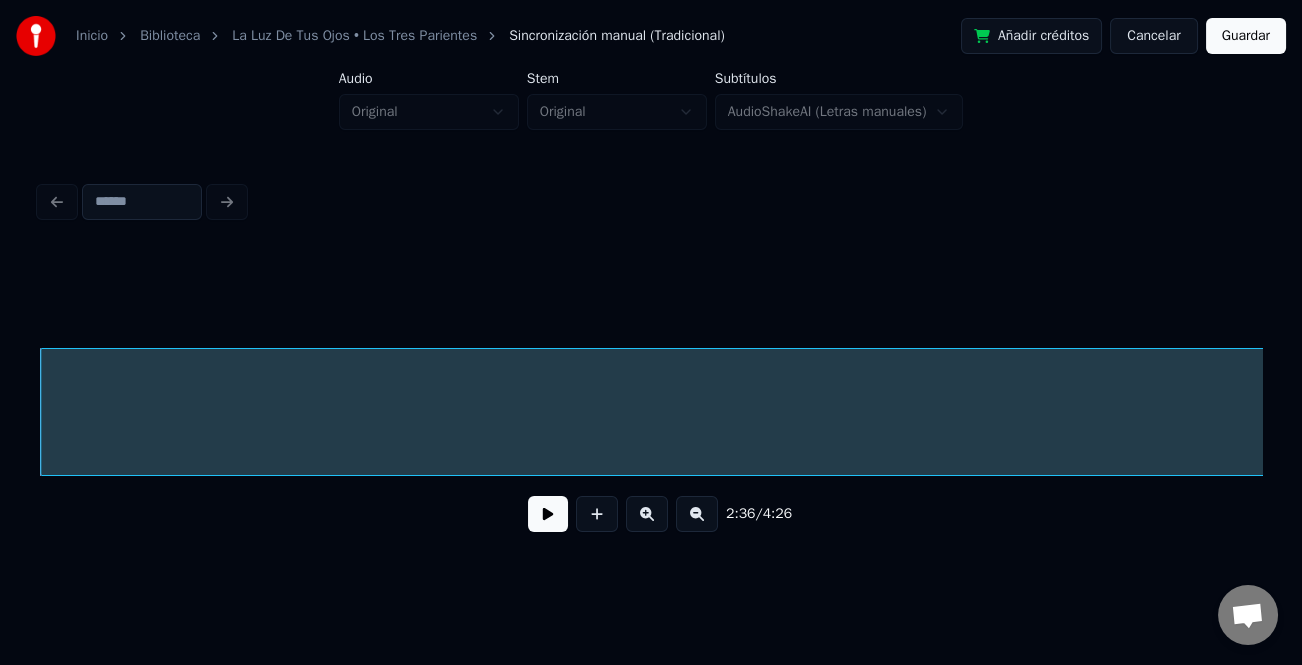click on "Inicio Biblioteca La Luz De Tus Ojos • Los Tres Parientes Sincronización manual (Tradicional) Añadir créditos Cancelar Guardar Audio Original Stem Original Subtítulos AudioShakeAI (Letras manuales) 2:36  /  4:26" at bounding box center (651, 296) 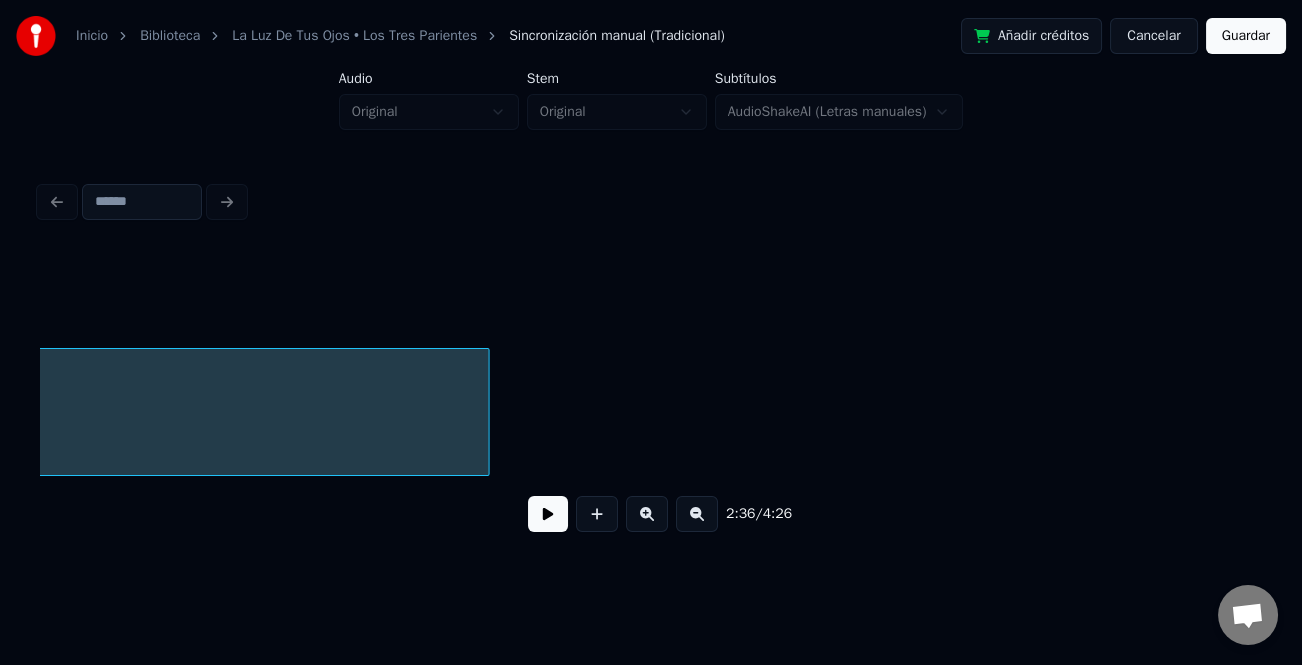 scroll, scrollTop: 0, scrollLeft: 34881, axis: horizontal 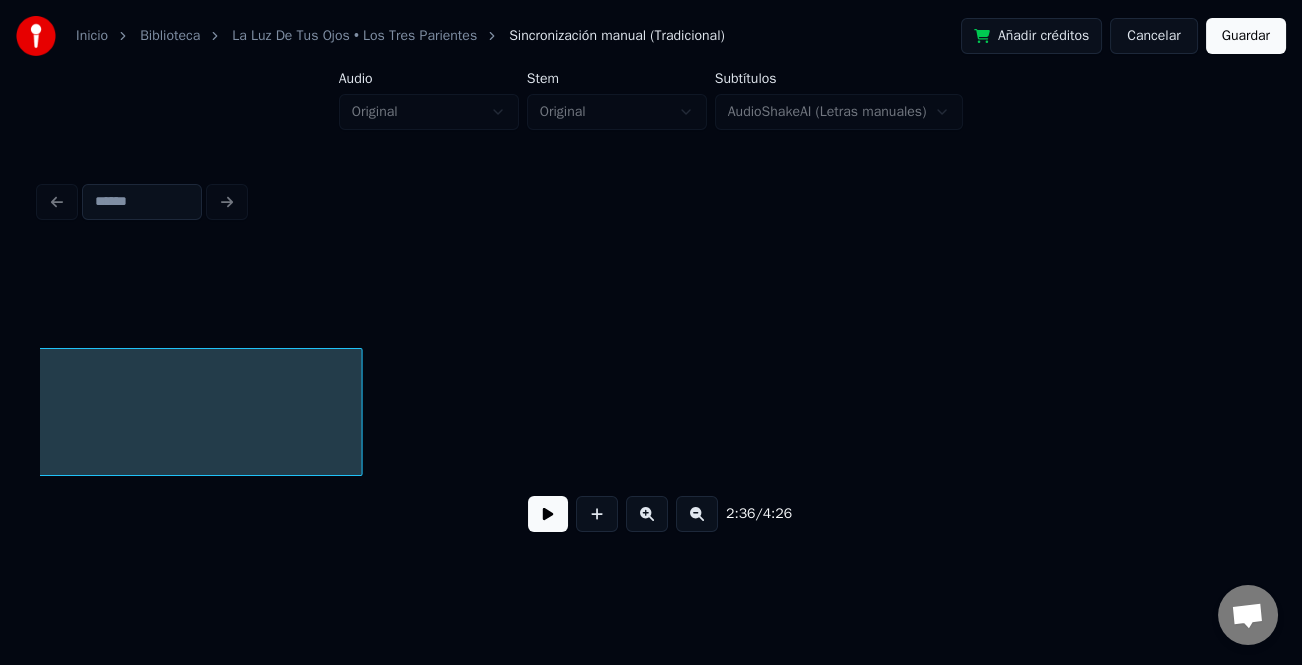click at bounding box center [359, 412] 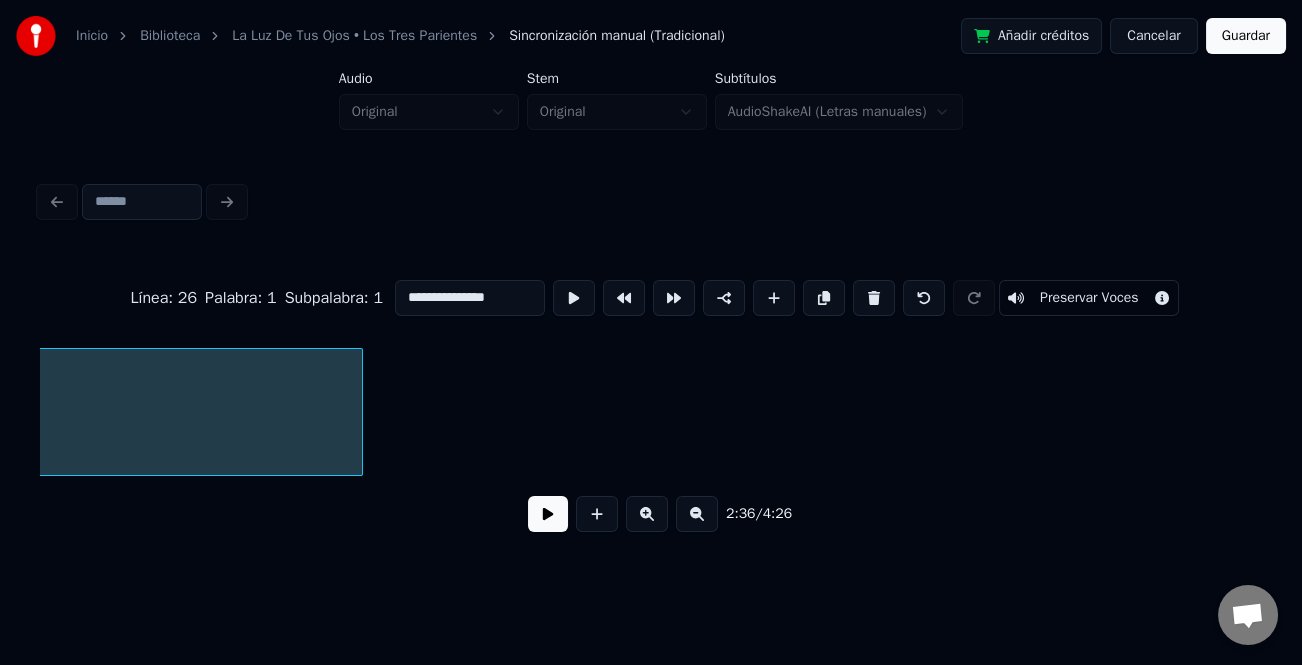scroll, scrollTop: 0, scrollLeft: 31257, axis: horizontal 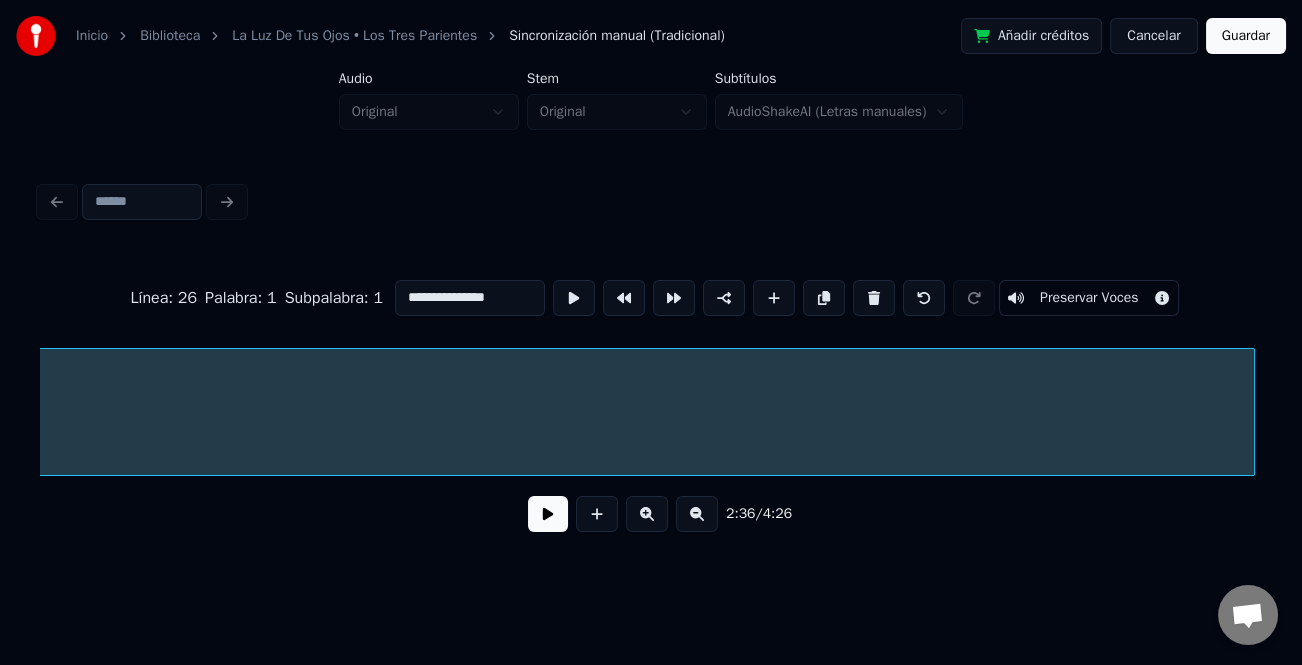 click on "**********" at bounding box center [651, 362] 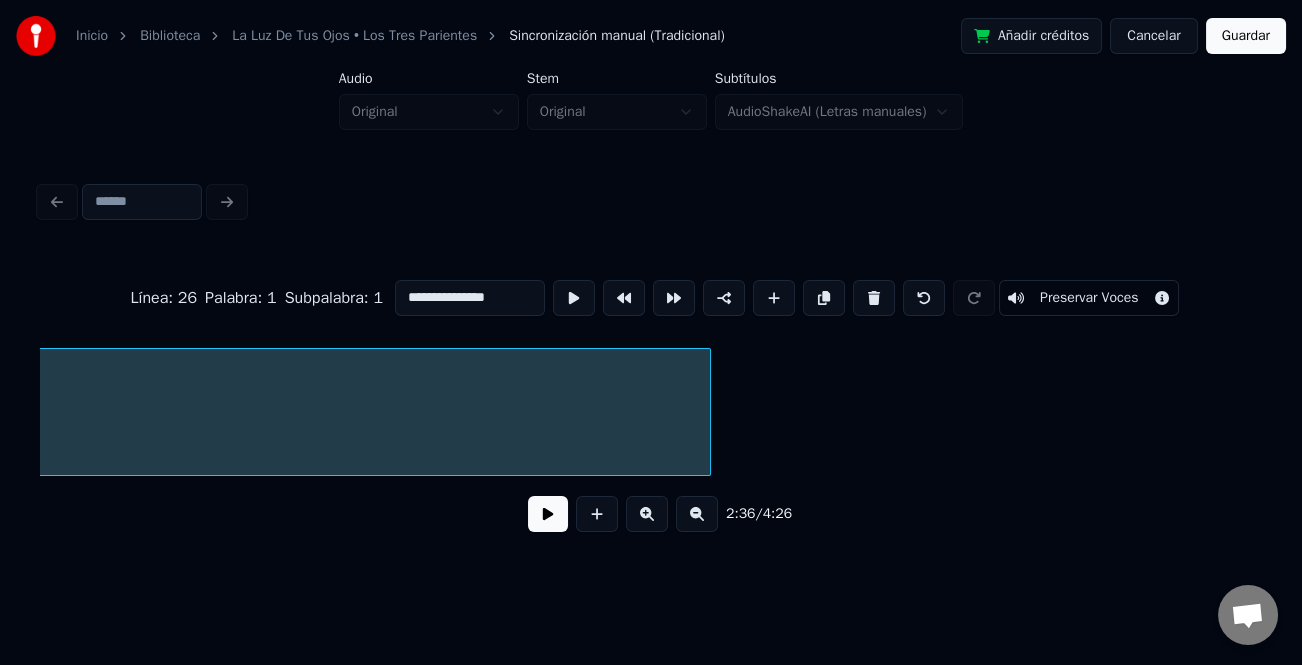 click at bounding box center [697, 514] 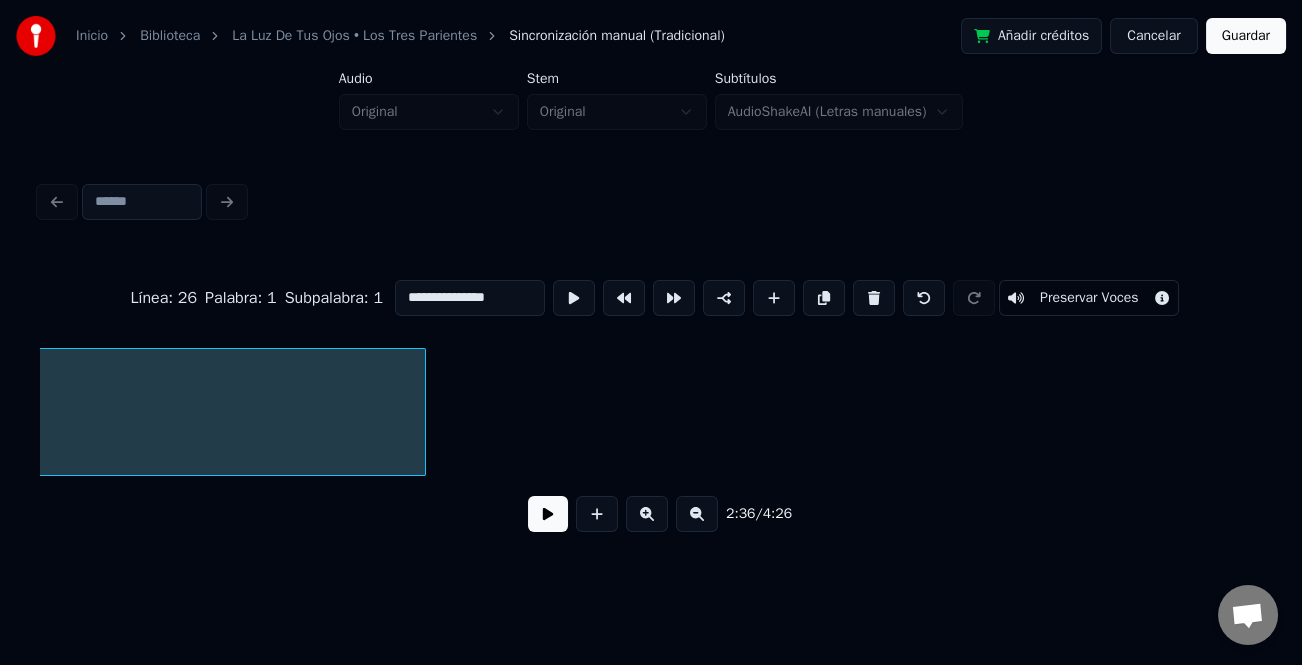 scroll, scrollTop: 0, scrollLeft: 26470, axis: horizontal 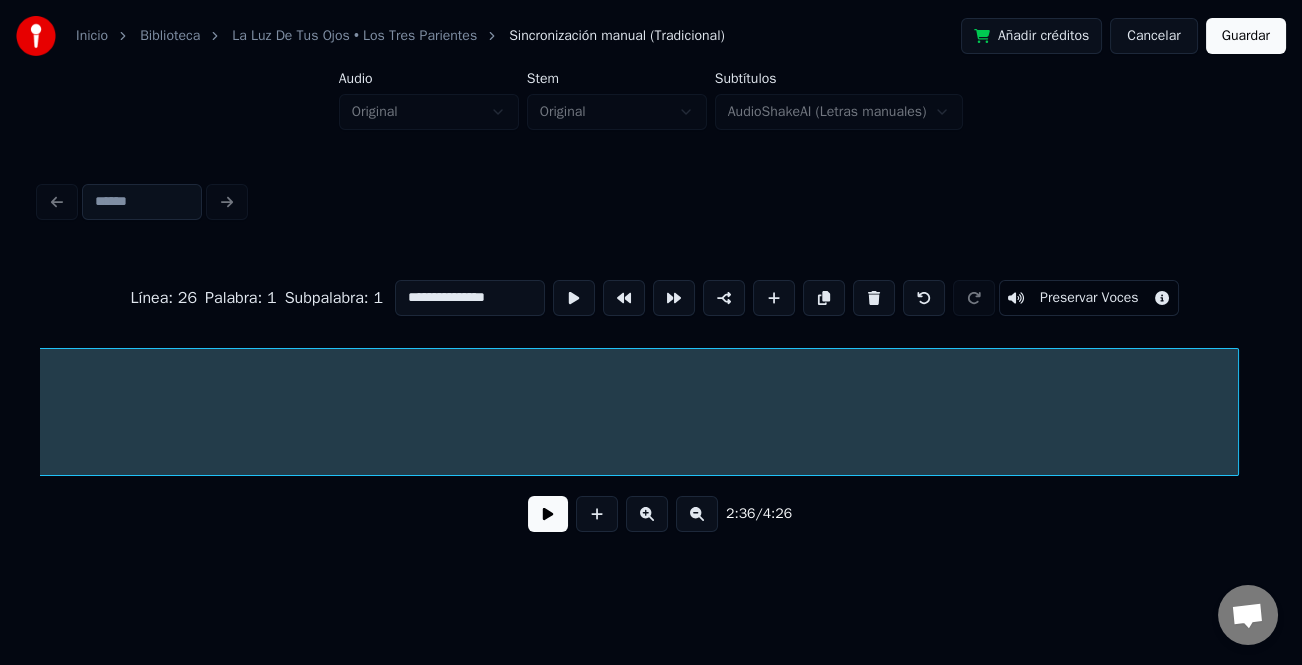 click at bounding box center (1235, 412) 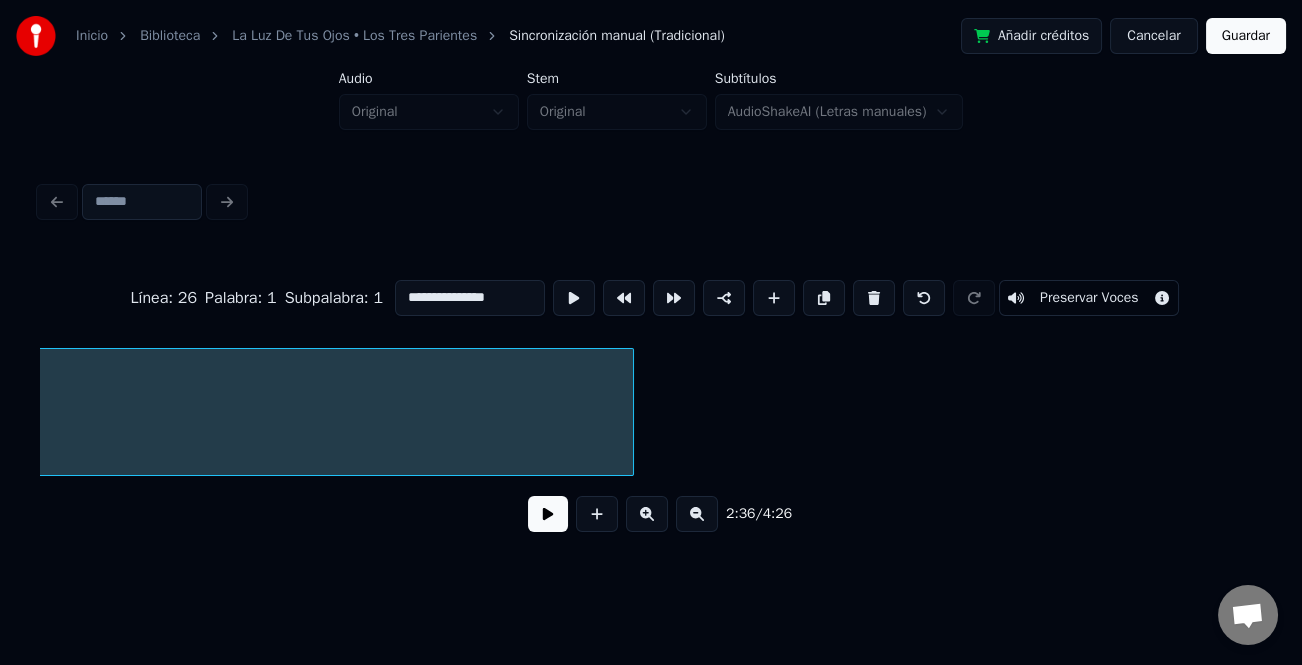 scroll, scrollTop: 0, scrollLeft: 27112, axis: horizontal 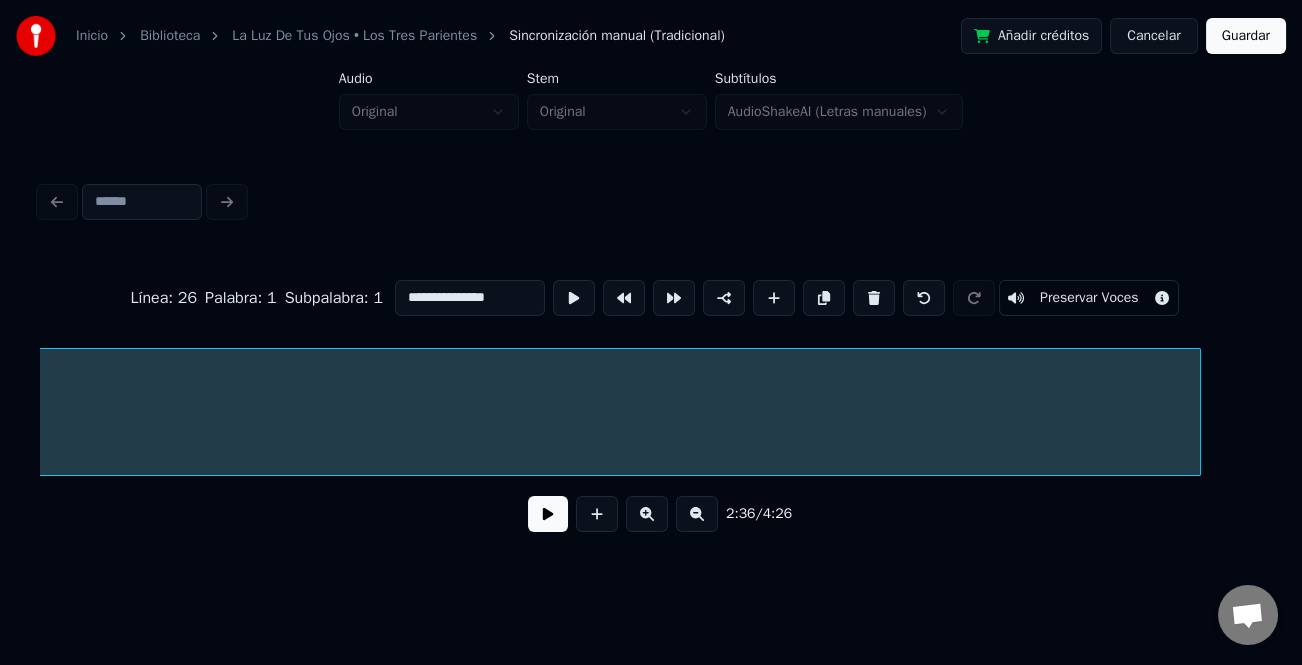 click at bounding box center (1197, 412) 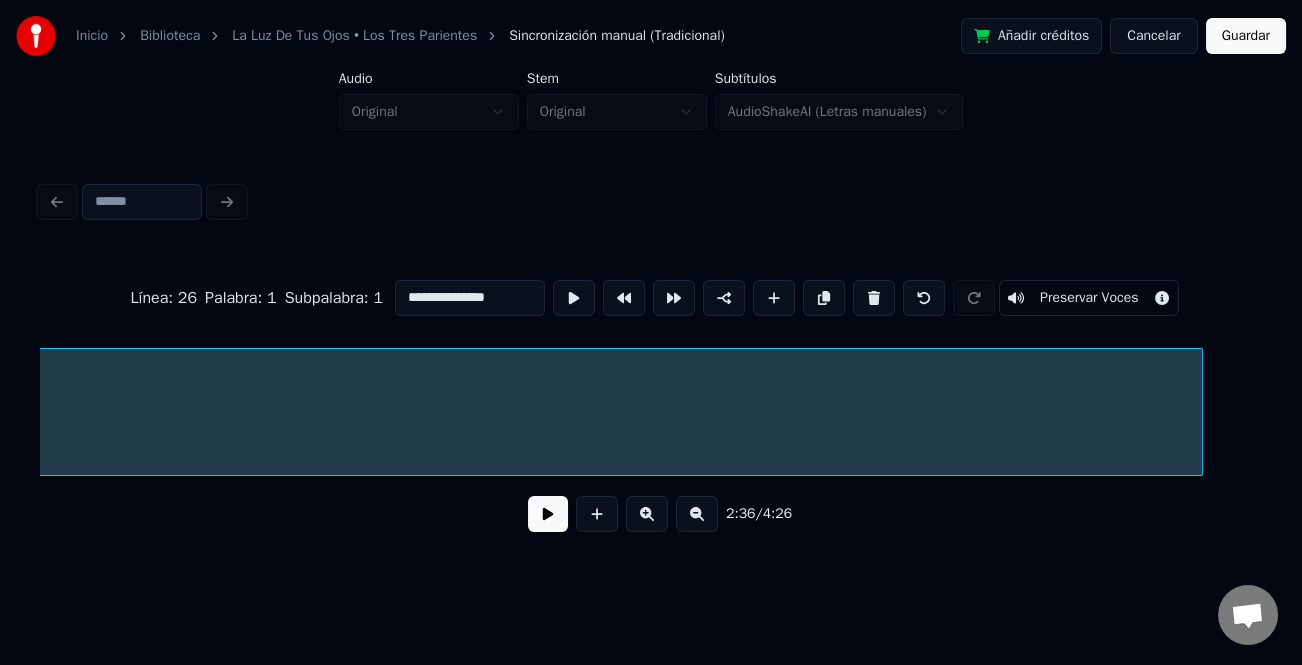 scroll, scrollTop: 0, scrollLeft: 23442, axis: horizontal 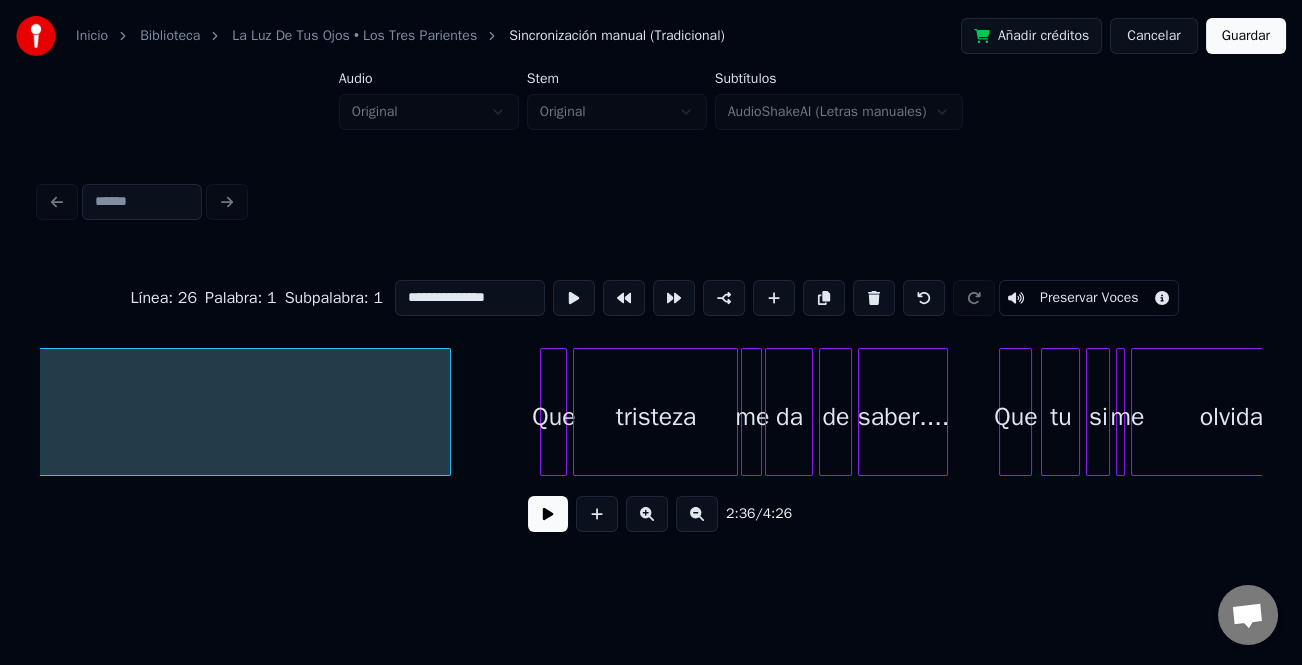 click at bounding box center (447, 412) 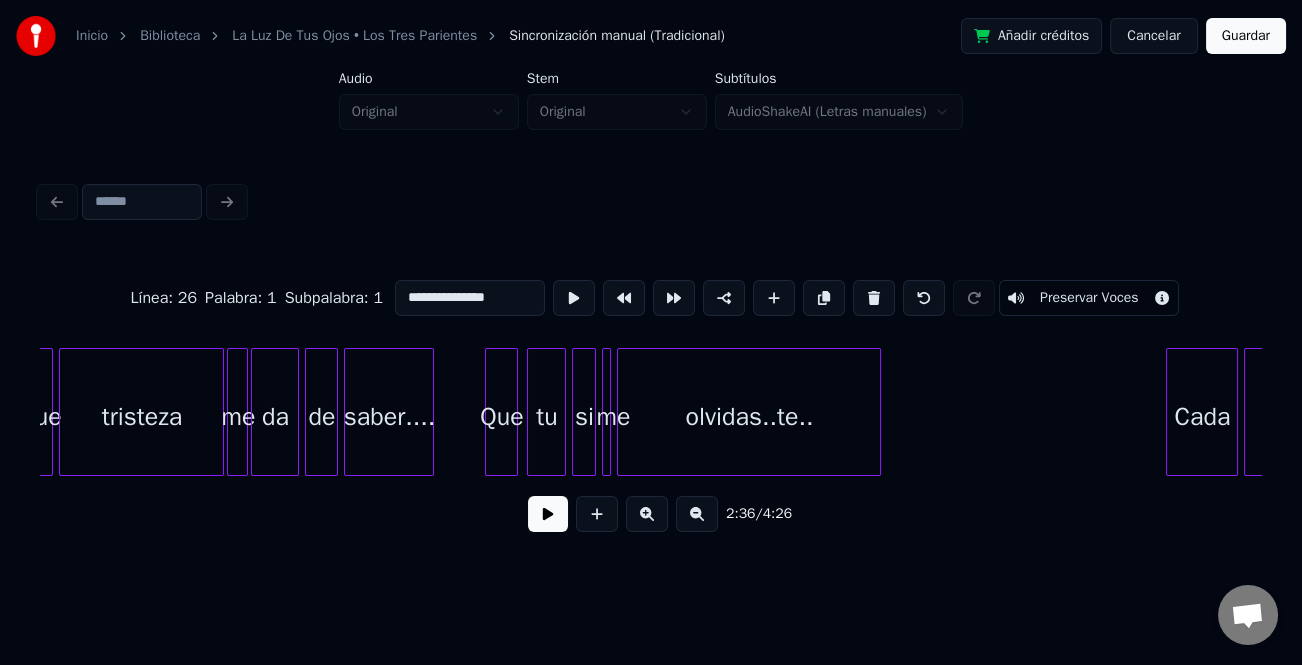 scroll, scrollTop: 0, scrollLeft: 28073, axis: horizontal 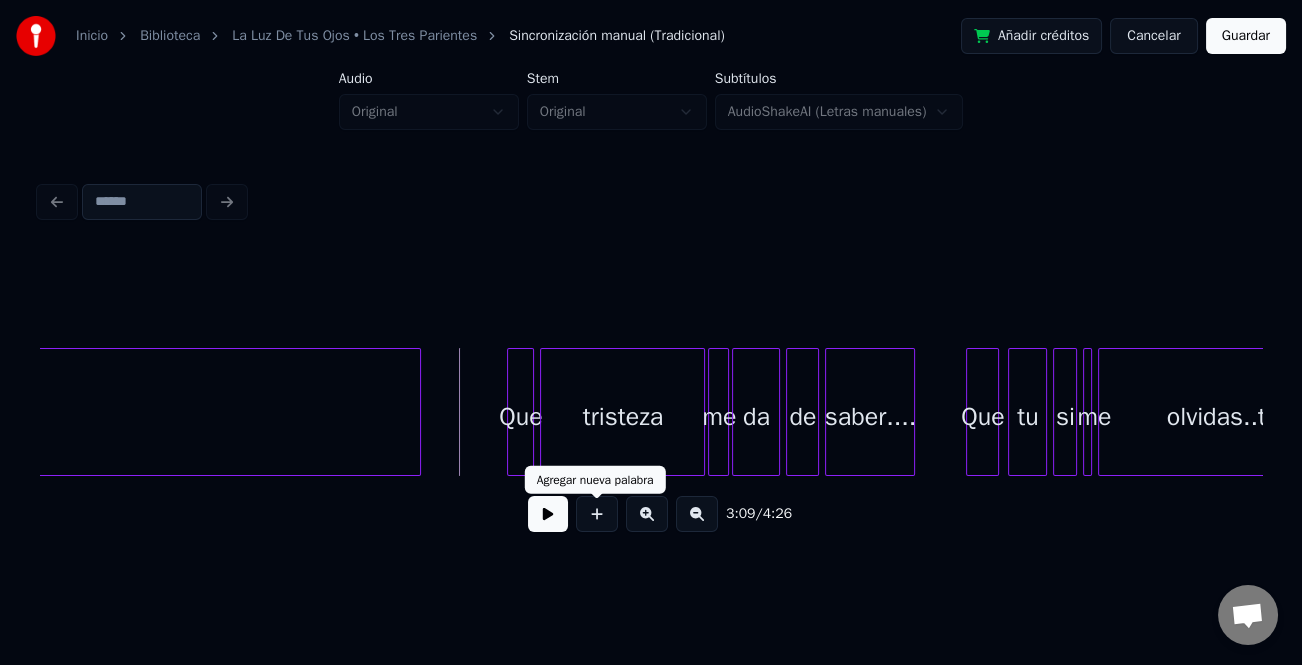 click at bounding box center [548, 514] 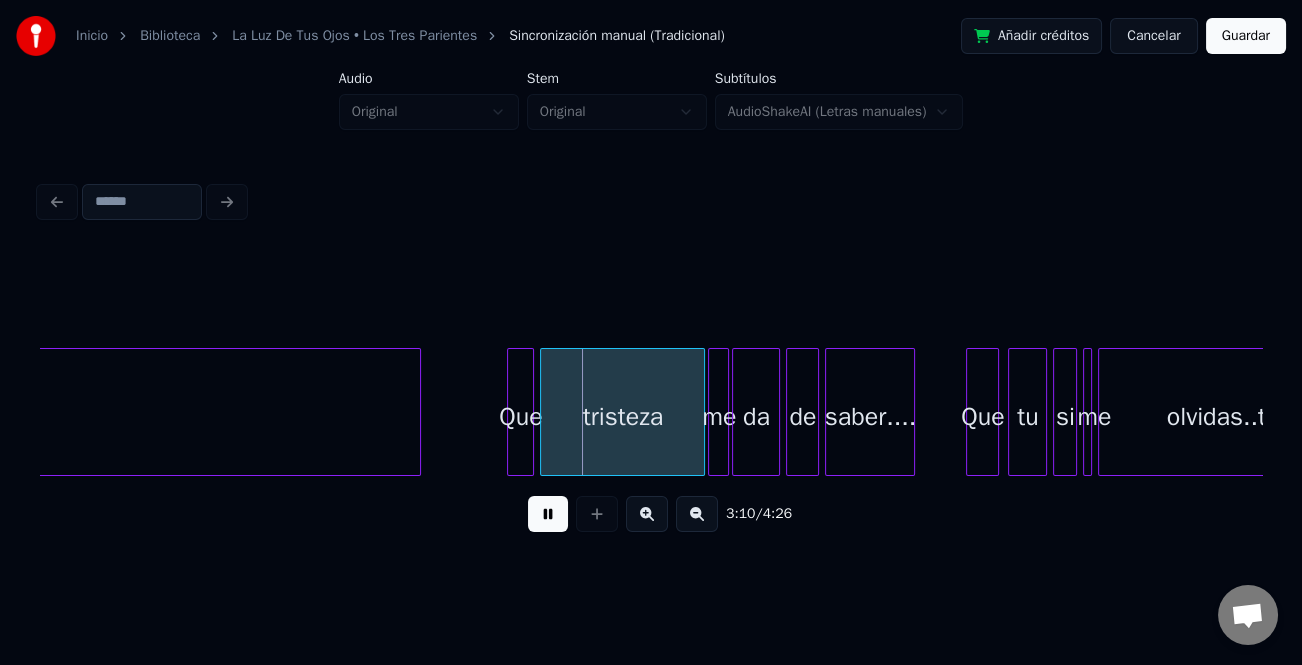 click at bounding box center [647, 514] 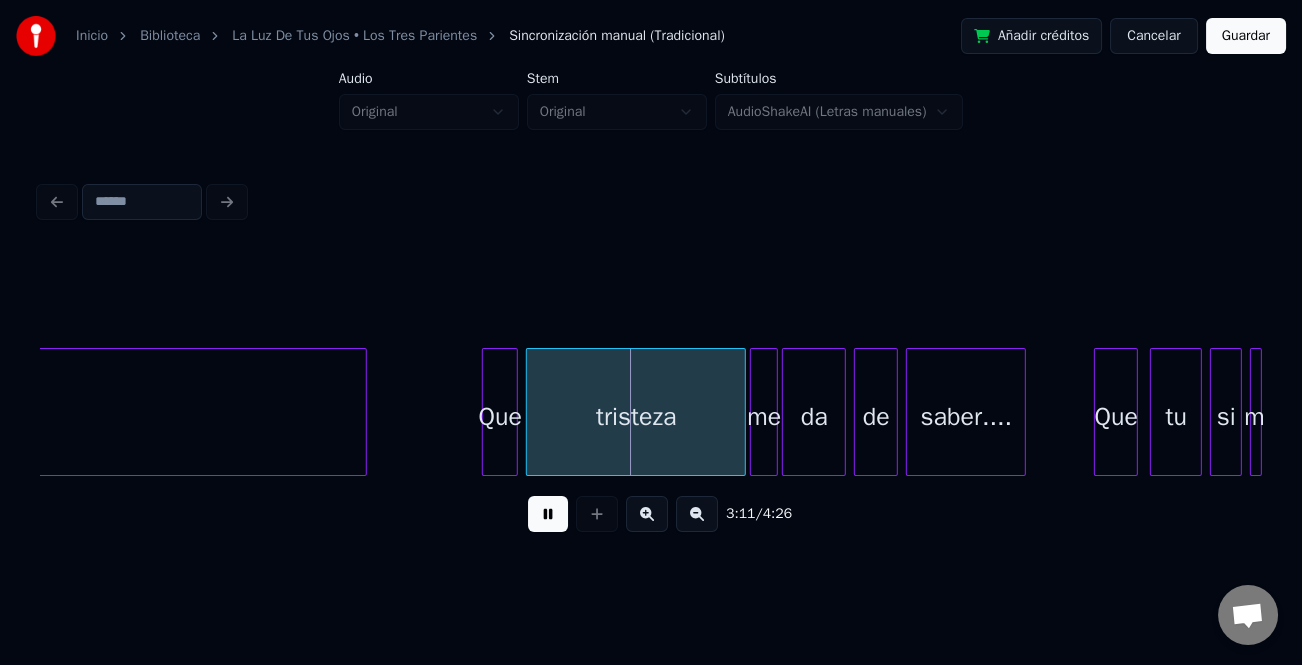 click at bounding box center (647, 514) 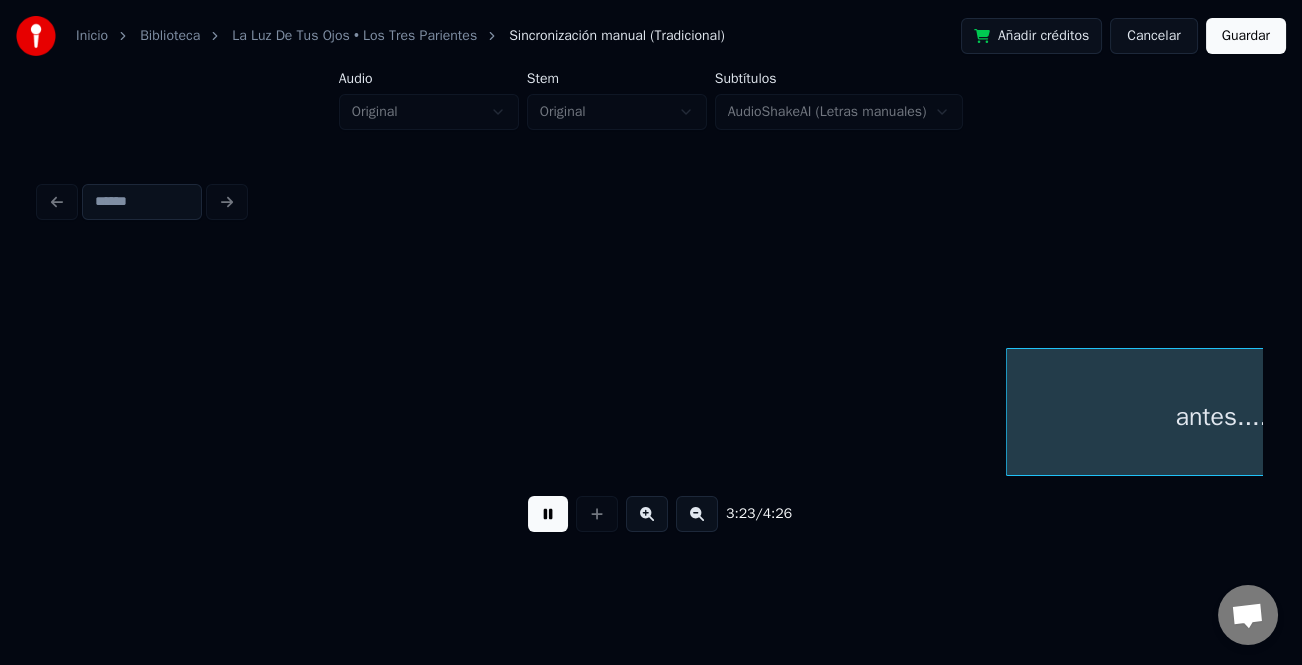 scroll, scrollTop: 0, scrollLeft: 50836, axis: horizontal 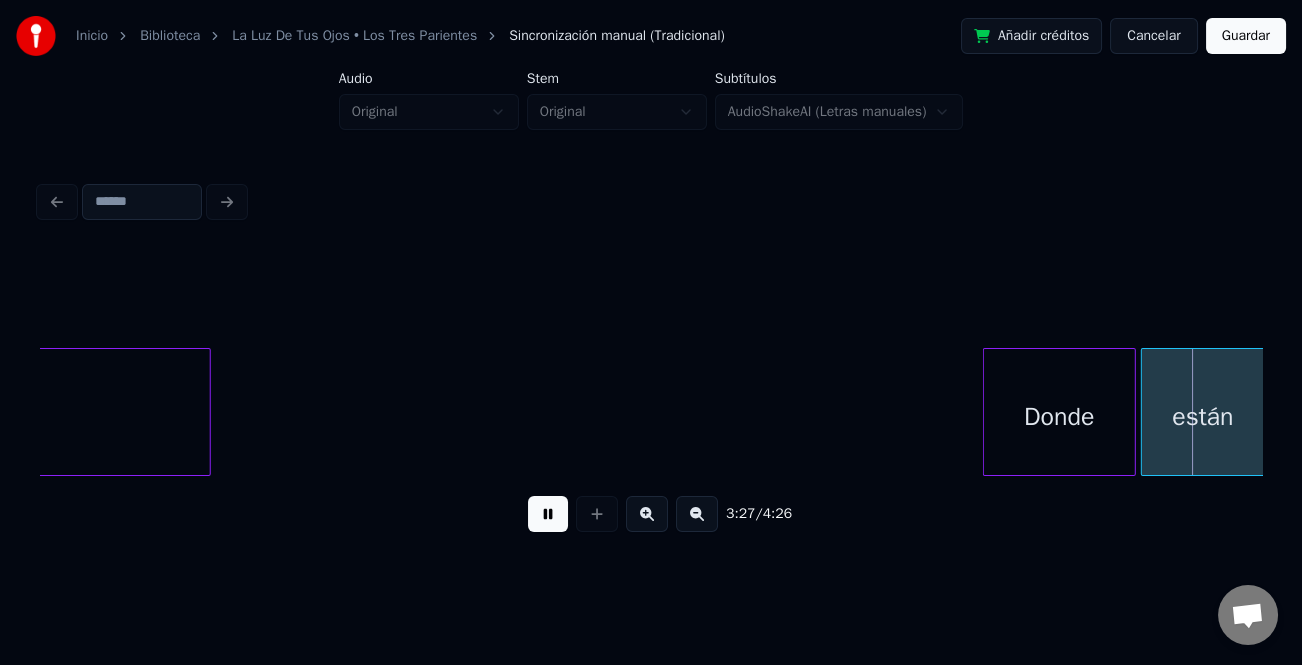 click at bounding box center (987, 412) 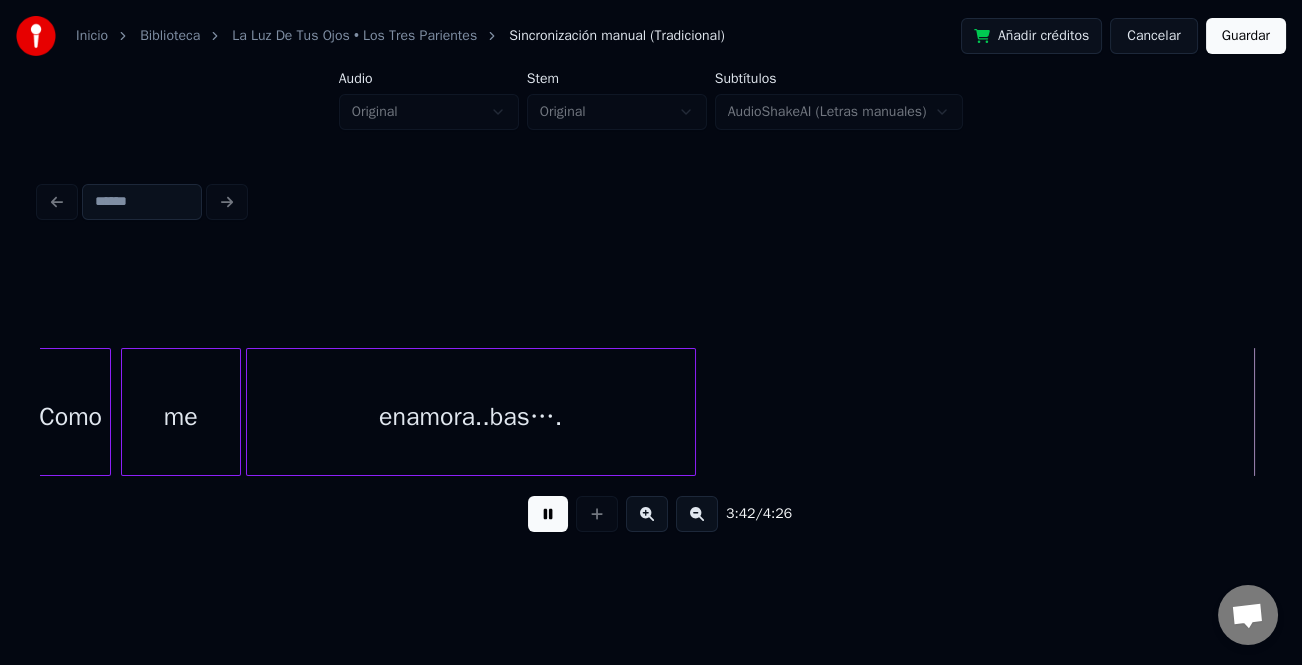 scroll, scrollTop: 0, scrollLeft: 55730, axis: horizontal 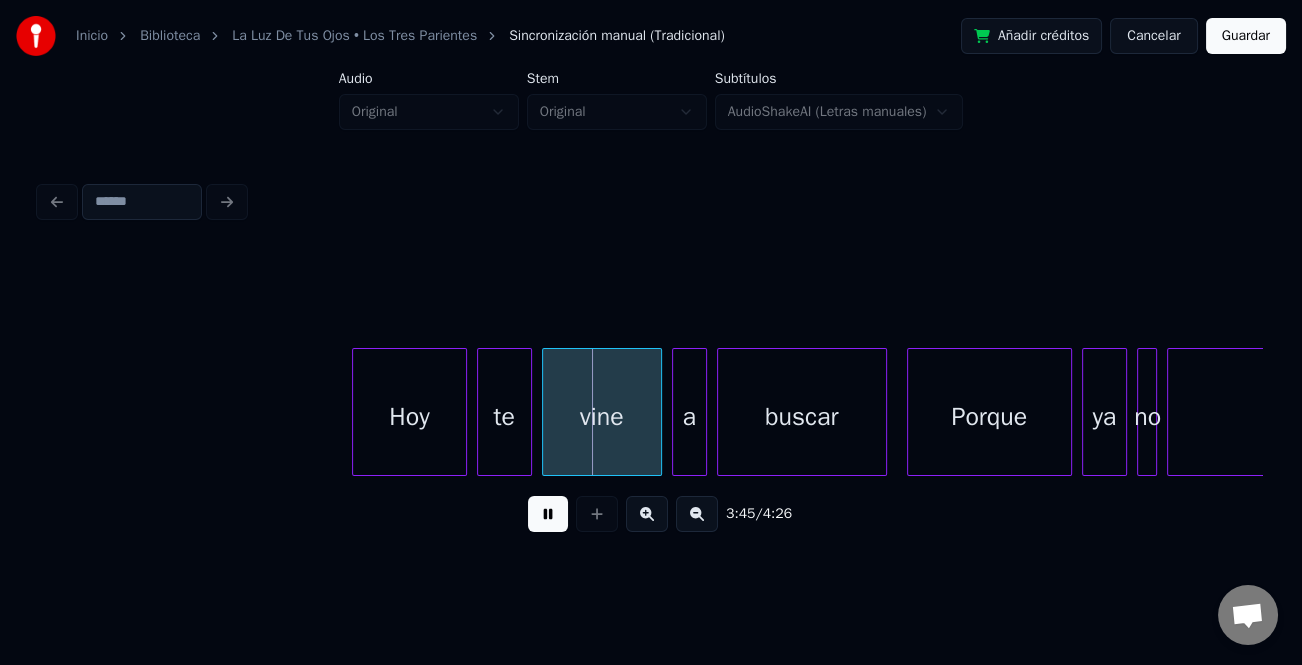click at bounding box center [356, 412] 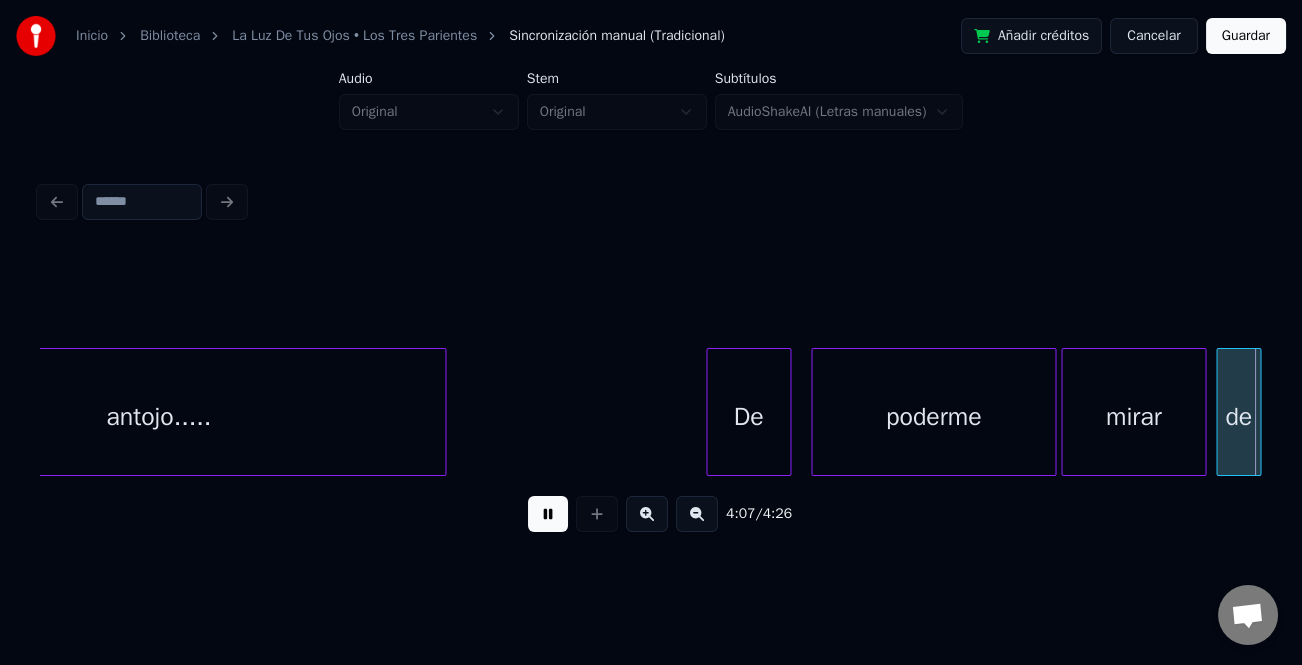 scroll, scrollTop: 0, scrollLeft: 61847, axis: horizontal 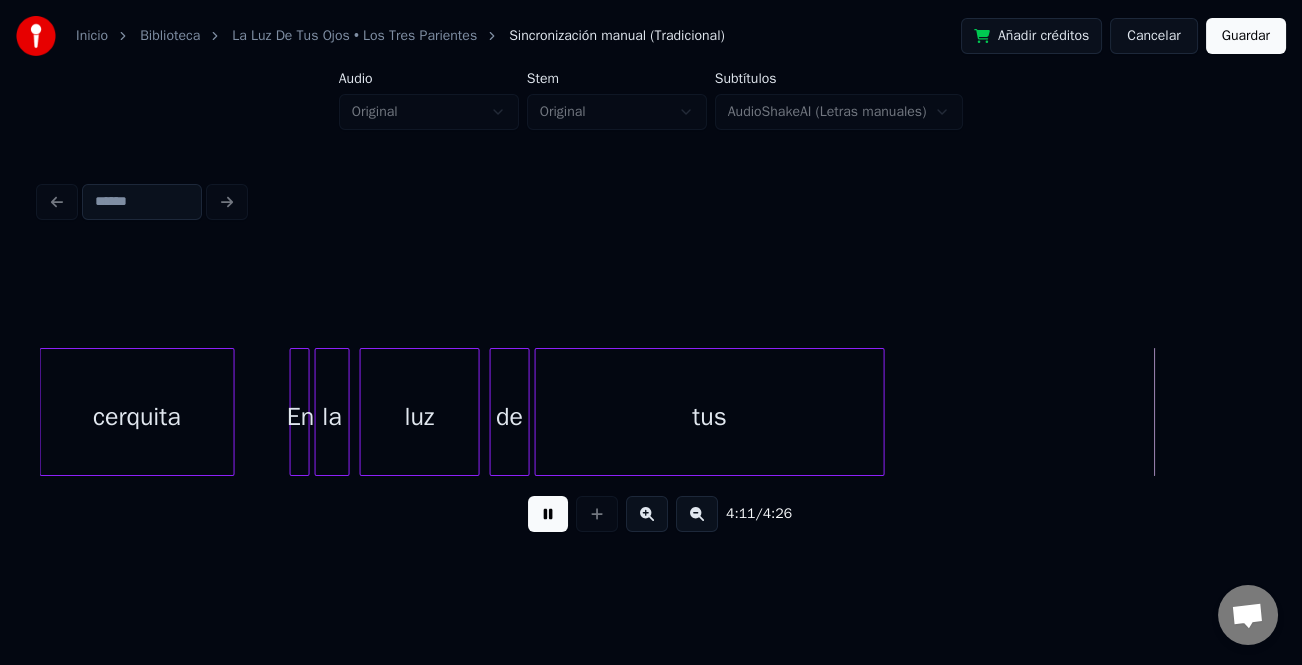 click on "Guardar" at bounding box center (1246, 36) 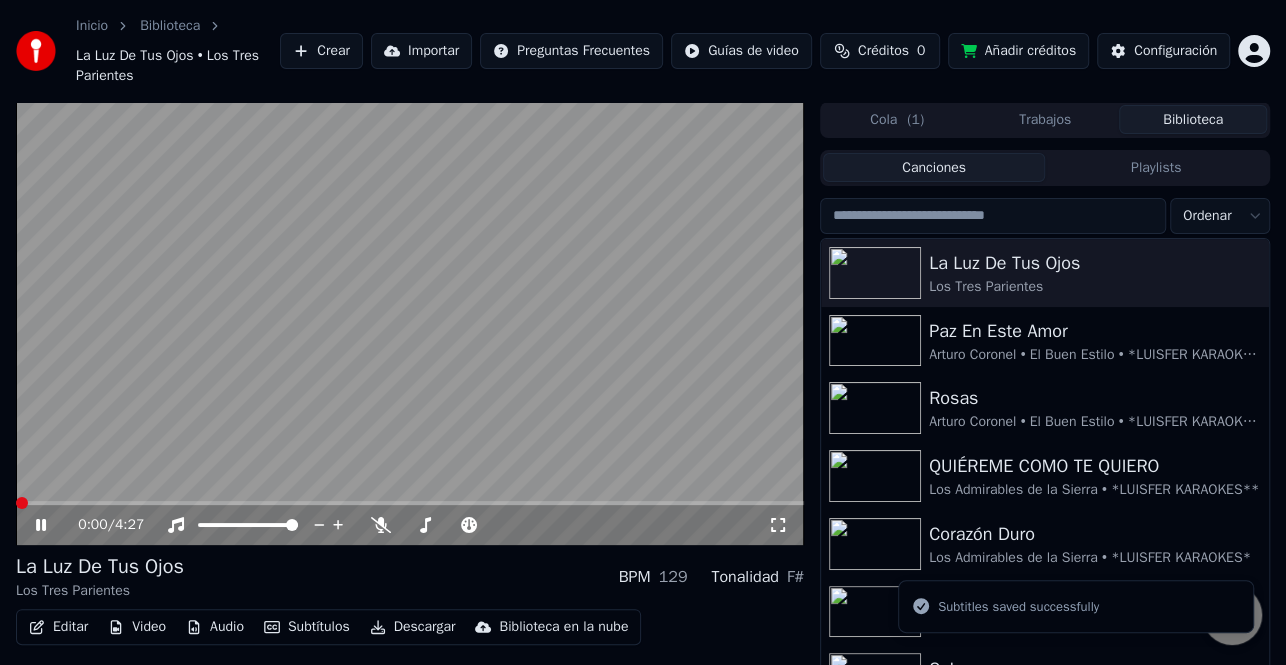 click 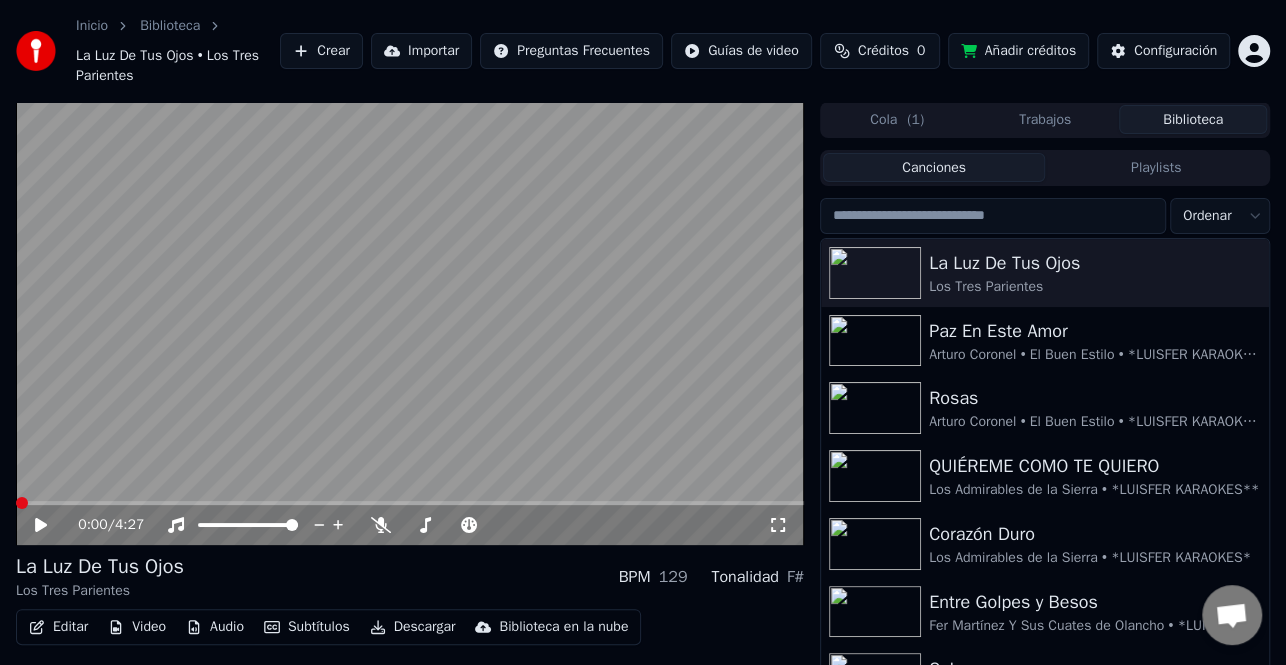click on "Editar" at bounding box center (58, 627) 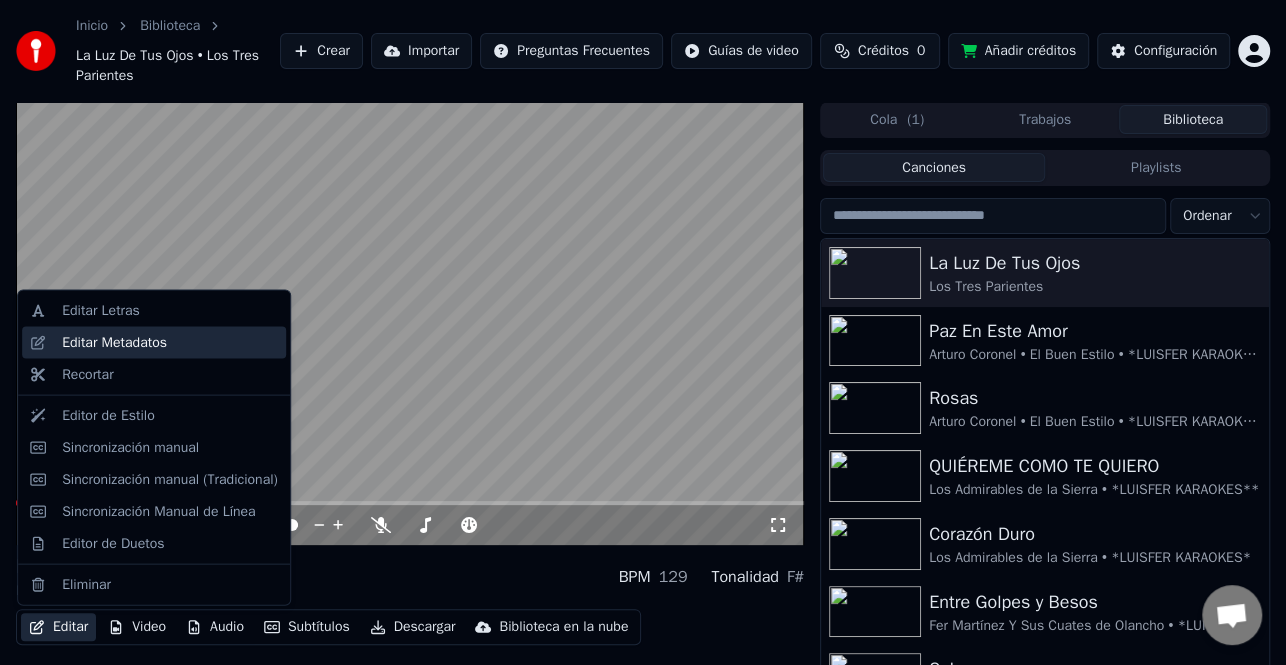 click on "Editar Metadatos" at bounding box center [170, 343] 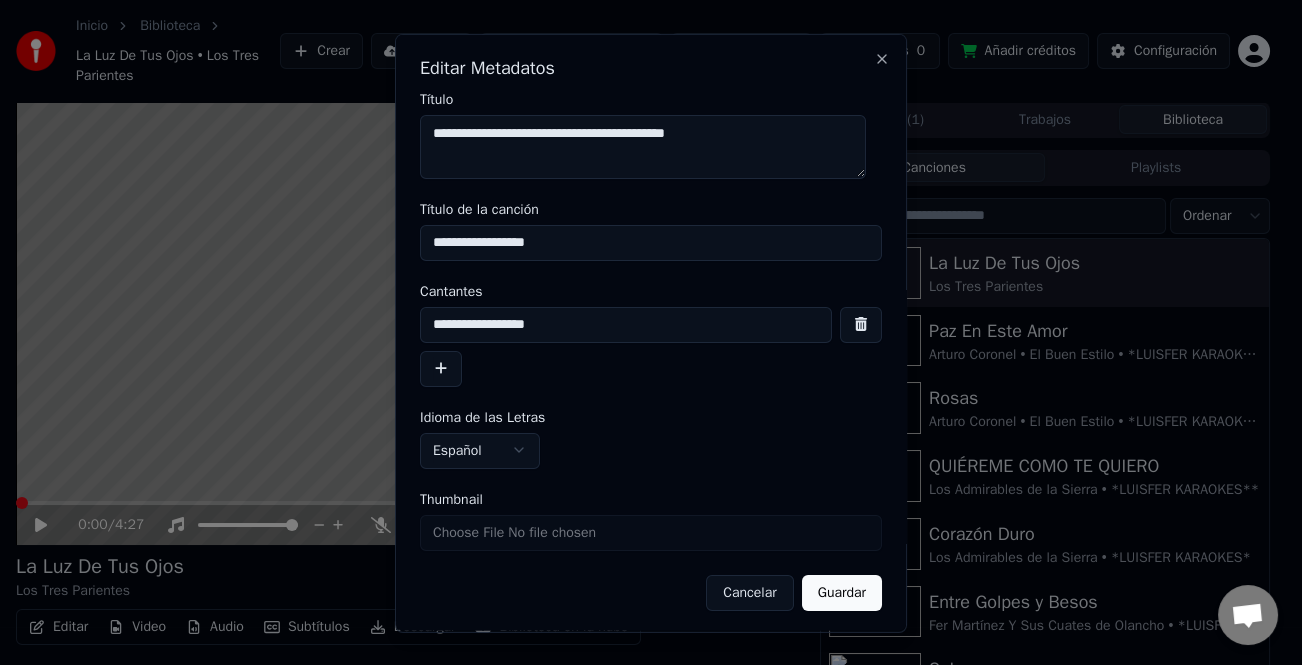 click at bounding box center (441, 368) 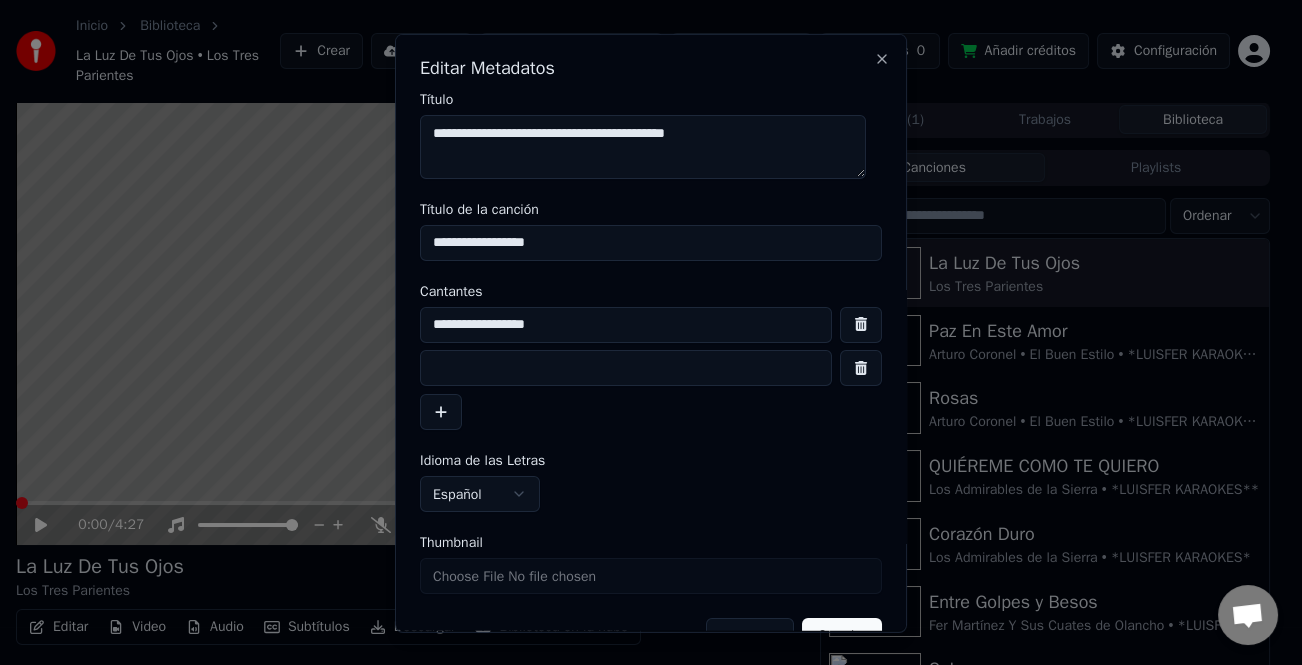 click at bounding box center [626, 368] 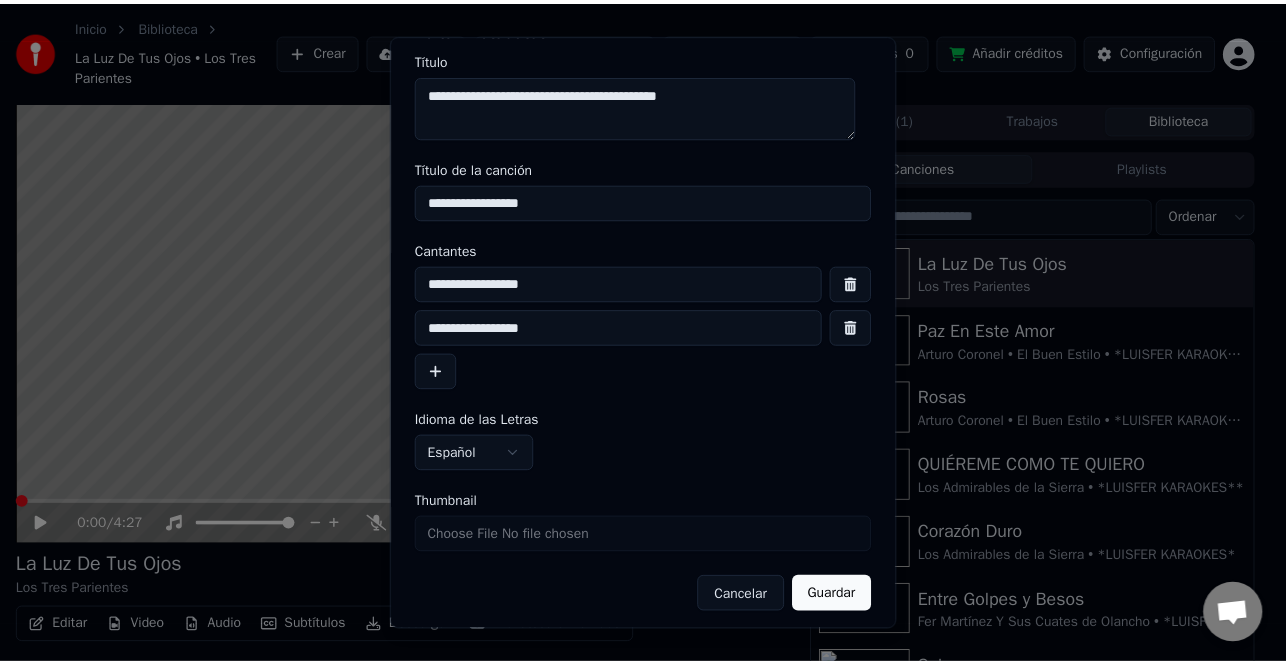 scroll, scrollTop: 47, scrollLeft: 0, axis: vertical 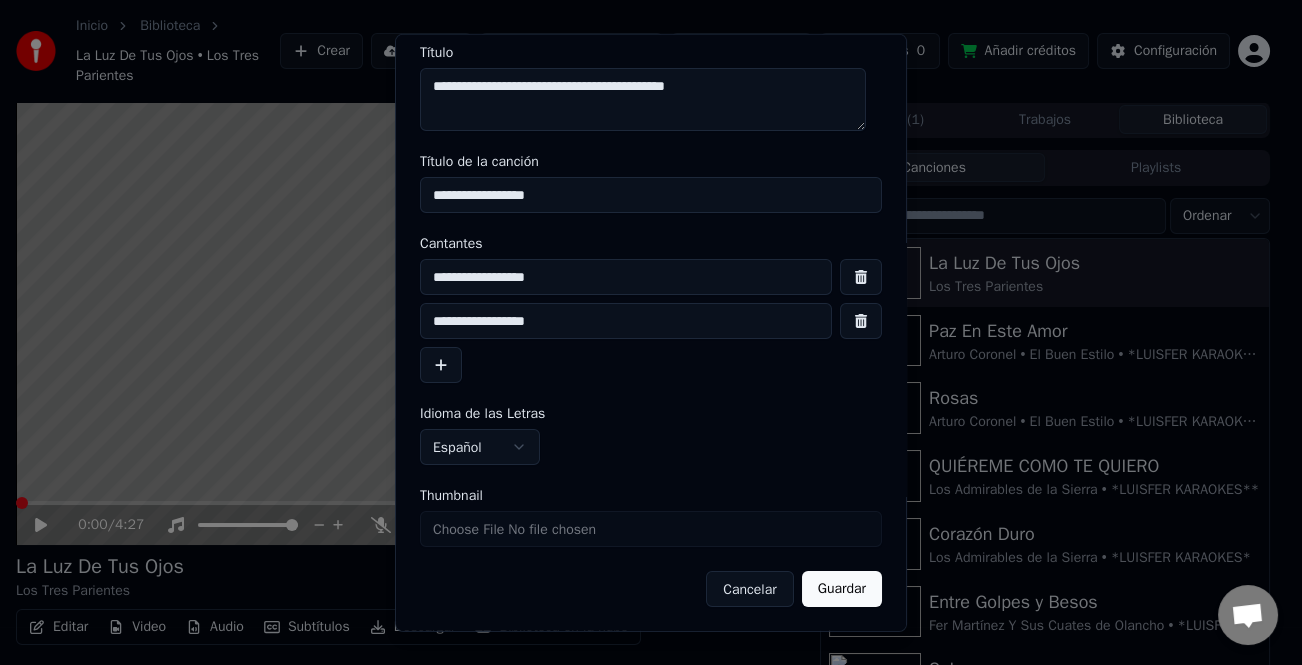 type on "**********" 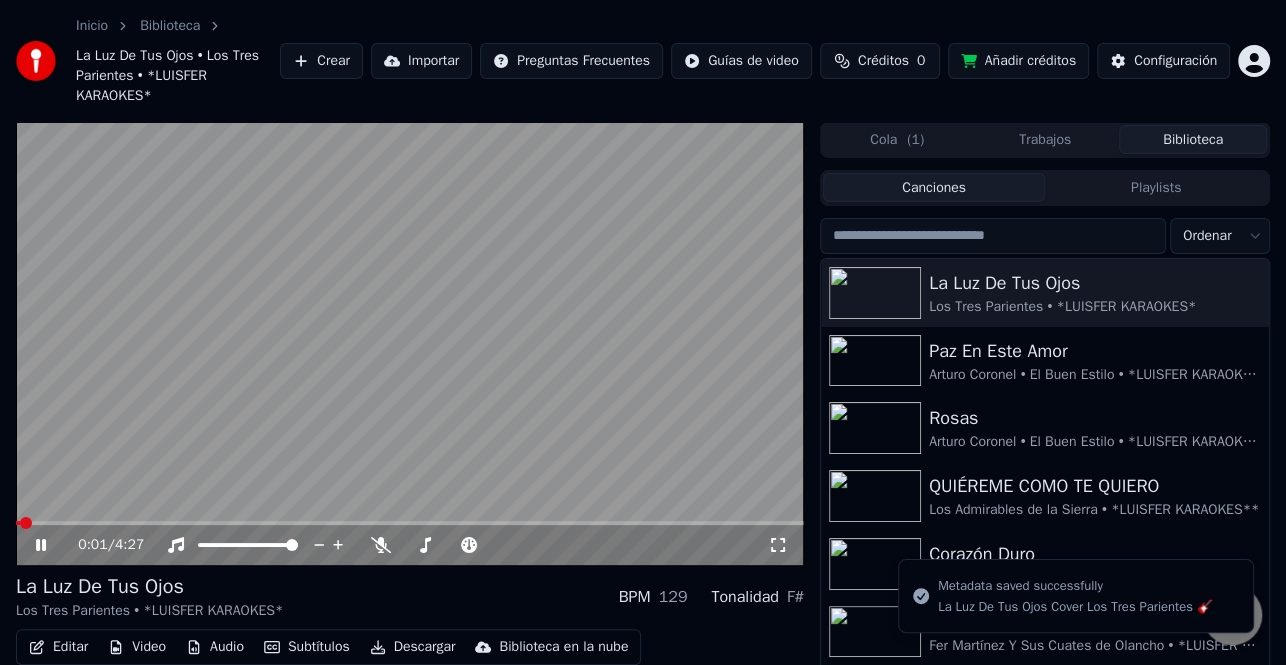 click on "Descargar" at bounding box center [413, 647] 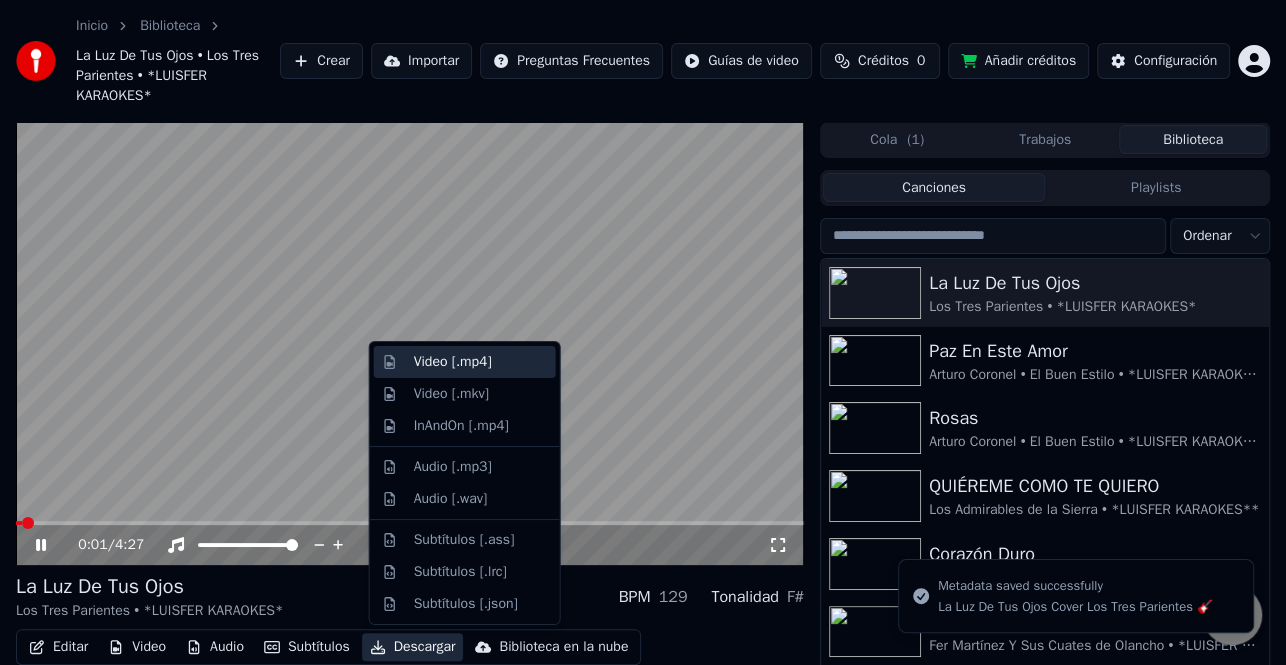 click on "Video [.mp4]" at bounding box center (453, 362) 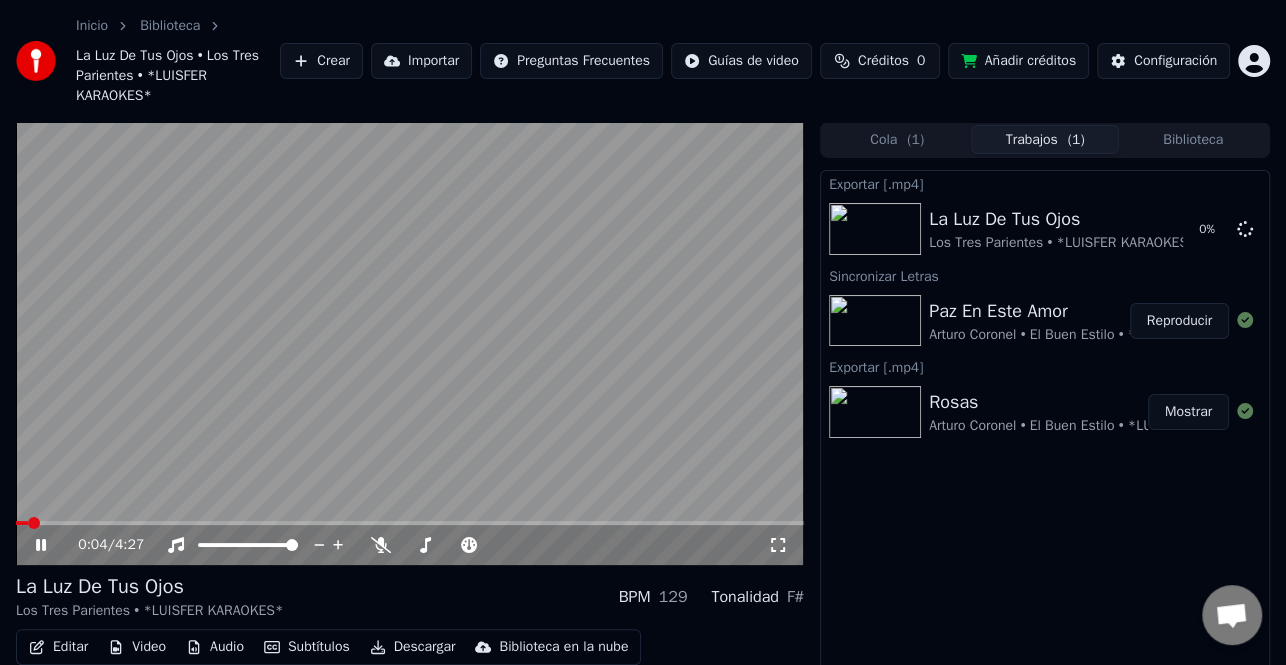 click 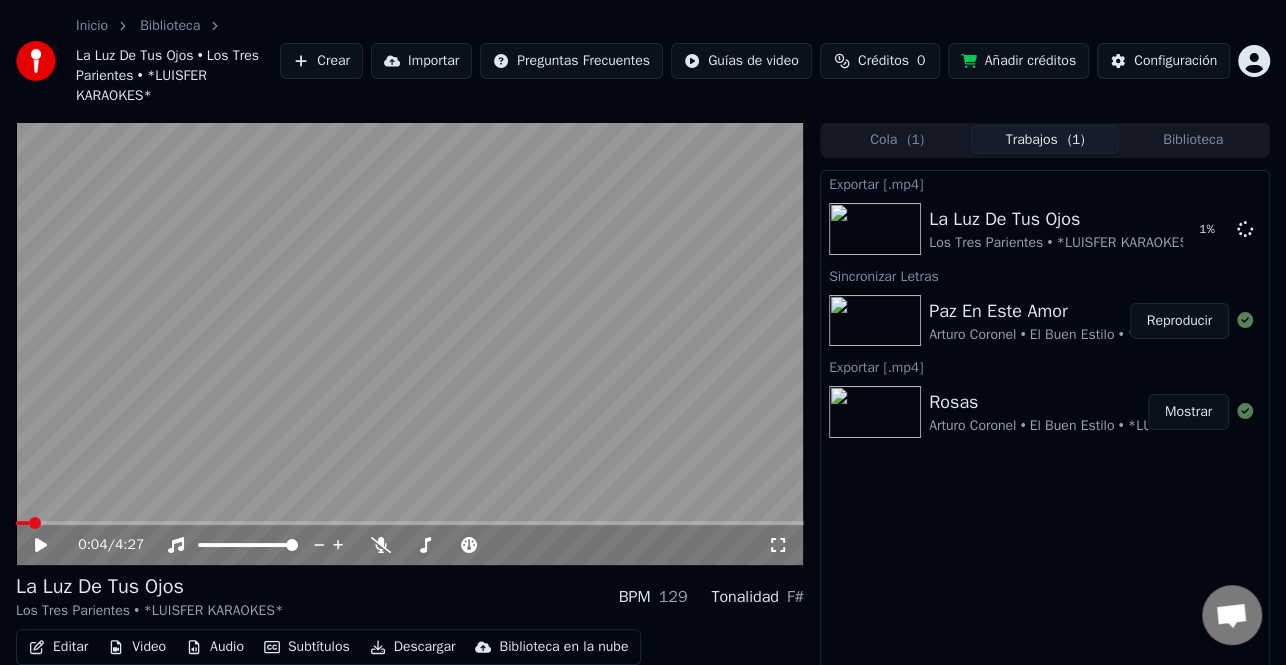 click on "Mostrar" at bounding box center [1188, 412] 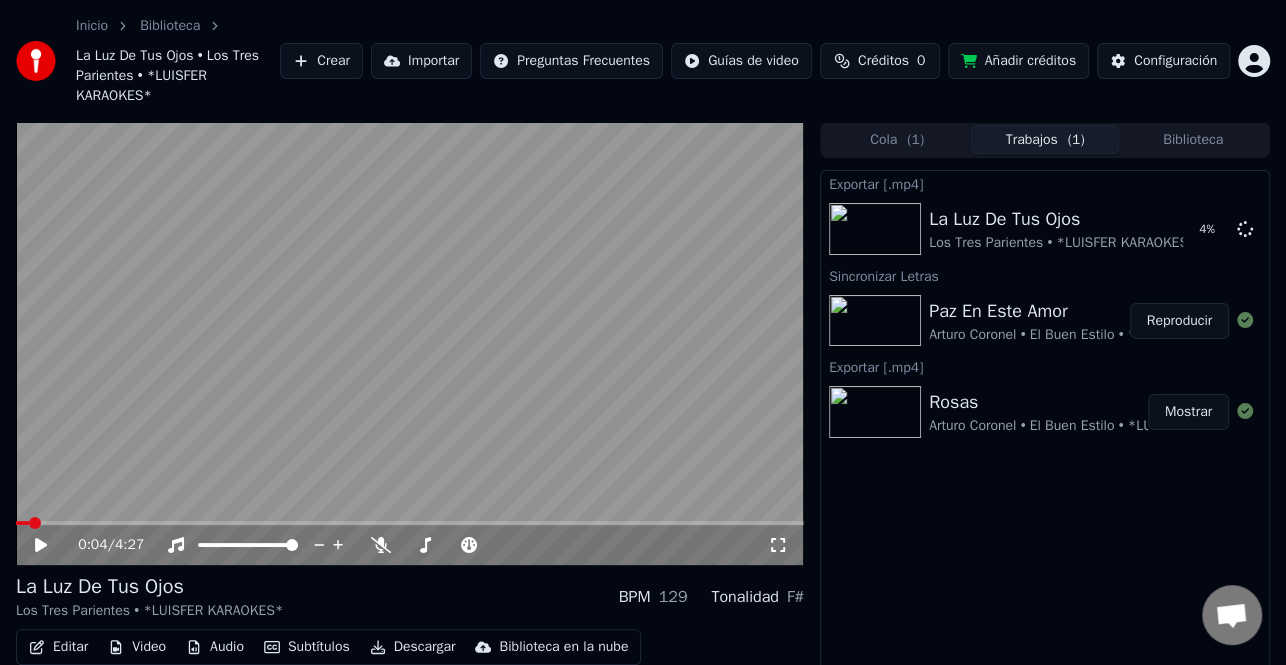 click on "Exportar [.mp4] La Luz De Tus Ojos Los Tres Parientes • *LUISFER KARAOKES* 4 % Sincronizar Letras Paz En Este Amor Arturo Coronel • El Buen Estilo • *LUISFER KARAOKES* Reproducir Exportar [.mp4] Rosas Arturo Coronel • El Buen Estilo •        *LUISFER KARAOKES* Mostrar" at bounding box center (1045, 452) 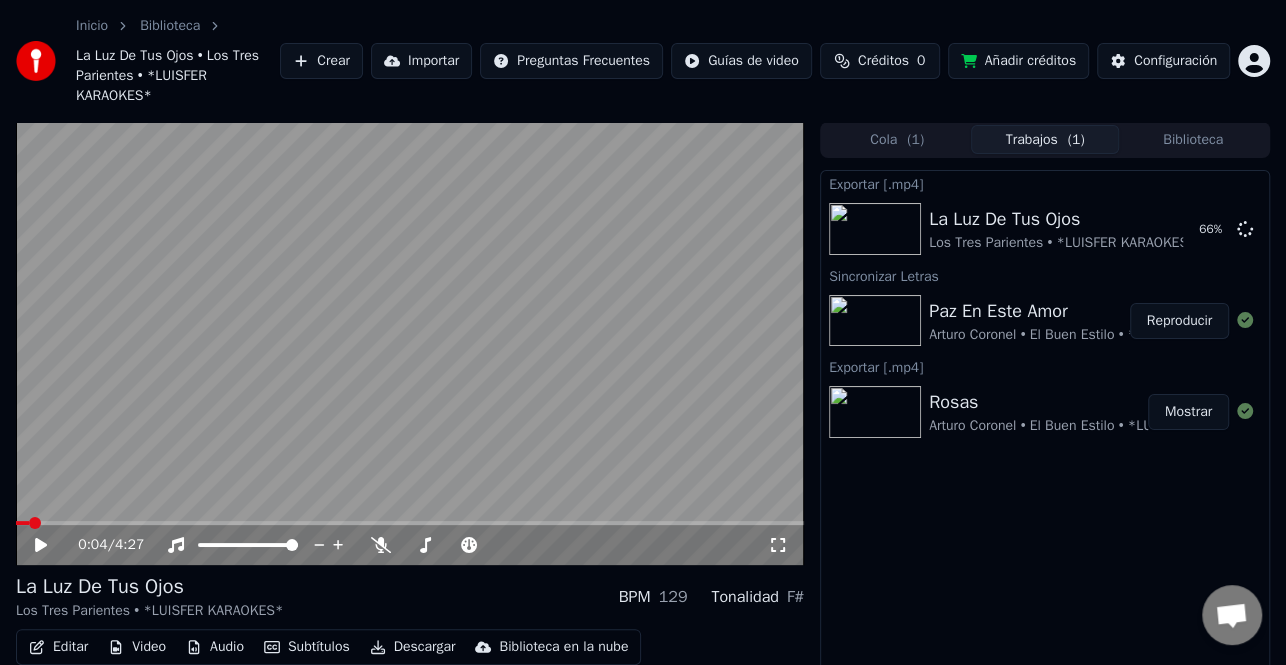 click on "Reproducir" at bounding box center (1179, 321) 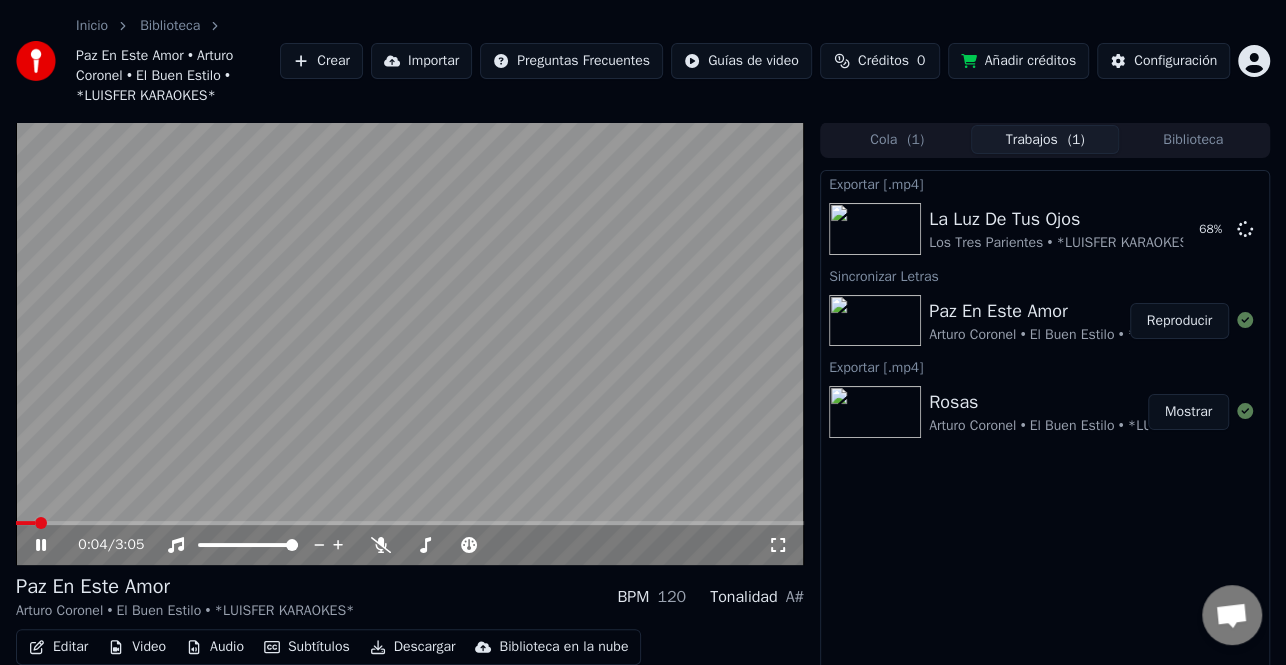 click 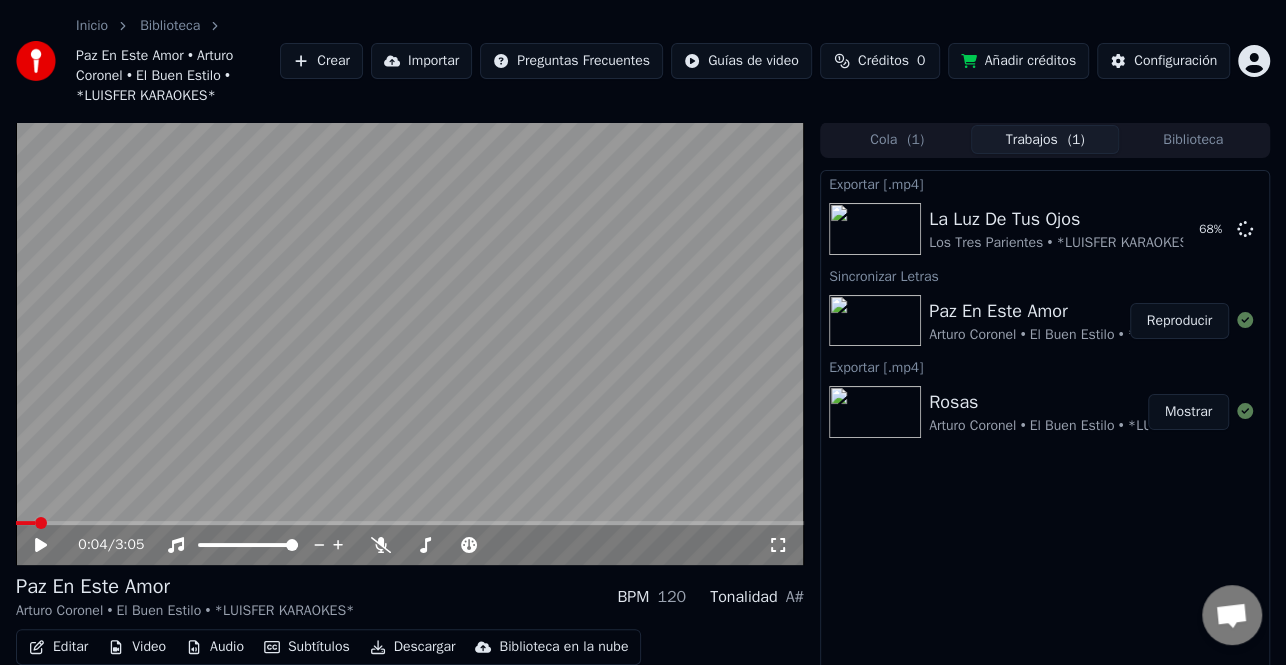 click on "Editar" at bounding box center [58, 647] 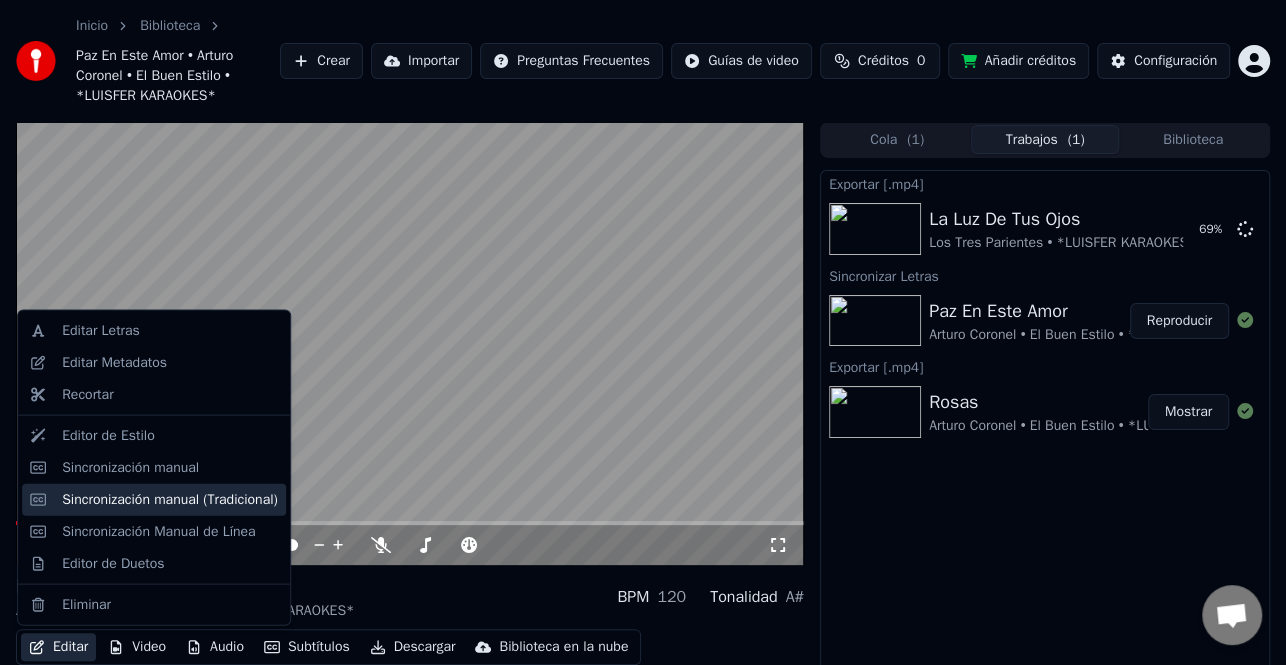 click on "Sincronización manual (Tradicional)" at bounding box center (170, 499) 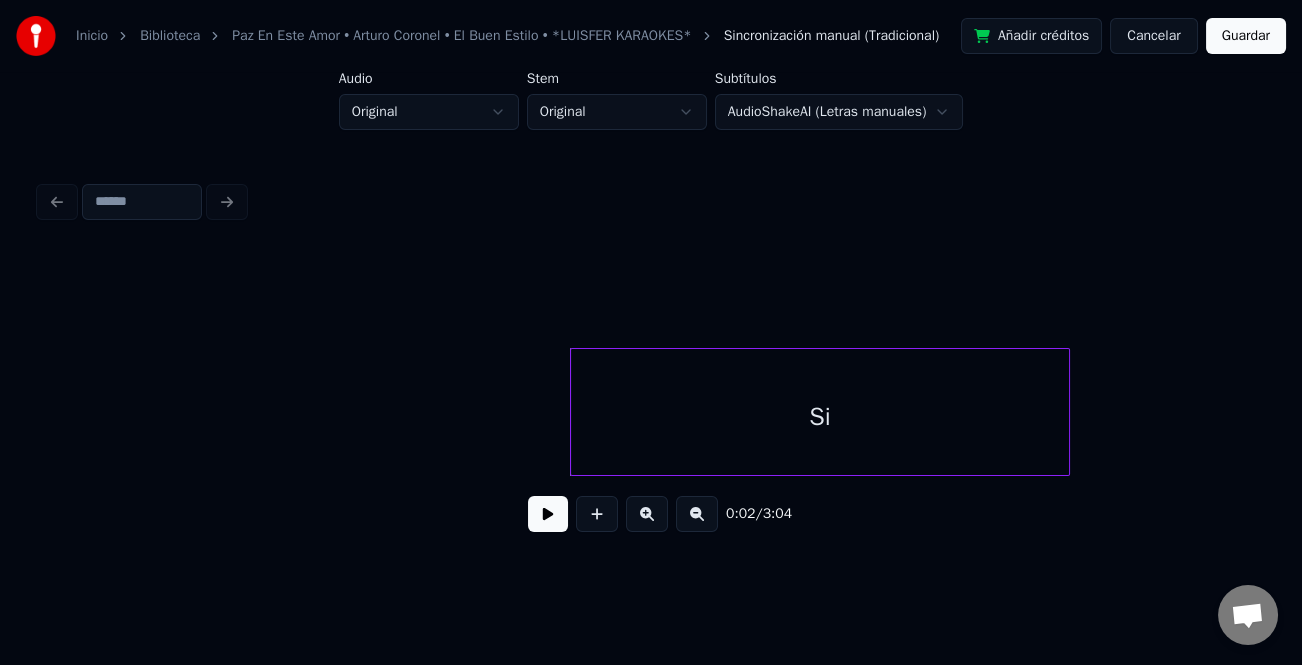 click at bounding box center (697, 514) 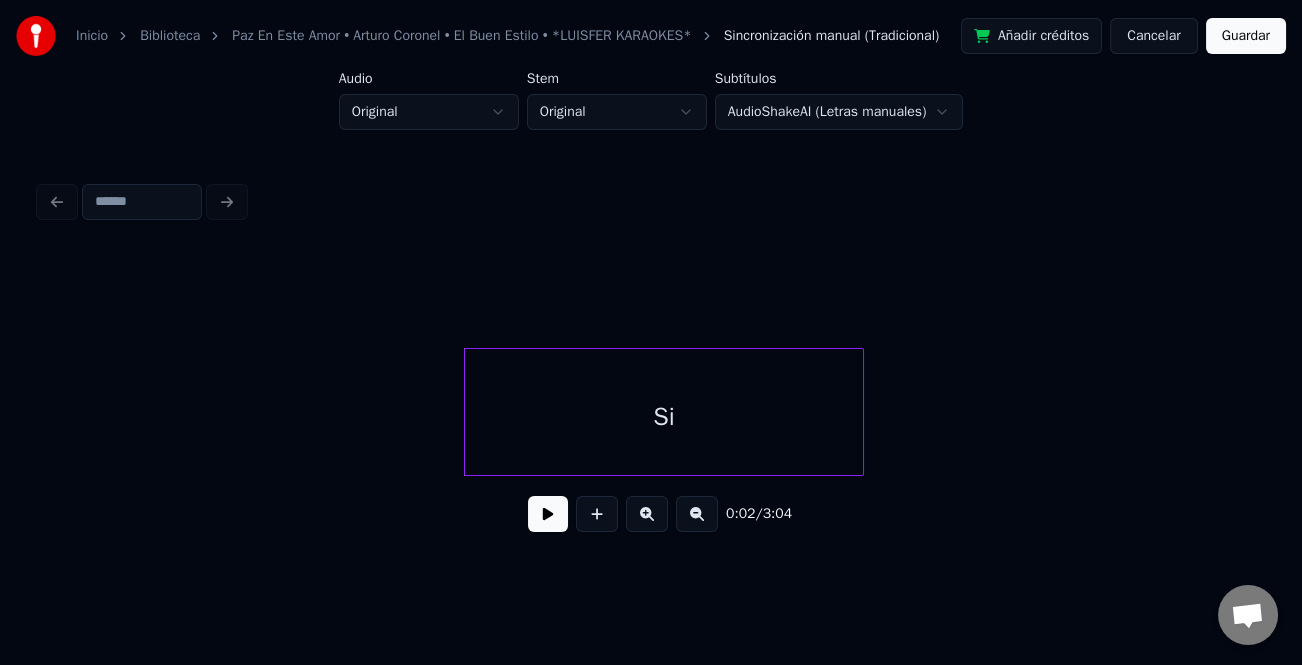 click at bounding box center [697, 514] 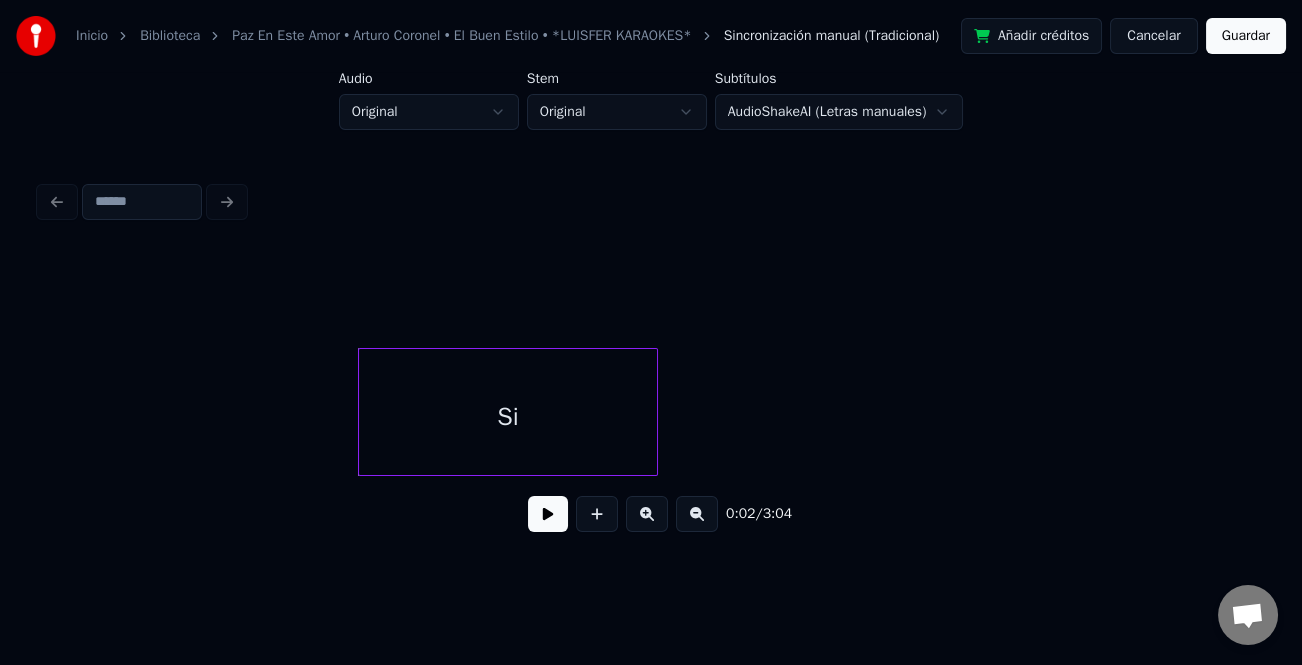 click at bounding box center (697, 514) 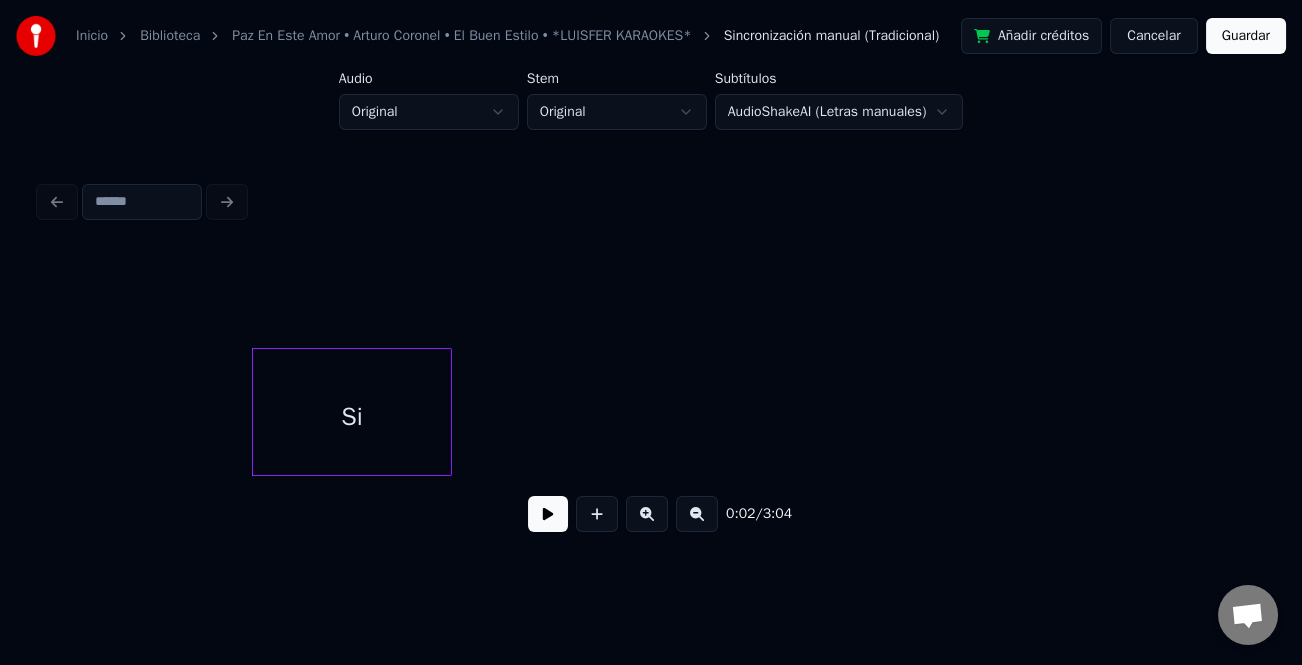 click at bounding box center [697, 514] 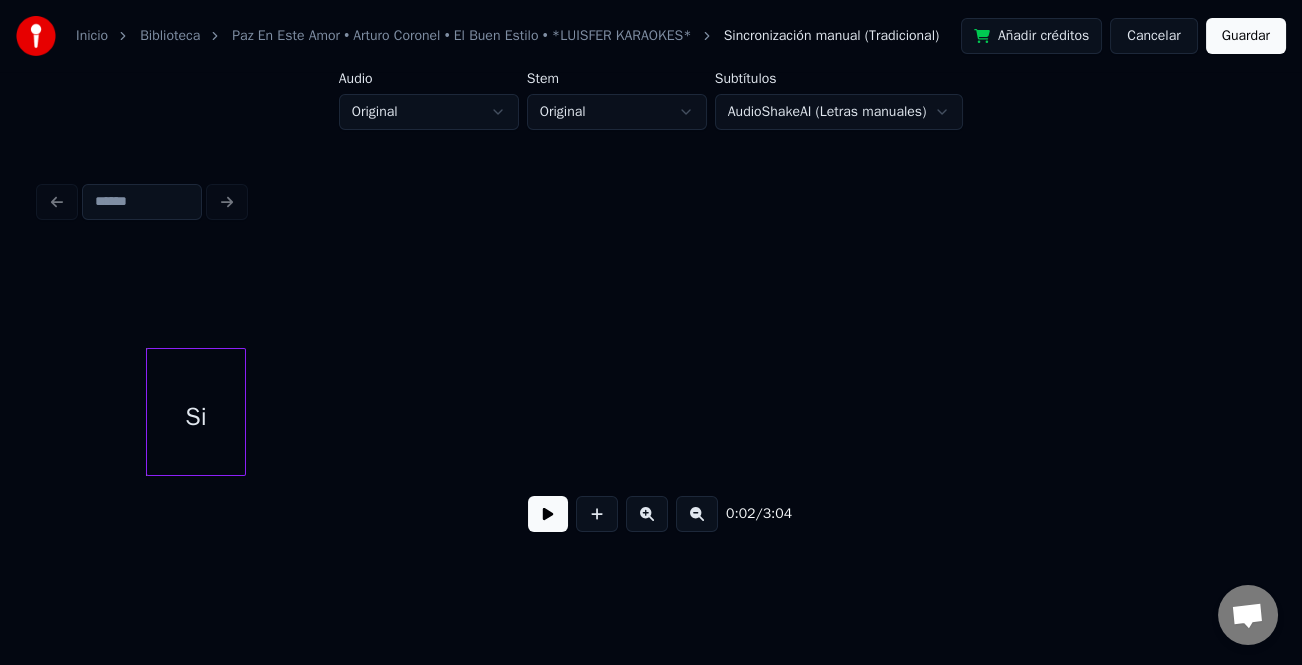 click at bounding box center (697, 514) 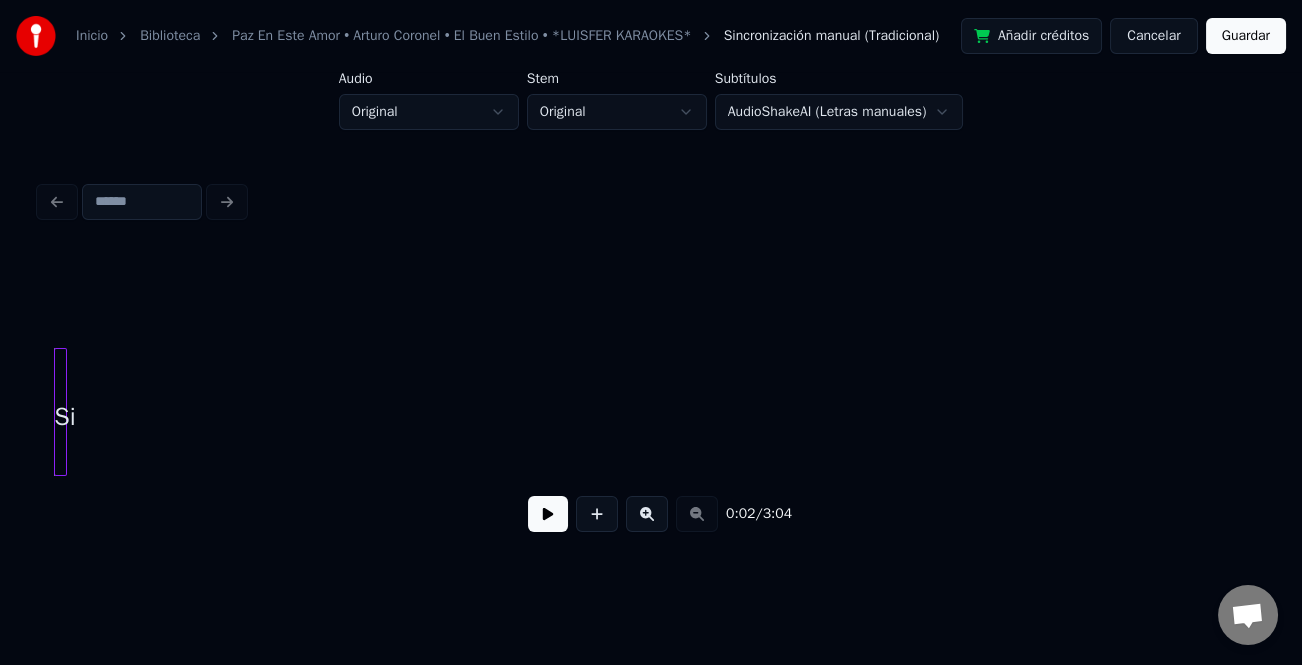 click on "0:02  /  3:04" at bounding box center (651, 514) 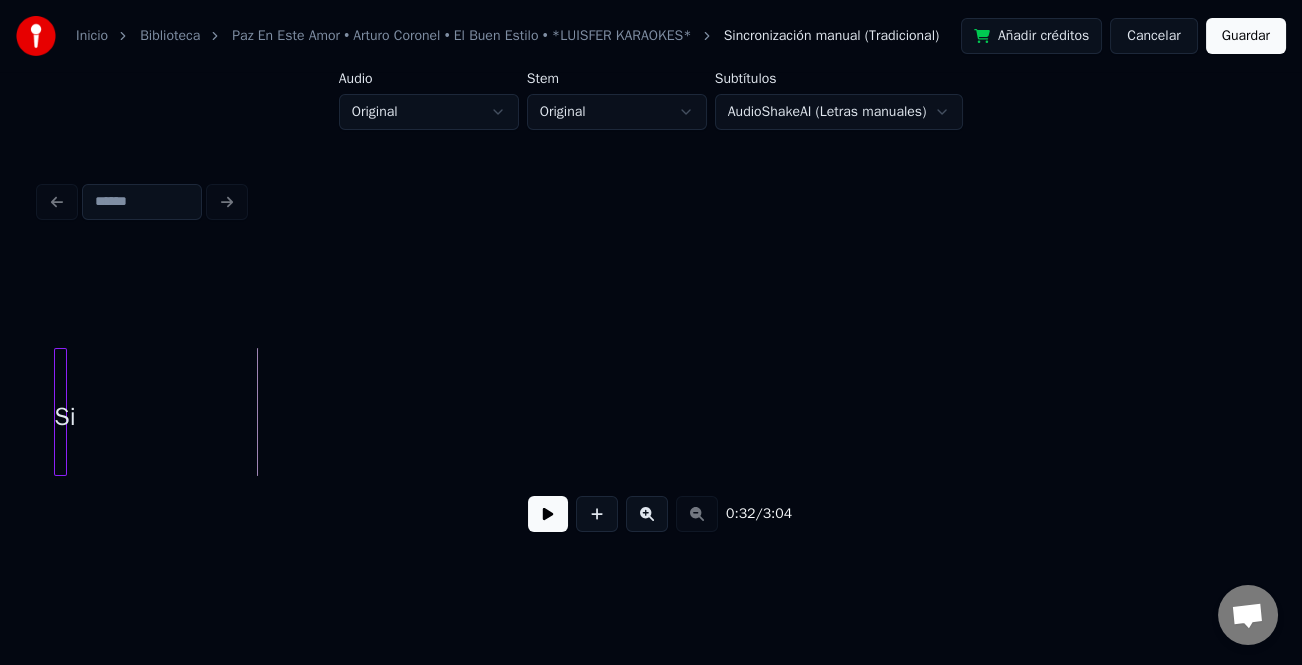 click at bounding box center [548, 514] 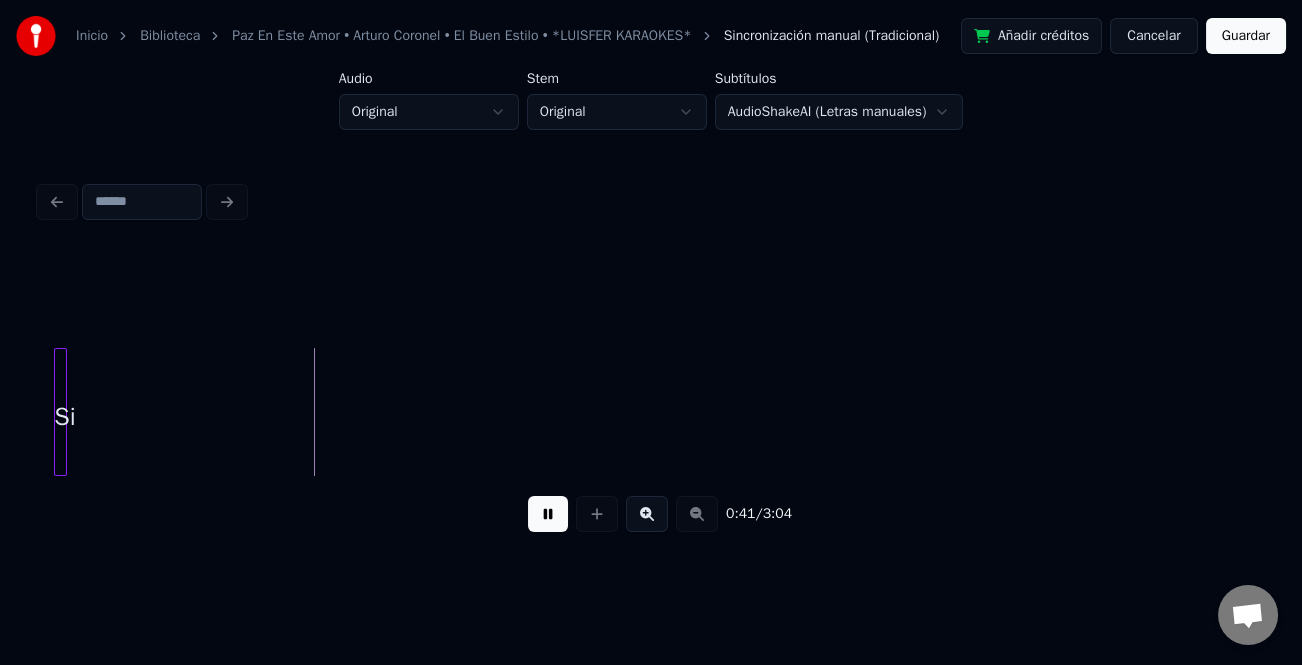 click on "Cancelar" at bounding box center (1153, 36) 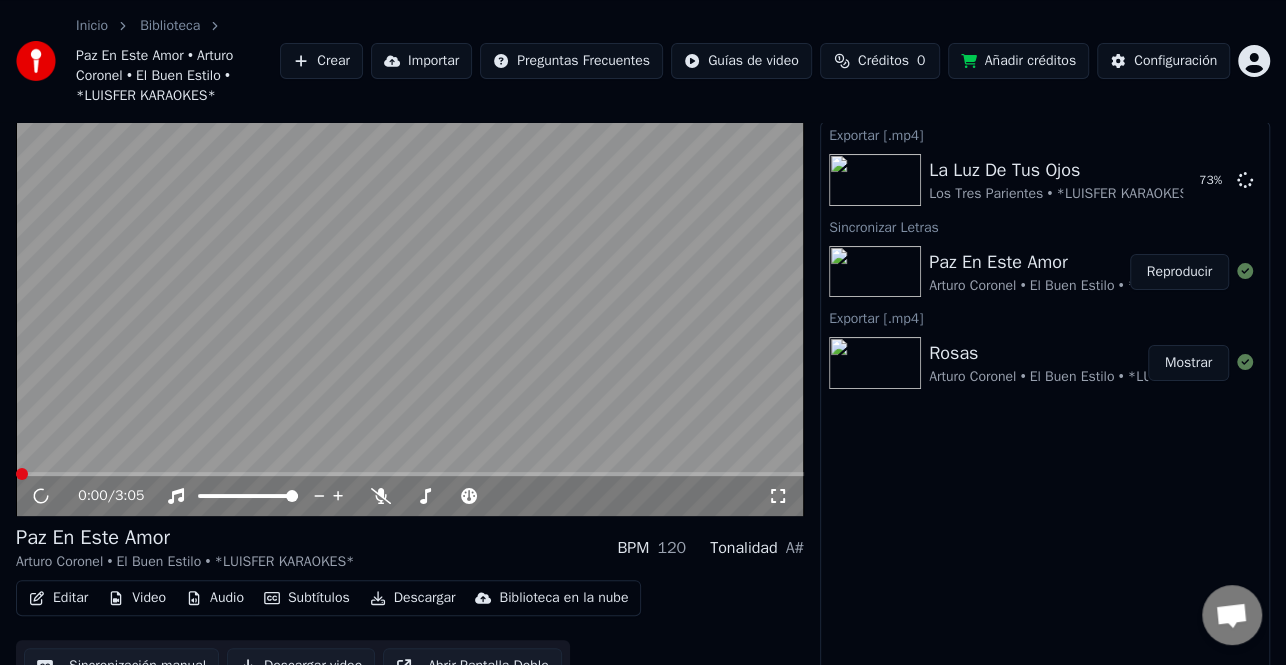 scroll, scrollTop: 76, scrollLeft: 0, axis: vertical 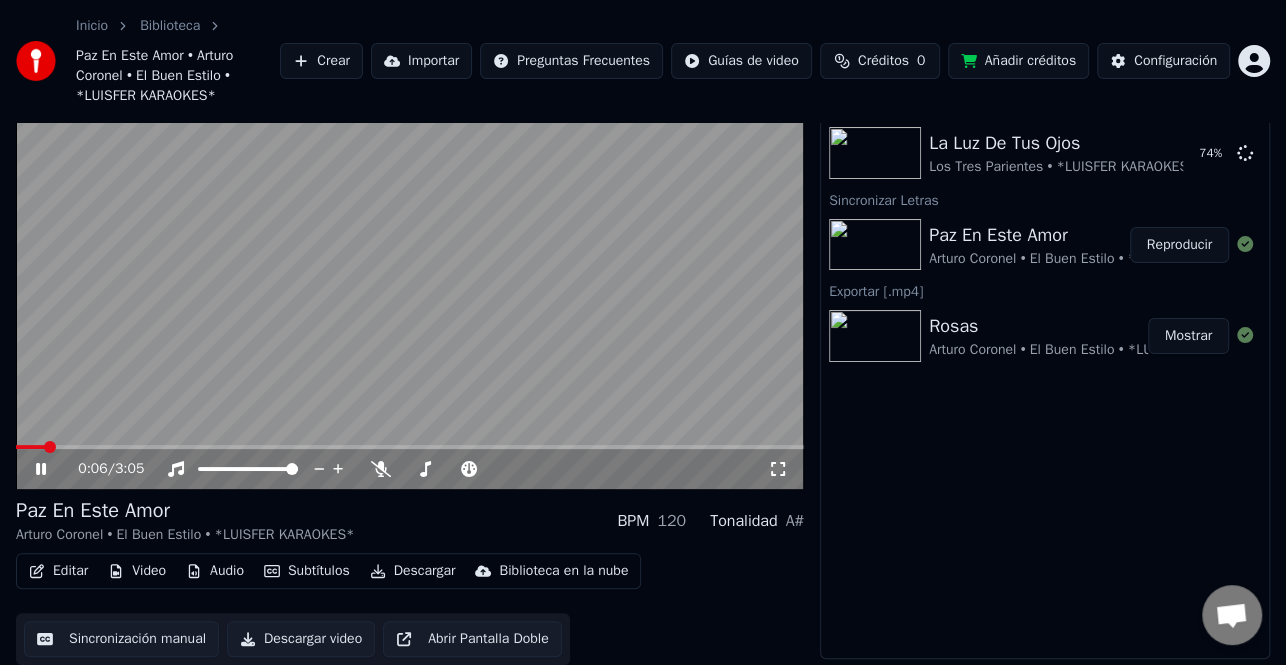 click on "Editar" at bounding box center [58, 571] 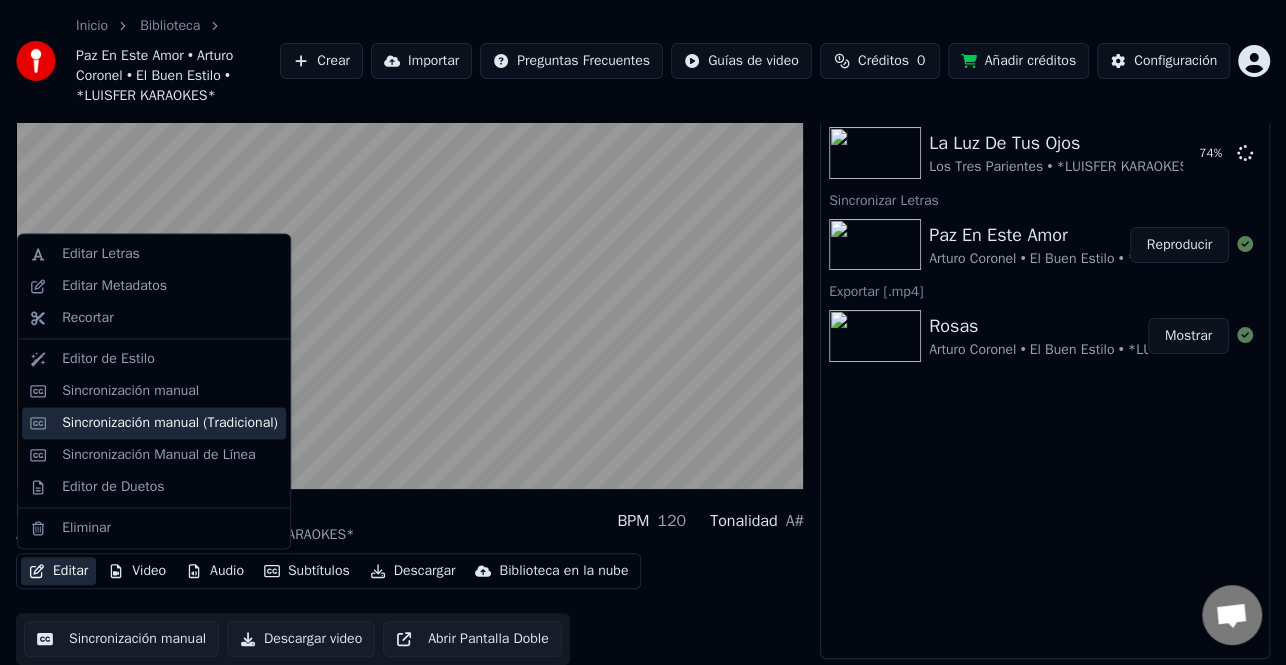 click on "Sincronización manual (Tradicional)" at bounding box center (170, 423) 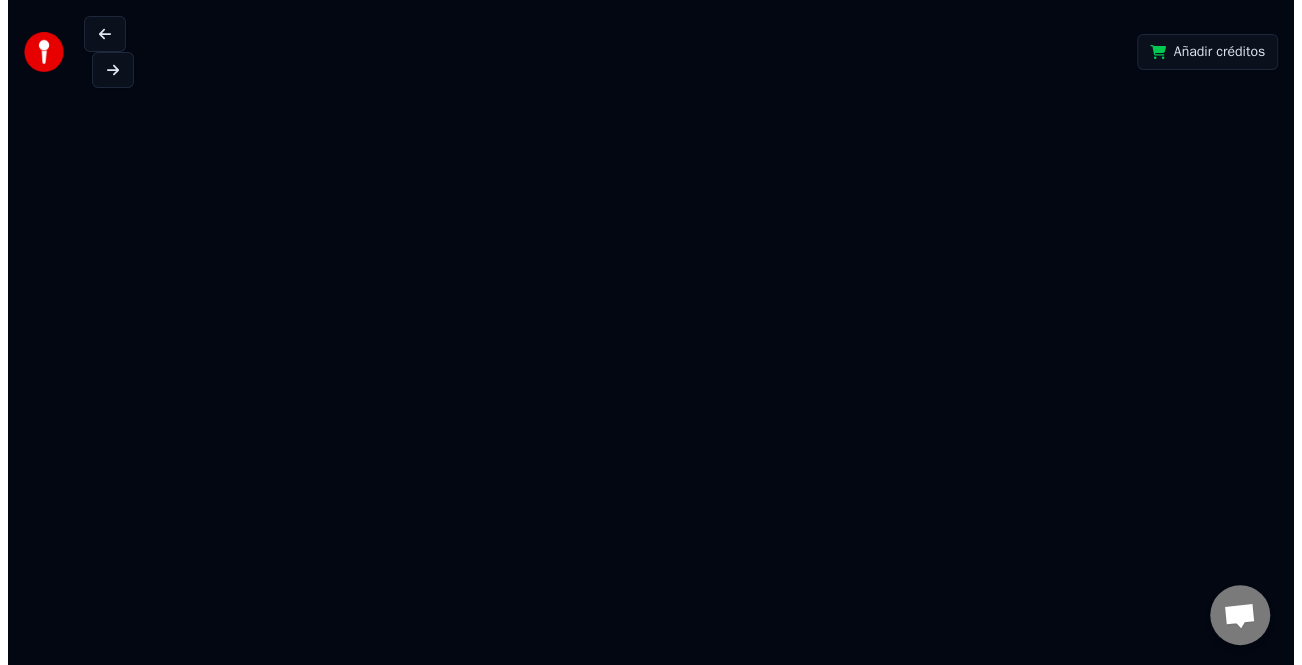 scroll, scrollTop: 0, scrollLeft: 0, axis: both 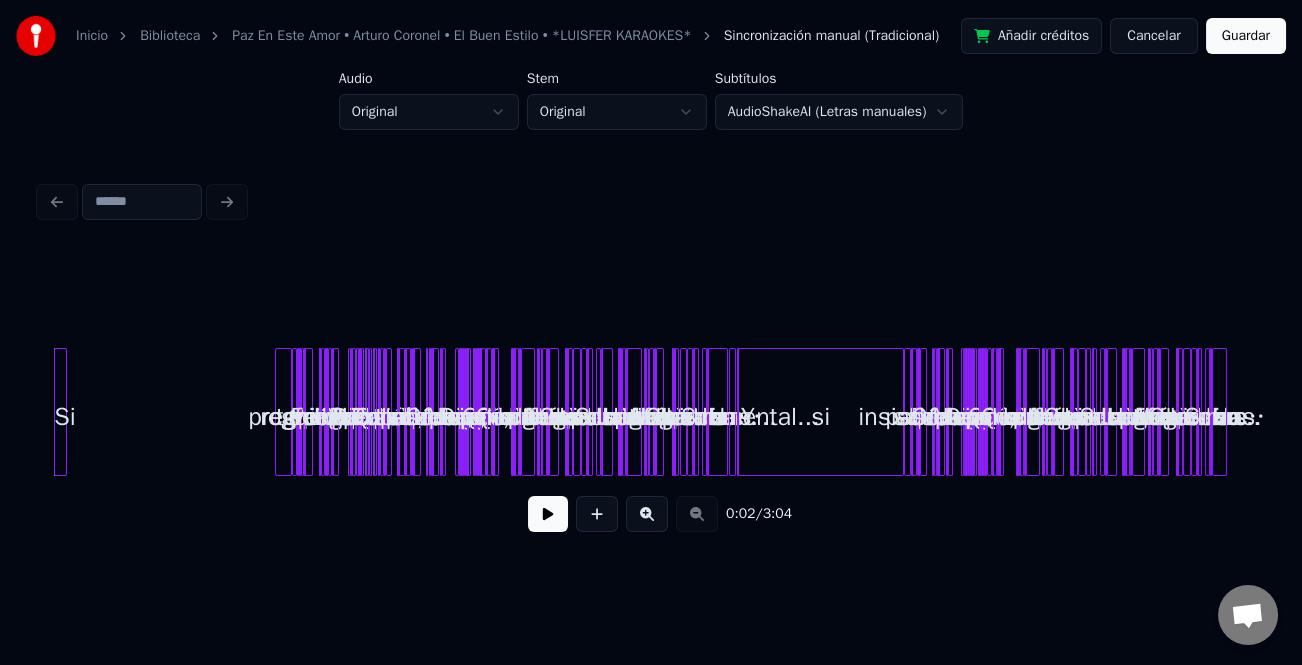 click at bounding box center (279, 412) 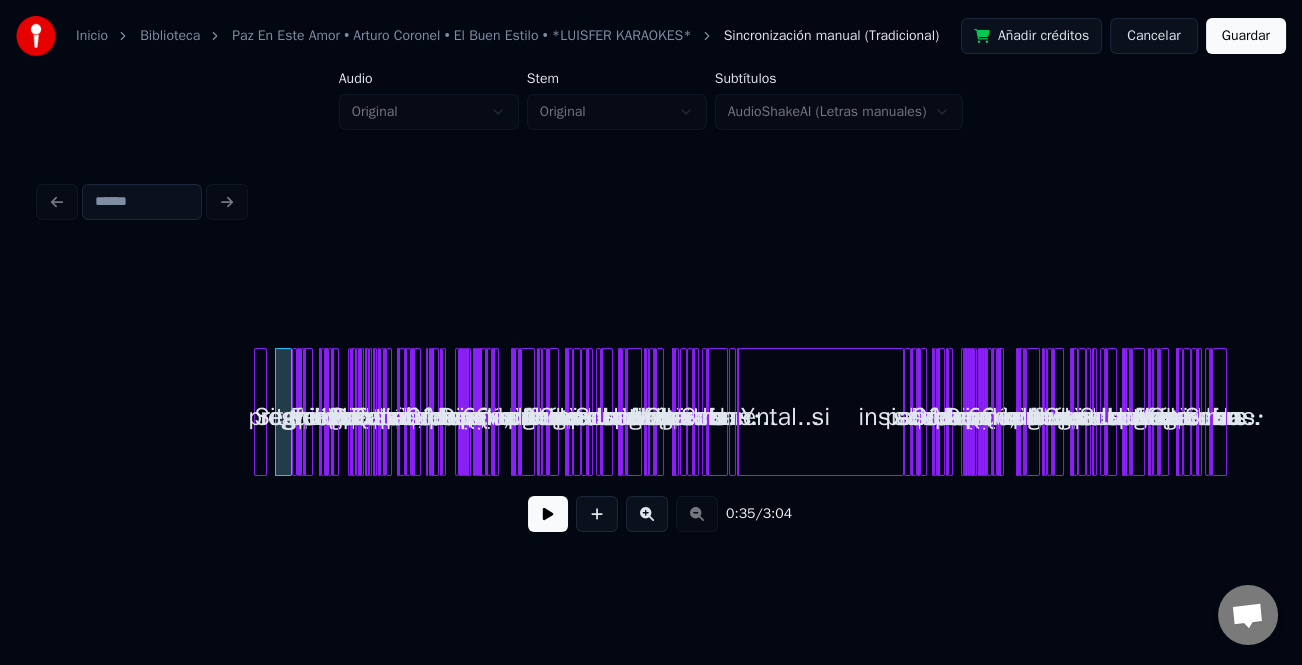 click on "Si" at bounding box center (265, 417) 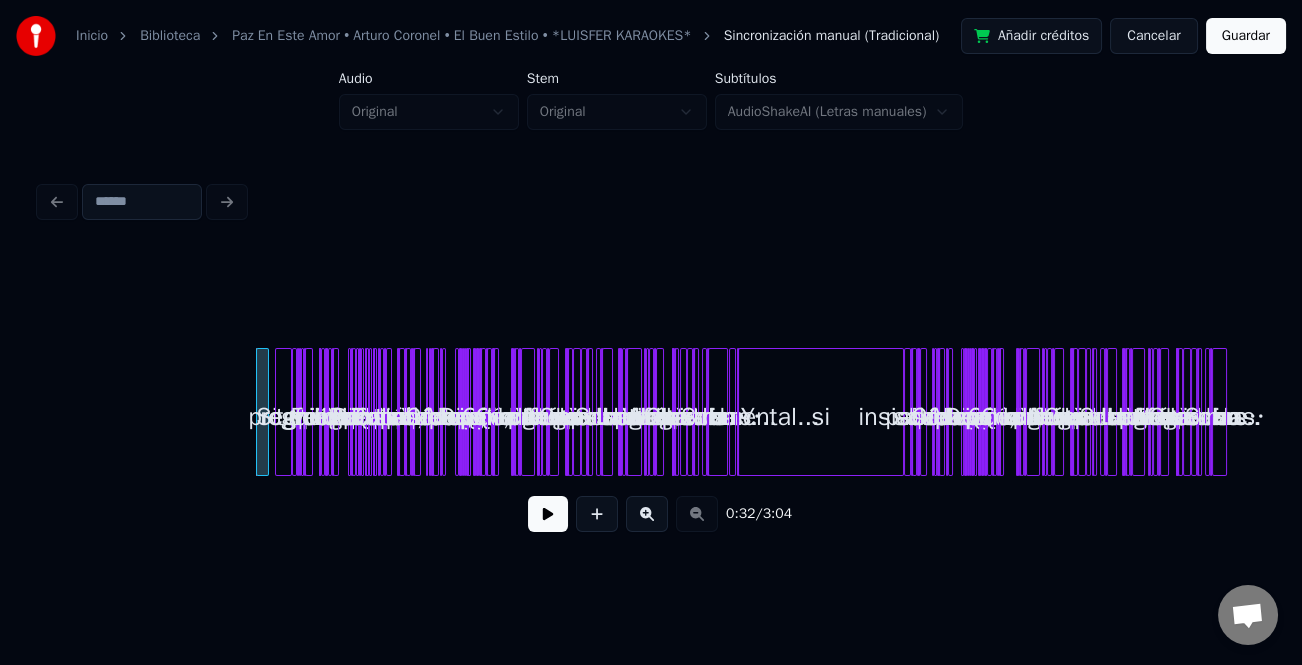 click on "Si te preguntan Por qué fue que regresé.... No les mientas Ni les niegues la verdad.... Diles que volví Porque te quiero.... Que volví porque te amo..., Porque extraño tu calor.... Y si insistieran En saber lo que pasó..... Cómo fue que Me aceptaste otra vez..... Diles que sin mí tú ya no vives, Que sin mí tú ya no duermes.... Que dependes... de mi amor... Y si por algo nos pelea..mos... Más tarde llega la cal..ma... Y es que nuestras diferencias.... Olvidadas se quedan... Sobre la ca..ma... Y si por algo nos pelea..mos.. Más tarde llega la calma..... Y es que nuestras.. diferencias.. Olvidadas se quedan... Sobre la ca..ma….. Instrumental... Y si insistieran En saber lo que pasó..... Cómo fue que Me aceptaste otra vez..... Diles que sin mí tú ya no vives, Que sin mí tú ya no duermes.... Que dependes... de mi amor... Y si por algo nos pelea..mos... Más tarde llega la cal..ma... Y es que nuestras diferencias.... Olvidadas se quedan... Sobre la" at bounding box center (651, 412) 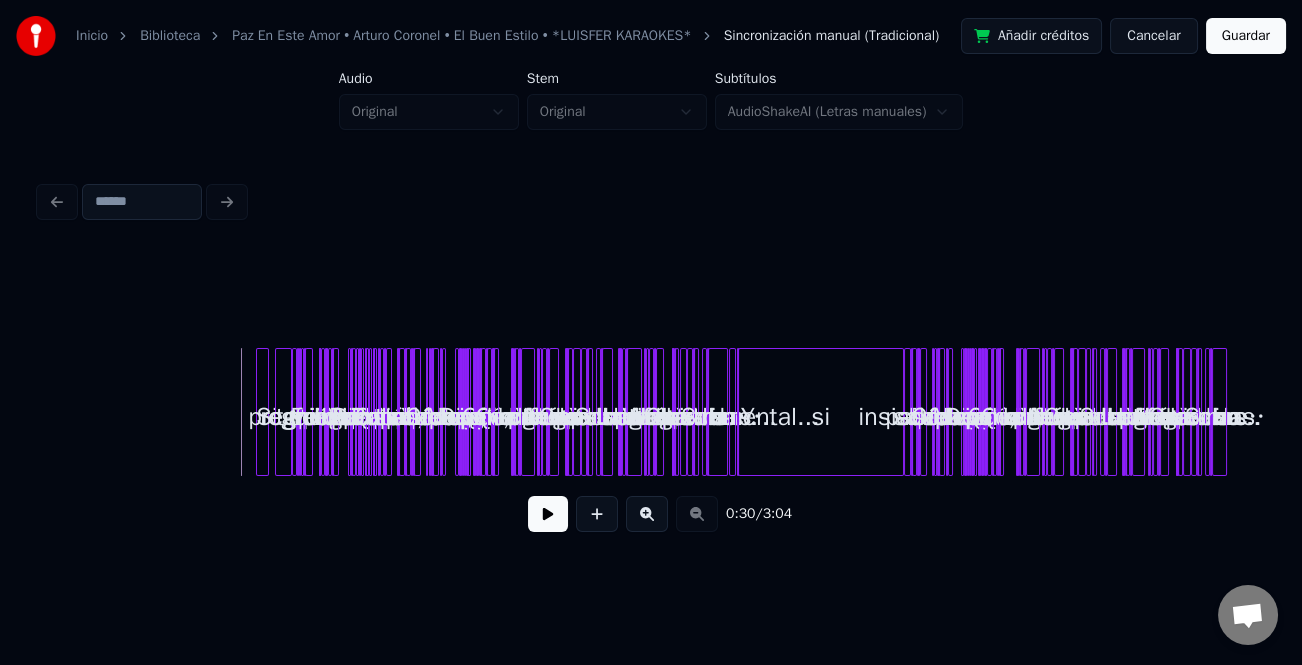 click at bounding box center [548, 514] 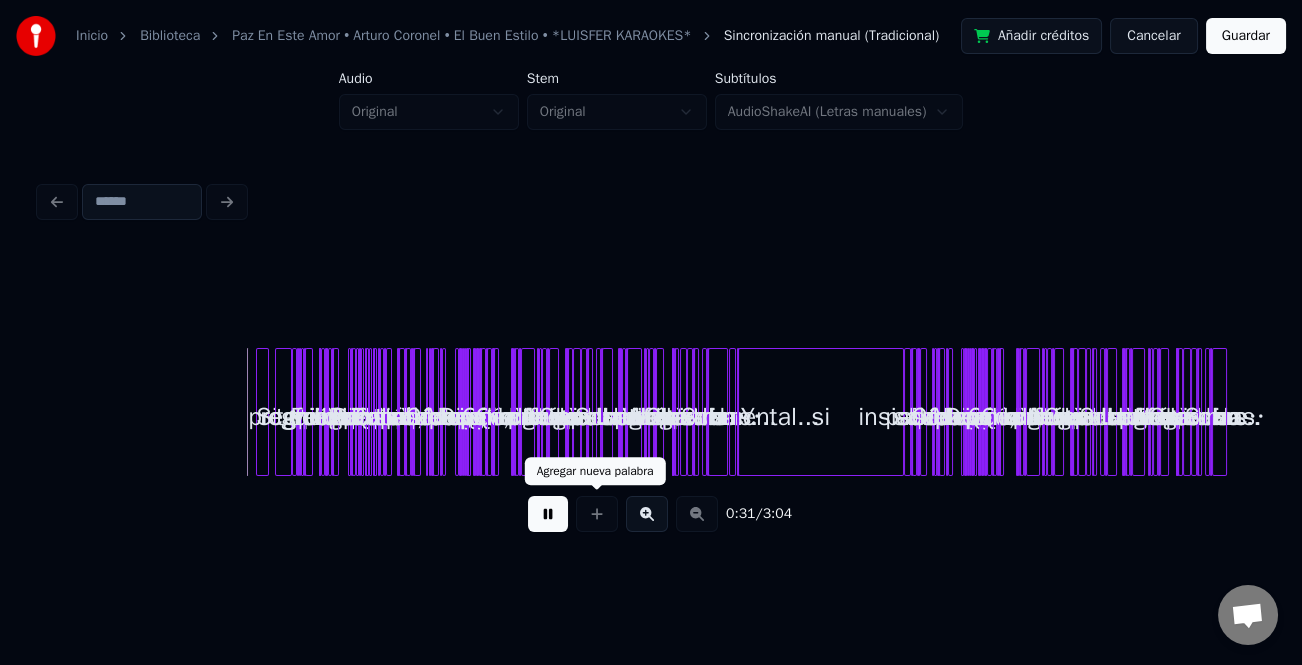 click at bounding box center [597, 514] 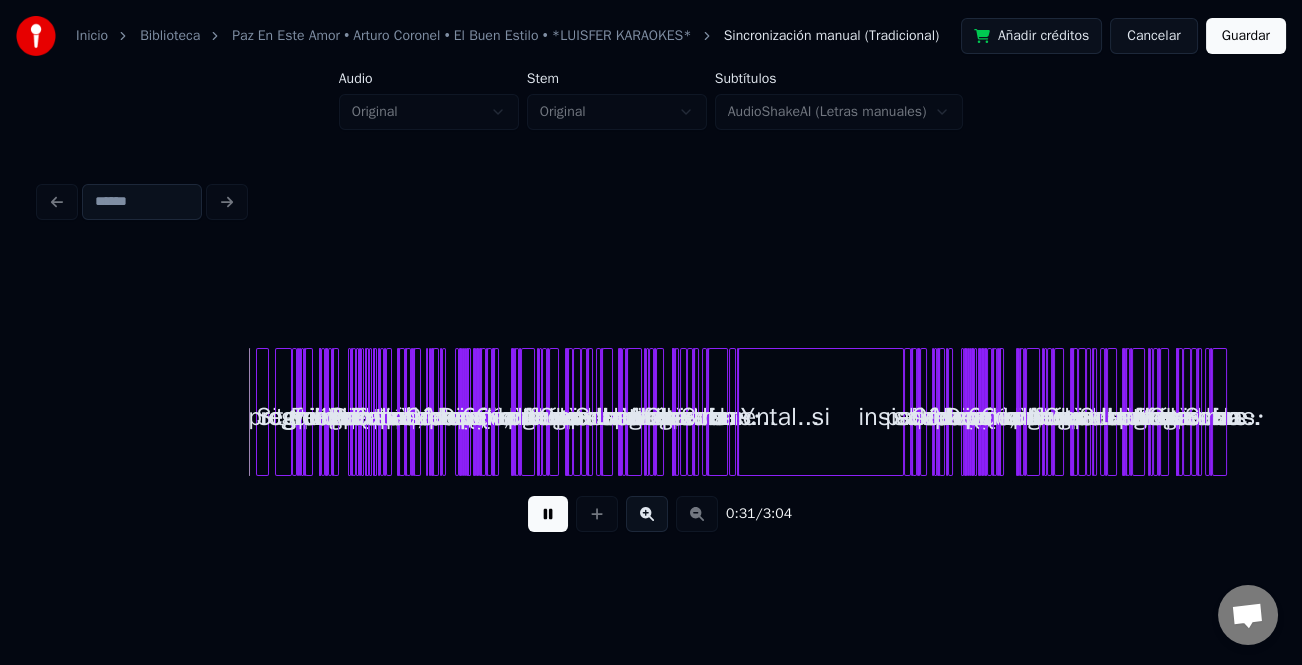 click at bounding box center (597, 514) 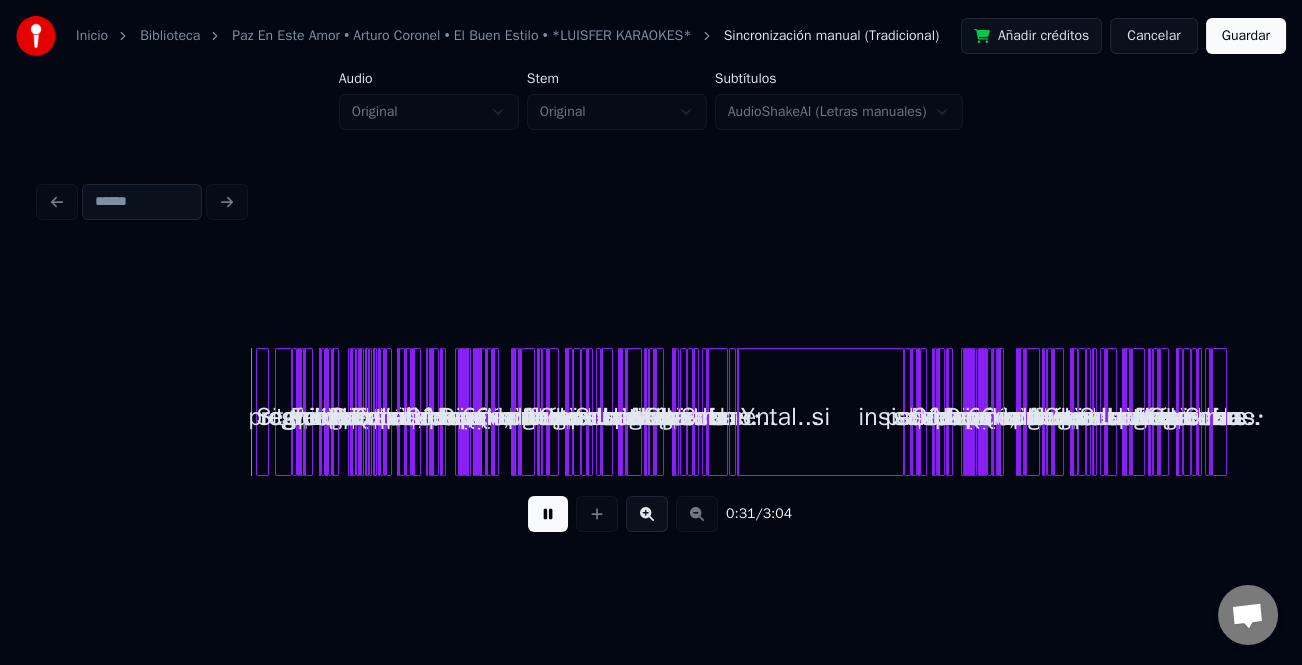 click at bounding box center (597, 514) 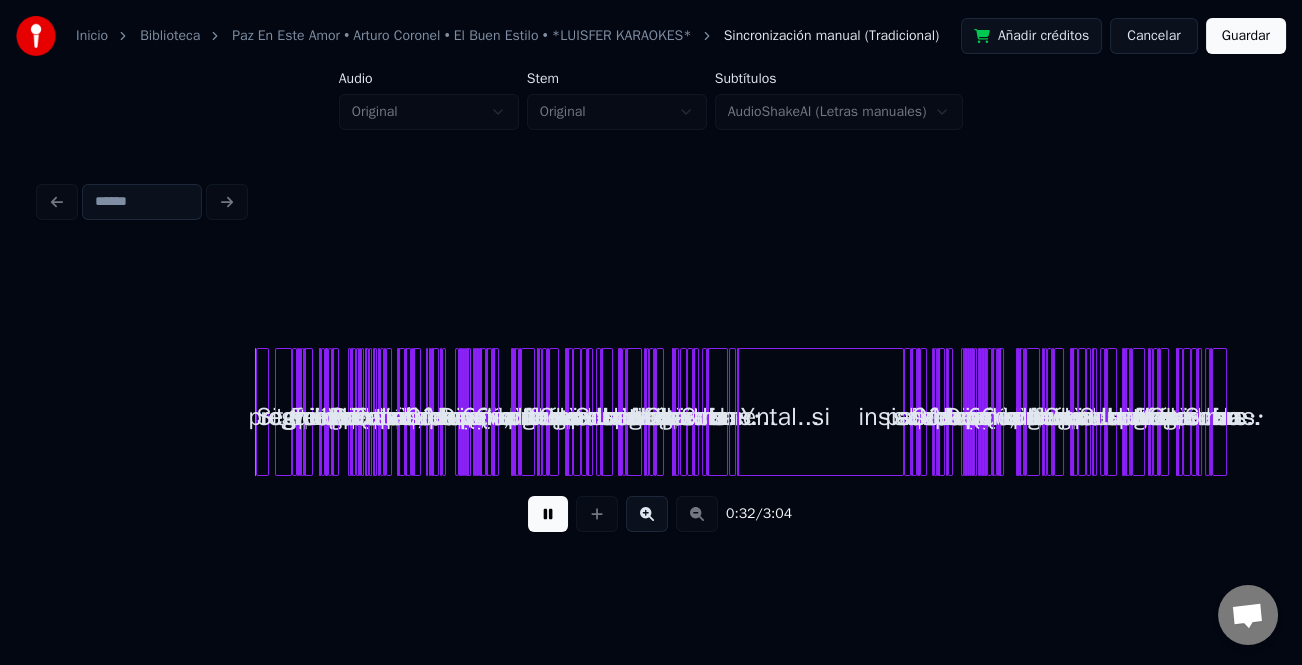 click at bounding box center [647, 514] 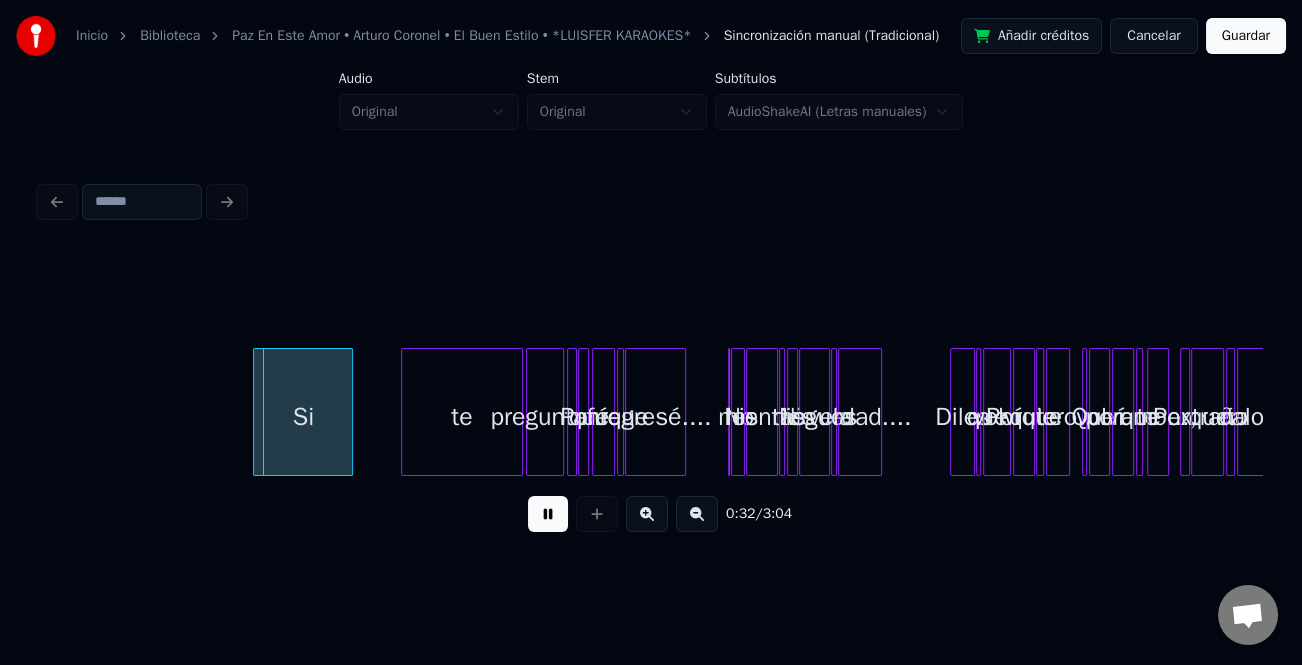 click at bounding box center (647, 514) 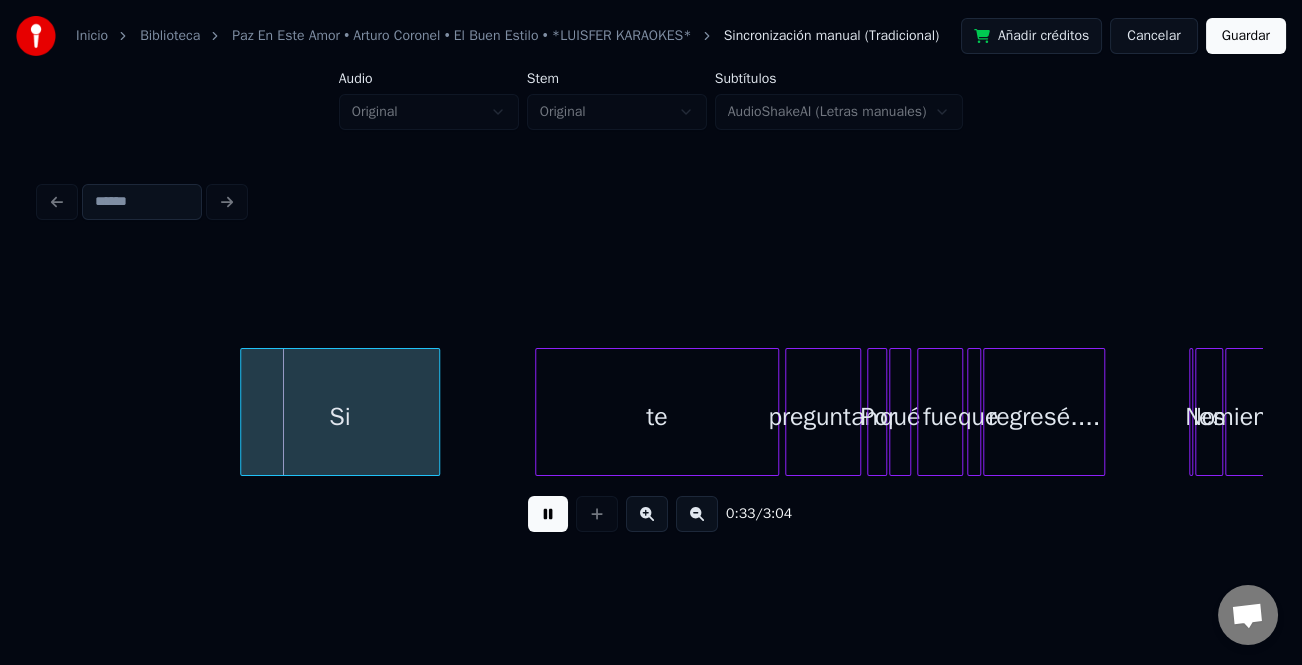 click at bounding box center [647, 514] 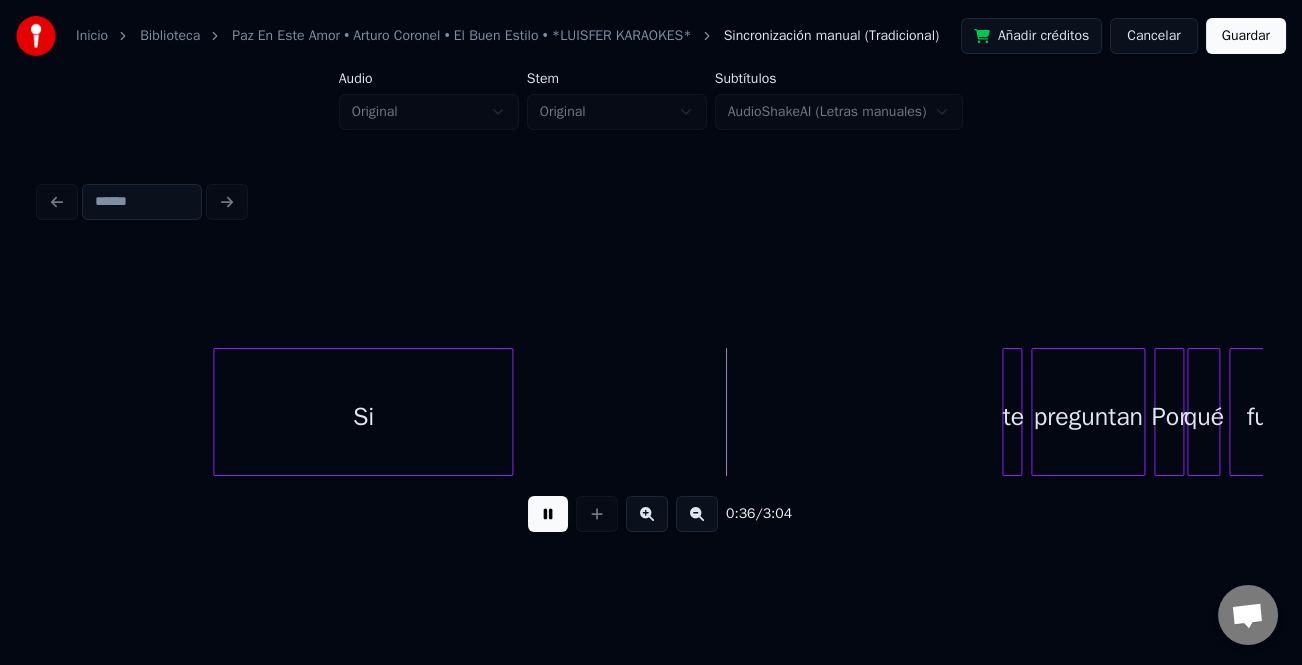 click at bounding box center (1006, 412) 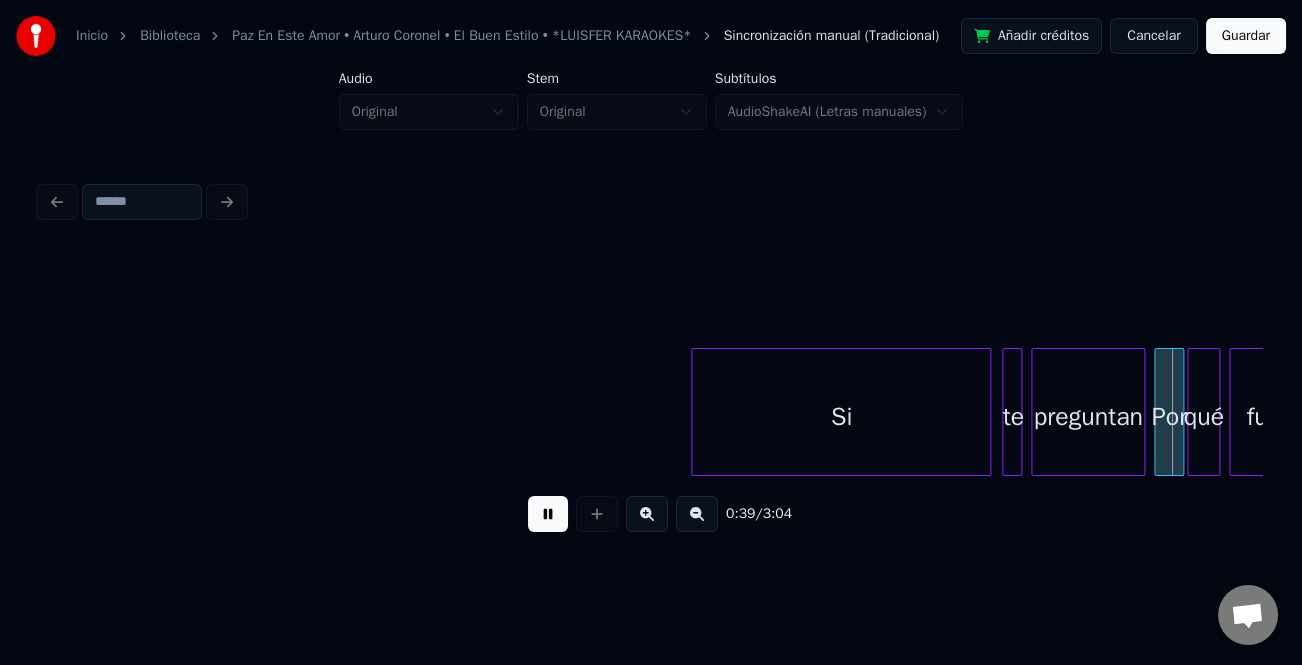click on "Si" at bounding box center [841, 417] 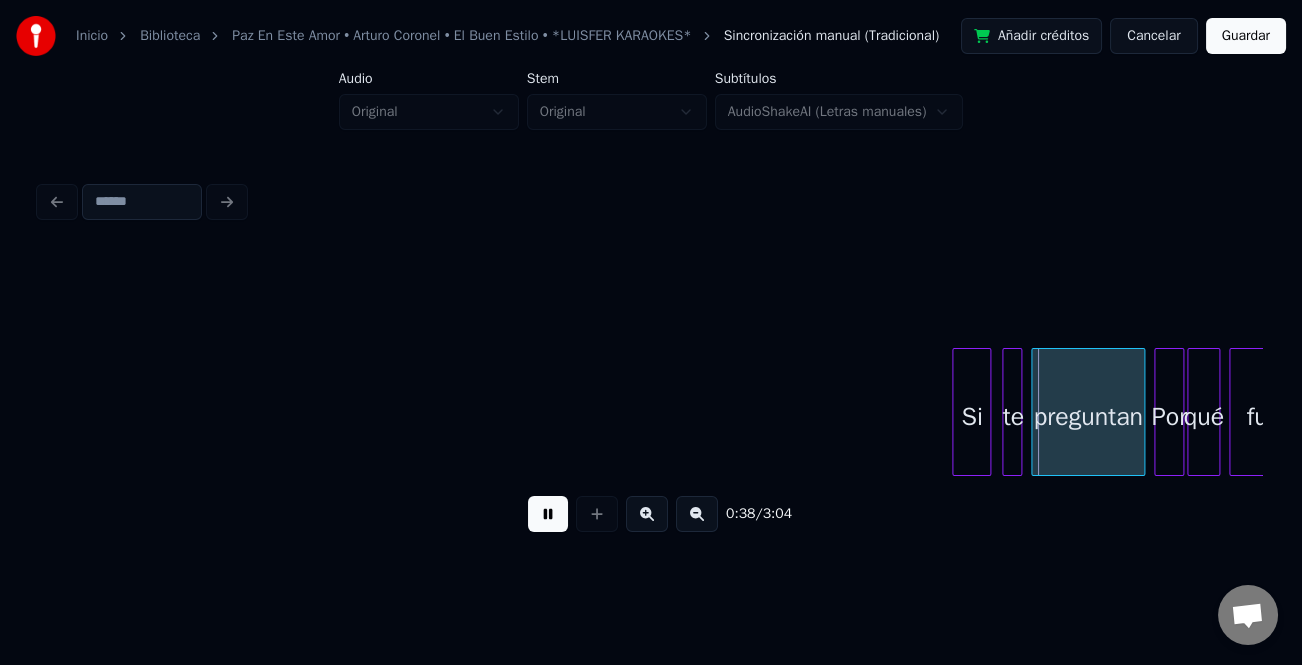 click at bounding box center (956, 412) 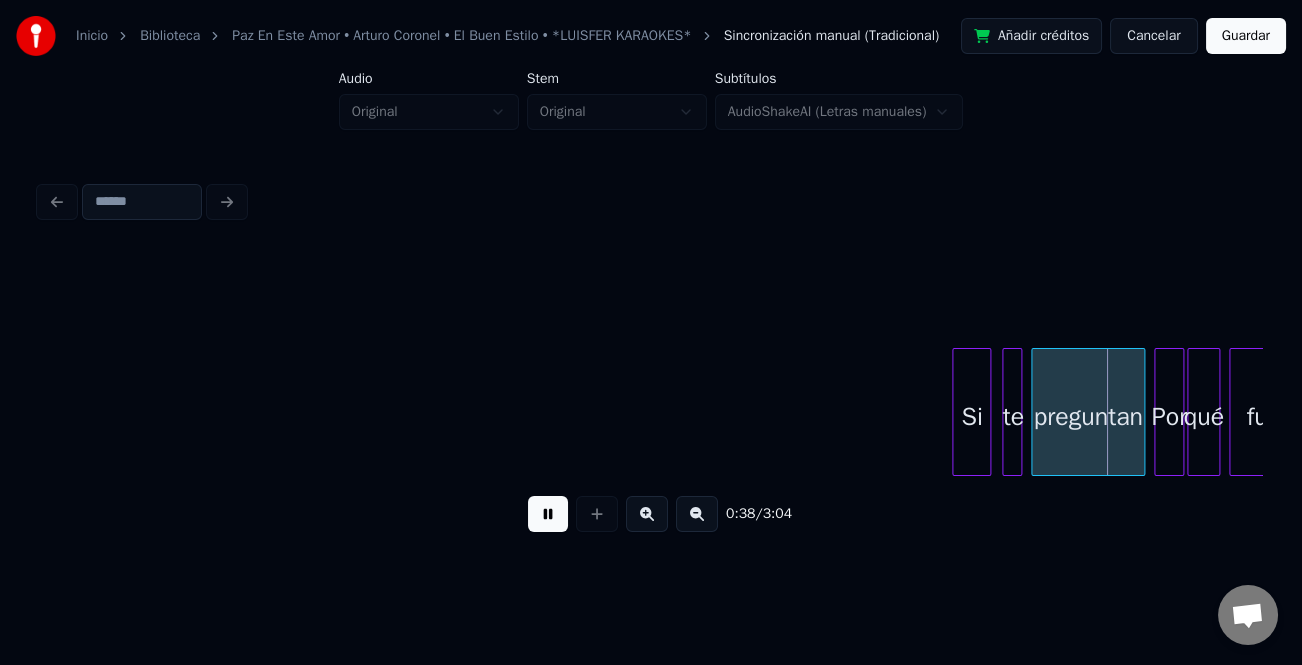 click at bounding box center (647, 514) 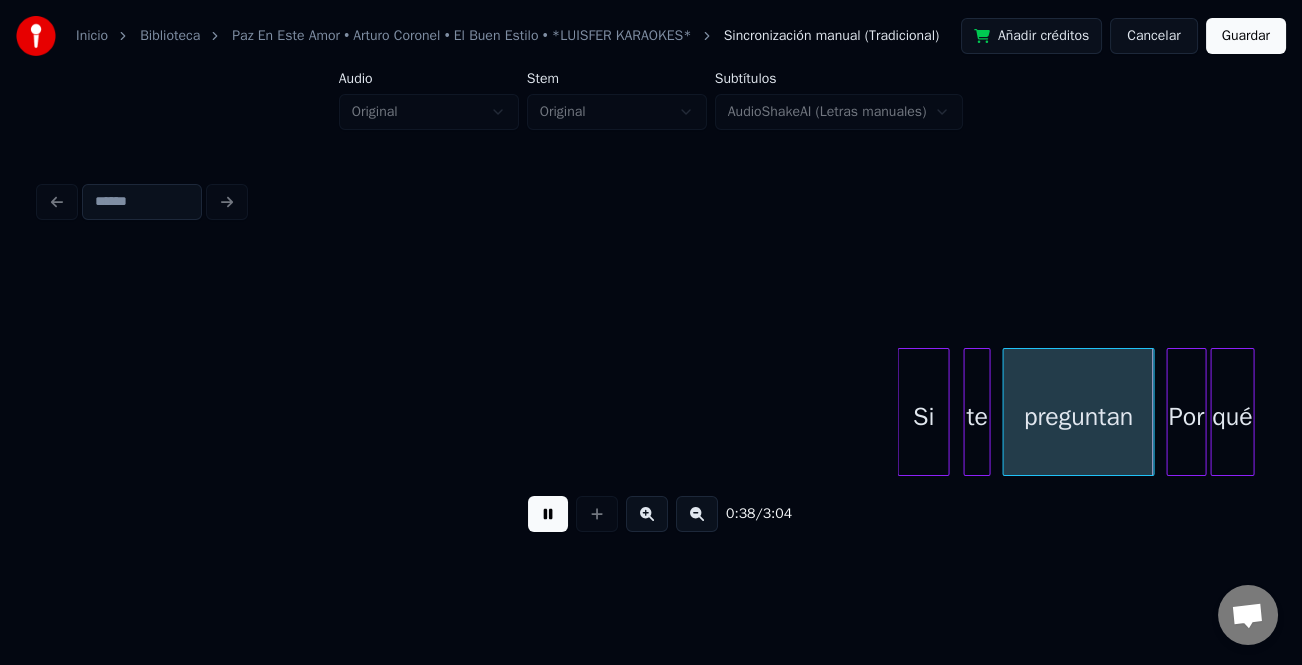 click at bounding box center (647, 514) 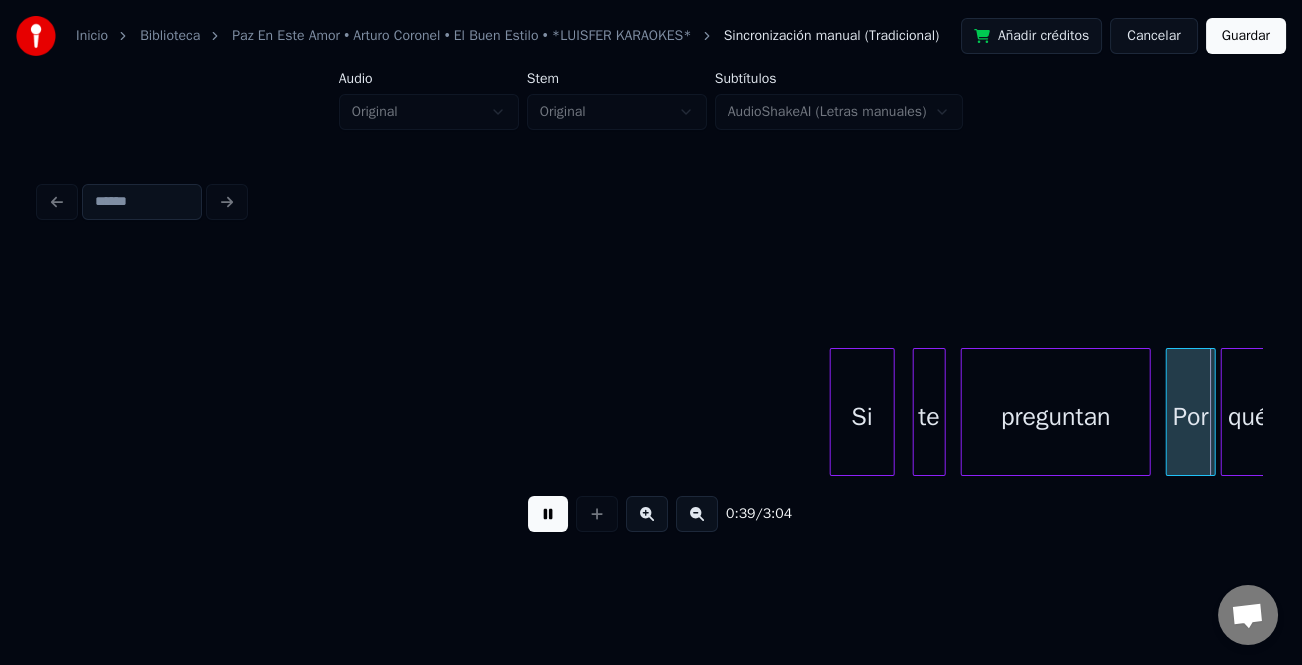 click at bounding box center [647, 514] 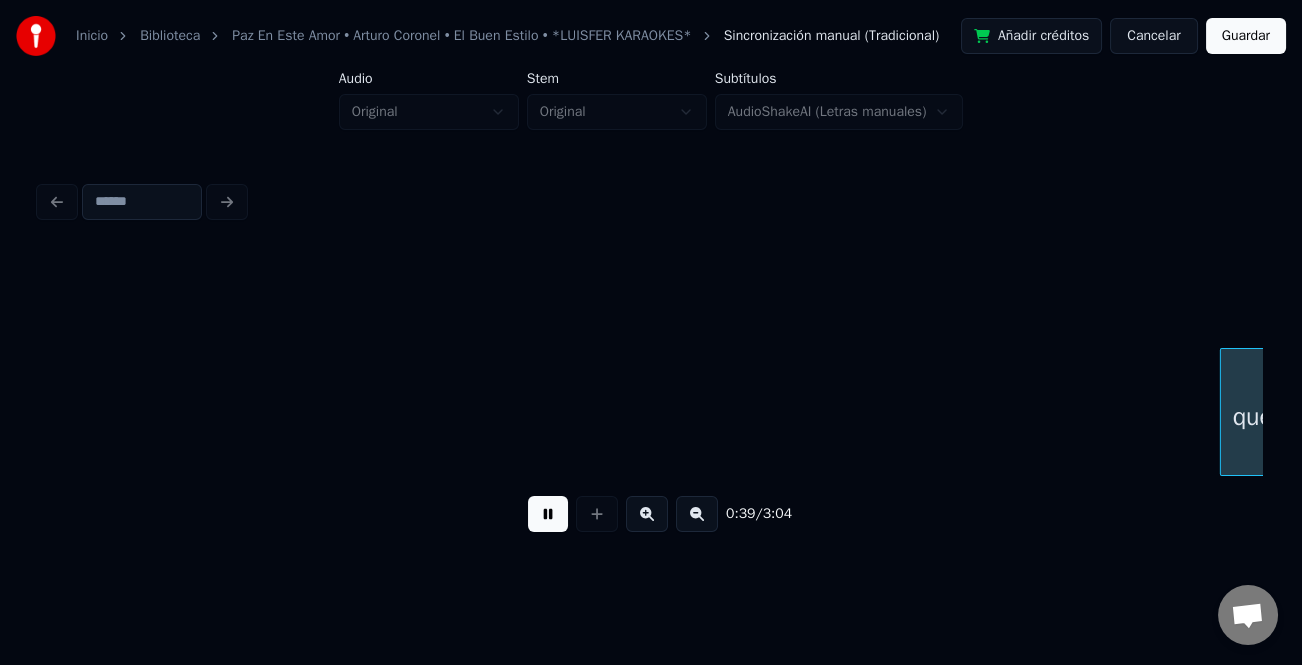 scroll, scrollTop: 0, scrollLeft: 11793, axis: horizontal 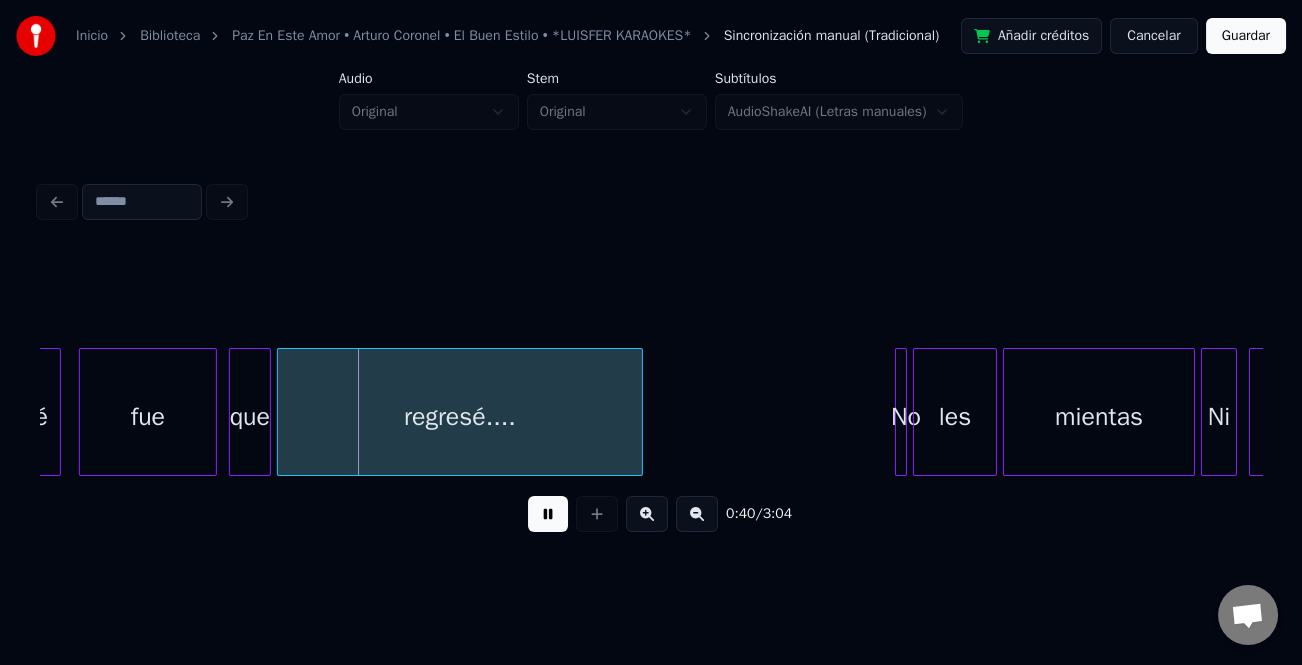 click on "No" at bounding box center [906, 417] 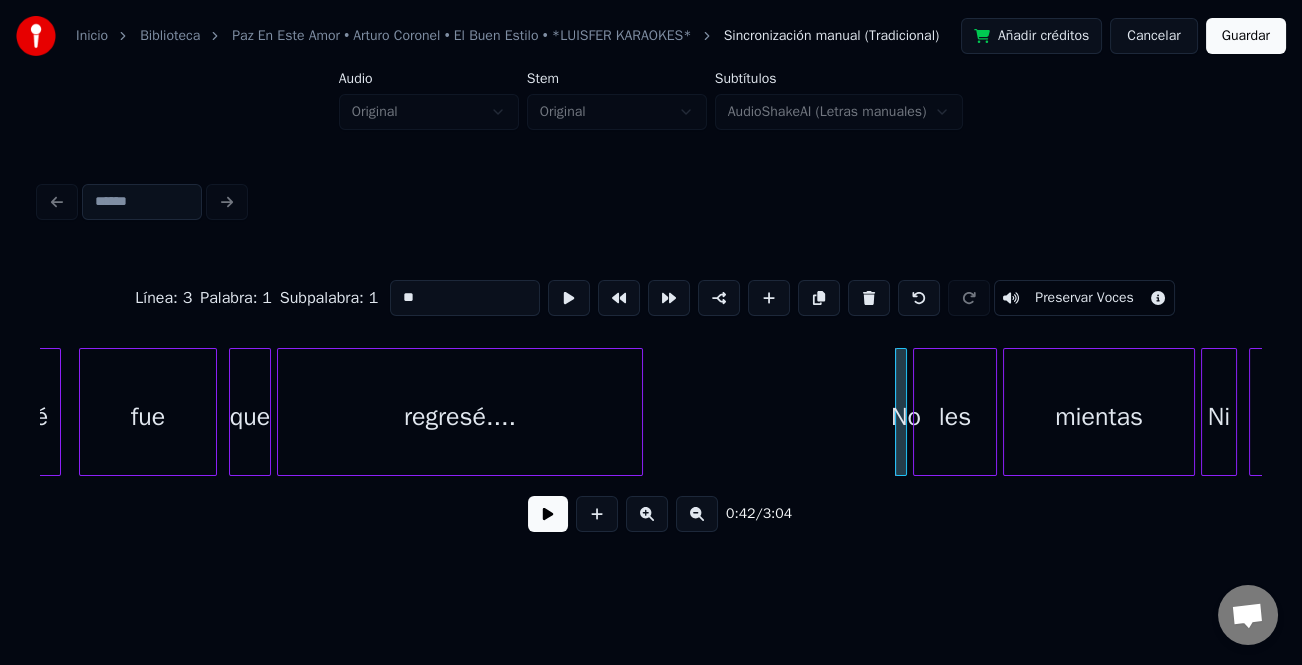 click on "qué fue que regresé.... No les mientas Ni les" at bounding box center [15979, 412] 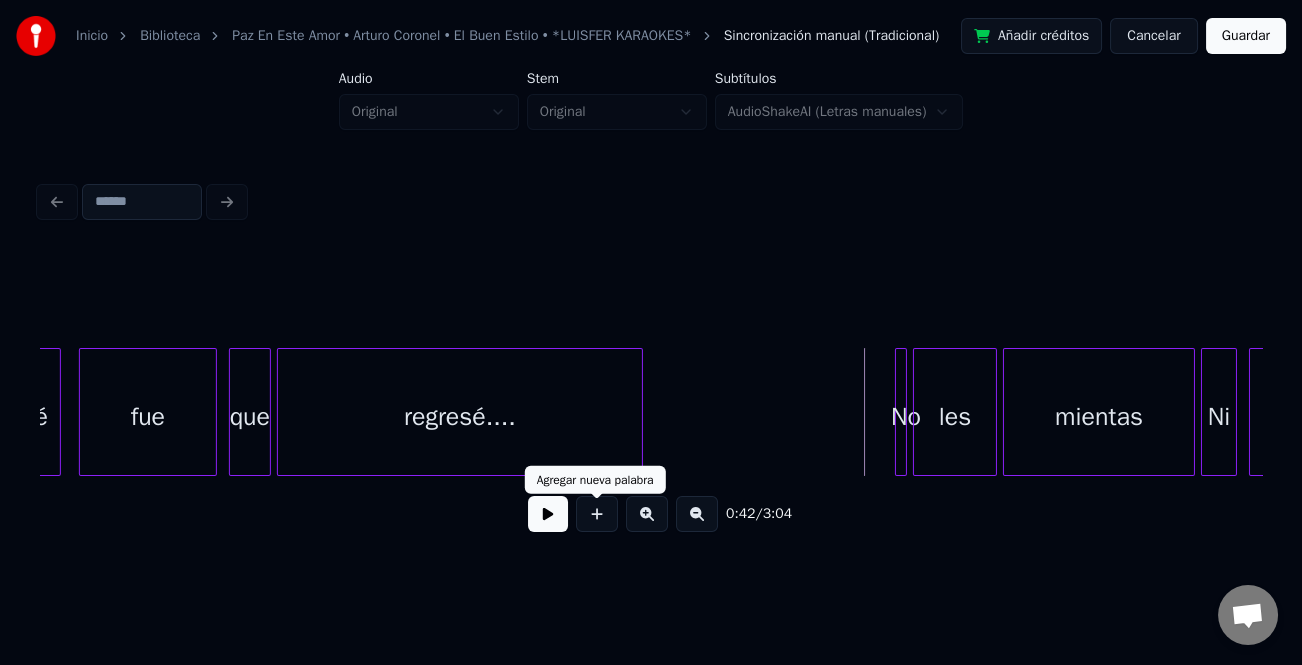 click at bounding box center (548, 514) 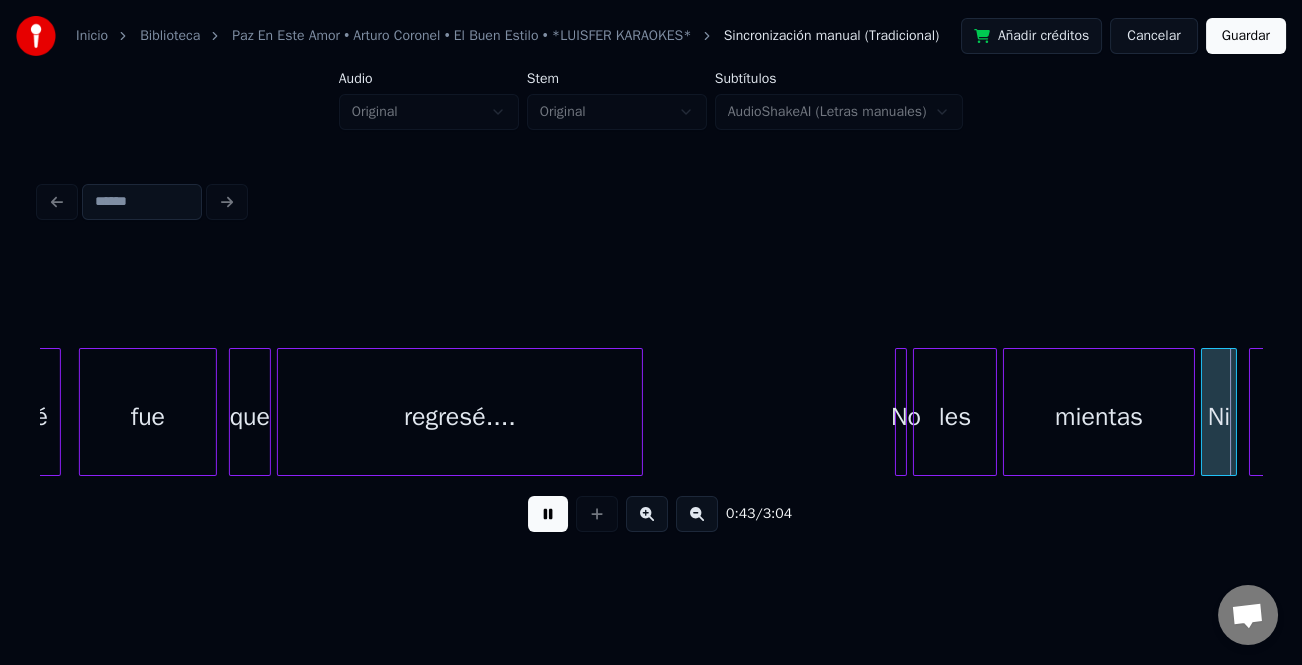 scroll, scrollTop: 0, scrollLeft: 13017, axis: horizontal 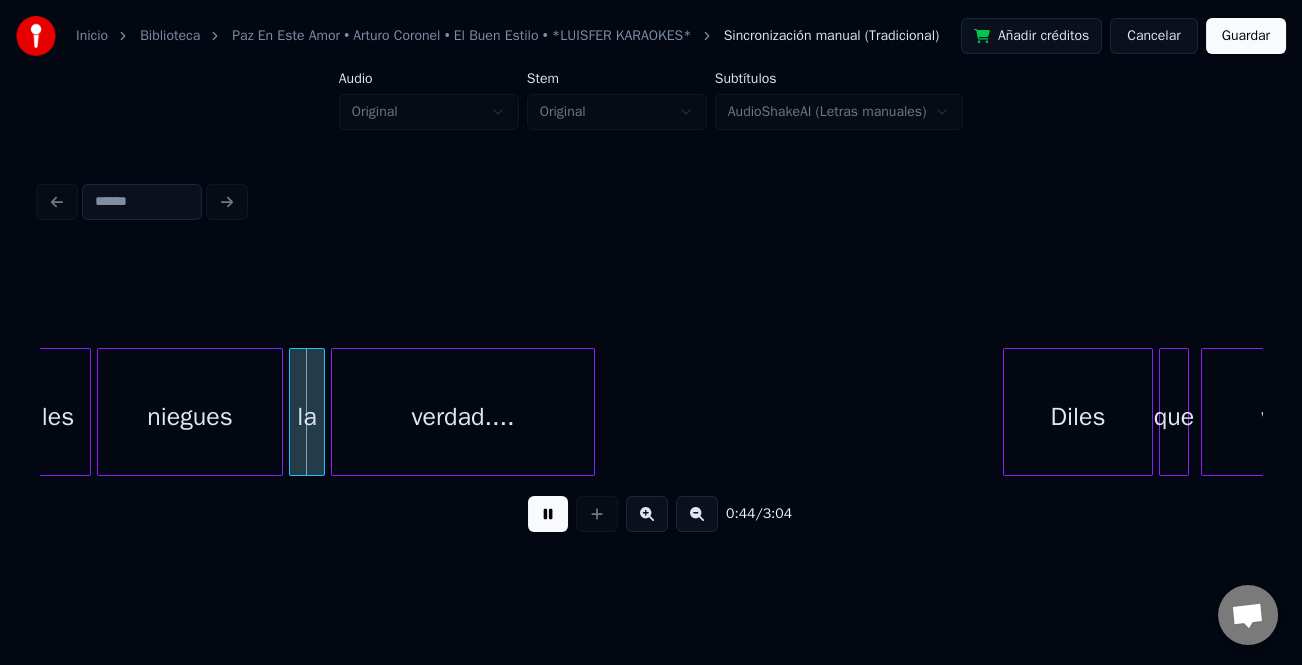 click at bounding box center [647, 514] 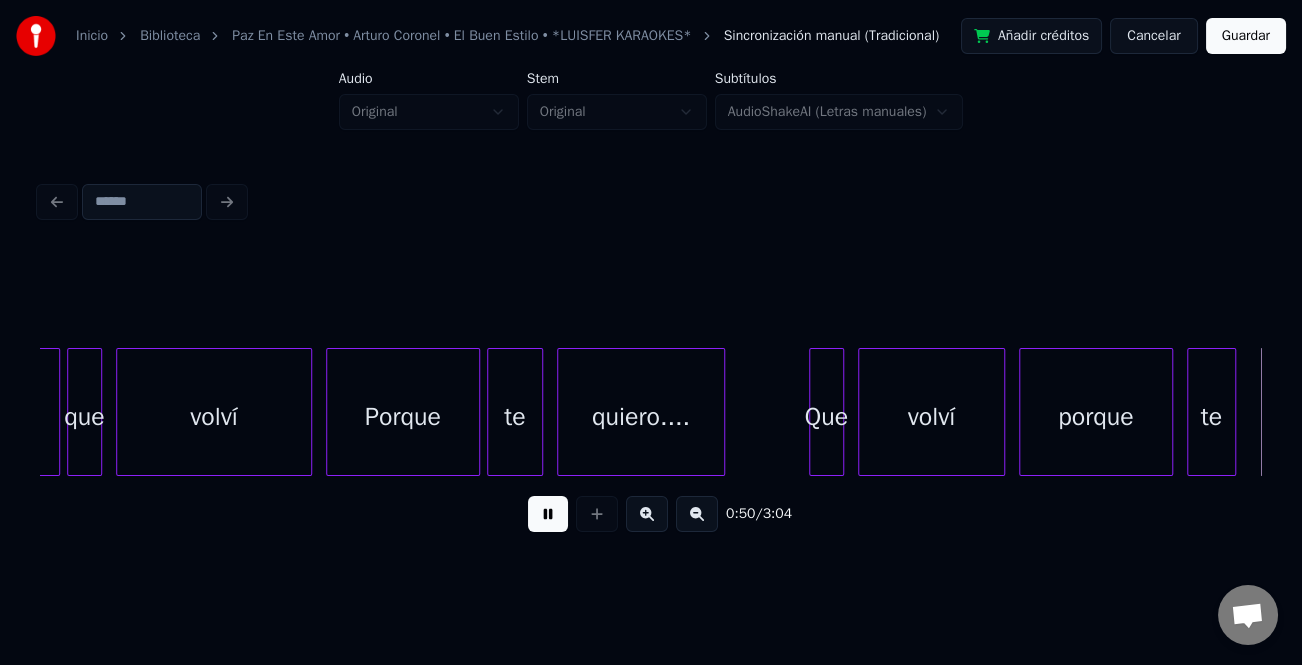 scroll, scrollTop: 0, scrollLeft: 17692, axis: horizontal 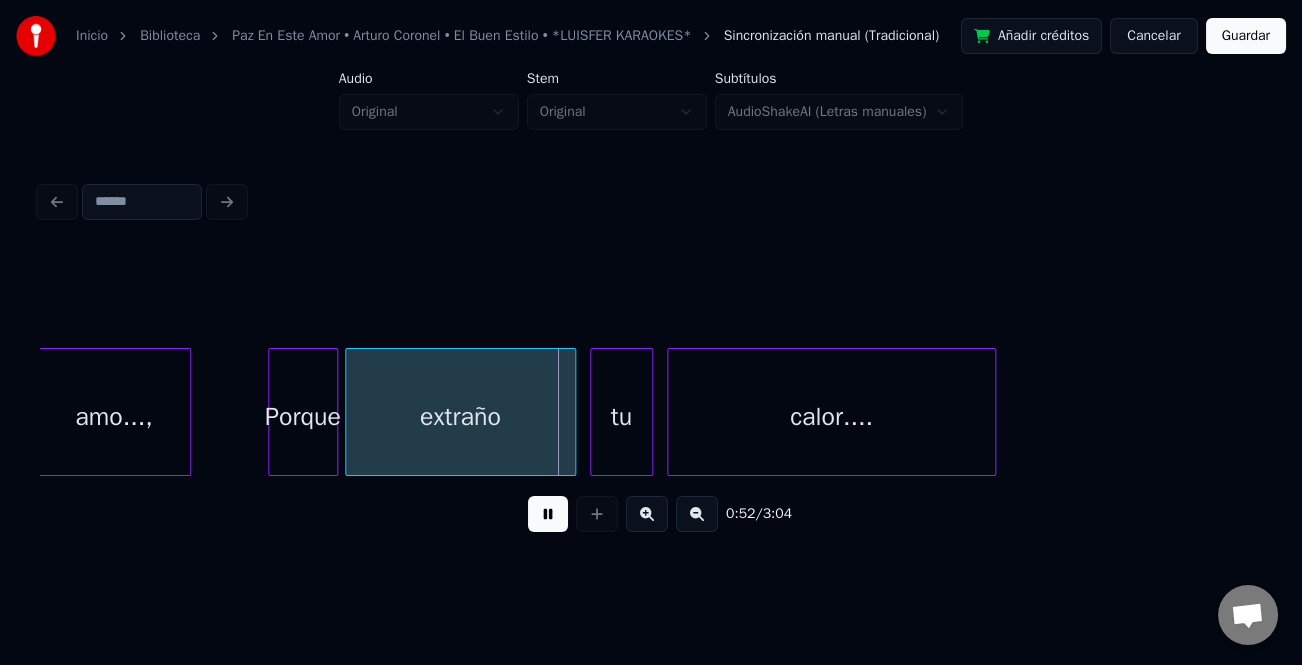 click on "amo...," at bounding box center [114, 417] 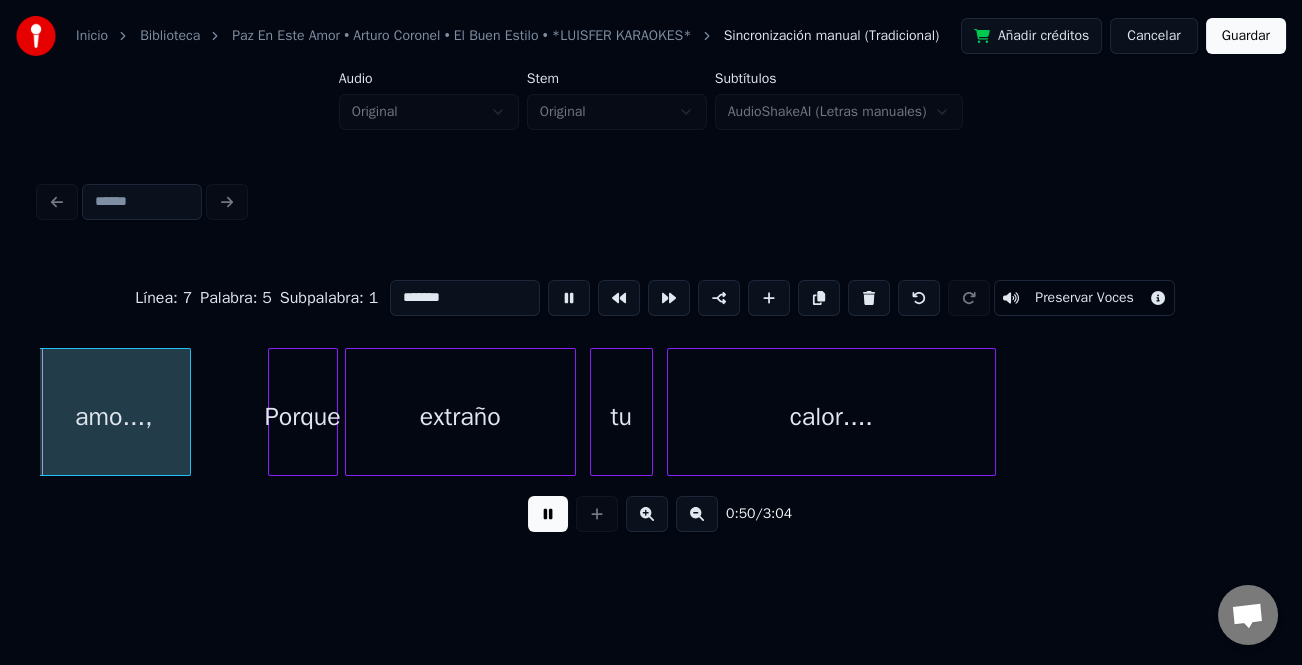 scroll, scrollTop: 0, scrollLeft: 17688, axis: horizontal 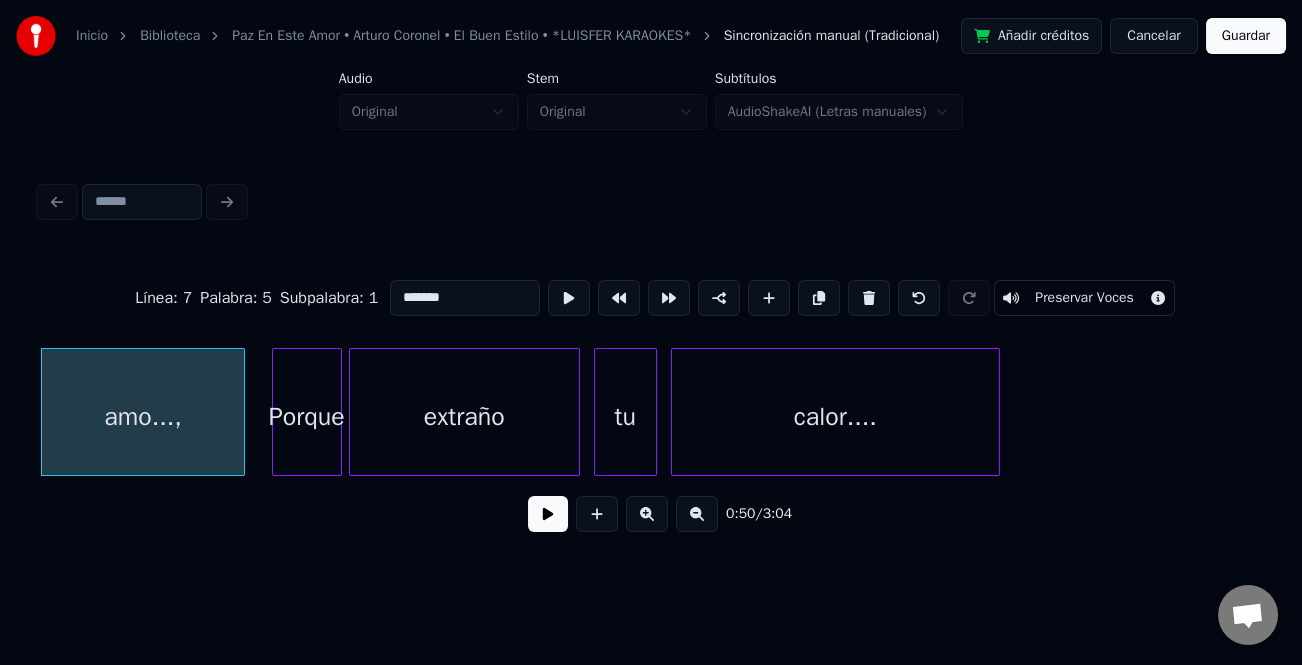 click at bounding box center (241, 412) 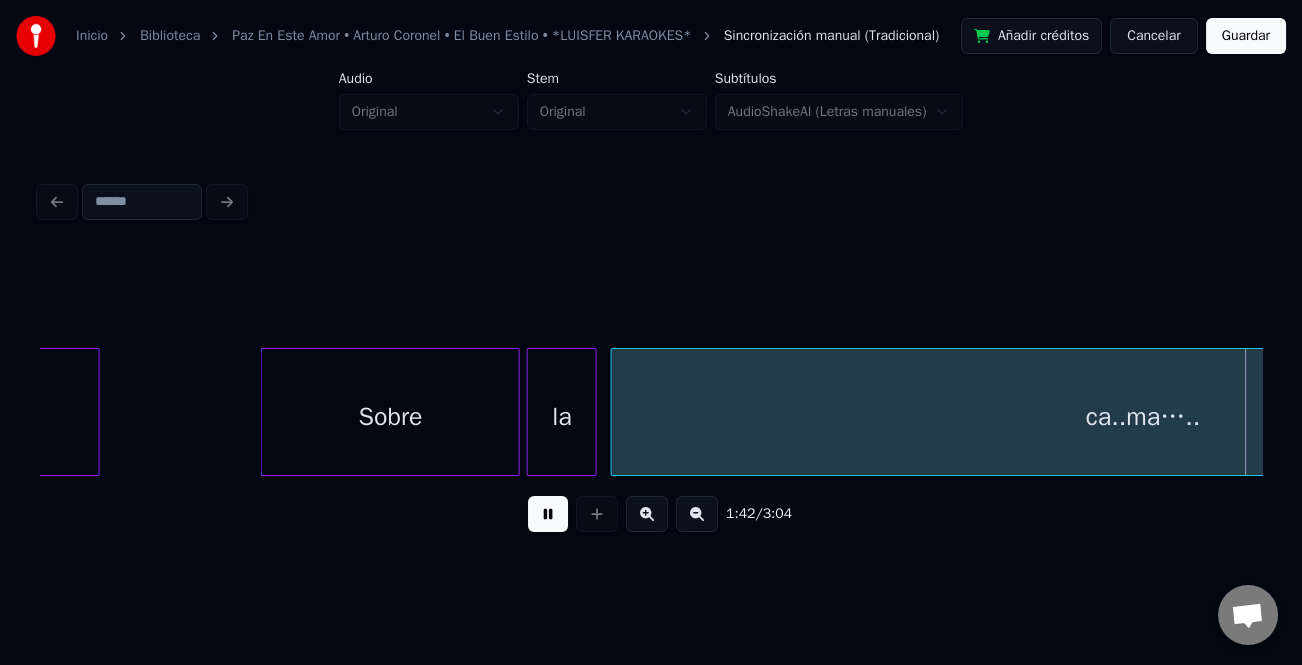 scroll, scrollTop: 0, scrollLeft: 36045, axis: horizontal 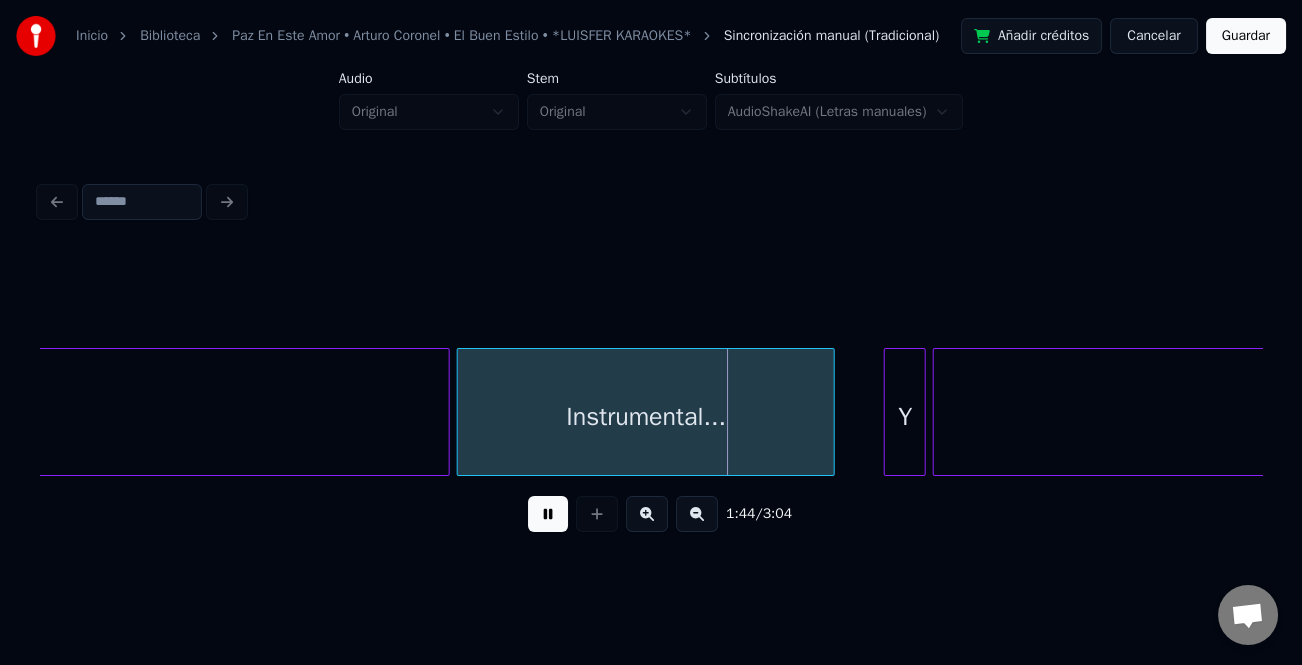 click on "ca..ma….." at bounding box center [-82, 417] 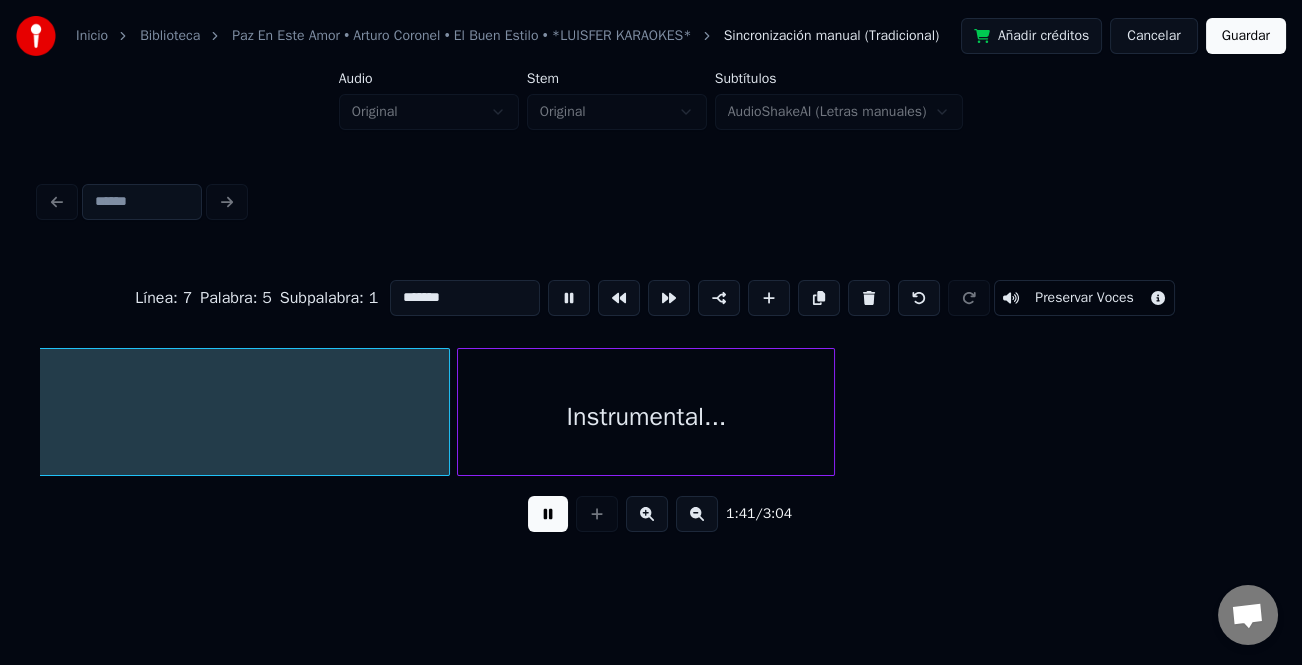 type on "*********" 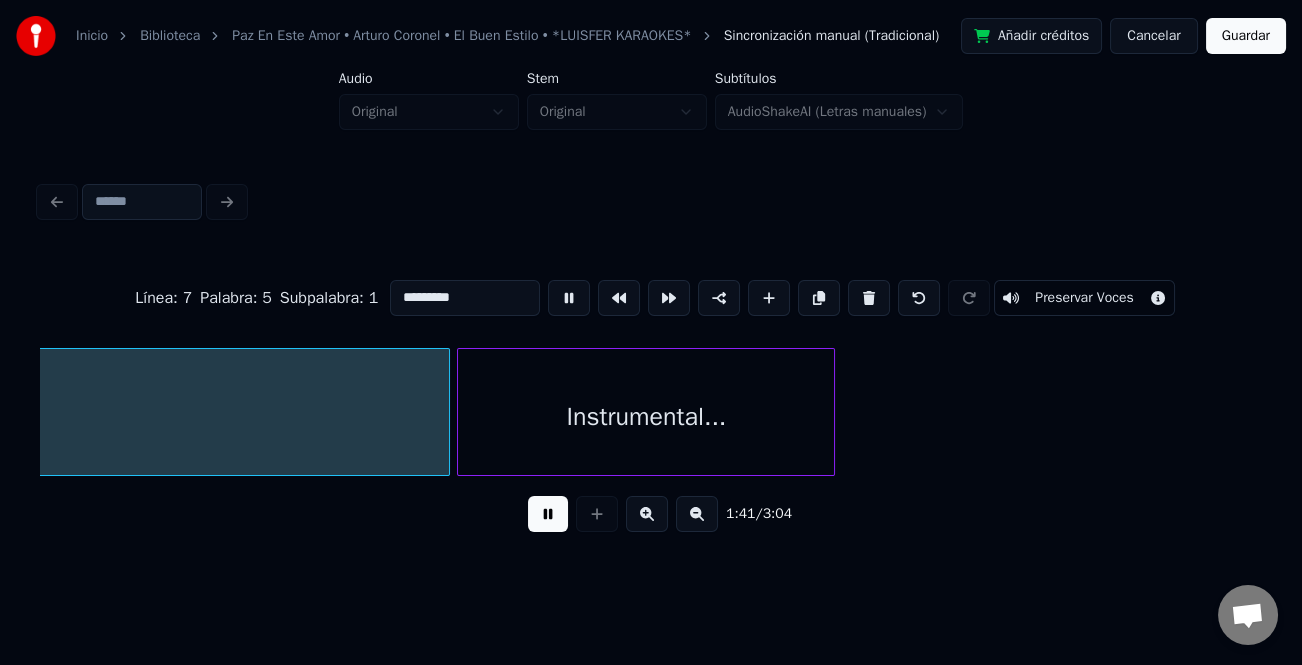 scroll, scrollTop: 0, scrollLeft: 35391, axis: horizontal 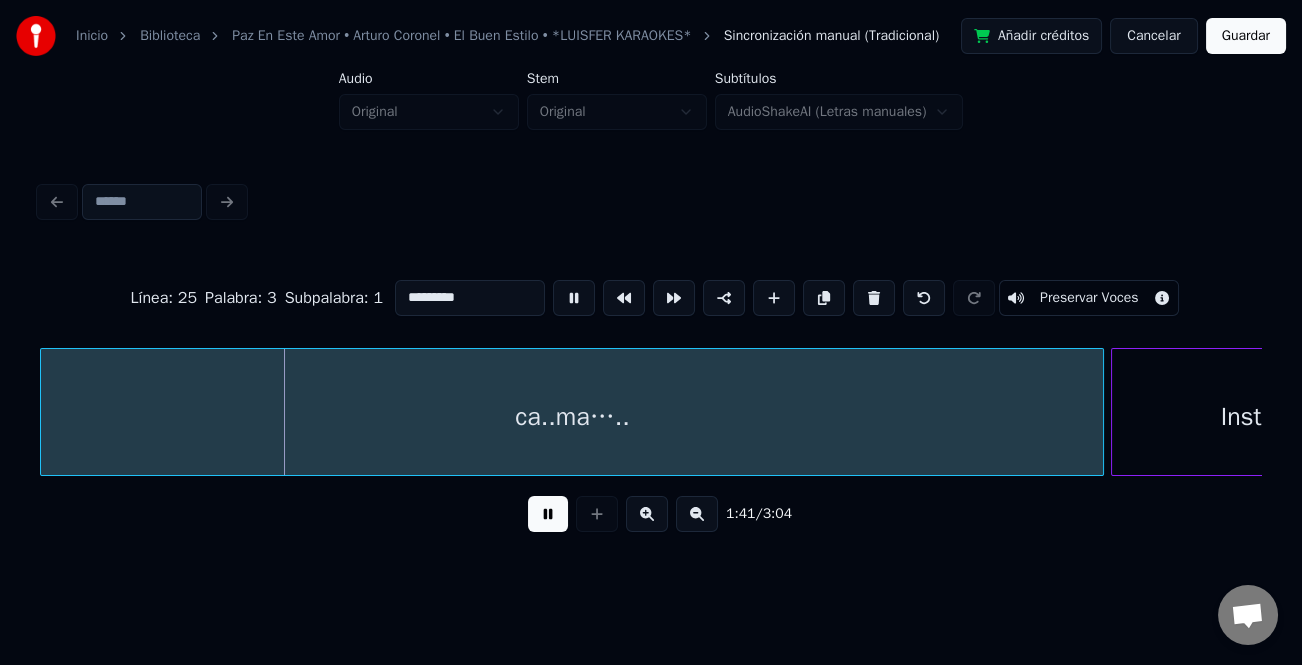 click at bounding box center [548, 514] 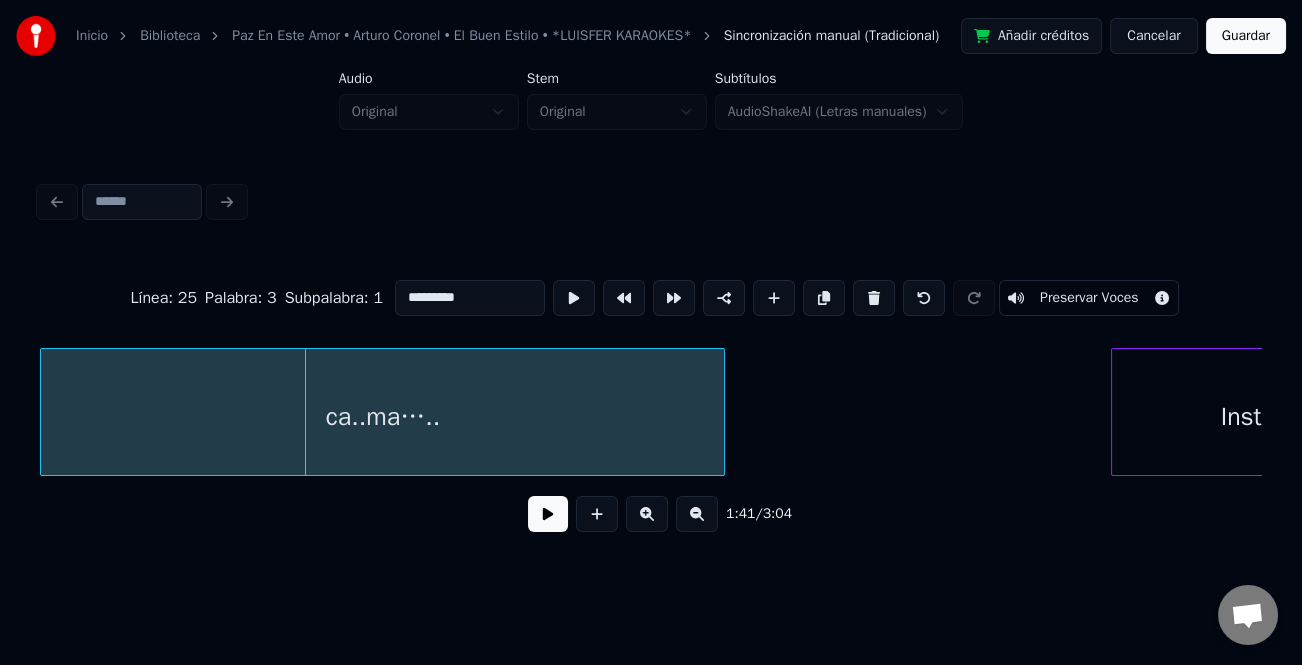 click at bounding box center [721, 412] 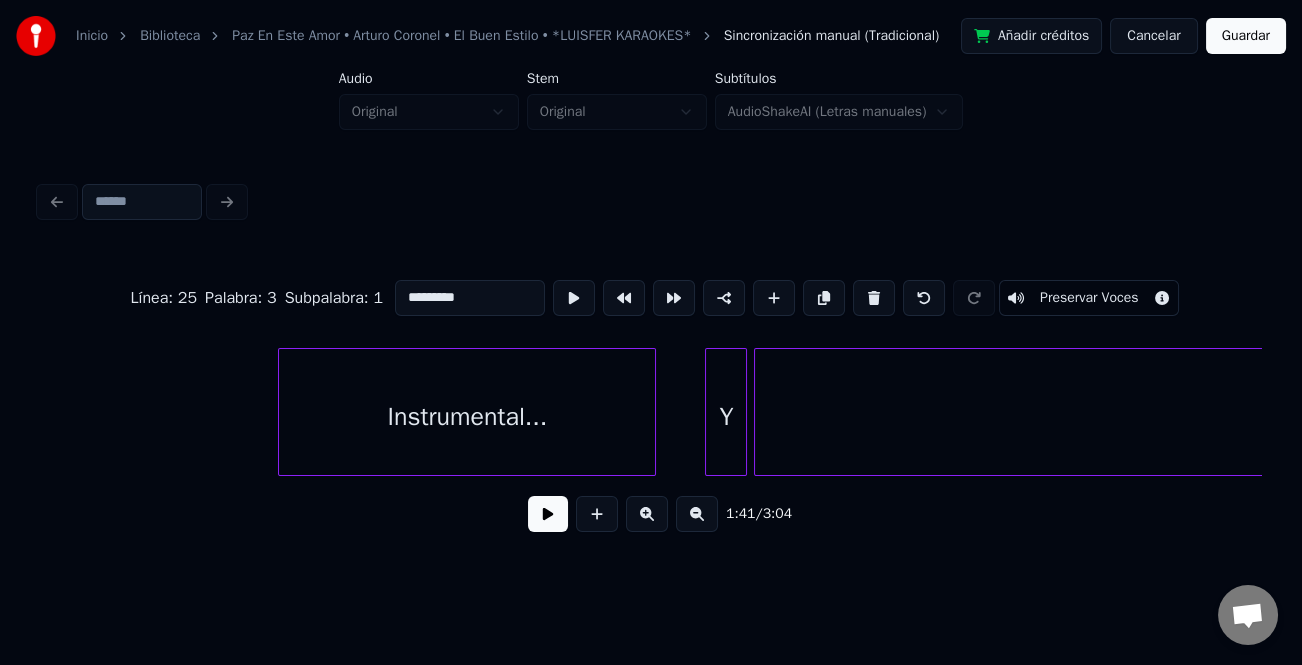 scroll, scrollTop: 0, scrollLeft: 36277, axis: horizontal 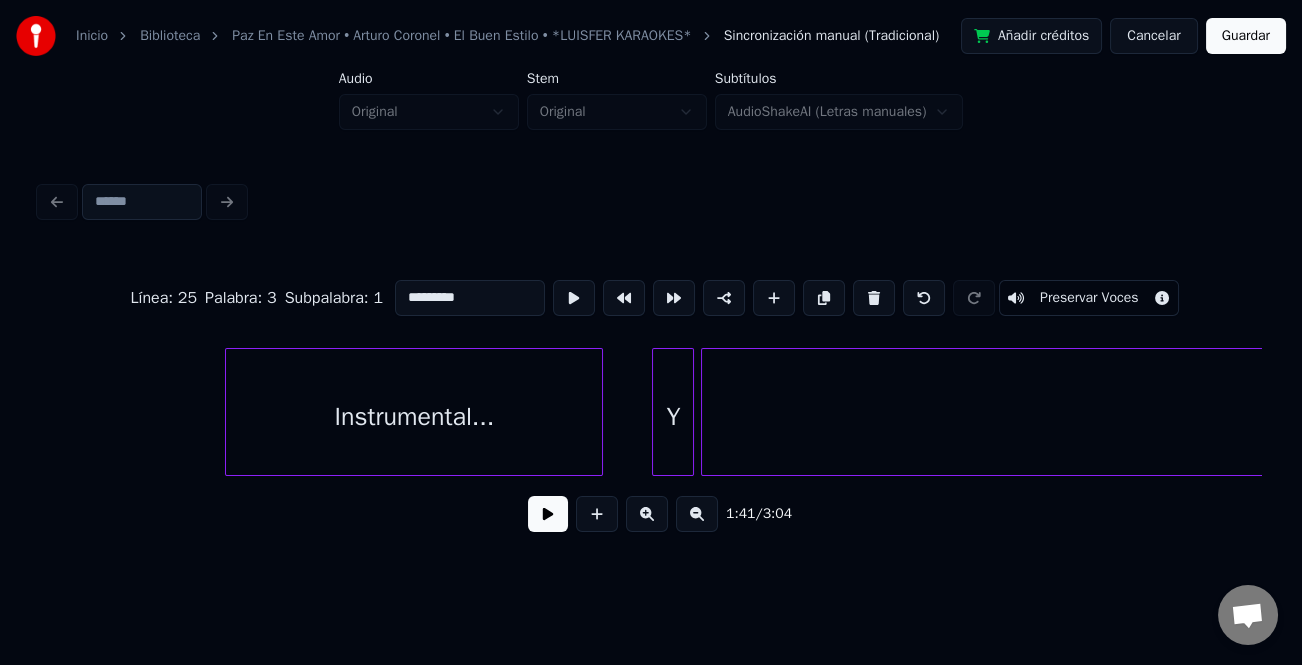 click at bounding box center (697, 514) 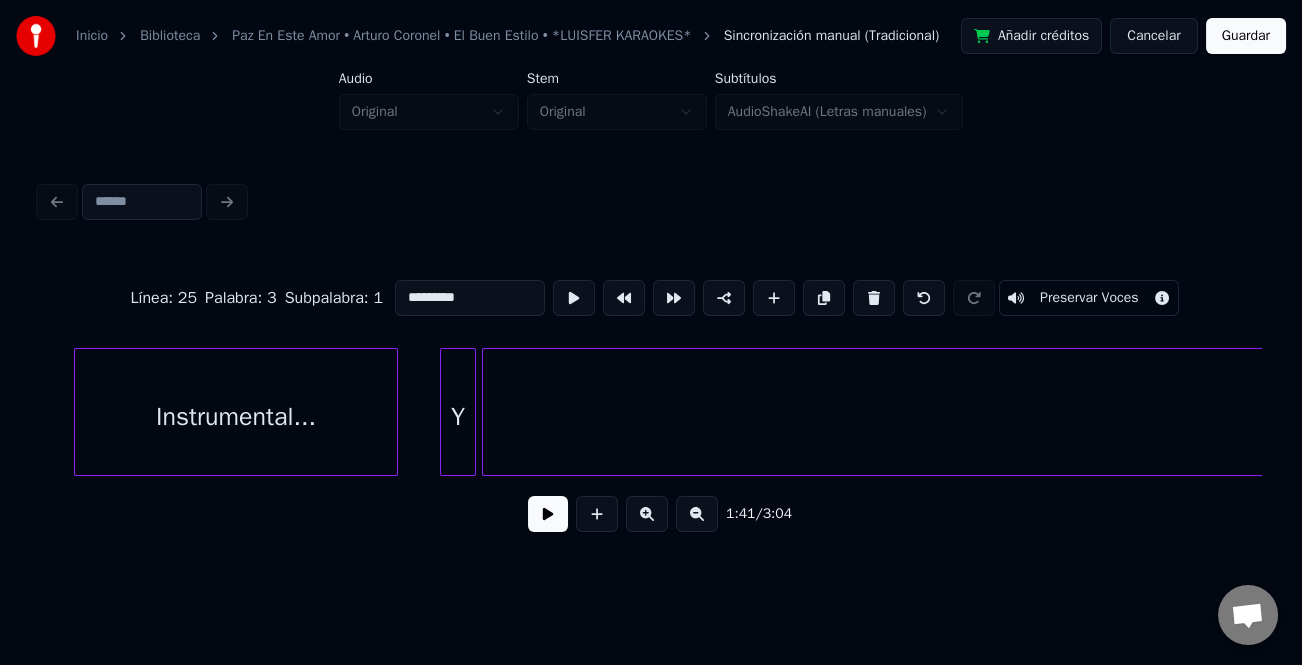 click at bounding box center [697, 514] 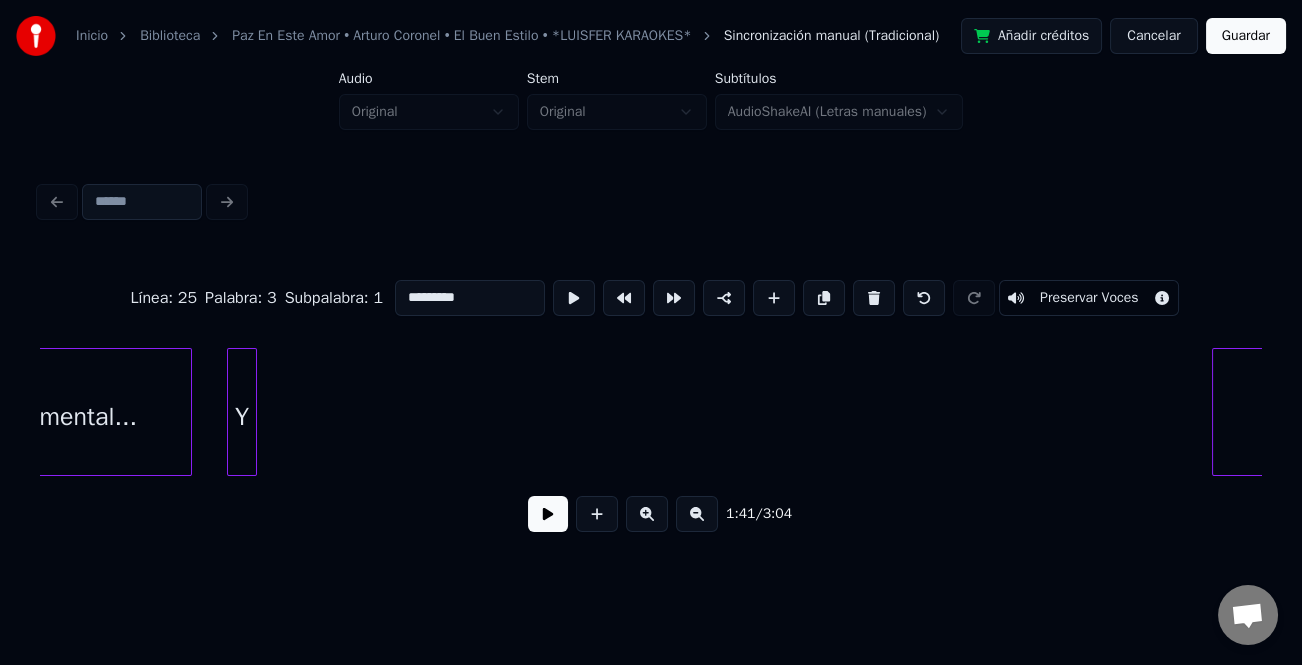 click at bounding box center [1216, 412] 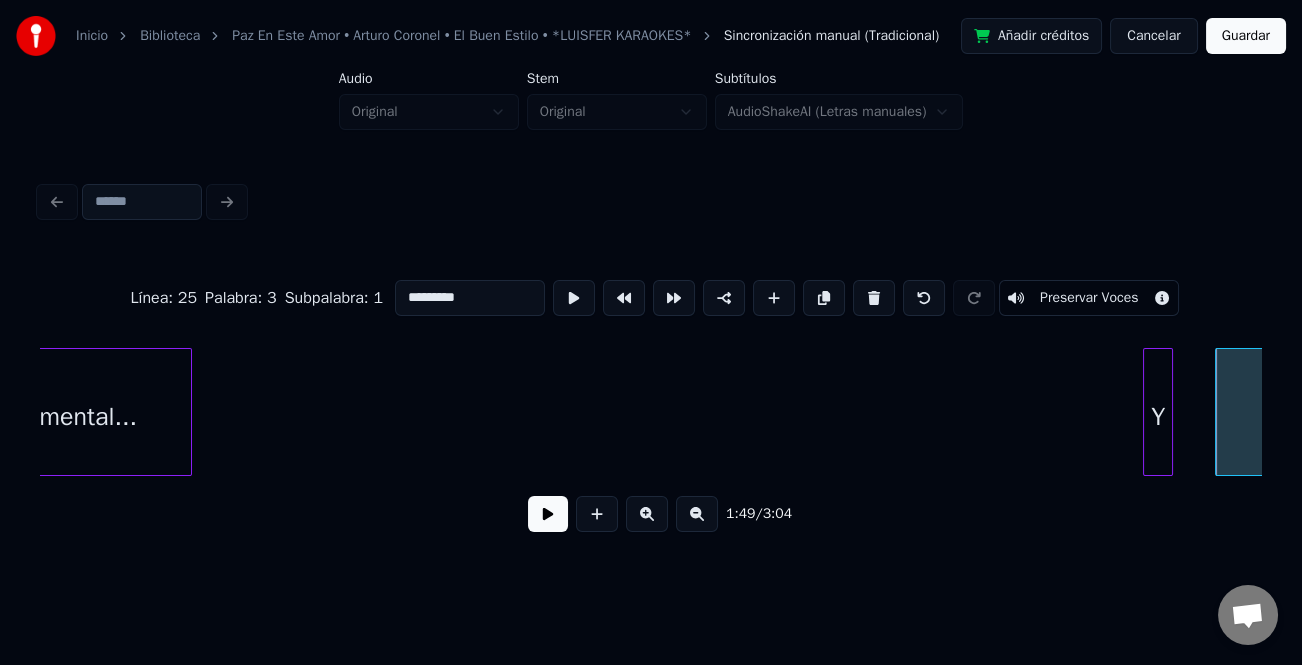 click on "Y" at bounding box center [1158, 417] 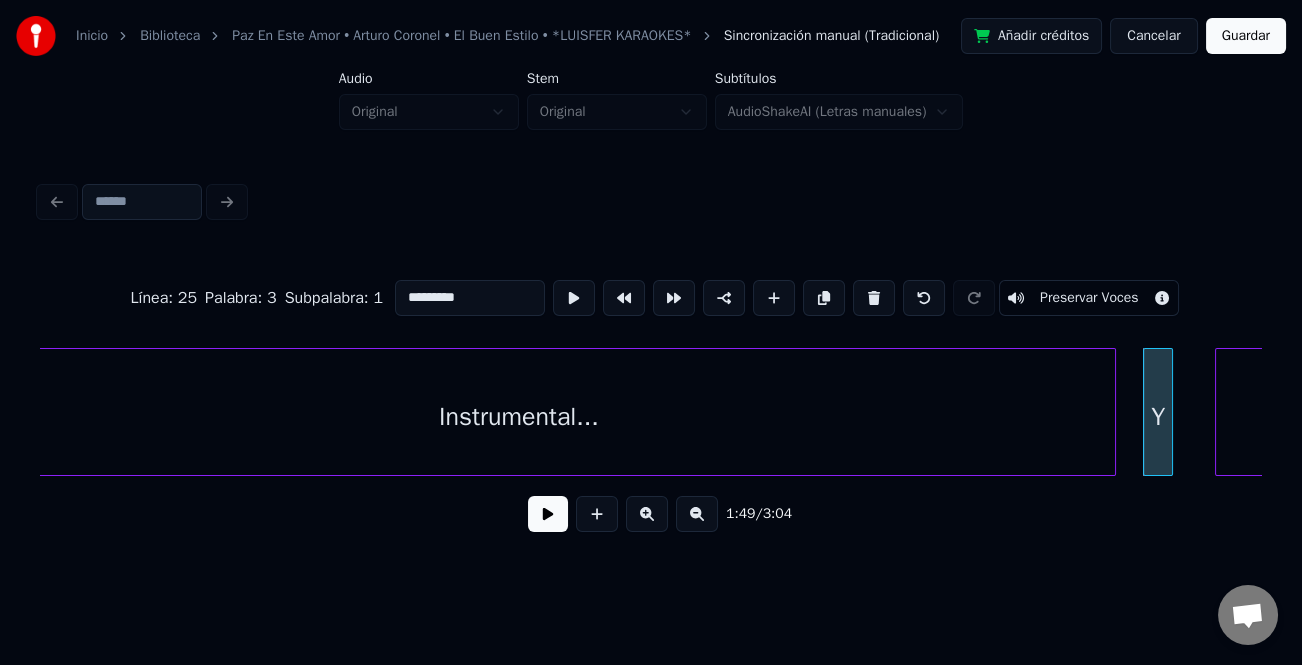 click at bounding box center [1112, 412] 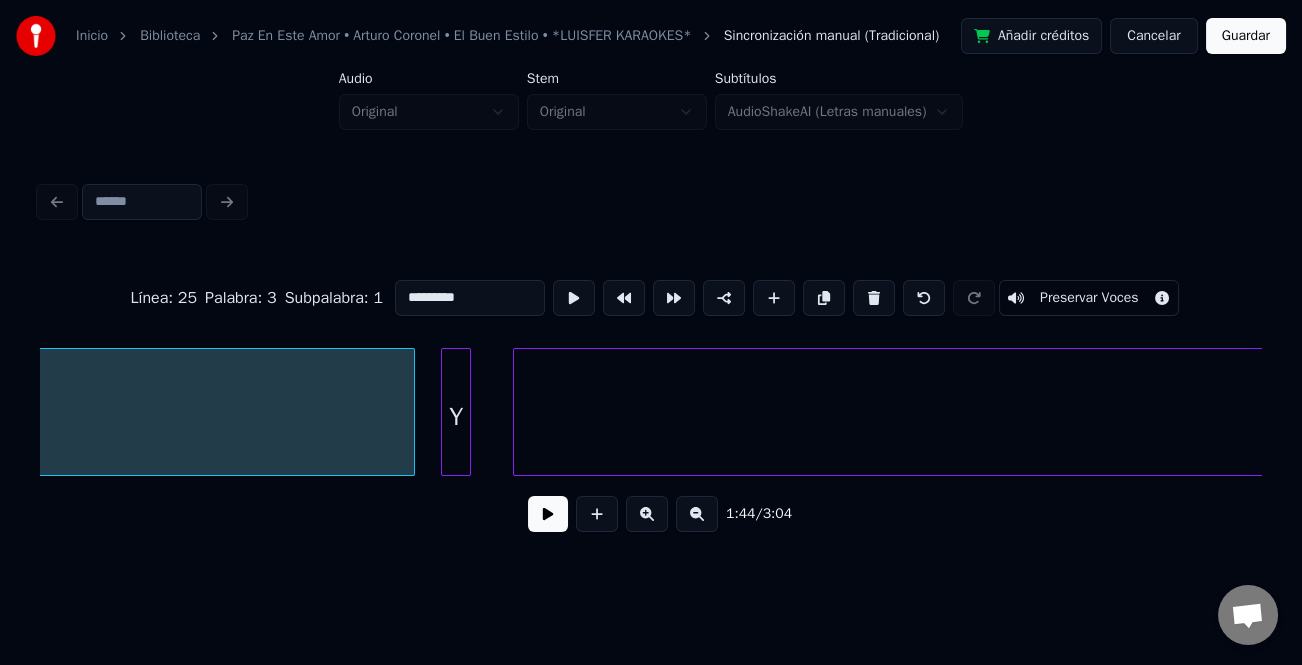 scroll, scrollTop: 0, scrollLeft: 26976, axis: horizontal 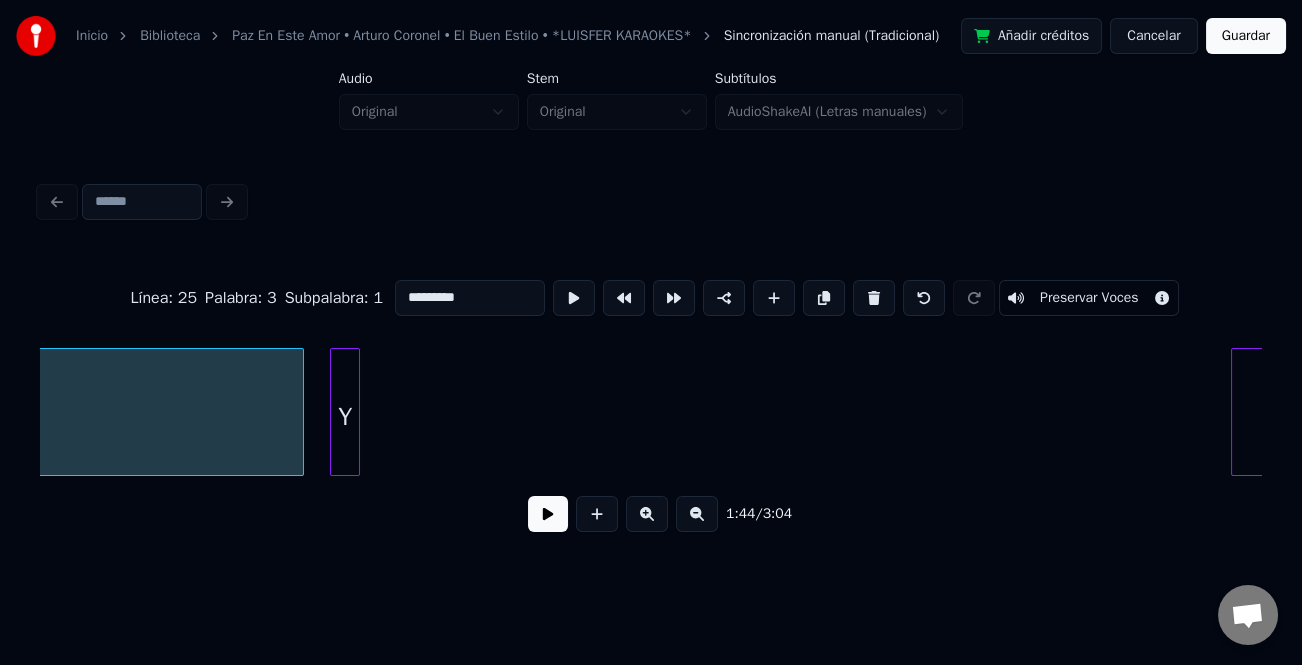 click at bounding box center (1235, 412) 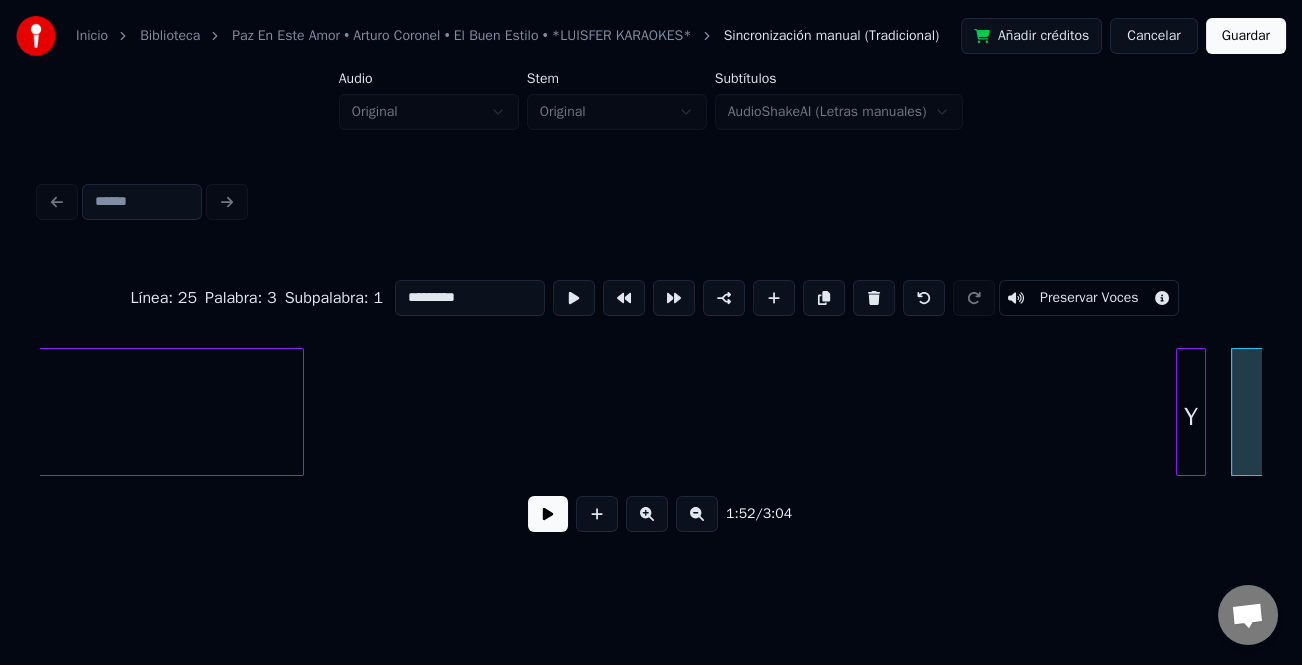 click on "Y" at bounding box center (1191, 417) 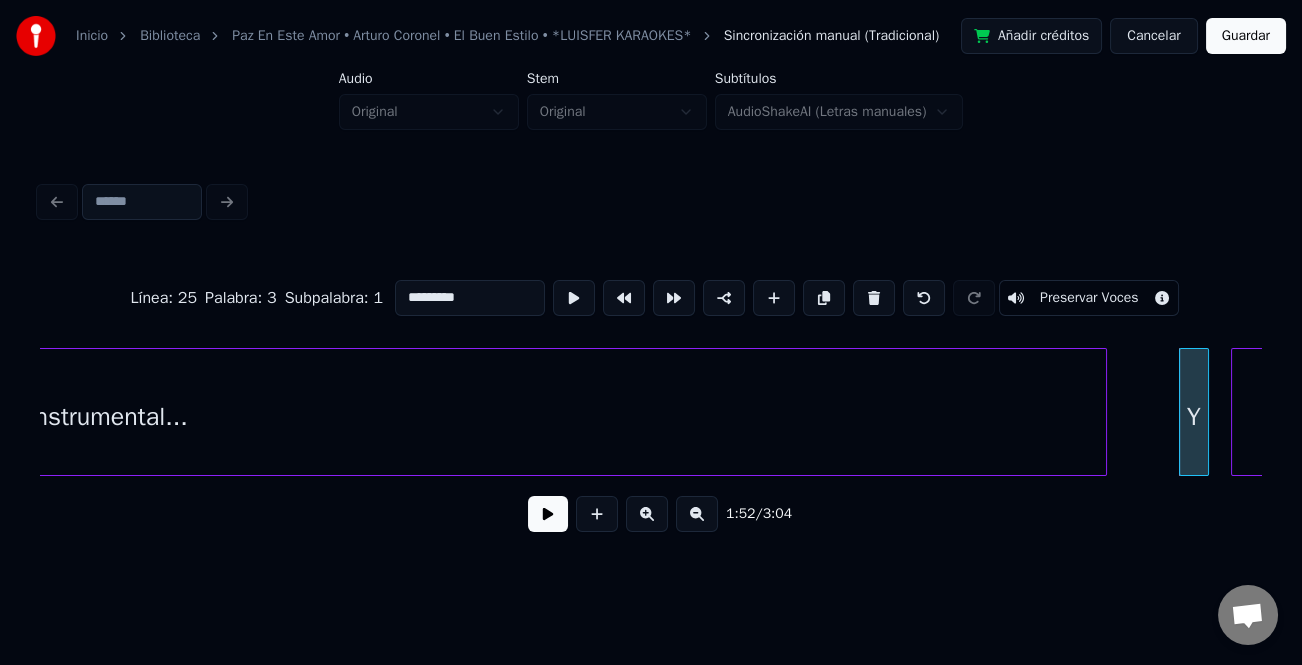click at bounding box center (1103, 412) 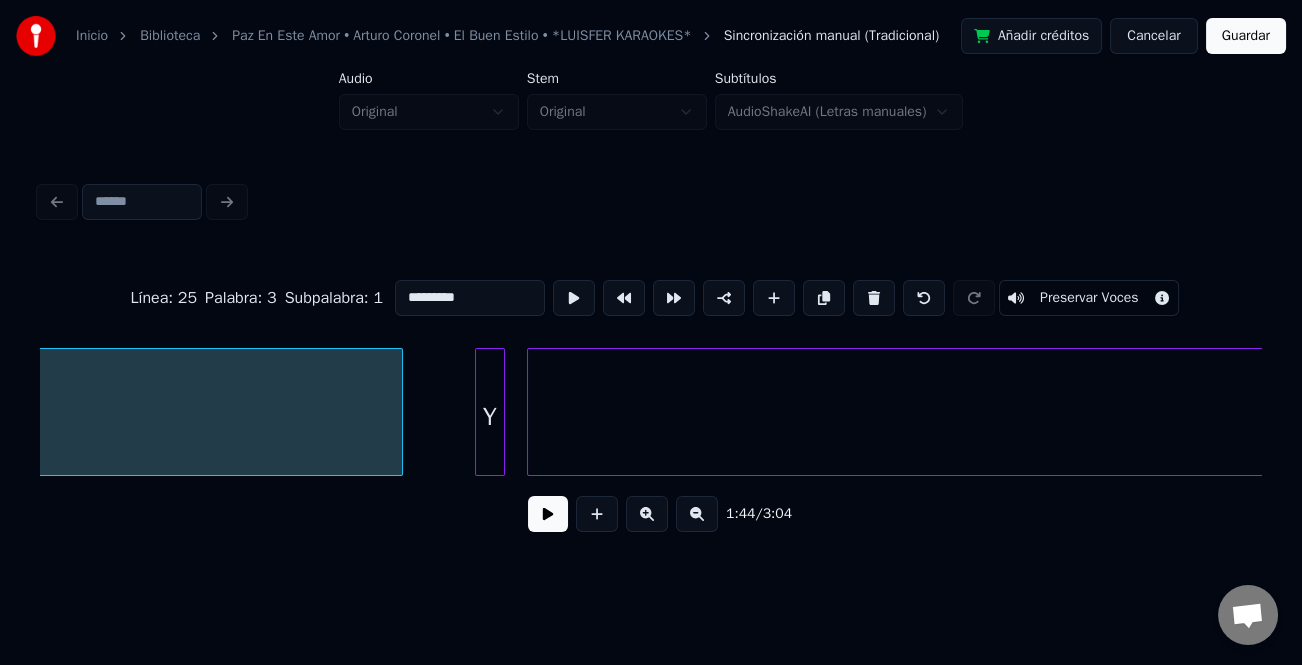 scroll, scrollTop: 0, scrollLeft: 27901, axis: horizontal 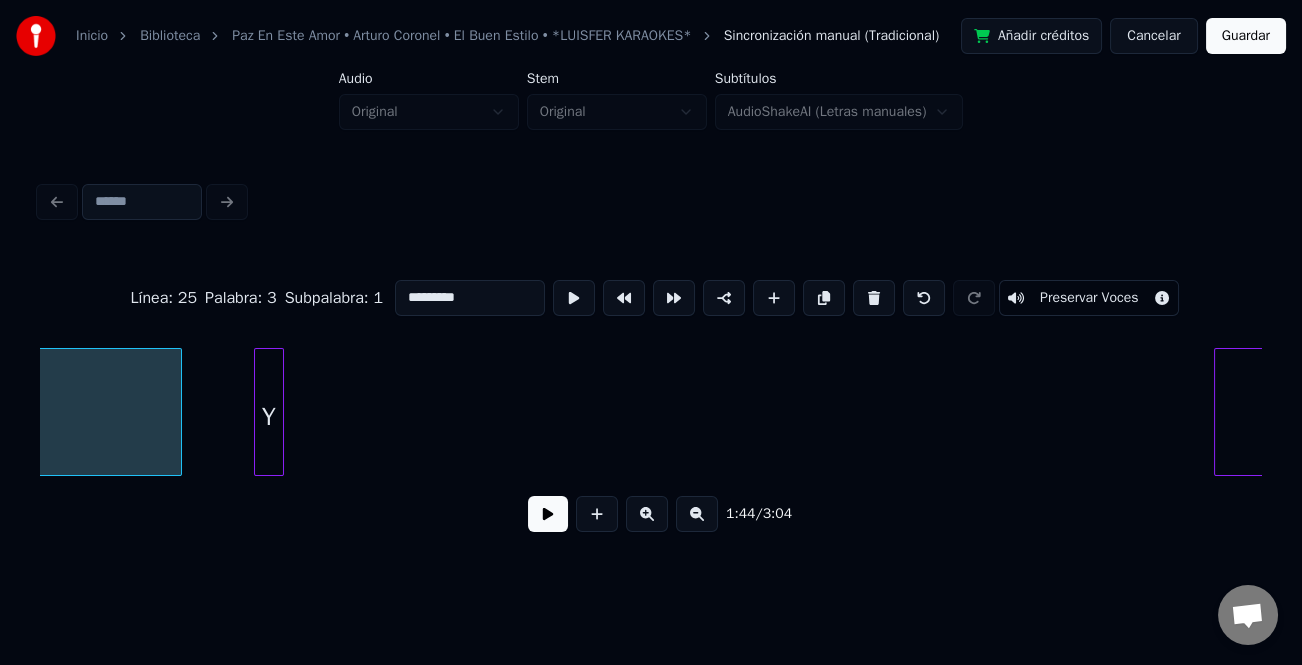 click at bounding box center [1218, 412] 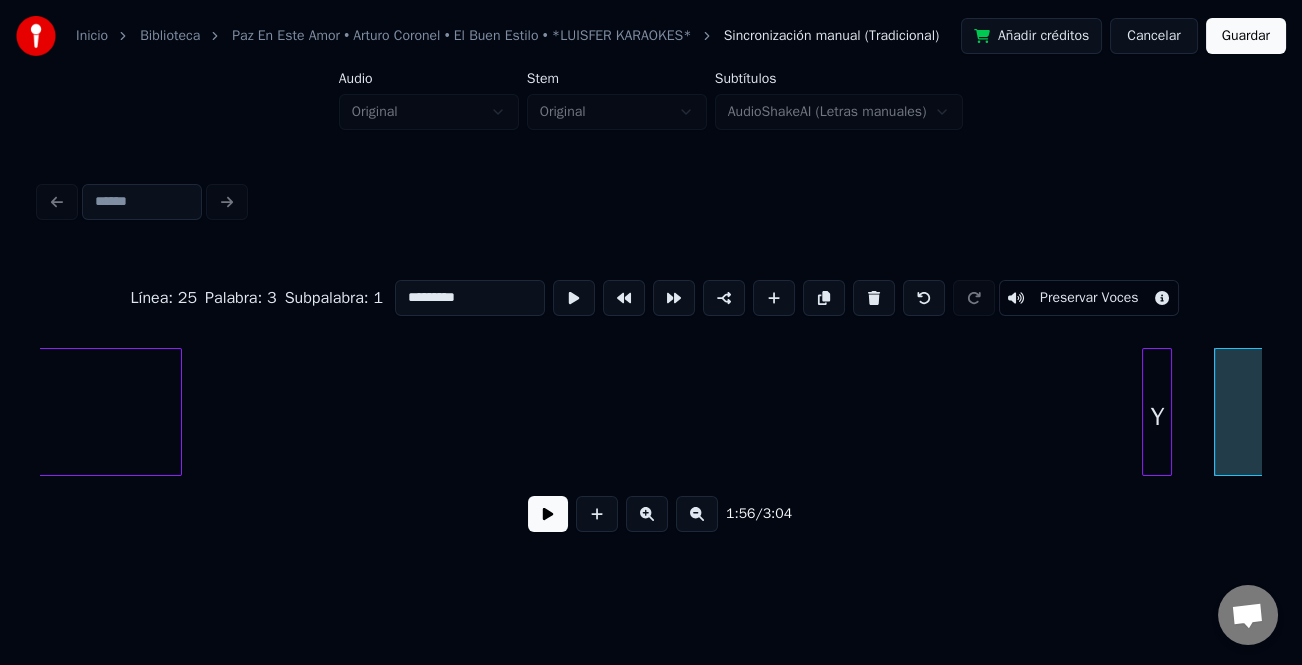 click on "Y" at bounding box center (1157, 417) 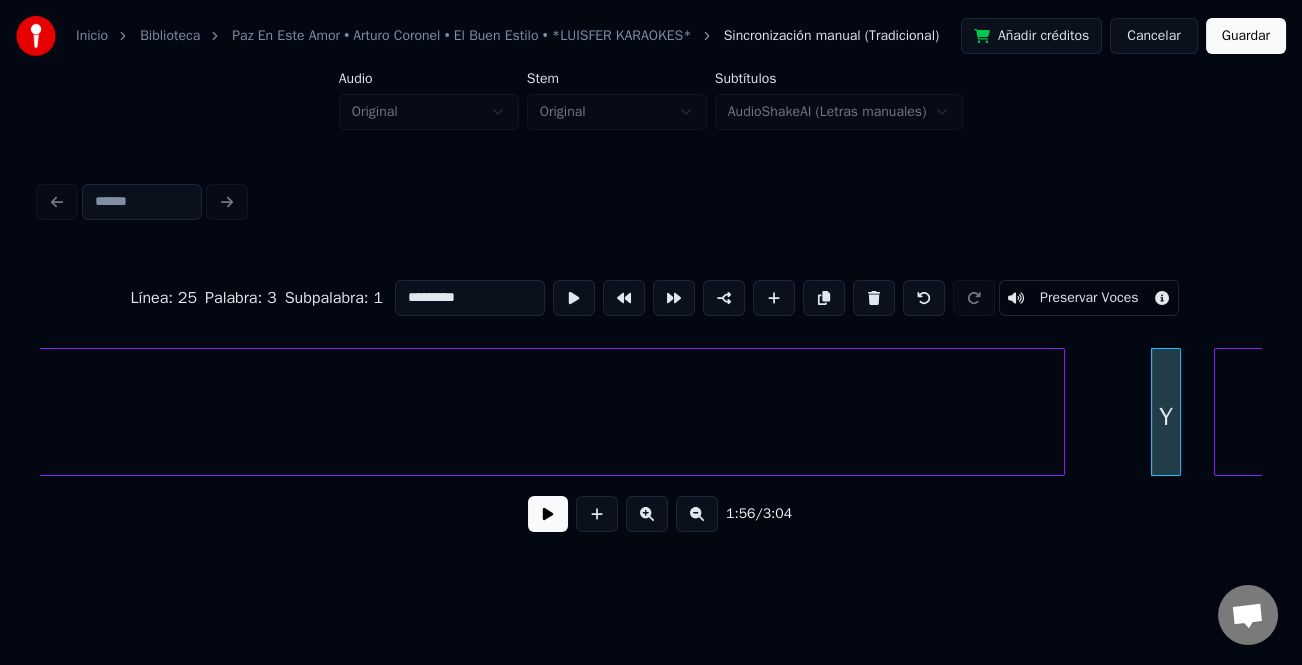 click at bounding box center [1061, 412] 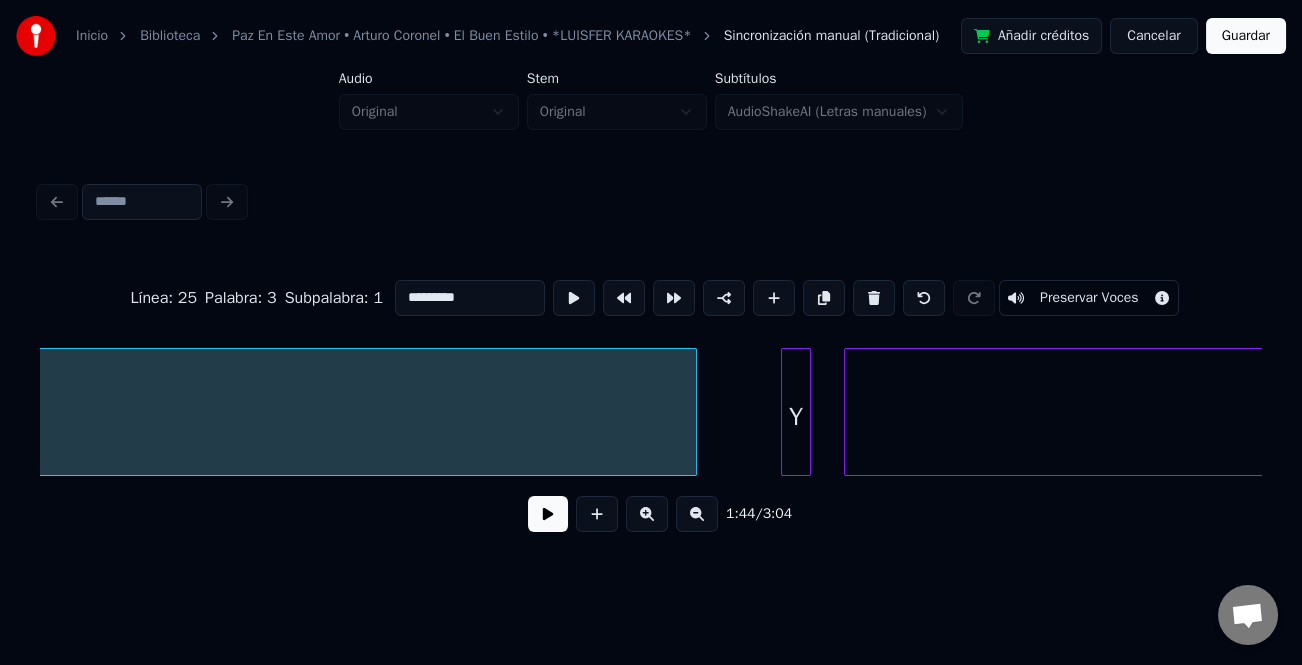 click at bounding box center (697, 514) 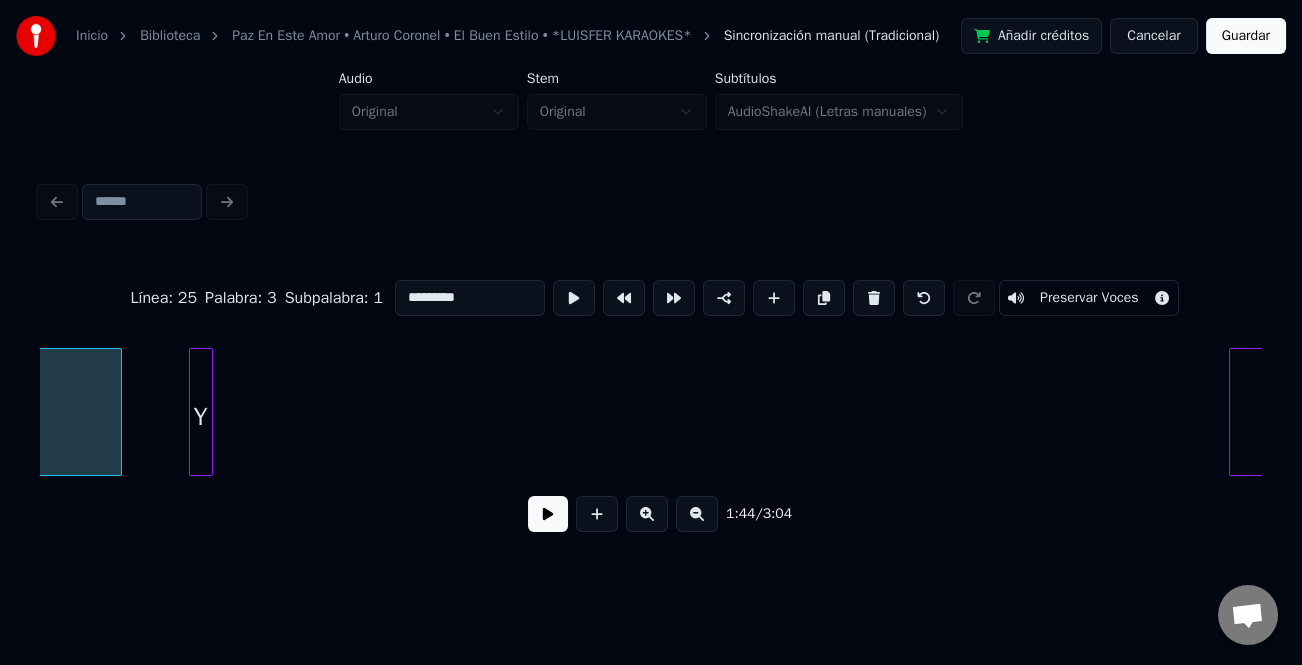 click at bounding box center (1233, 412) 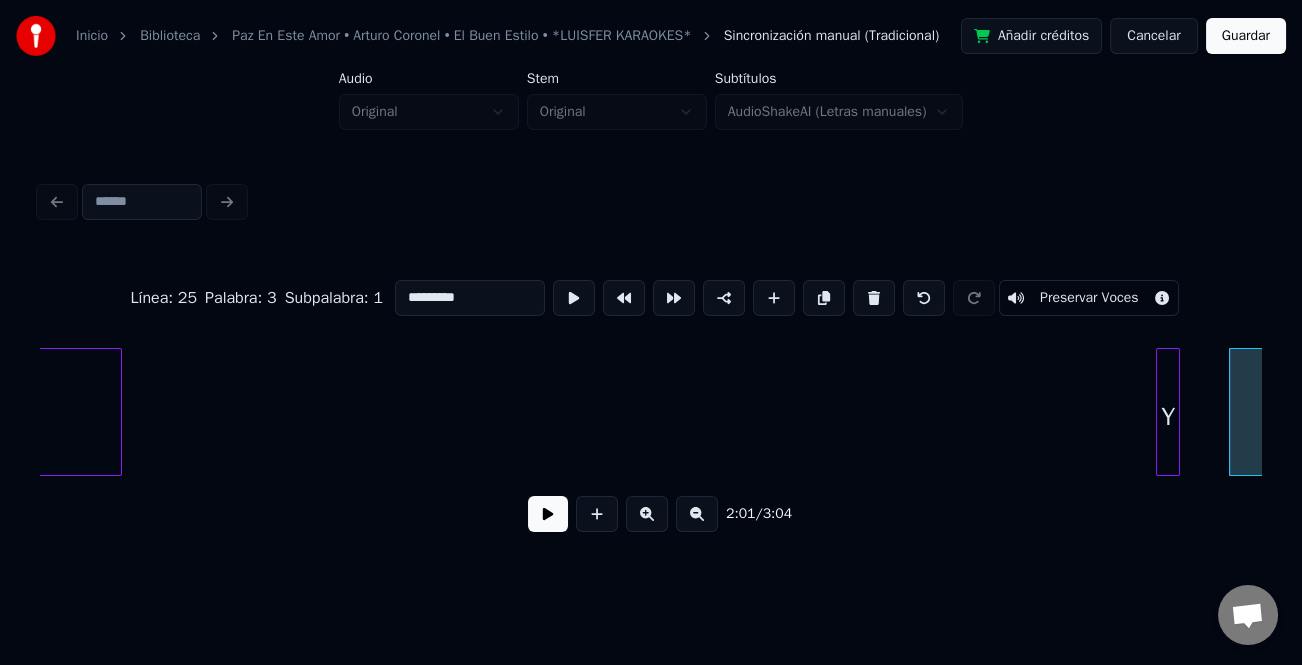 click on "Y" at bounding box center (1168, 417) 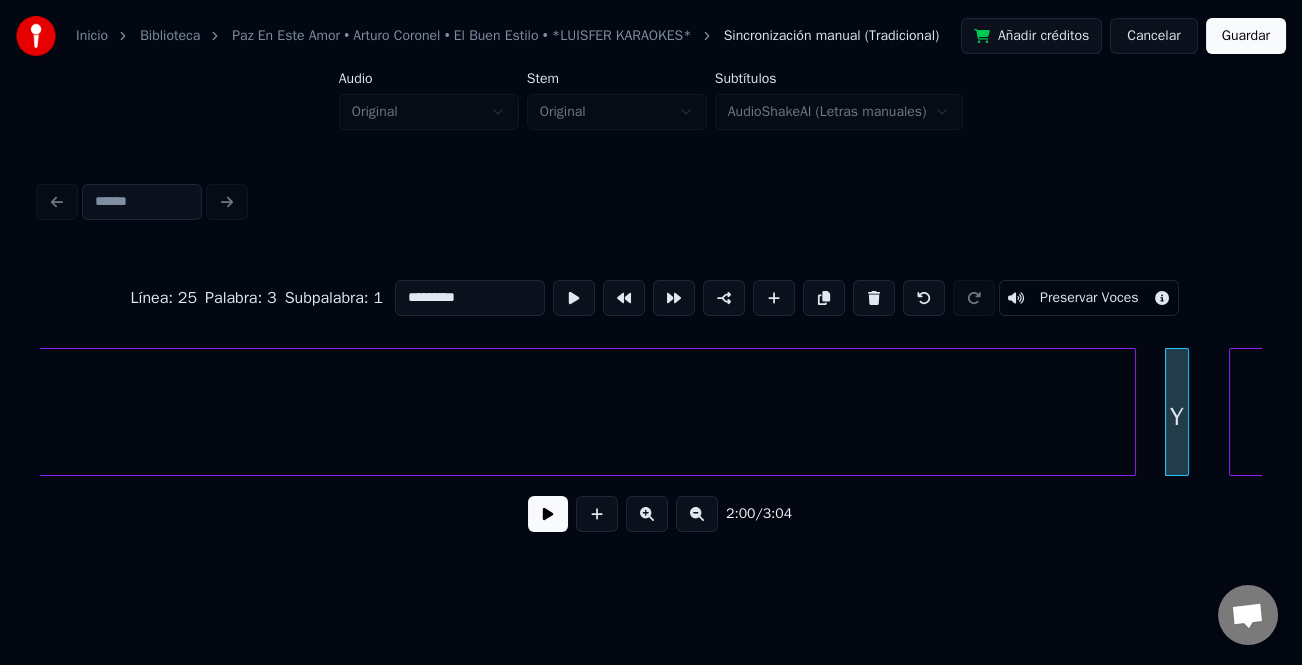 click at bounding box center (1132, 412) 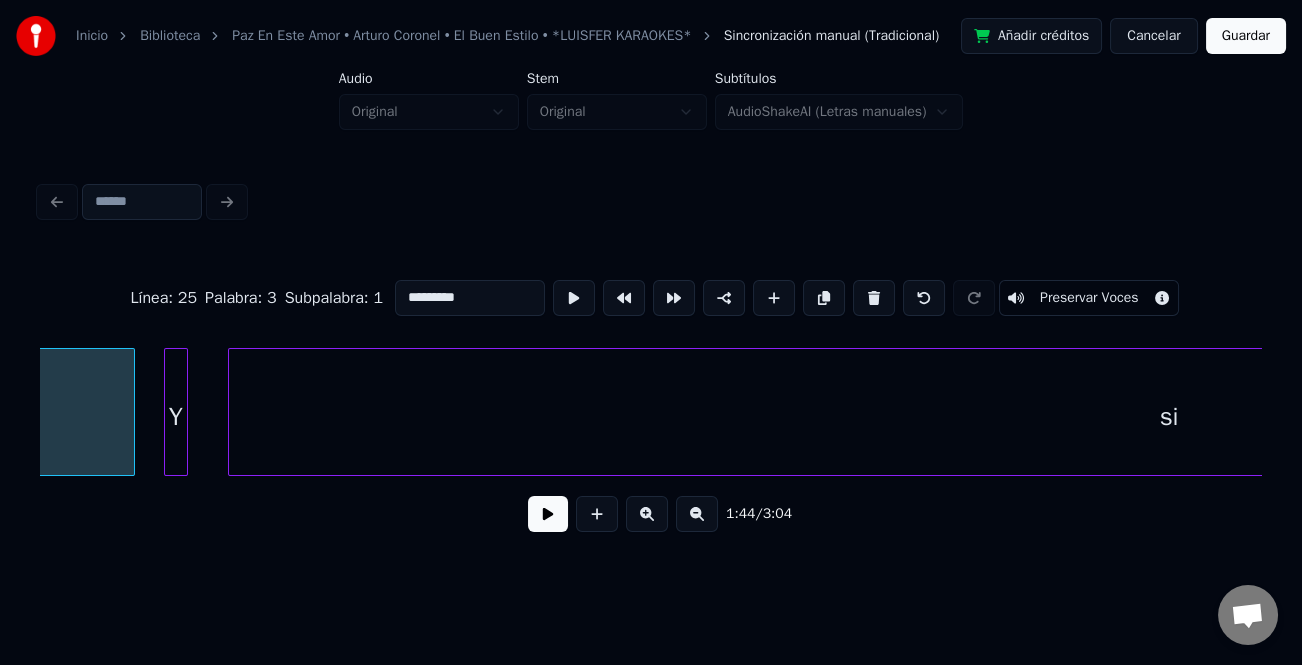 scroll, scrollTop: 0, scrollLeft: 24211, axis: horizontal 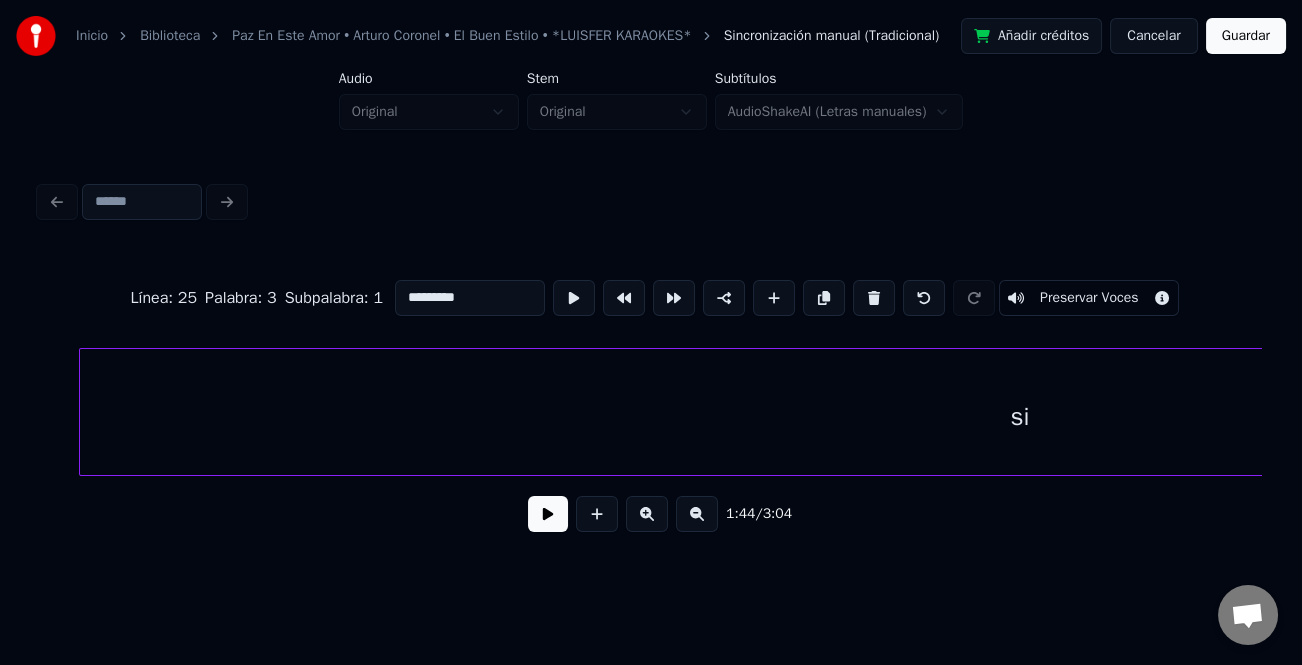 click at bounding box center [697, 514] 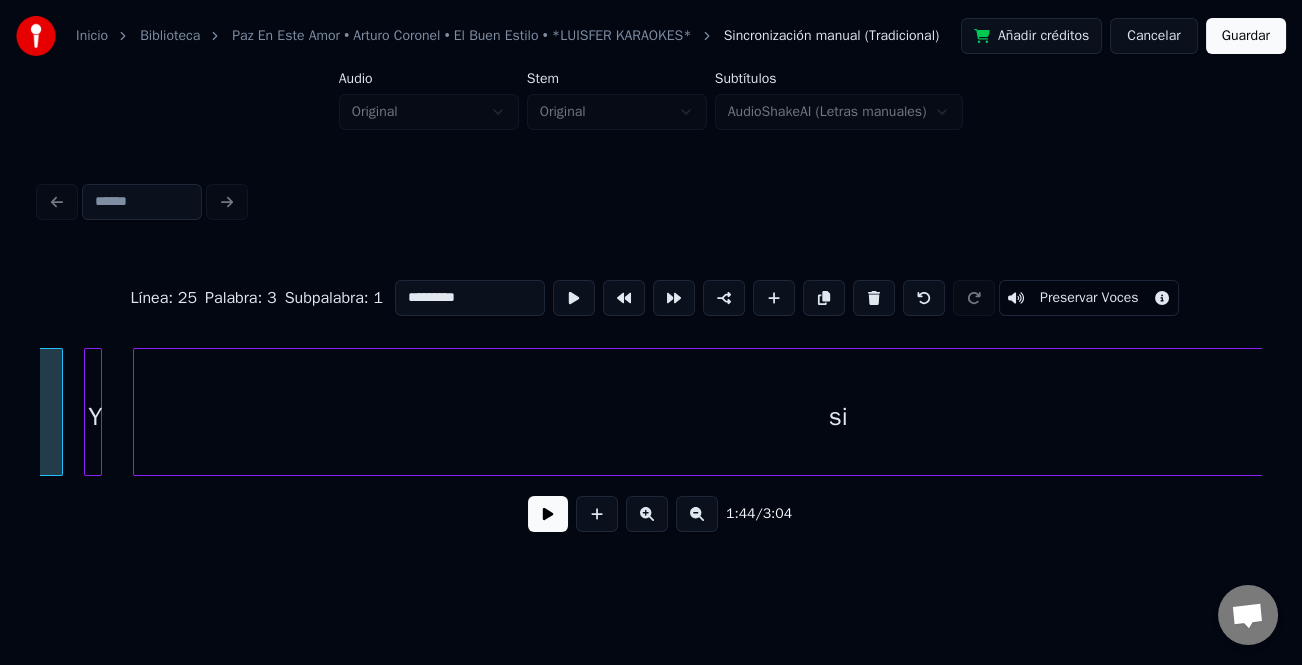 scroll, scrollTop: 0, scrollLeft: 17895, axis: horizontal 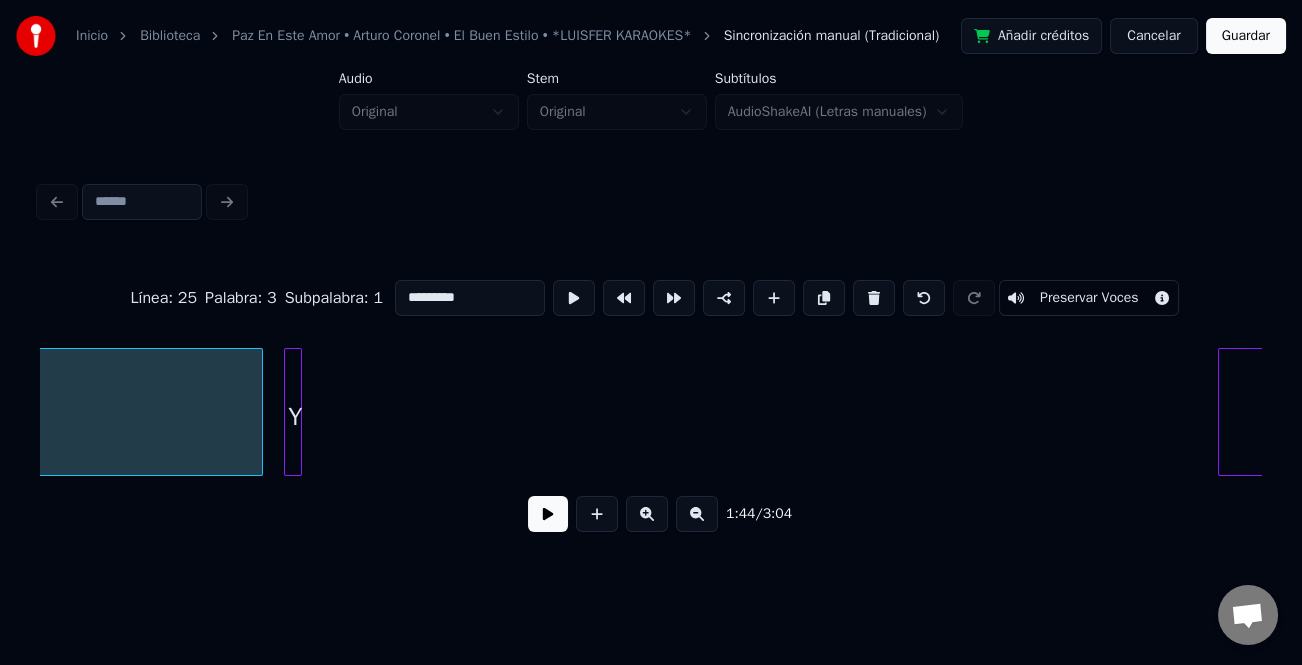 click at bounding box center [1222, 412] 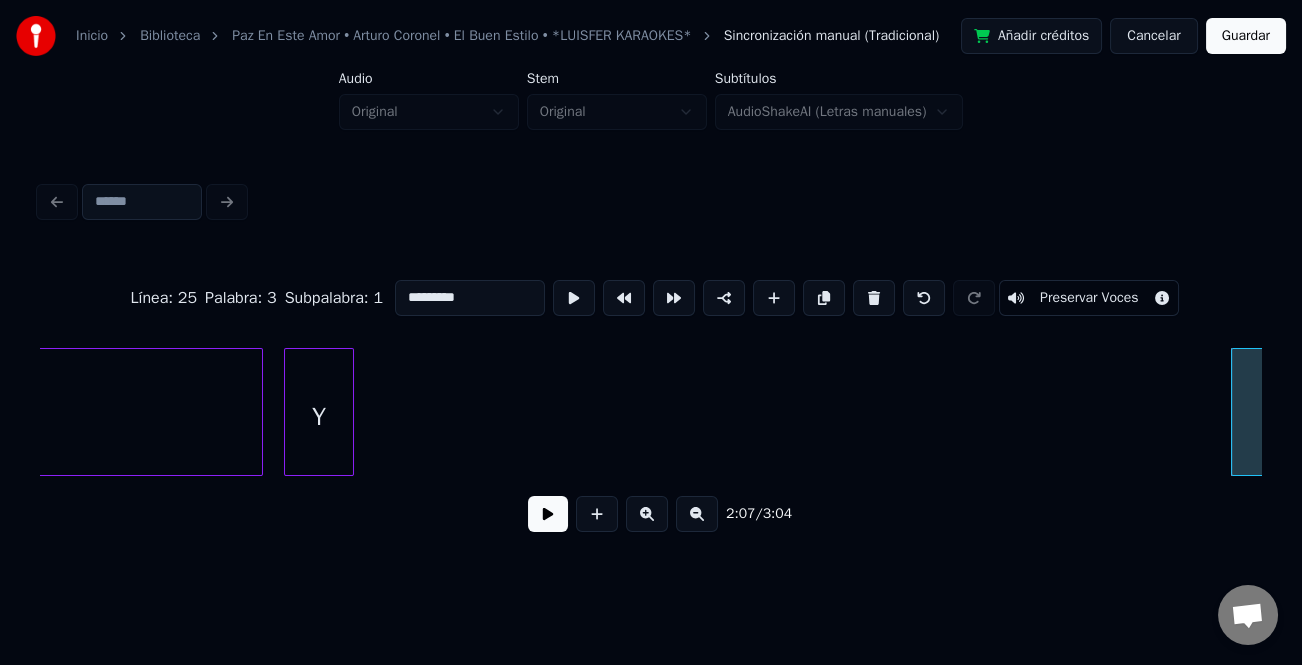 click at bounding box center (350, 412) 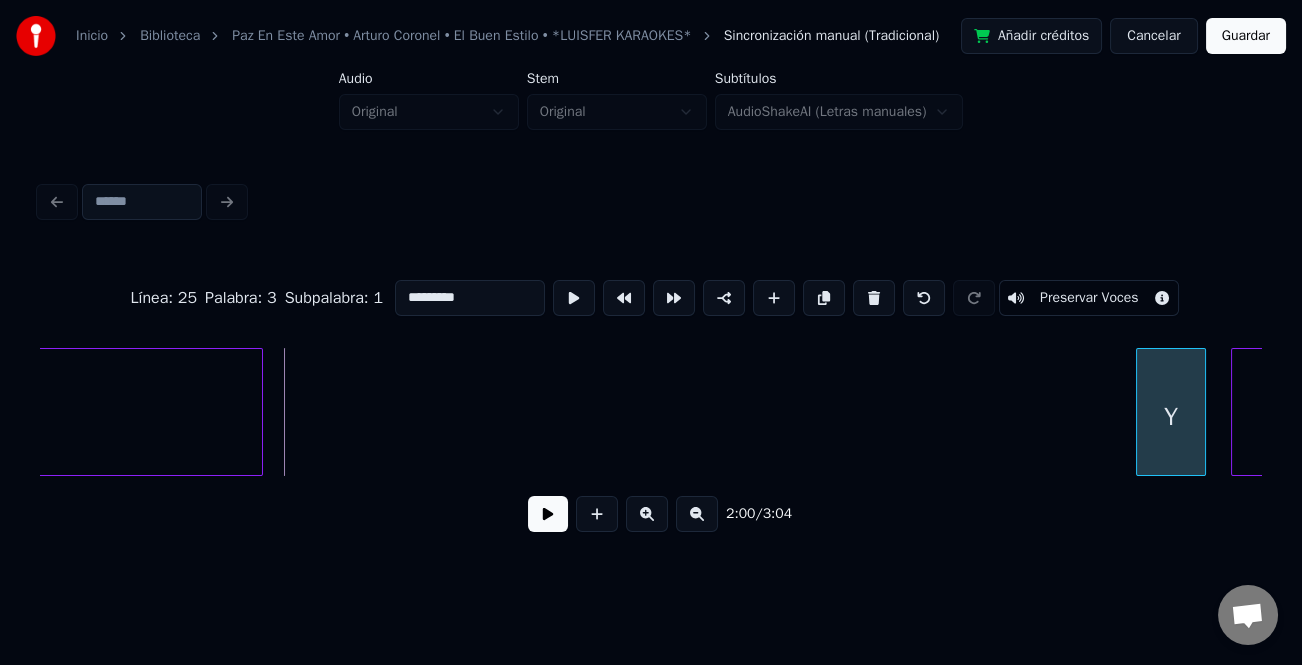 click on "Y" at bounding box center [1171, 417] 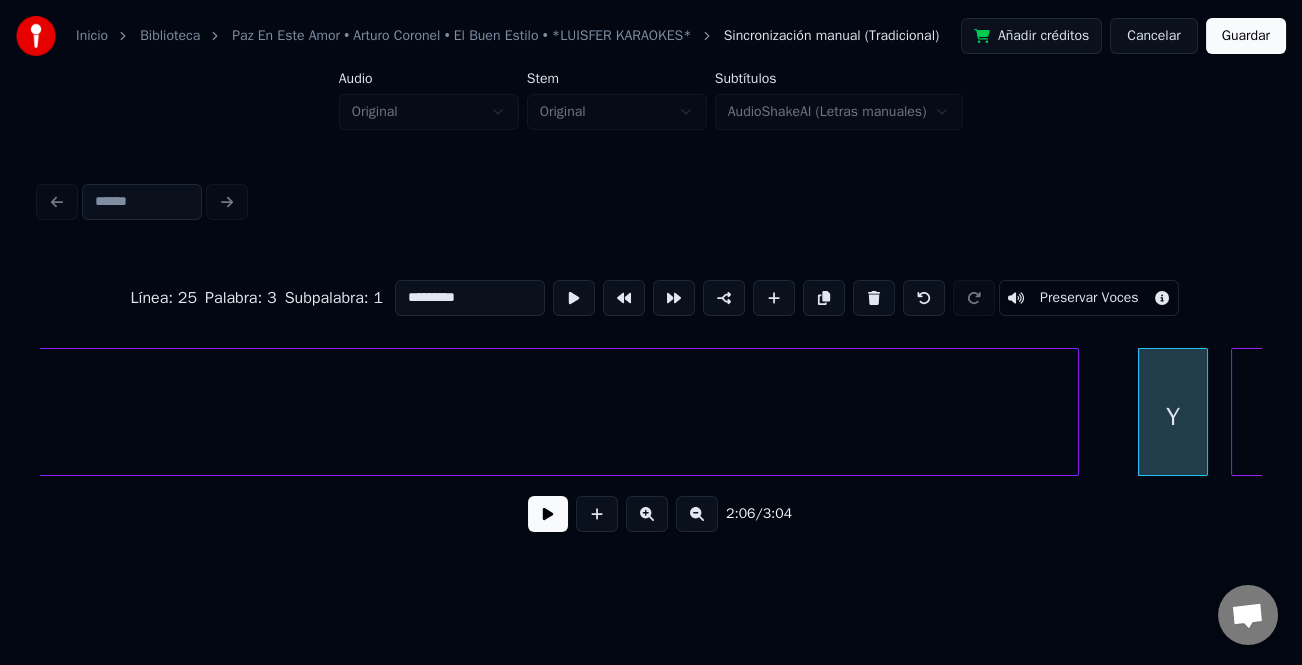 click at bounding box center (1075, 412) 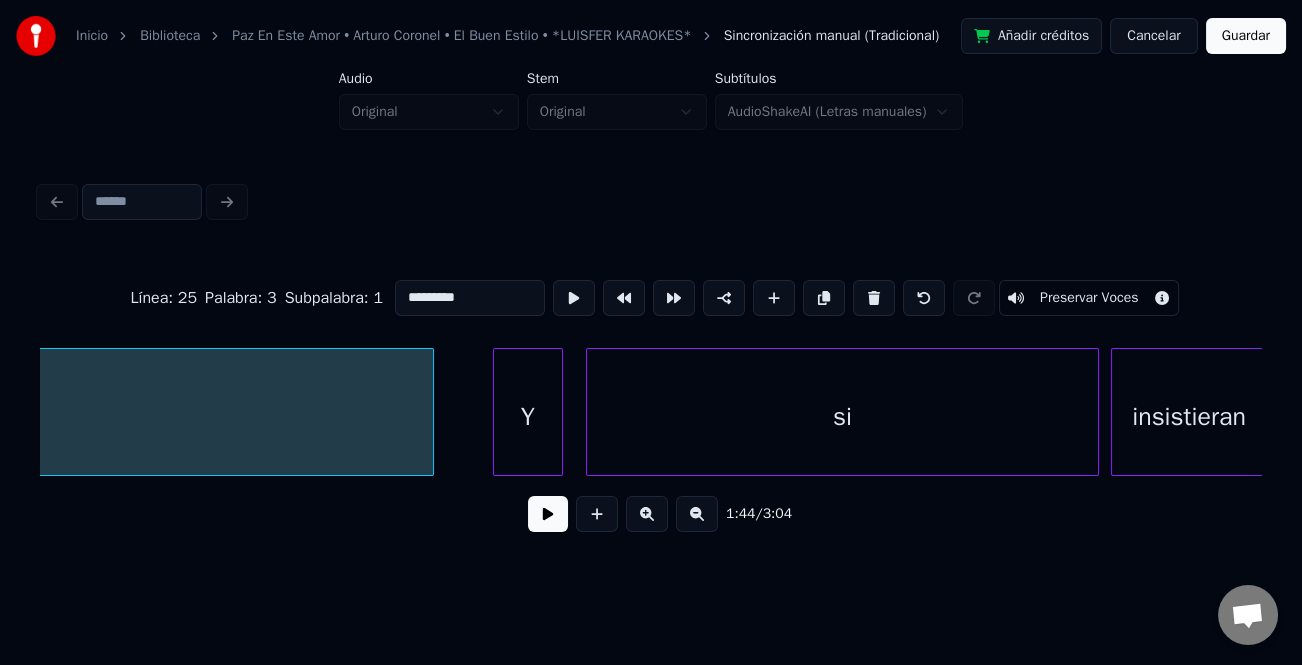 scroll, scrollTop: 0, scrollLeft: 18650, axis: horizontal 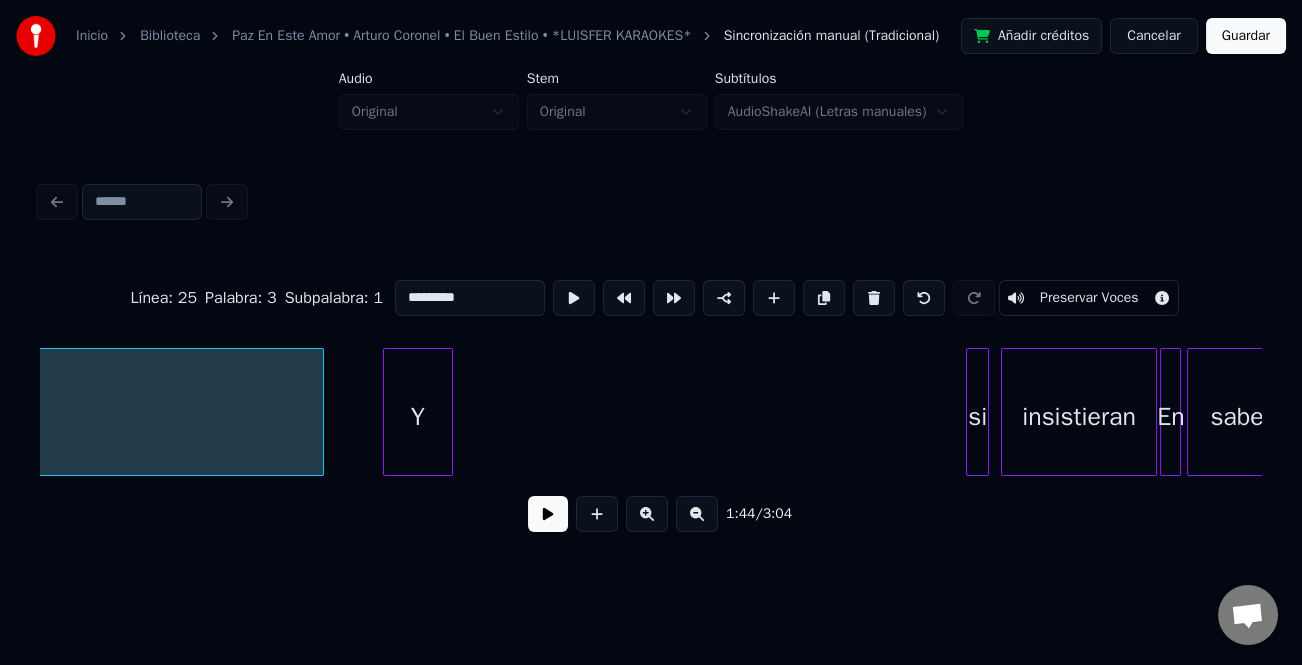click at bounding box center [970, 412] 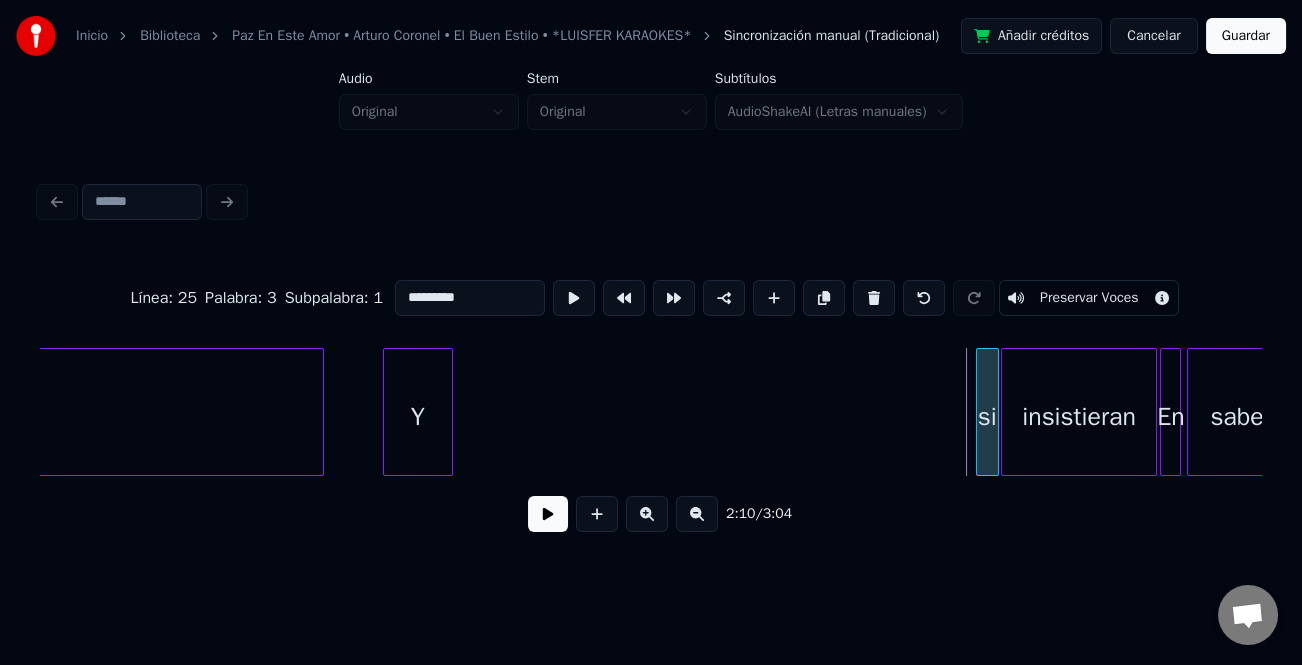 click on "si" at bounding box center [987, 417] 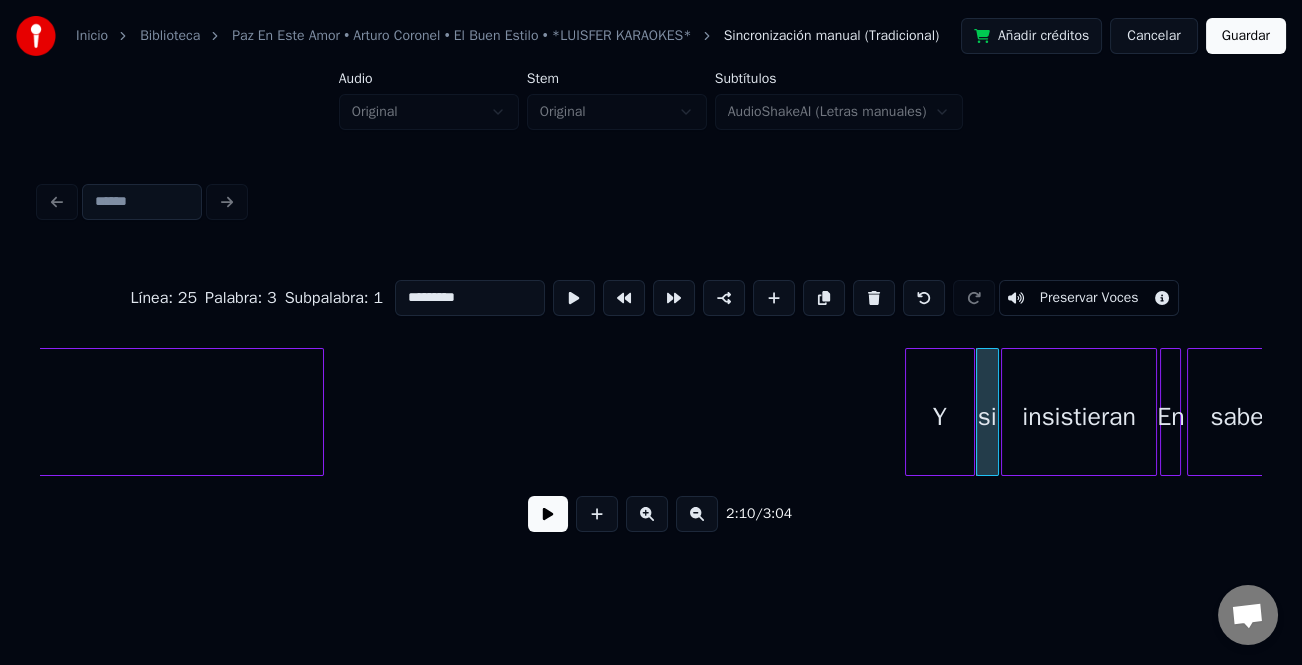 click on "Instrumental... Y si insistieran En saber" at bounding box center [651, 412] 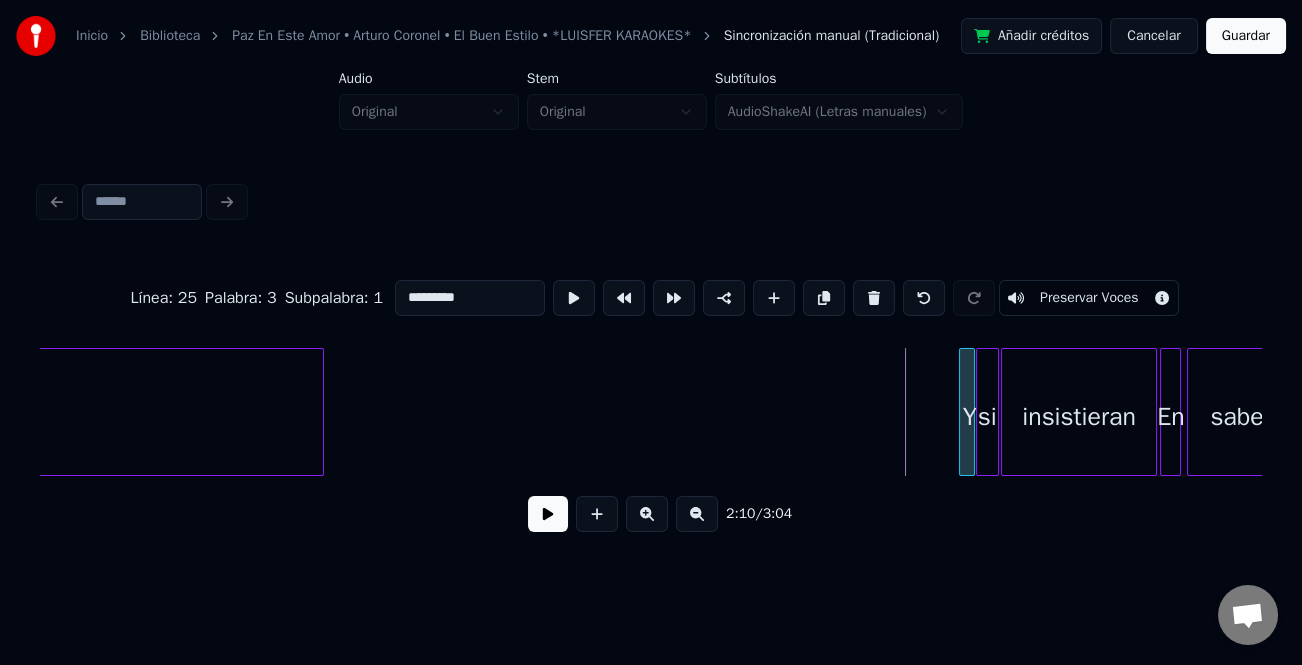 click at bounding box center (963, 412) 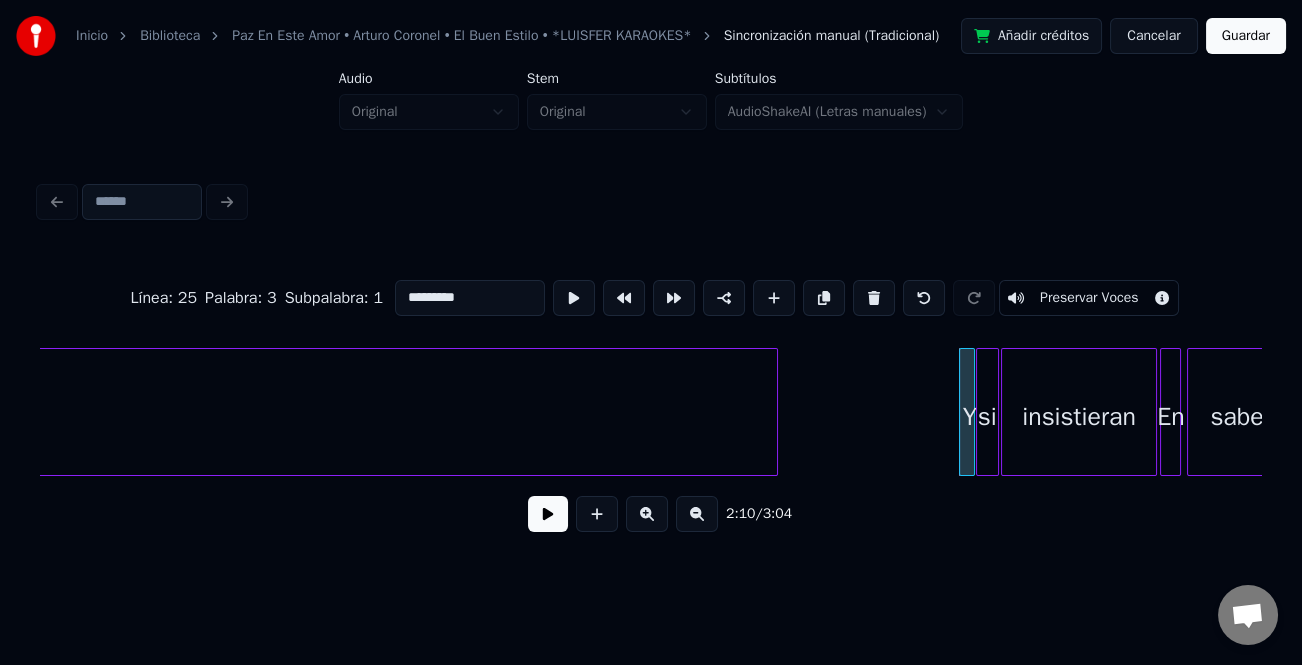 click at bounding box center (774, 412) 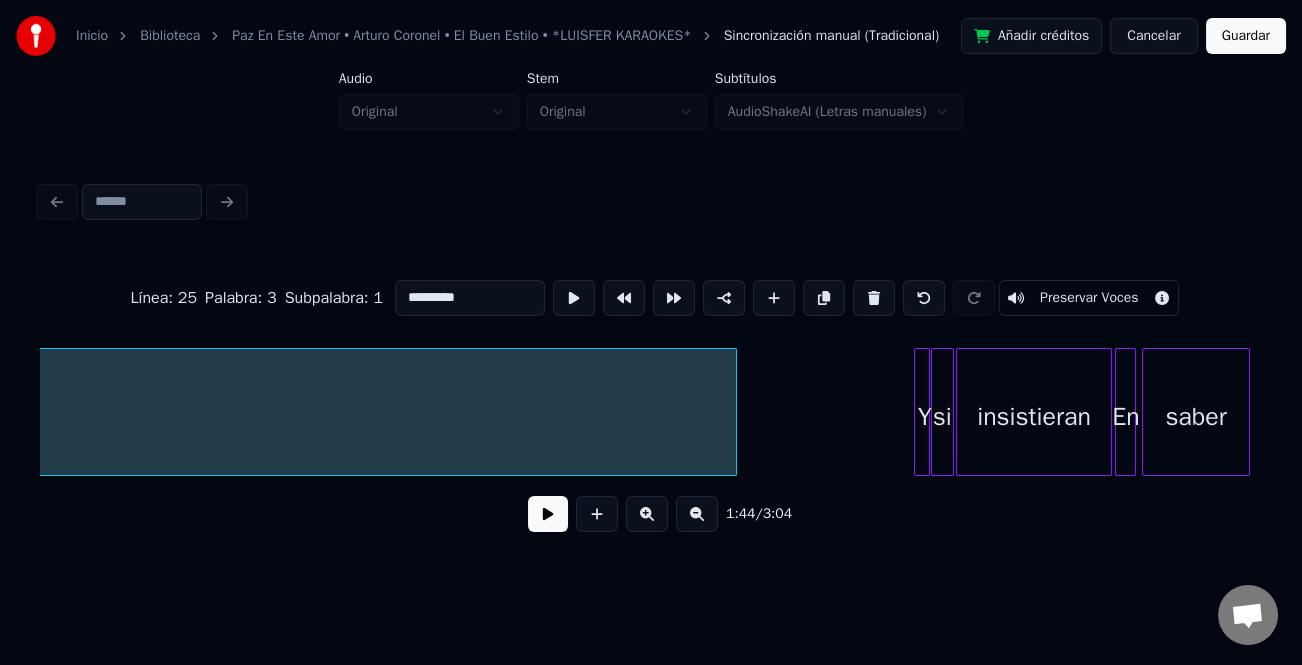 scroll, scrollTop: 0, scrollLeft: 18717, axis: horizontal 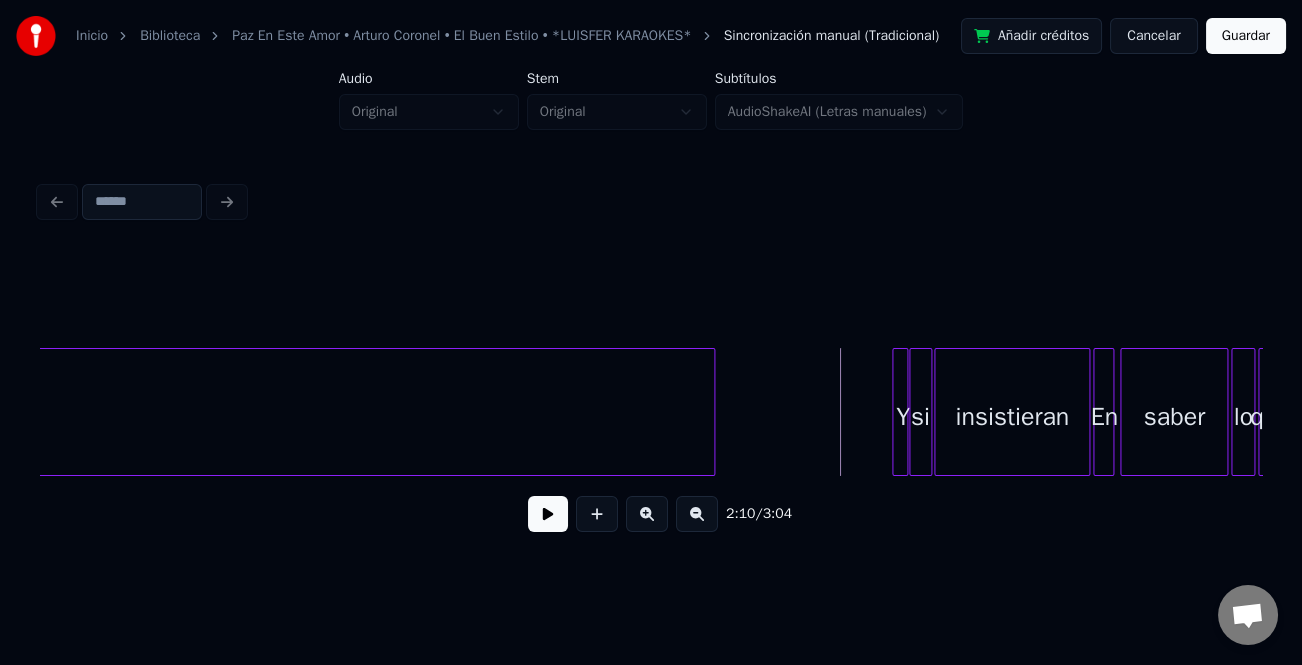 click at bounding box center [548, 514] 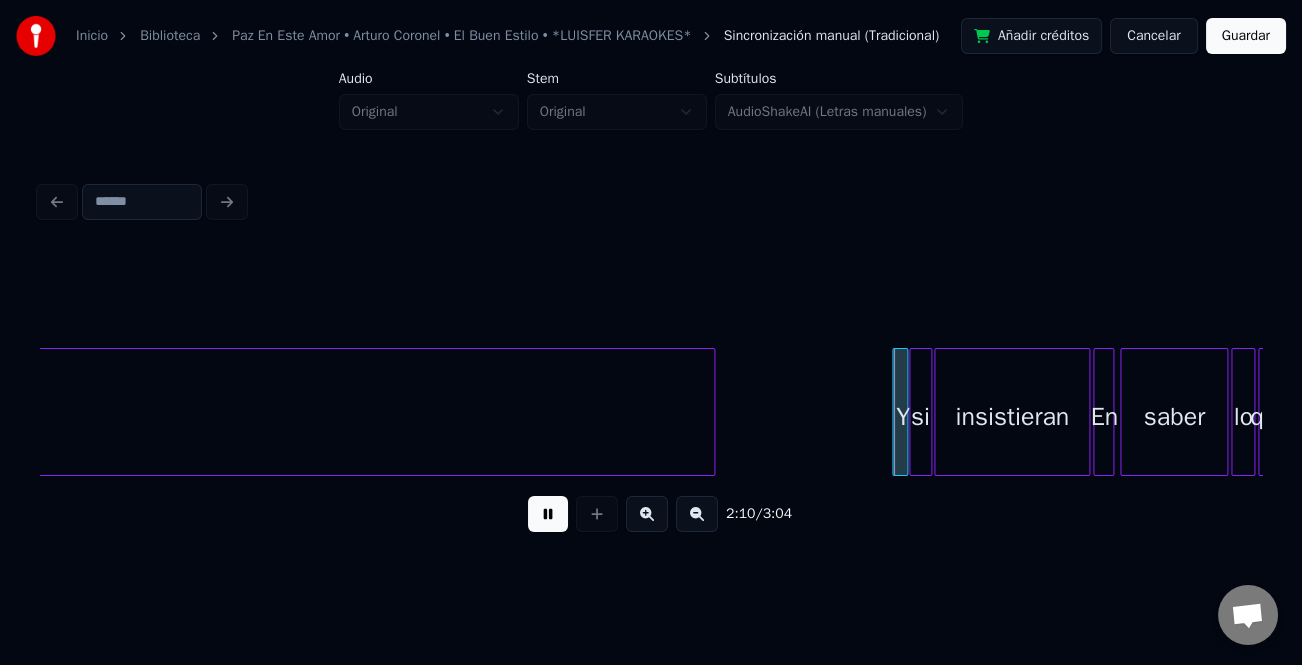 click at bounding box center (697, 514) 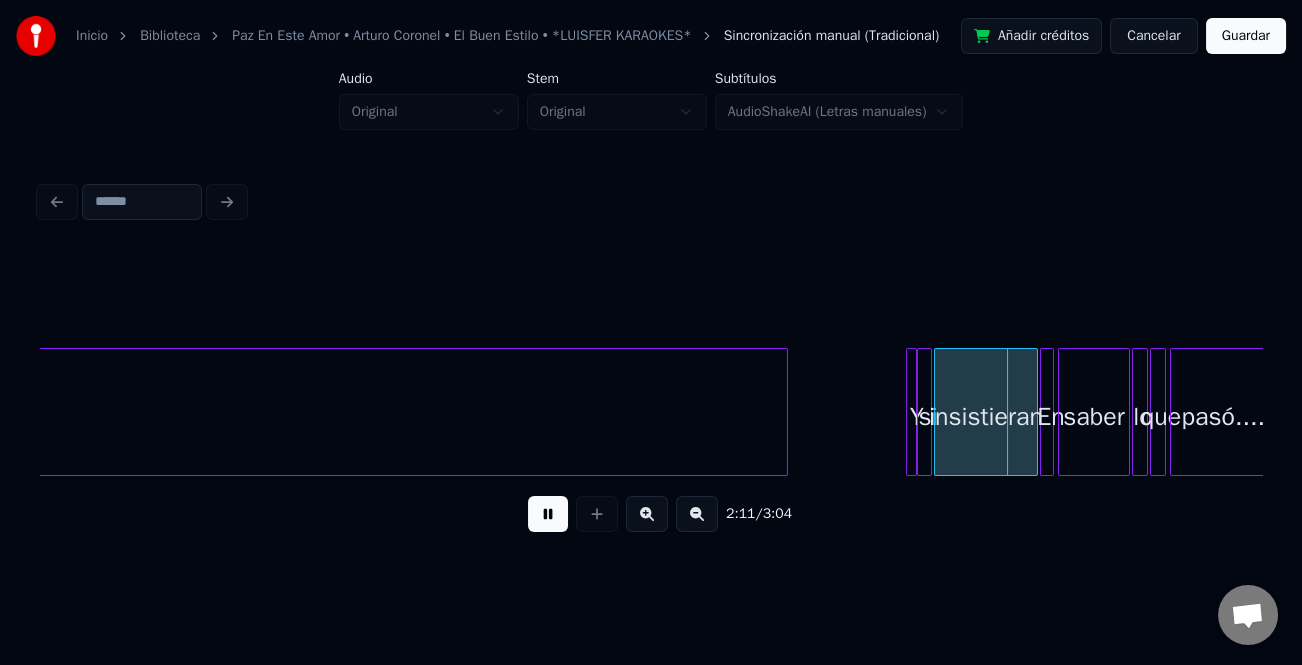 click at bounding box center [647, 514] 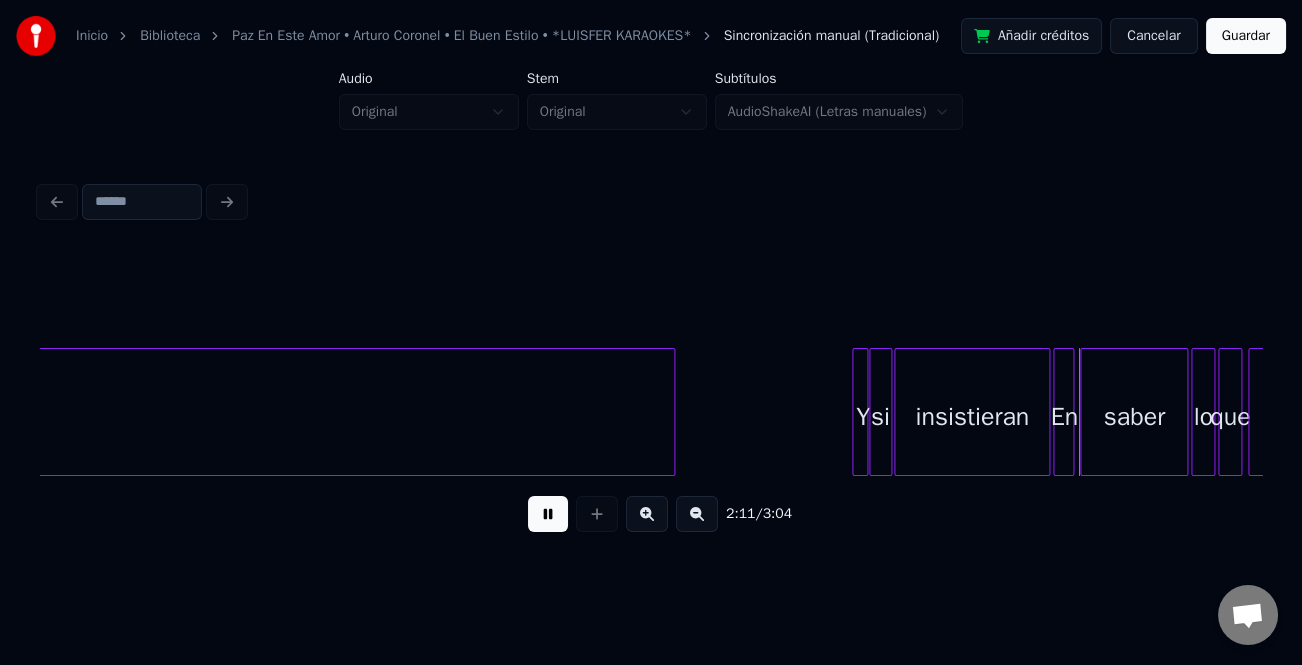 click at bounding box center [647, 514] 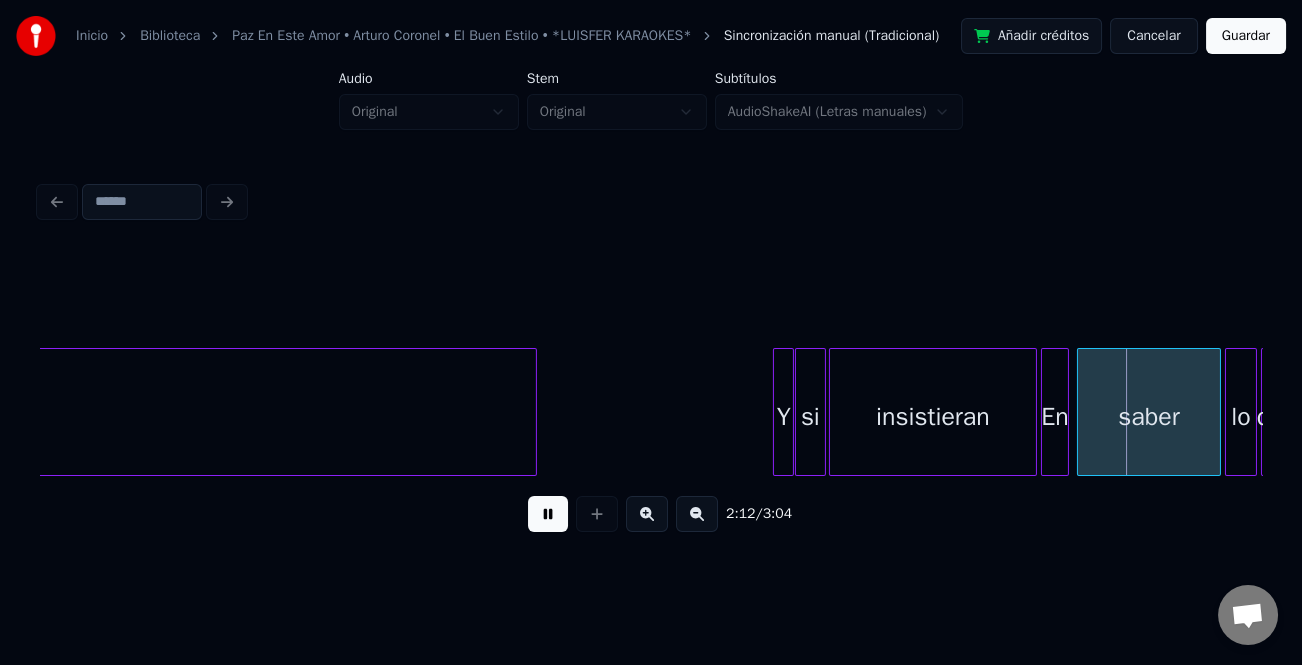 click at bounding box center [647, 514] 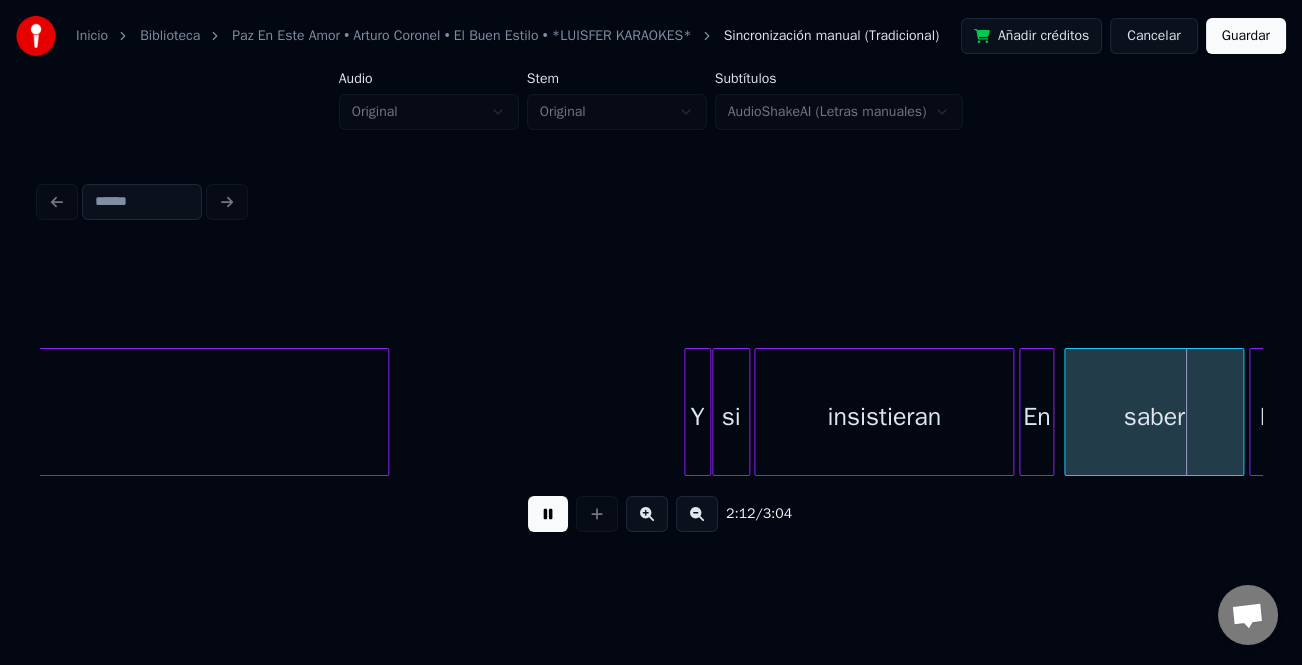 click at bounding box center [647, 514] 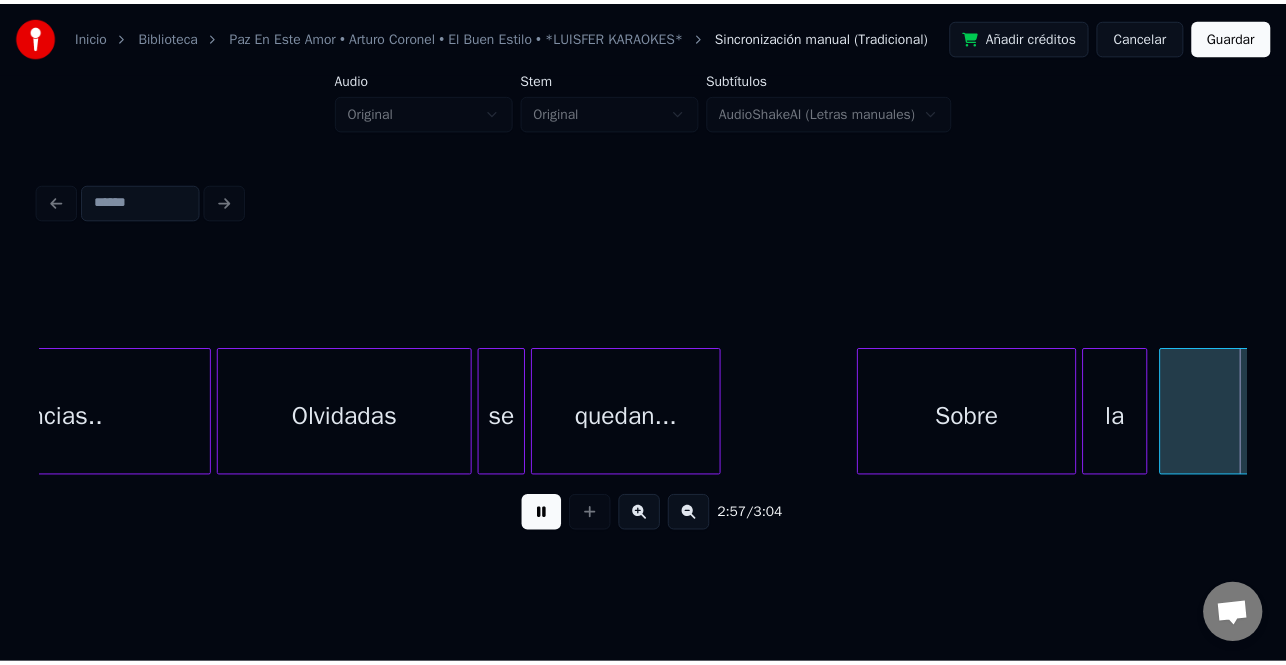 scroll, scrollTop: 0, scrollLeft: 53288, axis: horizontal 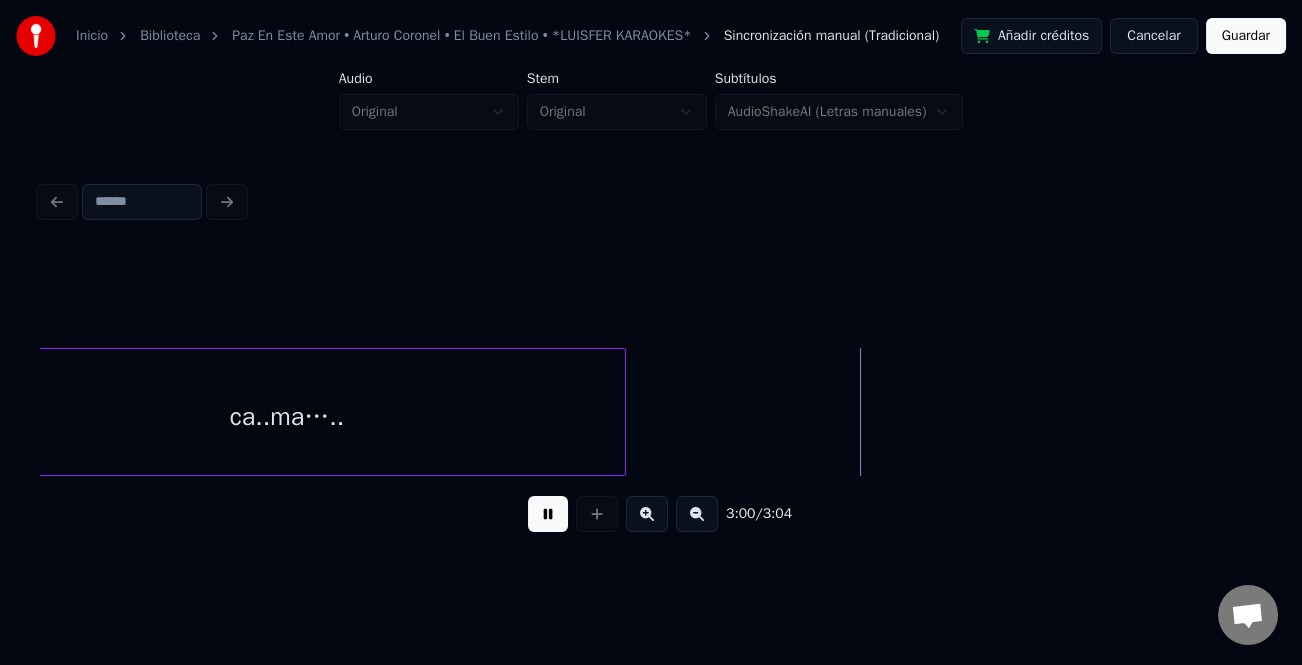click on "Guardar" at bounding box center [1246, 36] 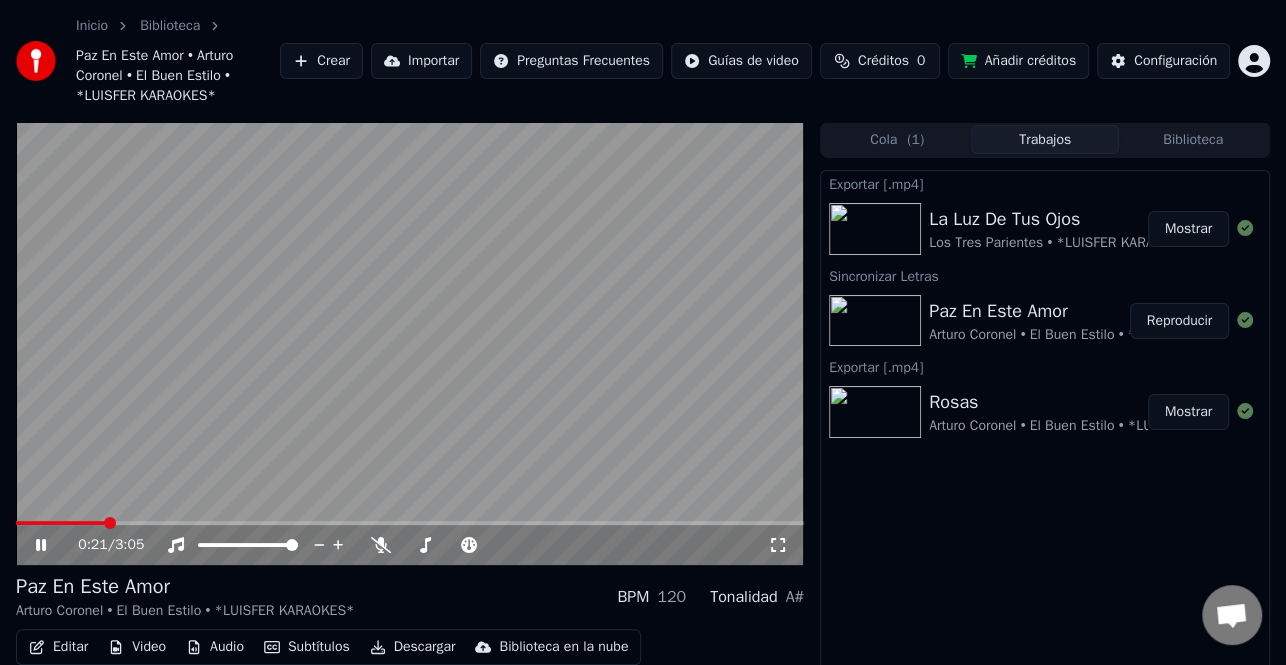 click at bounding box center [60, 523] 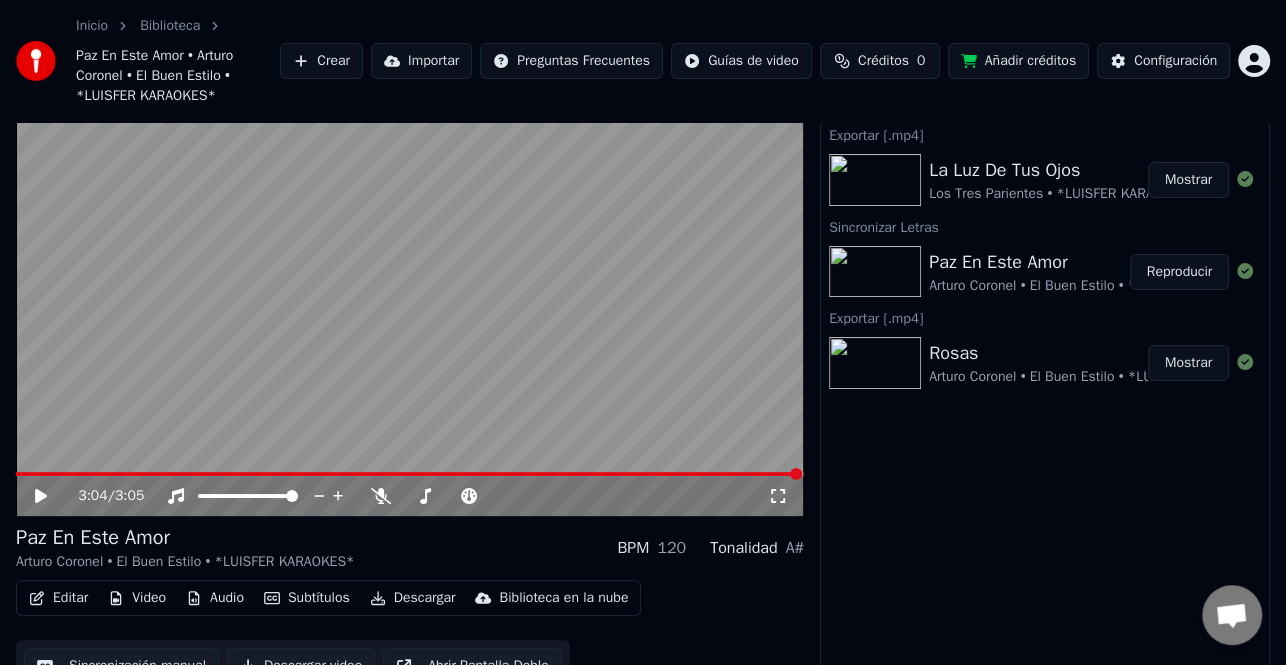 scroll, scrollTop: 76, scrollLeft: 0, axis: vertical 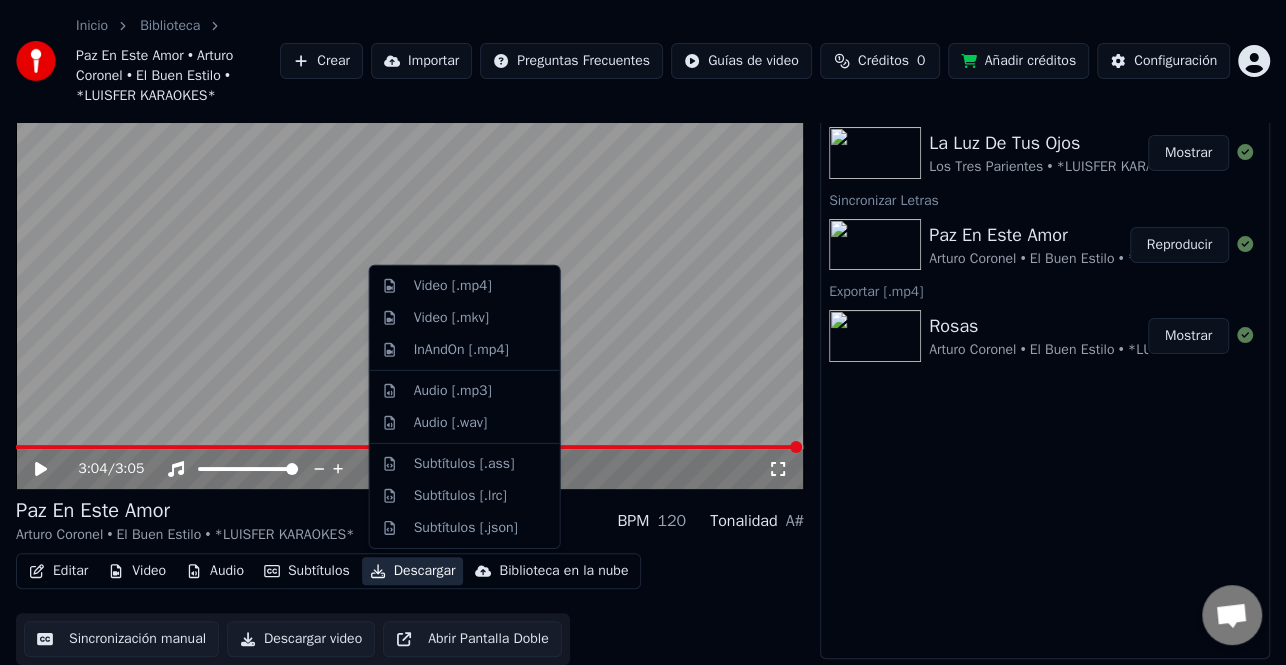 click on "Descargar" at bounding box center [413, 571] 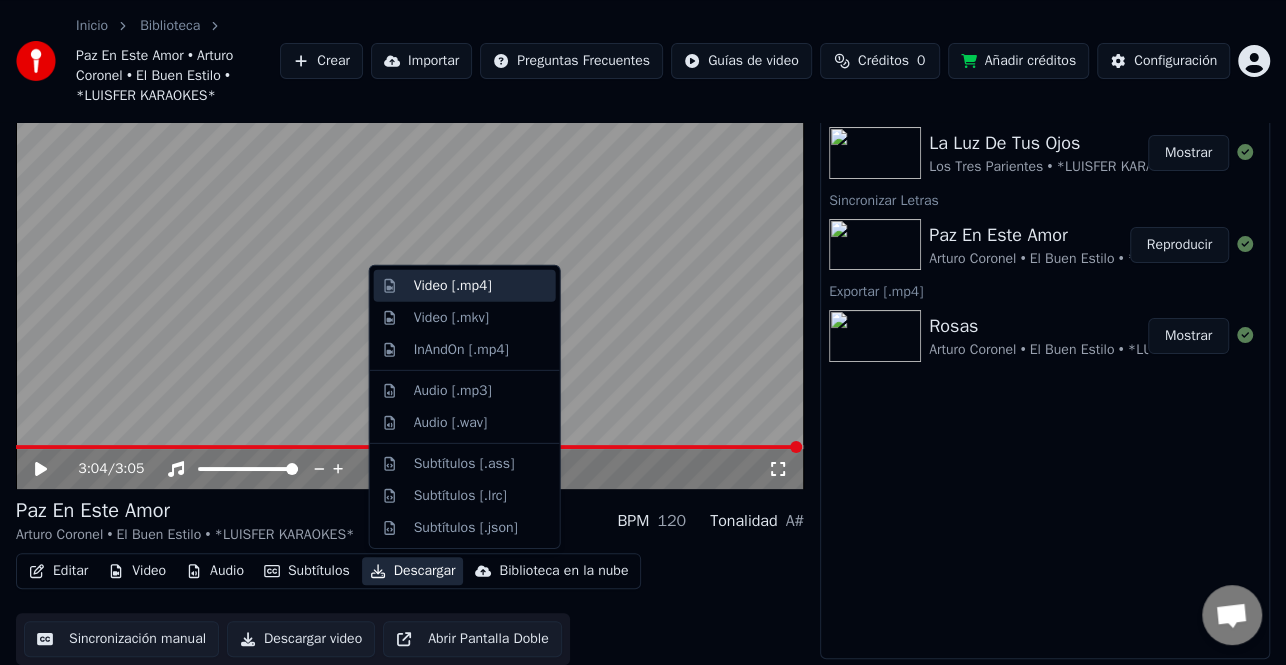 click on "Video [.mp4]" at bounding box center (453, 286) 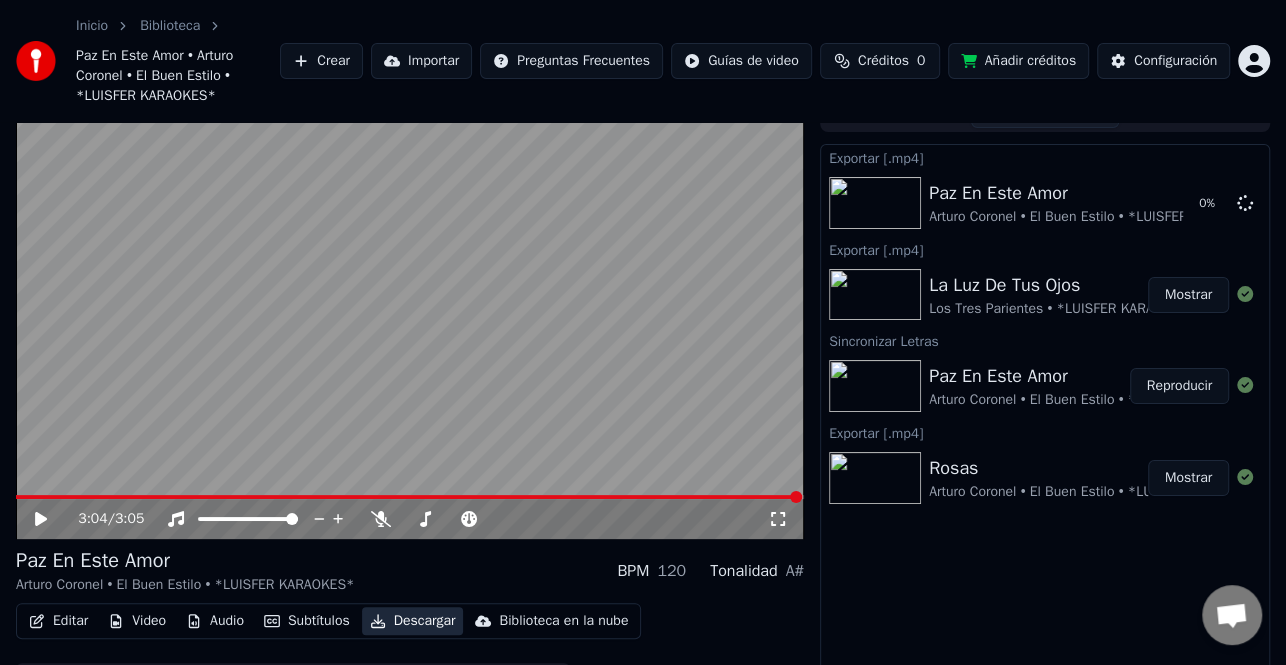 scroll, scrollTop: 0, scrollLeft: 0, axis: both 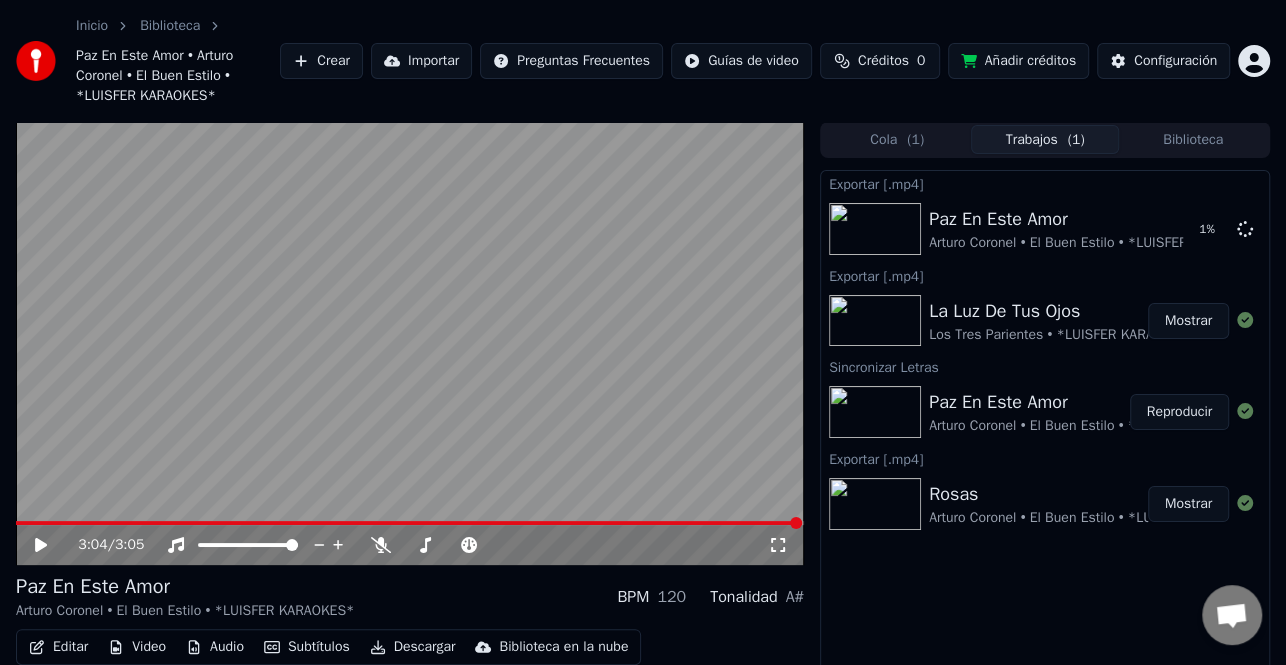 click at bounding box center [410, 343] 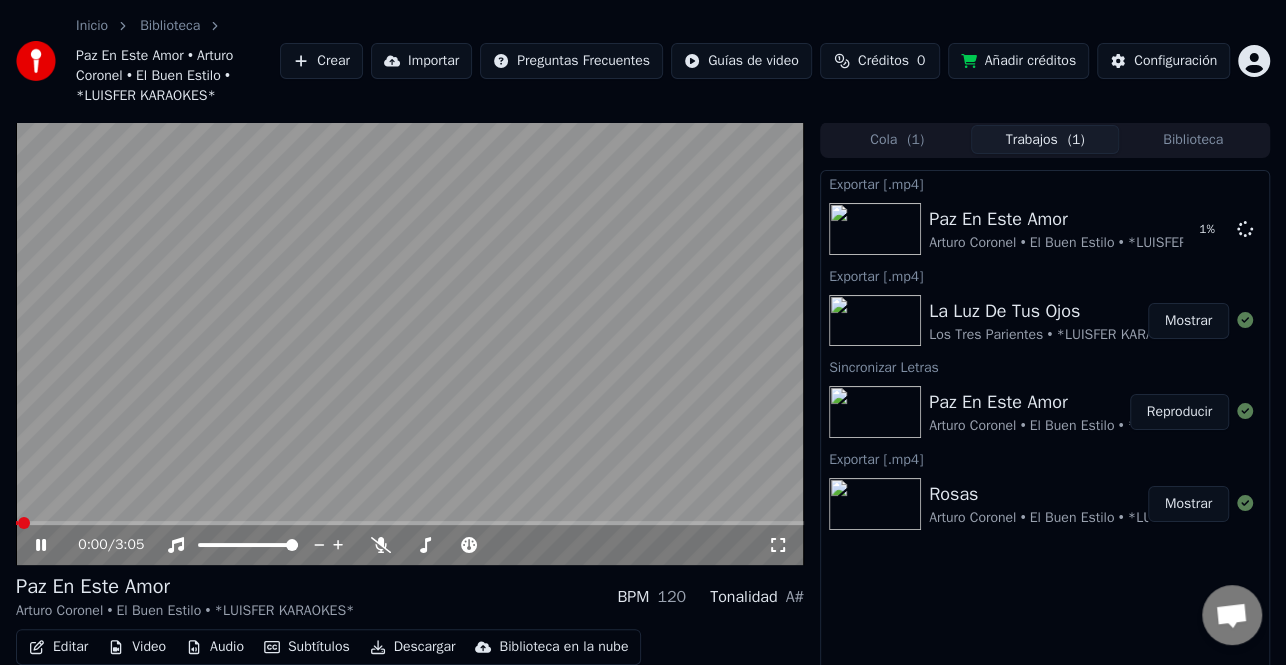 click at bounding box center [24, 523] 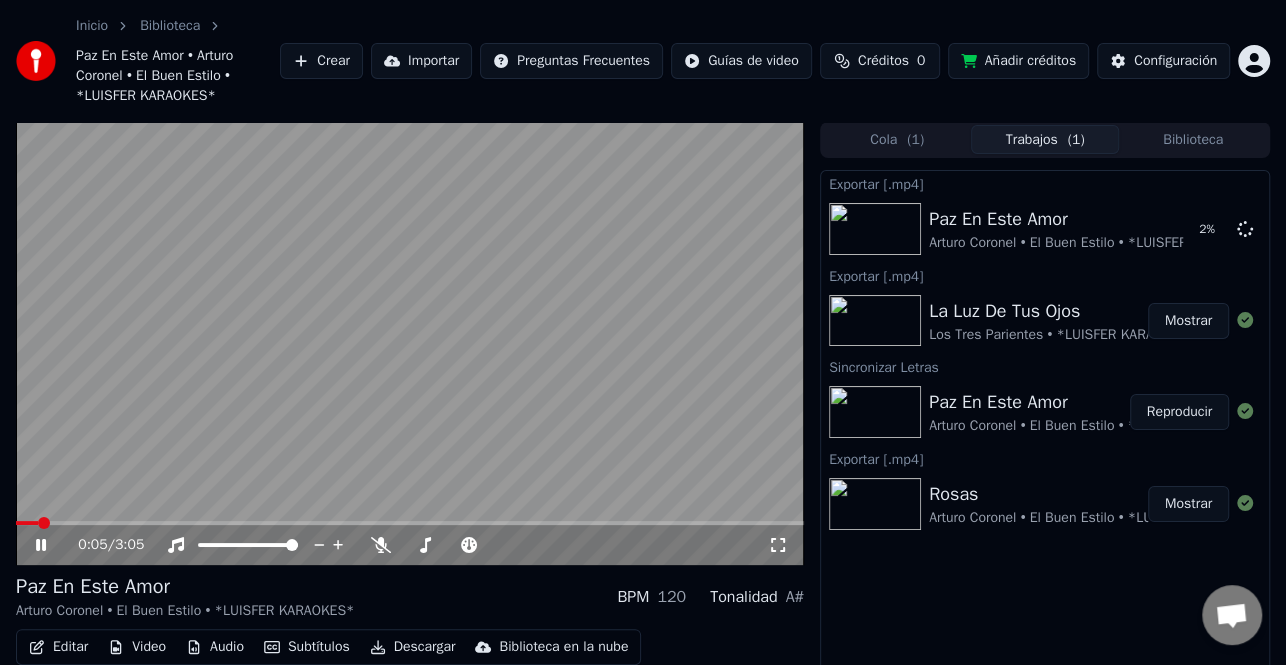 click 